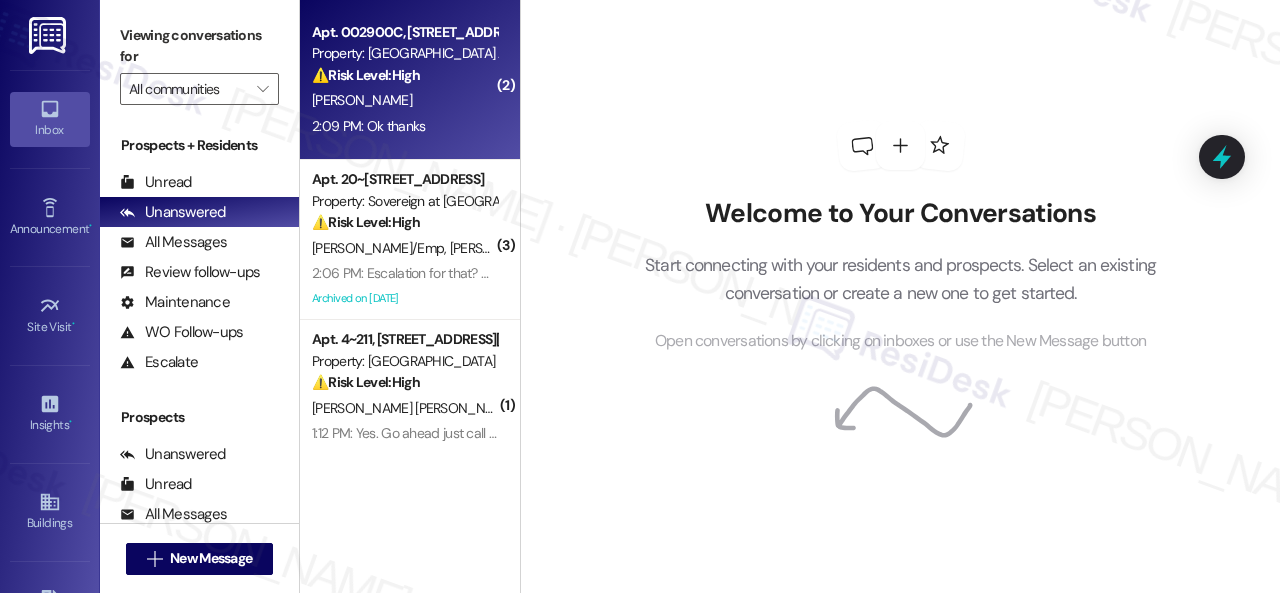 scroll, scrollTop: 0, scrollLeft: 0, axis: both 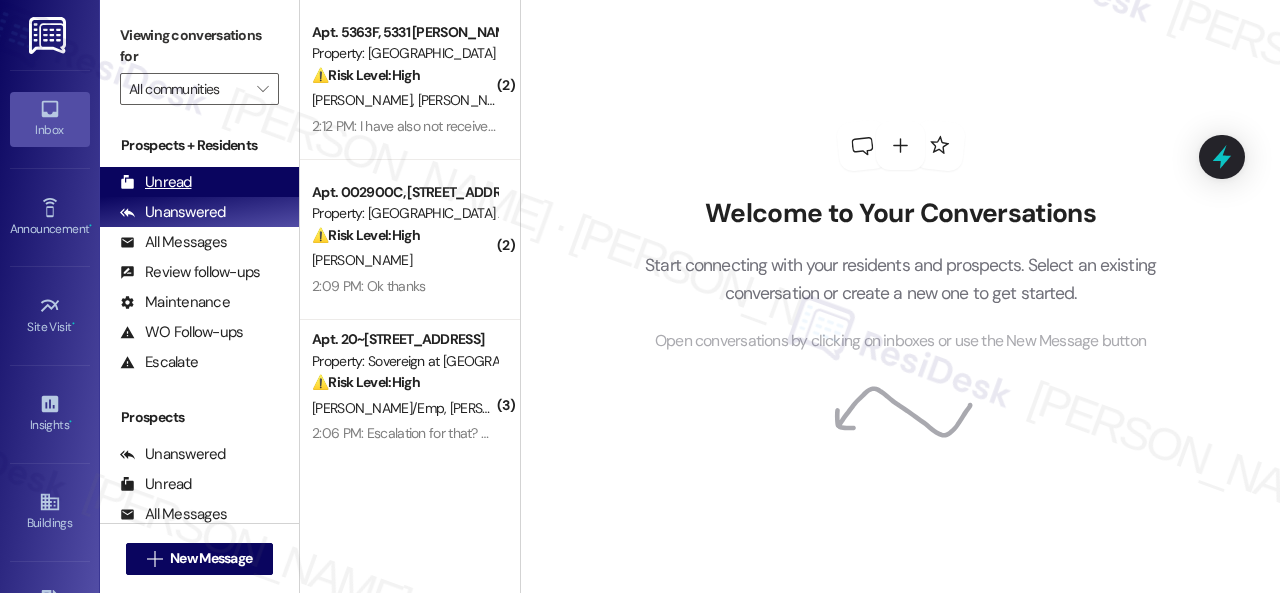click on "Unread (0)" at bounding box center (199, 182) 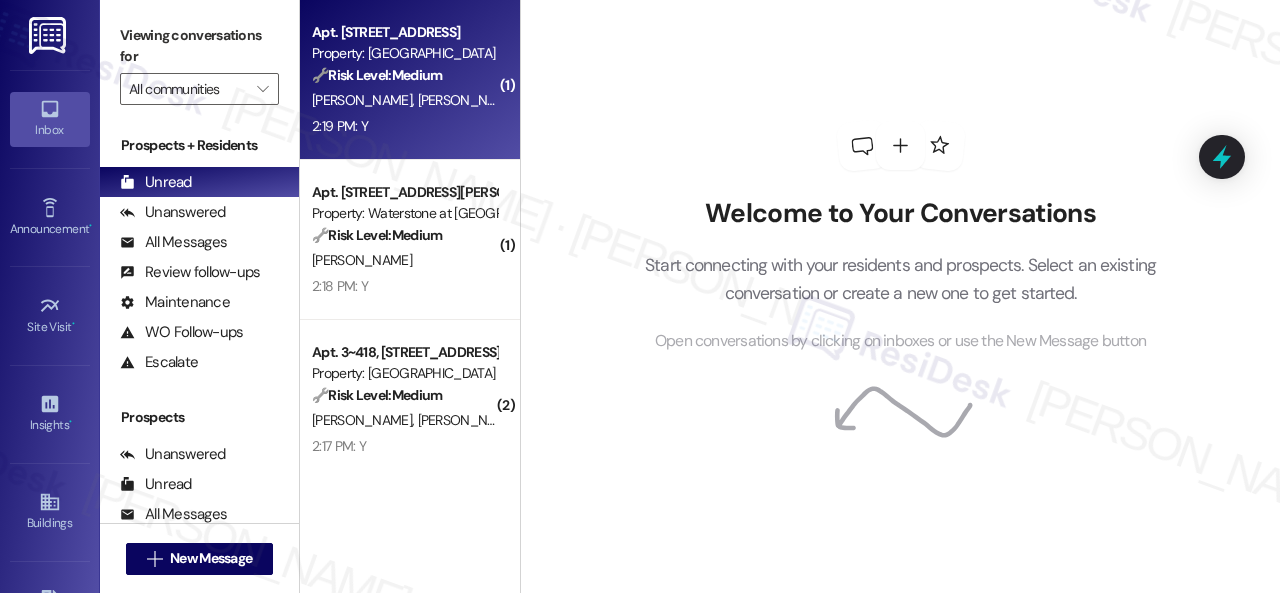 click on "2:19 PM: Y 2:19 PM: Y" at bounding box center [404, 126] 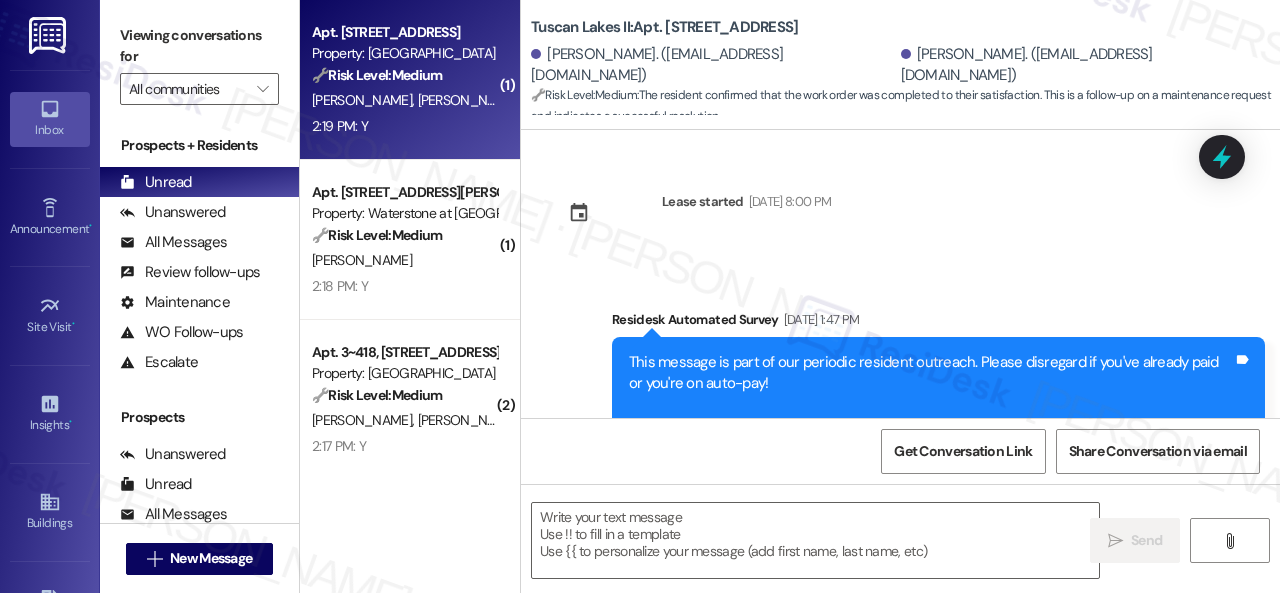 type on "Fetching suggested responses. Please feel free to read through the conversation in the meantime." 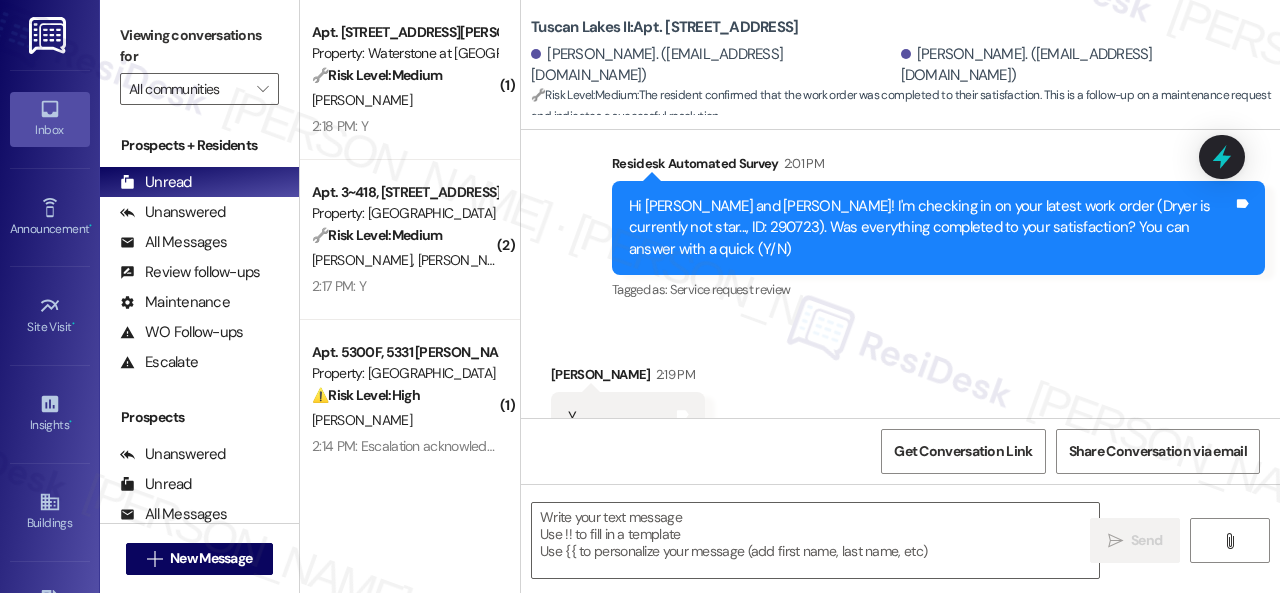 scroll, scrollTop: 1651, scrollLeft: 0, axis: vertical 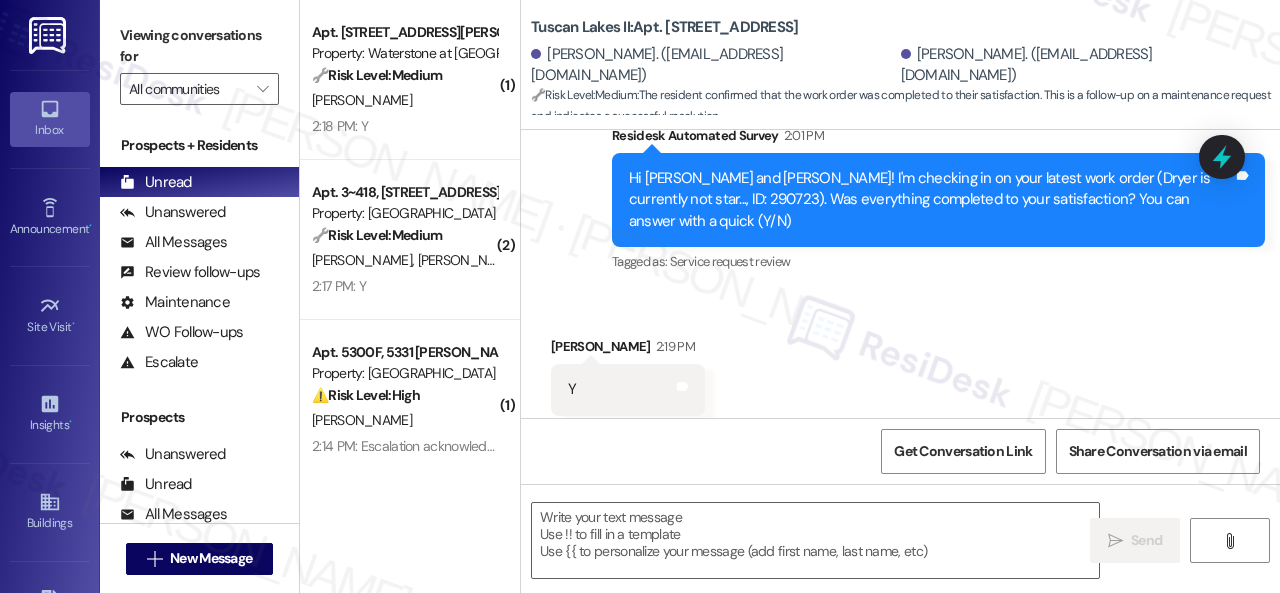 drag, startPoint x: 560, startPoint y: 215, endPoint x: 581, endPoint y: 417, distance: 203.08865 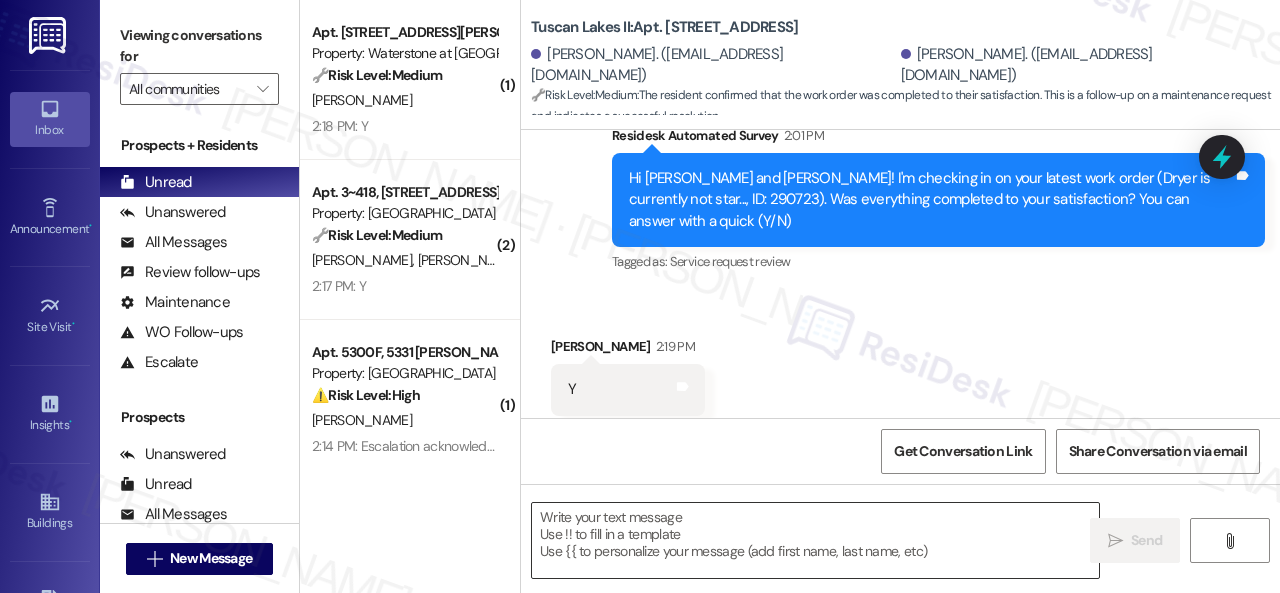 click at bounding box center [815, 540] 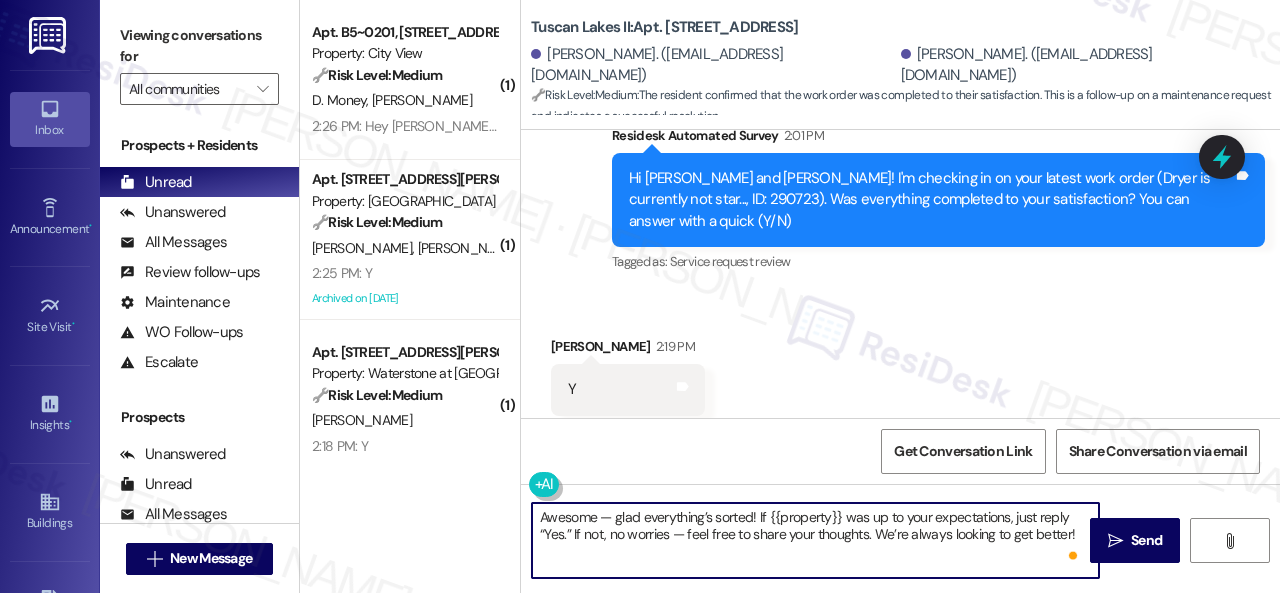 click on "Awesome — glad everything’s sorted! If {{property}} was up to your expectations, just reply “Yes.” If not, no worries — feel free to share your thoughts. We’re always looking to get better!" at bounding box center [815, 540] 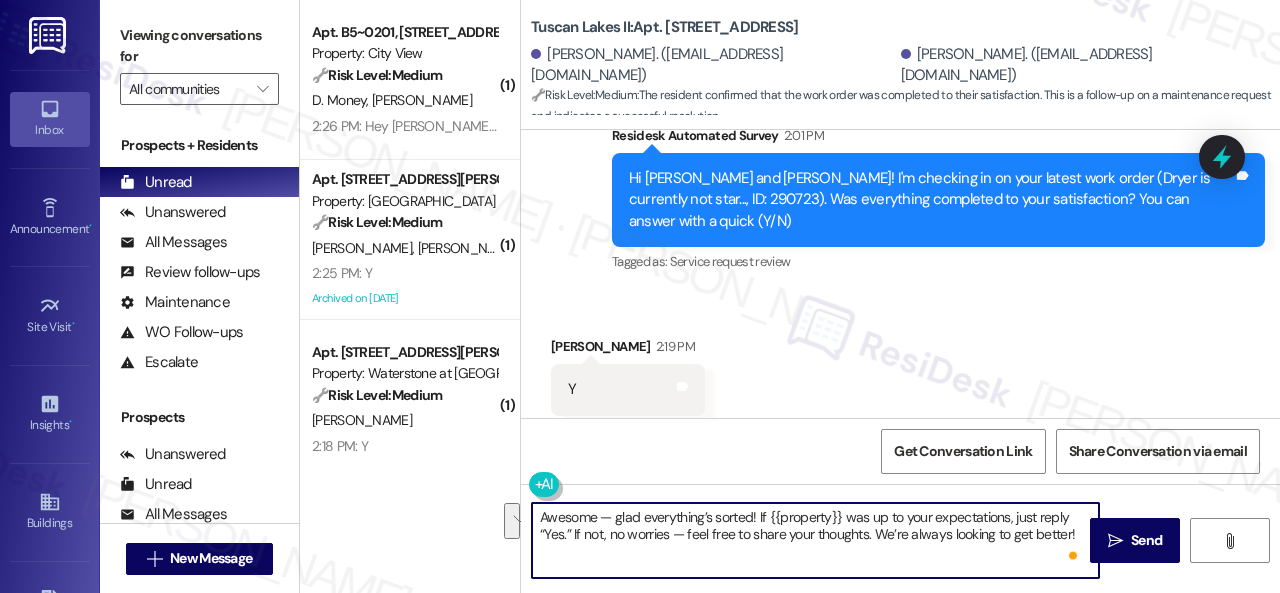 paste on "Glad everything’s all set! If {{property}} met your expectations, just reply with “Yes.” If not, no problem — we’d love to hear your feedback so we can keep improving. Thank you" 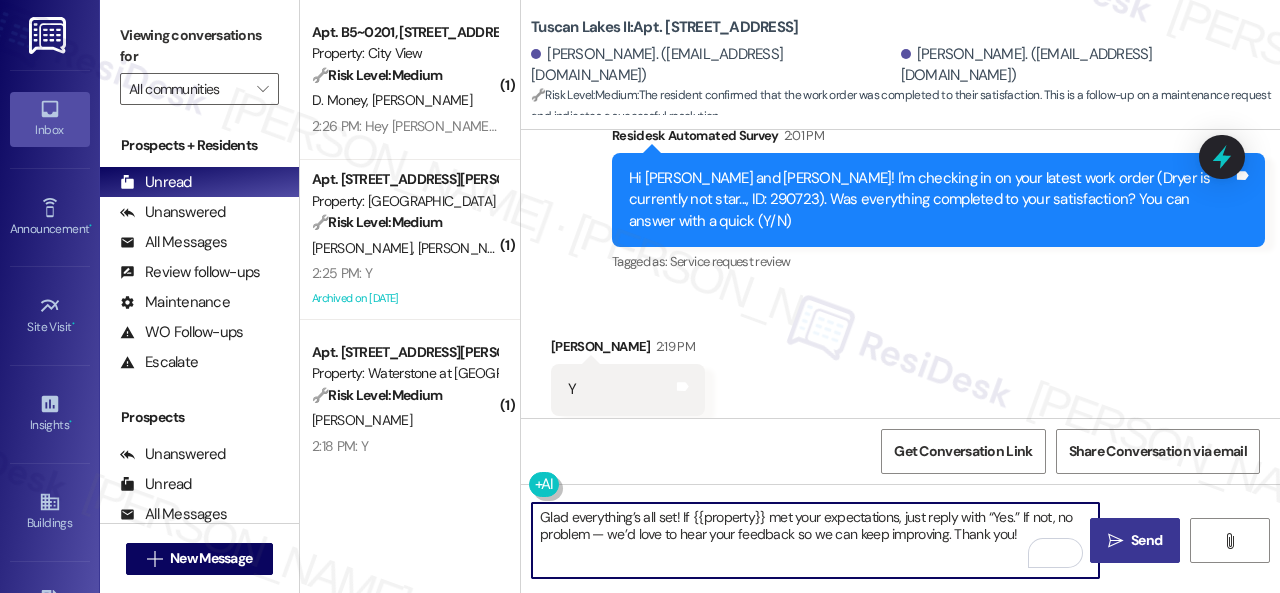 type on "Glad everything’s all set! If {{property}} met your expectations, just reply with “Yes.” If not, no problem — we’d love to hear your feedback so we can keep improving. Thank you!" 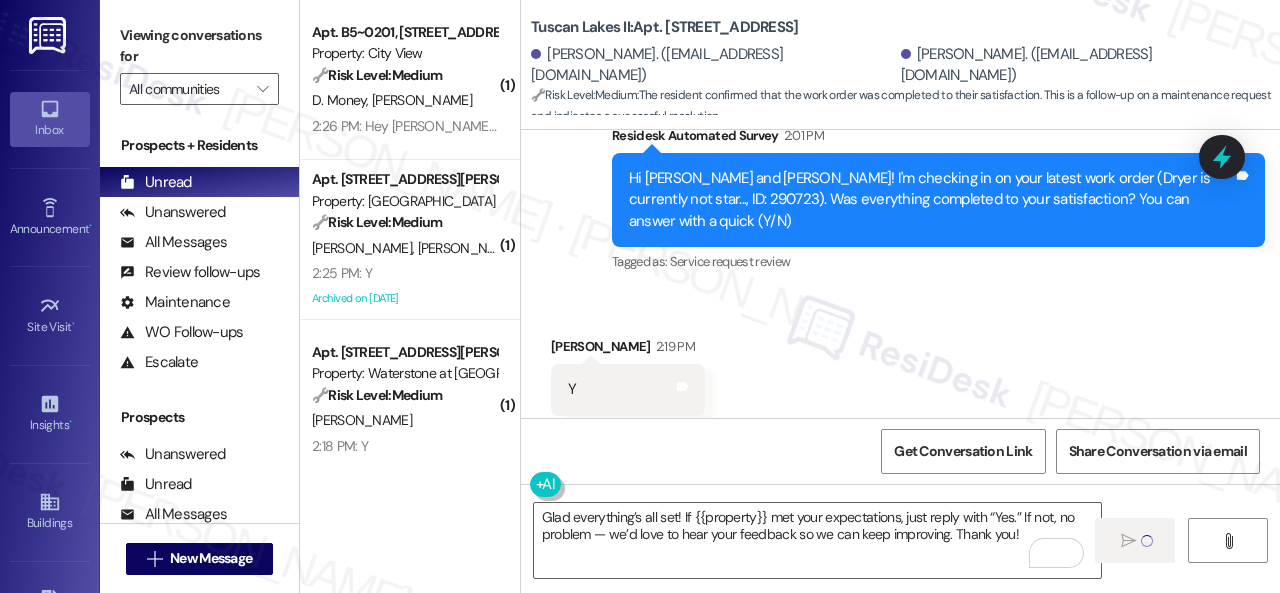 type 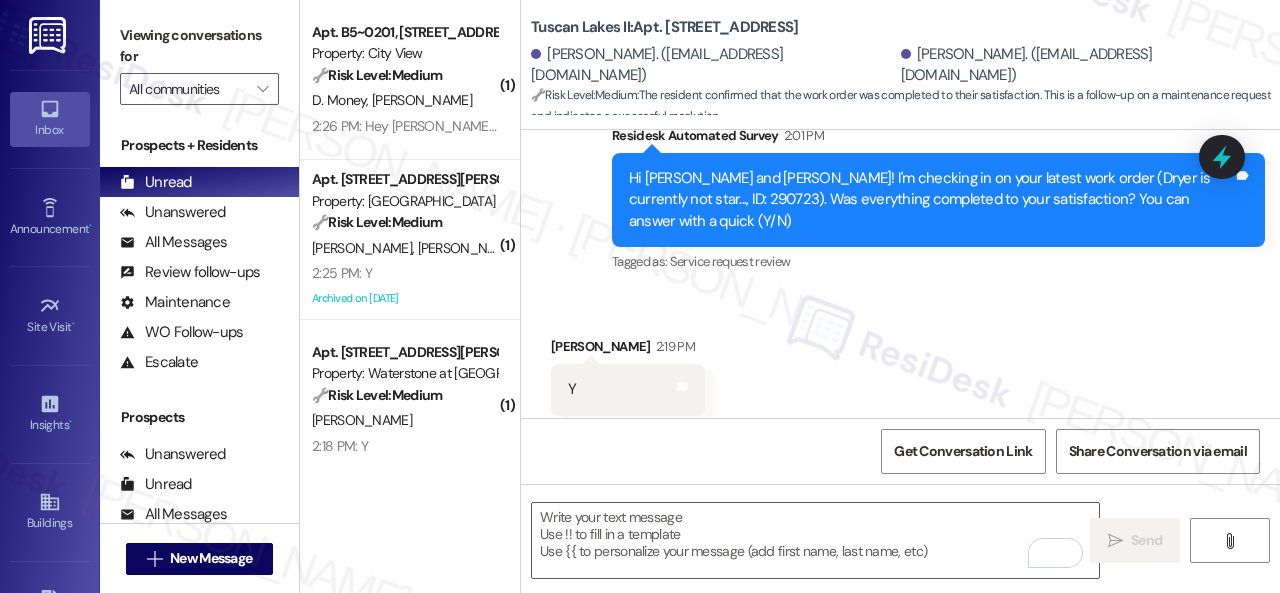 scroll, scrollTop: 1650, scrollLeft: 0, axis: vertical 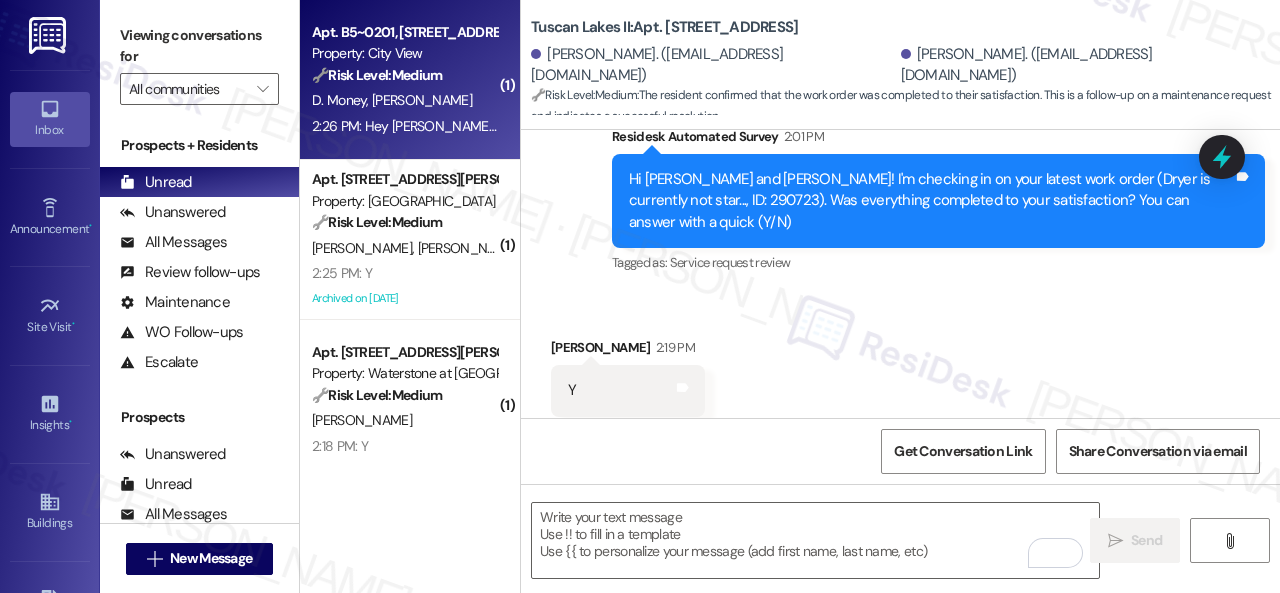 click on "D. Money N. Rocha" at bounding box center (404, 100) 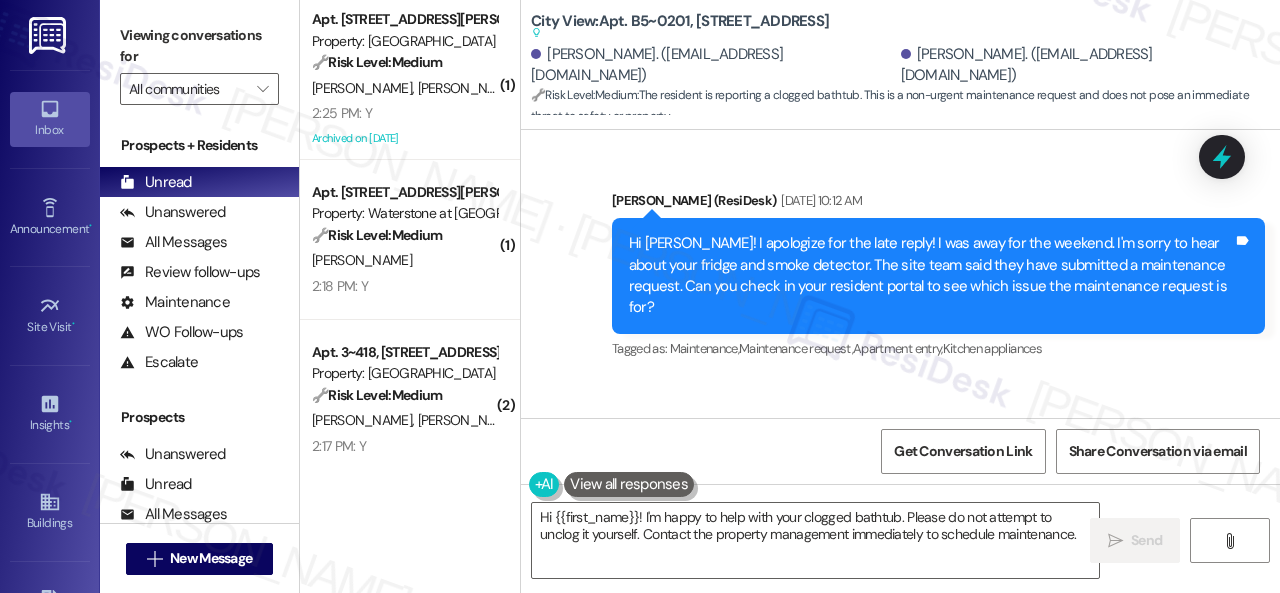 scroll, scrollTop: 6739, scrollLeft: 0, axis: vertical 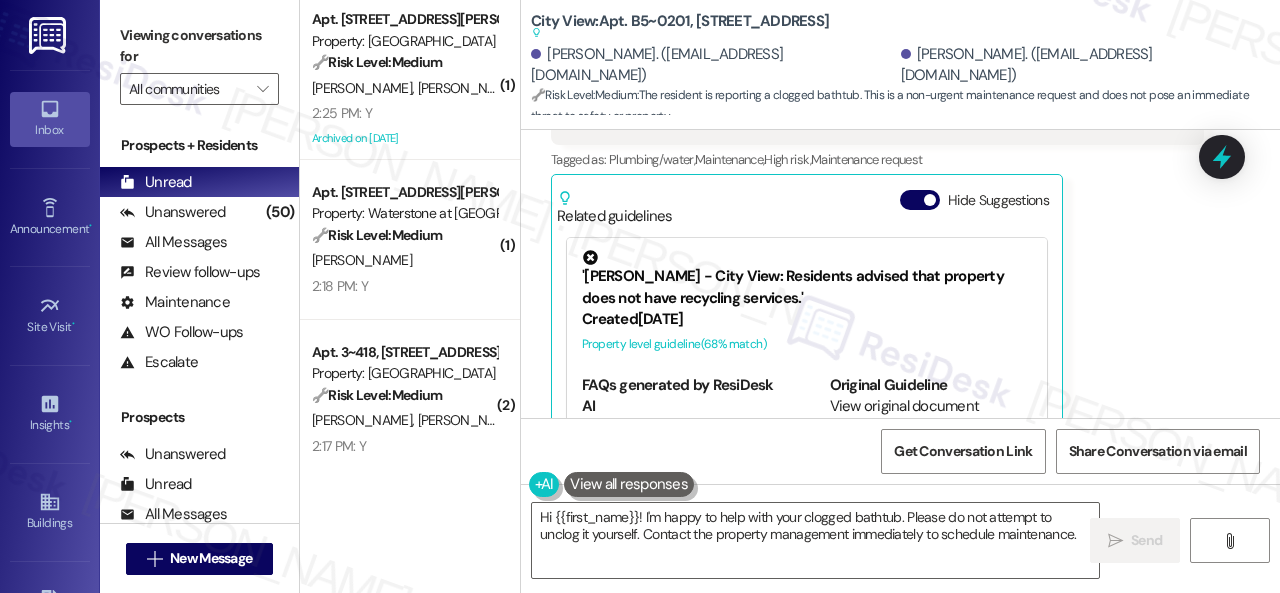 click on "Danielle Money   Neutral 2:26 PM Hey Sarah, my husband and I's bath tub in our master bathroom is clogged  and we weren't sure if we could unclog it or if maintenance could help with it.  Tags and notes Tagged as:   Plumbing/water ,  Click to highlight conversations about Plumbing/water Maintenance ,  Click to highlight conversations about Maintenance High risk ,  Click to highlight conversations about High risk Maintenance request Click to highlight conversations about Maintenance request  Related guidelines Hide Suggestions 'Nolan - City View: Residents advised that property does not have recycling services.' Created  10 months ago Property level guideline  ( 68 % match) FAQs generated by ResiDesk AI Where should I dispose of my recyclable items? As we don't have recycling on the property, you'll need to find a local recycling center or community drop-off point for your recyclables. Are there plans to introduce recycling facilities in the future? How can I reduce waste without on-site recycling? Created   (" at bounding box center [877, 247] 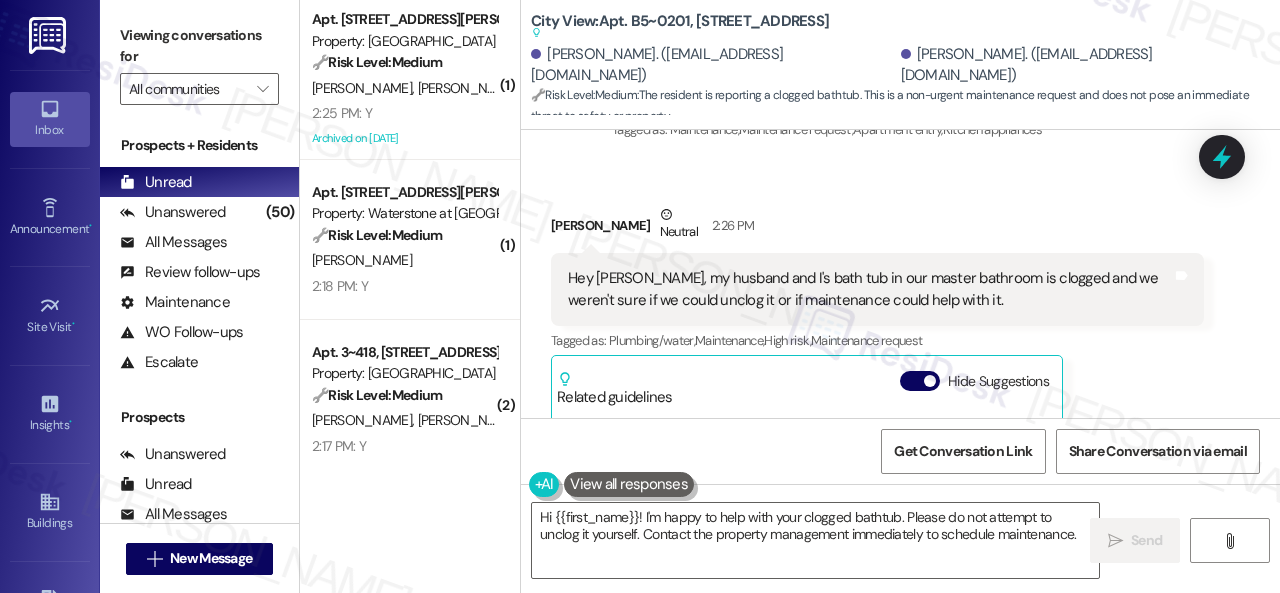 scroll, scrollTop: 6539, scrollLeft: 0, axis: vertical 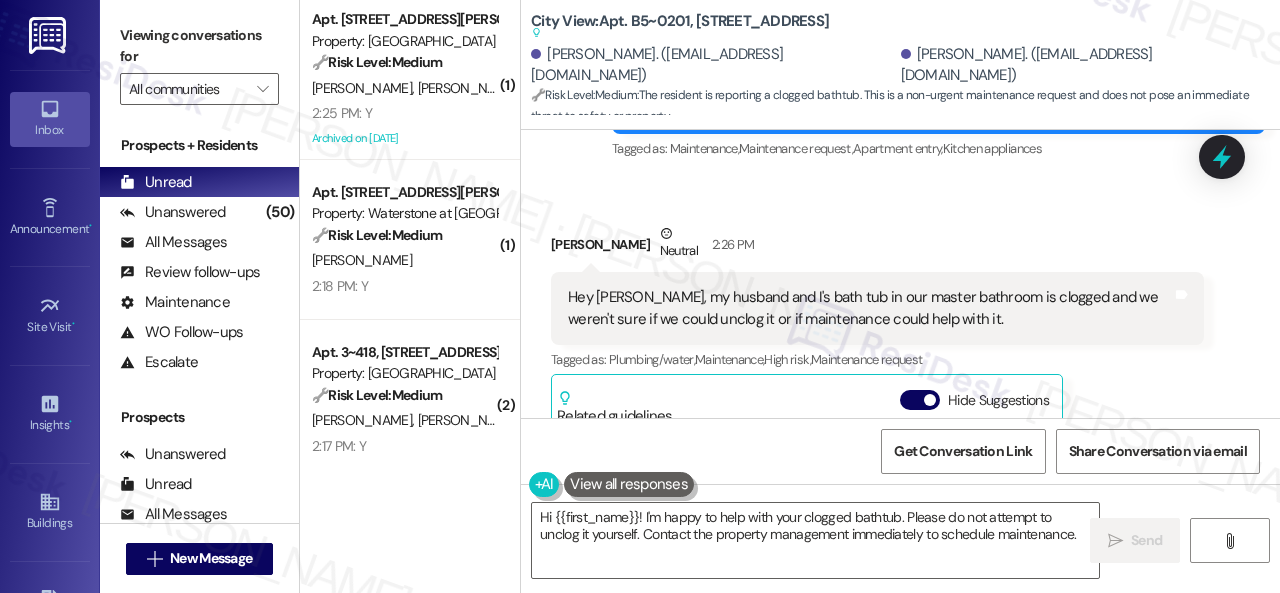 click on "Get Conversation Link Share Conversation via email" at bounding box center [900, 451] 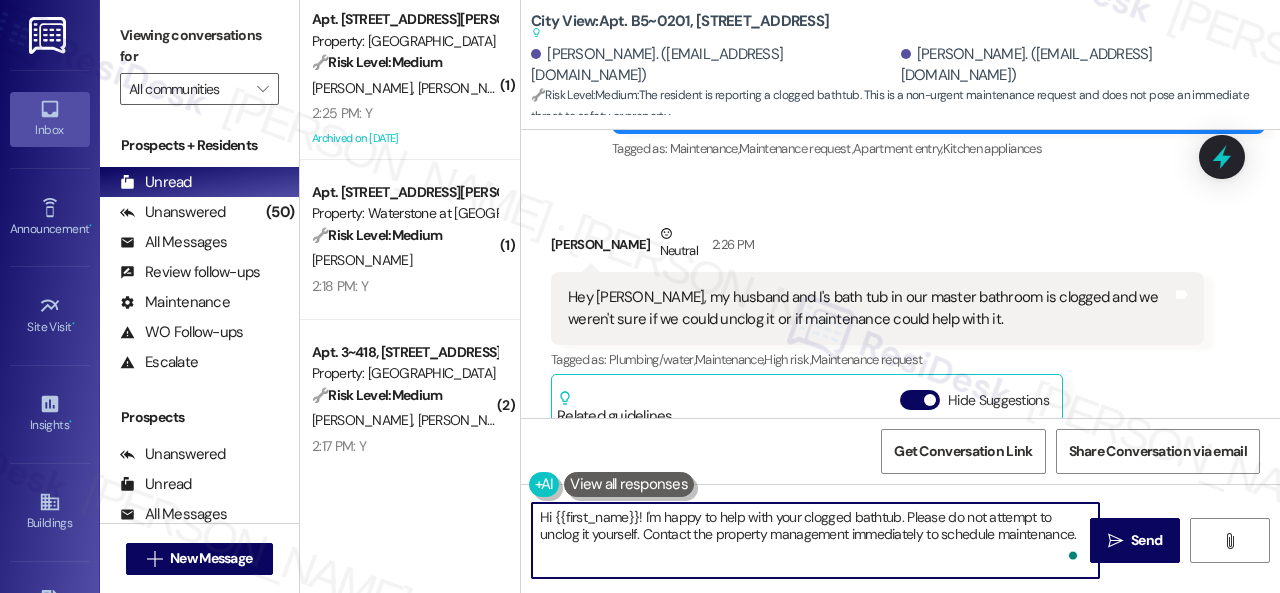 drag, startPoint x: 554, startPoint y: 516, endPoint x: 637, endPoint y: 514, distance: 83.02409 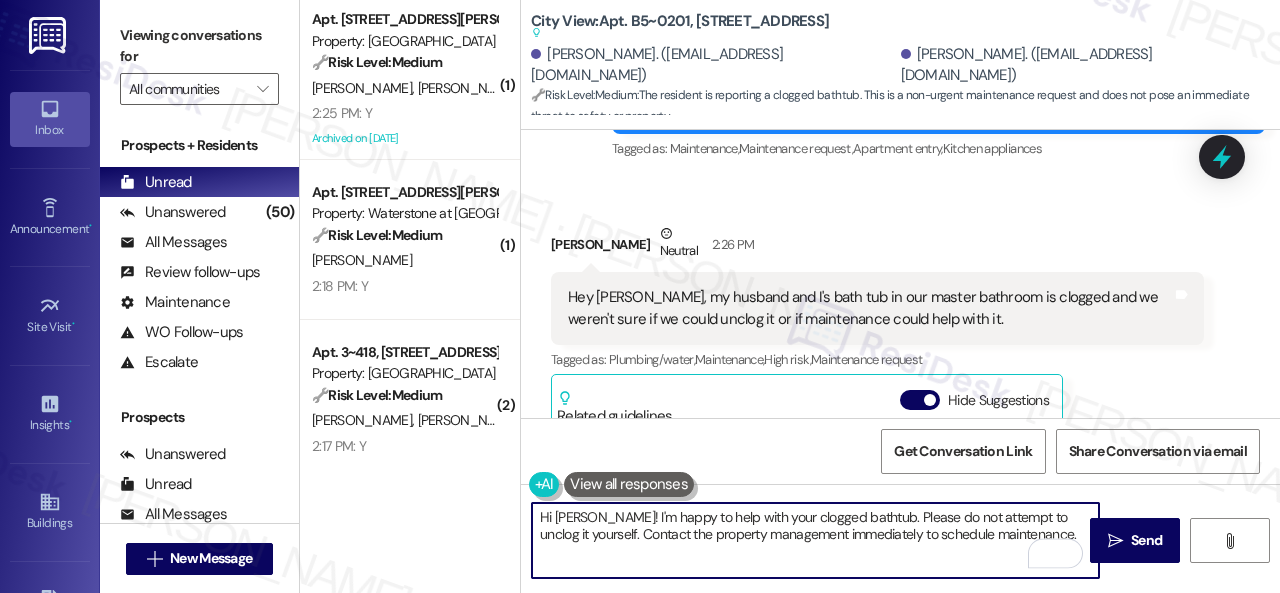 scroll, scrollTop: 6, scrollLeft: 0, axis: vertical 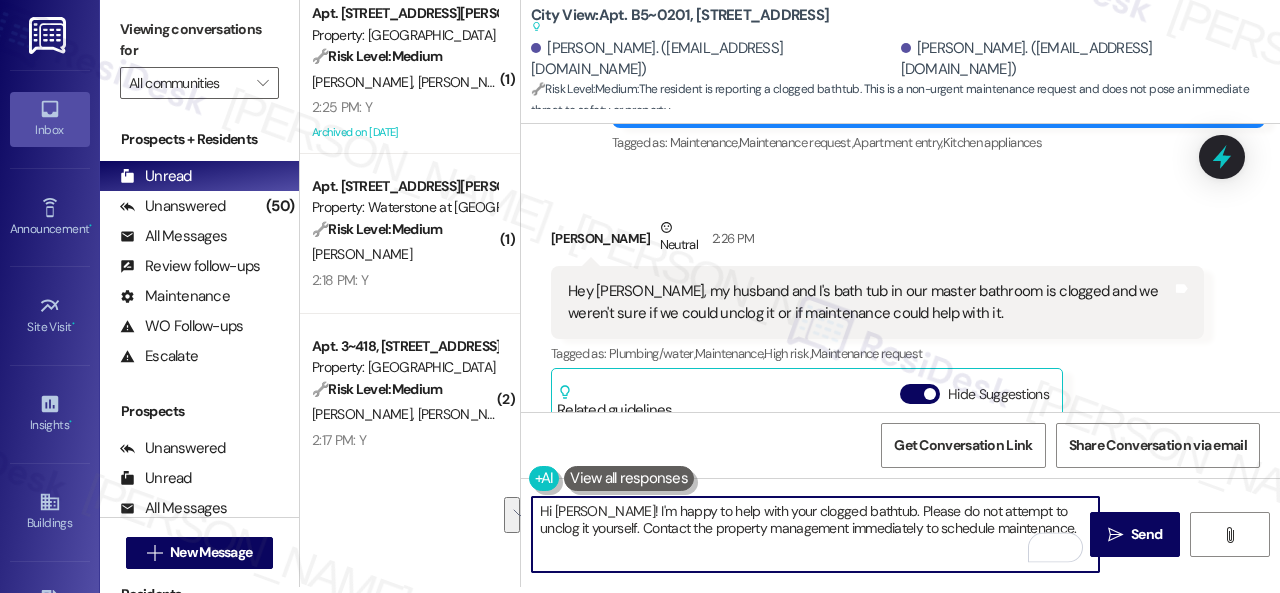 drag, startPoint x: 623, startPoint y: 513, endPoint x: 1082, endPoint y: 613, distance: 469.76697 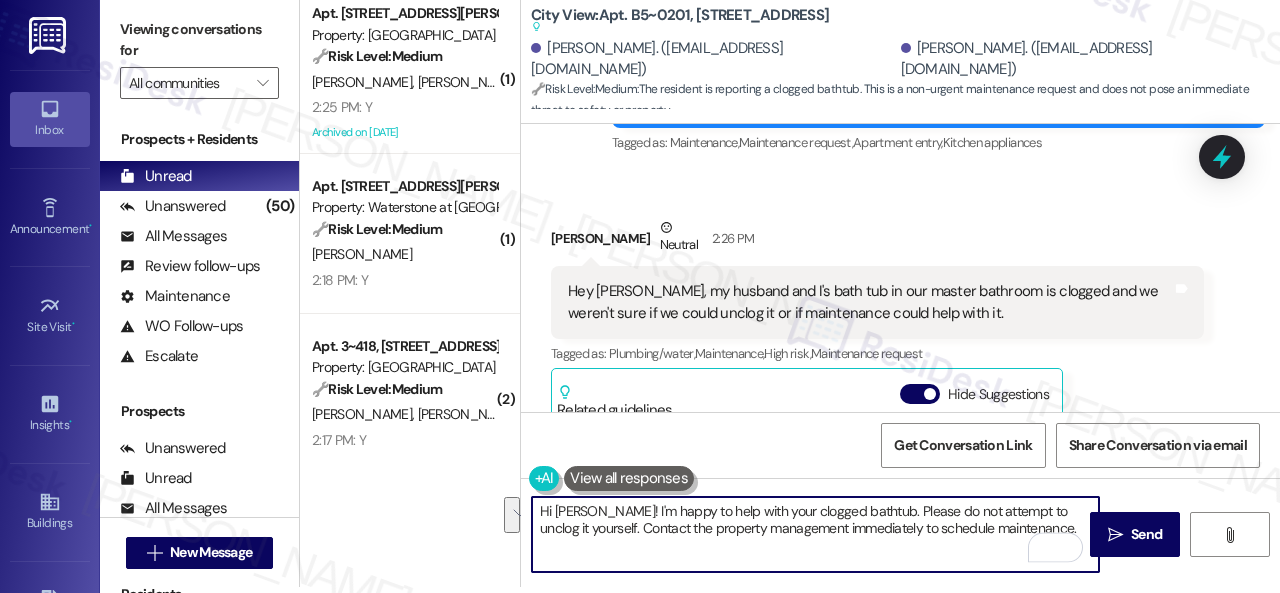 click on "Inbox   Go to Inbox Announcement   • Send A Text Announcement Site Visit   • Go to Site Visit Insights   • Go to Insights Buildings   Go to Buildings Leads   Go to Leads Templates   • Go to Templates Account   Go to Account Support   Go to Support Viewing conversations for All communities  Prospects + Residents Unread (0) Unread: Any message you haven't read yet will show up here Unanswered (50) Unanswered: ResiDesk identifies open questions and unanswered conversations so you can respond to them. All Messages (undefined) All Messages: This is your inbox. All of your tenant messages will show up here. Review follow-ups (undefined) Review follow-ups: ResiDesk identifies open review candidates and conversations so you can respond to them. Maintenance (undefined) Maintenance: ResiDesk identifies conversations around maintenance or work orders from the last 14 days so you can respond to them. WO Follow-ups (undefined) Escalate (undefined) Prospects Unanswered (0) Unread (0) All Messages (undefined) (0)" at bounding box center [640, 296] 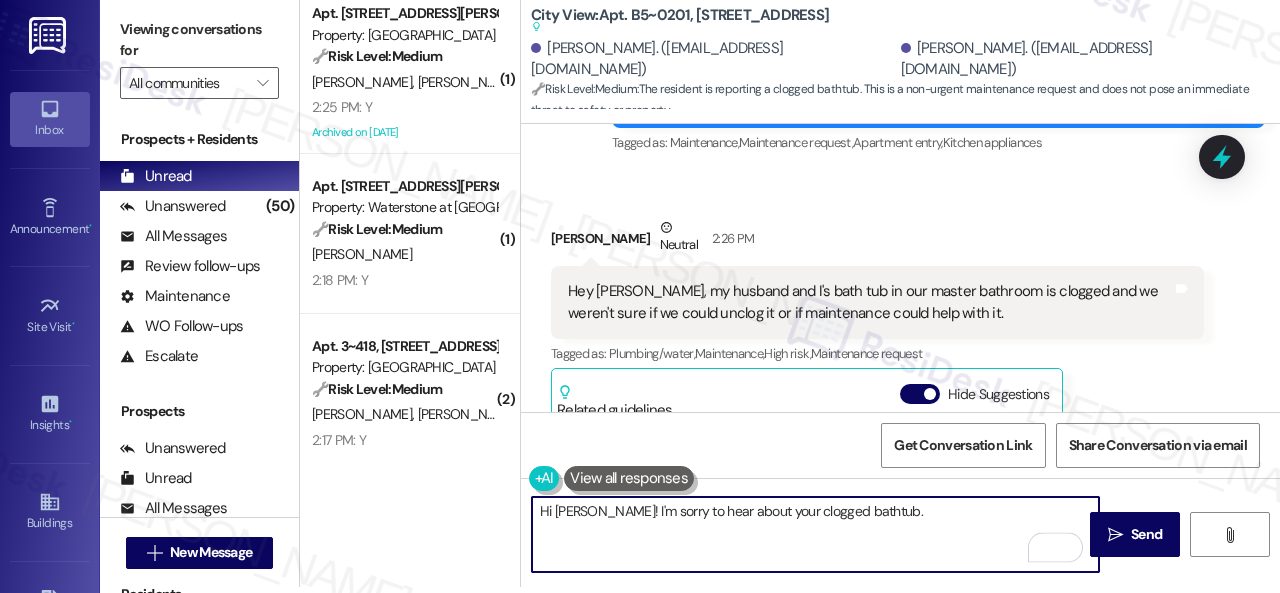 paste on "Is there a work order for the issue already? If so, may I have the work order number to follow up with the site team? If not yet, I'll be happy to submit it on your behalf.
Note: Due to limited availability, our maintenance team isn't able to call or schedule visits in advance. By submitting a work order, you're permitting them to enter your apartment, even if you're not home. If any children may be alone during the visit, please let me know so we can inform the team." 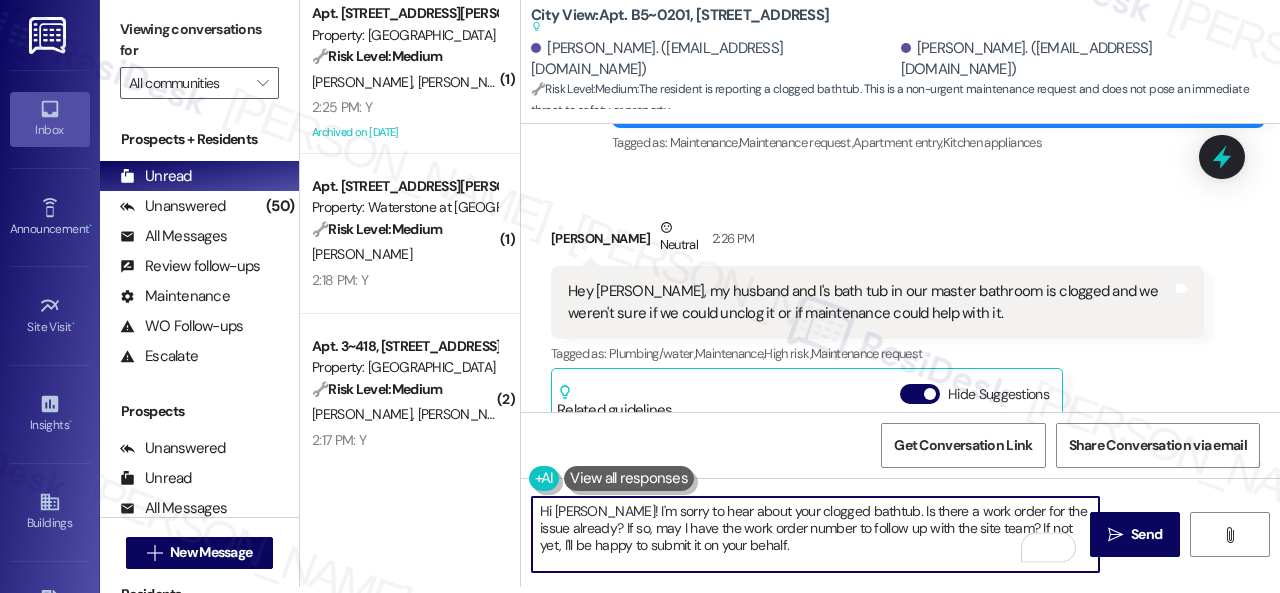 scroll, scrollTop: 68, scrollLeft: 0, axis: vertical 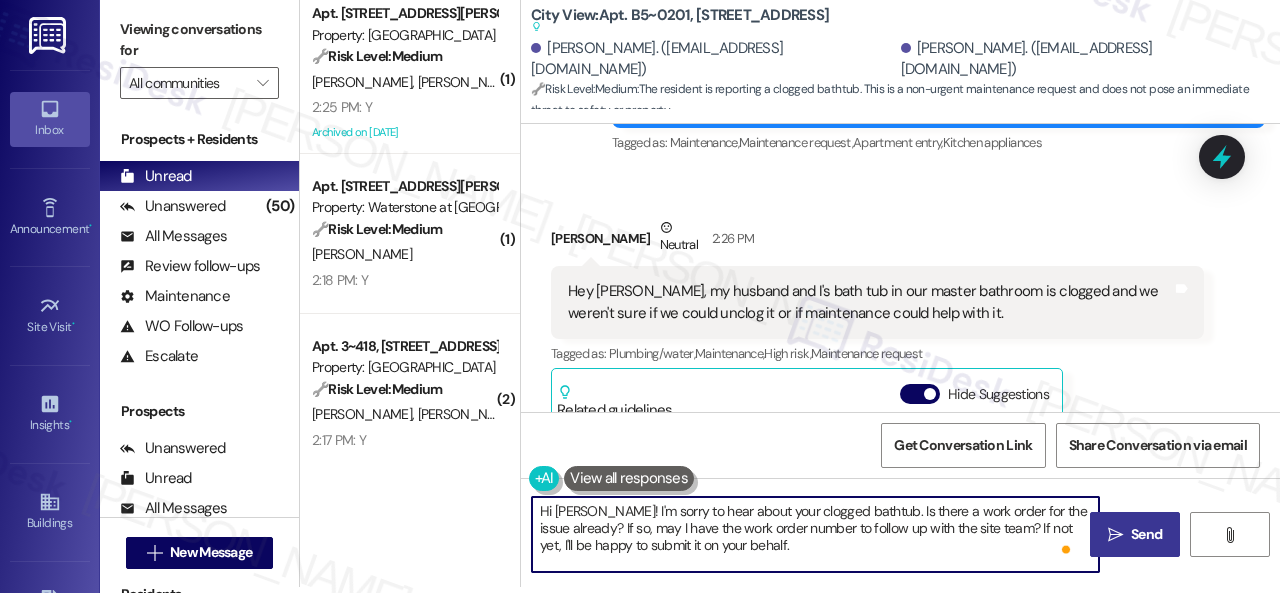 type on "Hi Danielle! I'm sorry to hear about your clogged bathtub. Is there a work order for the issue already? If so, may I have the work order number to follow up with the site team? If not yet, I'll be happy to submit it on your behalf.
Note: Due to limited availability, our maintenance team isn't able to call or schedule visits in advance. By submitting a work order, you're permitting them to enter your apartment, even if you're not home. If any children may be alone during the visit, please let me know so we can inform the team." 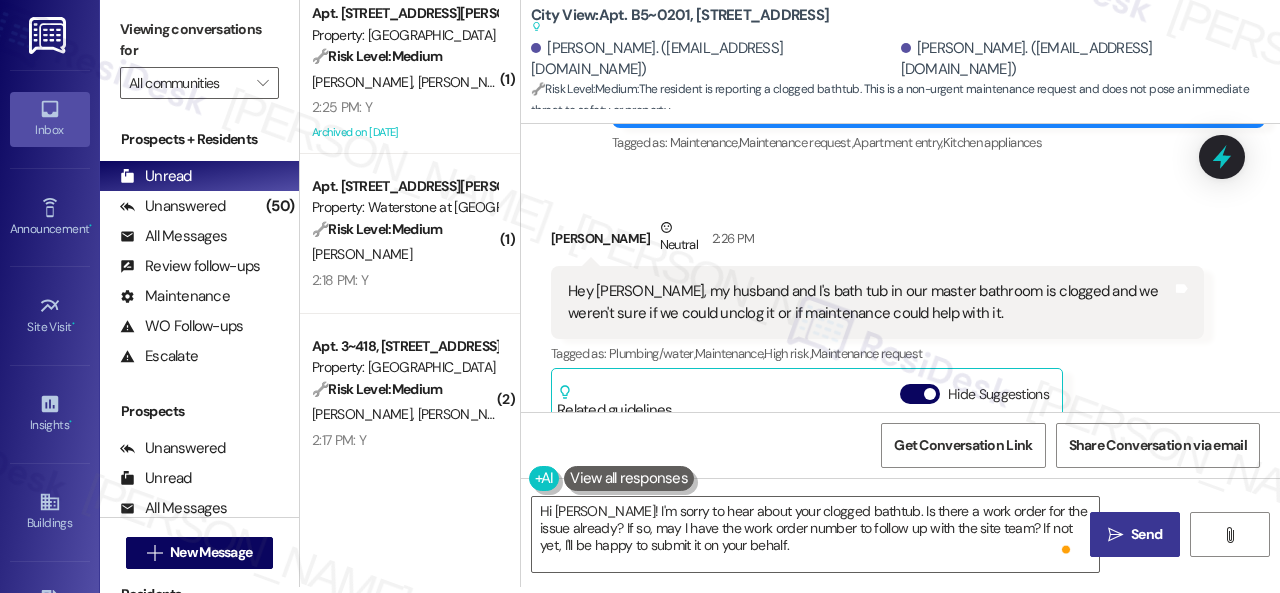 click on "Send" at bounding box center (1146, 534) 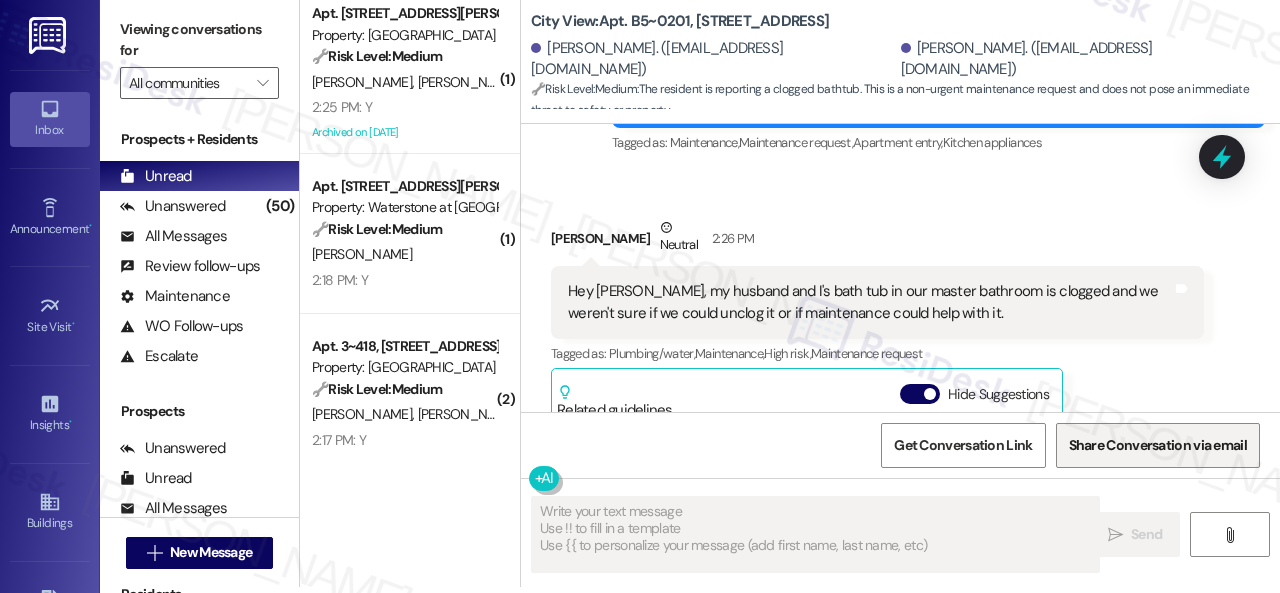 type on "Fetching suggested responses. Please feel free to read through the conversation in the meantime." 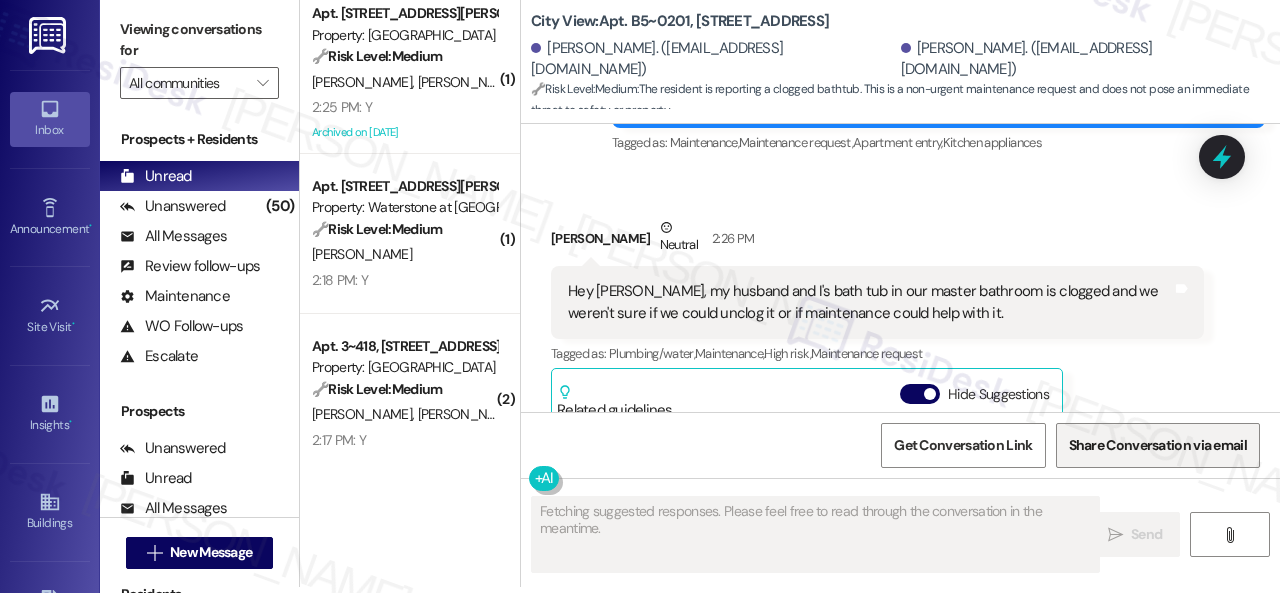 scroll, scrollTop: 0, scrollLeft: 0, axis: both 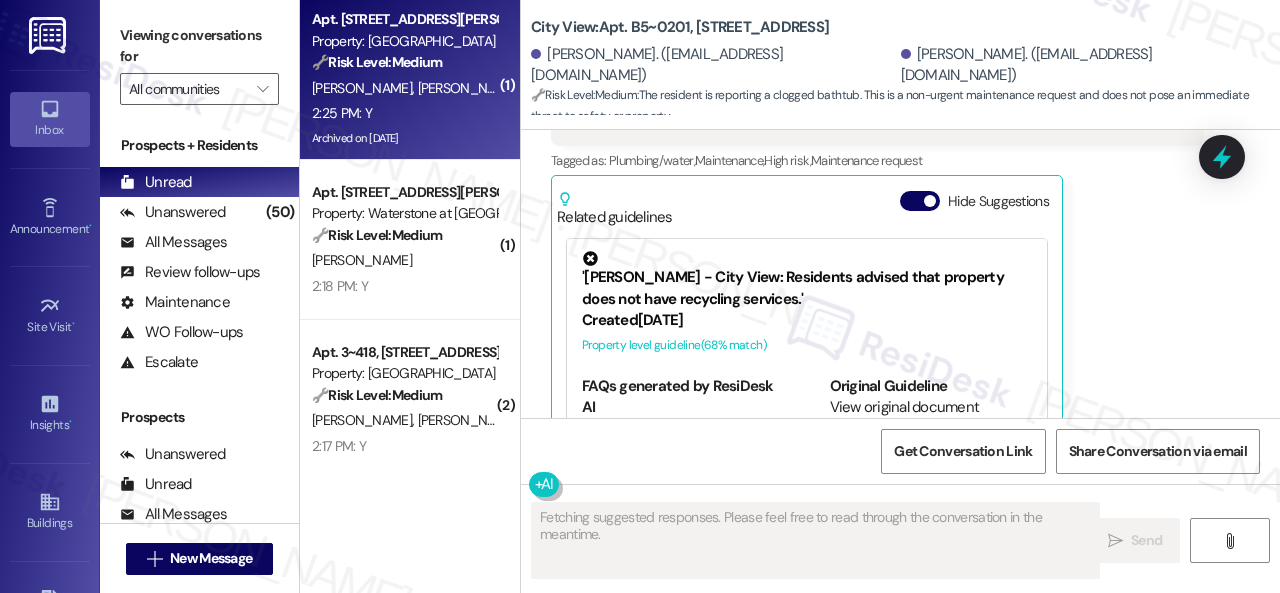 click on "Archived on 06/20/2025" at bounding box center (404, 138) 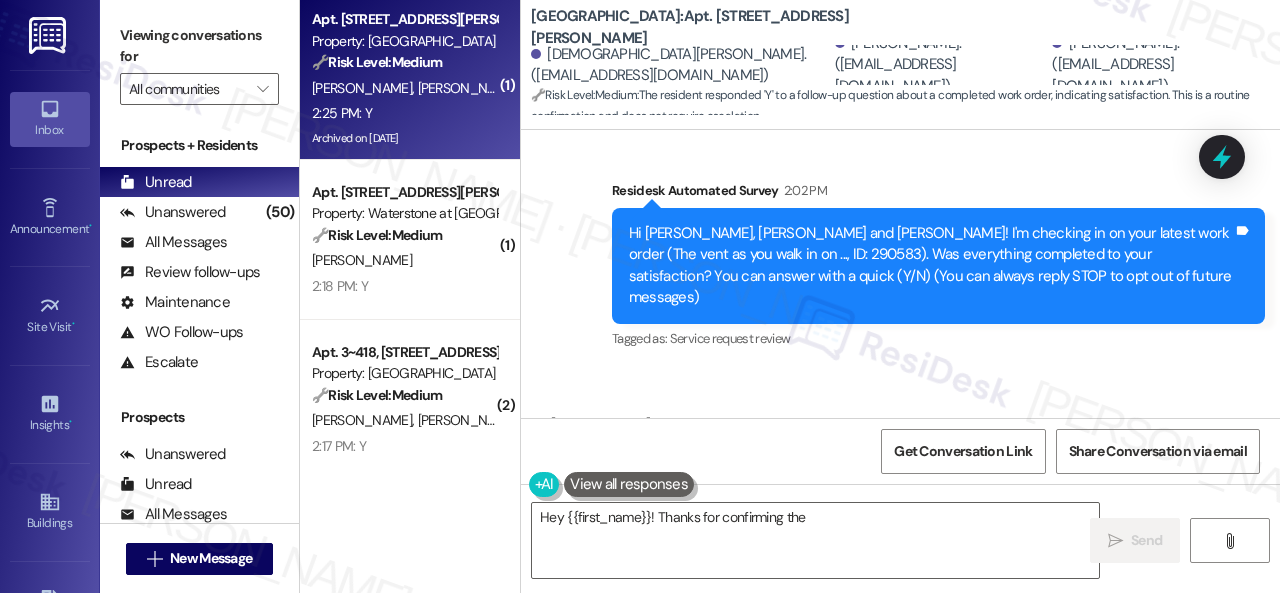 scroll, scrollTop: 226, scrollLeft: 0, axis: vertical 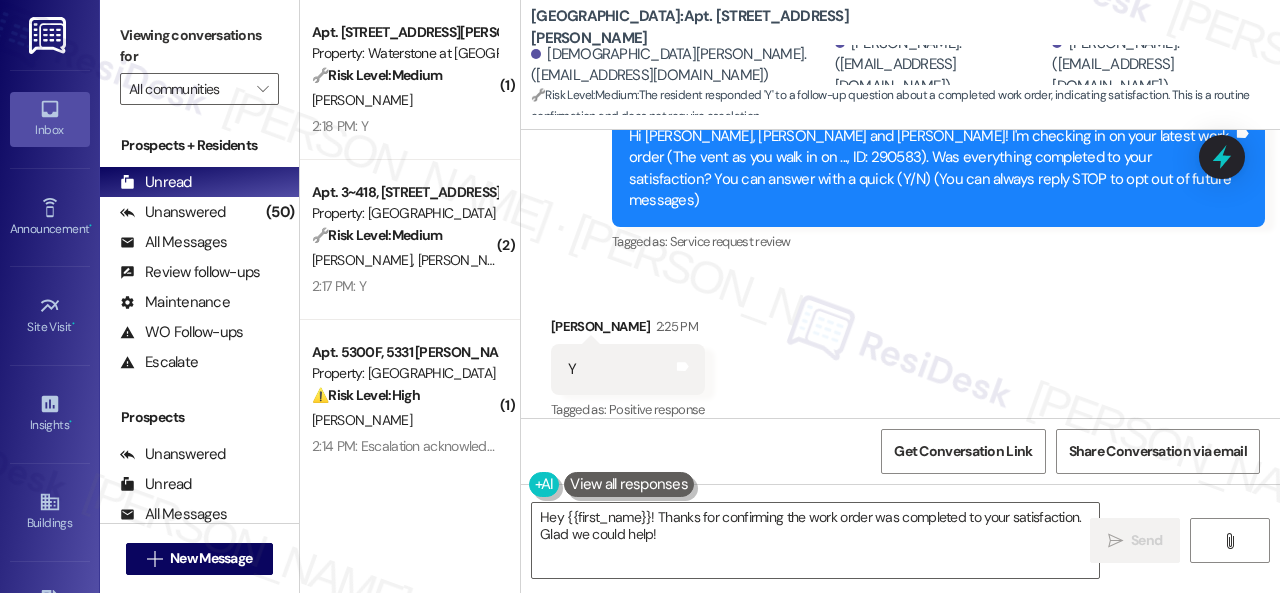click on "Survey, sent via SMS Residesk Automated Survey 2:02 PM Hi Karmarsha, Kareen and Ralph! I'm checking in on your latest work order (The vent as you walk in on ..., ID: 290583). Was everything completed to your satisfaction? You can answer with a quick (Y/N) (You can always reply STOP to opt out of future messages) Tags and notes Tagged as:   Service request review Click to highlight conversations about Service request review" at bounding box center [938, 169] 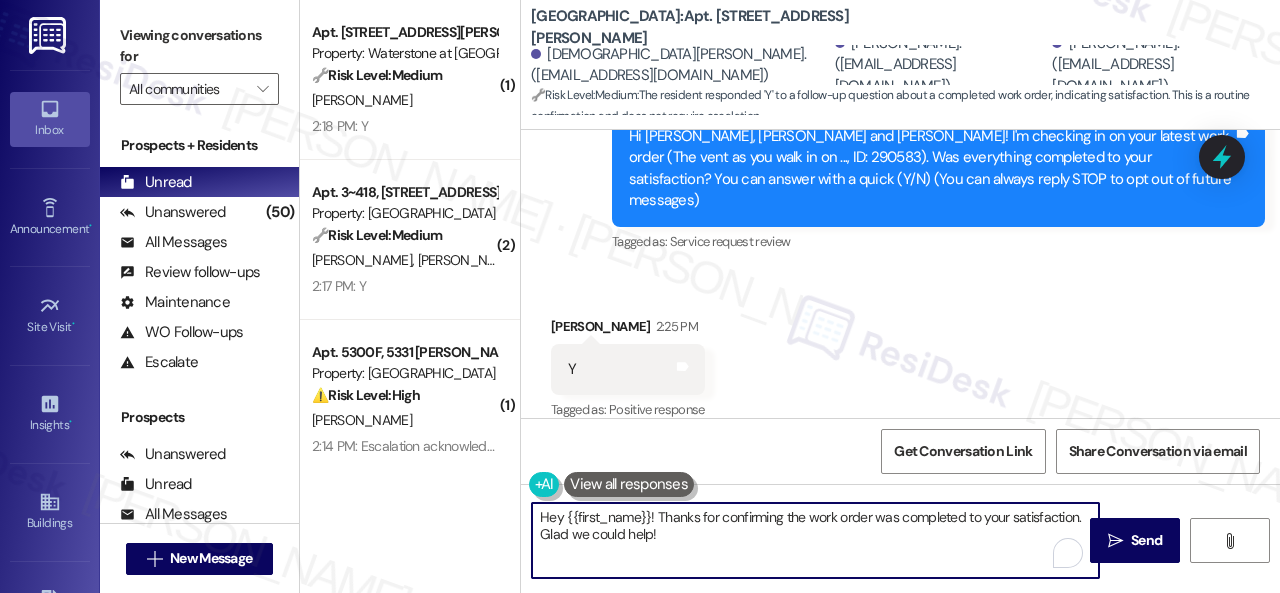click on "( 1 ) Apt. 19105, 6855 S Mason Rd Property: Waterstone at Cinco Ranch 🔧  Risk Level:  Medium The resident responded positively to a check-in regarding a completed work order. This indicates satisfactory resolution of a maintenance issue. S. Joseph 2:18 PM: Y 2:18 PM: Y ( 2 ) Apt. 3~418, 12415 Pennsylvania Street Property: Penn Circle 🔧  Risk Level:  Medium The resident initially reported issues with the AC after the work order was completed, but then confirmed it was working fine. This indicates a temporary issue that has been resolved, so it's a non-urgent maintenance follow-up. T. Flores L. Hayes 2:17 PM: Y 2:17 PM: Y ( 1 ) Apt. 5300F, 5331 Findley Property: Prairie Pines Townhomes ⚠️  Risk Level:  High C. Morrison 2:14 PM: Escalation acknowledged. 2:14 PM: Escalation acknowledged. ( 1 ) Apt. 28103, 12501 Broadway St Property: Avenues at Shadow Creek ⚠️  Risk Level:  High Q. Virgil 2:13 PM: Escalation acknowledged. 2:13 PM: Escalation acknowledged. ( 2 ) Apt. 509, 747 N College Ave 🔧 Medium" at bounding box center [790, 296] 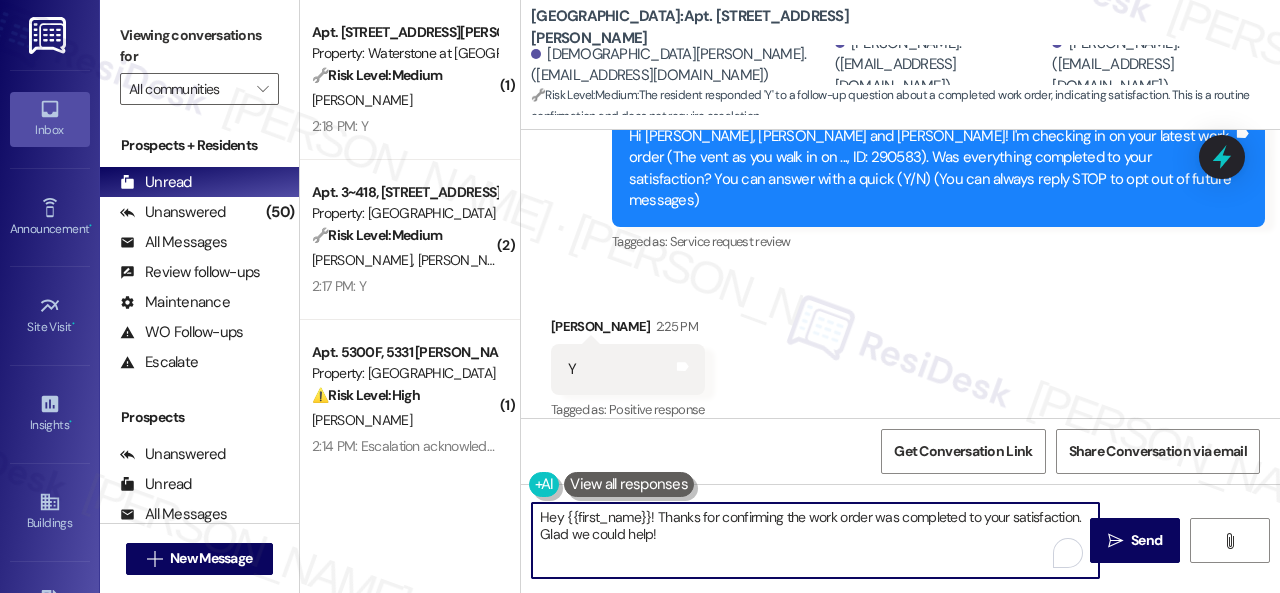 paste on "Glad everything’s all set! If {{property}} met your expectations, just reply with “Yes.” If not, no problem — we’d love to hear your feedback so we can keep improving. Thank you" 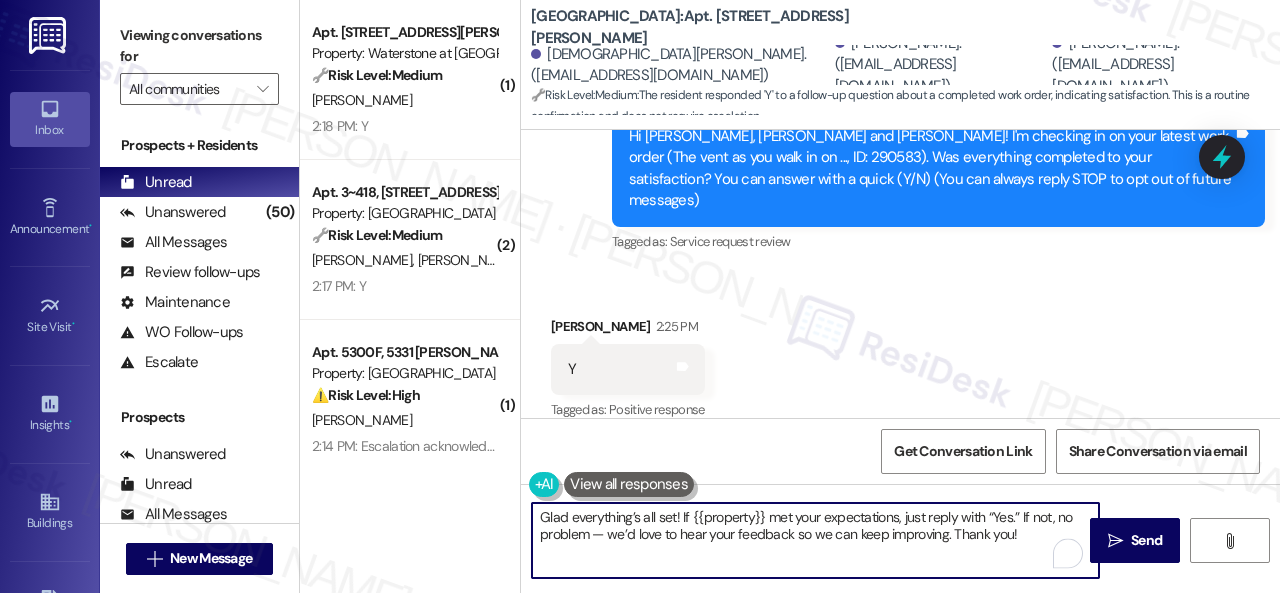 scroll, scrollTop: 0, scrollLeft: 0, axis: both 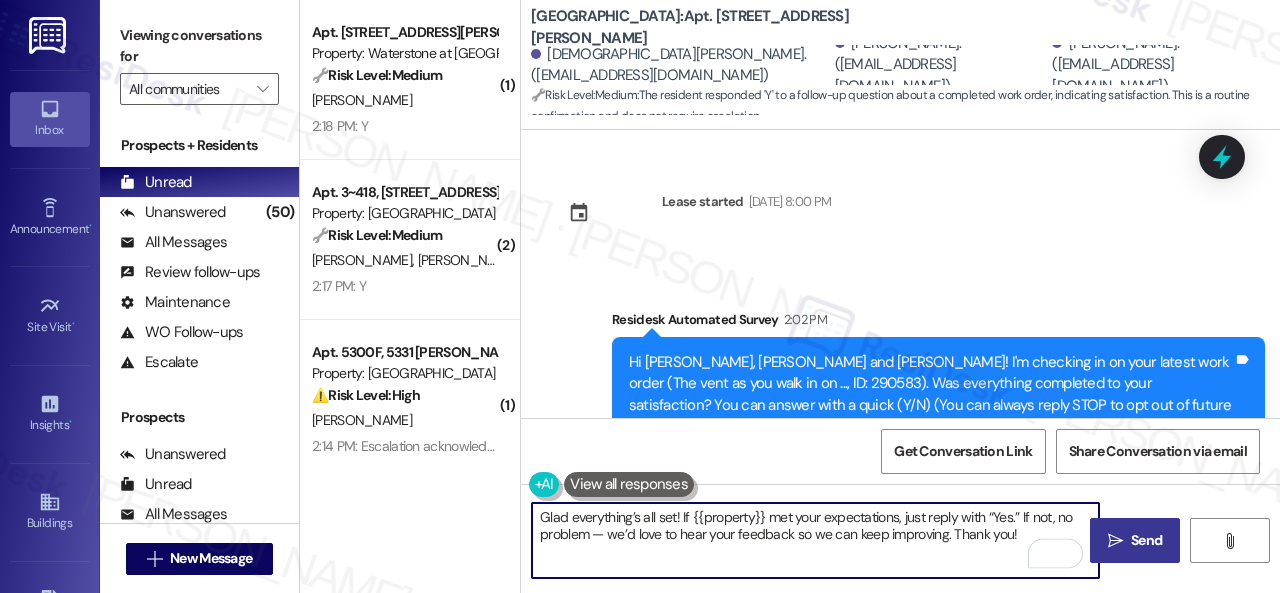 click on "Send" at bounding box center [1146, 540] 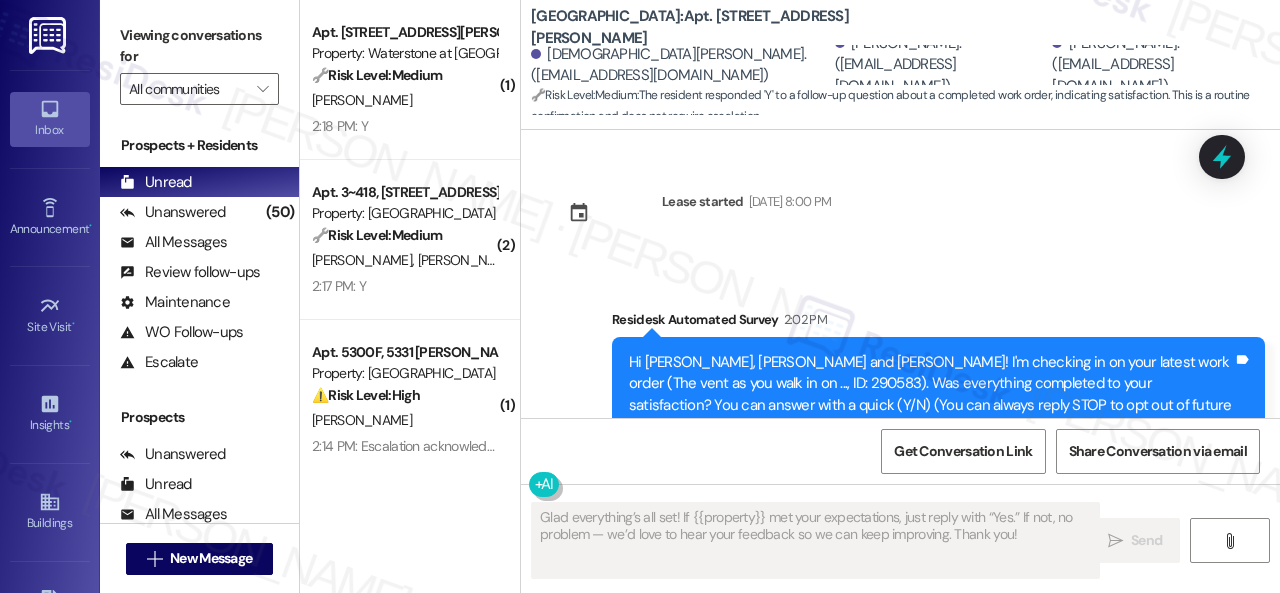 type on "Fetching suggested responses. Please feel free to read through the conversation in the meantime." 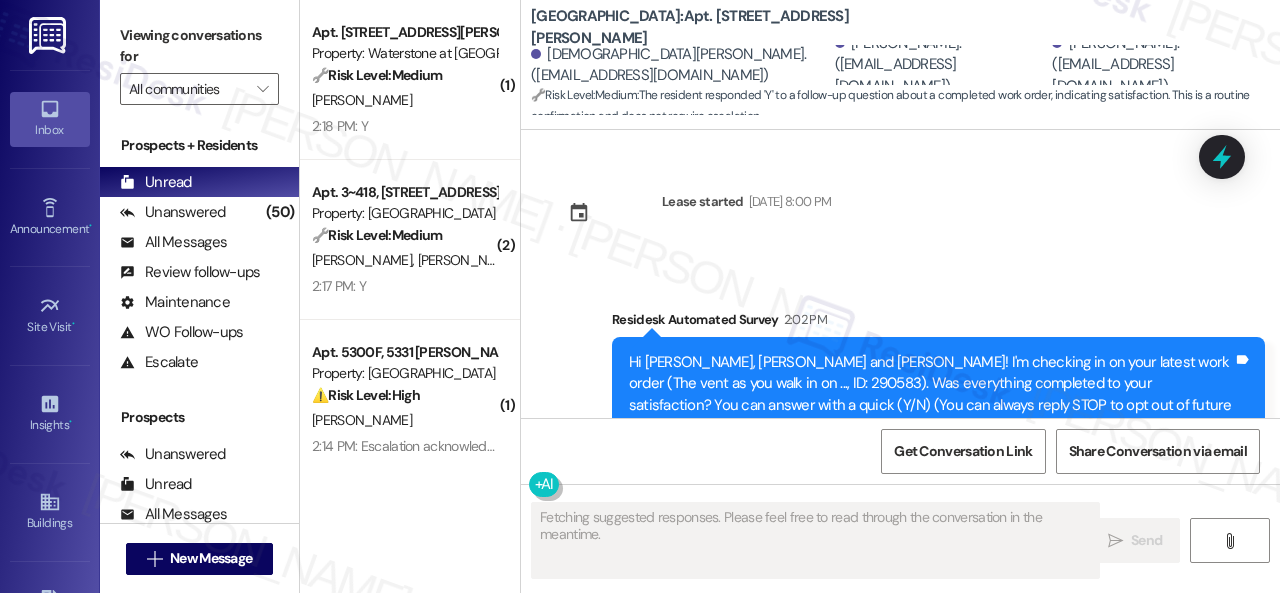 scroll, scrollTop: 226, scrollLeft: 0, axis: vertical 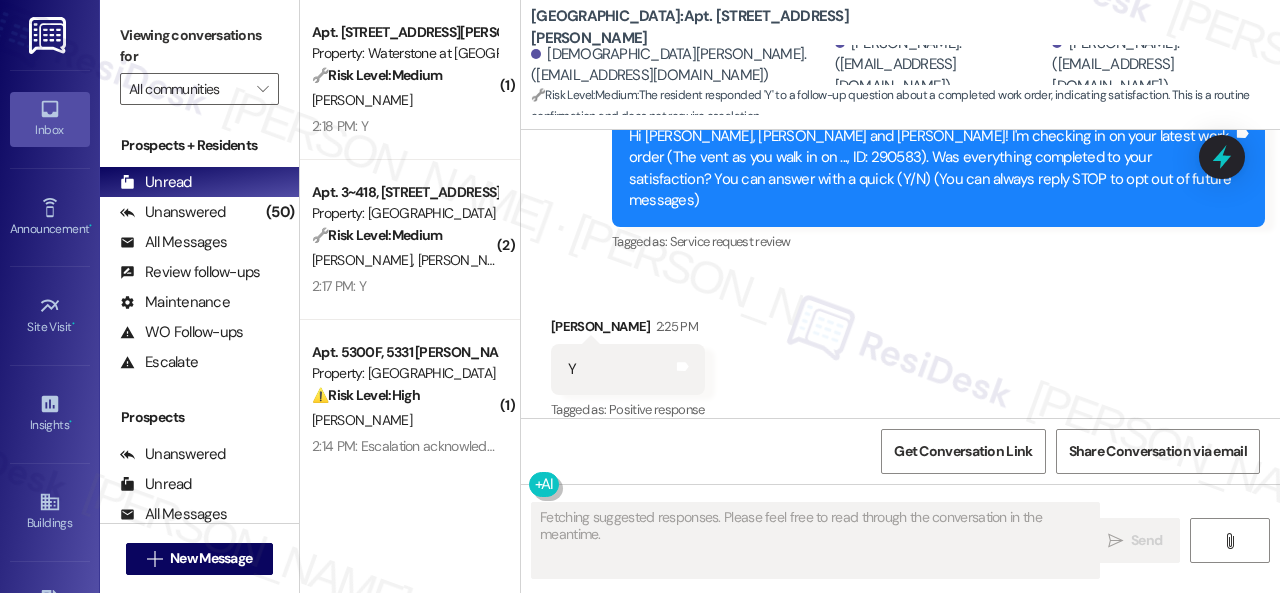 type 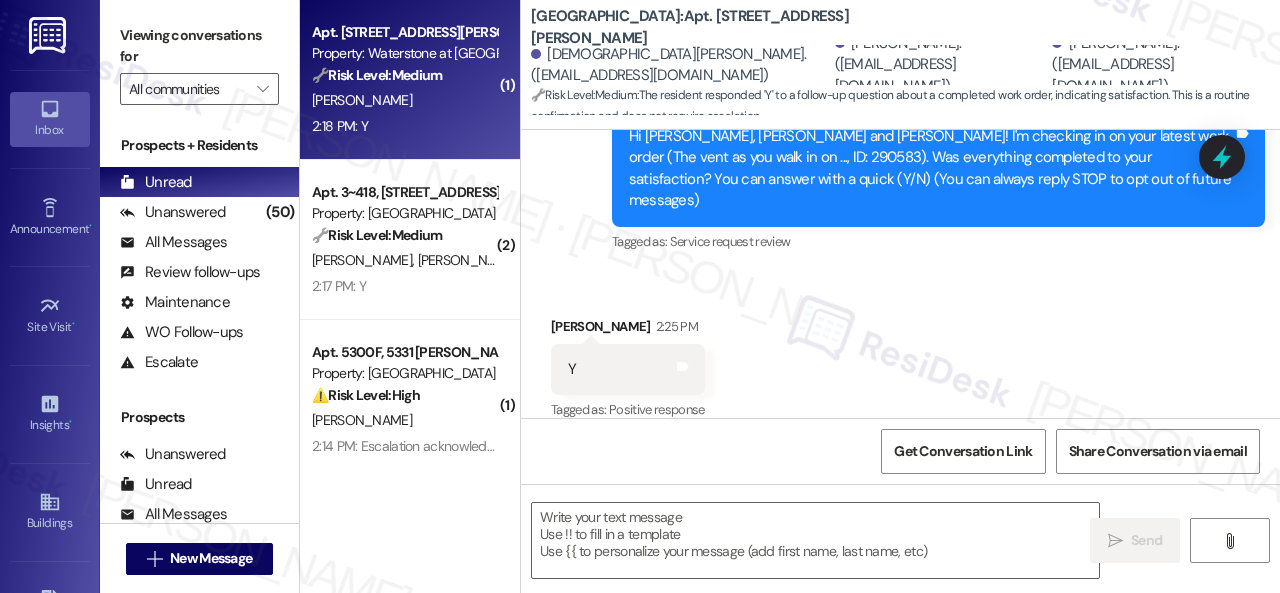 click on "2:18 PM: Y 2:18 PM: Y" at bounding box center (404, 126) 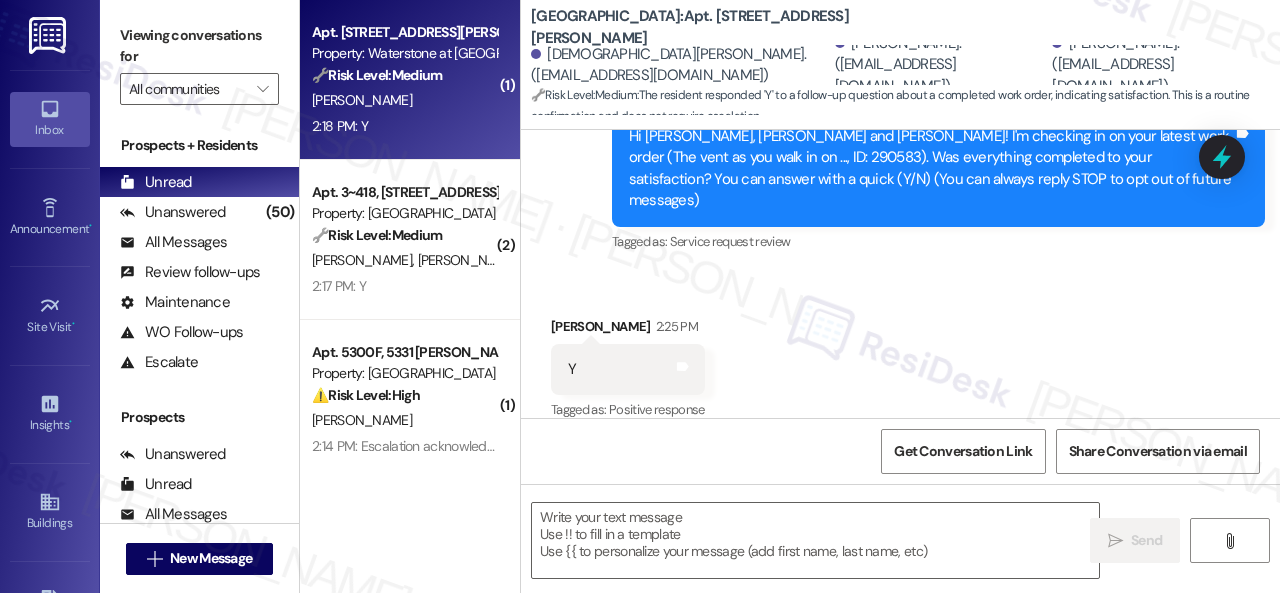 type on "Fetching suggested responses. Please feel free to read through the conversation in the meantime." 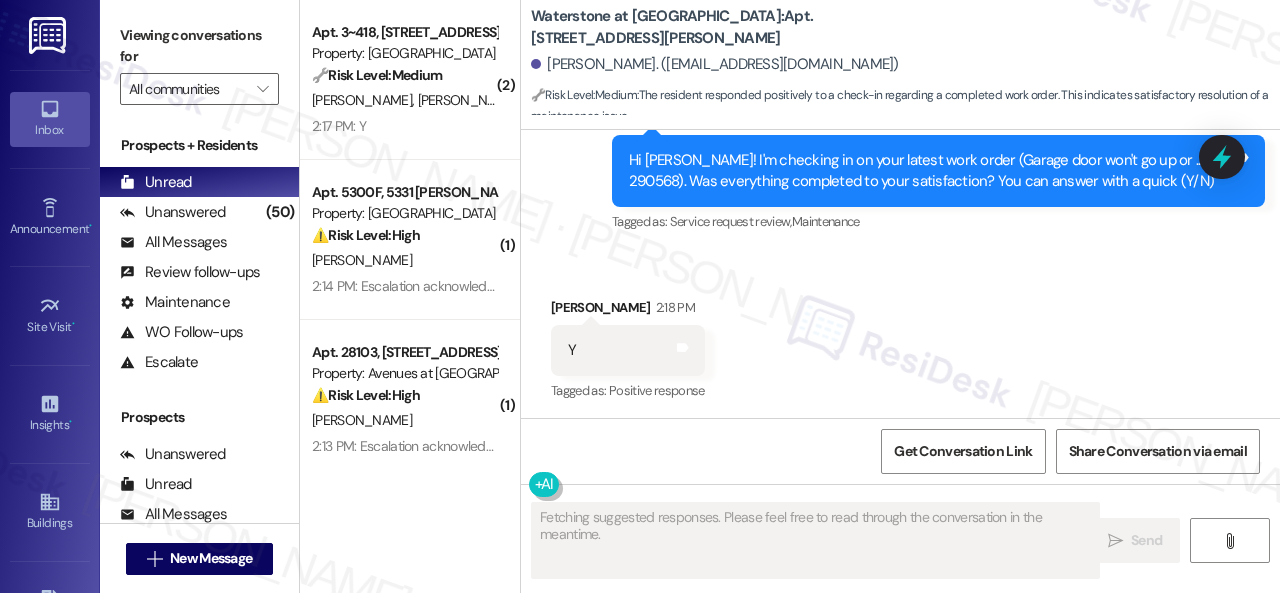 scroll, scrollTop: 9706, scrollLeft: 0, axis: vertical 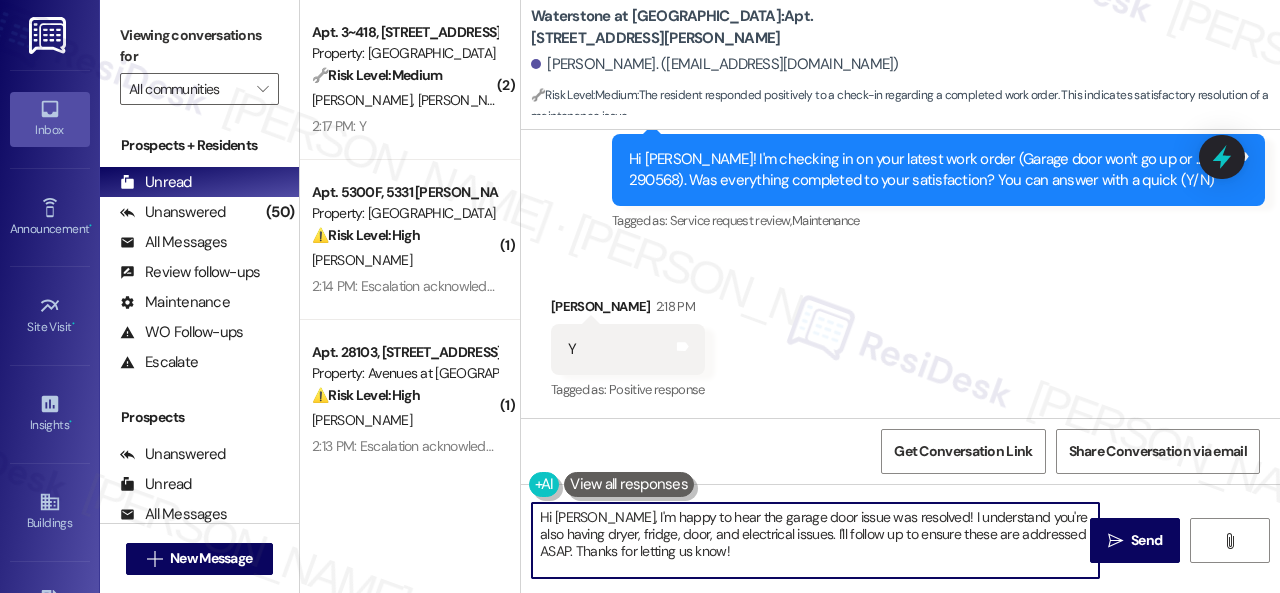 drag, startPoint x: 756, startPoint y: 556, endPoint x: 424, endPoint y: 473, distance: 342.21777 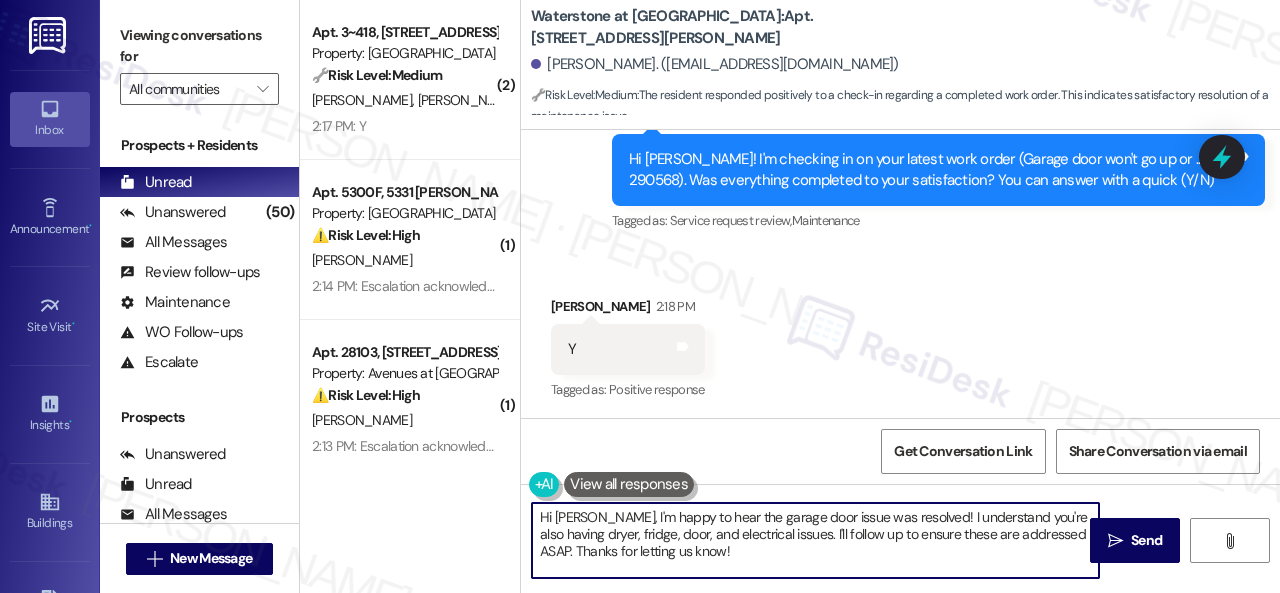 click on "( 2 ) Apt. 3~418, 12415 Pennsylvania Street Property: Penn Circle 🔧  Risk Level:  Medium The resident initially reported issues with the AC after the work order was completed, but then confirmed it was working fine. This indicates a temporary issue that has been resolved, so it's a non-urgent maintenance follow-up. T. Flores L. Hayes 2:17 PM: Y 2:17 PM: Y ( 1 ) Apt. 5300F, 5331 Findley Property: Prairie Pines Townhomes ⚠️  Risk Level:  High The resident indicates that the work order was not completed due to a lack of equipment (ladder) and that the alarm was triggered while they were out of town. The alarm activation, even if accidental, represents a potential security concern and requires prompt attention. The incomplete work order also needs to be addressed. C. Morrison 2:14 PM: Escalation acknowledged. 2:14 PM: Escalation acknowledged. ( 1 ) Apt. 28103, 12501 Broadway St Property: Avenues at Shadow Creek ⚠️  Risk Level:  High Q. Virgil 2:13 PM: Escalation acknowledged. ( 2 ) Property: 747 🔧 (" at bounding box center [790, 296] 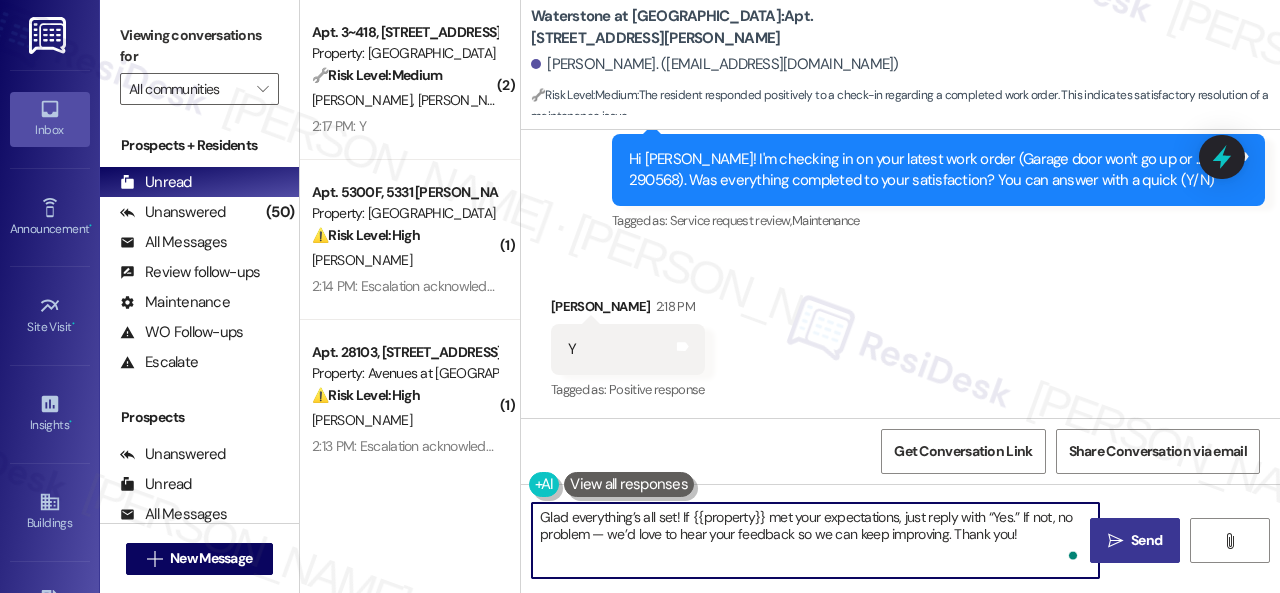 type on "Glad everything’s all set! If {{property}} met your expectations, just reply with “Yes.” If not, no problem — we’d love to hear your feedback so we can keep improving. Thank you!" 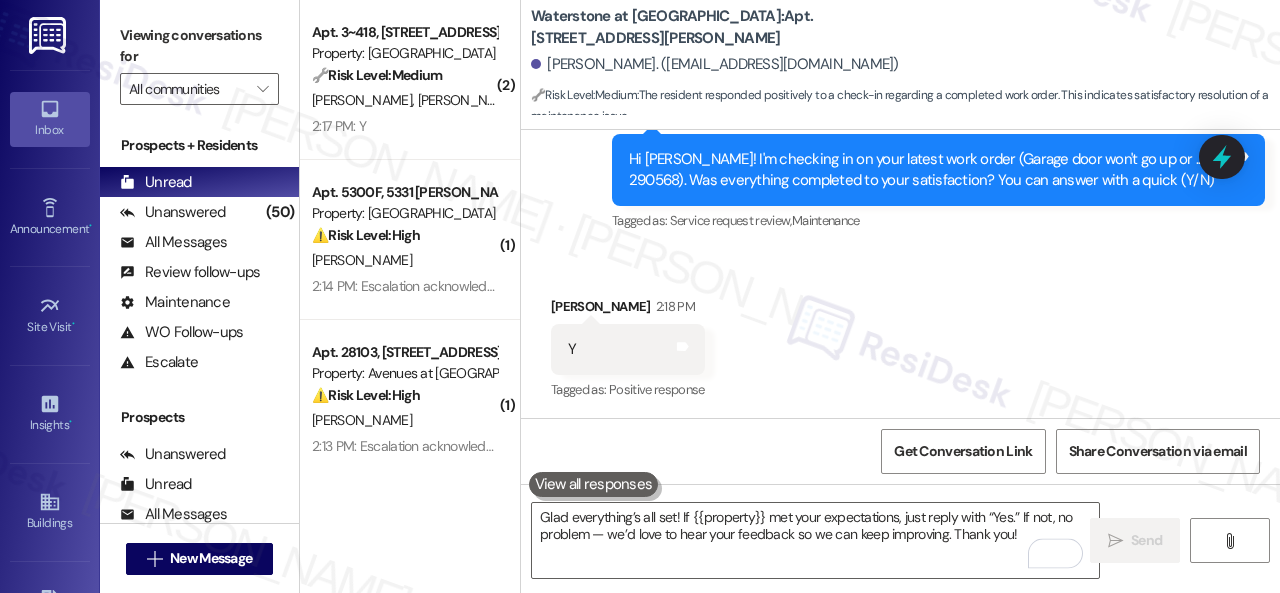 type 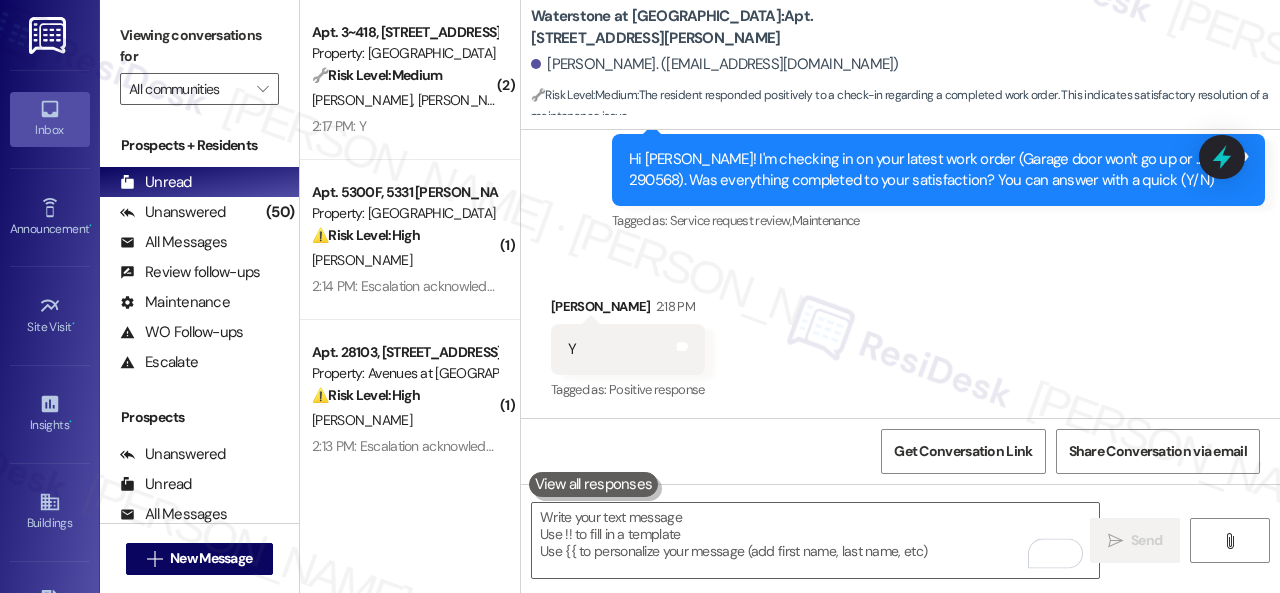 scroll, scrollTop: 9704, scrollLeft: 0, axis: vertical 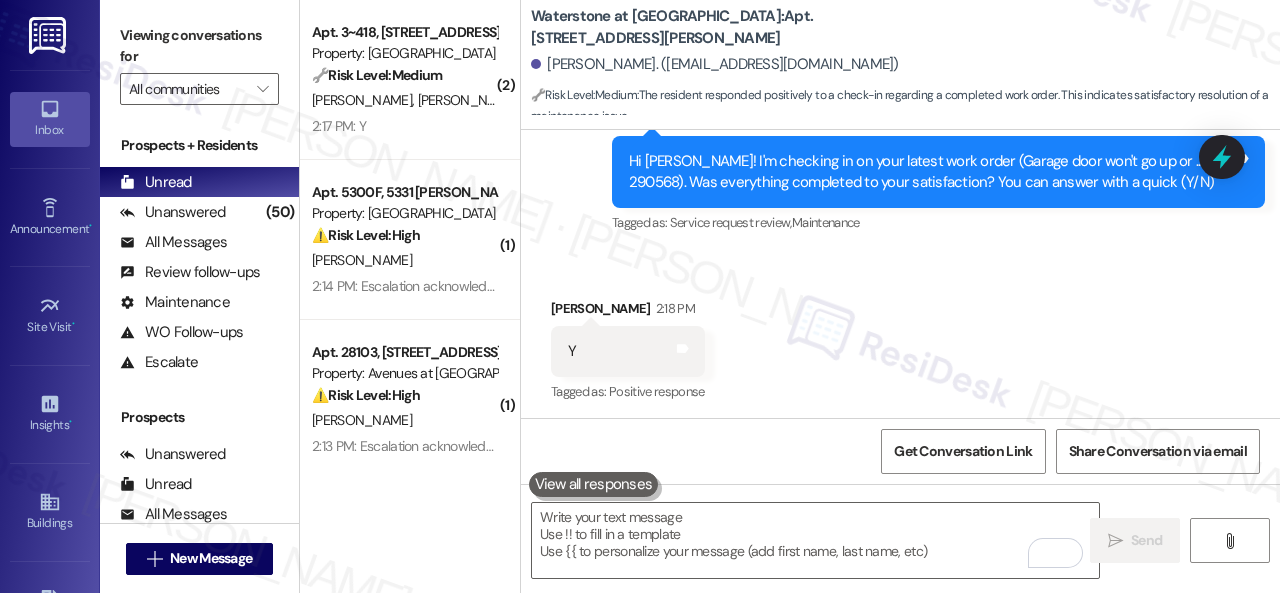 drag, startPoint x: 438, startPoint y: 129, endPoint x: 624, endPoint y: 193, distance: 196.70282 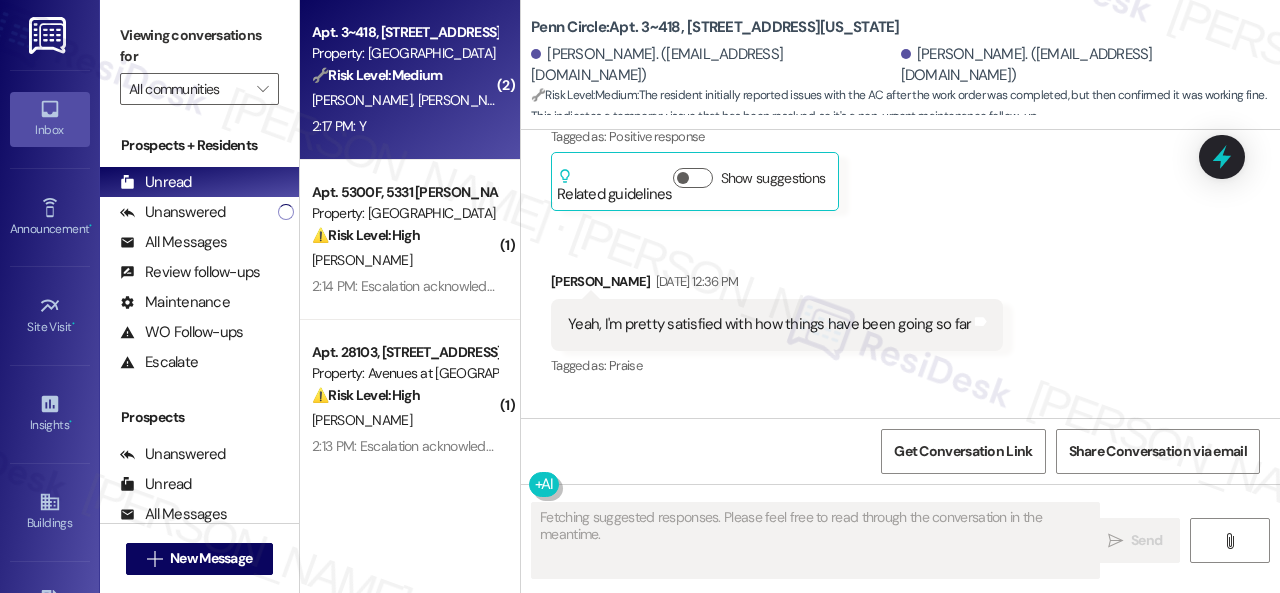 scroll, scrollTop: 3479, scrollLeft: 0, axis: vertical 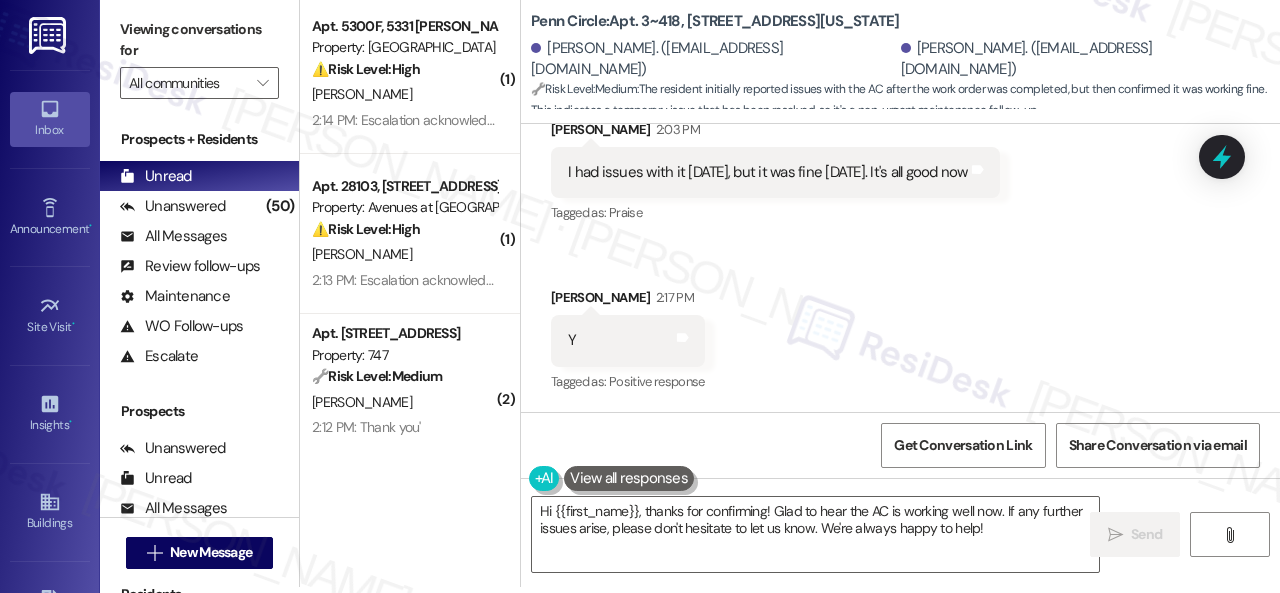 click on "Get Conversation Link Share Conversation via email" at bounding box center (900, 445) 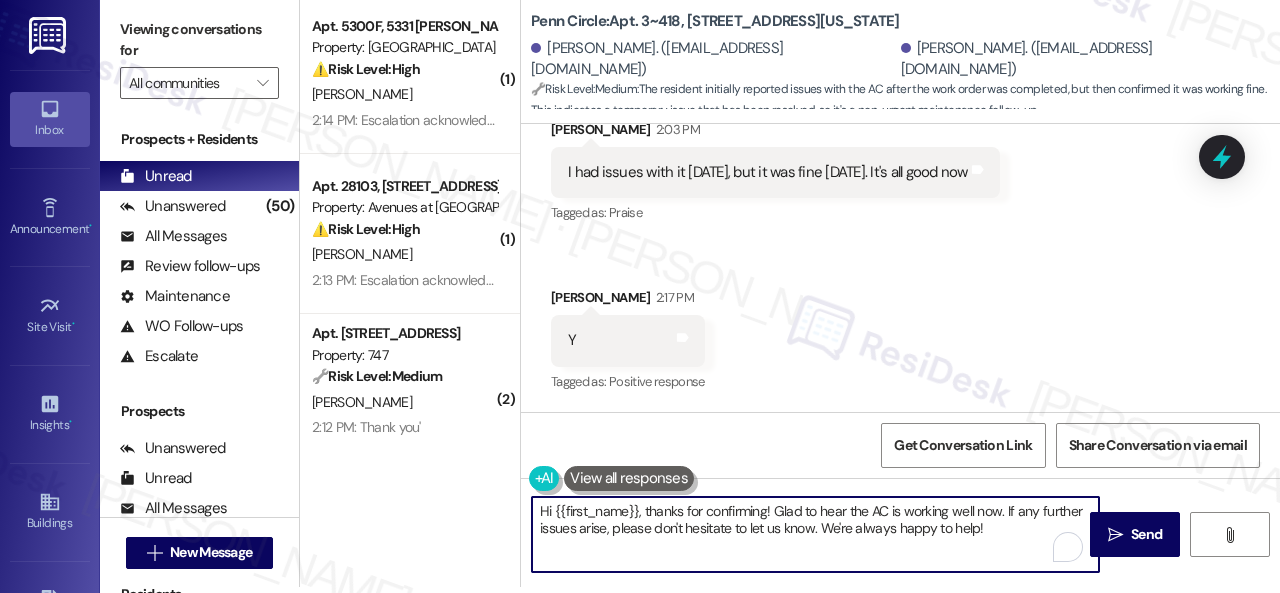 drag, startPoint x: 884, startPoint y: 528, endPoint x: 466, endPoint y: 452, distance: 424.8529 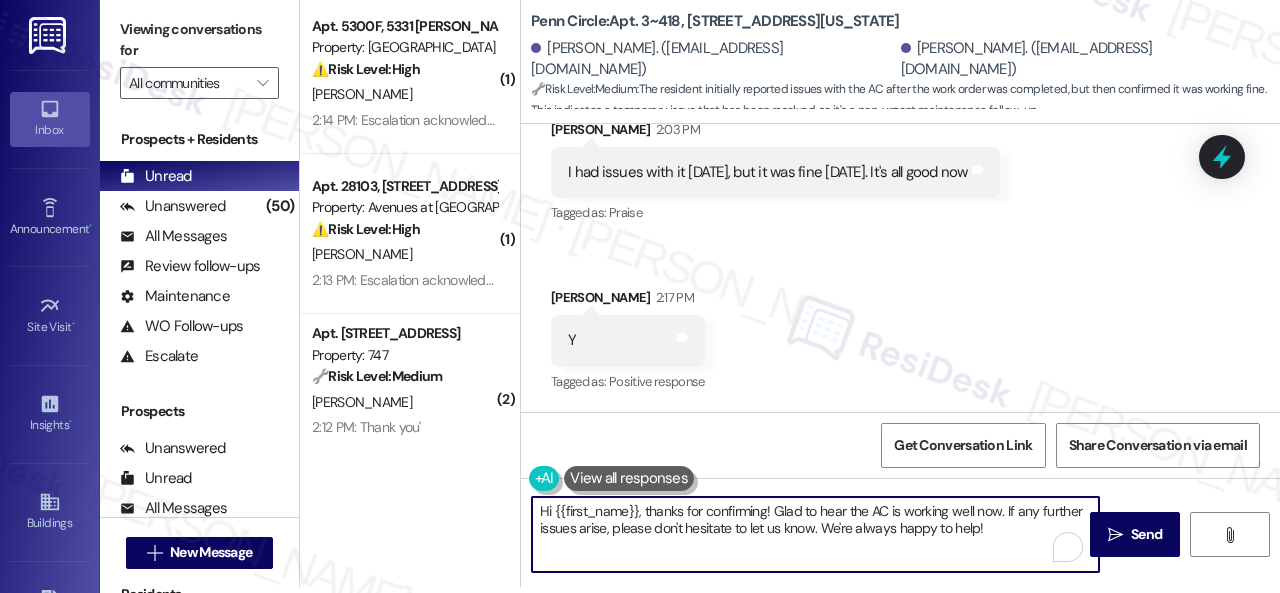 click on "( 1 ) Apt. 5300F, 5331 Findley Property: Prairie Pines Townhomes ⚠️  Risk Level:  High The resident indicates that the work order was not completed due to a lack of equipment (ladder) and that the alarm was triggered while they were out of town. The alarm activation, even if accidental, represents a potential security concern and requires prompt attention. The incomplete work order also needs to be addressed. C. Morrison 2:14 PM: Escalation acknowledged. 2:14 PM: Escalation acknowledged. ( 1 ) Apt. 28103, 12501 Broadway St Property: Avenues at Shadow Creek ⚠️  Risk Level:  High The resident is questioning a charge associated with a maintenance request. This involves a financial concern and potential billing dispute. Q. Virgil 2:13 PM: Escalation acknowledged. 2:13 PM: Escalation acknowledged. ( 2 ) Apt. 509, 747 N College Ave Property: 747 🔧  Risk Level:  Medium M. Thompson 2:12 PM: Thank you' 2:12 PM: Thank you' Archived on 06/05/2025 ( 2 ) Apt. 5363F, 5331 Findley ⚠️  Risk Level:  High ( 2 )" at bounding box center [790, 290] 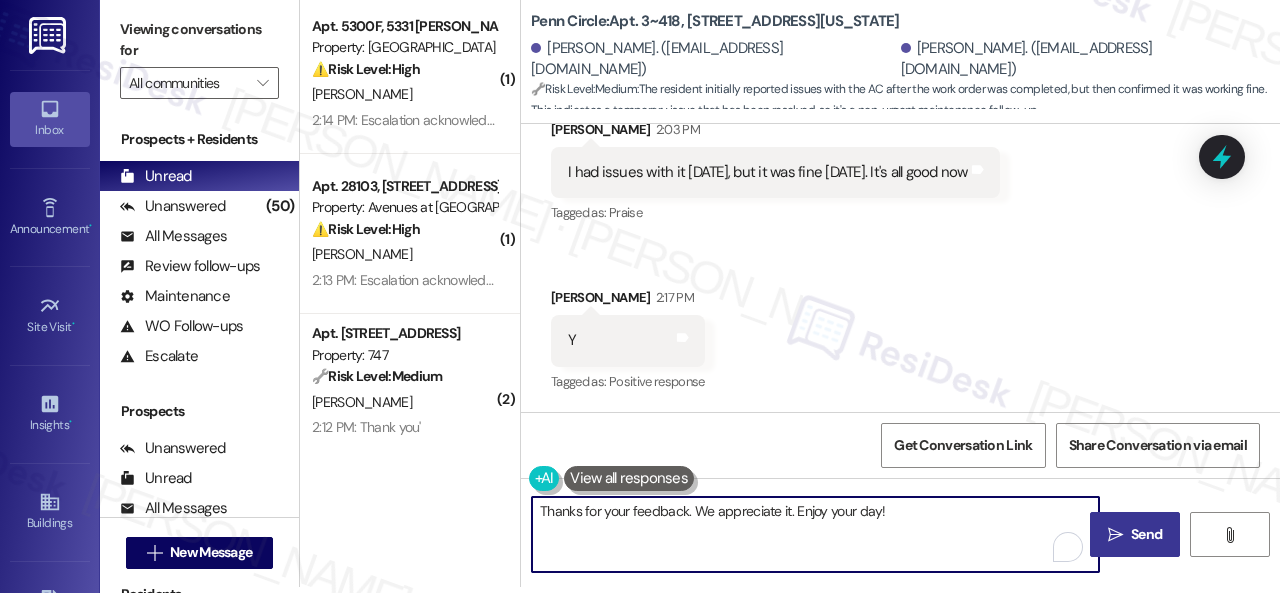 type on "Thanks for your feedback. We appreciate it. Enjoy your day!" 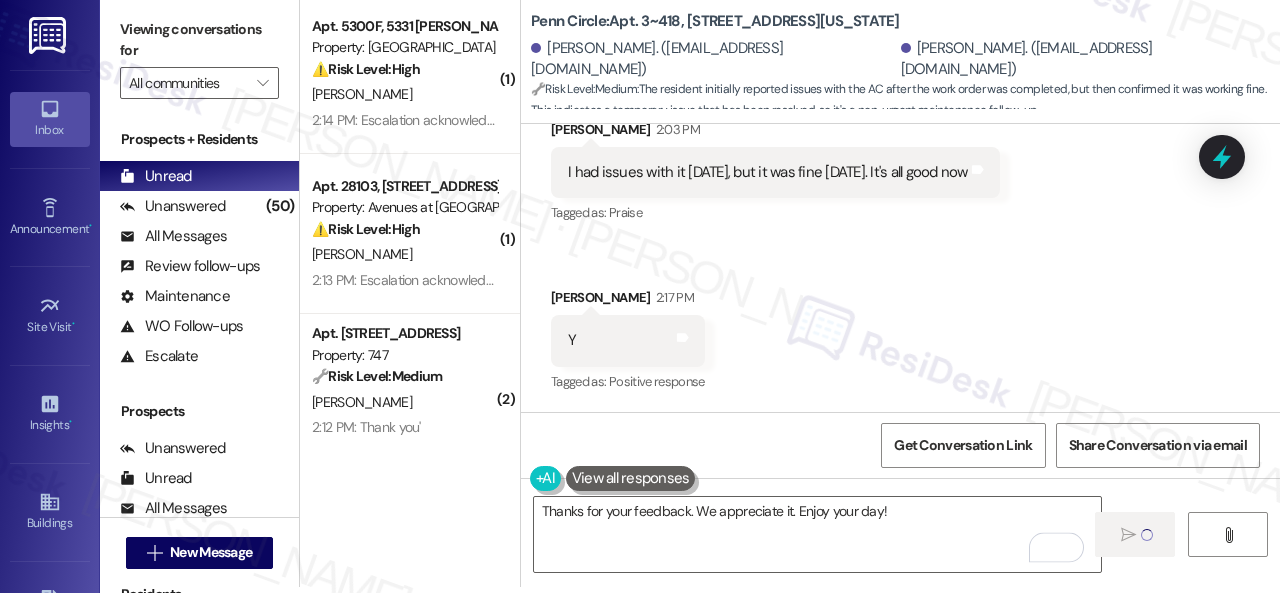 type 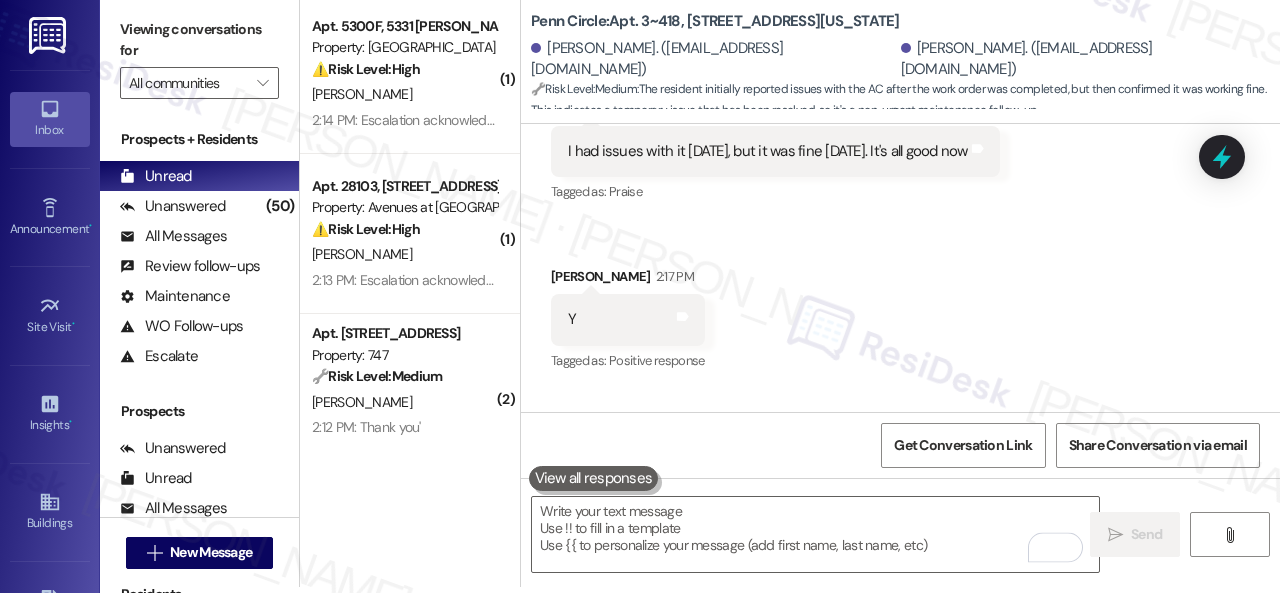scroll, scrollTop: 0, scrollLeft: 0, axis: both 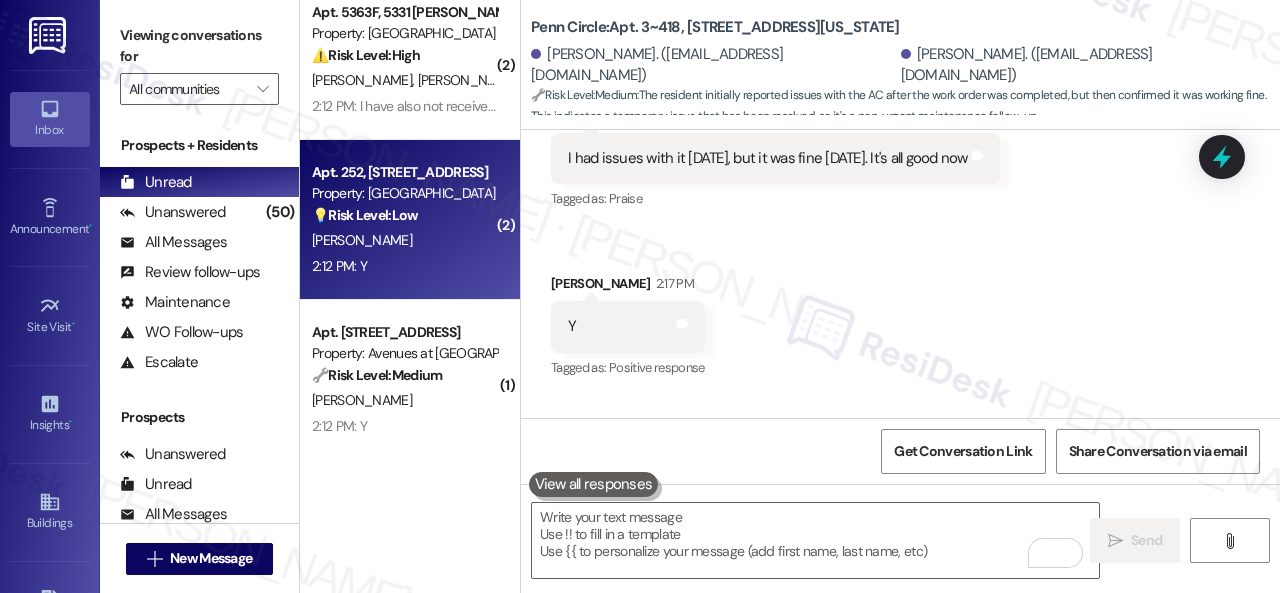 click on "2:12 PM: Y 2:12 PM: Y" at bounding box center (404, 266) 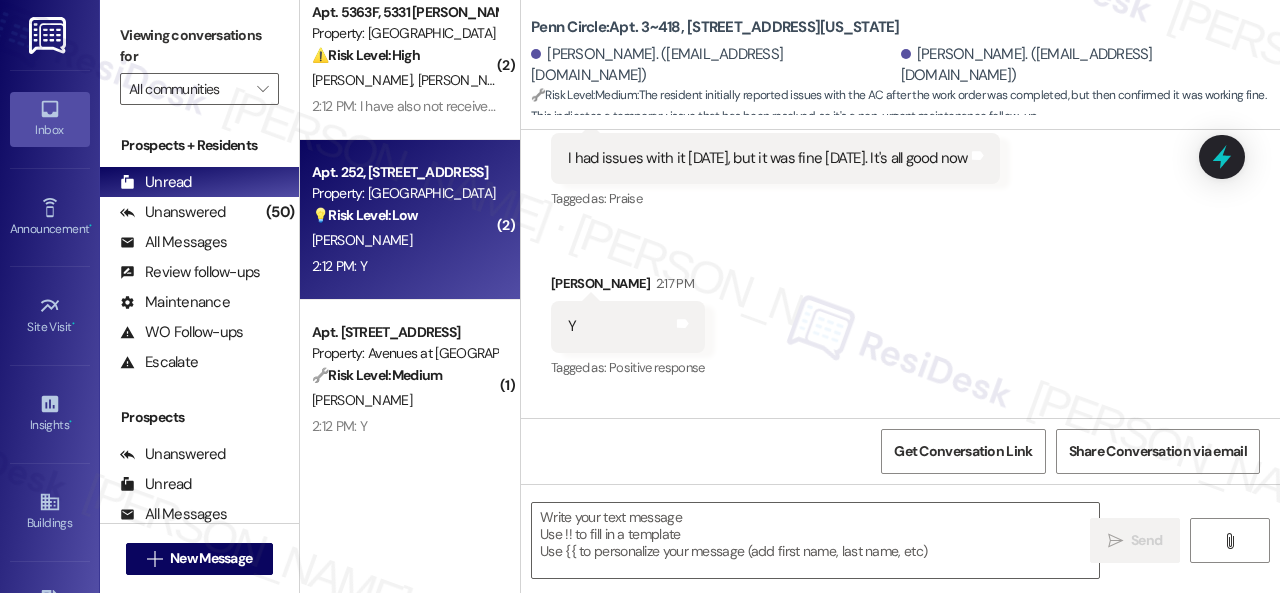 type on "Fetching suggested responses. Please feel free to read through the conversation in the meantime." 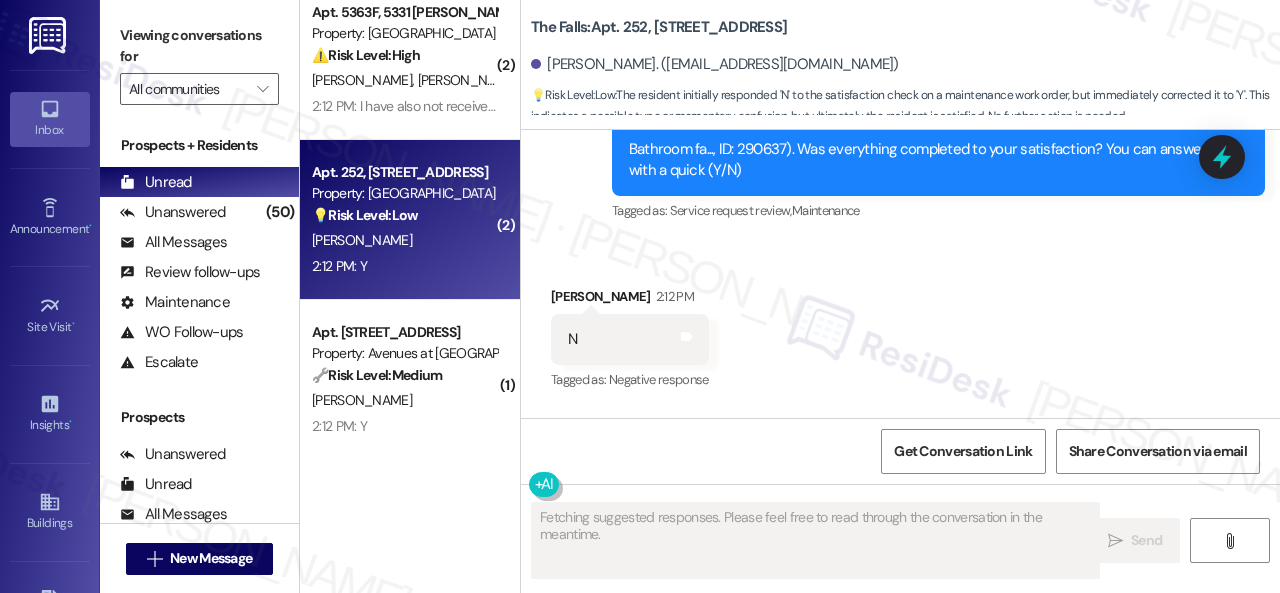 scroll, scrollTop: 12729, scrollLeft: 0, axis: vertical 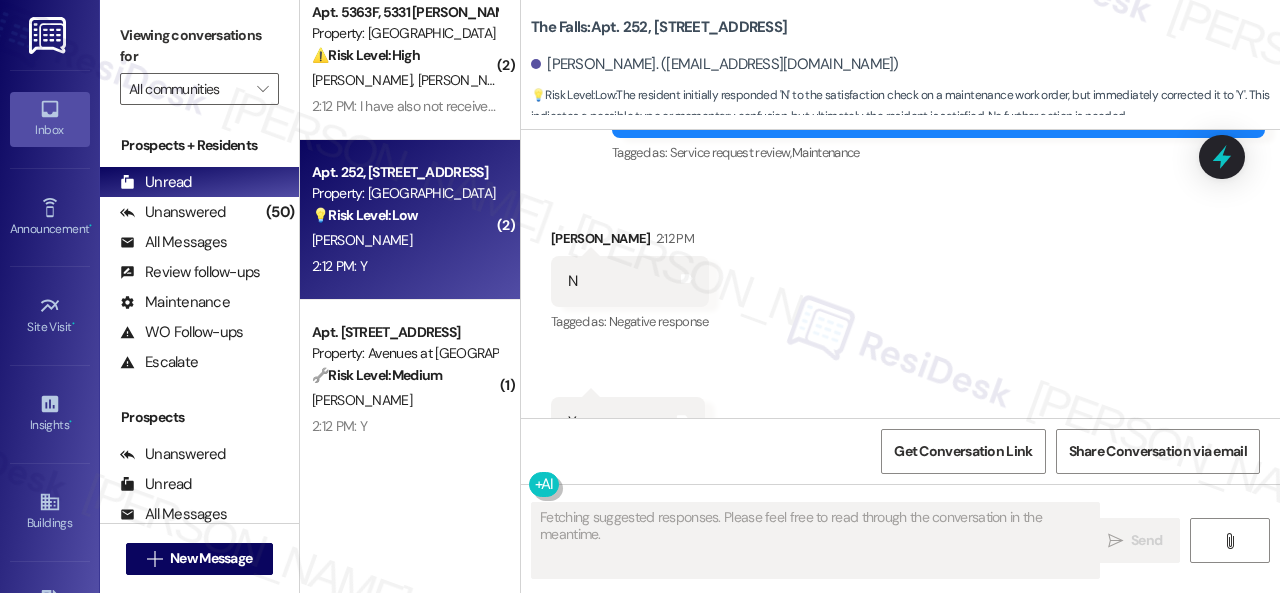 click on "Received via SMS Ryan Riggs 2:12 PM N Tags and notes Tagged as:   Negative response Click to highlight conversations about Negative response Received via SMS 2:12 PM Ryan Riggs 2:12 PM Y Tags and notes Tagged as:   Positive response Click to highlight conversations about Positive response" at bounding box center [900, 338] 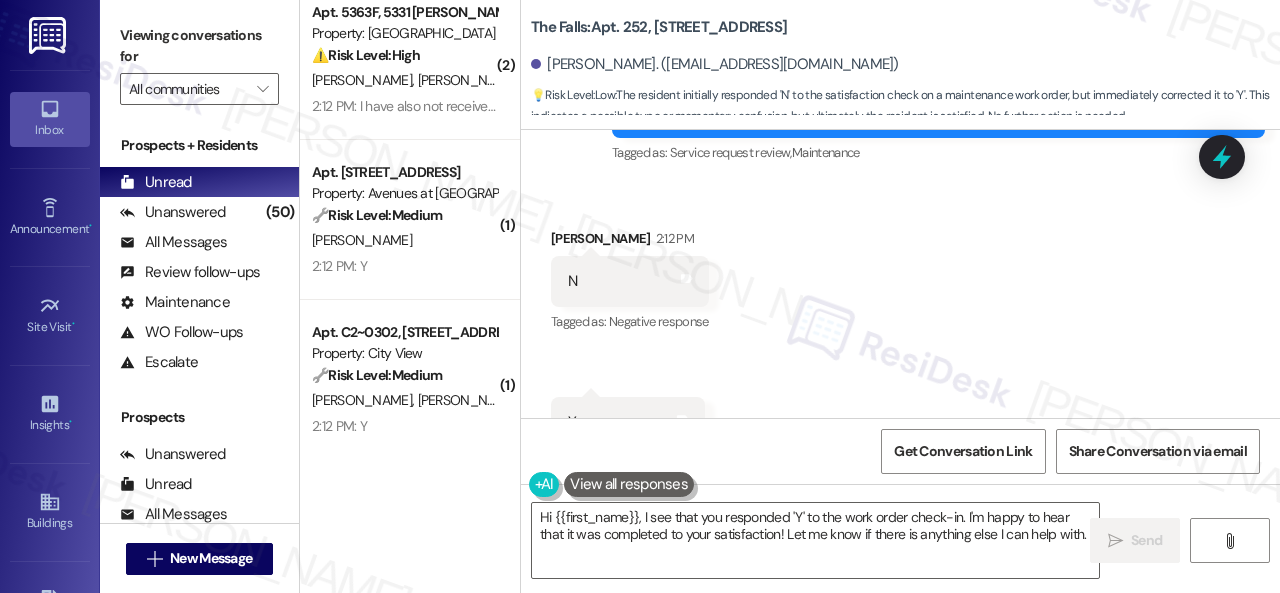 click on "Received via SMS Ryan Riggs 2:12 PM N Tags and notes Tagged as:   Negative response Click to highlight conversations about Negative response" at bounding box center (630, 282) 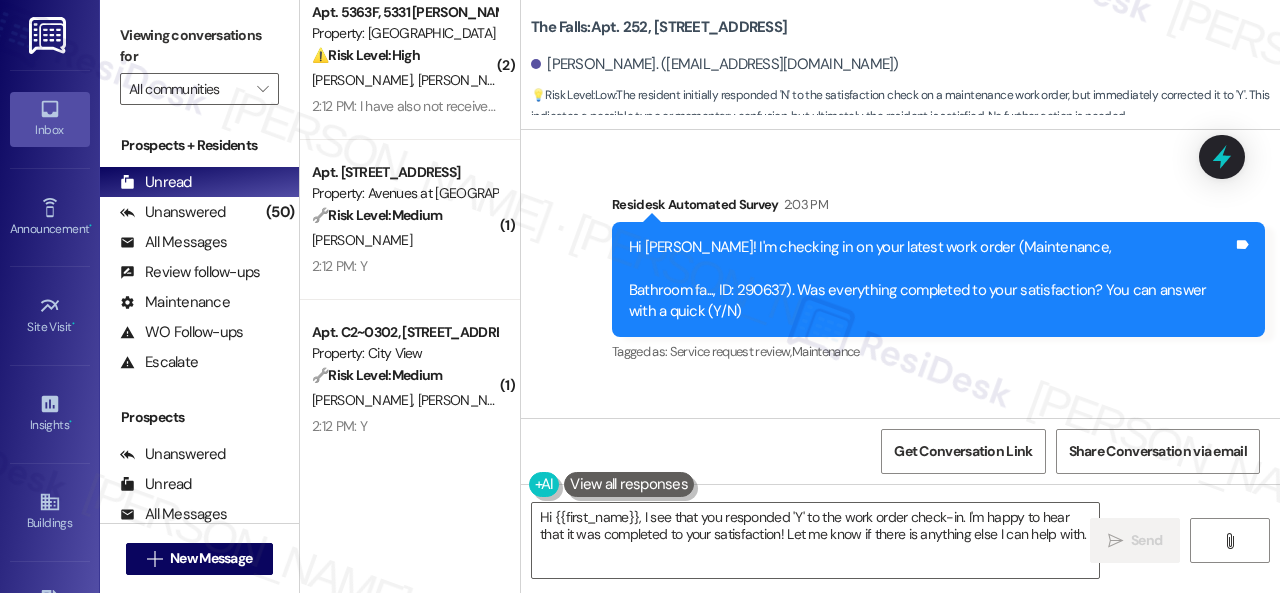 scroll, scrollTop: 12529, scrollLeft: 0, axis: vertical 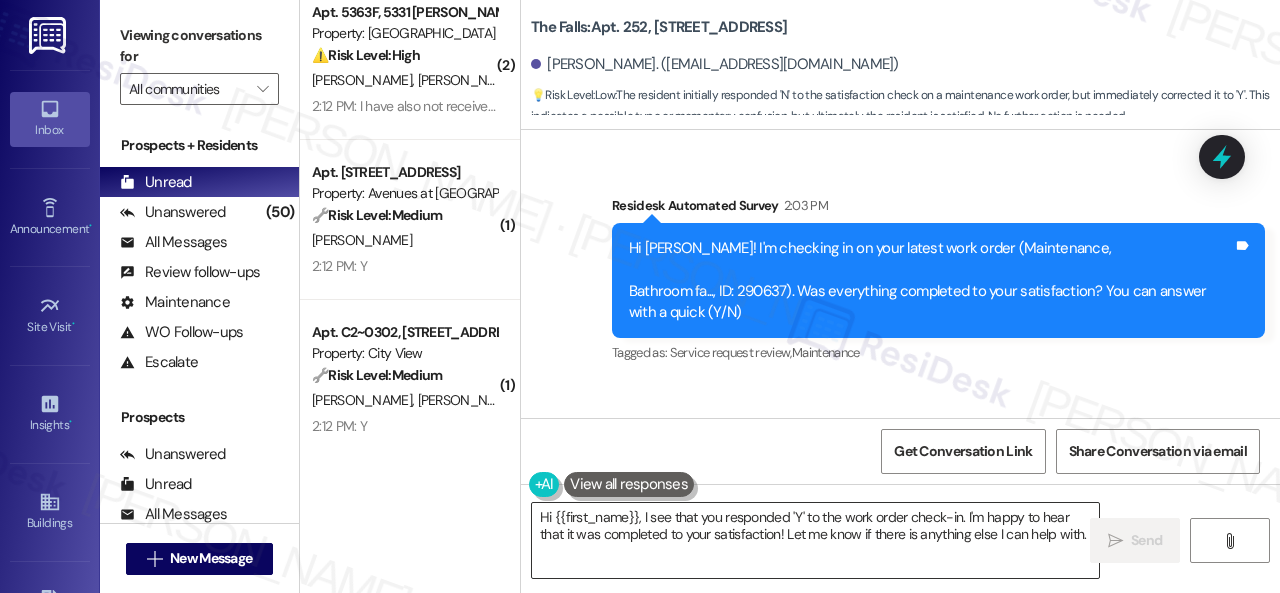 click on "Hi {{first_name}}, I see that you responded 'Y' to the work order check-in. I'm happy to hear that it was completed to your satisfaction! Let me know if there is anything else I can help with." at bounding box center (815, 540) 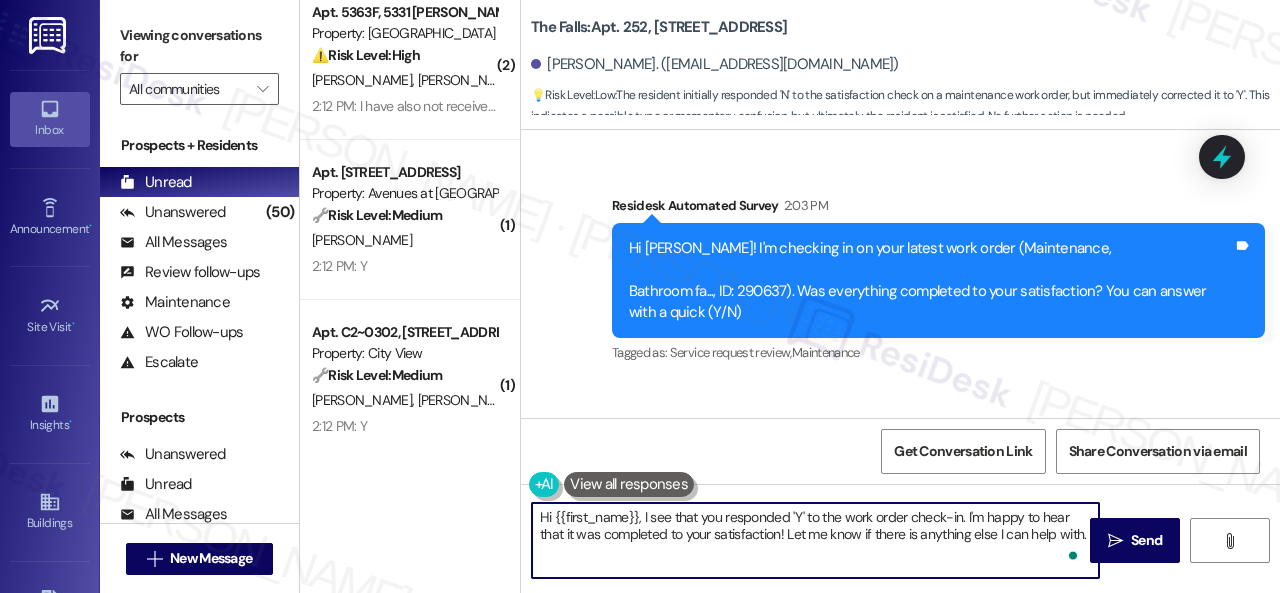 paste on "Thanks for your feedback. We appreciate it. Enjoy your day!" 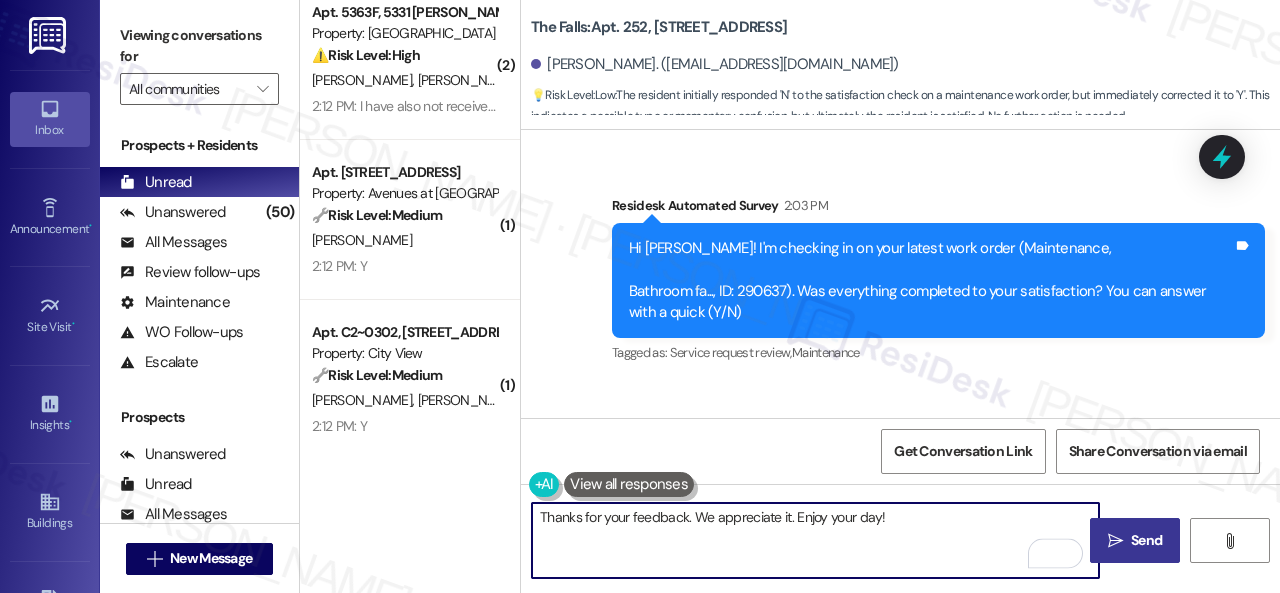 type on "Thanks for your feedback. We appreciate it. Enjoy your day!" 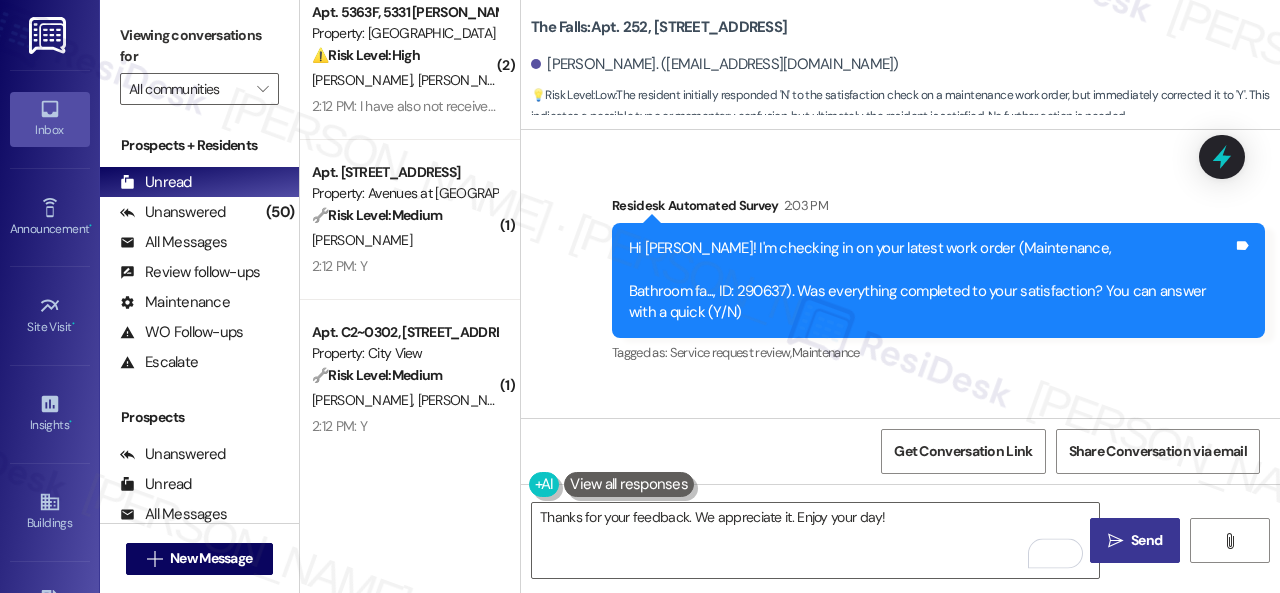 click on "" at bounding box center (1115, 541) 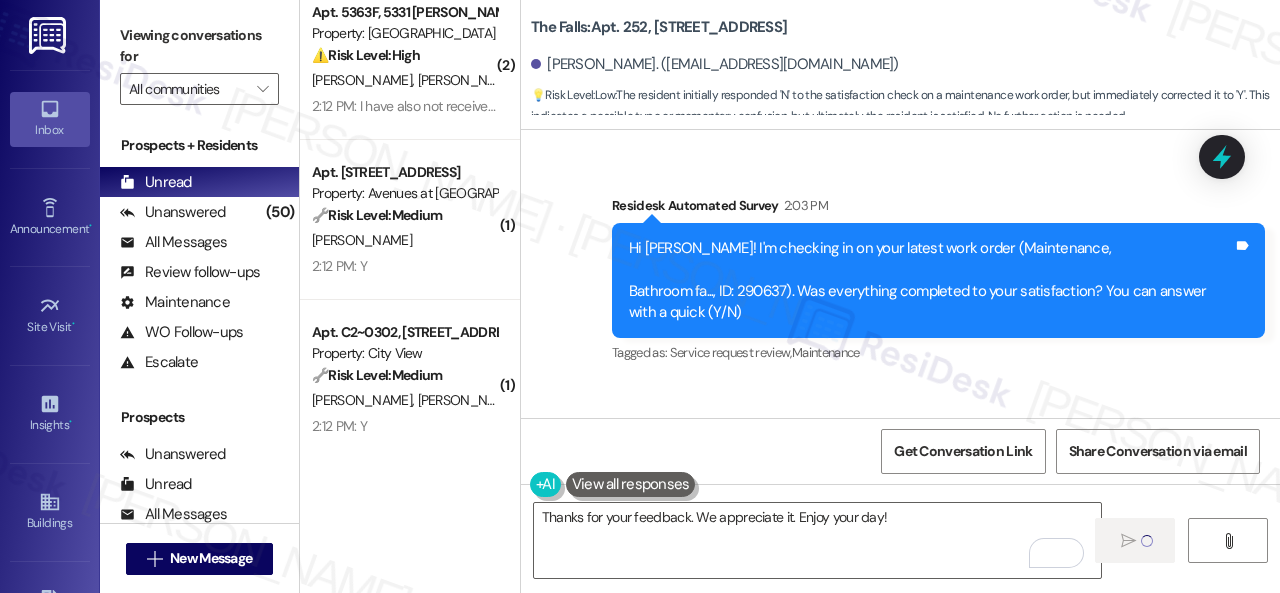type 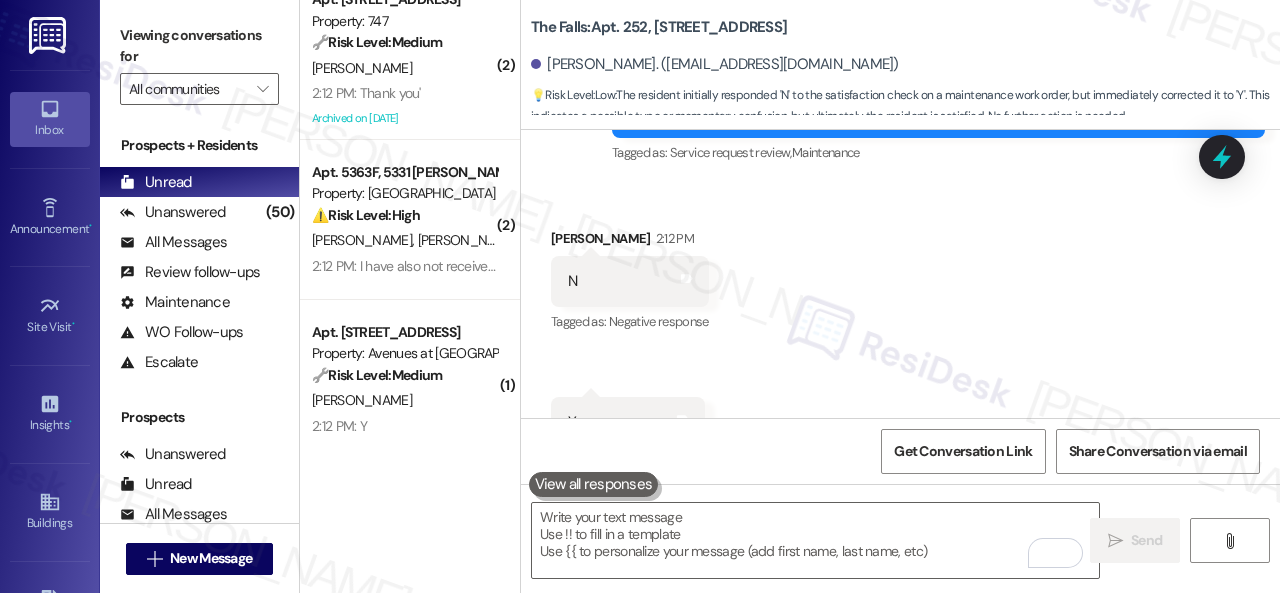 scroll, scrollTop: 12870, scrollLeft: 0, axis: vertical 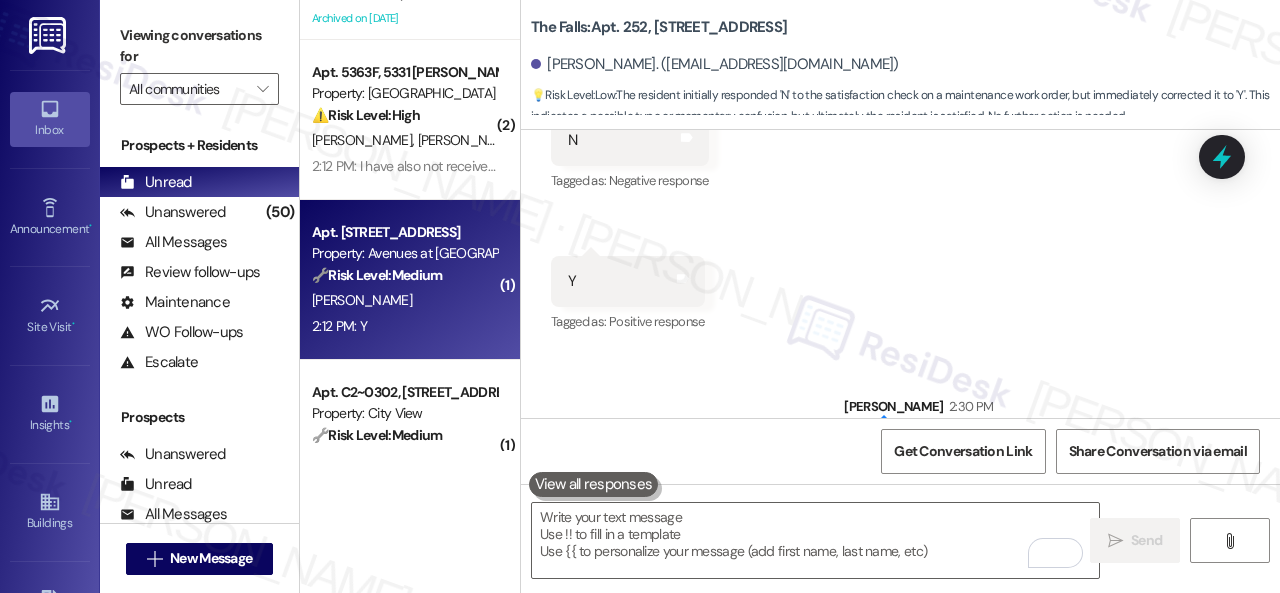 click on "2:12 PM: Y 2:12 PM: Y" at bounding box center [404, 326] 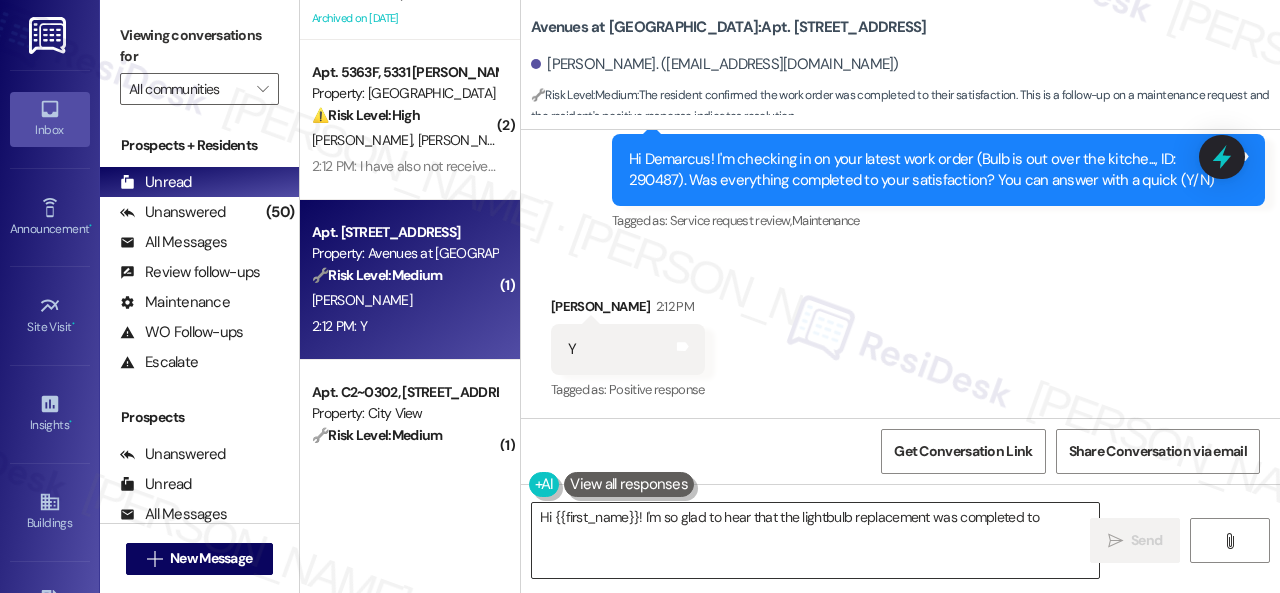 scroll, scrollTop: 1198, scrollLeft: 0, axis: vertical 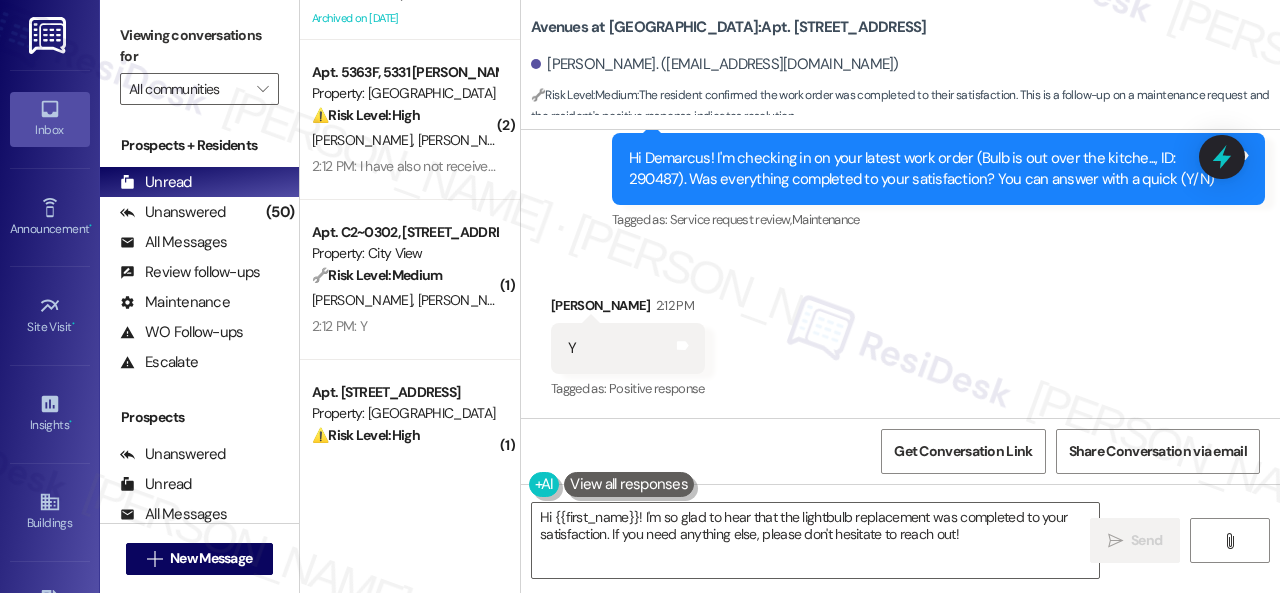 click on "Sent via SMS Sarah   (ResiDesk) Jul 21, 2025 at 5:47 PM I'm glad you are satisfied with your home. Have you written a review for us before? If not, can I ask a quick favor? Would you mind writing one for us? I'll give you the link if you are willing.
If you've already done it or couldn't this time, no worries at all—no action is required. Thanks! Tags and notes Tagged as:   Praise ,  Click to highlight conversations about Praise Call request Click to highlight conversations about Call request Survey, sent via SMS Residesk Automated Survey 2:05 PM Hi Demarcus! I'm checking in on your latest work order (Bulb is out over the kitche..., ID: 290487). Was everything completed to your satisfaction? You can answer with a quick (Y/N) Tags and notes Tagged as:   Service request review ,  Click to highlight conversations about Service request review Maintenance Click to highlight conversations about Maintenance" at bounding box center (900, 38) 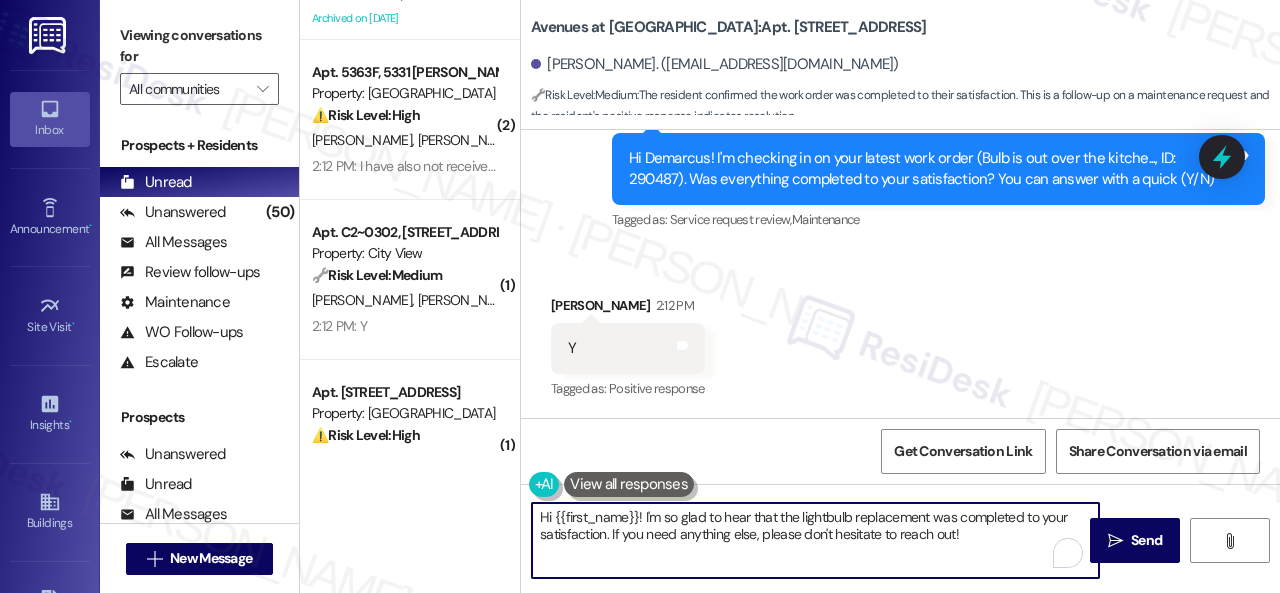 drag, startPoint x: 964, startPoint y: 539, endPoint x: 442, endPoint y: 478, distance: 525.55206 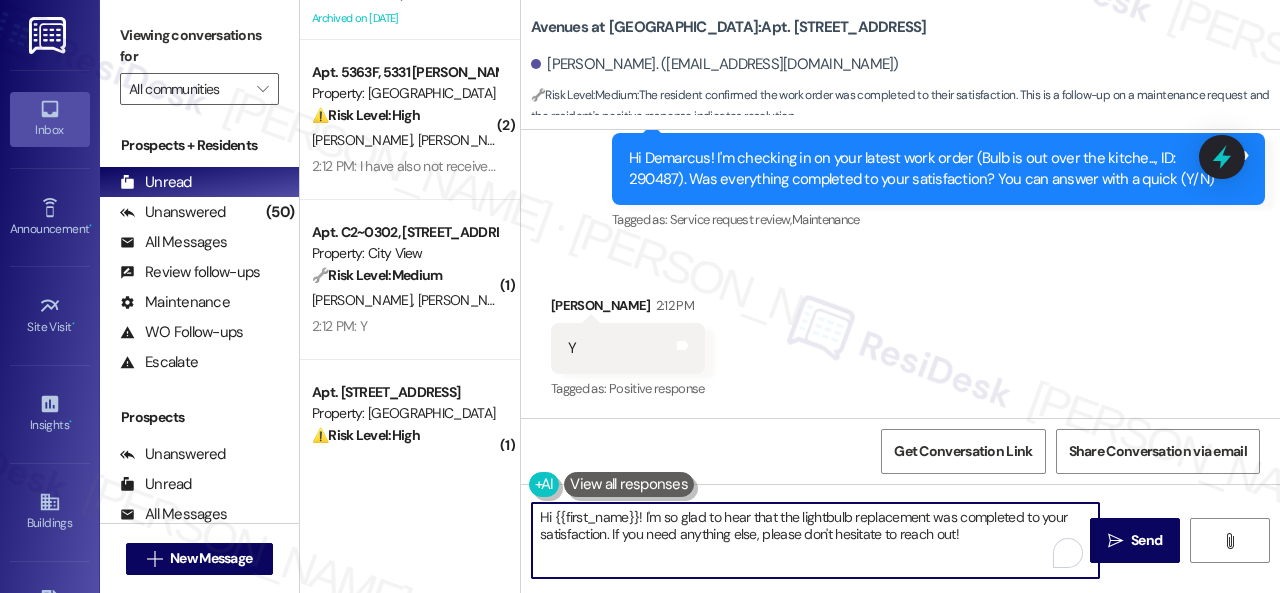 click on "( 1 ) Apt. 5300F, 5331 Findley Property: Prairie Pines Townhomes ⚠️  Risk Level:  High The resident indicates that the work order was not completed due to a lack of equipment (ladder) and that the alarm was triggered while they were out of town. The alarm activation, even if accidental, represents a potential security concern and requires prompt attention. The incomplete work order also needs to be addressed. C. Morrison 2:14 PM: Escalation acknowledged. 2:14 PM: Escalation acknowledged. ( 1 ) Apt. 28103, 12501 Broadway St Property: Avenues at Shadow Creek ⚠️  Risk Level:  High The resident is questioning a charge associated with a maintenance request. This involves a financial concern and potential billing dispute. Q. Virgil 2:13 PM: Escalation acknowledged. 2:13 PM: Escalation acknowledged. ( 2 ) Apt. 509, 747 N College Ave Property: 747 🔧  Risk Level:  Medium M. Thompson 2:12 PM: Thank you' 2:12 PM: Thank you' Archived on 06/05/2025 ( 2 ) Apt. 5363F, 5331 Findley ⚠️  Risk Level:  High ( 1 )" at bounding box center [790, 296] 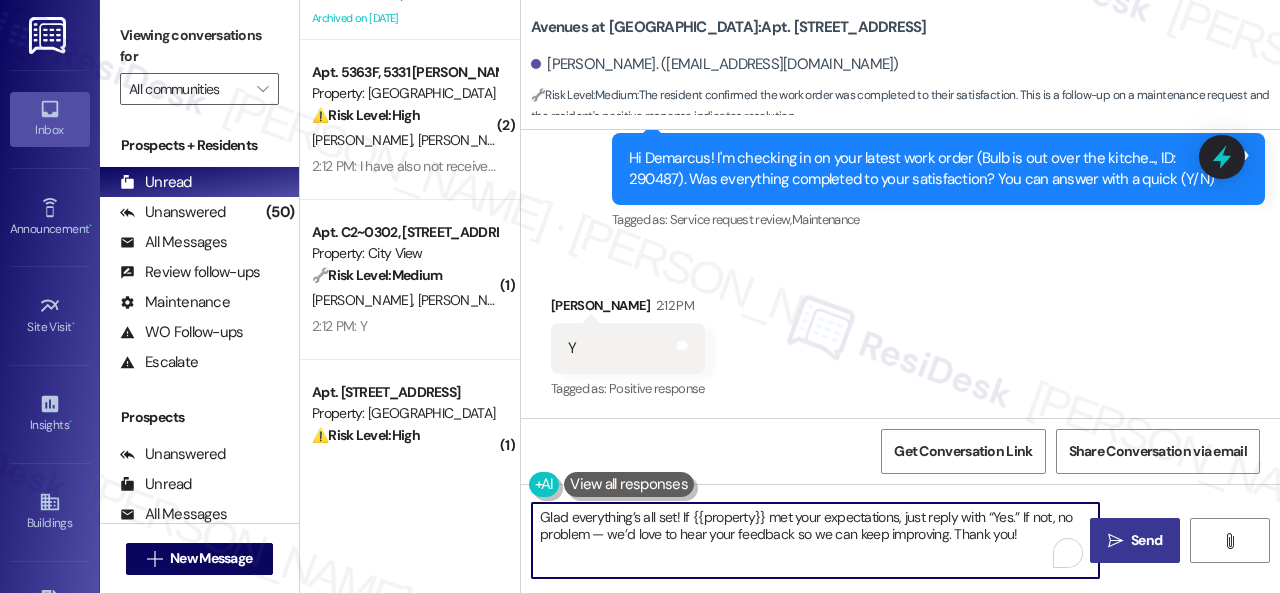 type on "Glad everything’s all set! If {{property}} met your expectations, just reply with “Yes.” If not, no problem — we’d love to hear your feedback so we can keep improving. Thank you!" 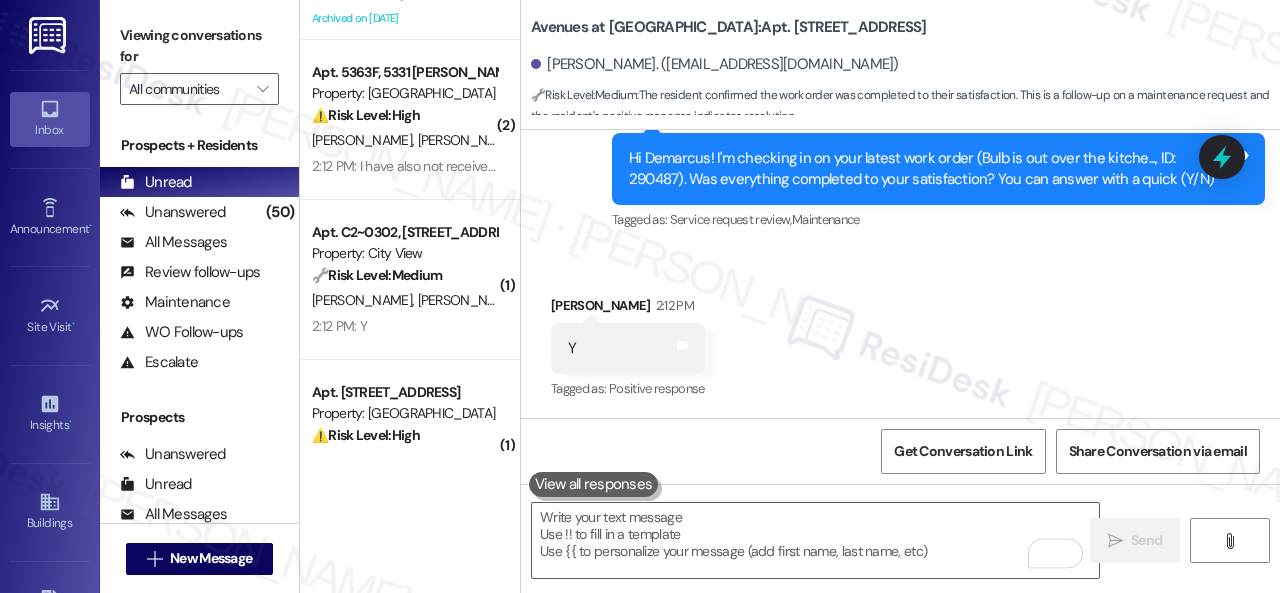type on "Fetching suggested responses. Please feel free to read through the conversation in the meantime." 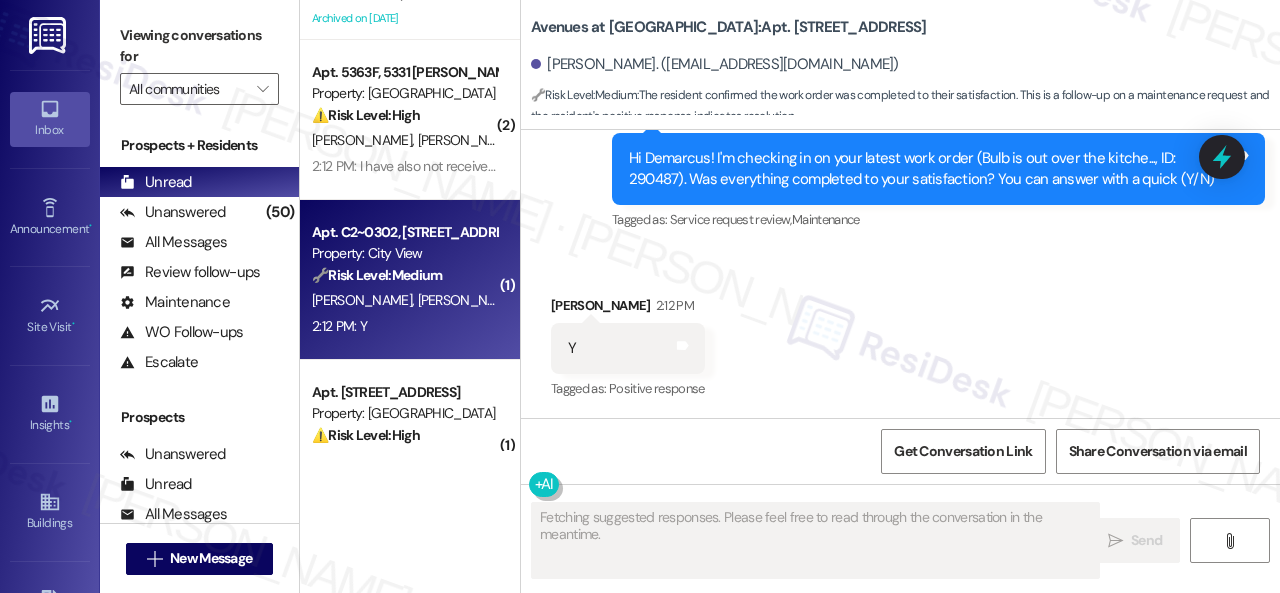 click on "2:12 PM: Y 2:12 PM: Y" at bounding box center [404, 326] 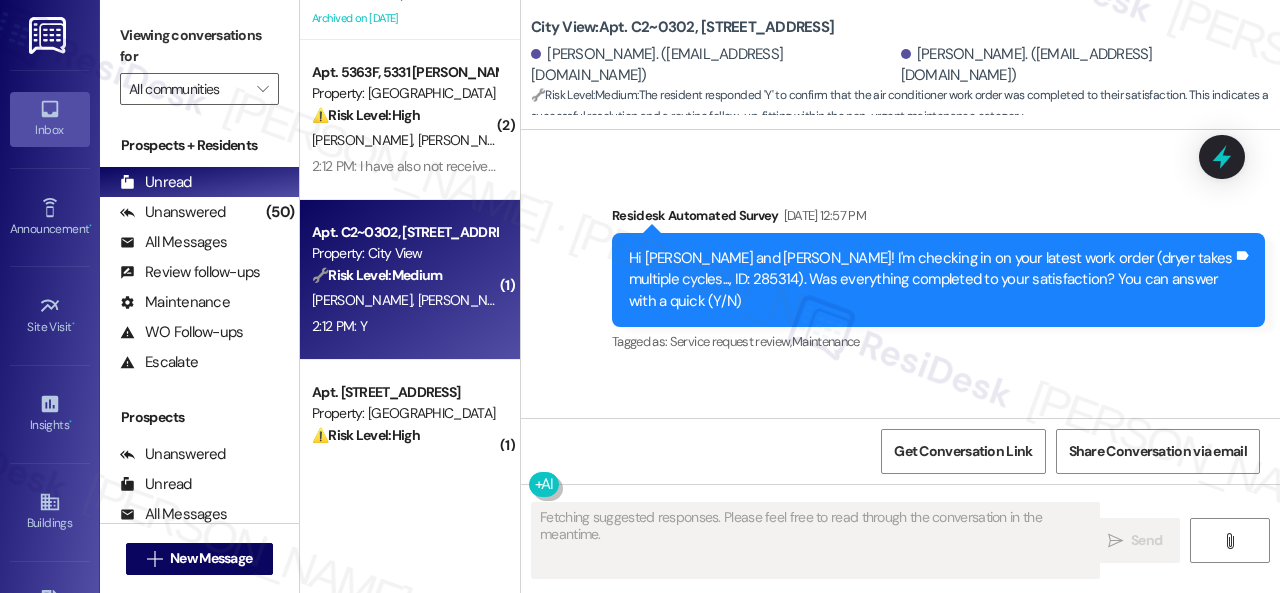scroll, scrollTop: 4288, scrollLeft: 0, axis: vertical 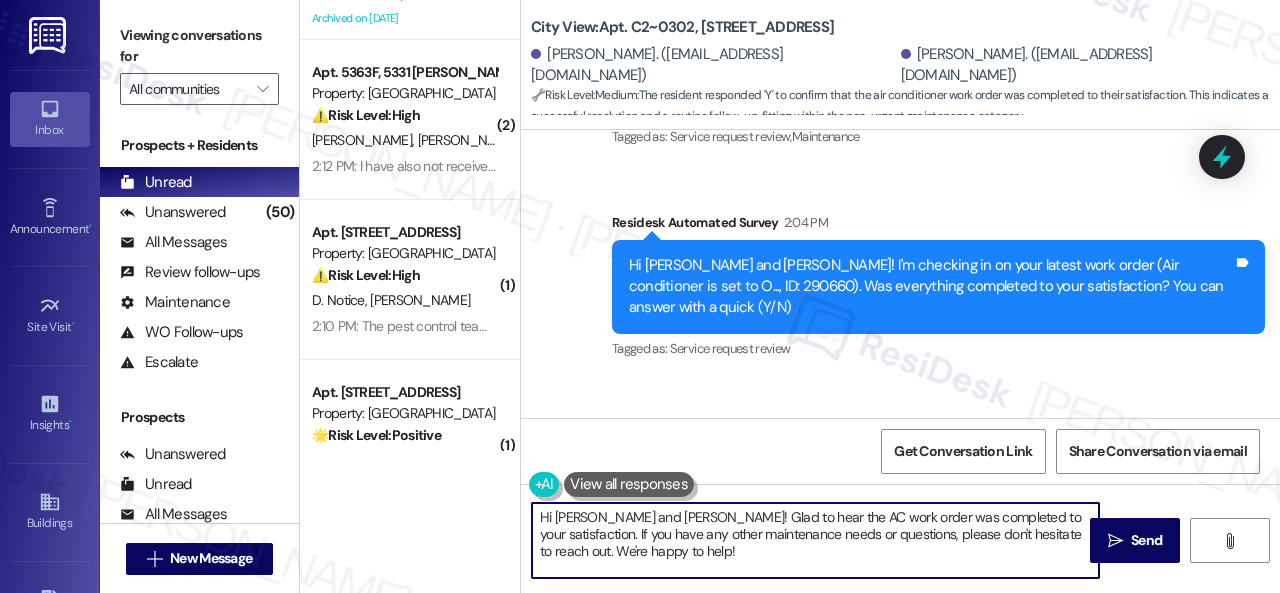 drag, startPoint x: 488, startPoint y: 500, endPoint x: 842, endPoint y: 543, distance: 356.60202 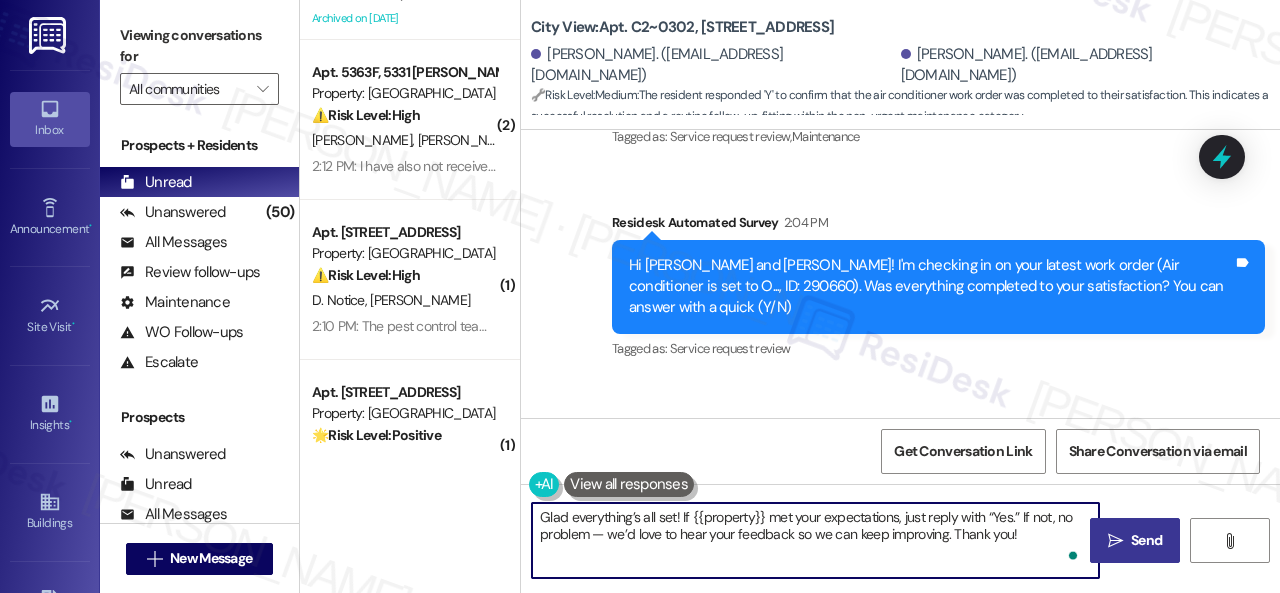 type on "Glad everything’s all set! If {{property}} met your expectations, just reply with “Yes.” If not, no problem — we’d love to hear your feedback so we can keep improving. Thank you!" 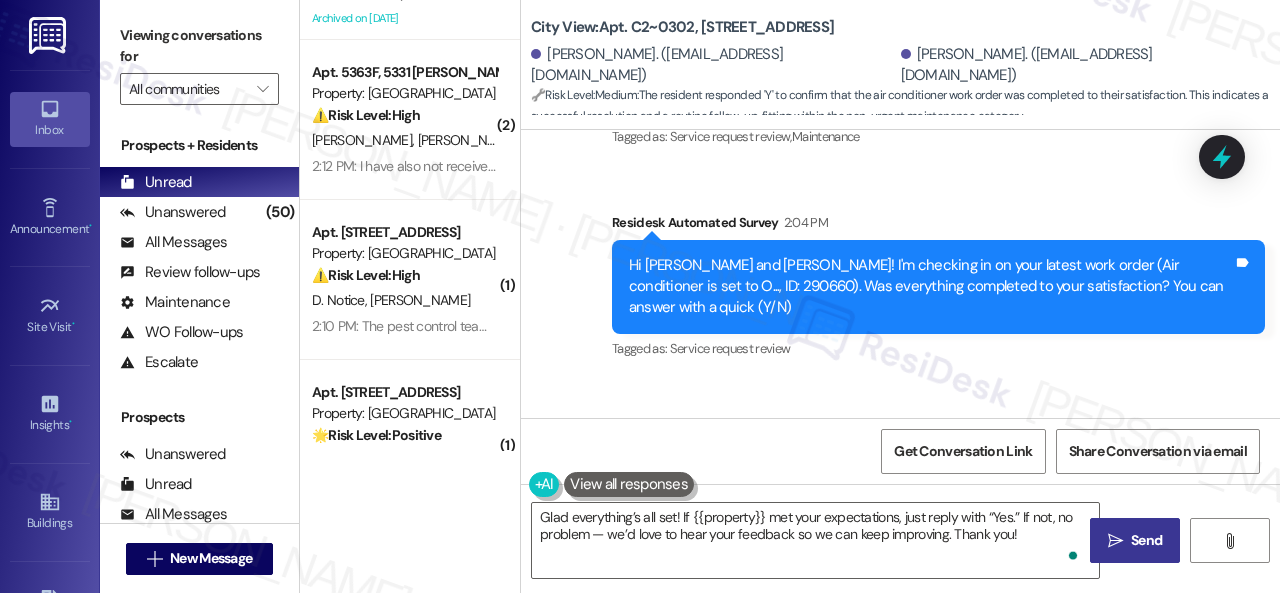 click on "Send" at bounding box center [1146, 540] 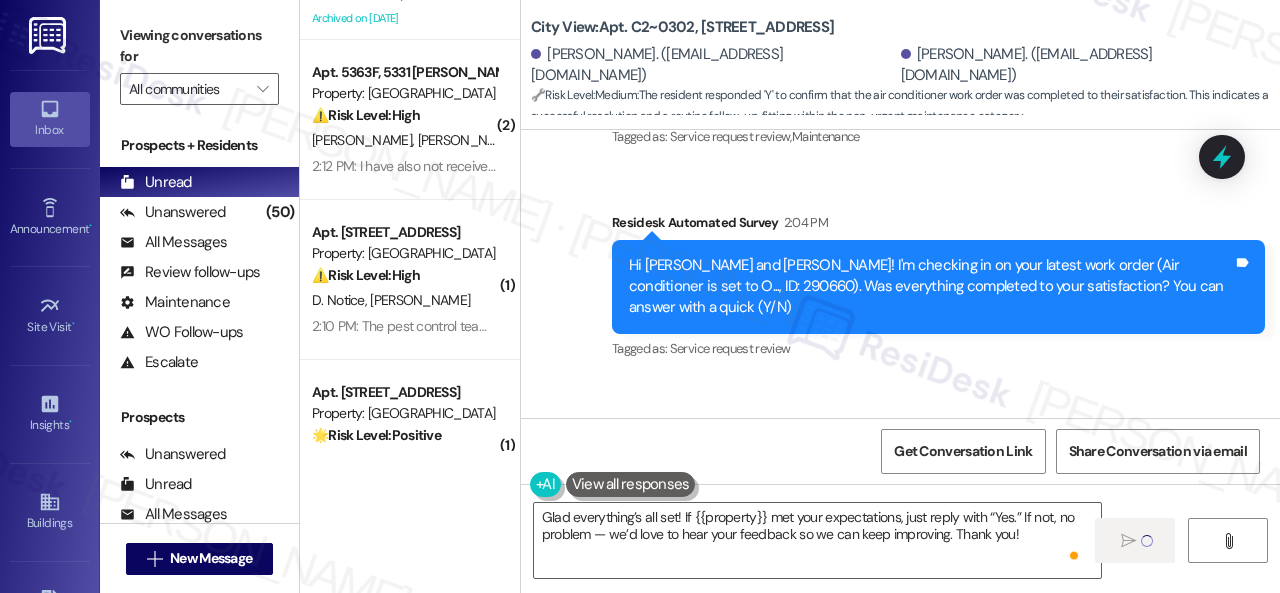 type 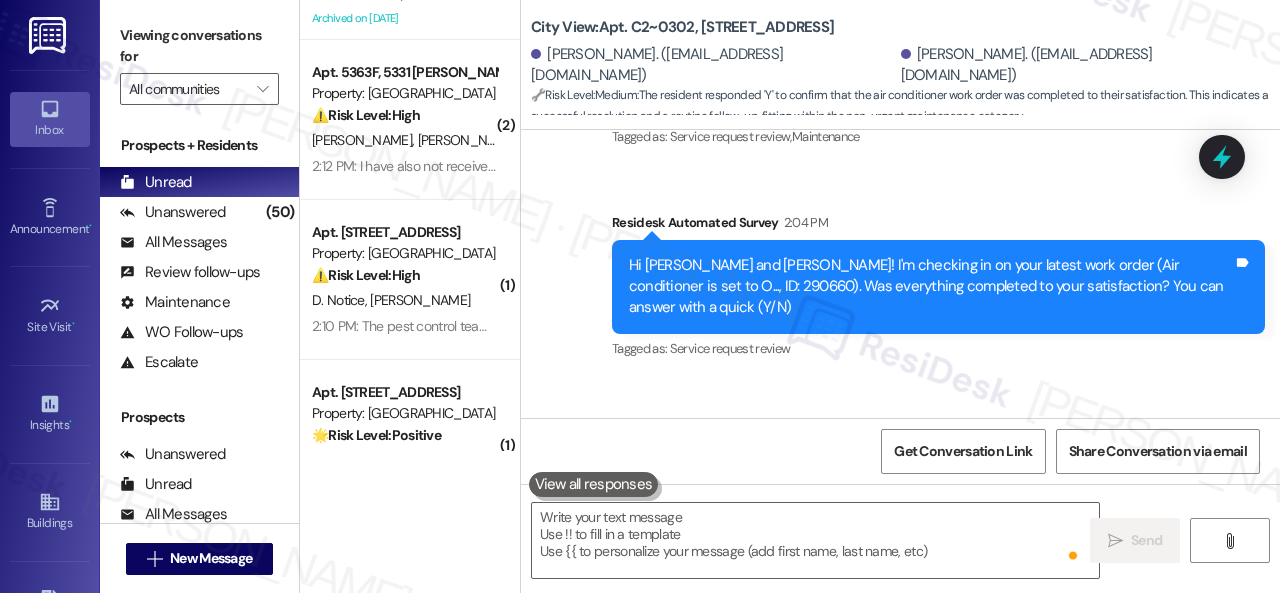 scroll, scrollTop: 4286, scrollLeft: 0, axis: vertical 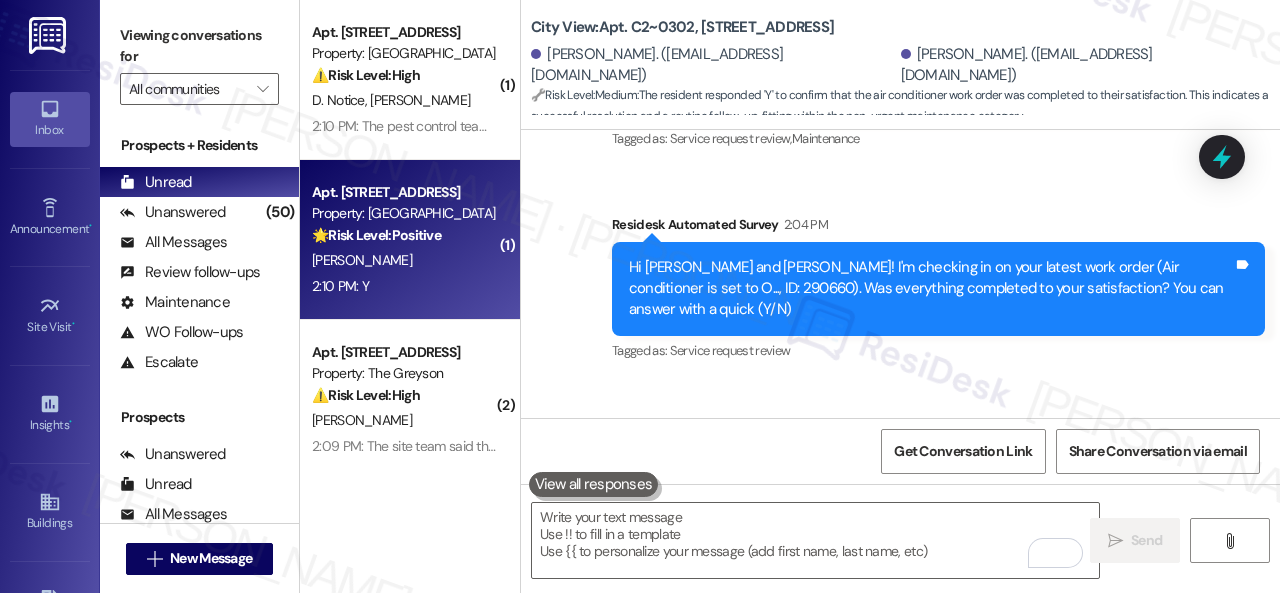 click on "C. Roventini-Labban" at bounding box center [404, 260] 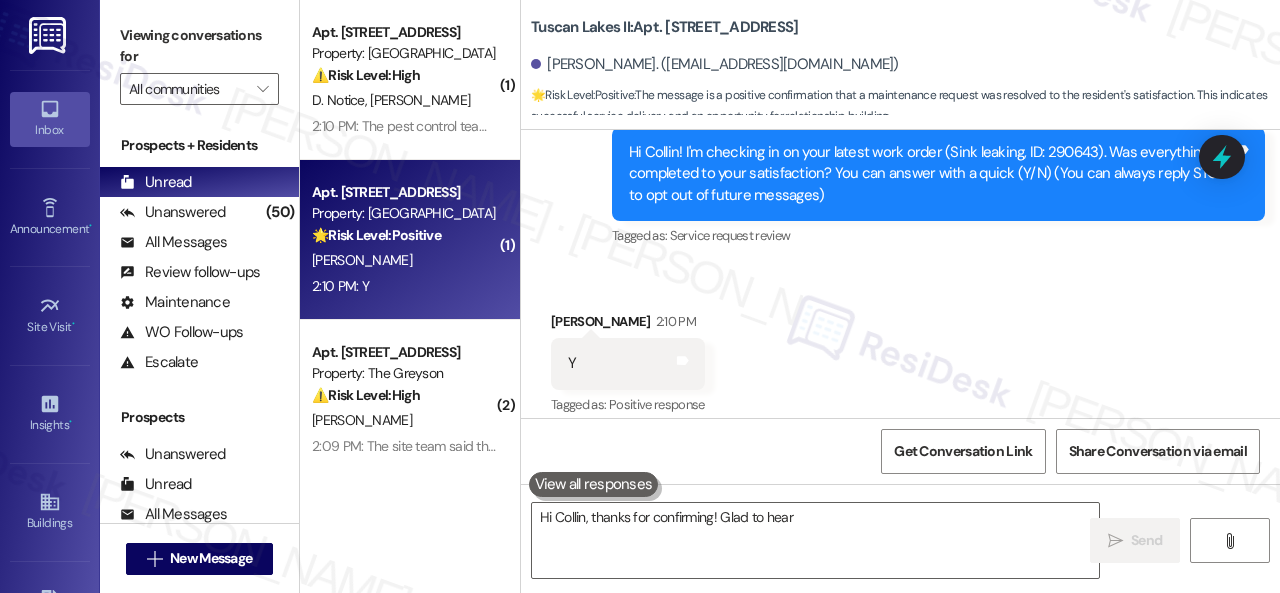scroll, scrollTop: 226, scrollLeft: 0, axis: vertical 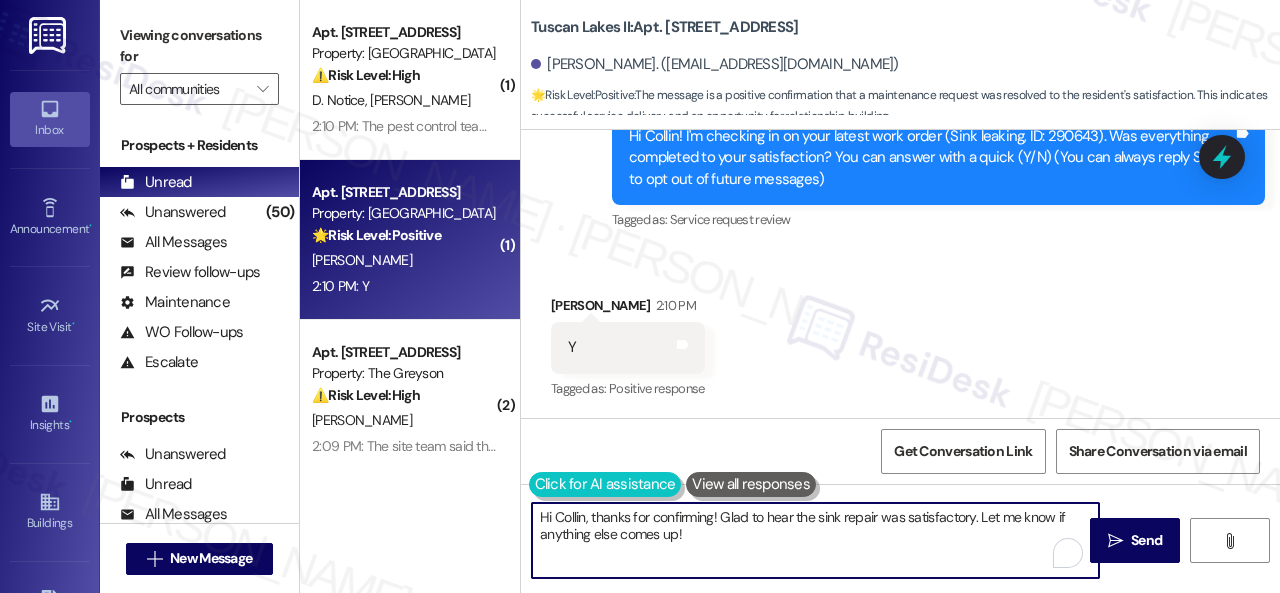 drag, startPoint x: 620, startPoint y: 522, endPoint x: 556, endPoint y: 499, distance: 68.007355 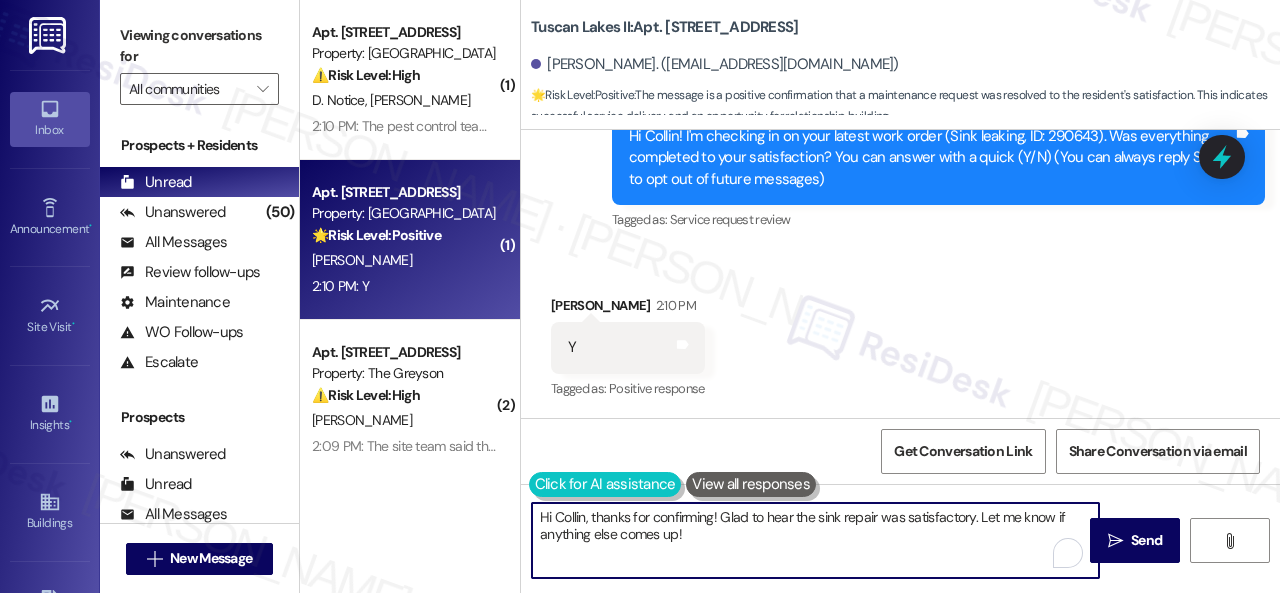 click on "( 2 ) Apt. 509, 747 N College Ave Property: 747 🔧  Risk Level:  Medium The resident submitted something through the portal and is awaiting a response. While a site team member will call them, this does not indicate an urgent issue or immediate risk. It's a standard follow-up request. M. Thompson 2:12 PM: Thank you' 2:12 PM: Thank you' Archived on 06/05/2025 ( 2 ) Apt. 5363F, 5331 Findley Property: Prairie Pines Townhomes ⚠️  Risk Level:  High The resident reports incomplete repairs following a garage roof cave-in, including lack of garage door motor and sheetrock re-installation. They also express dissatisfaction with the lack of communication regarding the property's insurance covering vehicle damage, and state they will file their own claim. This indicates a potential liability issue and a breakdown in communication, requiring urgent attention. D. Brewer S. Brewer ( 1 ) Apt. 3601, 1550 Katy Gap Rd Property: Grand Villas ⚠️  Risk Level:  High D. Notice F. Moreno ( 1 ) Property: Tuscan Lakes II ( 2" at bounding box center [790, 296] 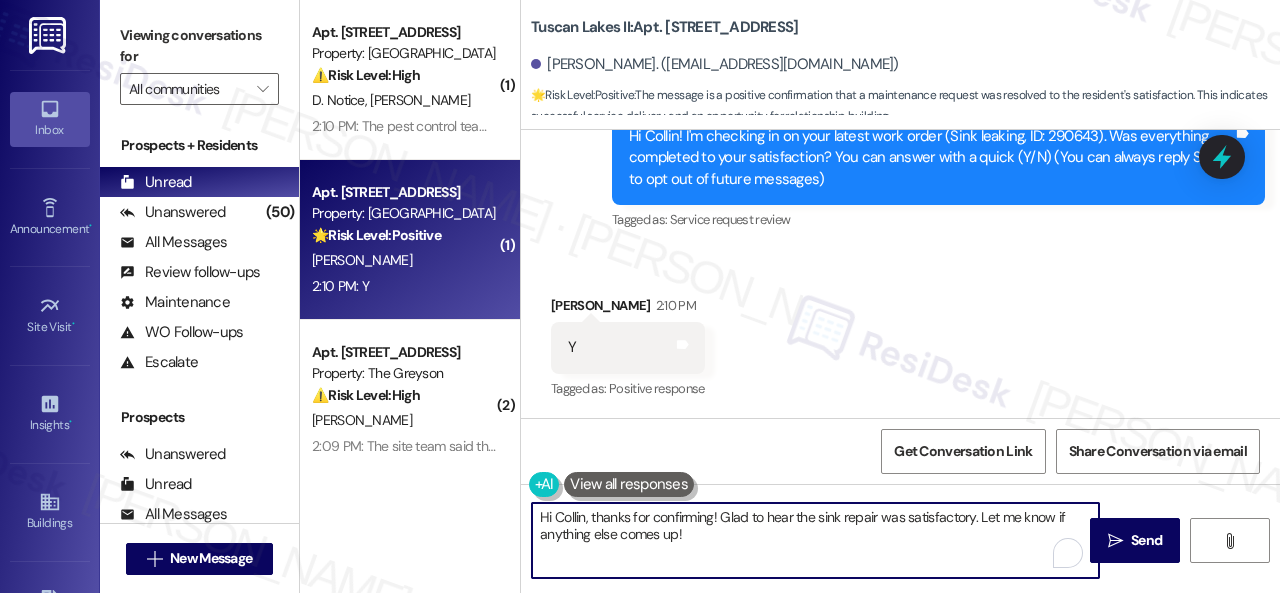 paste on "Glad everything’s all set! If {{property}} met your expectations, just reply with “Yes.” If not, no problem — we’d love to hear your feedback so we can keep improving. Thank you" 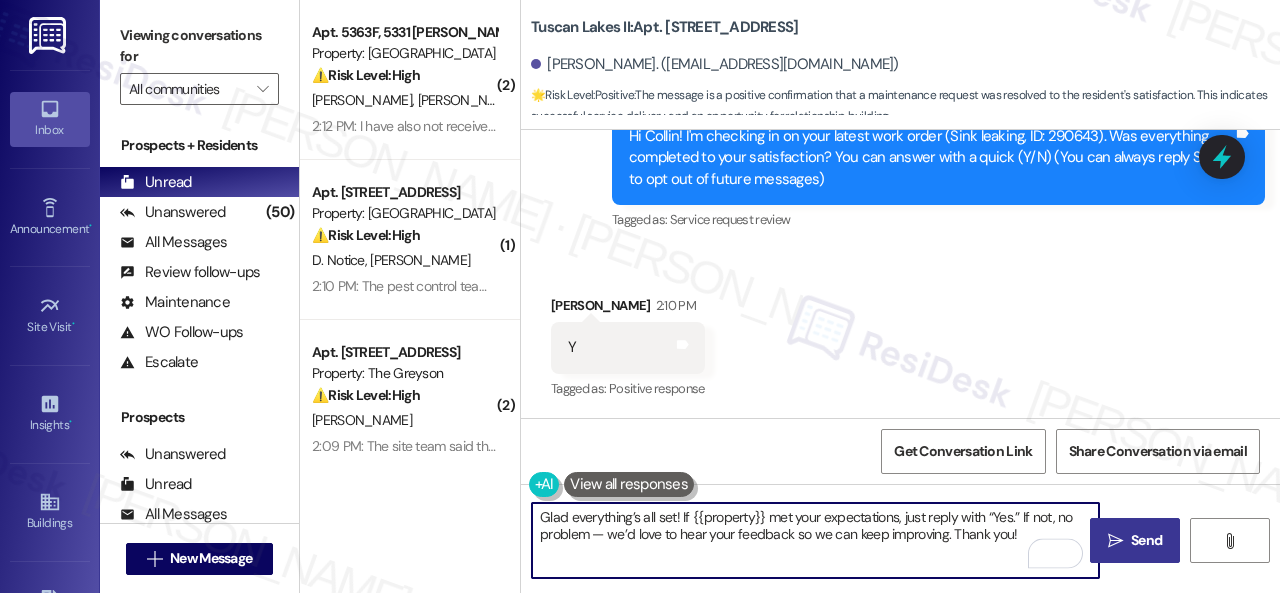 type on "Glad everything’s all set! If {{property}} met your expectations, just reply with “Yes.” If not, no problem — we’d love to hear your feedback so we can keep improving. Thank you!" 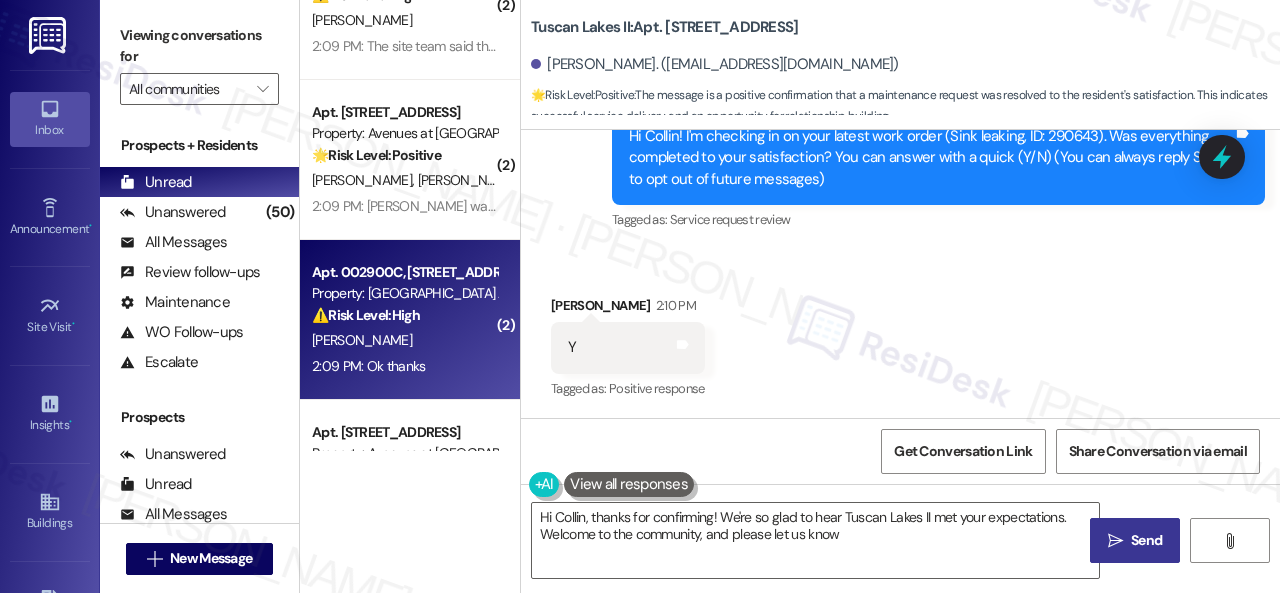 scroll, scrollTop: 1400, scrollLeft: 0, axis: vertical 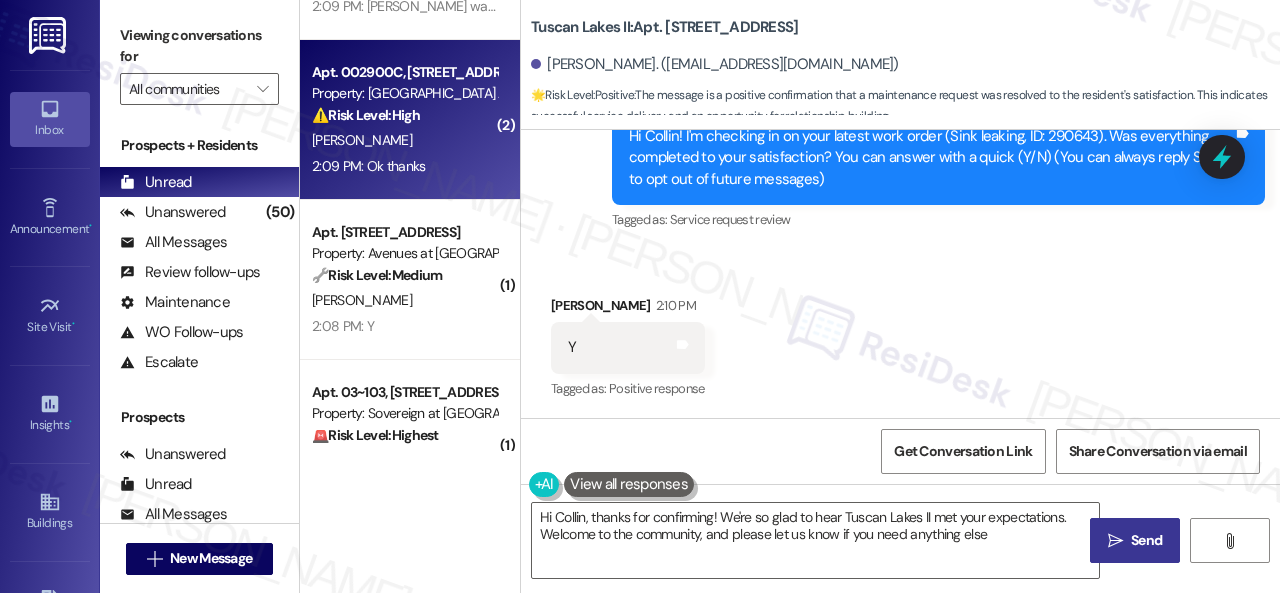 type on "Hi Collin, thanks for confirming! We're so glad to hear Tuscan Lakes II met your expectations. Welcome to the community, and please let us know if you need anything else!" 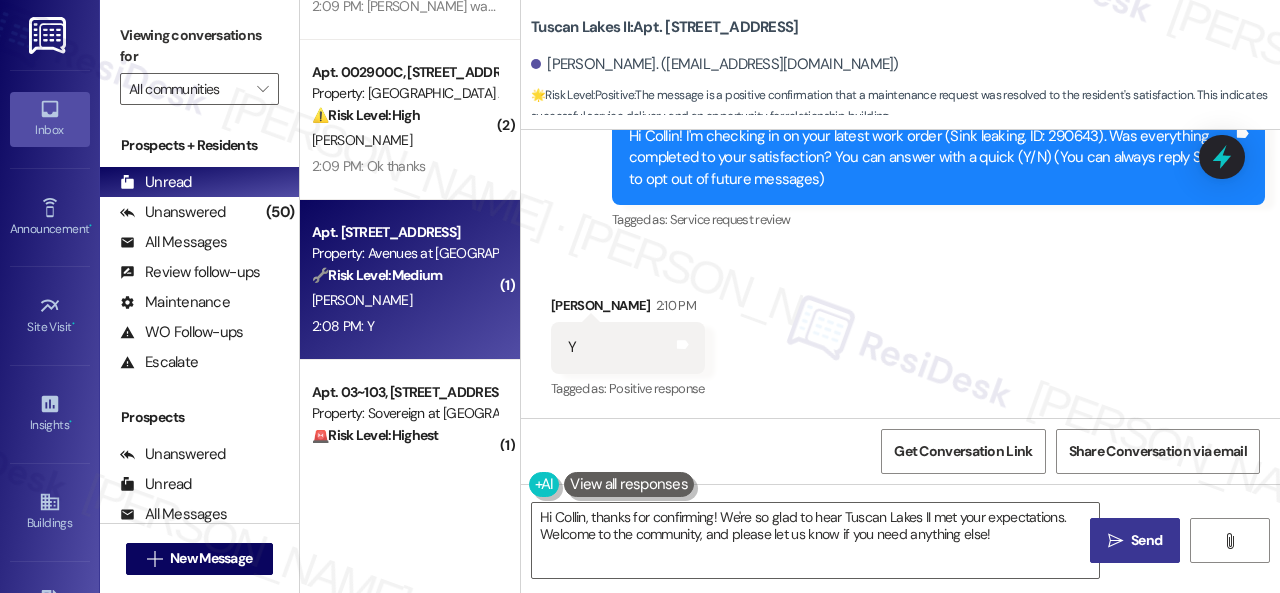 click on "2:08 PM: Y 2:08 PM: Y" at bounding box center [404, 326] 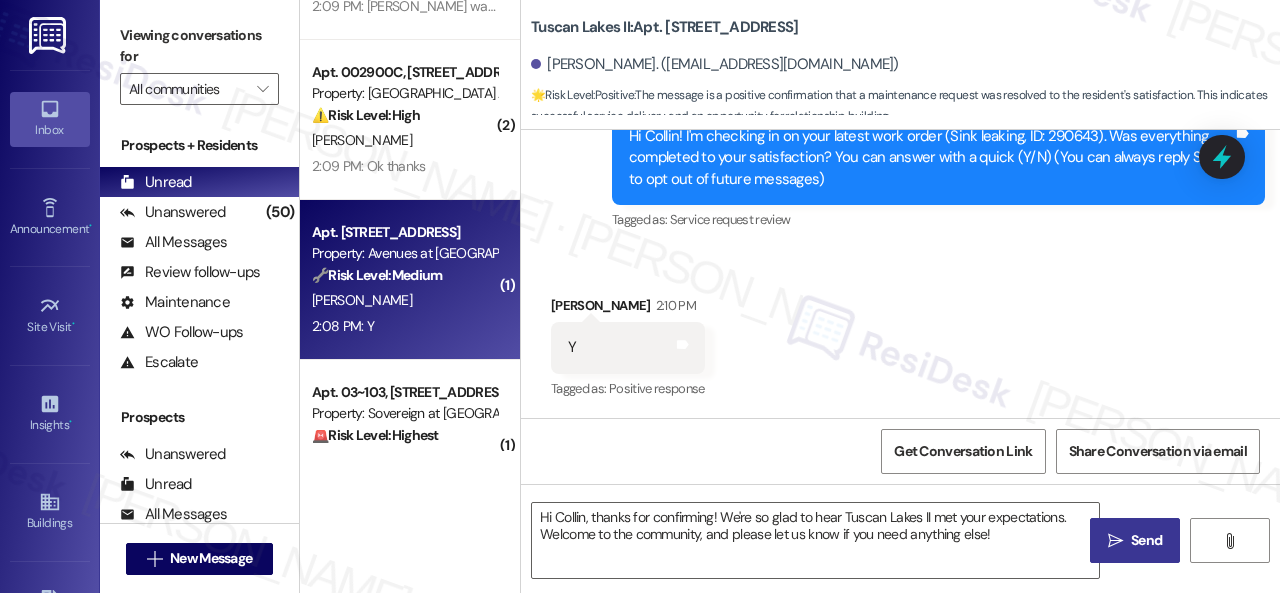 type on "Fetching suggested responses. Please feel free to read through the conversation in the meantime." 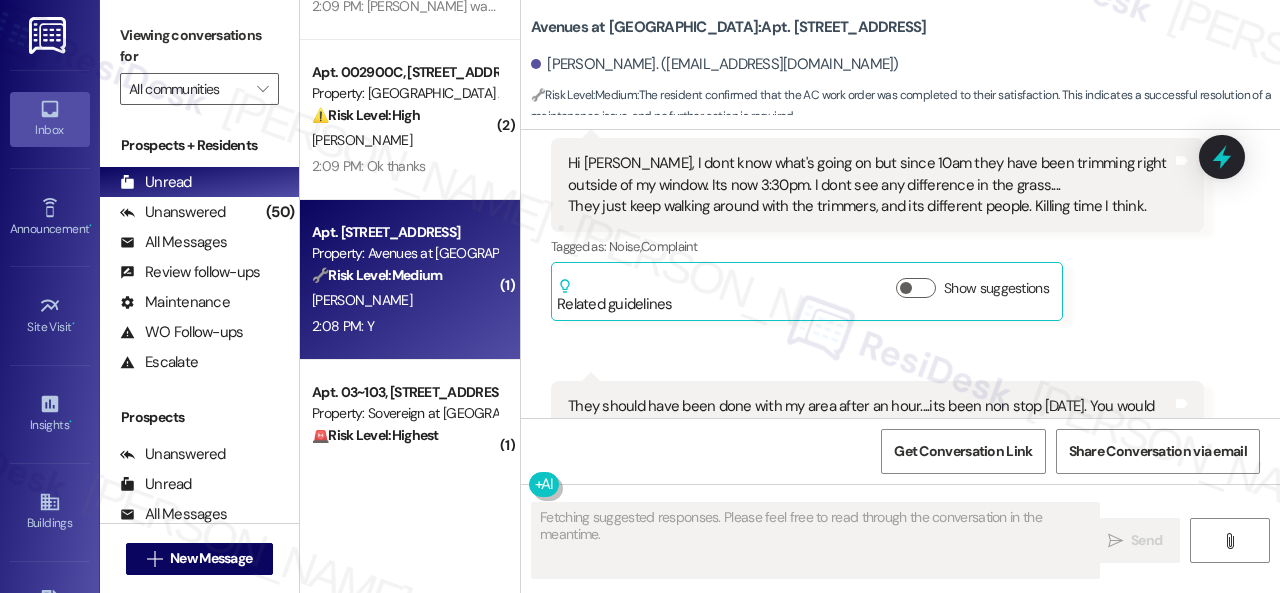 scroll, scrollTop: 15014, scrollLeft: 0, axis: vertical 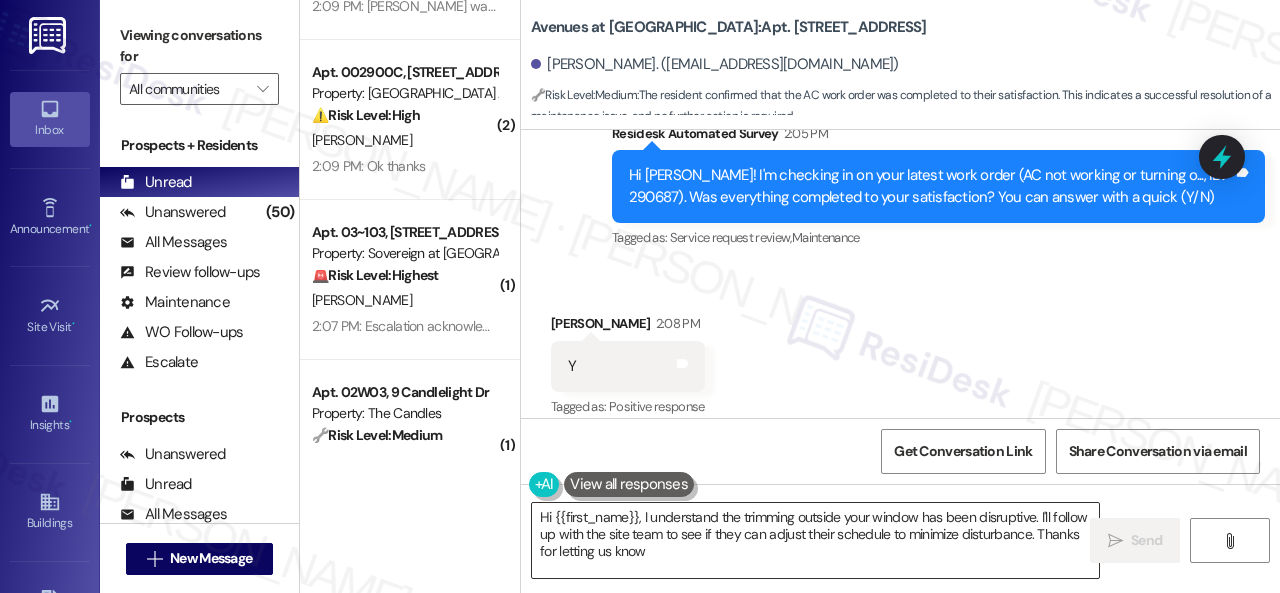 type on "Hi {{first_name}}, I understand the trimming outside your window has been disruptive. I'll follow up with the site team to see if they can adjust their schedule to minimize disturbance. Thanks for letting us know!" 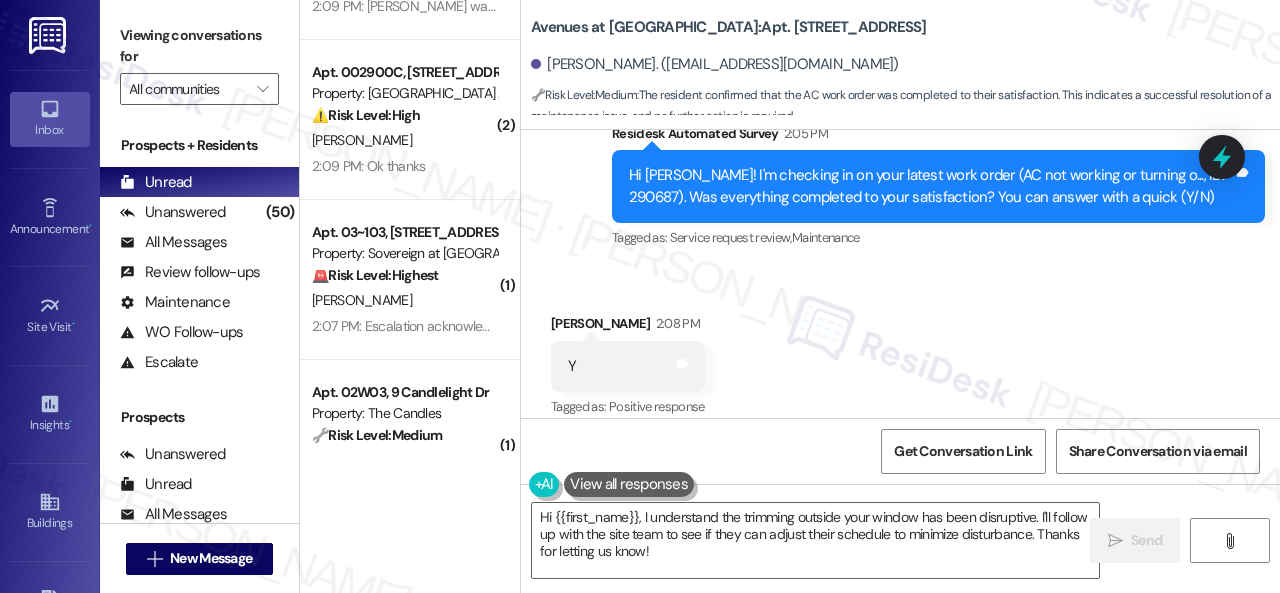 drag, startPoint x: 721, startPoint y: 553, endPoint x: 438, endPoint y: 473, distance: 294.09012 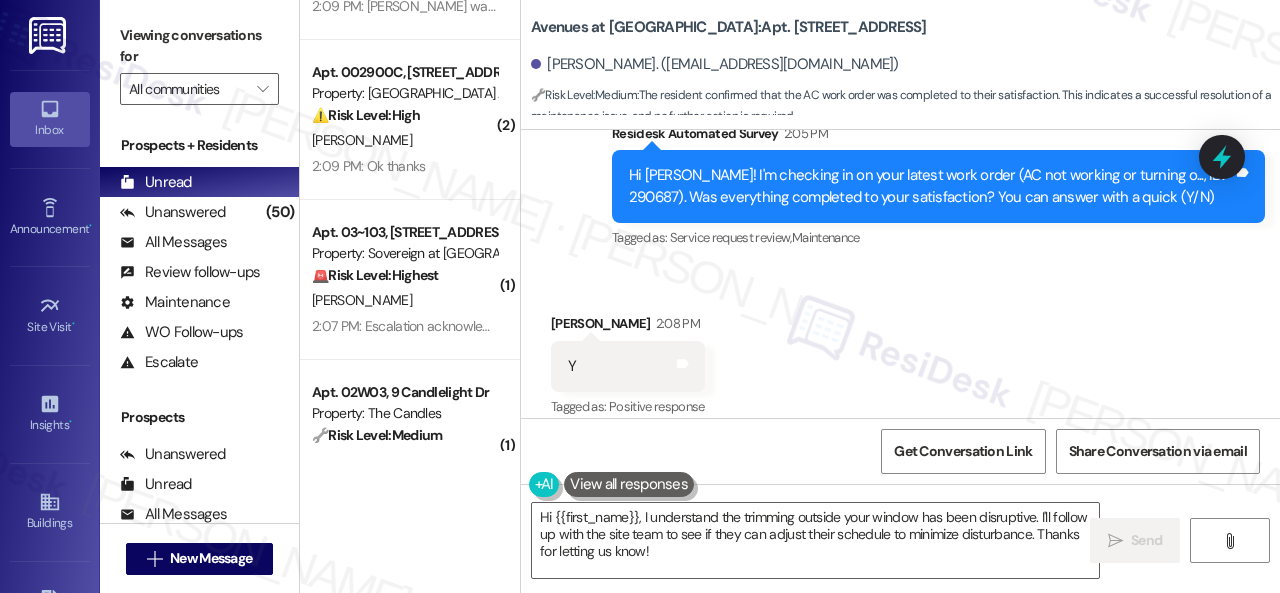click on "( 1 ) Apt. 3601, 1550 Katy Gap Rd Property: Grand Villas ⚠️  Risk Level:  High The resident reports ants are crawling on their one-month-old son while he sleeps. This presents a potential health and safety issue requiring urgent attention. D. Notice F. Moreno 2:10 PM: The pest control team will be there today. Thank you! 2:10 PM: The pest control team will be there today. Thank you! ( 2 ) Apt. 4450CL, 4460 Mountain Laurel Road Property: The Greyson ⚠️  Risk Level:  High The resident reports a flashing light and clicking sound from the light switch, indicating a potential electrical fault. This requires urgent attention to prevent fire or further damage. The resident is also inquiring about the timing of the repair, indicating a desire for prompt resolution. R. Shabaya 2:09 PM: The site team said that maintenance will be there today, before 4:00 PM. Thank you! 2:09 PM: The site team said that maintenance will be there today, before 4:00 PM. Thank you! ( 2 ) Apt. 8105, 12501 Broadway St 🌟 Positive (" at bounding box center (790, 296) 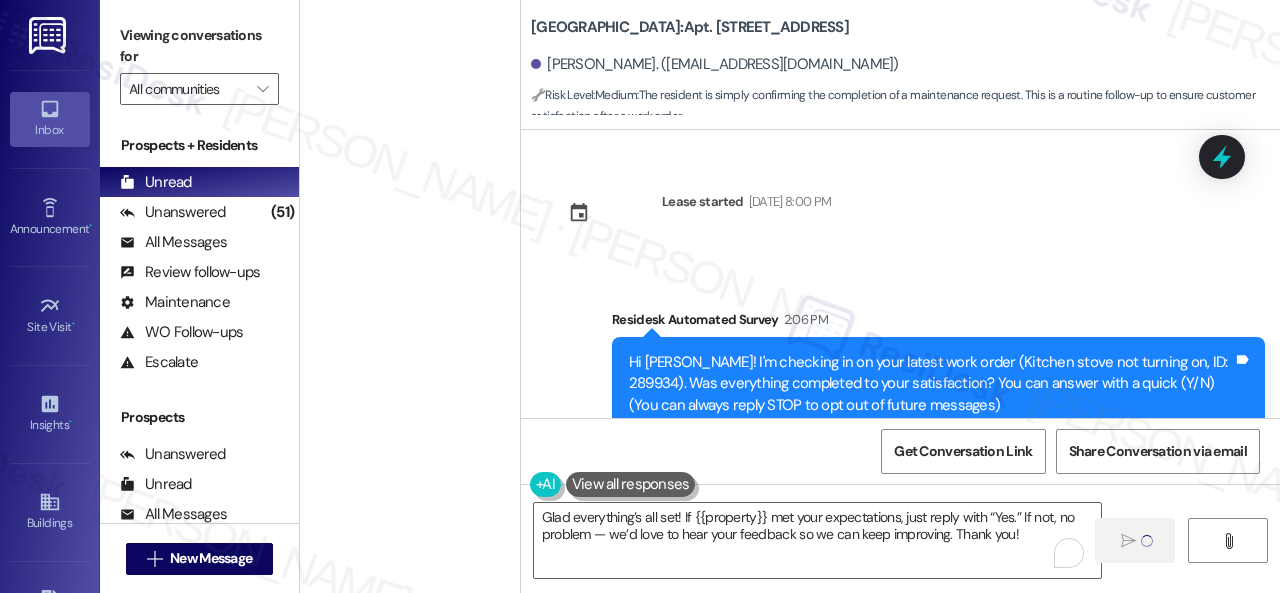 scroll, scrollTop: 0, scrollLeft: 0, axis: both 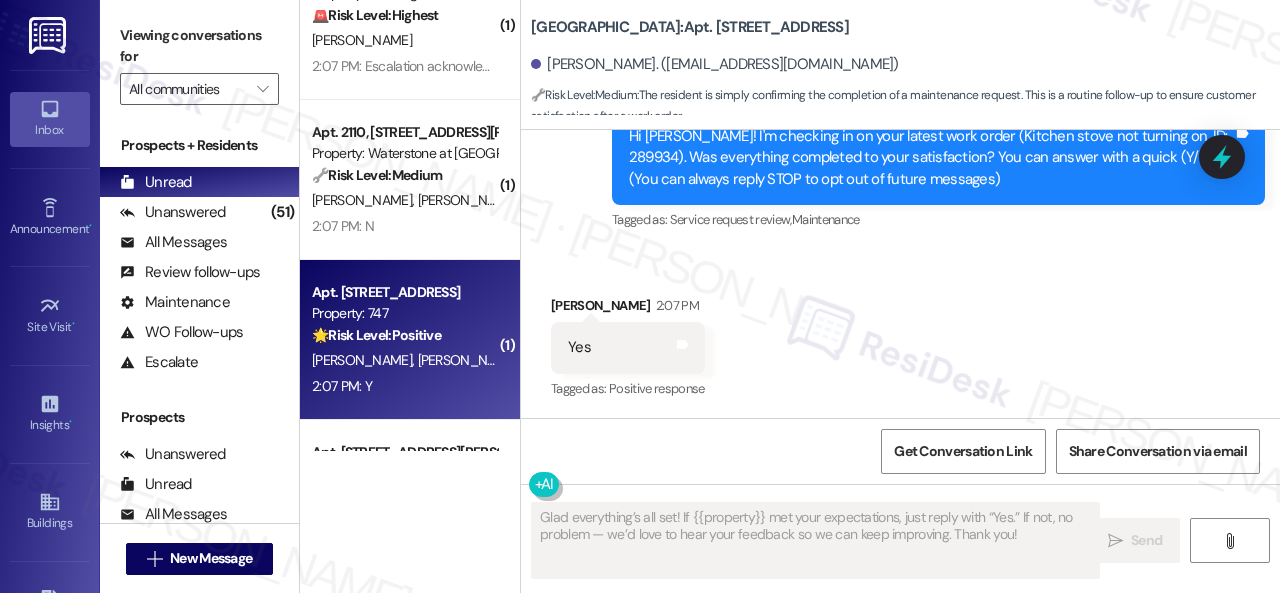click on "2:07 PM: Y 2:07 PM: Y" at bounding box center [404, 386] 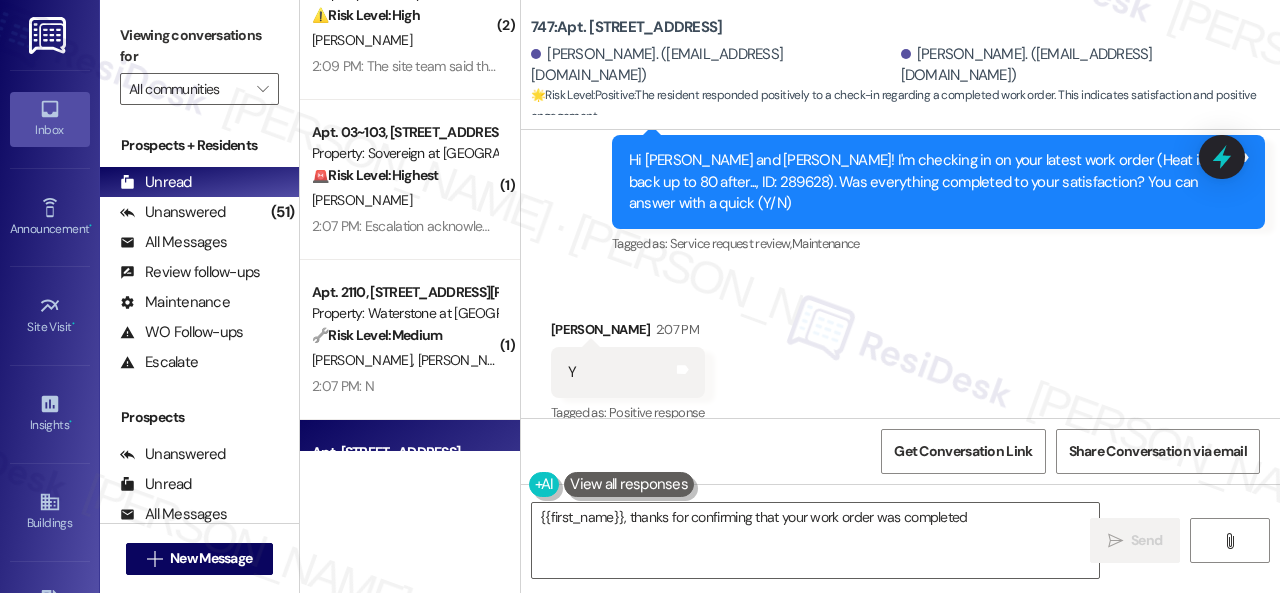 scroll, scrollTop: 919, scrollLeft: 0, axis: vertical 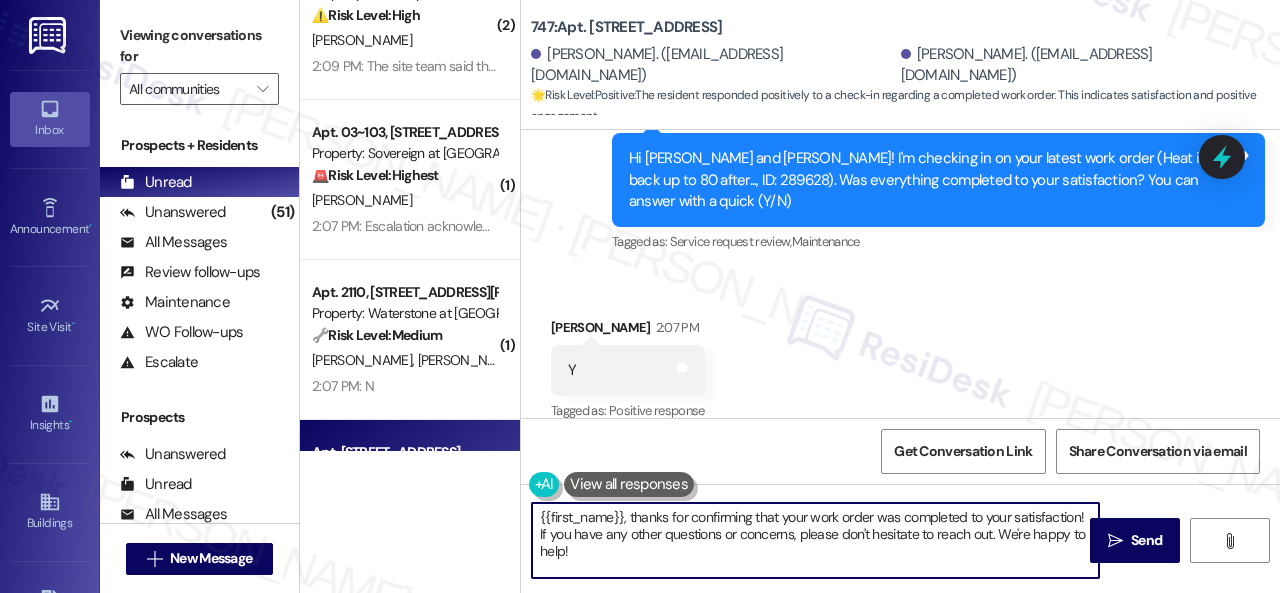 drag, startPoint x: 566, startPoint y: 545, endPoint x: 478, endPoint y: 483, distance: 107.647575 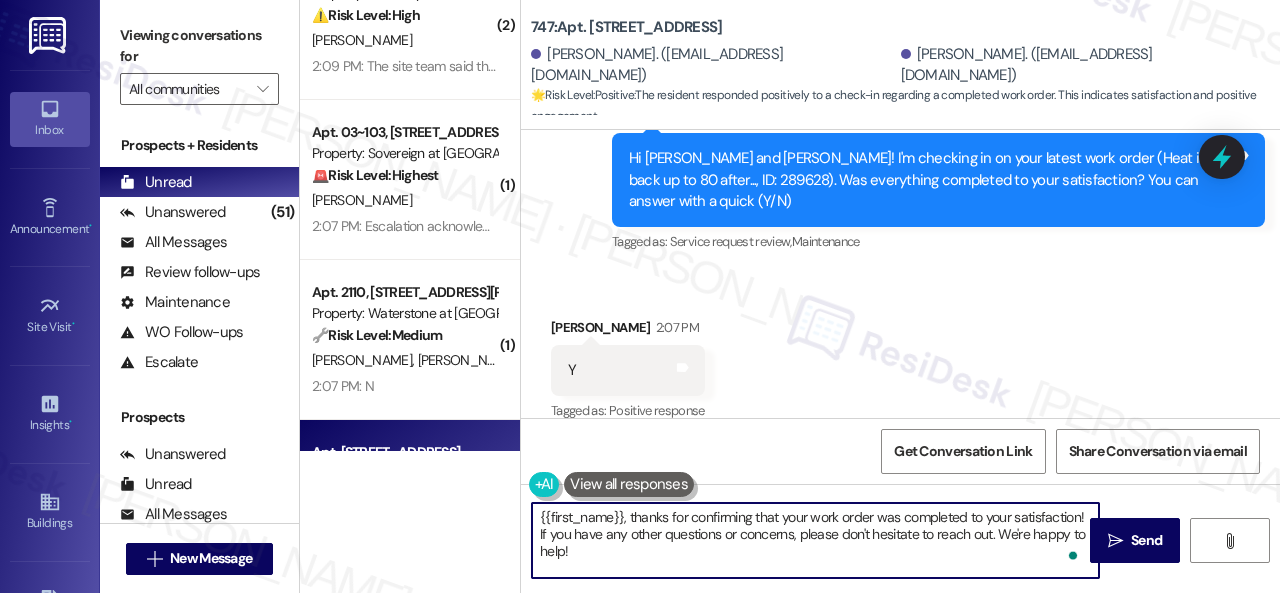paste on "Glad everything’s all set! If {{property}} met your expectations, just reply with “Yes.” If not, no problem — we’d love to hear your feedback so we can keep improving. Thank you" 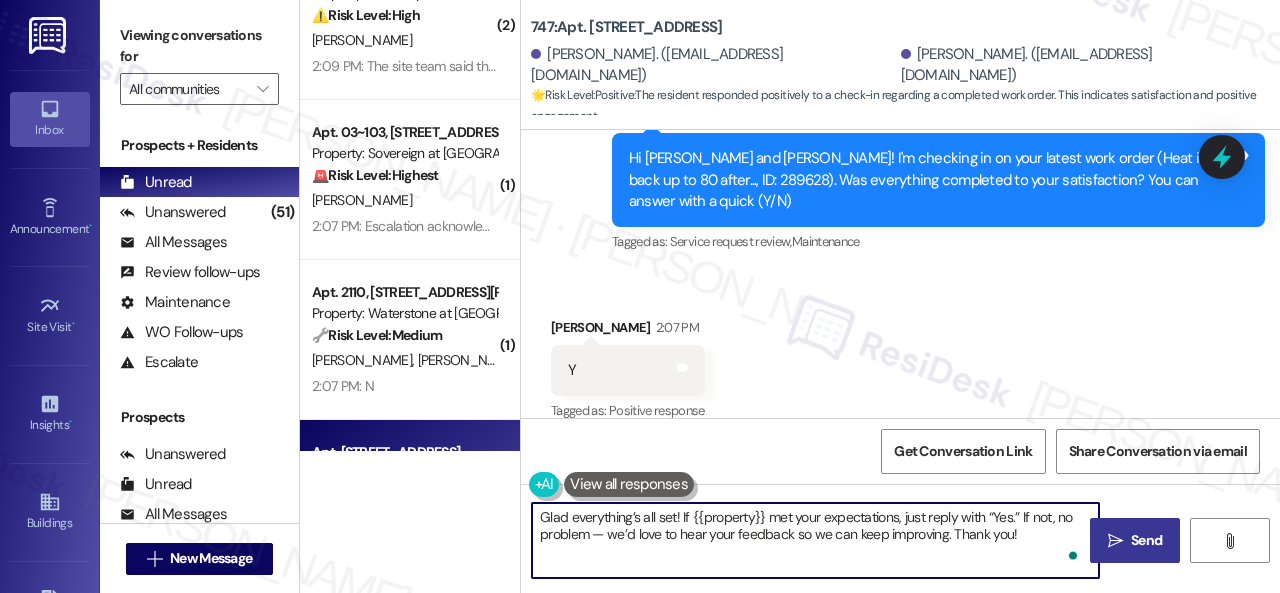 type on "Glad everything’s all set! If {{property}} met your expectations, just reply with “Yes.” If not, no problem — we’d love to hear your feedback so we can keep improving. Thank you!" 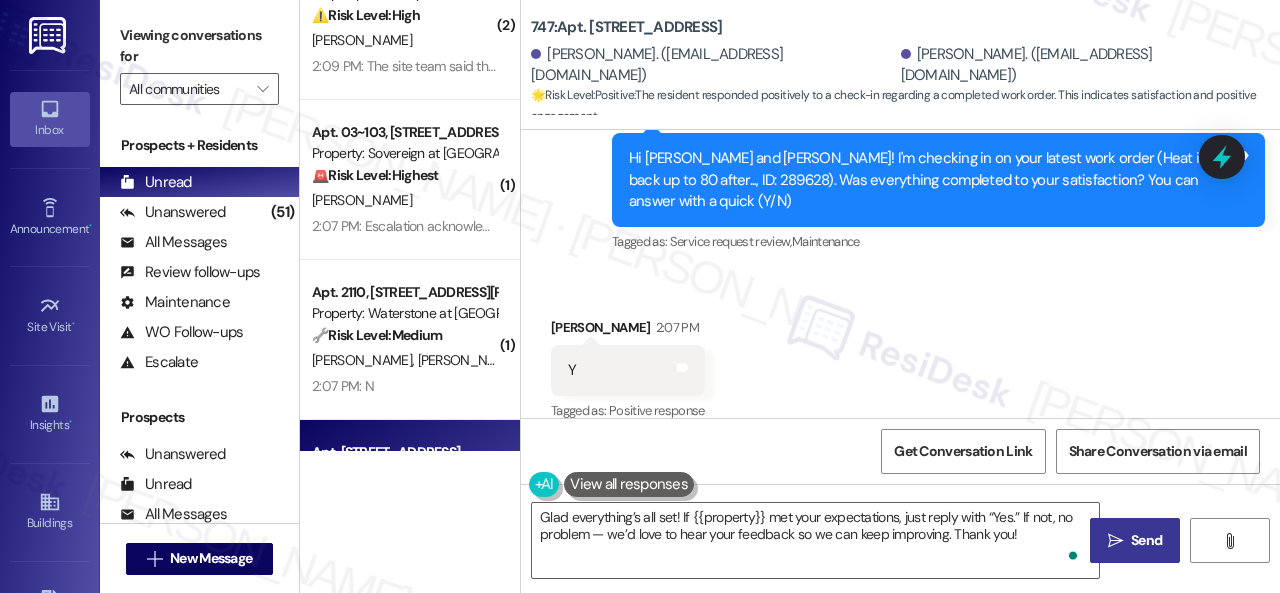 click on "Send" at bounding box center (1146, 540) 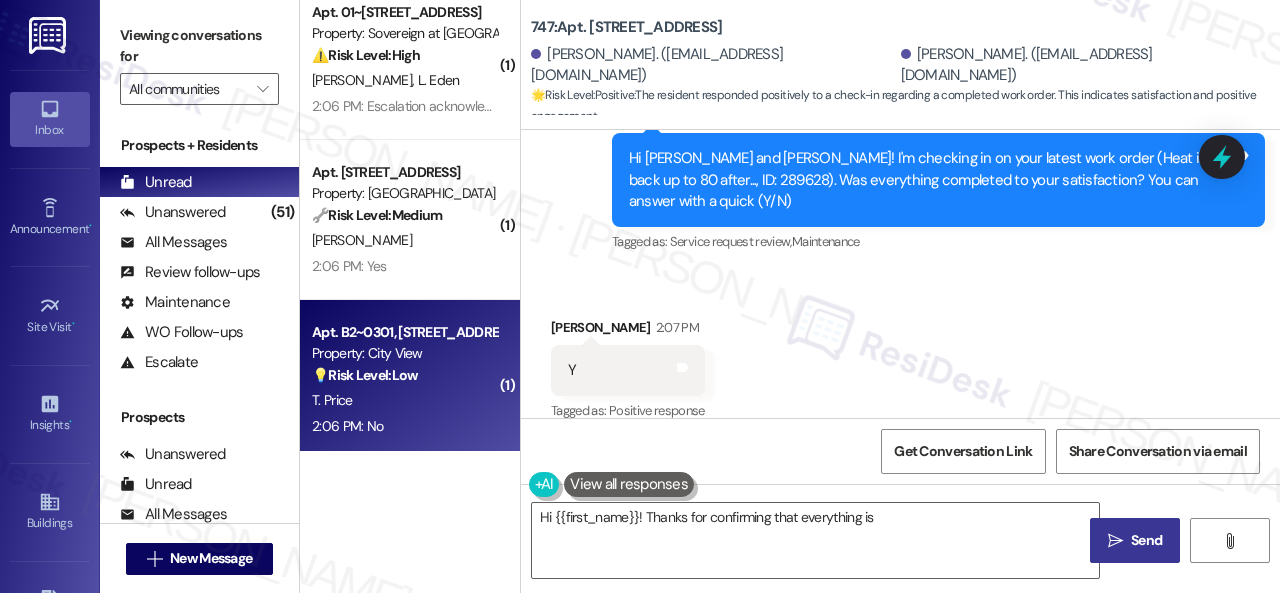 scroll, scrollTop: 2300, scrollLeft: 0, axis: vertical 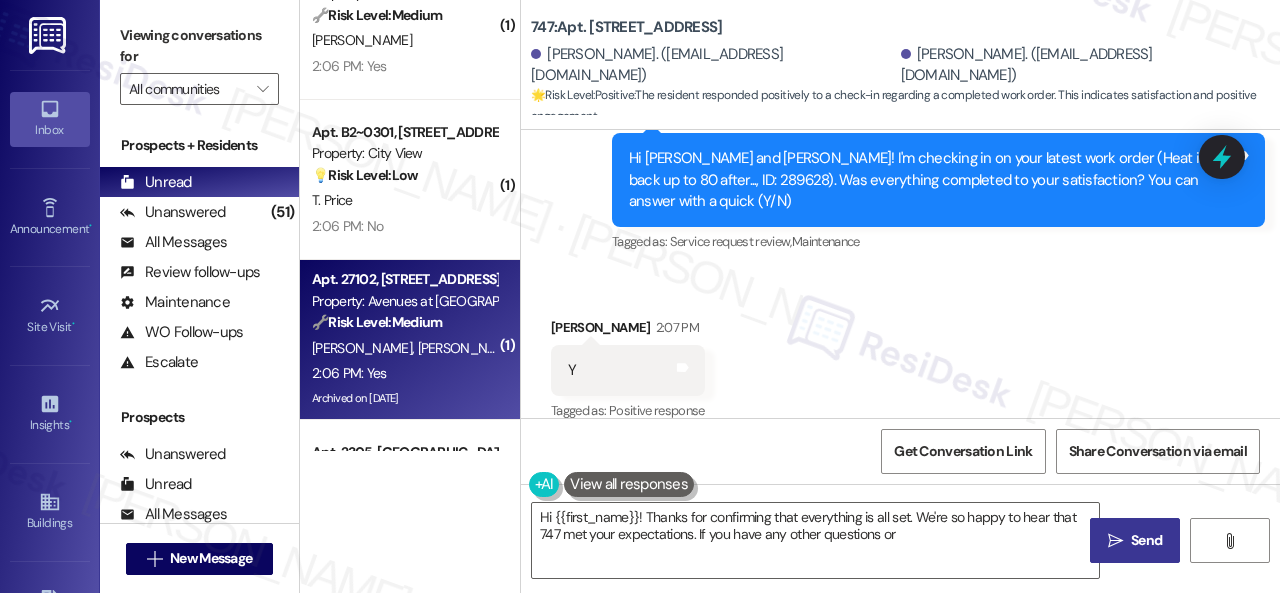 type on "Hi {{first_name}}! Thanks for confirming that everything is all set. We're so happy to hear that 747 met your expectations. If you have any other questions or need" 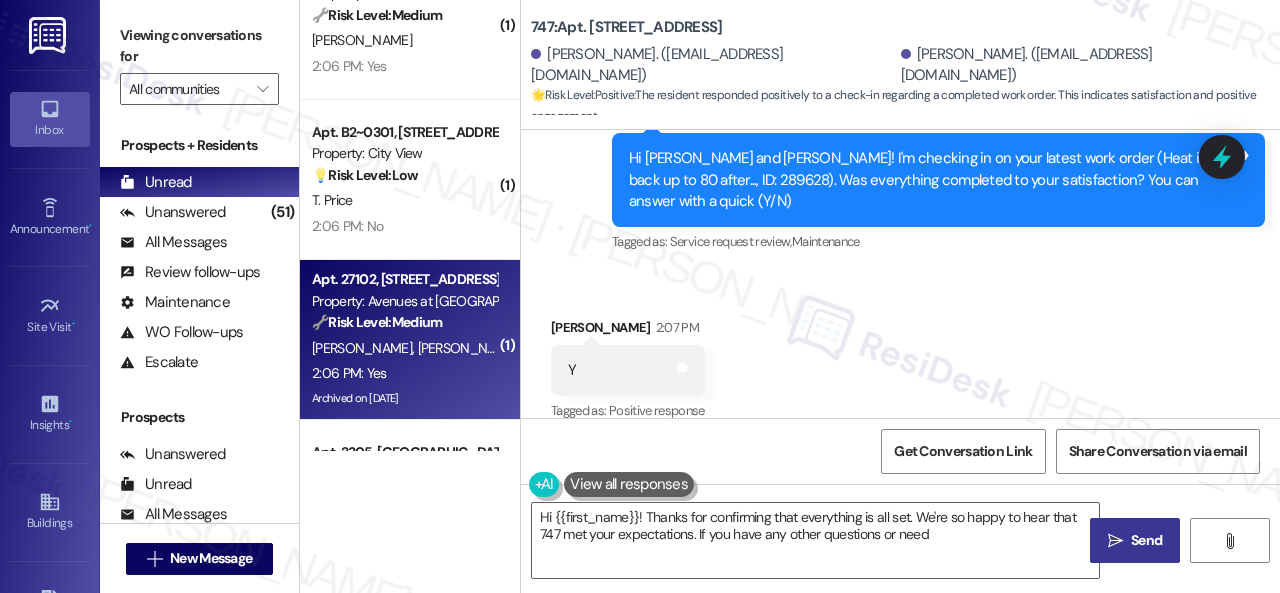 click on "2:06 PM: Yes 2:06 PM: Yes" at bounding box center [404, 373] 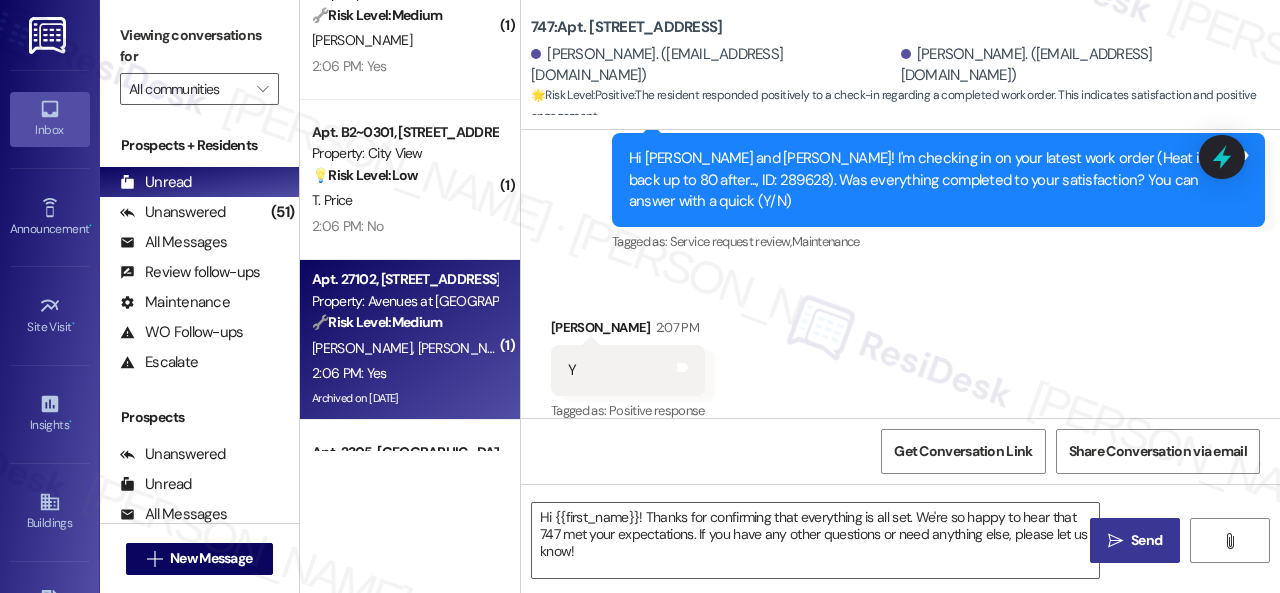 type on "Fetching suggested responses. Please feel free to read through the conversation in the meantime." 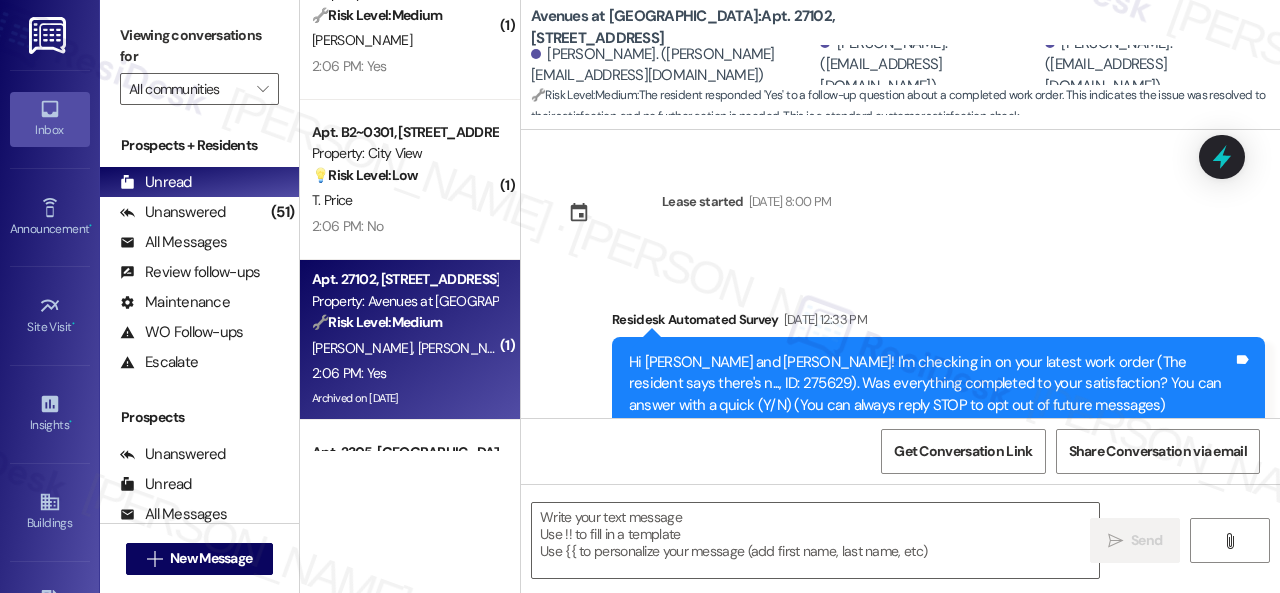 type on "Fetching suggested responses. Please feel free to read through the conversation in the meantime." 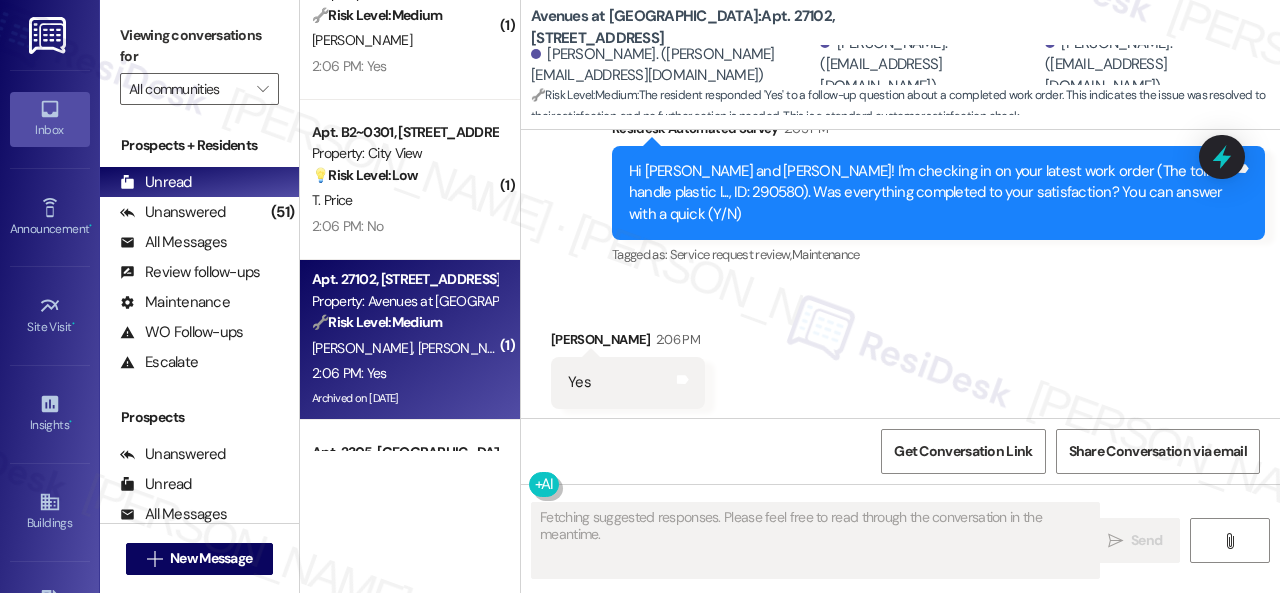 scroll, scrollTop: 2476, scrollLeft: 0, axis: vertical 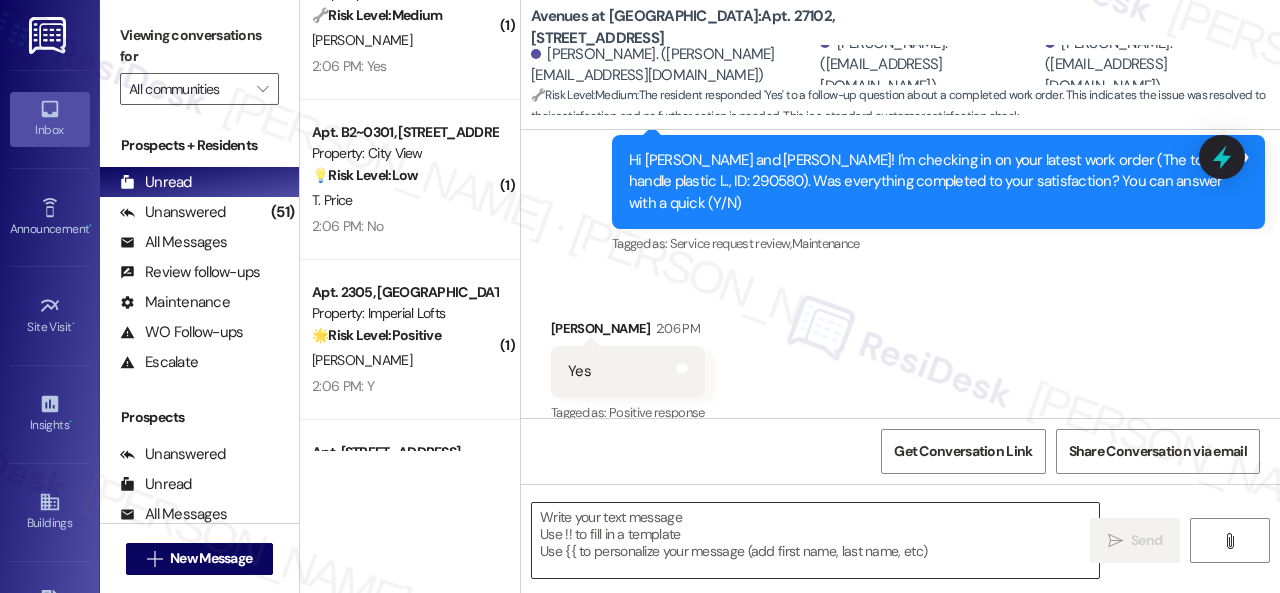 click at bounding box center [815, 540] 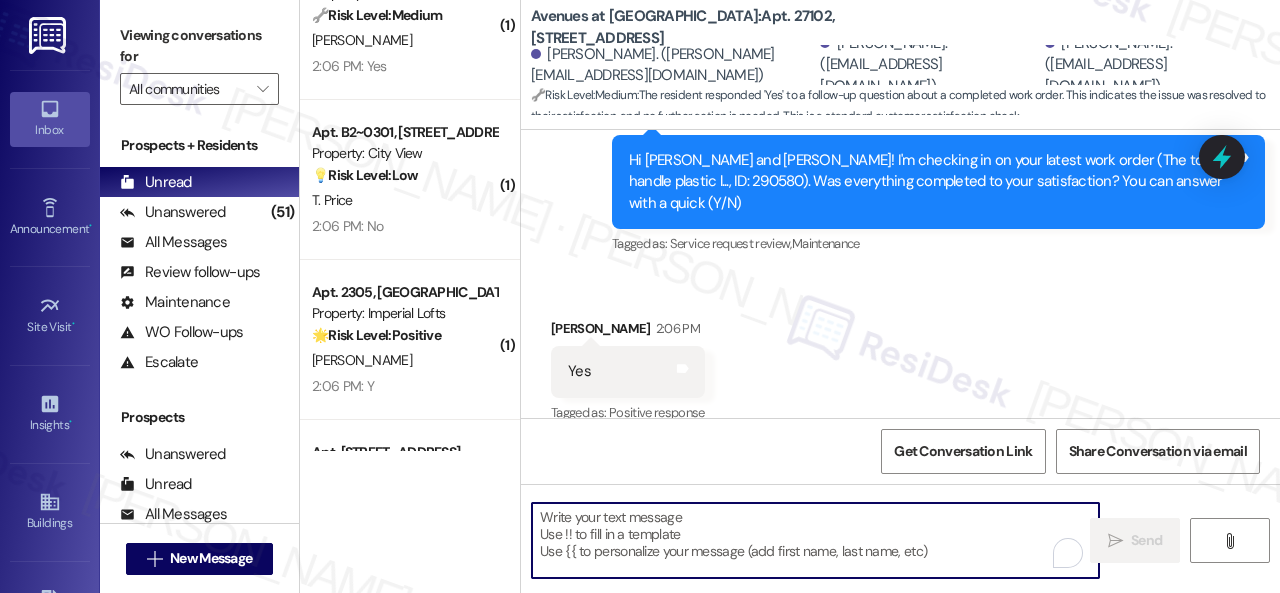 paste on "Glad everything’s all set! If {{property}} met your expectations, just reply with “Yes.” If not, no problem — we’d love to hear your feedback so we can keep improving. Thank you!" 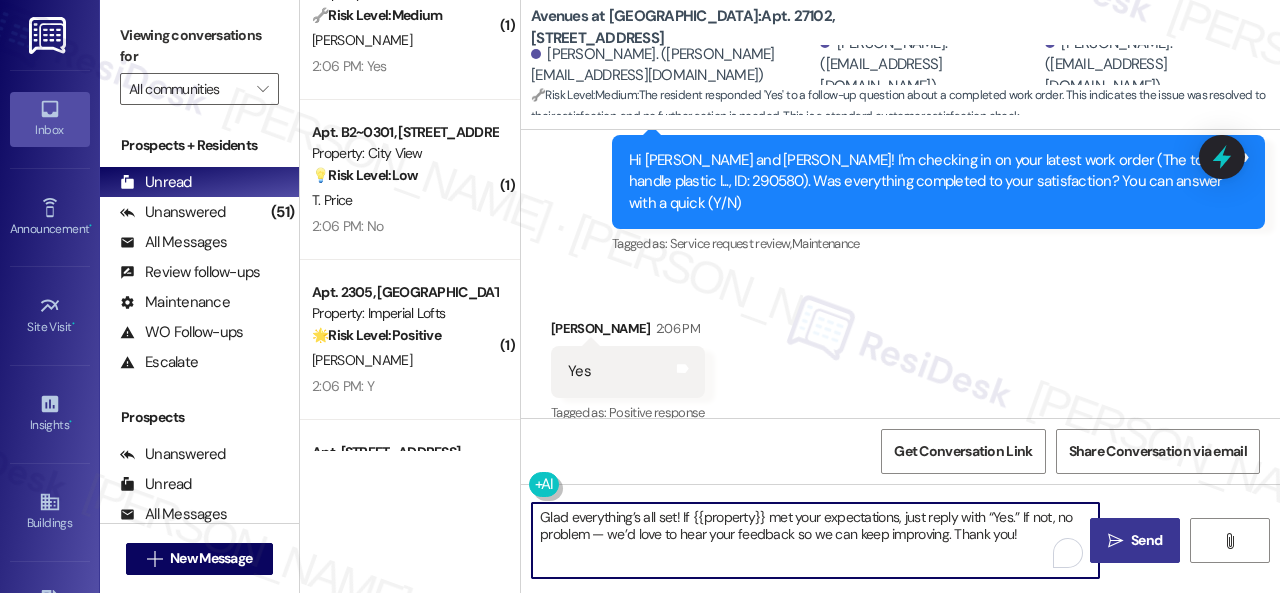 type on "Glad everything’s all set! If {{property}} met your expectations, just reply with “Yes.” If not, no problem — we’d love to hear your feedback so we can keep improving. Thank you!" 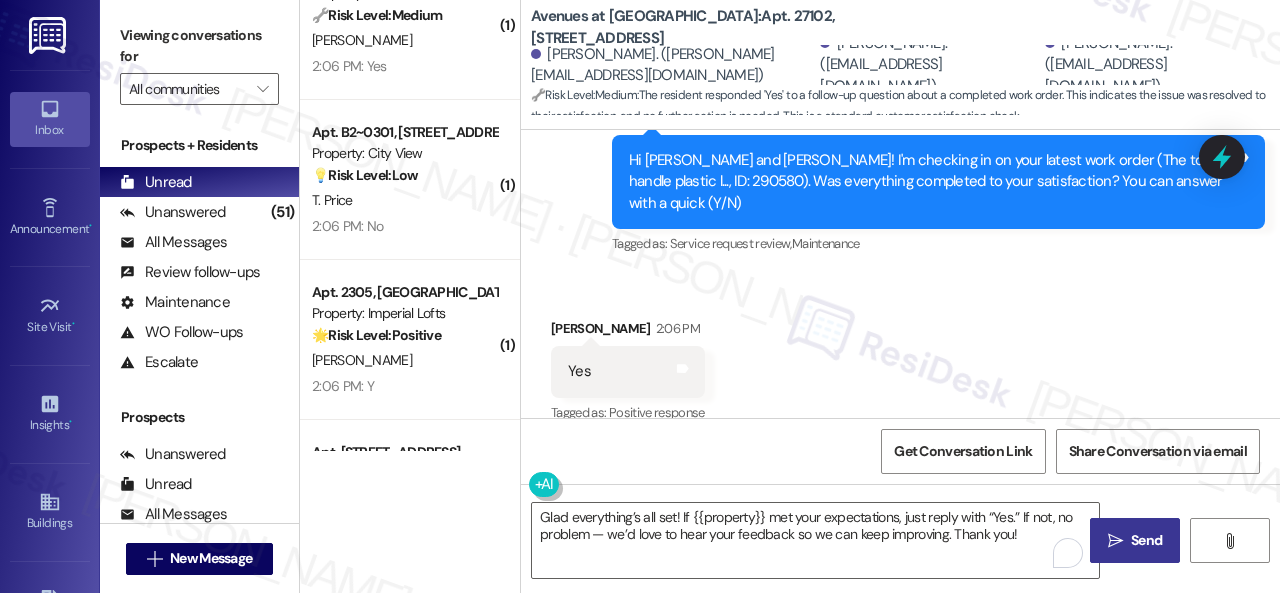 click on " Send" at bounding box center (1135, 540) 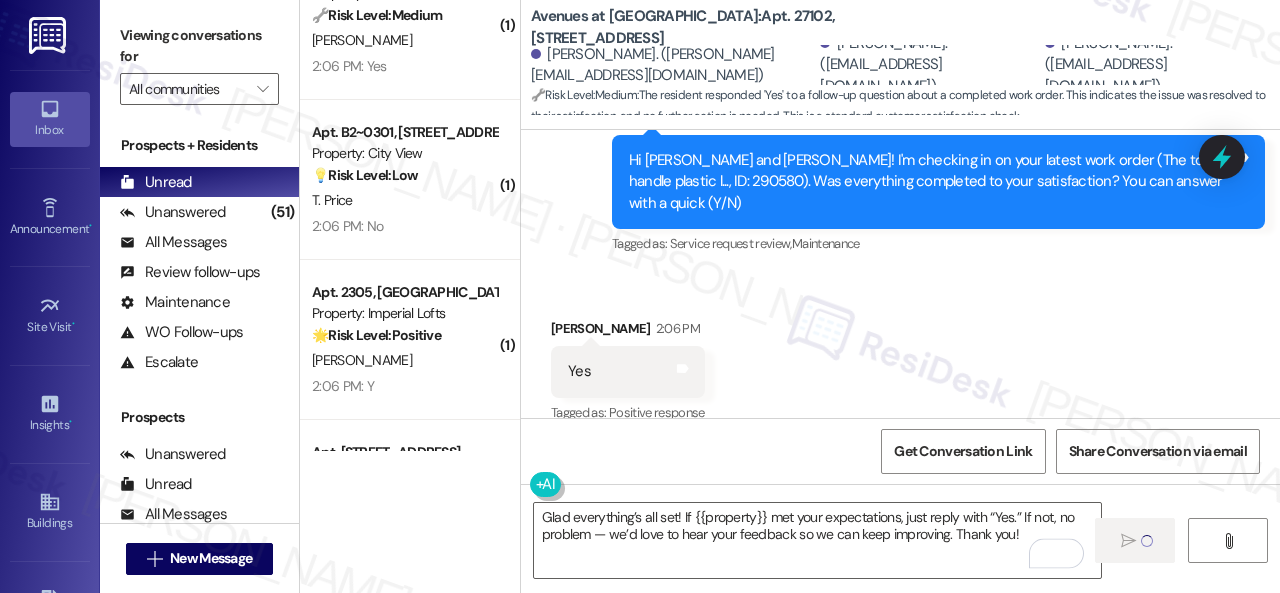 type 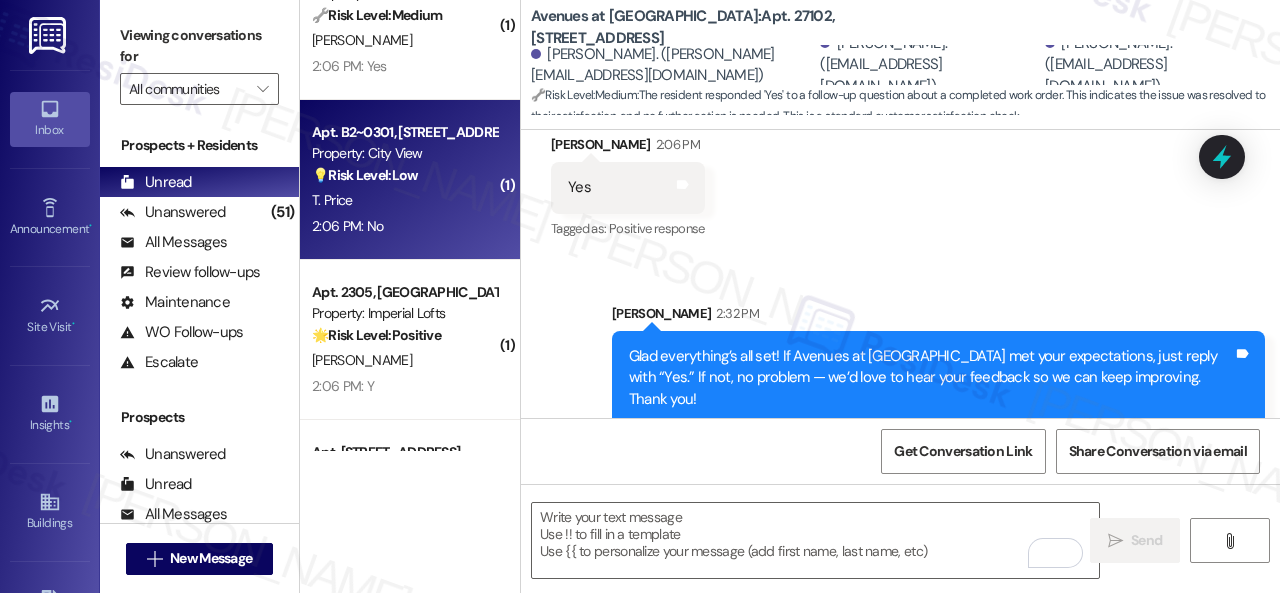 scroll, scrollTop: 2360, scrollLeft: 0, axis: vertical 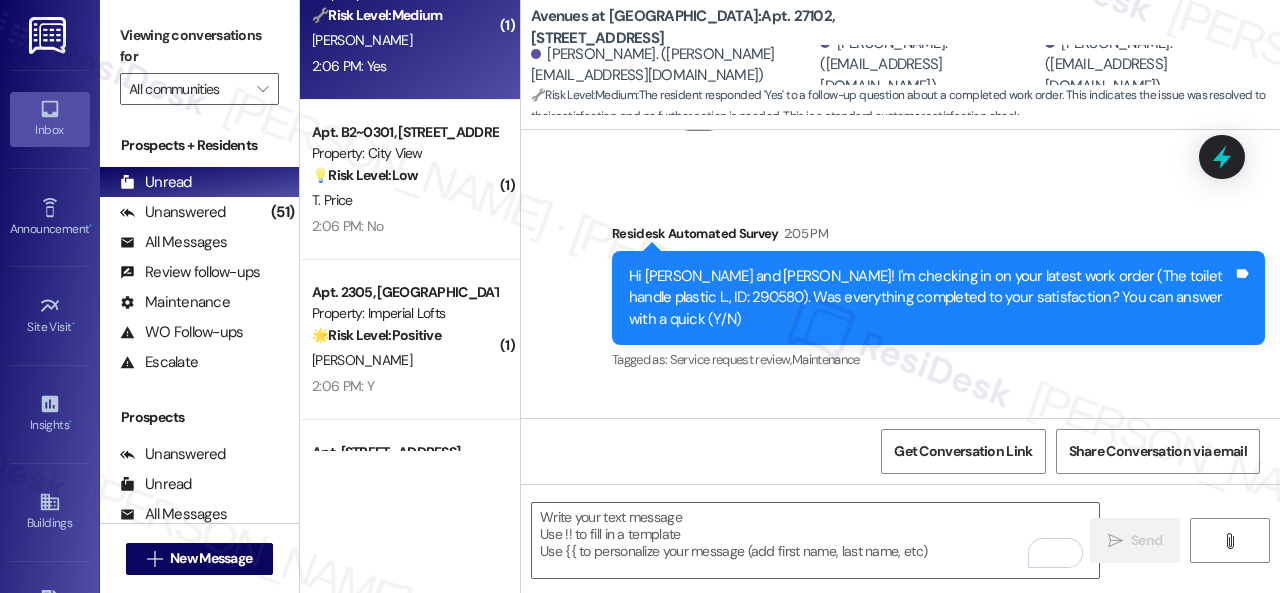 click on "2:06 PM: Yes  2:06 PM: Yes" at bounding box center [404, 66] 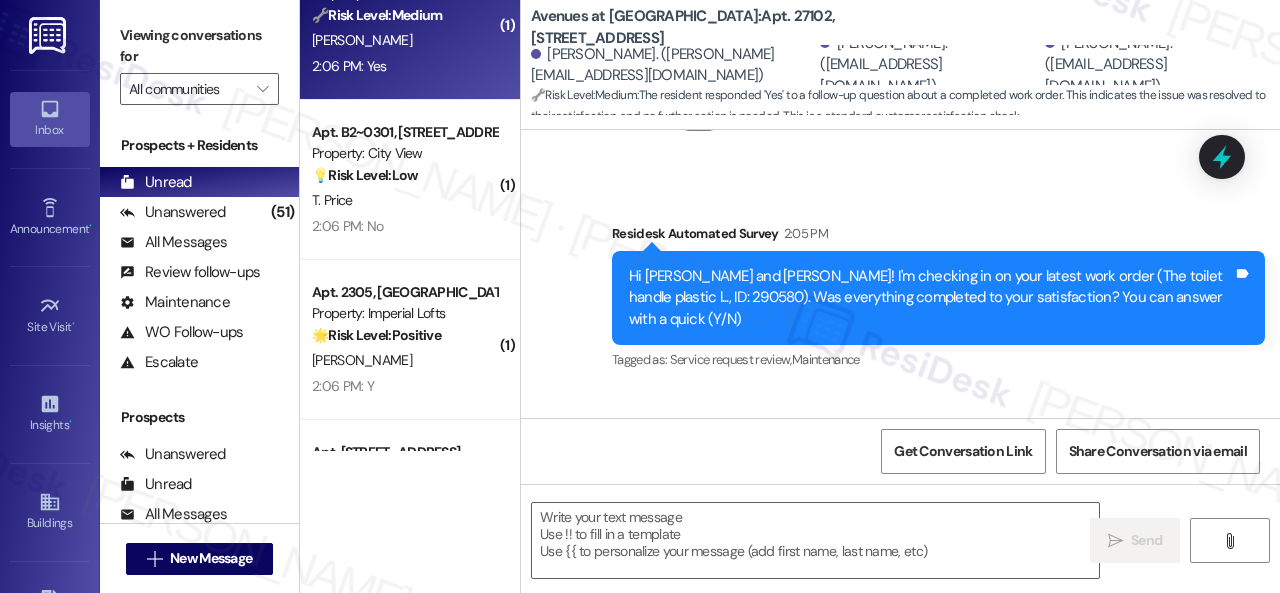 type on "Fetching suggested responses. Please feel free to read through the conversation in the meantime." 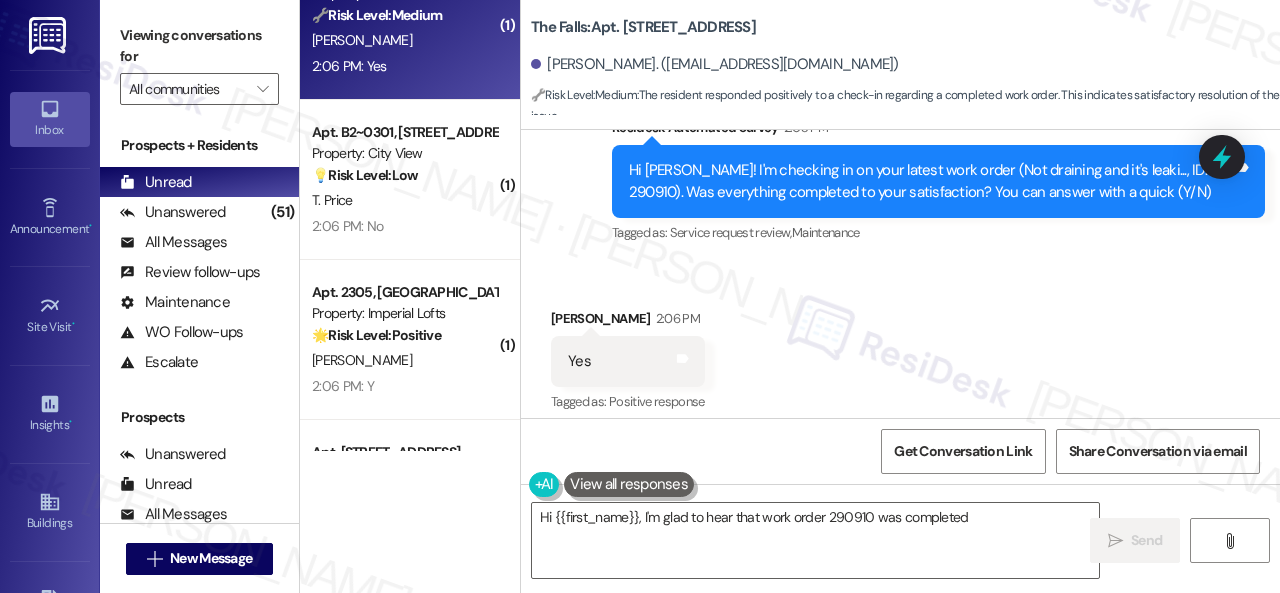 scroll, scrollTop: 775, scrollLeft: 0, axis: vertical 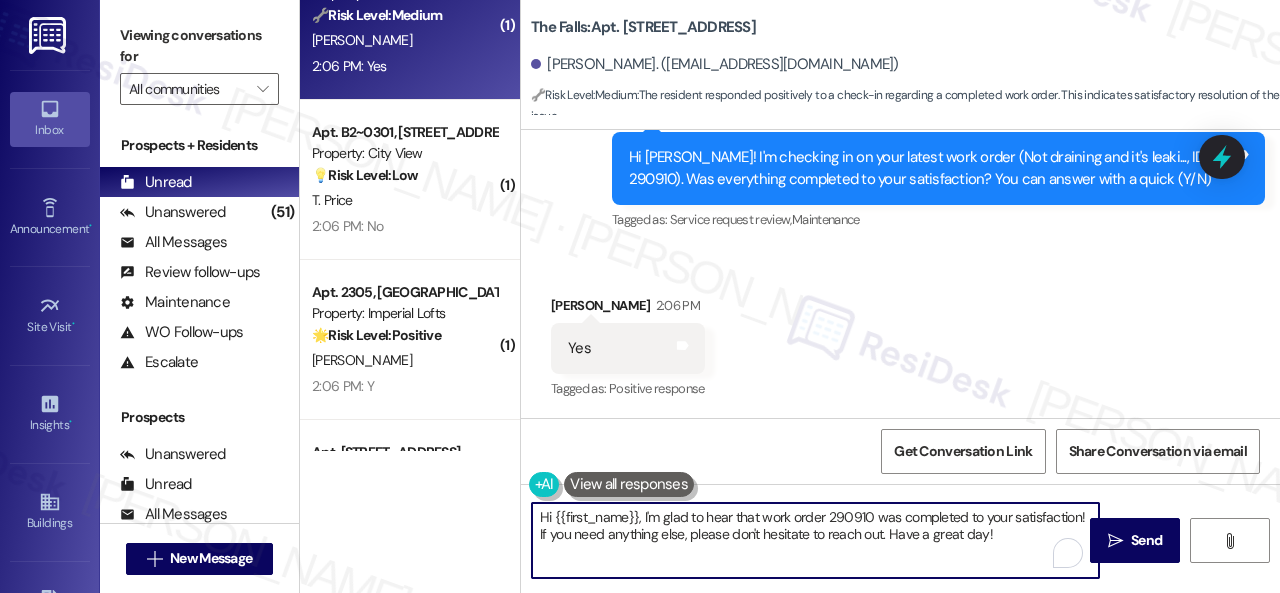 drag, startPoint x: 906, startPoint y: 535, endPoint x: 390, endPoint y: 483, distance: 518.6135 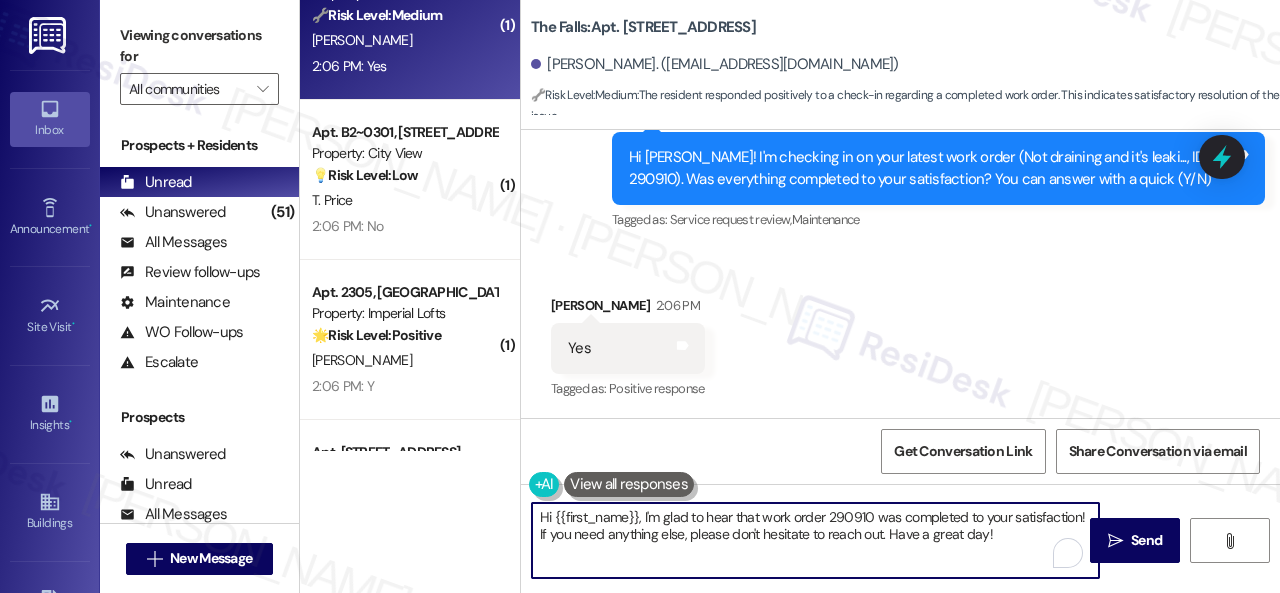 click on "( 1 ) Apt. 17108, 6855 S Mason Rd Property: Waterstone at Cinco Ranch ⚠️  Risk Level:  High The resident indicates that the work order was not completed to their satisfaction, specifically stating they did not receive a new remote as expected. This suggests a failure in service delivery and requires urgent attention to resolve the issue. C. Monroe 2:07 PM: Escalation acknowledged. 2:07 PM: Escalation acknowledged. ( 1 ) Apt. 01~101, 13310 Melrose Lane Property: Sovereign at Overland Park ⚠️  Risk Level:  High The resident is having trouble accessing RentCafe to determine their rent amount. This is a financial concern that needs to be addressed urgently. J. Eden L. Eden 2:06 PM: Escalation acknowledged. 2:06 PM: Escalation acknowledged. ( 1 ) Apt. 143, 6565 W Foxridge Dr Property: The Falls 🔧  Risk Level:  Medium The resident responded positively to a check-in regarding a completed work order. This indicates satisfactory resolution of the issue. R. Isom 2:06 PM: Yes  2:06 PM: Yes  ( 1 ) 💡 Low ( 1" at bounding box center (790, 296) 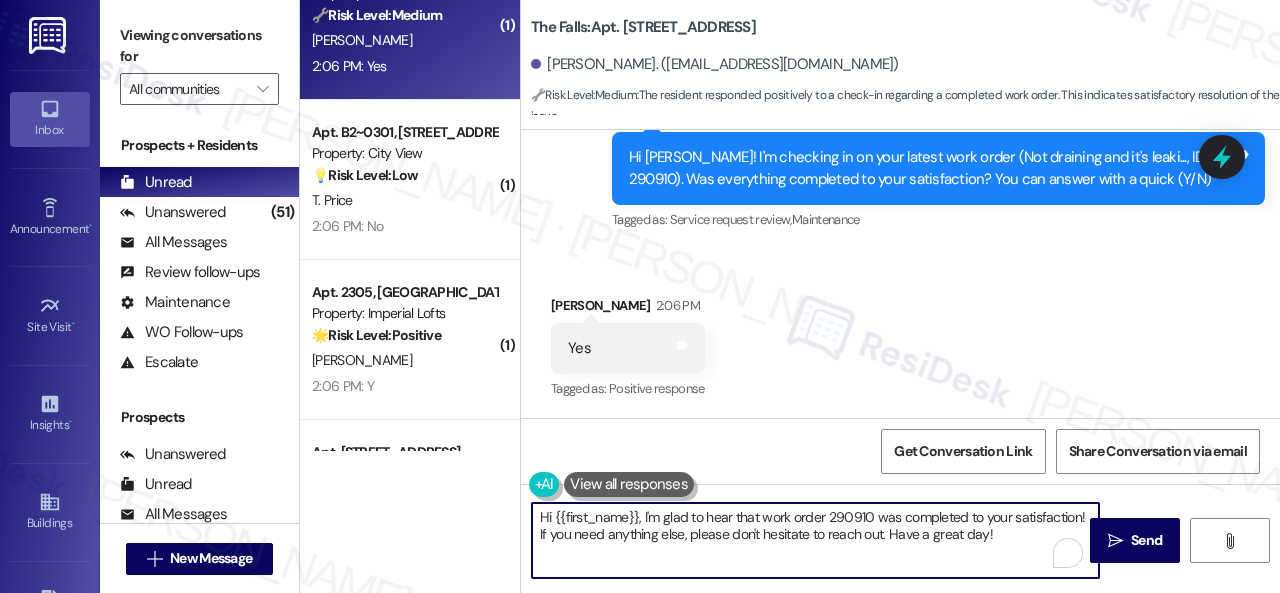 paste on "Glad everything’s all set! If {{property}} met your expectations, just reply with “Yes.” If not, no problem — we’d love to hear your feedback so we can keep improving. Thank you" 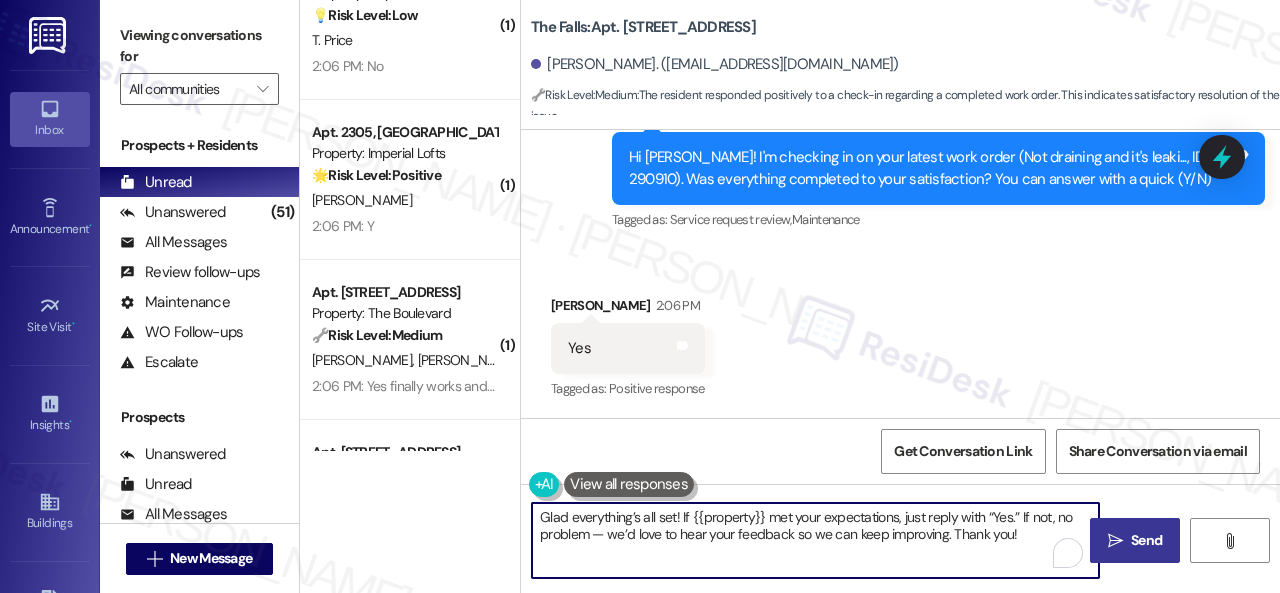 type on "Glad everything’s all set! If {{property}} met your expectations, just reply with “Yes.” If not, no problem — we’d love to hear your feedback so we can keep improving. Thank you!" 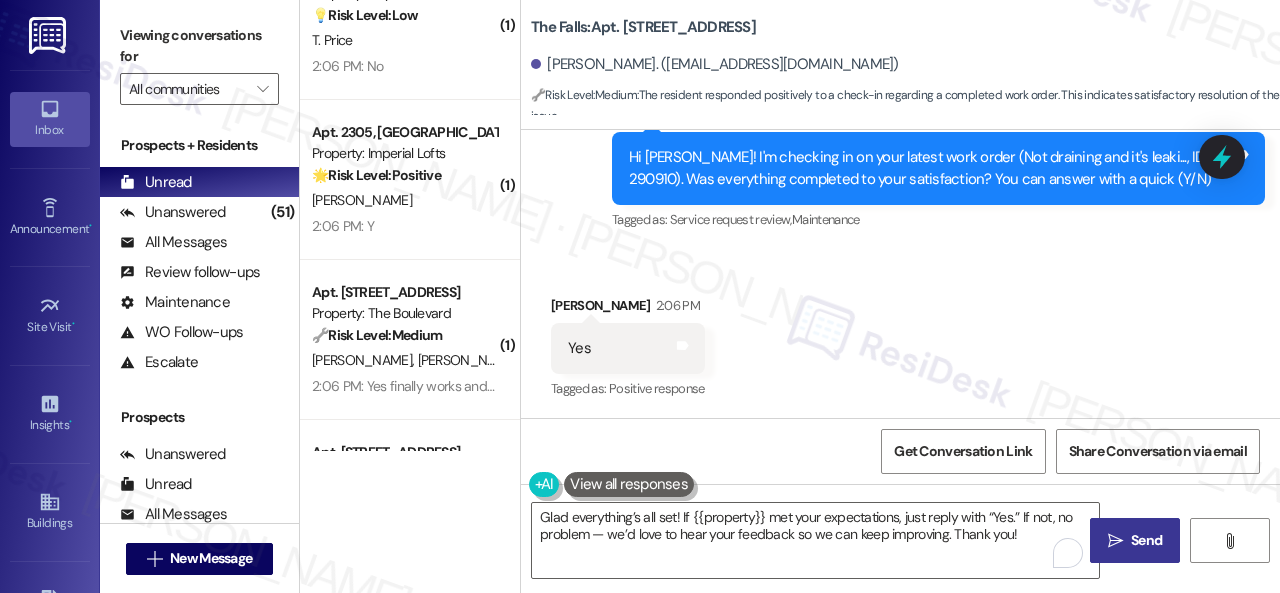 click on "Send" at bounding box center (1146, 540) 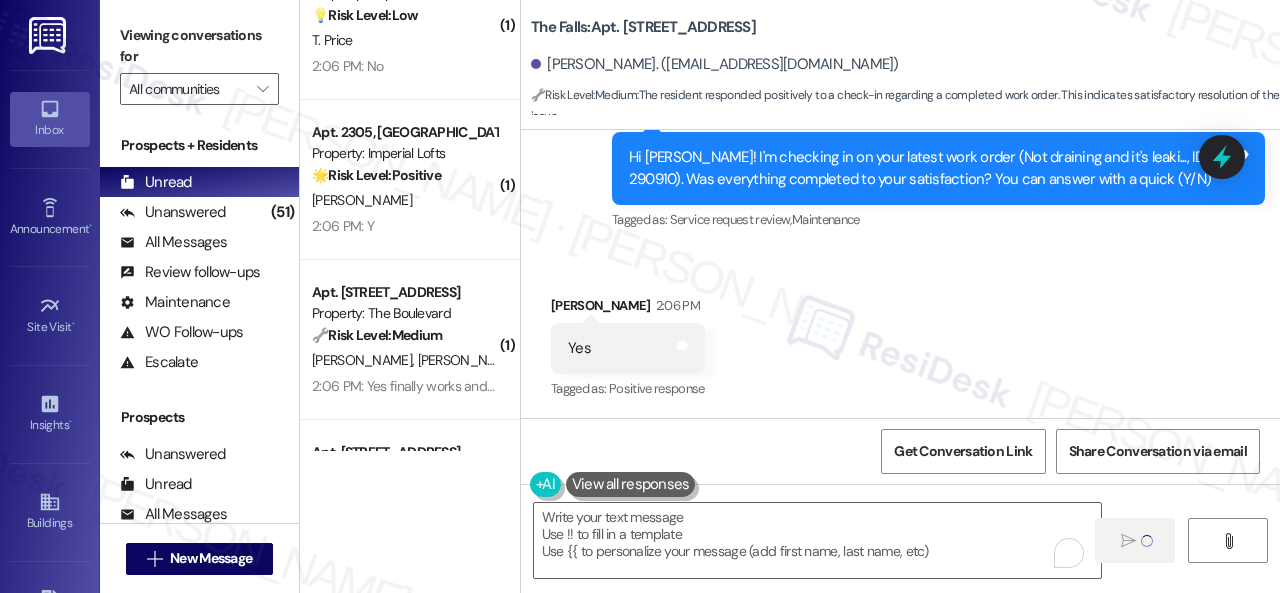 type on "Fetching suggested responses. Please feel free to read through the conversation in the meantime." 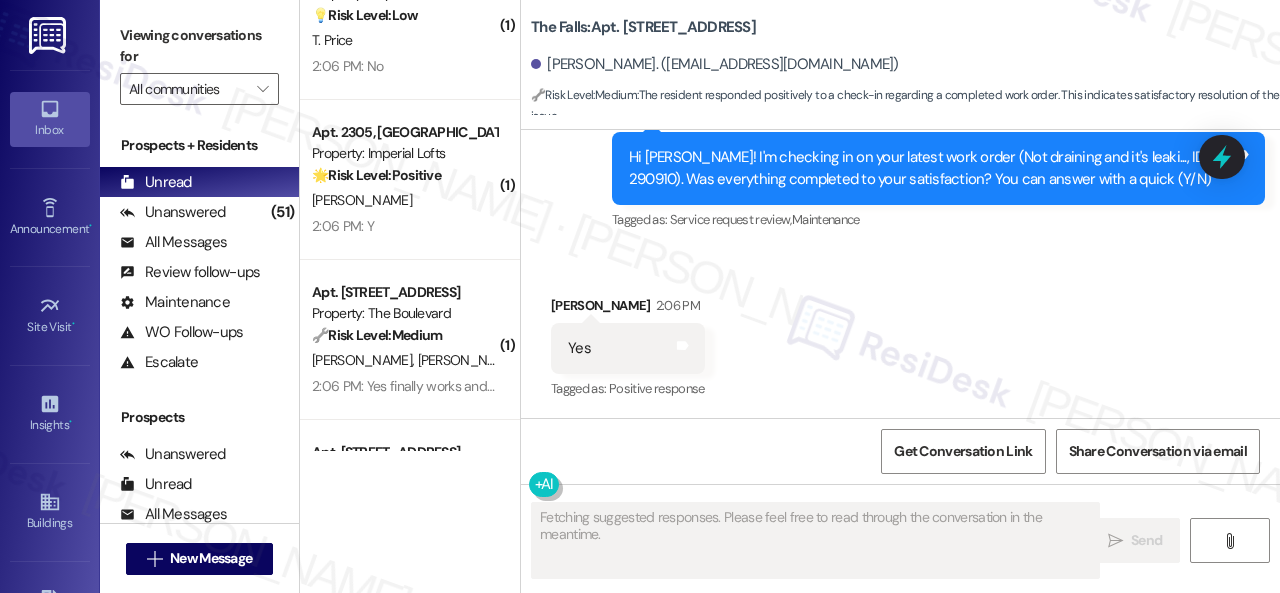 type 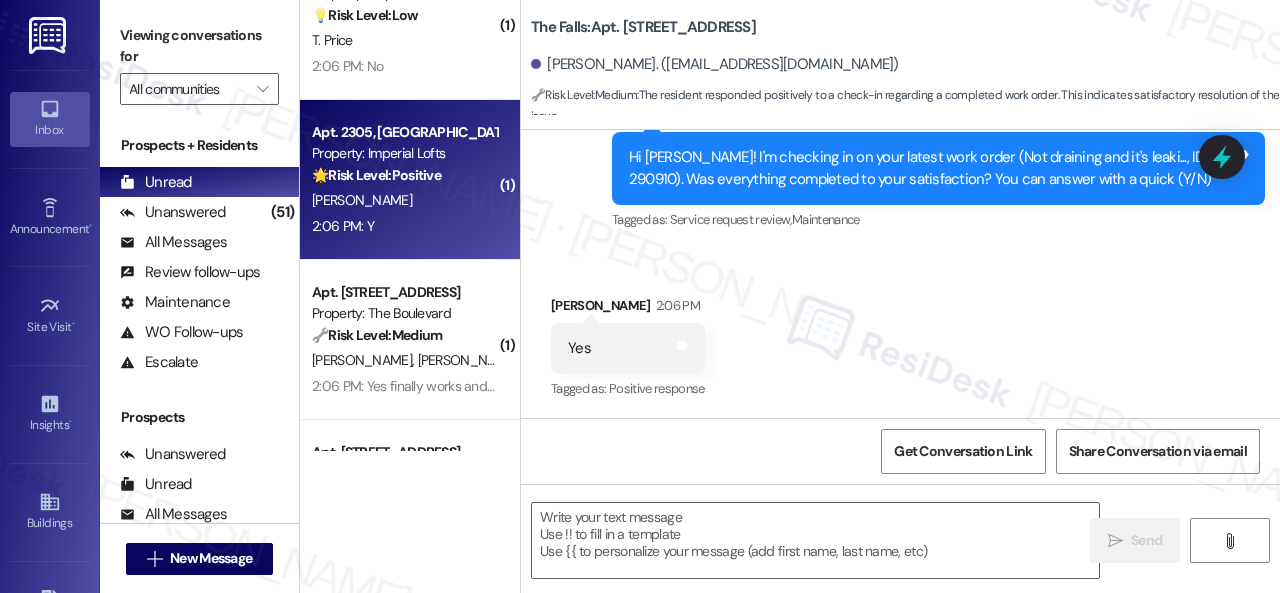 click on "K. Reed" at bounding box center [404, 200] 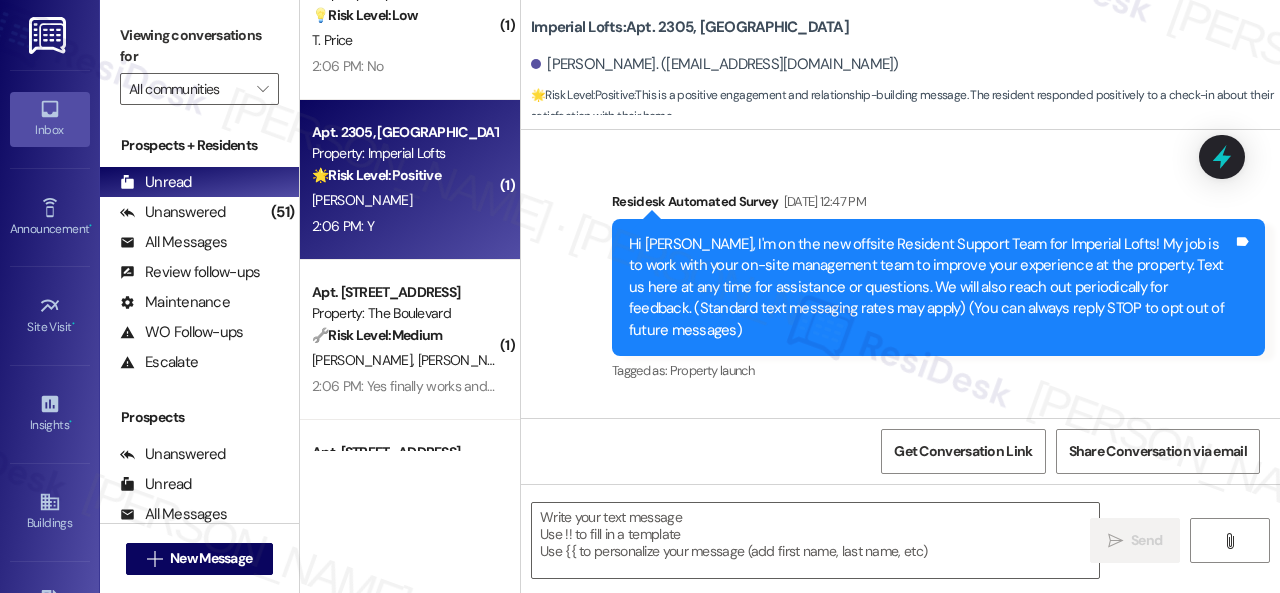 type on "Fetching suggested responses. Please feel free to read through the conversation in the meantime." 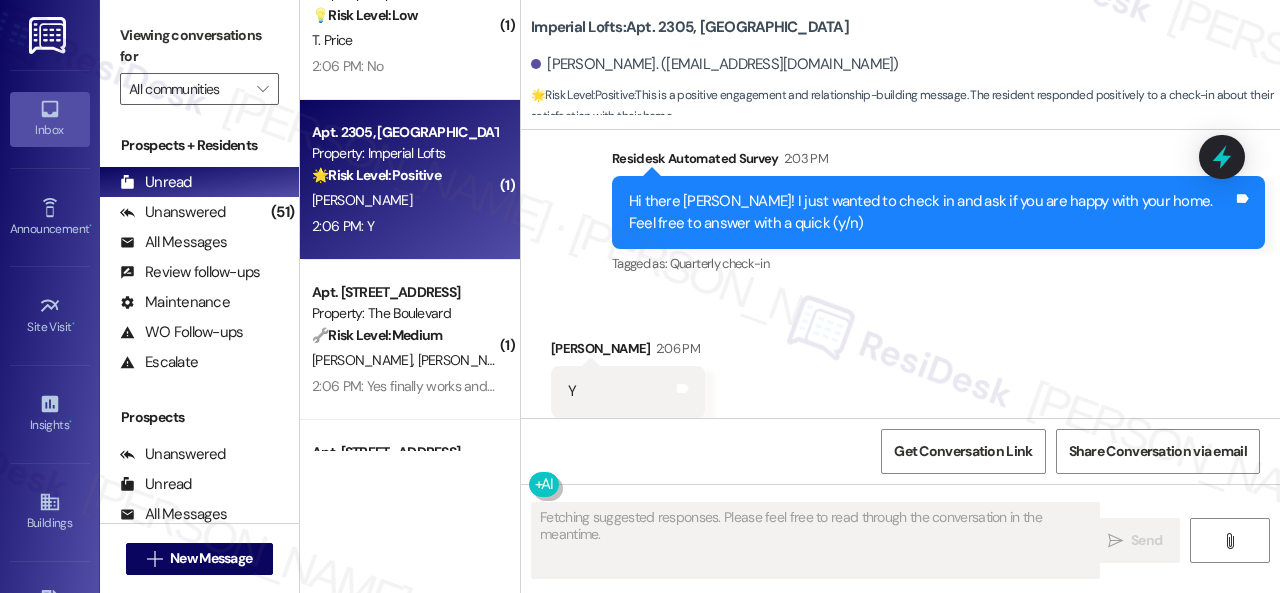scroll, scrollTop: 4454, scrollLeft: 0, axis: vertical 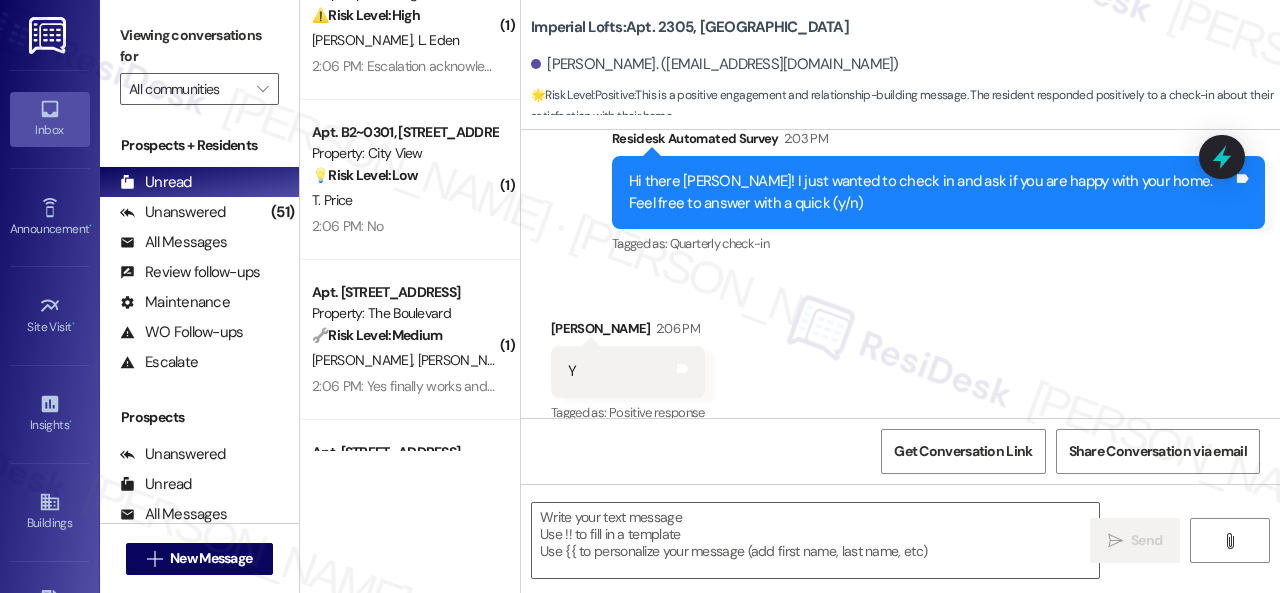 click on "Received via SMS Korey Reed 2:06 PM Y Tags and notes Tagged as:   Positive response Click to highlight conversations about Positive response" at bounding box center (900, 357) 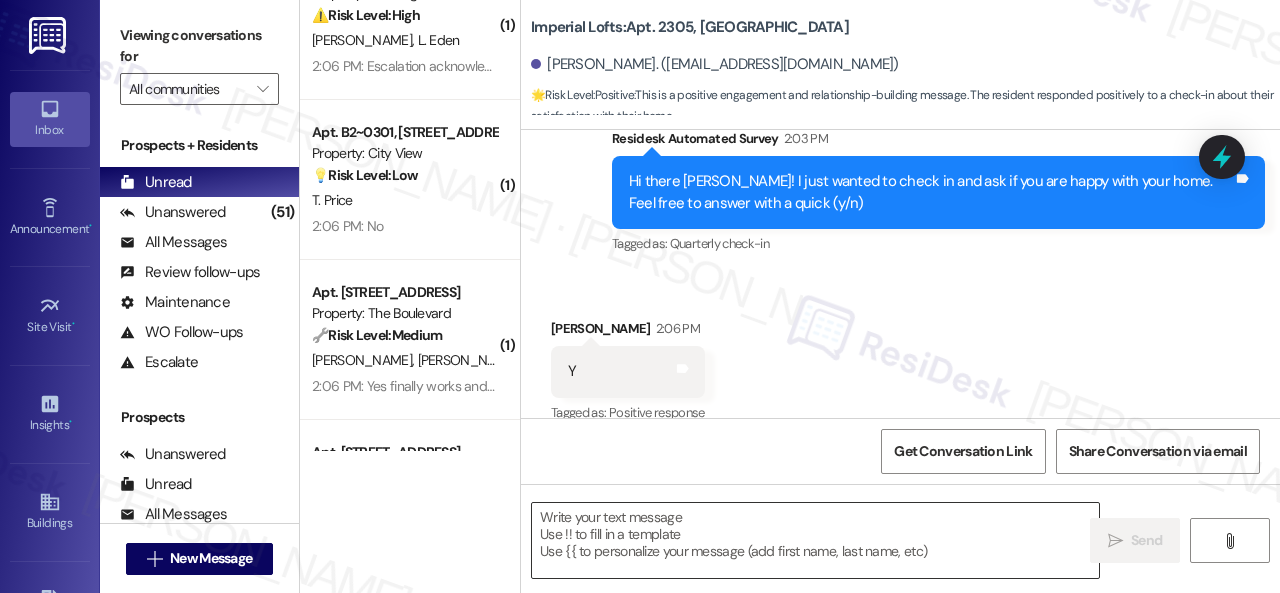 drag, startPoint x: 711, startPoint y: 527, endPoint x: 904, endPoint y: 523, distance: 193.04144 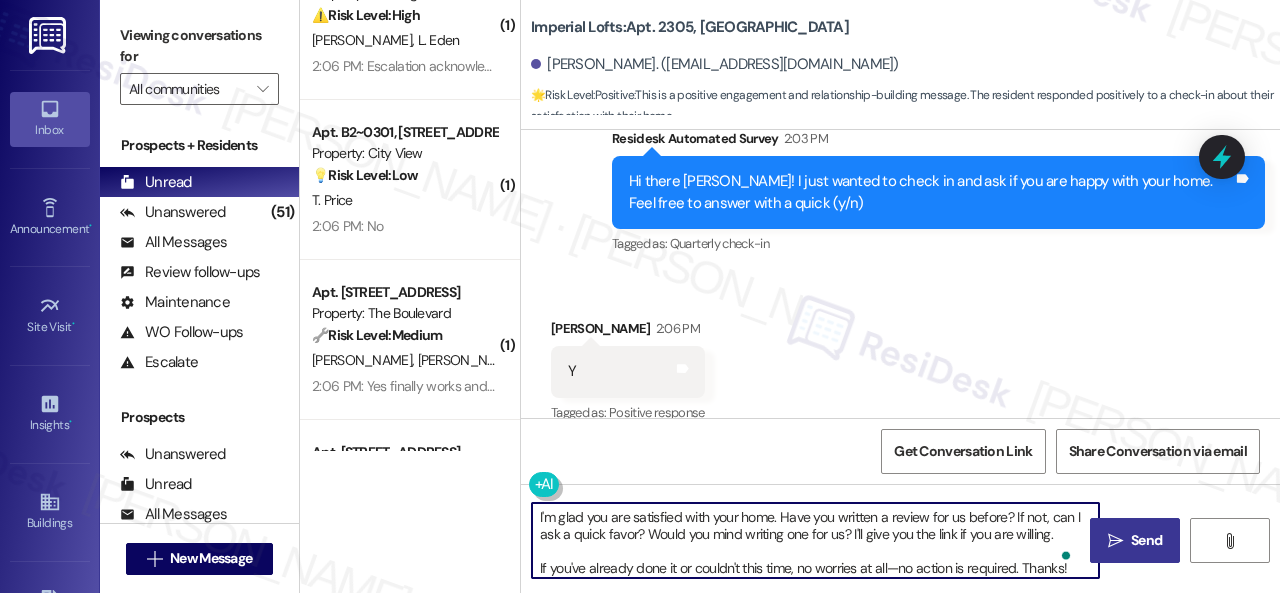 type on "I'm glad you are satisfied with your home. Have you written a review for us before? If not, can I ask a quick favor? Would you mind writing one for us? I'll give you the link if you are willing.
If you've already done it or couldn't this time, no worries at all—no action is required. Thanks!" 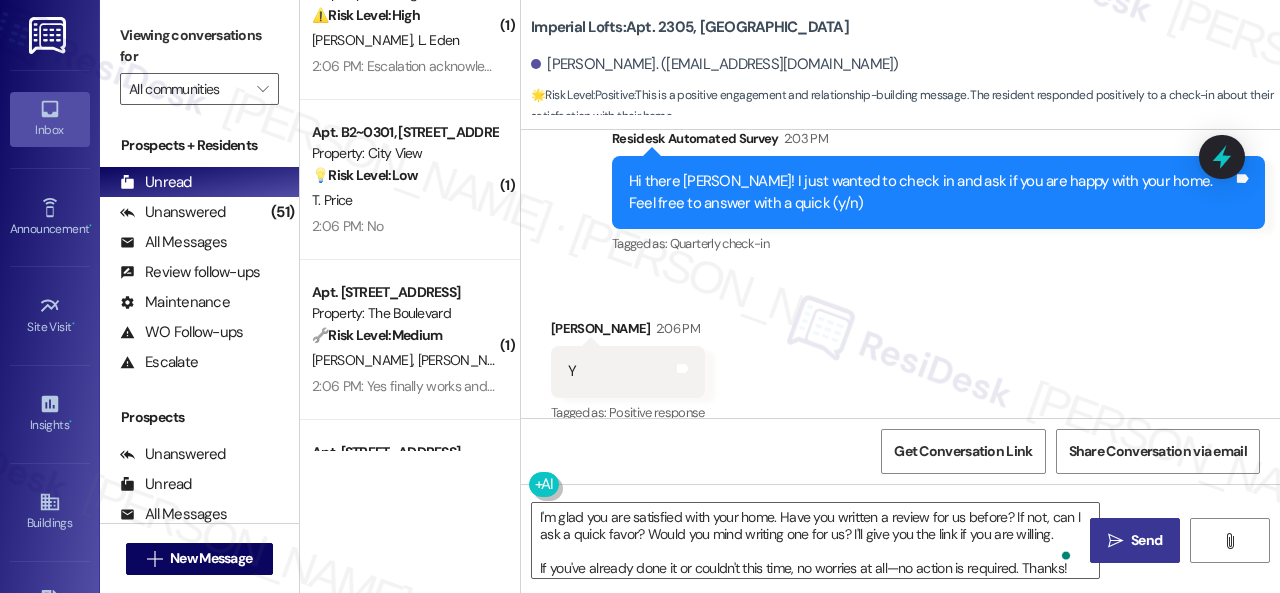 click on "Send" at bounding box center [1146, 540] 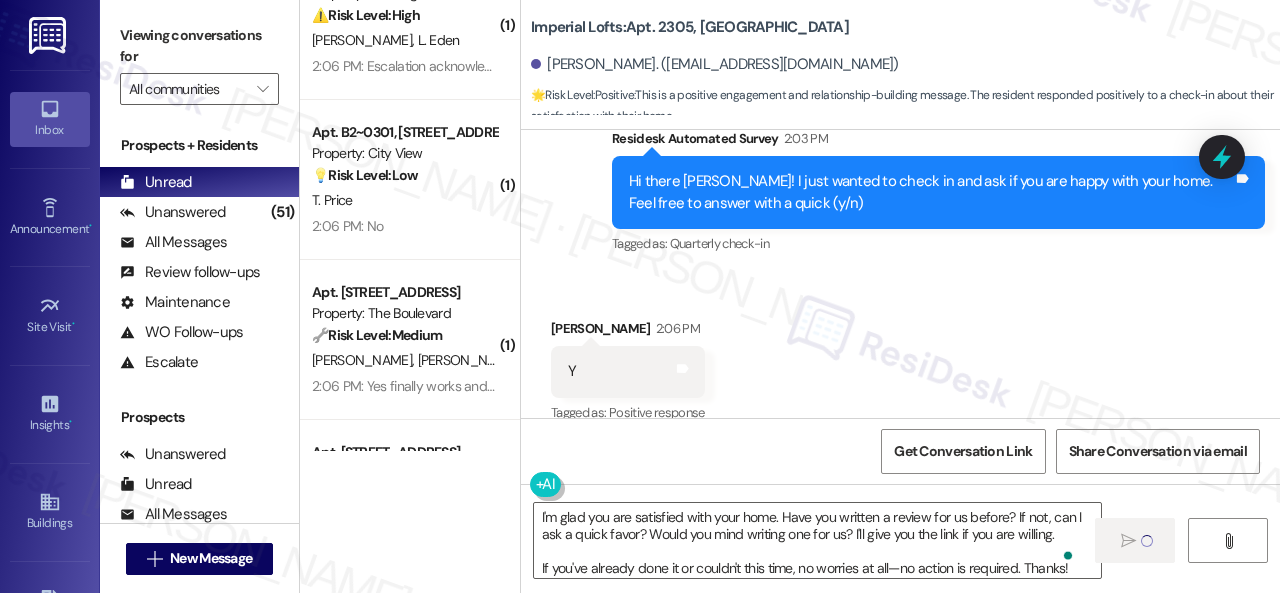type 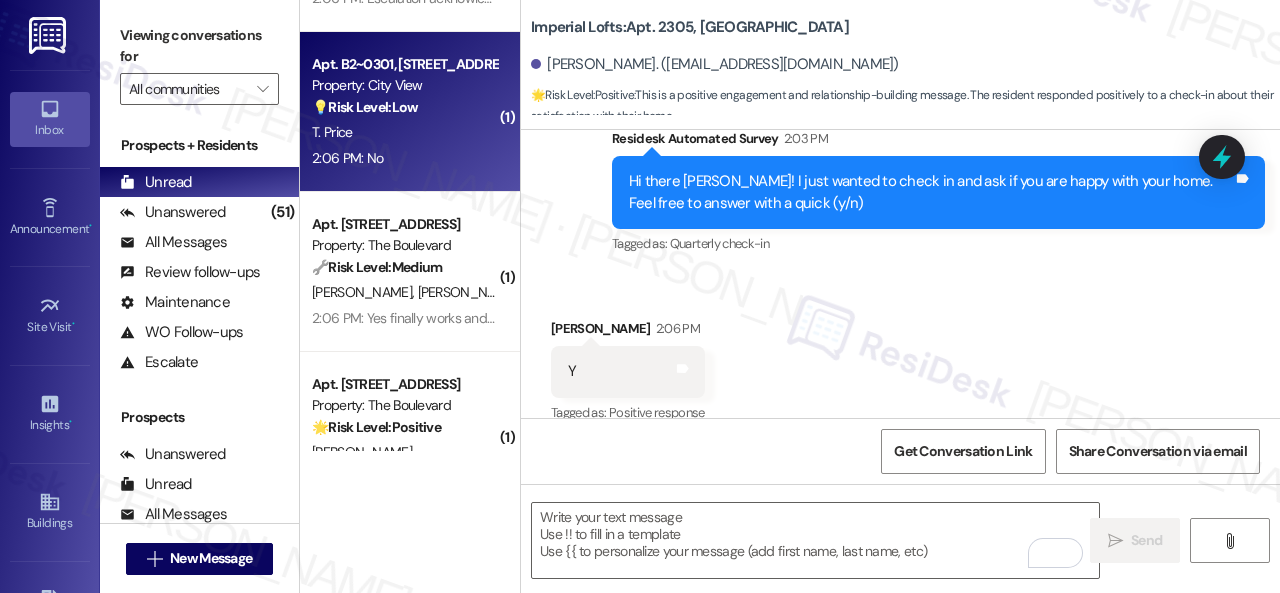 scroll, scrollTop: 2400, scrollLeft: 0, axis: vertical 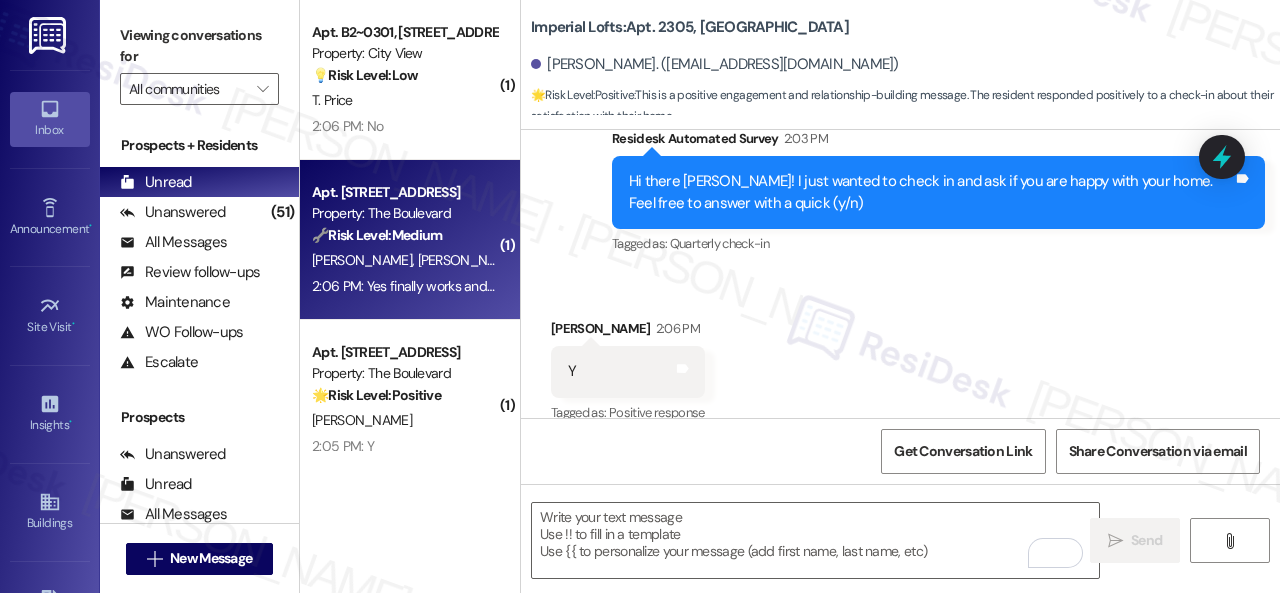 click on "2:06 PM: Yes finally works and can you please send the pool access to Alicia and Anthony  2:06 PM: Yes finally works and can you please send the pool access to Alicia and Anthony" at bounding box center (633, 286) 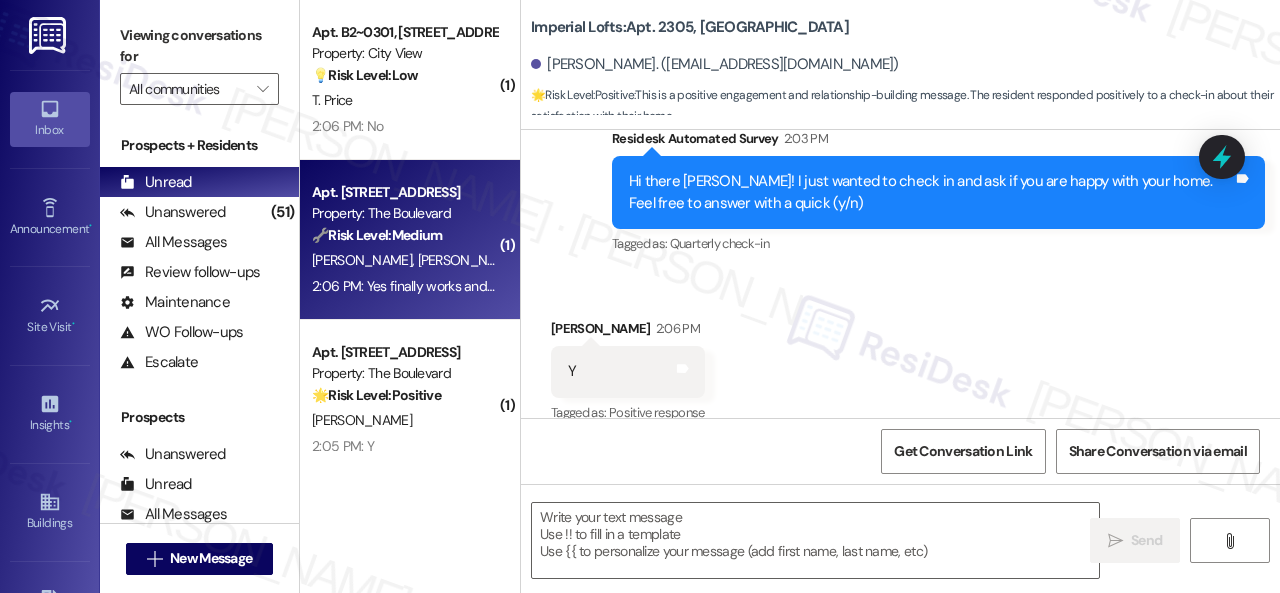 type on "Fetching suggested responses. Please feel free to read through the conversation in the meantime." 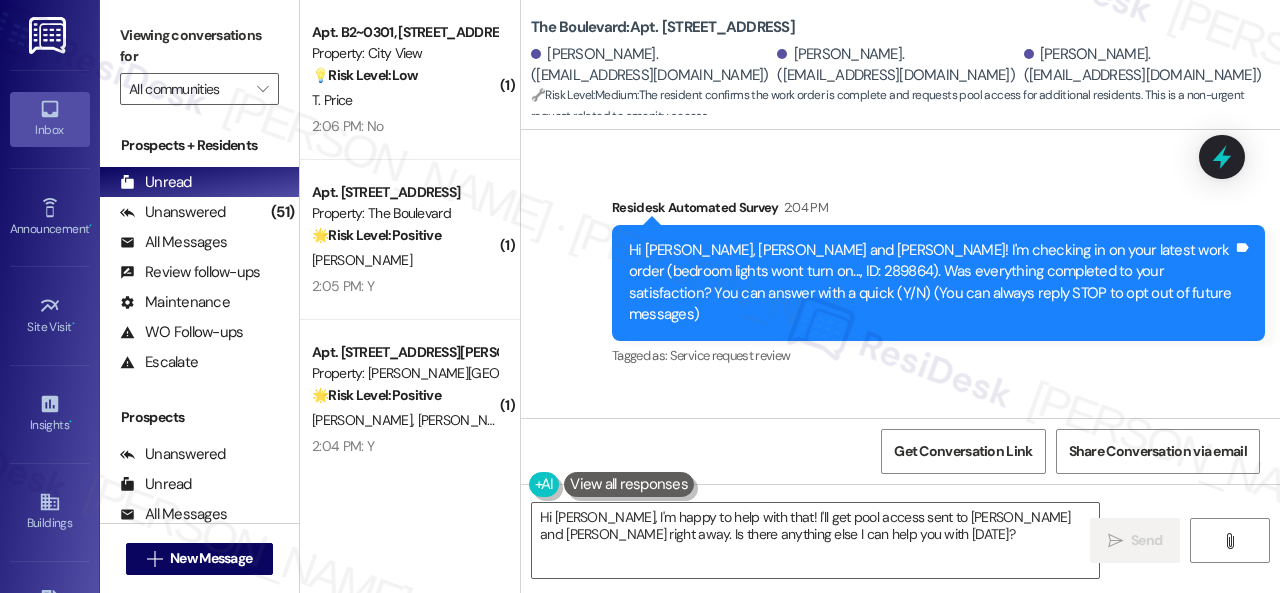 scroll, scrollTop: 231, scrollLeft: 0, axis: vertical 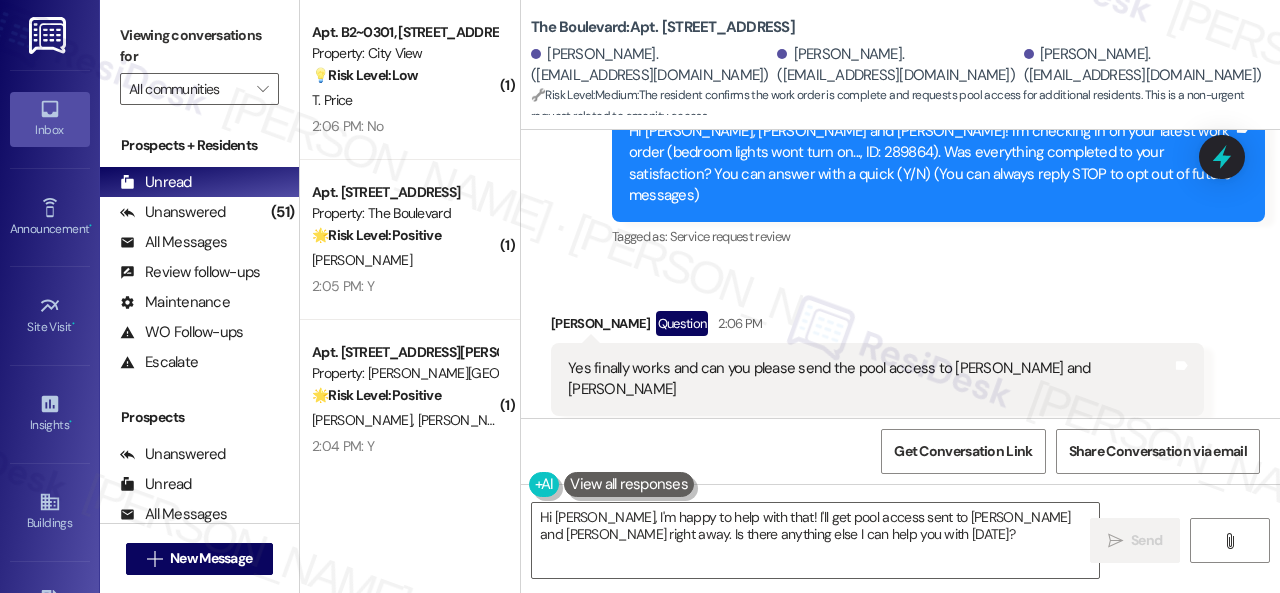 click on "Received via SMS Jennifer Martin Question 2:06 PM Yes finally works and can you please send the pool access to Alicia and Anthony  Tags and notes Tagged as:   Amenities ,  Click to highlight conversations about Amenities Pool ,  Click to highlight conversations about Pool Access ,  Click to highlight conversations about Access Positive response Click to highlight conversations about Positive response" at bounding box center [900, 363] 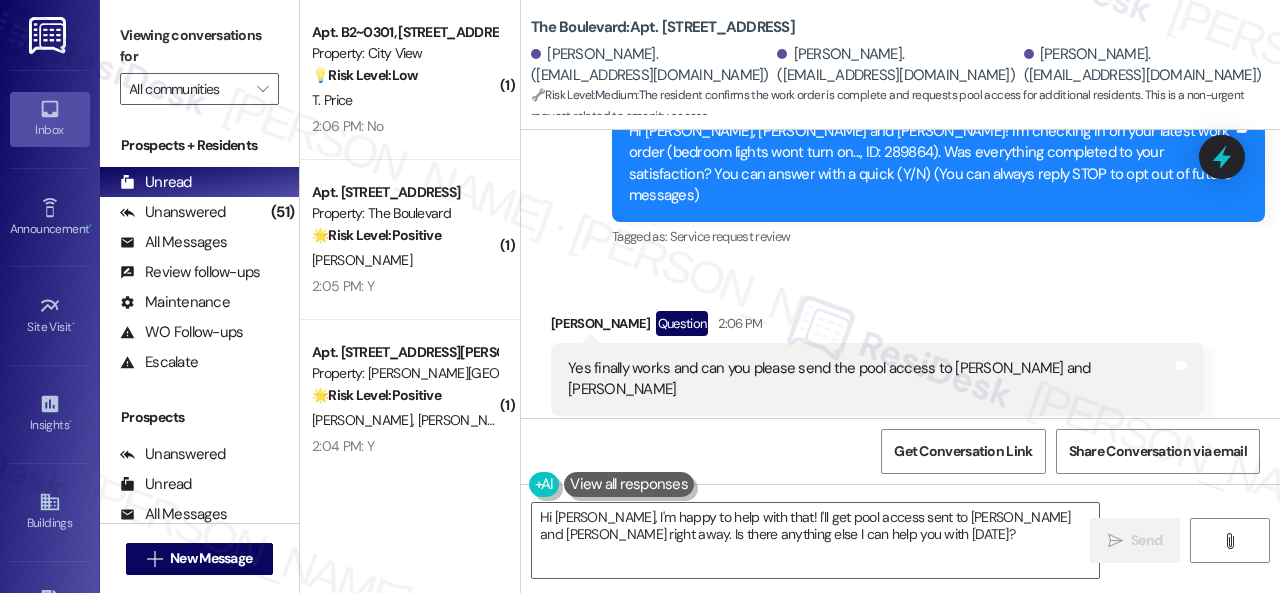 click on "Received via SMS Jennifer Martin Question 2:06 PM Yes finally works and can you please send the pool access to Alicia and Anthony  Tags and notes Tagged as:   Amenities ,  Click to highlight conversations about Amenities Pool ,  Click to highlight conversations about Pool Access ,  Click to highlight conversations about Access Positive response Click to highlight conversations about Positive response" at bounding box center (900, 363) 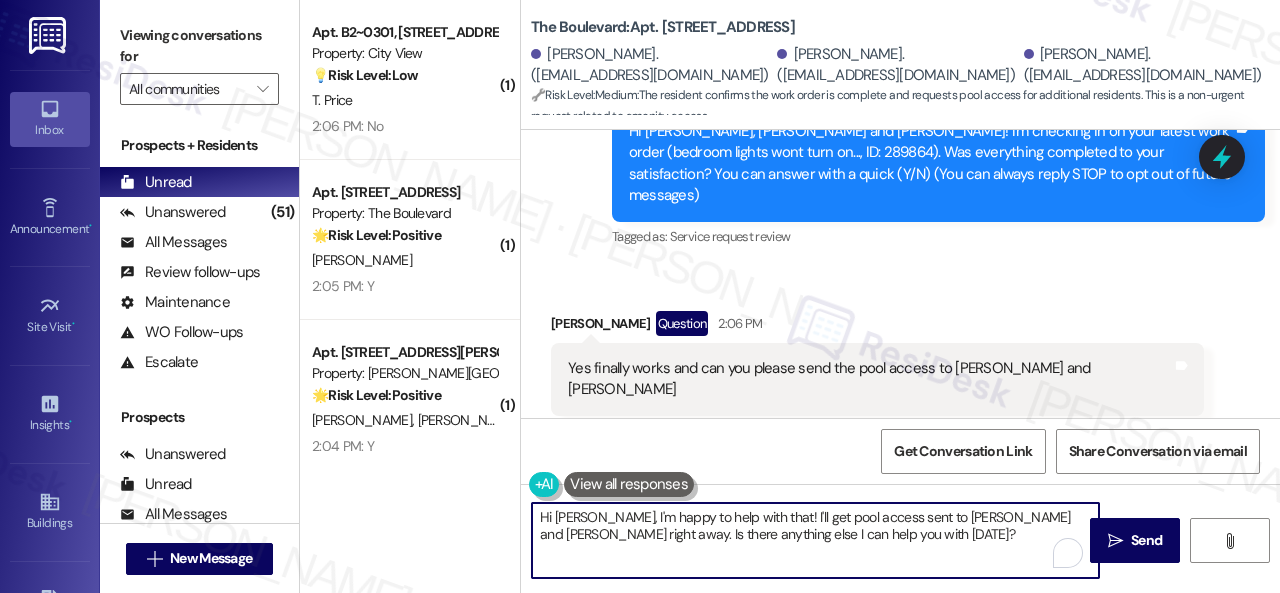 drag, startPoint x: 862, startPoint y: 532, endPoint x: 336, endPoint y: 465, distance: 530.24994 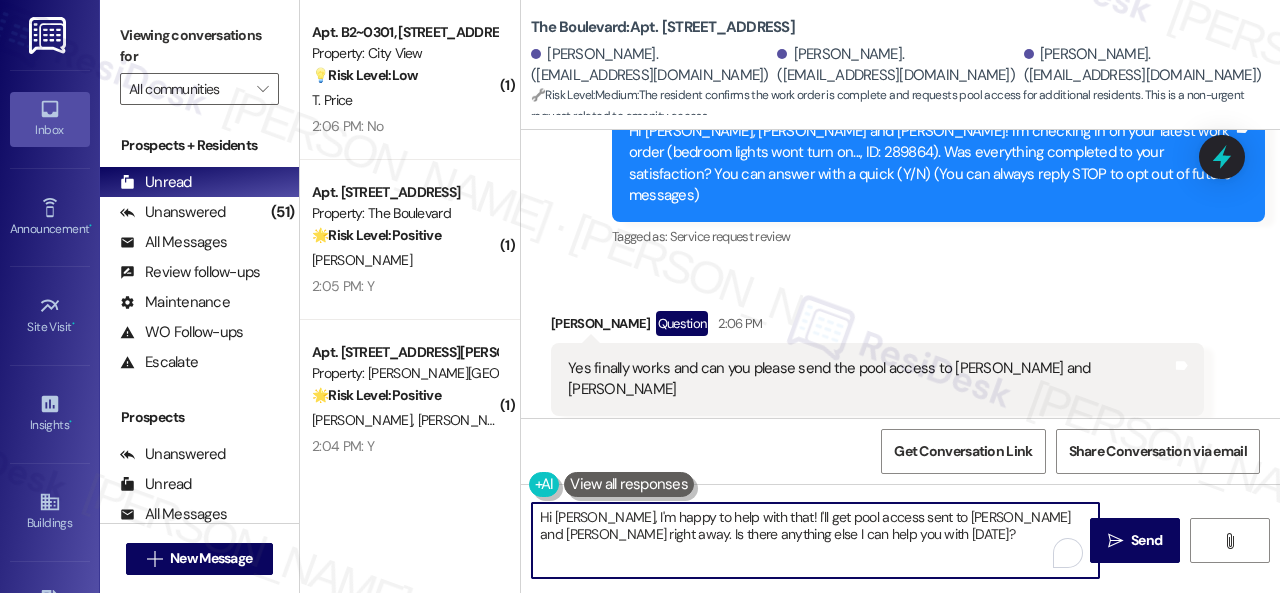 click on "( 1 ) Apt. 17108, 6855 S Mason Rd Property: Waterstone at Cinco Ranch ⚠️  Risk Level:  High The resident indicates that the work order was not completed to their satisfaction, specifically stating they did not receive a new remote as expected. This suggests a failure in service delivery and requires urgent attention to resolve the issue. C. Monroe 2:07 PM: Escalation acknowledged. 2:07 PM: Escalation acknowledged. ( 1 ) Apt. 01~101, 13310 Melrose Lane Property: Sovereign at Overland Park ⚠️  Risk Level:  High The resident is having trouble accessing RentCafe to determine their rent amount. This is a financial concern that needs to be addressed urgently. J. Eden L. Eden 2:06 PM: Escalation acknowledged. 2:06 PM: Escalation acknowledged. ( 1 ) Apt. B2~0301, 2600 Cityview Drive Property: City View 💡  Risk Level:  Low T. Price 2:06 PM: No  2:06 PM: No  ( 1 ) Apt. 5058, 4800 Skyline Dr Property: The Boulevard 🌟  Risk Level:  Positive S. Riley 2:05 PM: Y 2:05 PM: Y ( 1 ) Apt. 12310, 4101 S Custer Rd (" at bounding box center [790, 296] 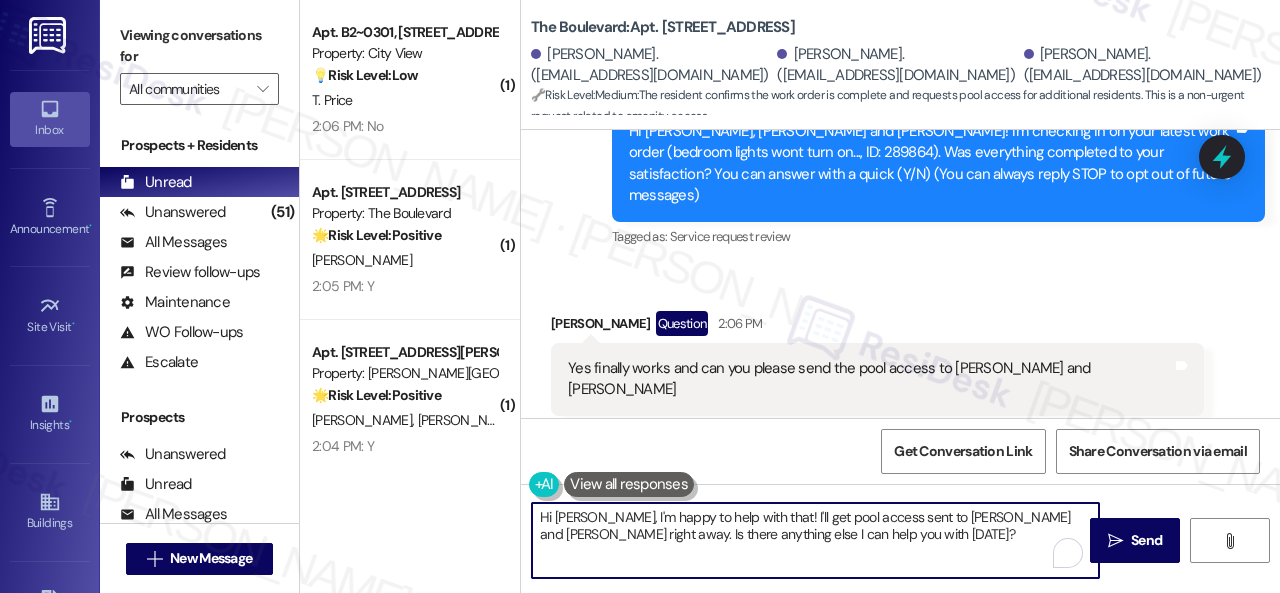 paste on "I will forward your inquiry to the site team and get back to you as soon as I receive a response. I appreciate your patience." 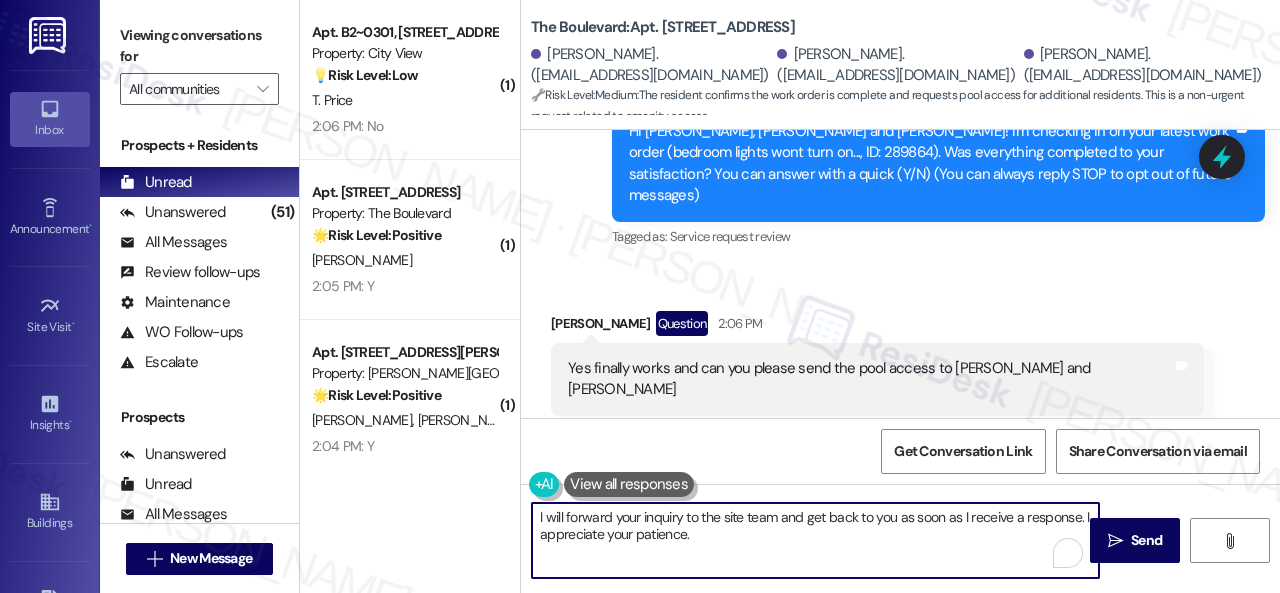 click on "I will forward your inquiry to the site team and get back to you as soon as I receive a response. I appreciate your patience." at bounding box center (815, 540) 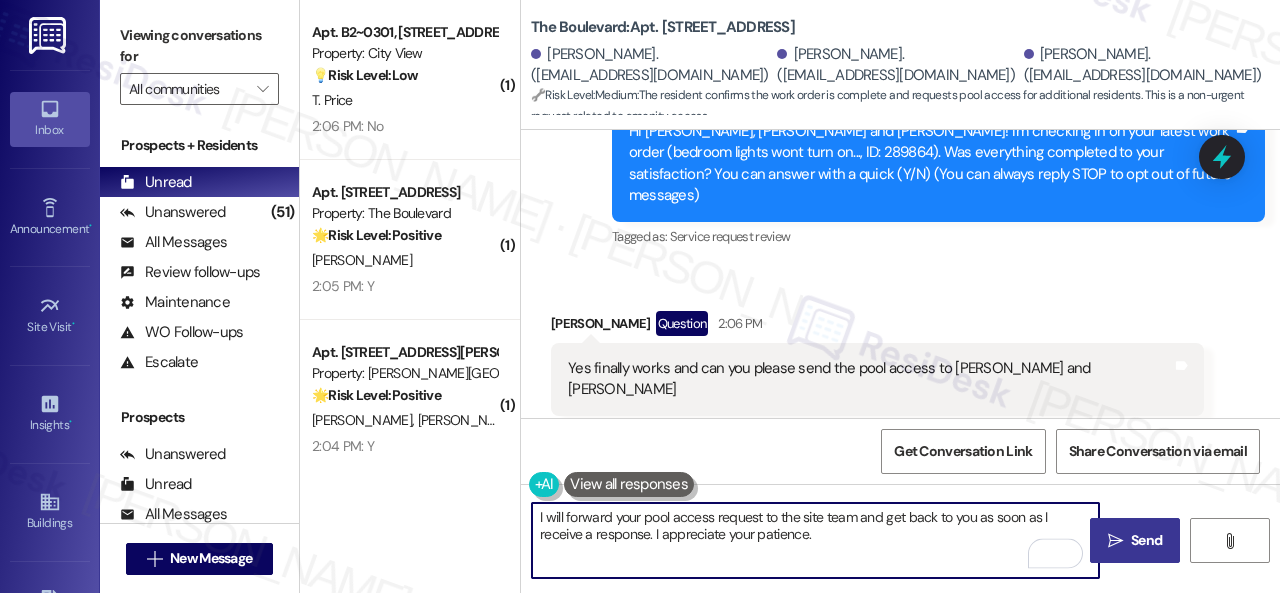 type on "I will forward your pool access request to the site team and get back to you as soon as I receive a response. I appreciate your patience." 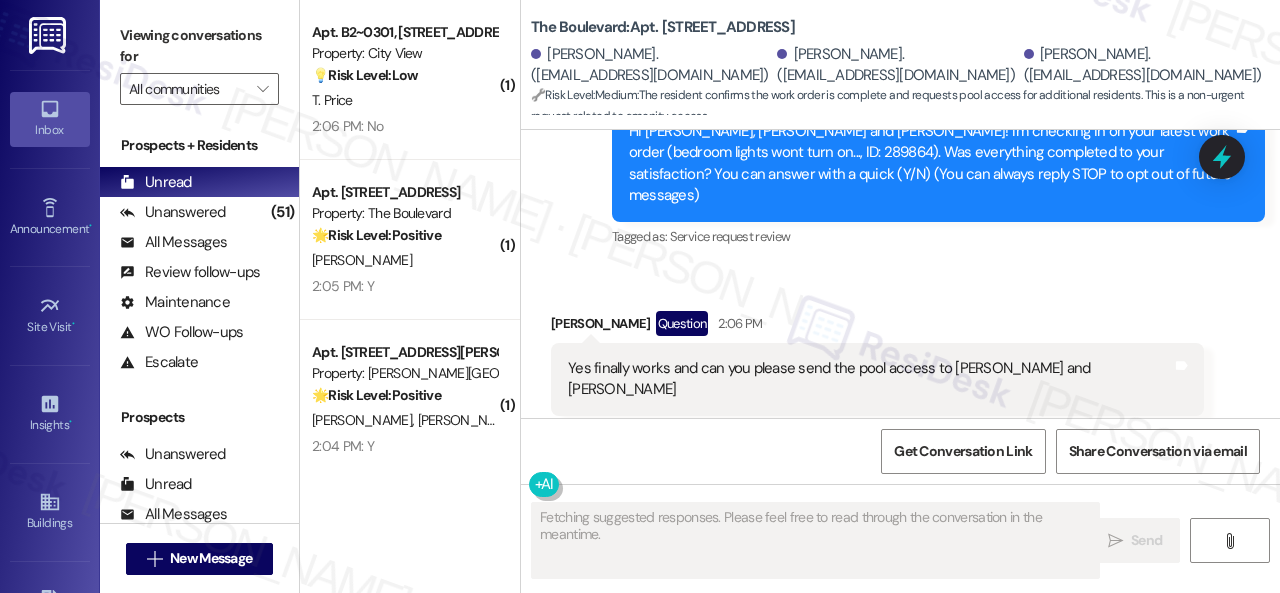 scroll, scrollTop: 230, scrollLeft: 0, axis: vertical 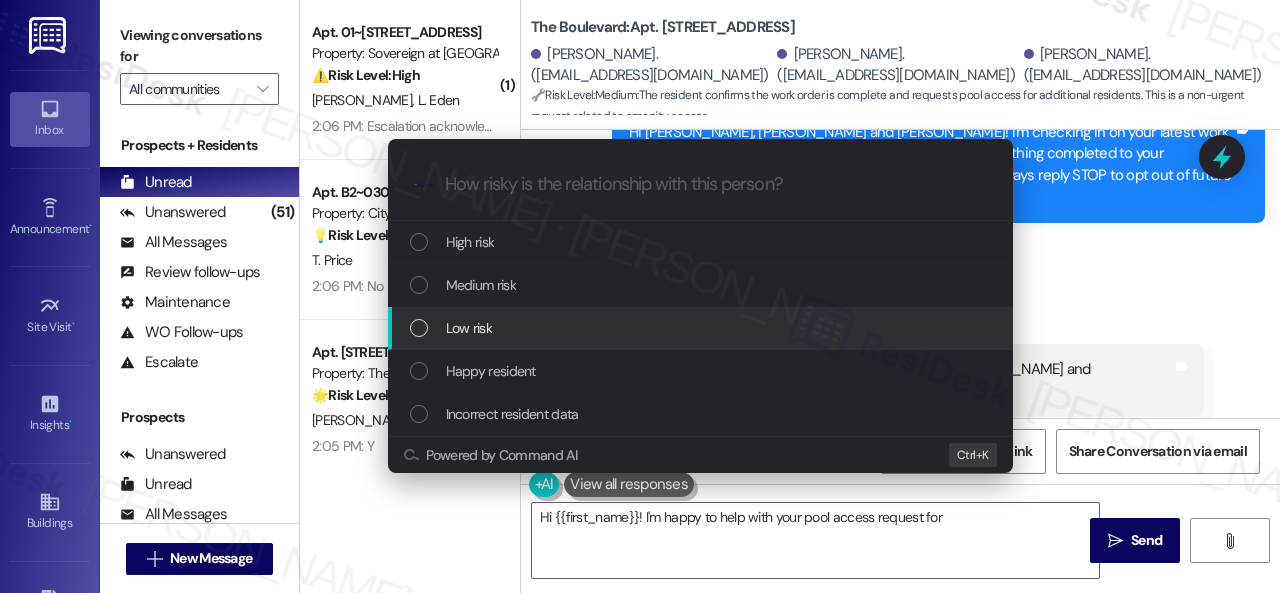 click on "Low risk" at bounding box center (469, 328) 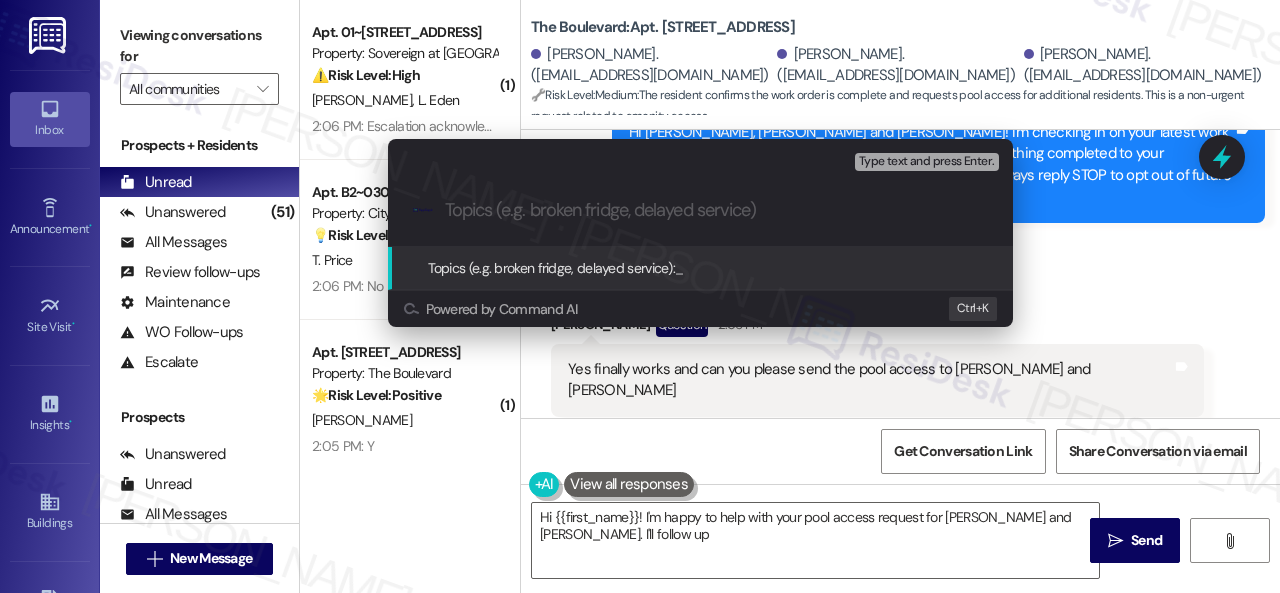 type on "Hi {{first_name}}! I'm happy to help with your pool access request for Alicia and Anthony. I'll follow up with" 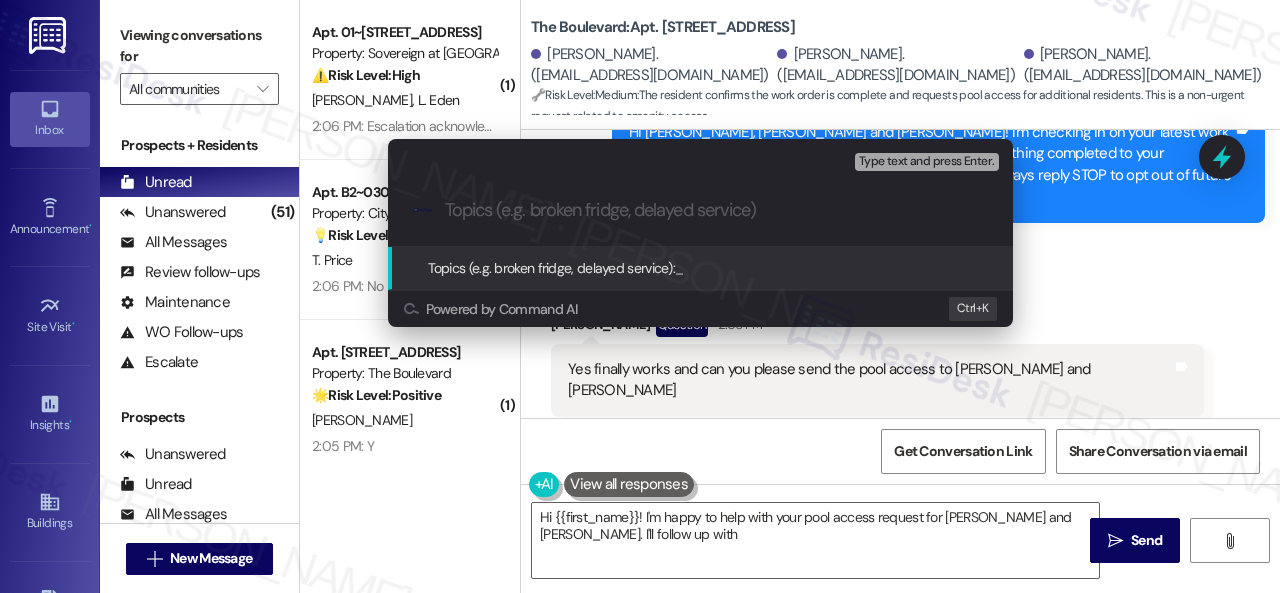 type on "P" 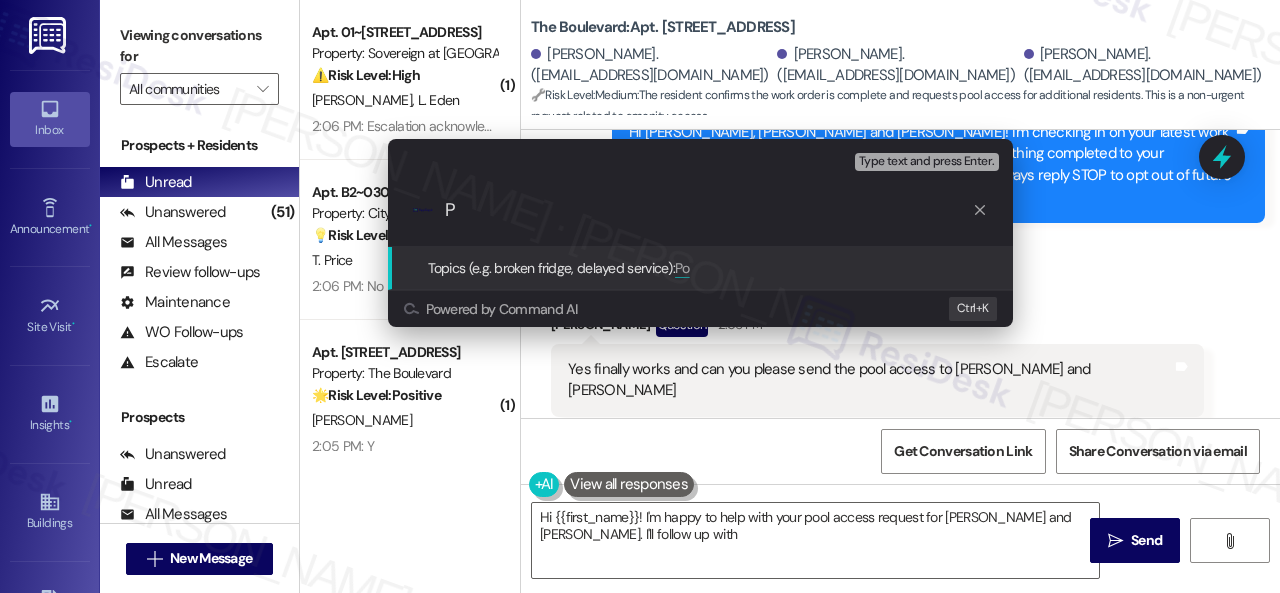 type on "Hi {{first_name}}! I'm happy to help with your pool access request for Alicia and Anthony. I'll follow up with" 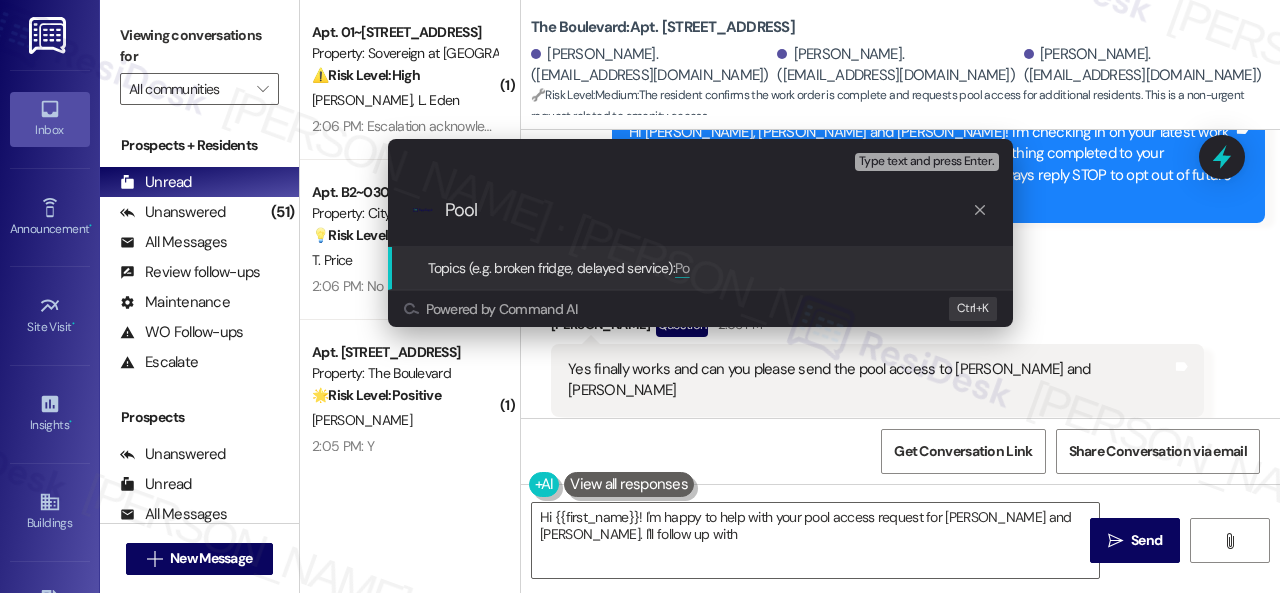type on "Pool" 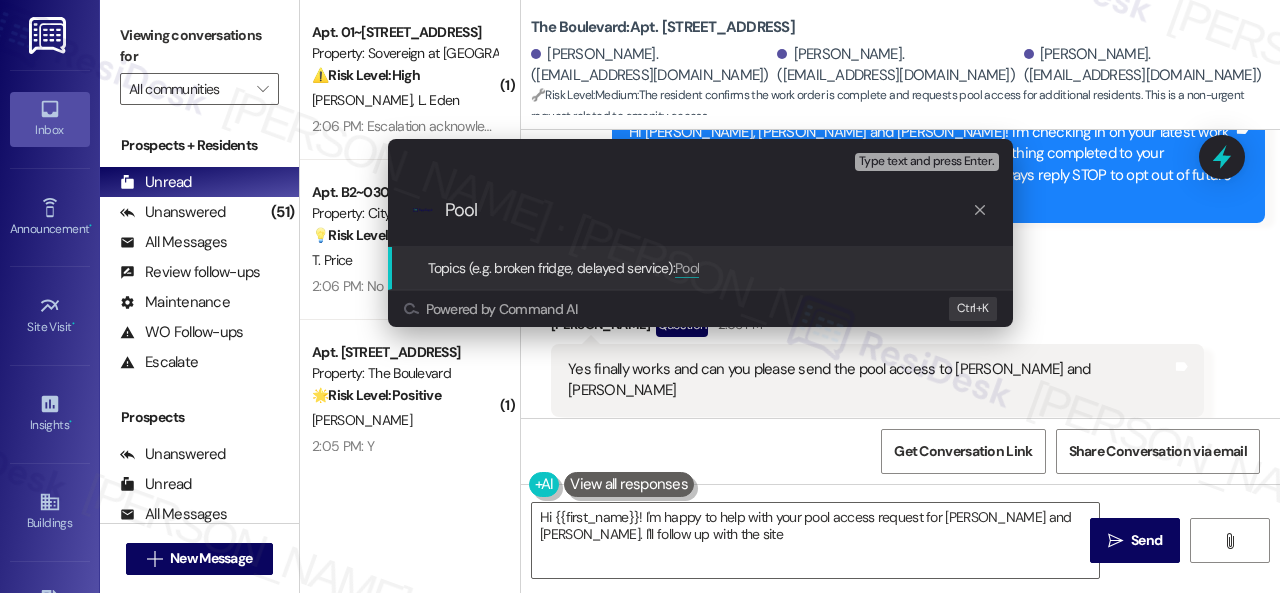 type on "Hi {{first_name}}! I'm happy to help with your pool access request for Alicia and Anthony. I'll follow up with the site team" 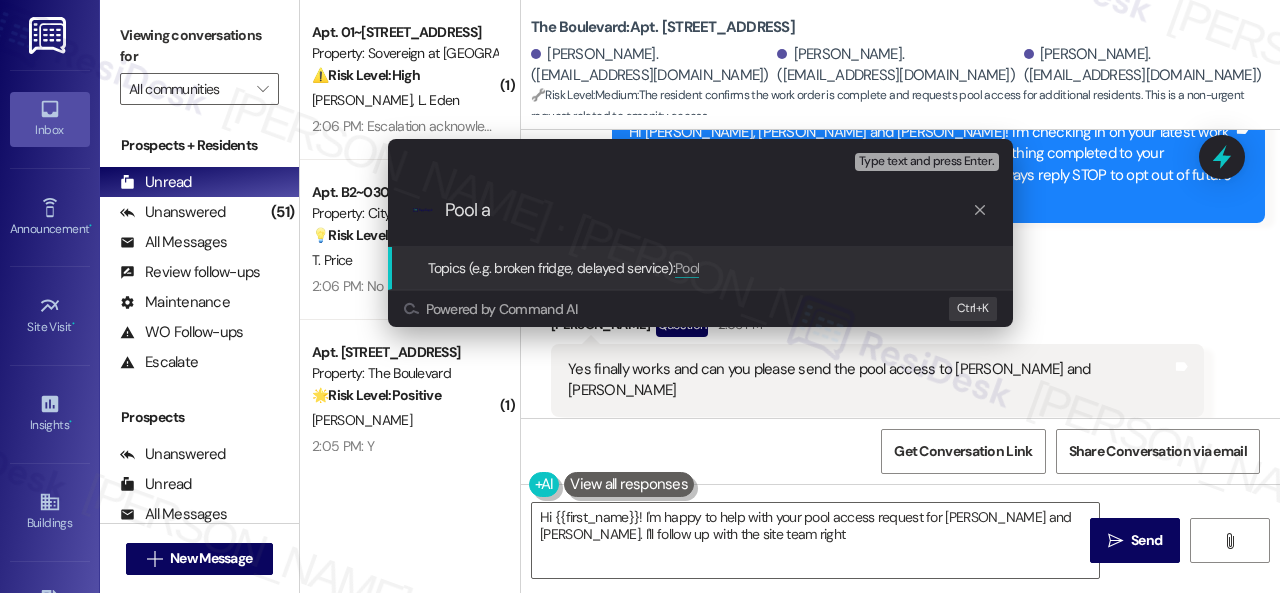 type on "Hi {{first_name}}! I'm happy to help with your pool access request for Alicia and Anthony. I'll follow up with the site team right" 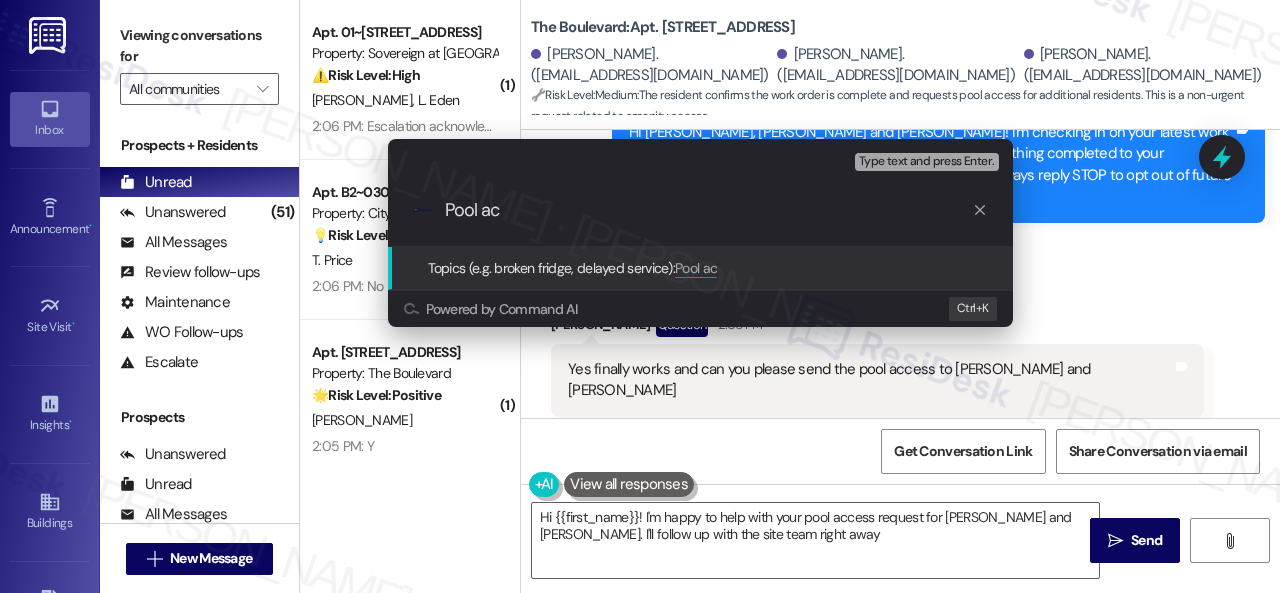type on "Hi {{first_name}}! I'm happy to help with your pool access request for Alicia and Anthony. I'll follow up with the site team right away" 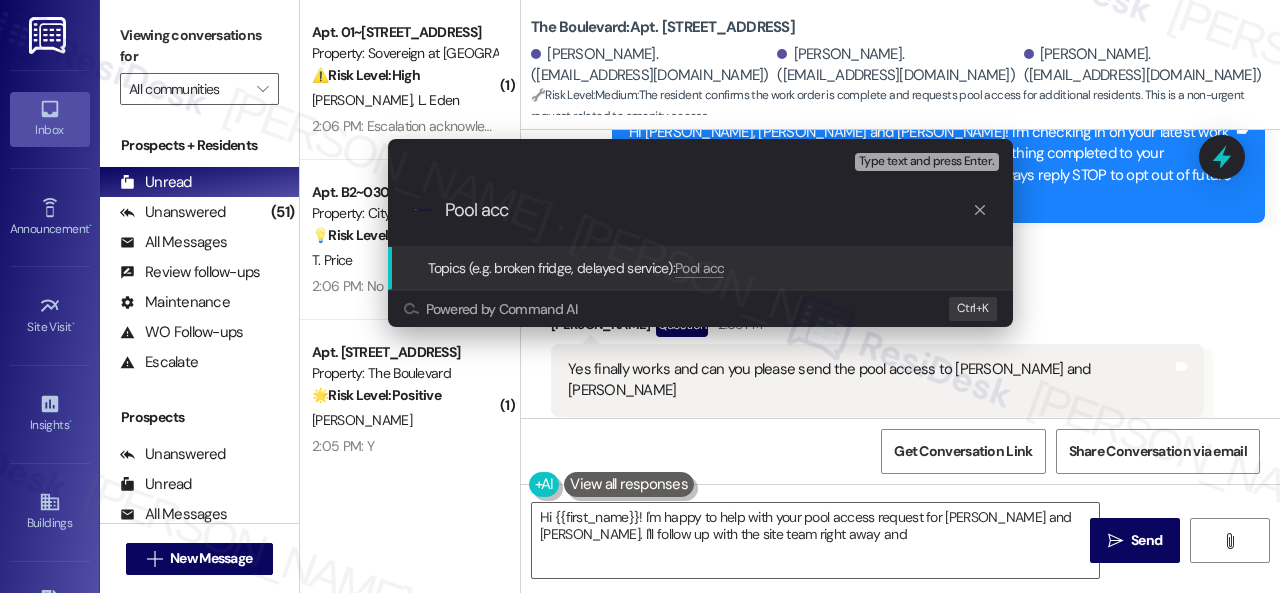 type on "Hi {{first_name}}! I'm happy to help with your pool access request for Alicia and Anthony. I'll follow up with the site team right away and let" 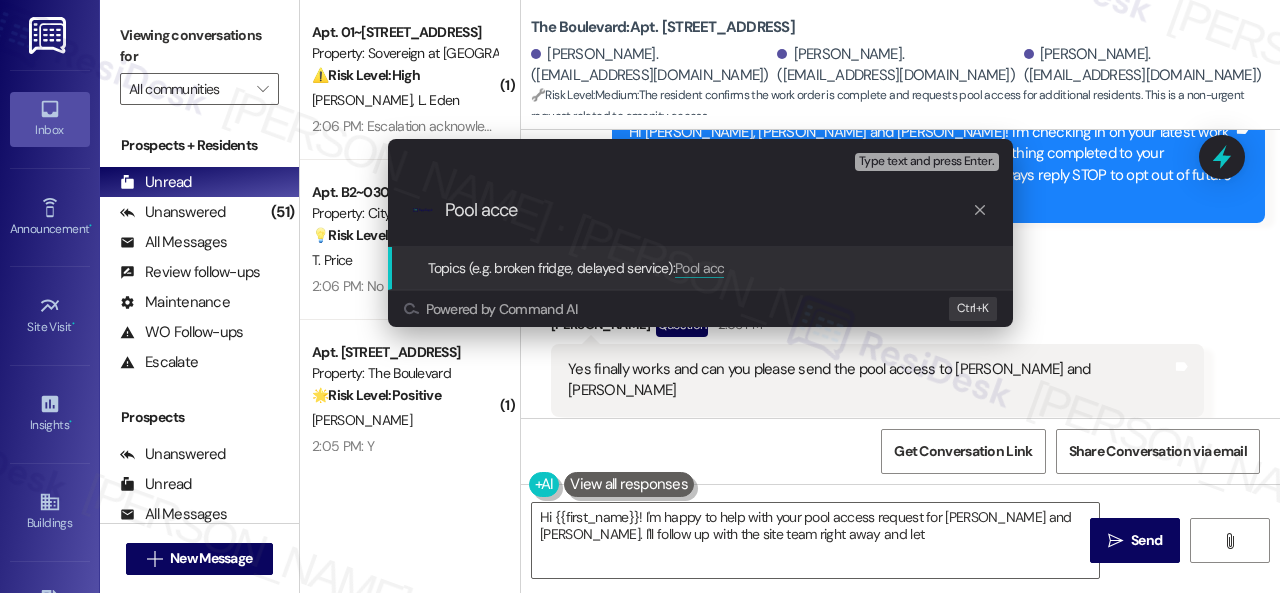 type on "Hi {{first_name}}! I'm happy to help with your pool access request for Alicia and Anthony. I'll follow up with the site team right away and let you" 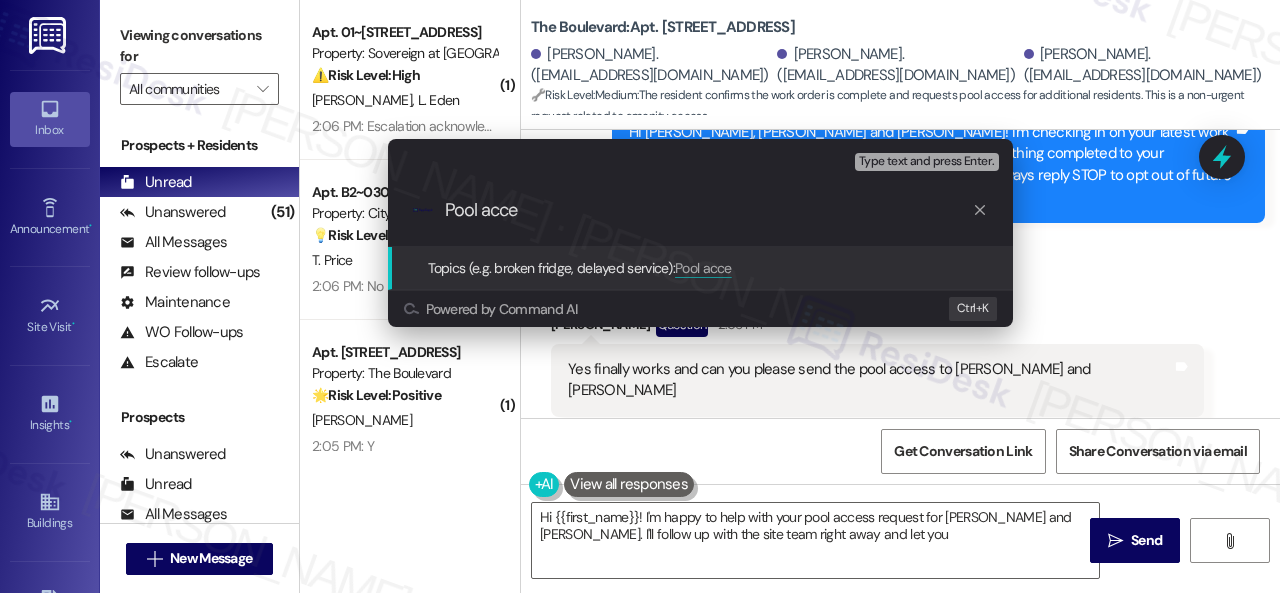 type on "Pool acces" 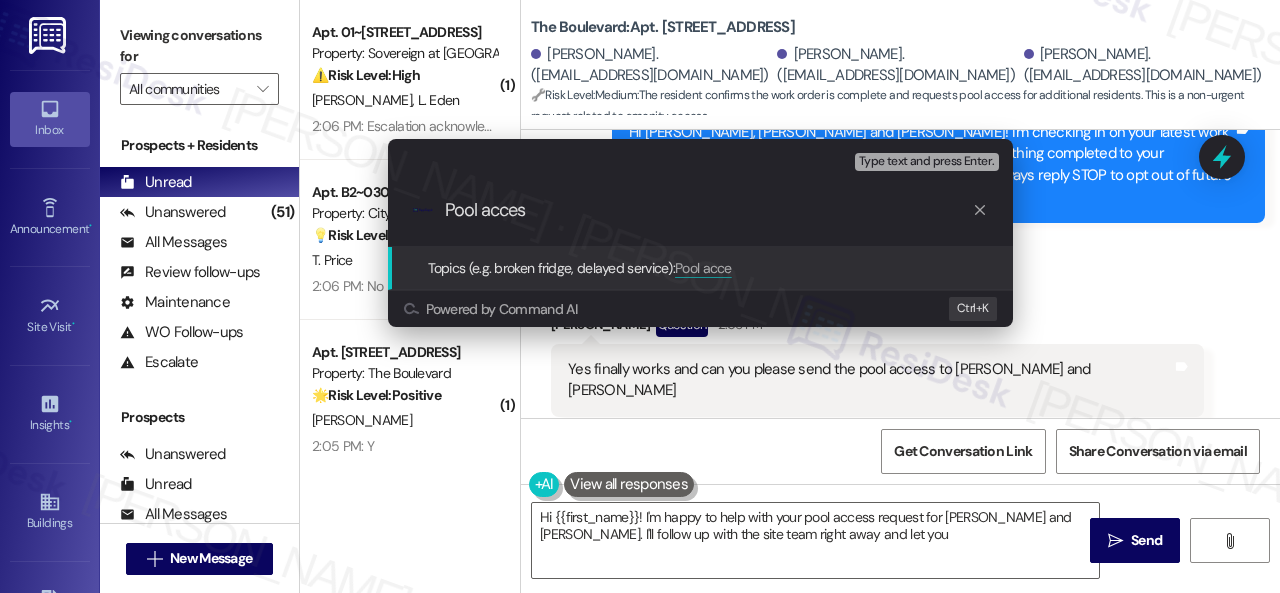 type on "Hi {{first_name}}! I'm happy to help with your pool access request for Alicia and Anthony. I'll follow up with the site team right away and let you know" 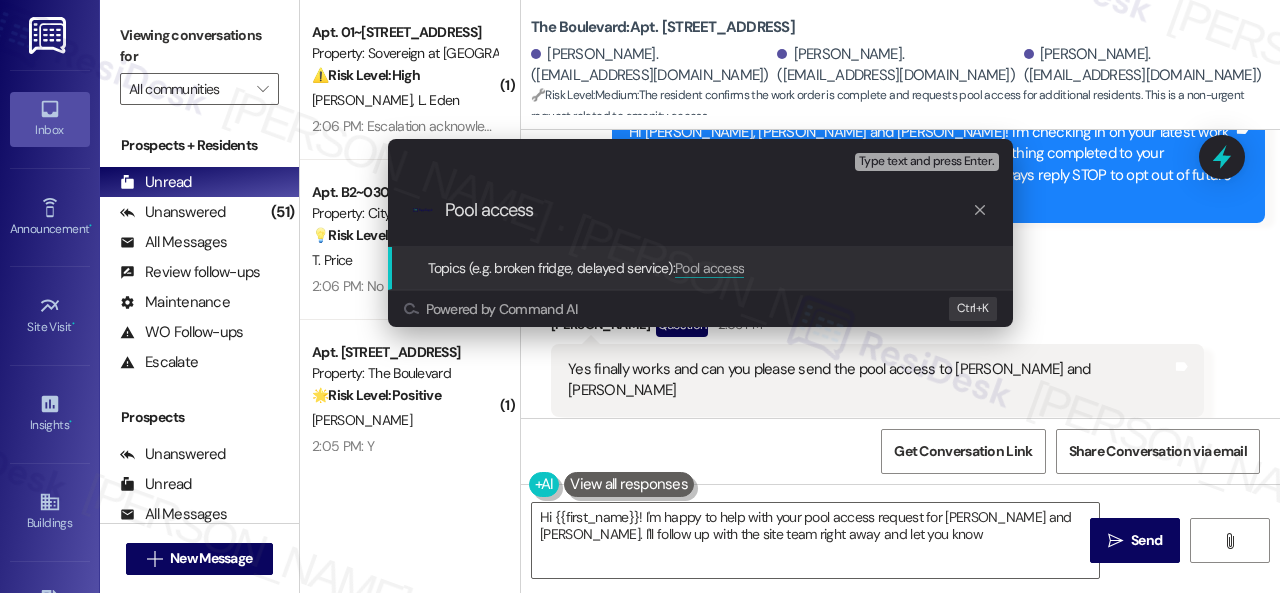 type on "Hi {{first_name}}! I'm happy to help with your pool access request for Alicia and Anthony. I'll follow up with the site team right away and let you know as" 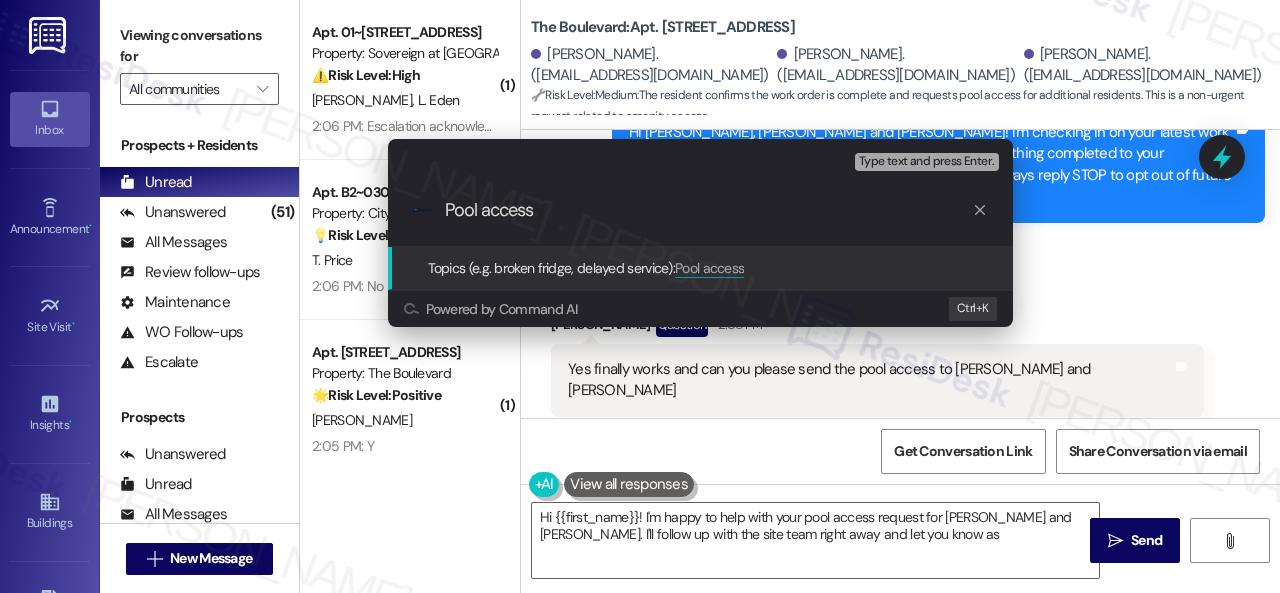 type on "Hi {{first_name}}! I'm happy to help with your pool access request for Alicia and Anthony. I'll follow up with the site team right away and let you know as" 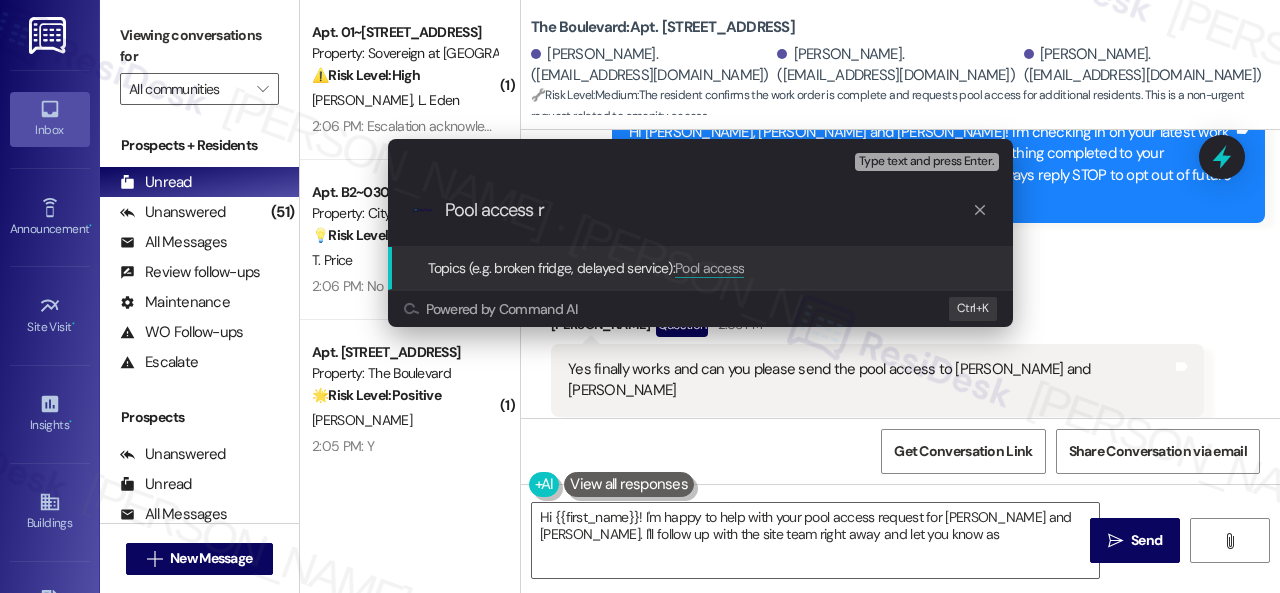type on "Hi {{first_name}}! I'm happy to help with your pool access request for Alicia and Anthony. I'll follow up with the site team right away and let you know as soon" 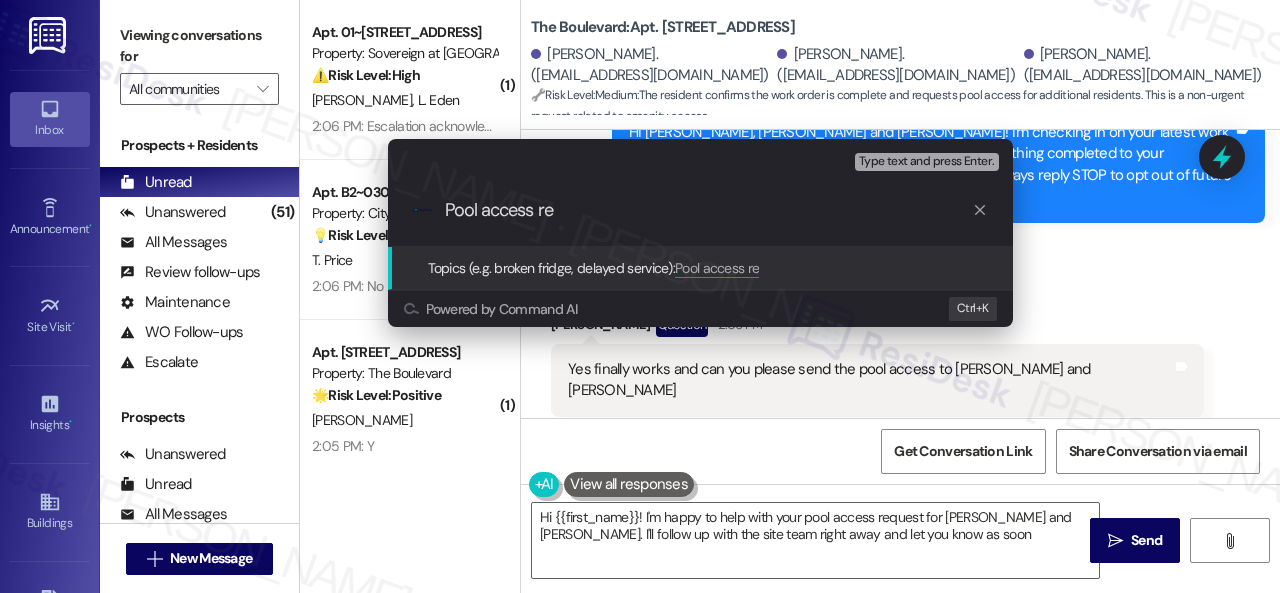 type on "Hi {{first_name}}! I'm happy to help with your pool access request for Alicia and Anthony. I'll follow up with the site team right away and let you know as soon" 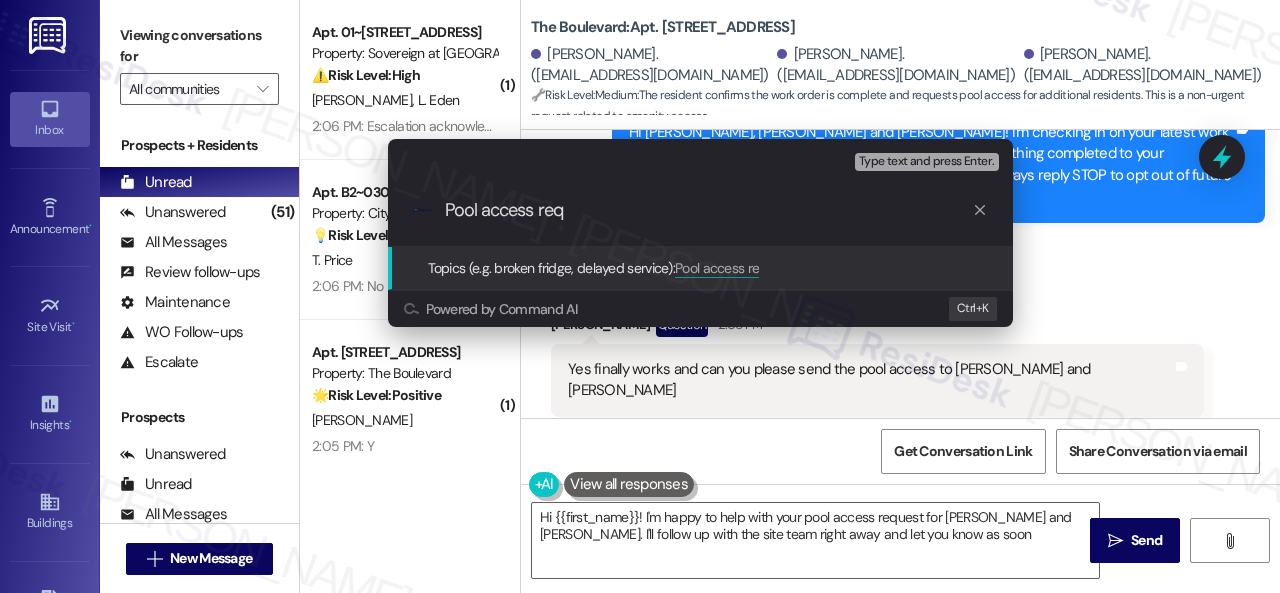 type on "Hi {{first_name}}! I'm happy to help with your pool access request for Alicia and Anthony. I'll follow up with the site team right away and let you know as soon as" 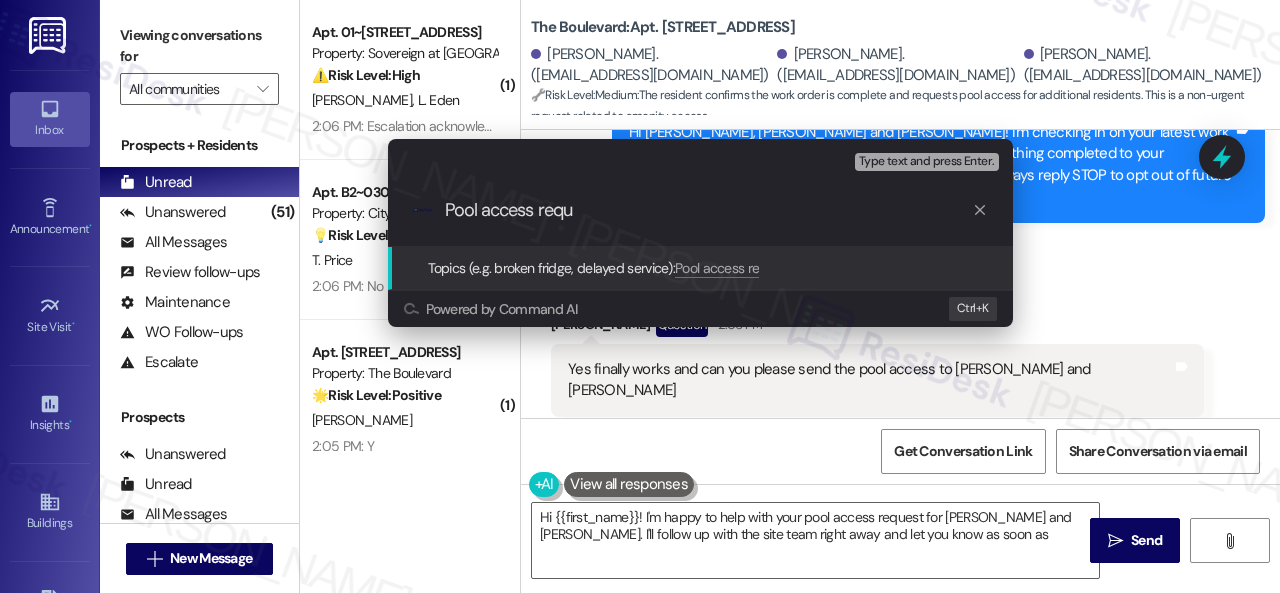 type on "Pool access reque" 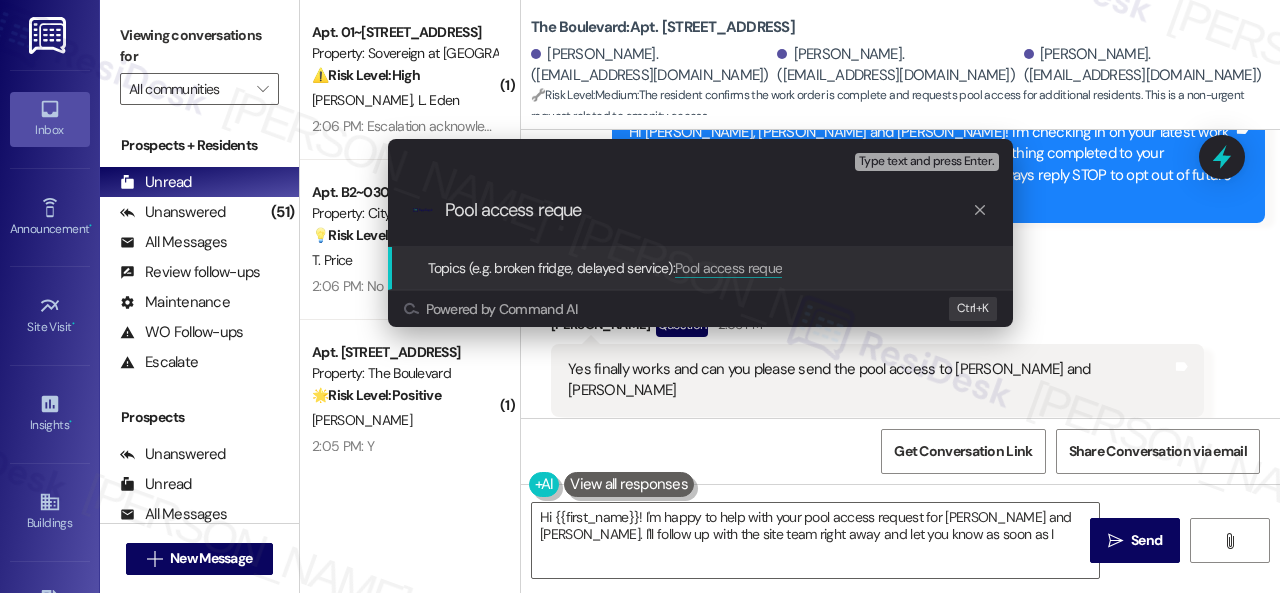 type on "Hi {{first_name}}! I'm happy to help with your pool access request for Alicia and Anthony. I'll follow up with the site team right away and let you know as soon as I" 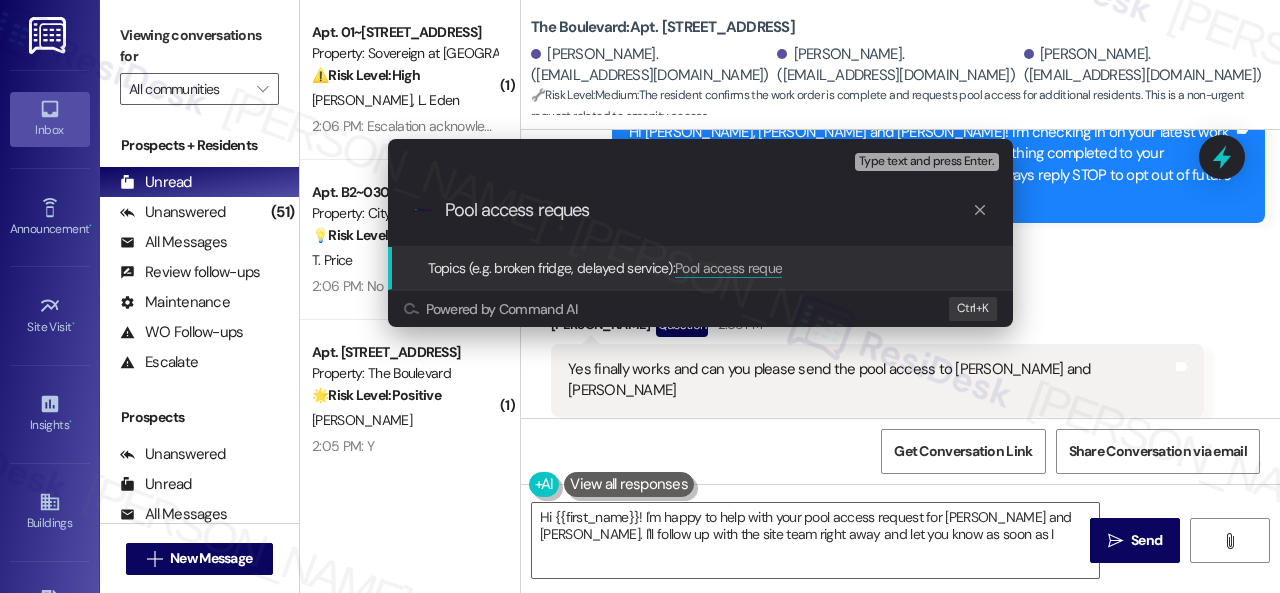 type on "Hi {{first_name}}! I'm happy to help with your pool access request for Alicia and Anthony. I'll follow up with the site team right away and let you know as soon as I have" 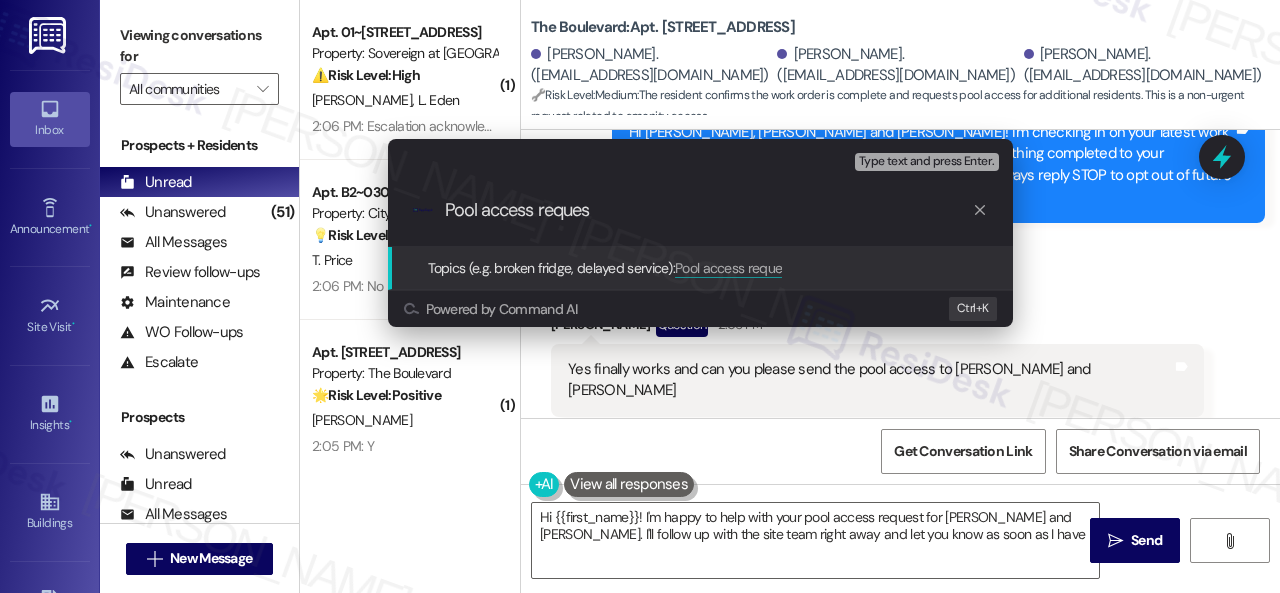 type on "Pool access request" 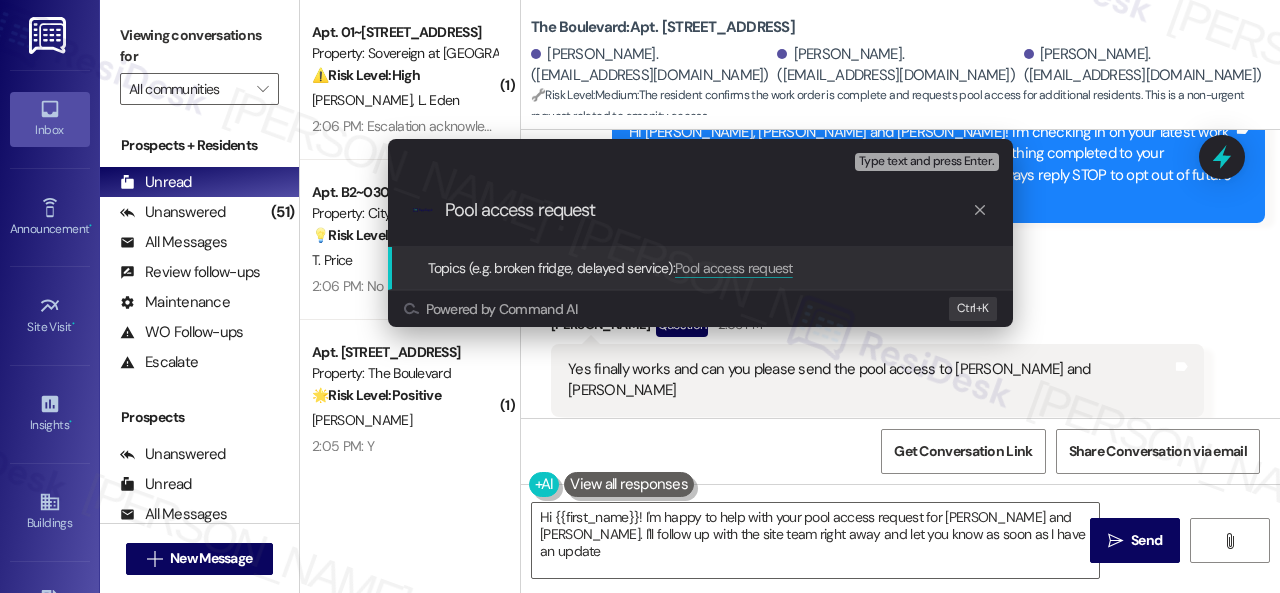 type on "Hi {{first_name}}! I'm happy to help with your pool access request for Alicia and Anthony. I'll follow up with the site team right away and let you know as soon as I have an update!" 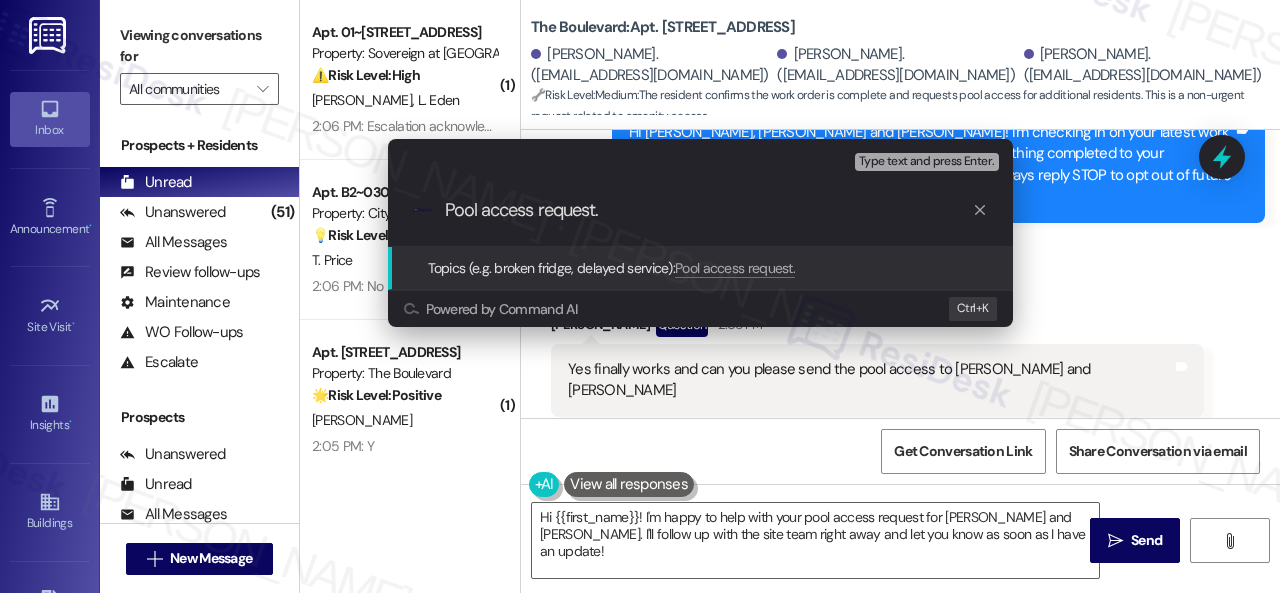 type 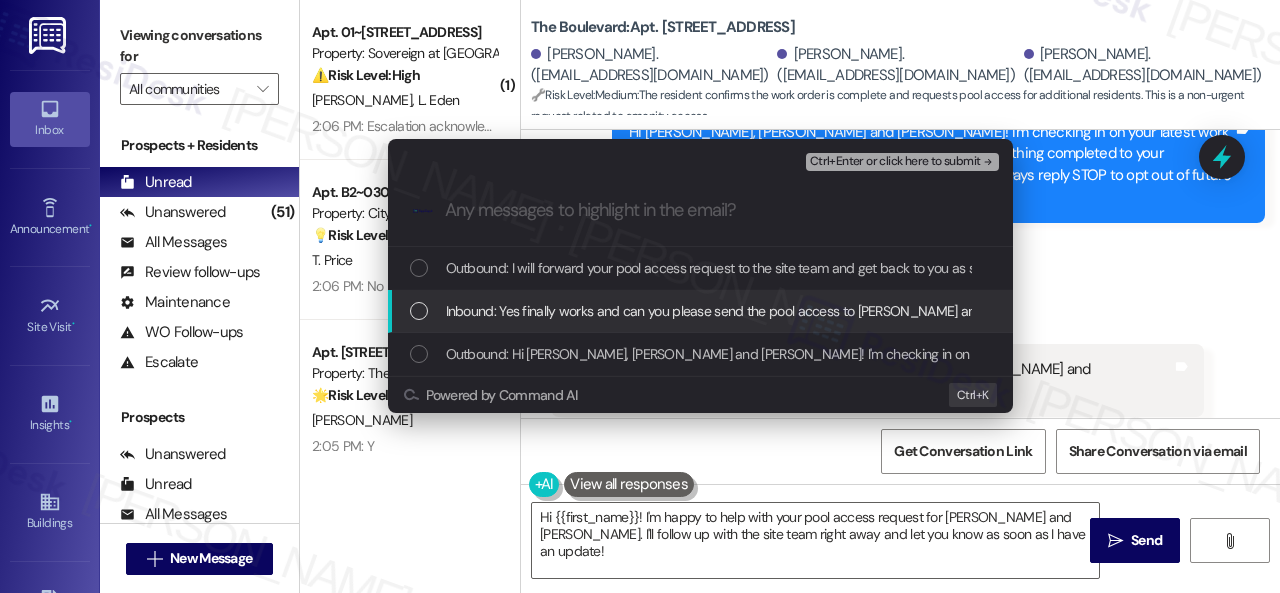click on "Inbound: Yes finally works and can you please send the pool access to Alicia and Anthony" at bounding box center [700, 311] 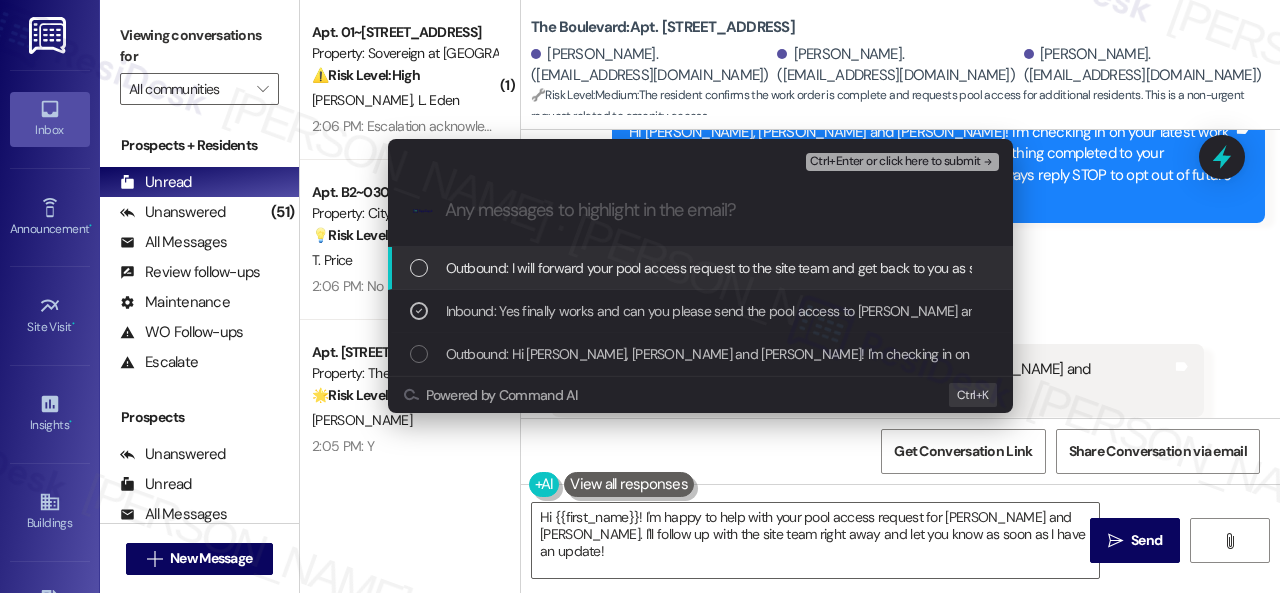 click on "Ctrl+Enter or click here to submit" at bounding box center [895, 162] 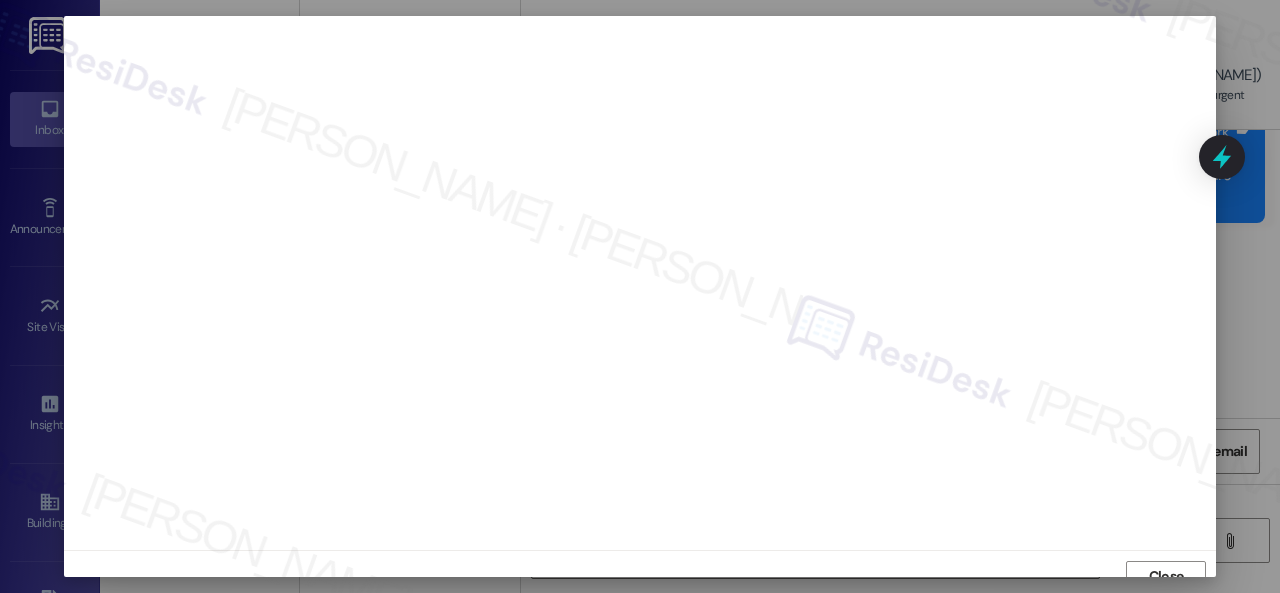 scroll, scrollTop: 15, scrollLeft: 0, axis: vertical 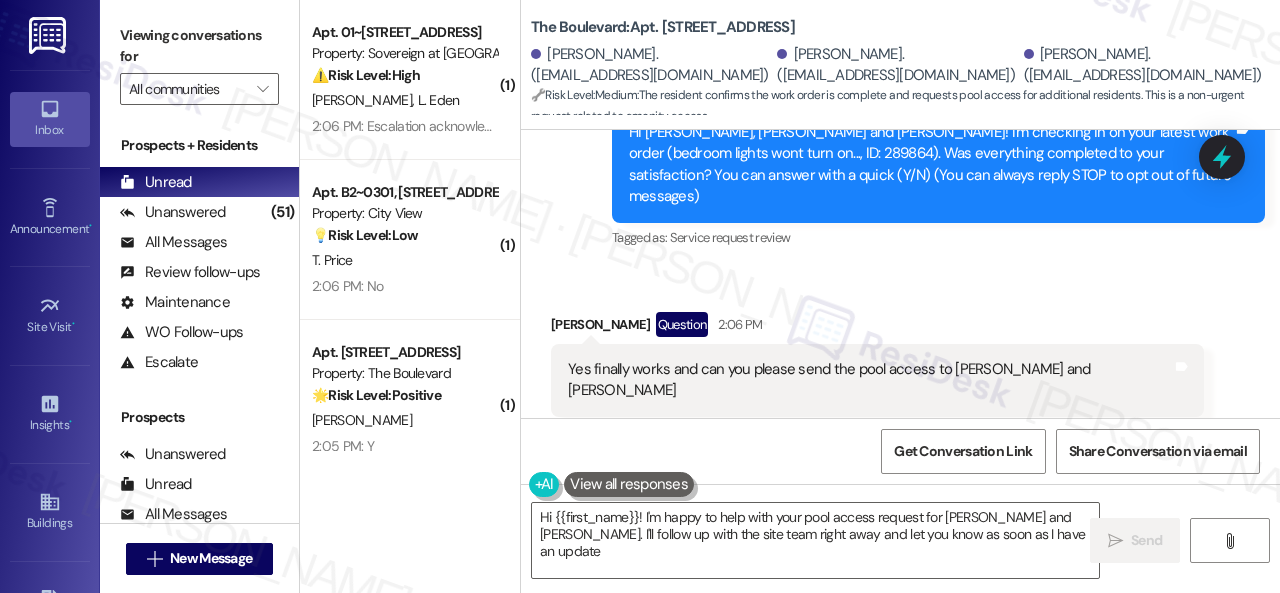 type on "Hi {{first_name}}! I'm happy to help with your pool access request for Alicia and Anthony. I'll follow up with the site team right away and let you know as soon as I have an update!" 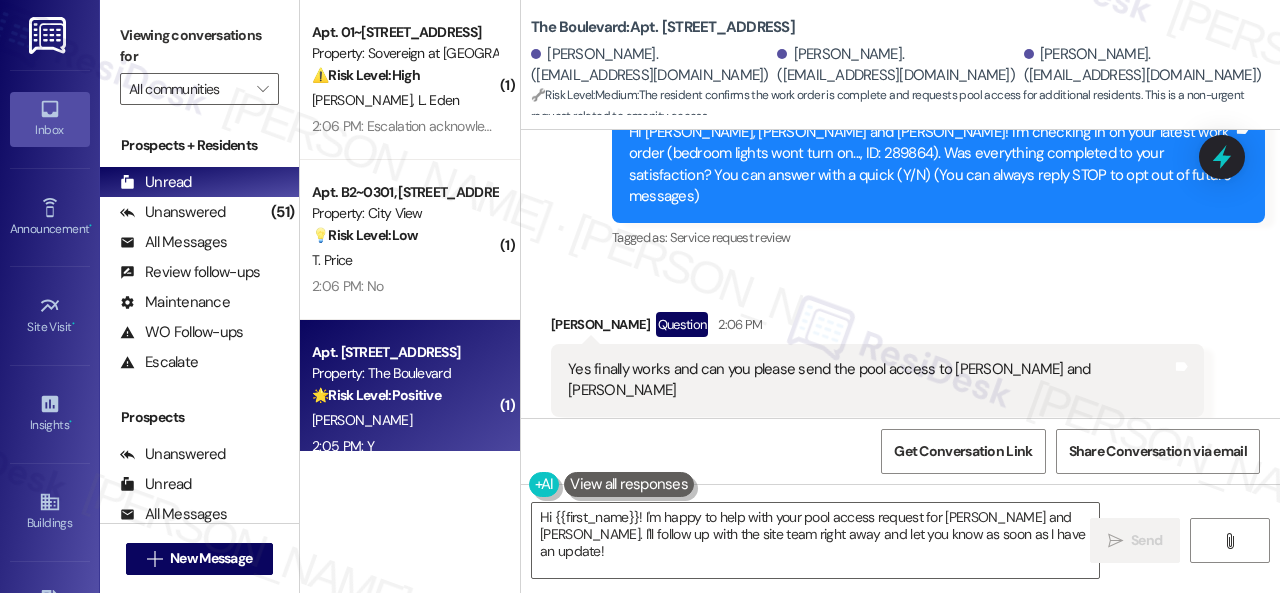 click on "S. Riley" at bounding box center (404, 420) 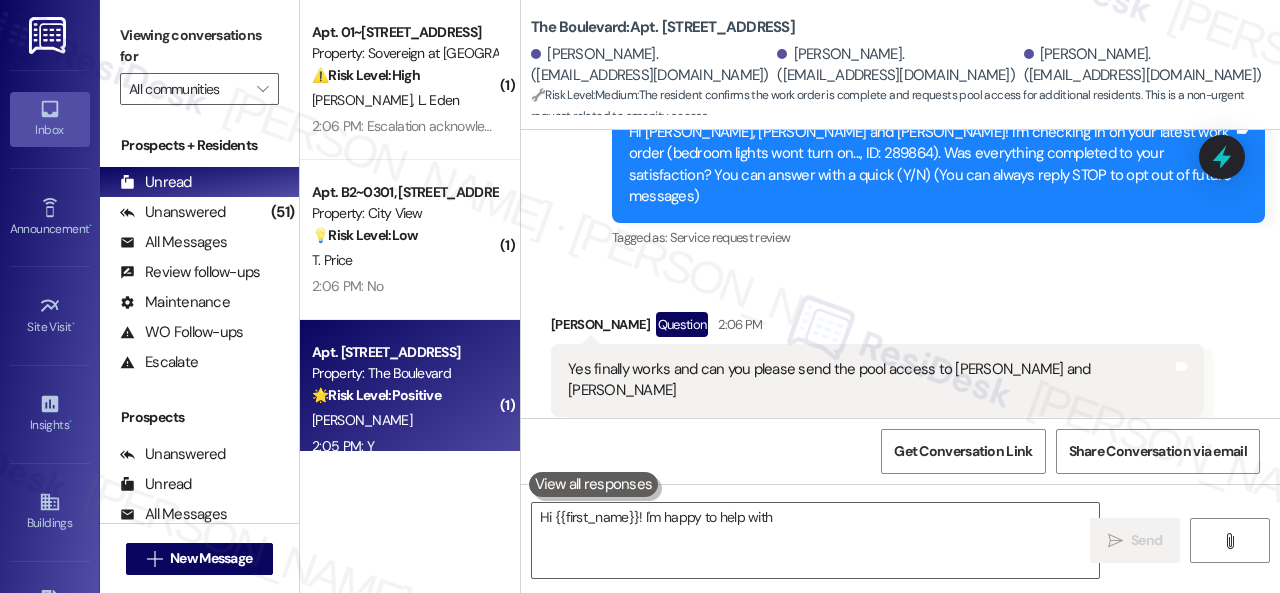 type on "Hi {{first_name}}! I'm happy to help with" 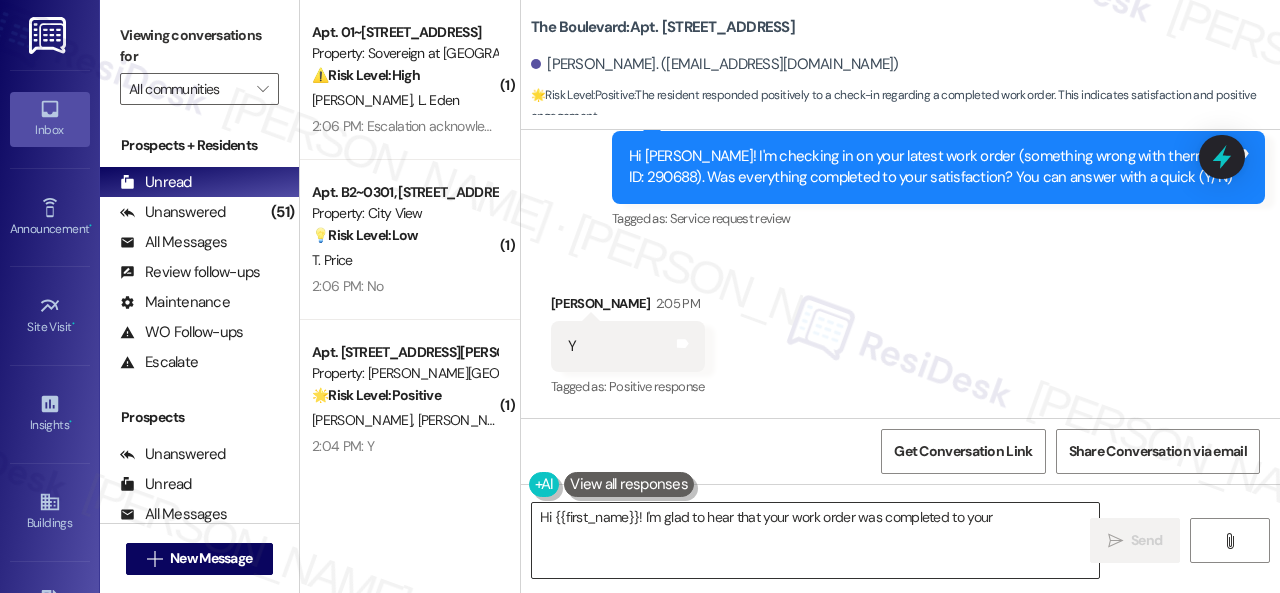 scroll, scrollTop: 5525, scrollLeft: 0, axis: vertical 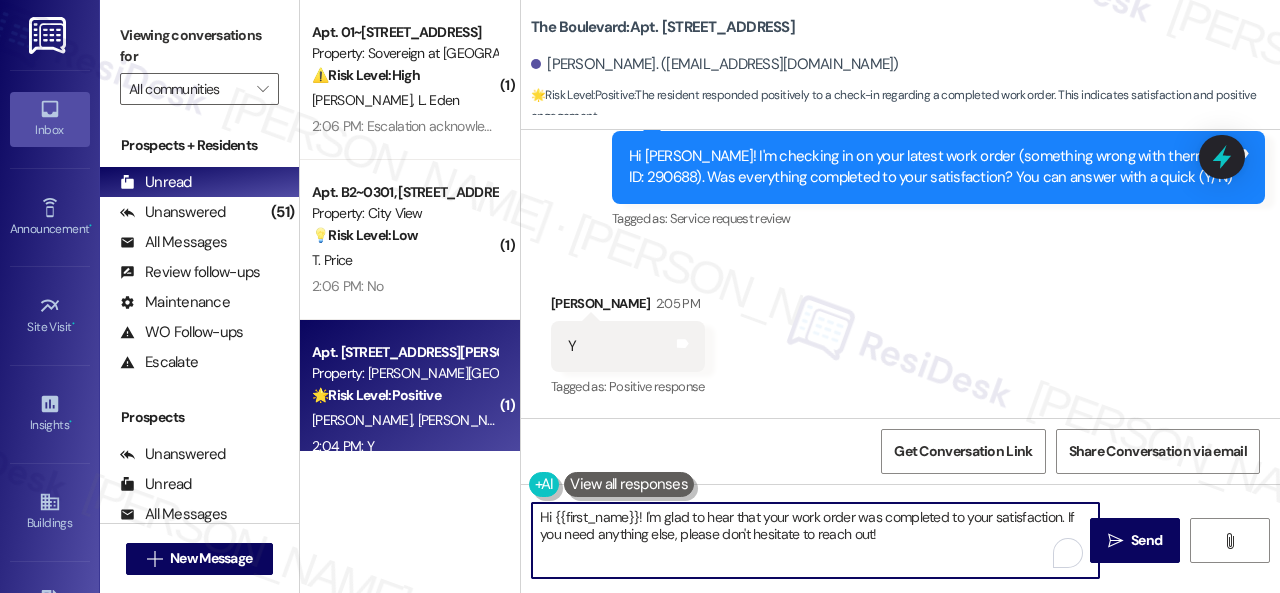 drag, startPoint x: 899, startPoint y: 532, endPoint x: 468, endPoint y: 445, distance: 439.69308 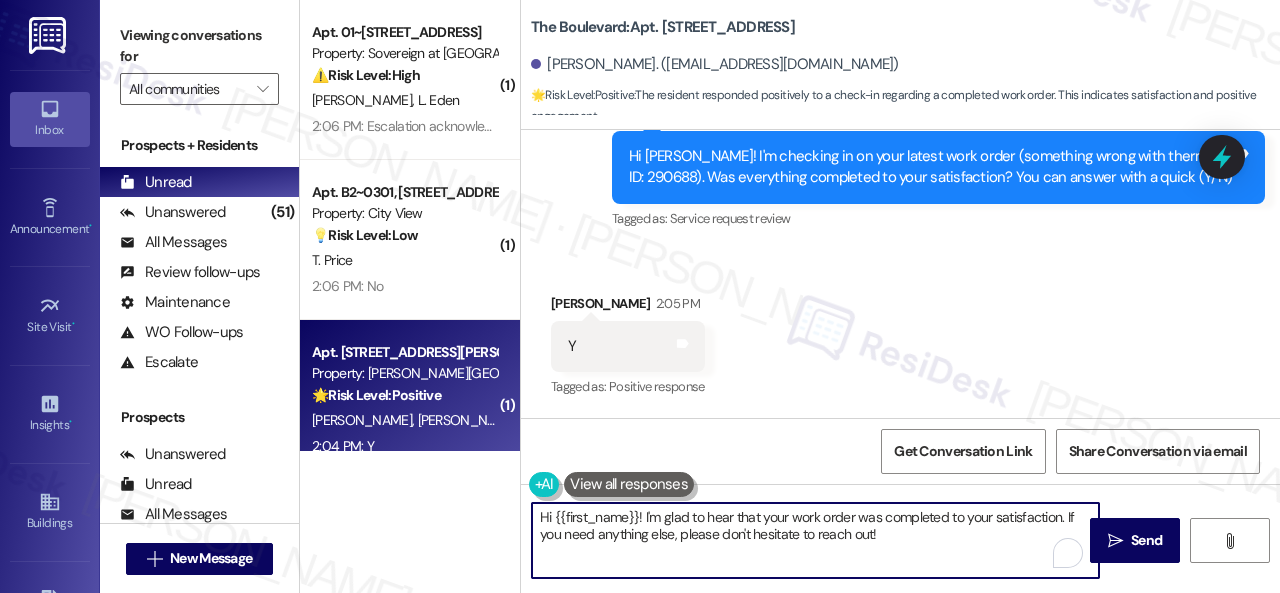 click on "( 1 ) Apt. 2110, 6855 S Mason Rd Property: Waterstone at Cinco Ranch 🔧  Risk Level:  Medium The resident responded negatively to a follow-up regarding a completed work order. This indicates the issue was not resolved to their satisfaction, requiring further investigation and potential follow-up maintenance. This falls under non-urgent maintenance as it's a light fixture issue. D. Ogletree V. Roper 2:07 PM: N 2:07 PM: N ( 1 ) Apt. 17108, 6855 S Mason Rd Property: Waterstone at Cinco Ranch ⚠️  Risk Level:  High The resident indicates that the work order was not completed to their satisfaction, specifically stating they did not receive a new remote as expected. This suggests a failure in service delivery and requires urgent attention to resolve the issue. C. Monroe 2:07 PM: Escalation acknowledged. 2:07 PM: Escalation acknowledged. ( 1 ) Apt. 01~101, 13310 Melrose Lane Property: Sovereign at Overland Park ⚠️  Risk Level:  High J. Eden L. Eden 2:06 PM: Escalation acknowledged. ( 1 ) Property: City View" at bounding box center [790, 296] 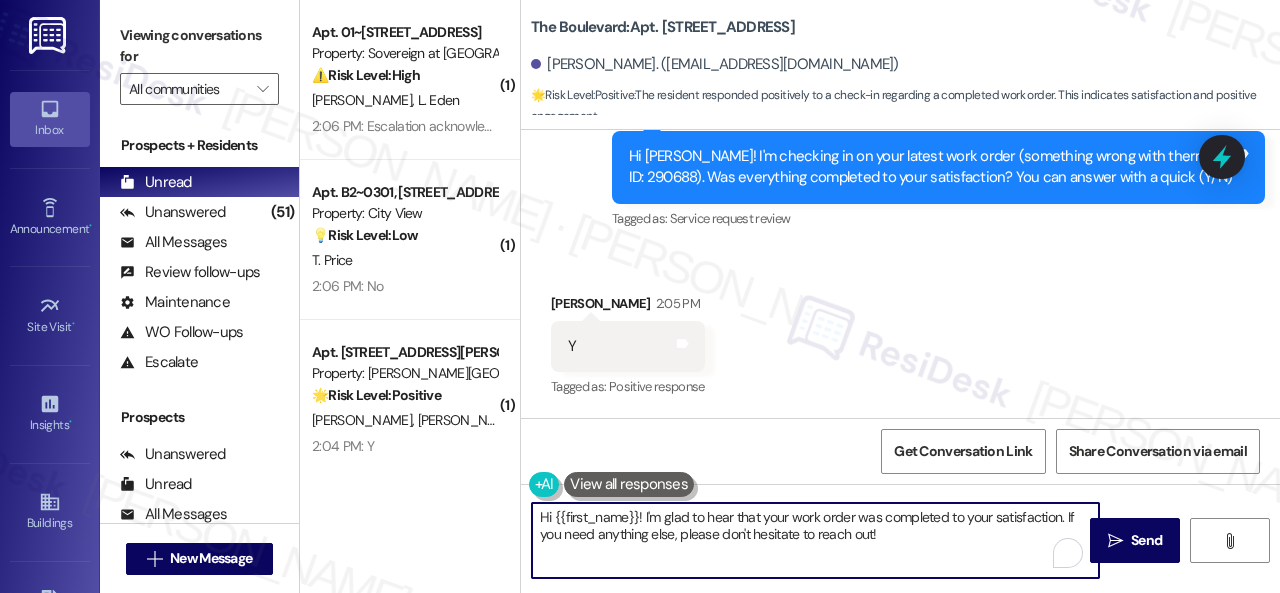 paste on "Glad everything’s all set! If {{property}} met your expectations, just reply with “Yes.” If not, no problem — we’d love to hear your feedback so we can keep improving. Thank you" 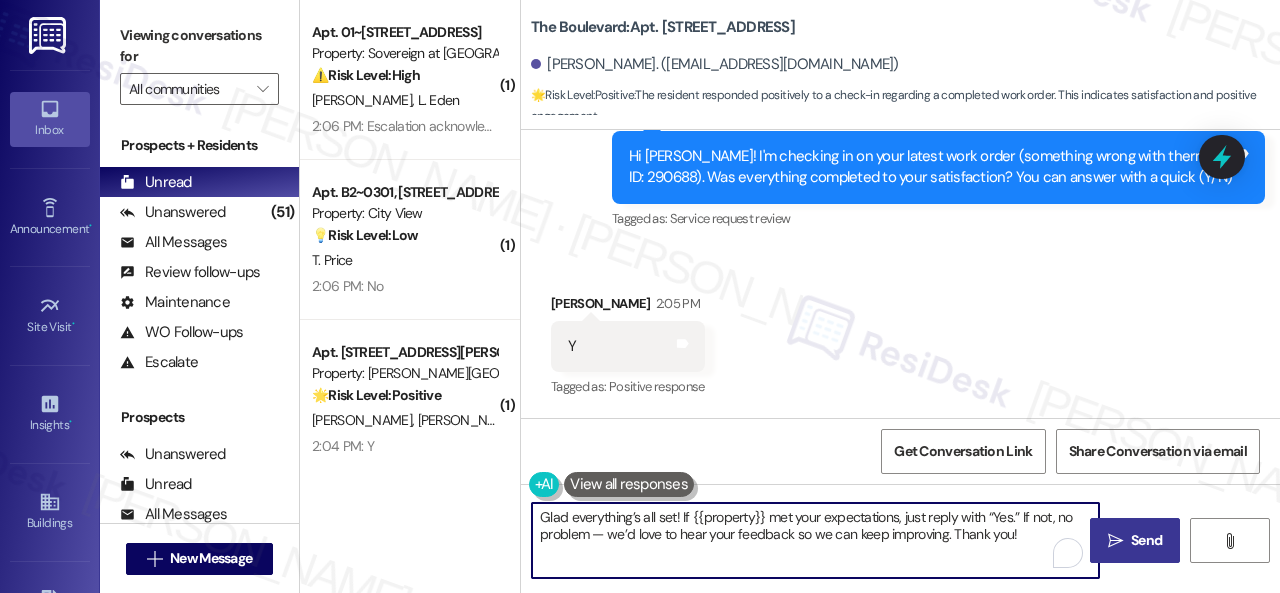 type on "Glad everything’s all set! If {{property}} met your expectations, just reply with “Yes.” If not, no problem — we’d love to hear your feedback so we can keep improving. Thank you!" 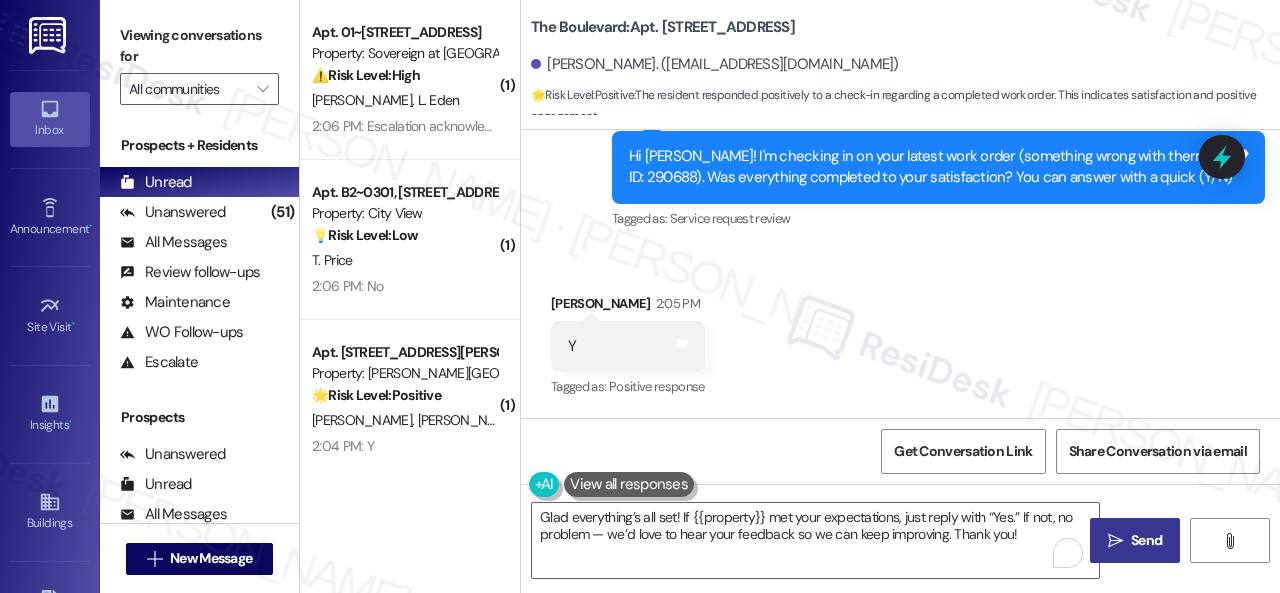 drag, startPoint x: 1118, startPoint y: 547, endPoint x: 1110, endPoint y: 528, distance: 20.615528 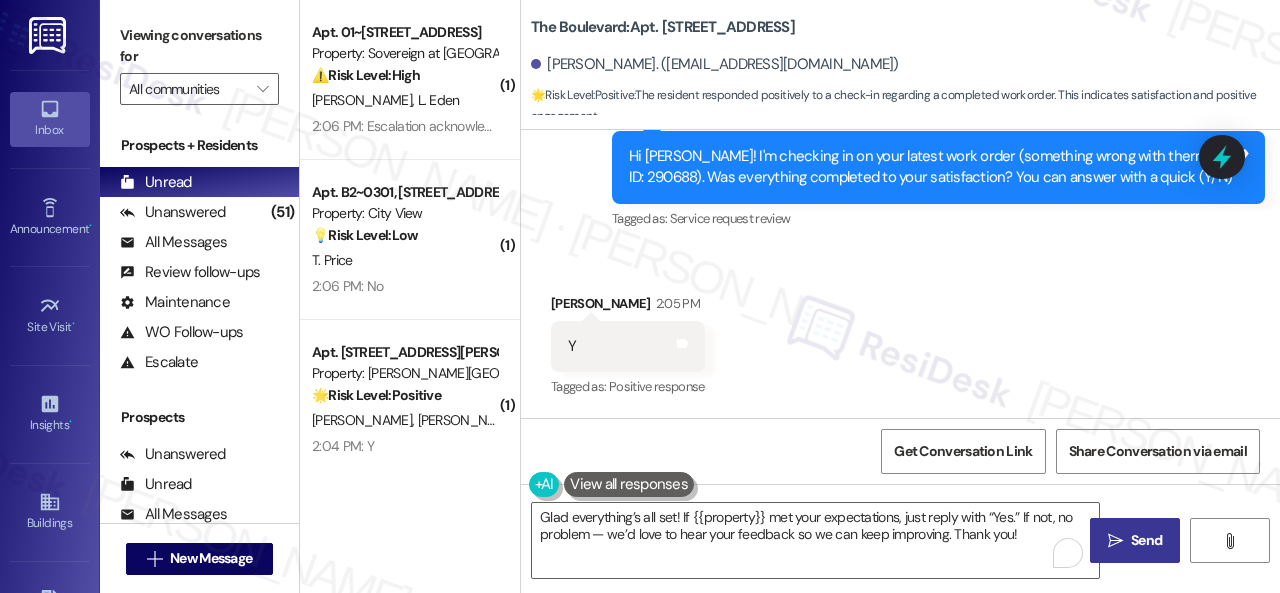 click on " Send" at bounding box center (1135, 540) 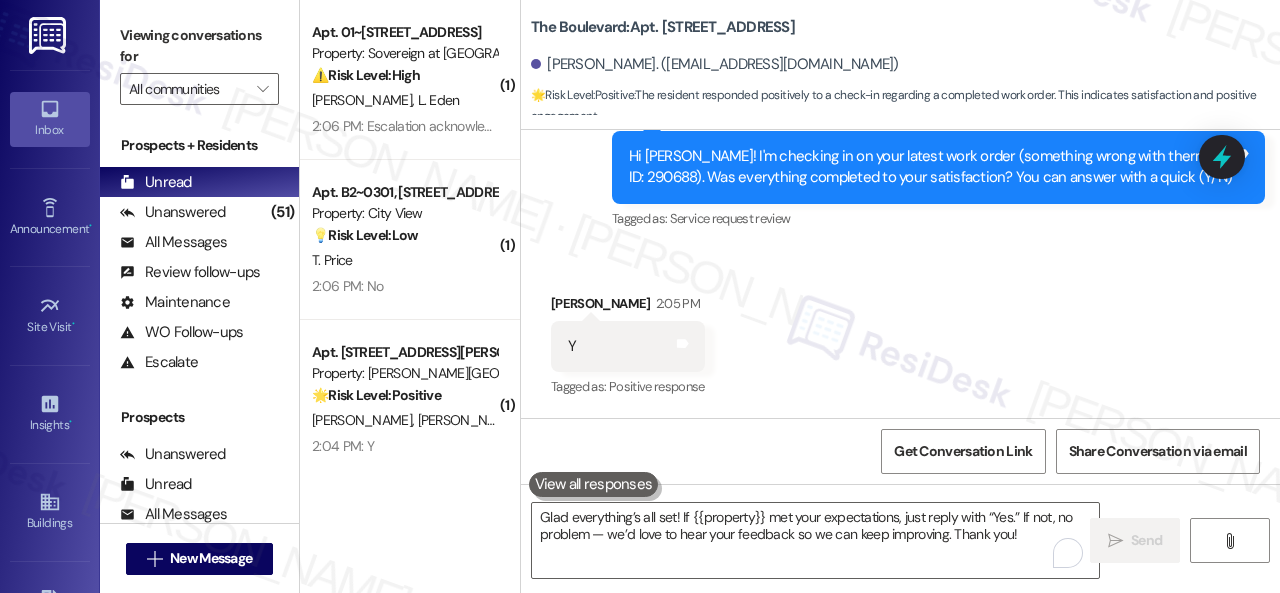 type 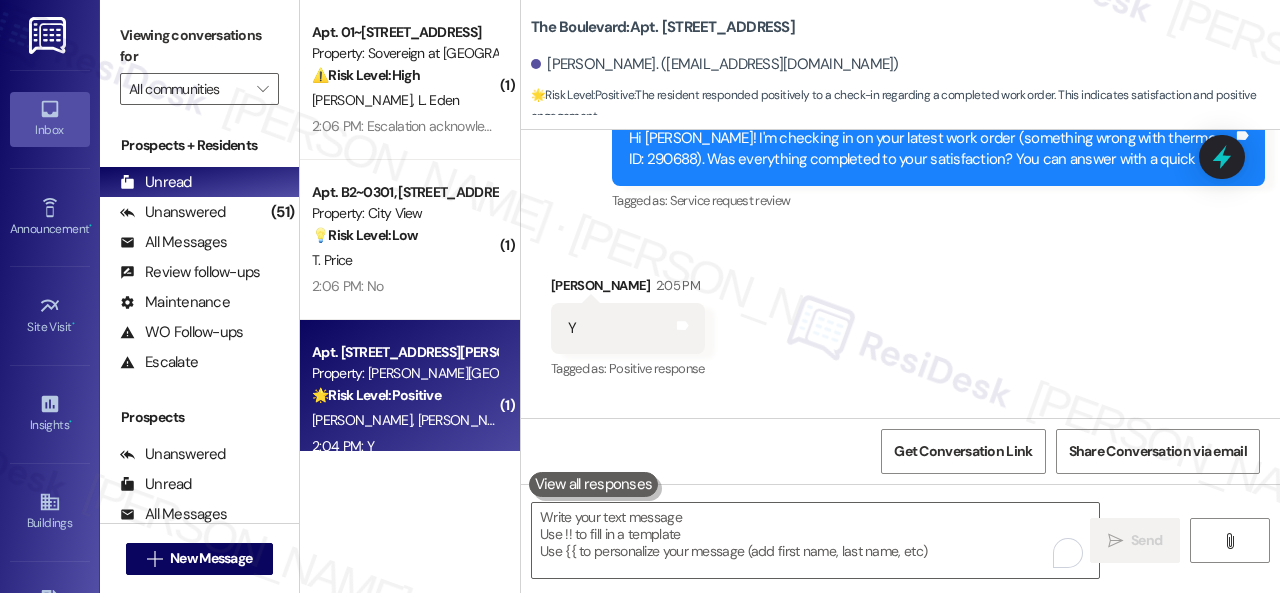 scroll, scrollTop: 5524, scrollLeft: 0, axis: vertical 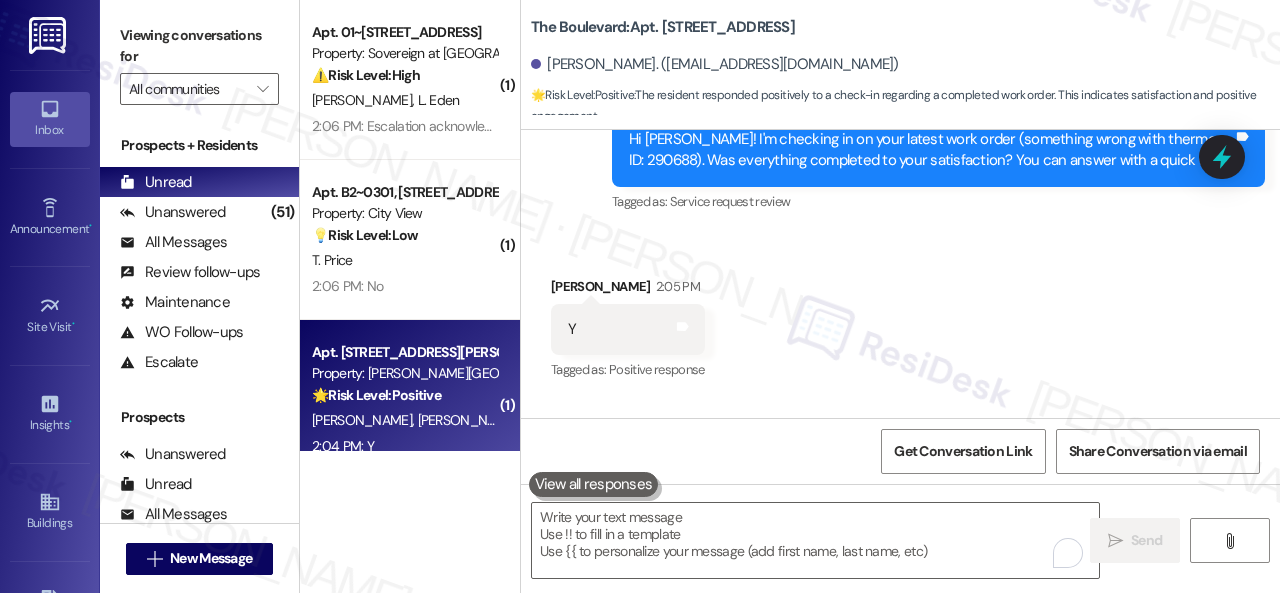 click on "M. Kelly A. Donato" at bounding box center [404, 420] 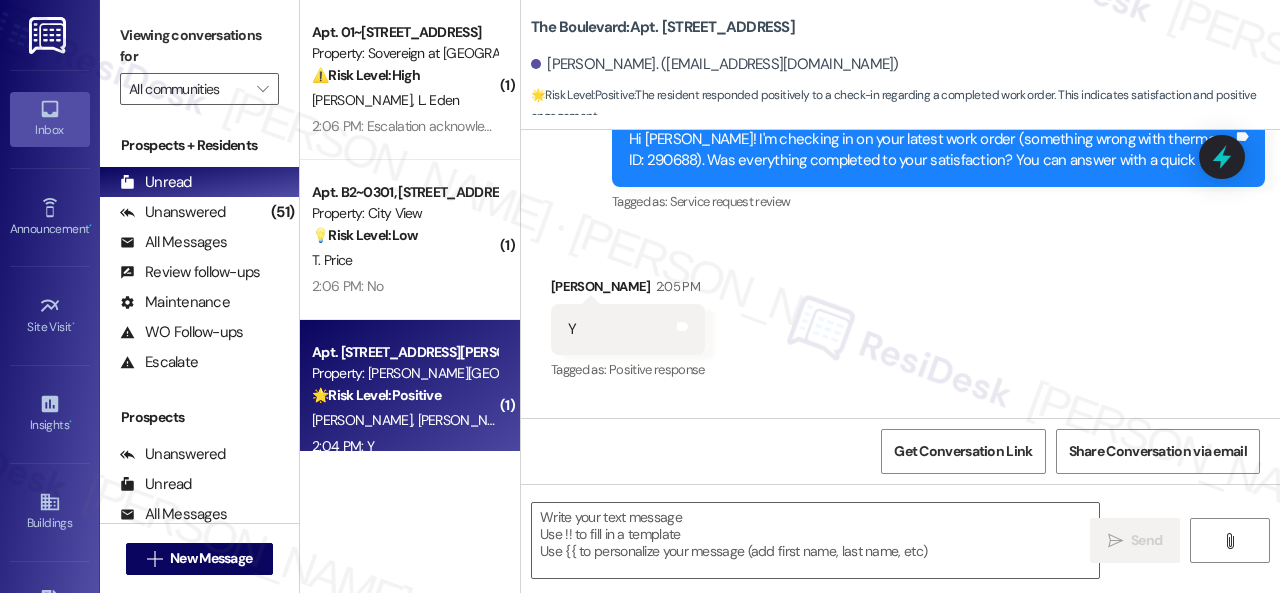 type on "Fetching suggested responses. Please feel free to read through the conversation in the meantime." 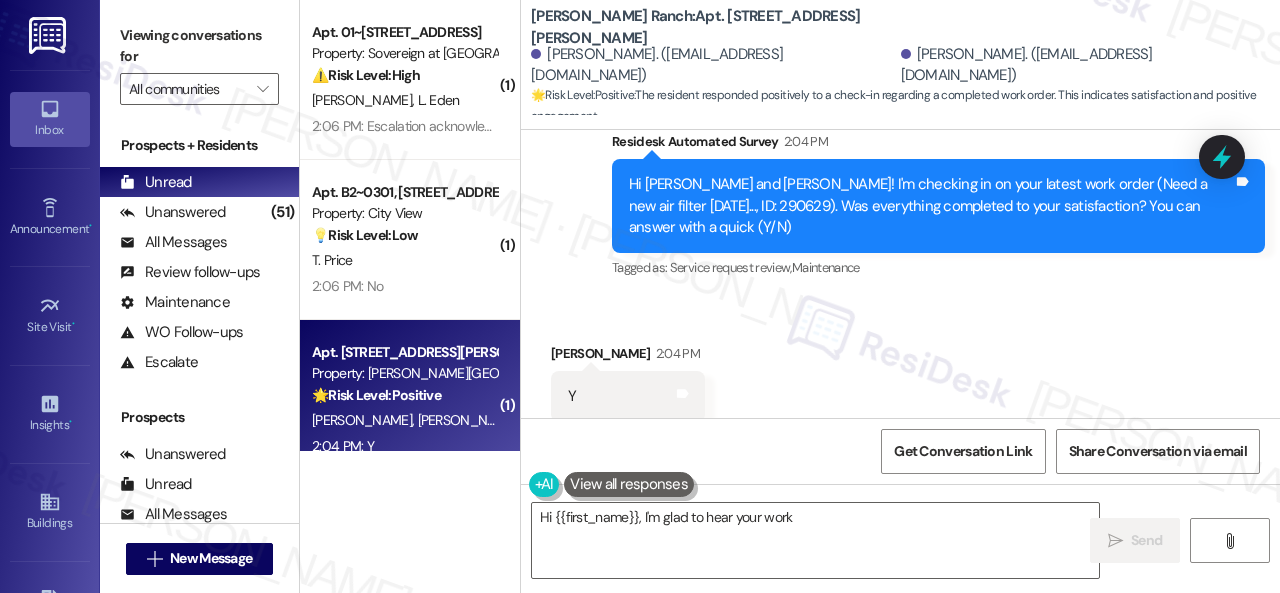 scroll, scrollTop: 961, scrollLeft: 0, axis: vertical 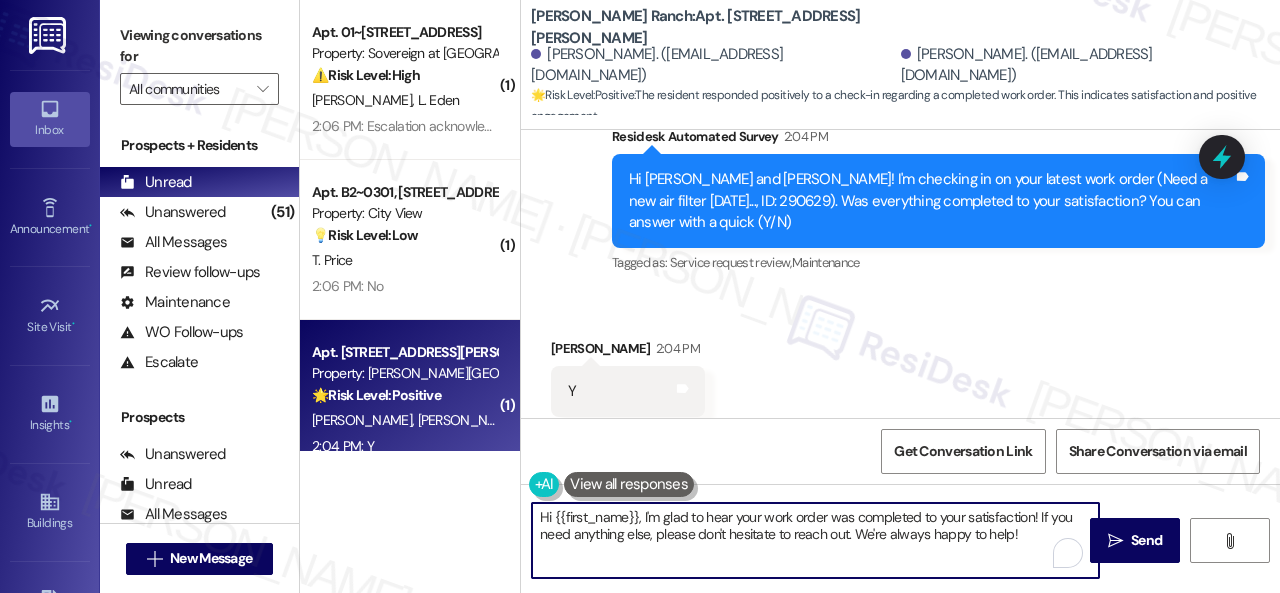 drag, startPoint x: 964, startPoint y: 531, endPoint x: 440, endPoint y: 437, distance: 532.36456 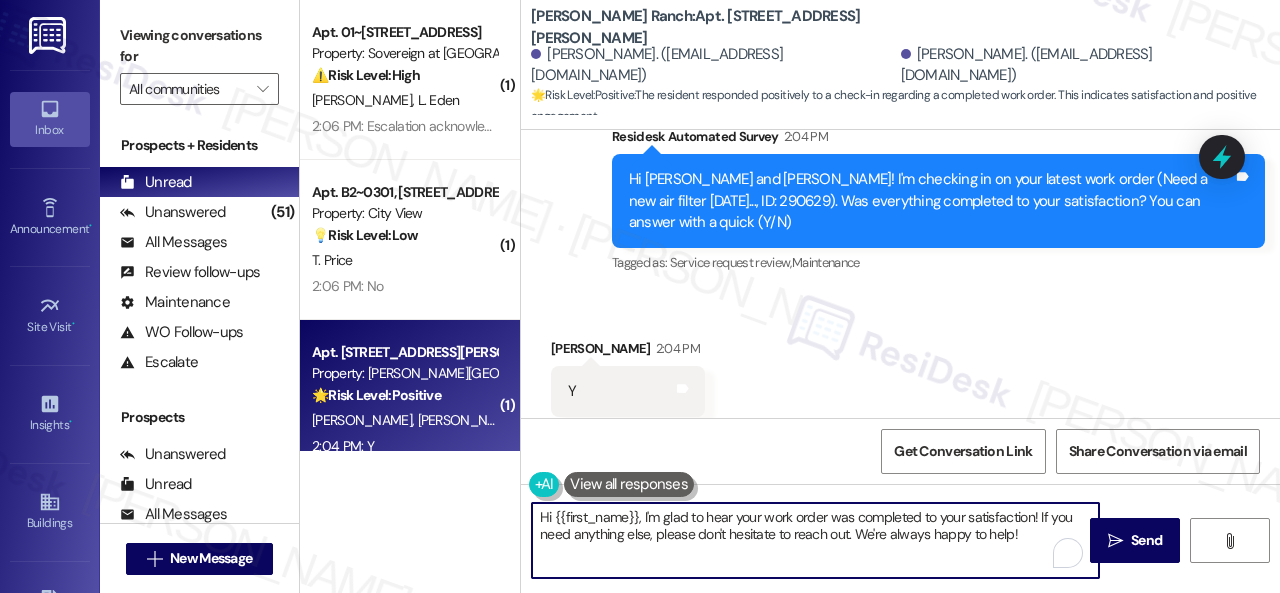 click on "( 1 ) Apt. 2110, 6855 S Mason Rd Property: Waterstone at Cinco Ranch 🔧  Risk Level:  Medium The resident responded negatively to a follow-up regarding a completed work order. This indicates the issue was not resolved to their satisfaction, requiring further investigation and potential follow-up maintenance. This falls under non-urgent maintenance as it's a light fixture issue. D. Ogletree V. Roper 2:07 PM: N 2:07 PM: N ( 1 ) Apt. 17108, 6855 S Mason Rd Property: Waterstone at Cinco Ranch ⚠️  Risk Level:  High The resident indicates that the work order was not completed to their satisfaction, specifically stating they did not receive a new remote as expected. This suggests a failure in service delivery and requires urgent attention to resolve the issue. C. Monroe 2:07 PM: Escalation acknowledged. 2:07 PM: Escalation acknowledged. ( 1 ) Apt. 01~101, 13310 Melrose Lane Property: Sovereign at Overland Park ⚠️  Risk Level:  High J. Eden L. Eden 2:06 PM: Escalation acknowledged. ( 1 ) Property: City View" at bounding box center (790, 296) 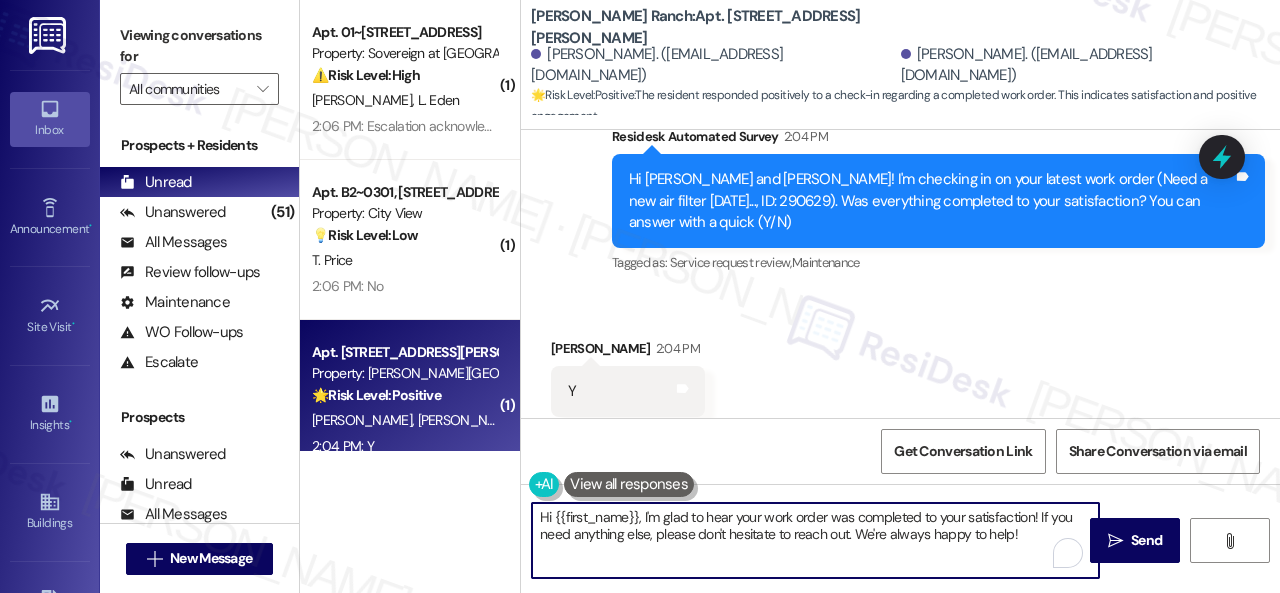 paste on "Glad everything’s all set! If {{property}} met your expectations, just reply with “Yes.” If not, no problem — we’d love to hear your feedback so we can keep improving. Thank you" 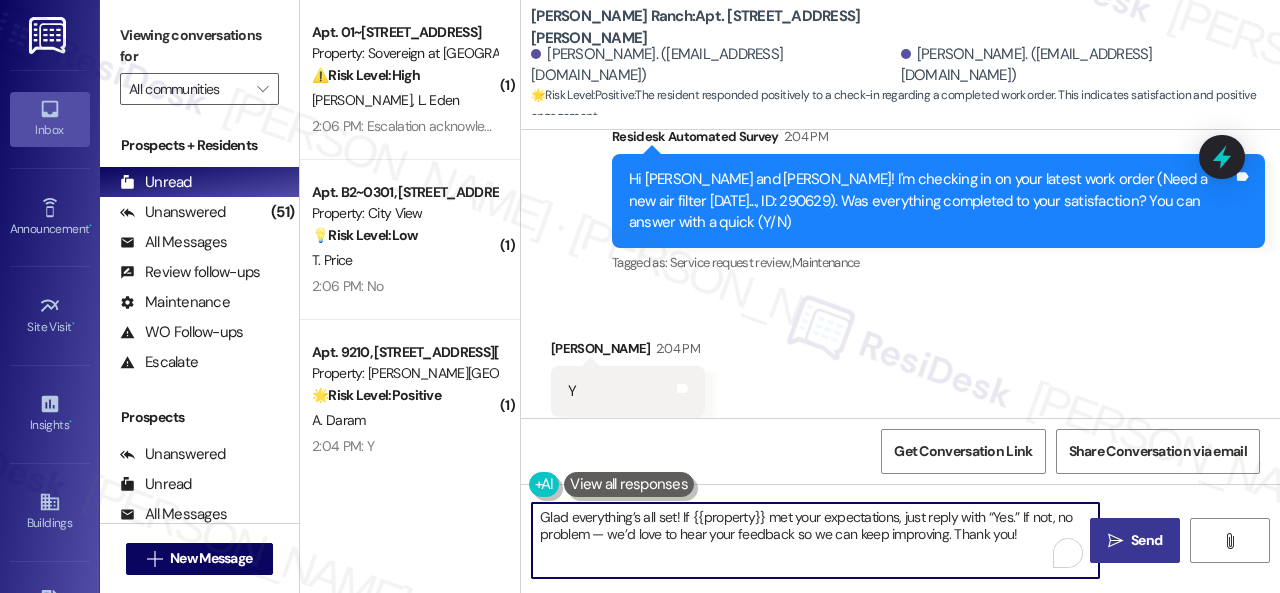 type on "Glad everything’s all set! If {{property}} met your expectations, just reply with “Yes.” If not, no problem — we’d love to hear your feedback so we can keep improving. Thank you!" 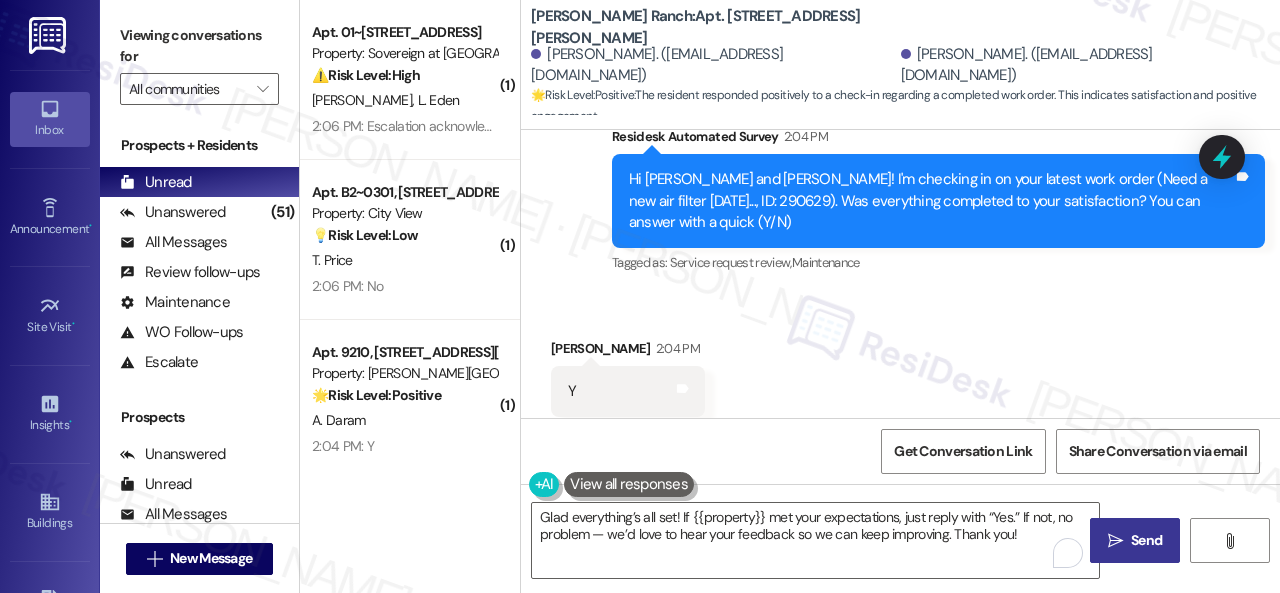 click on "Send" at bounding box center (1146, 540) 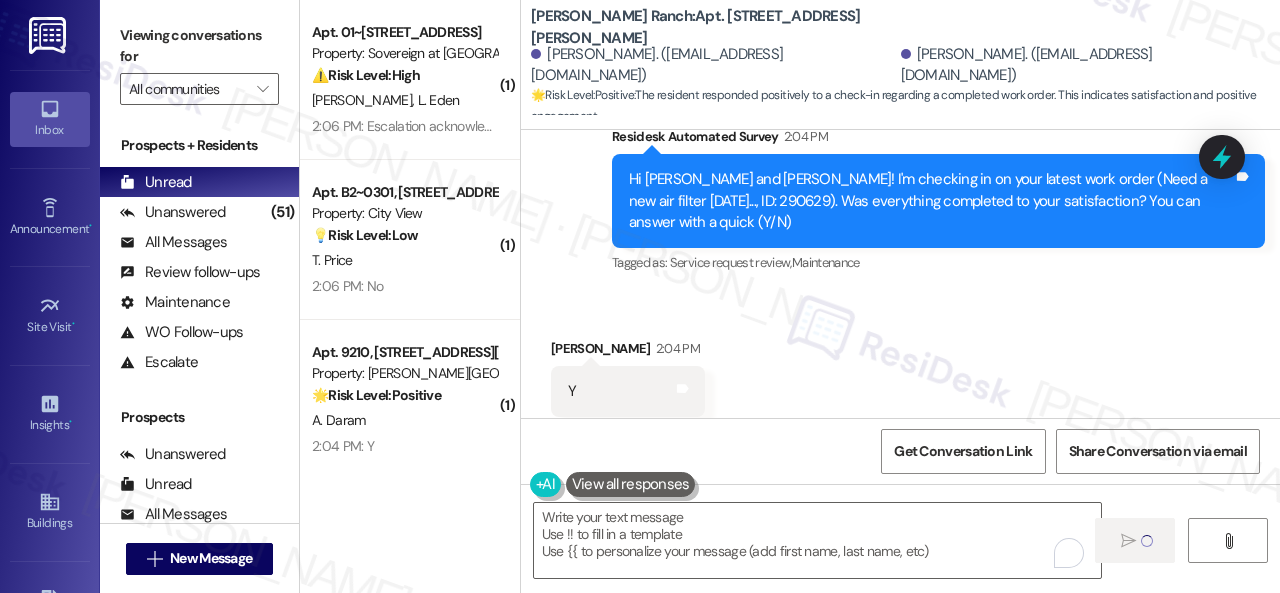 type on "Fetching suggested responses. Please feel free to read through the conversation in the meantime." 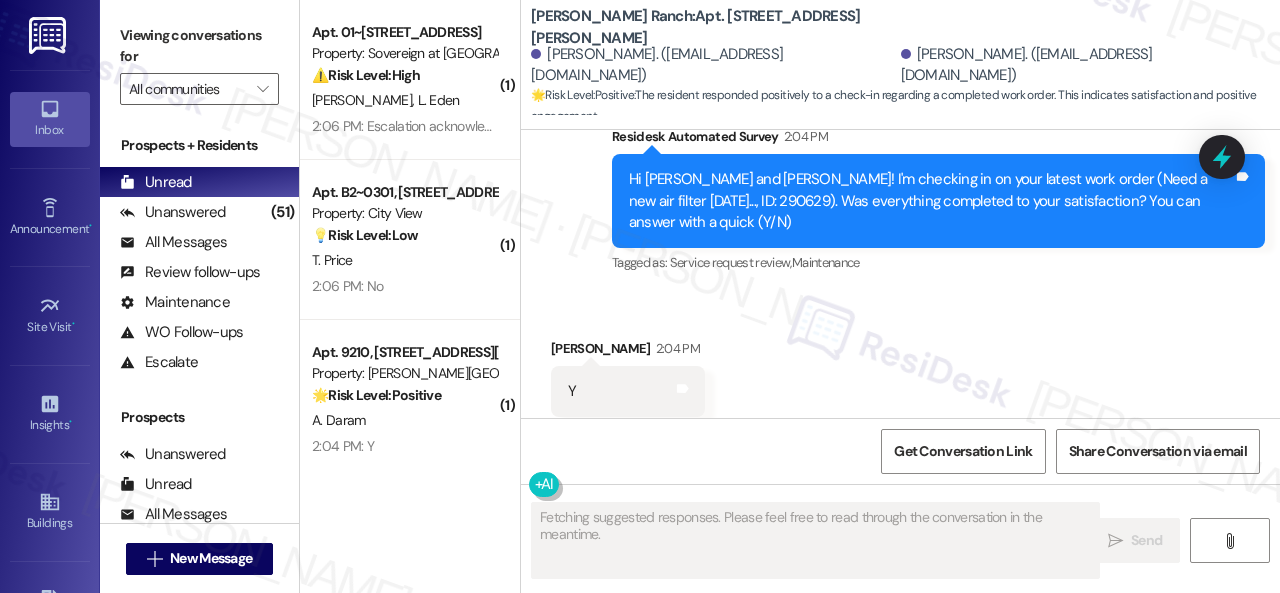 type 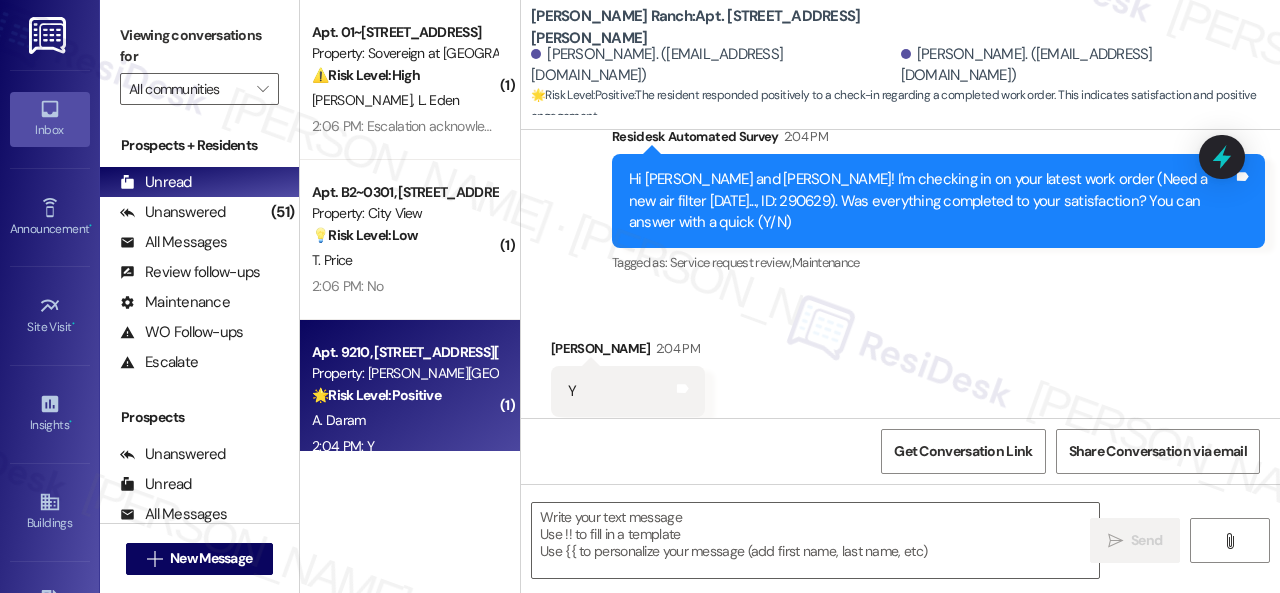 click on "🌟  Risk Level:  Positive The message is a follow-up on a completed work order and the resident responded positively, indicating satisfaction. This is positive engagement and relationship building." at bounding box center [404, 395] 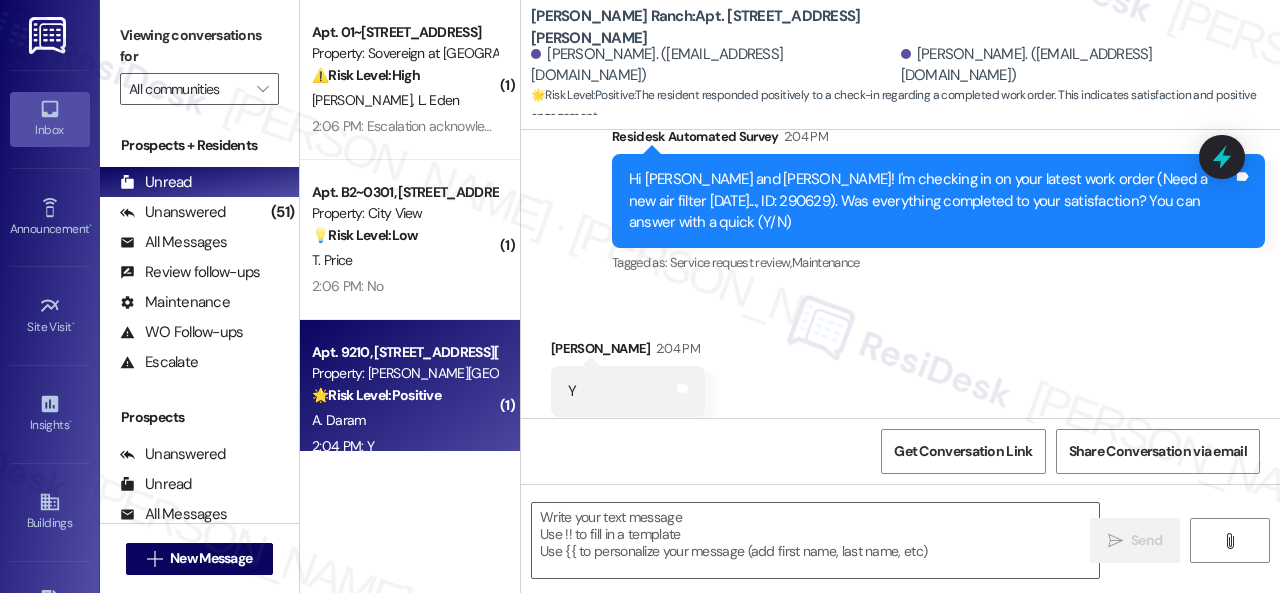 type on "Fetching suggested responses. Please feel free to read through the conversation in the meantime." 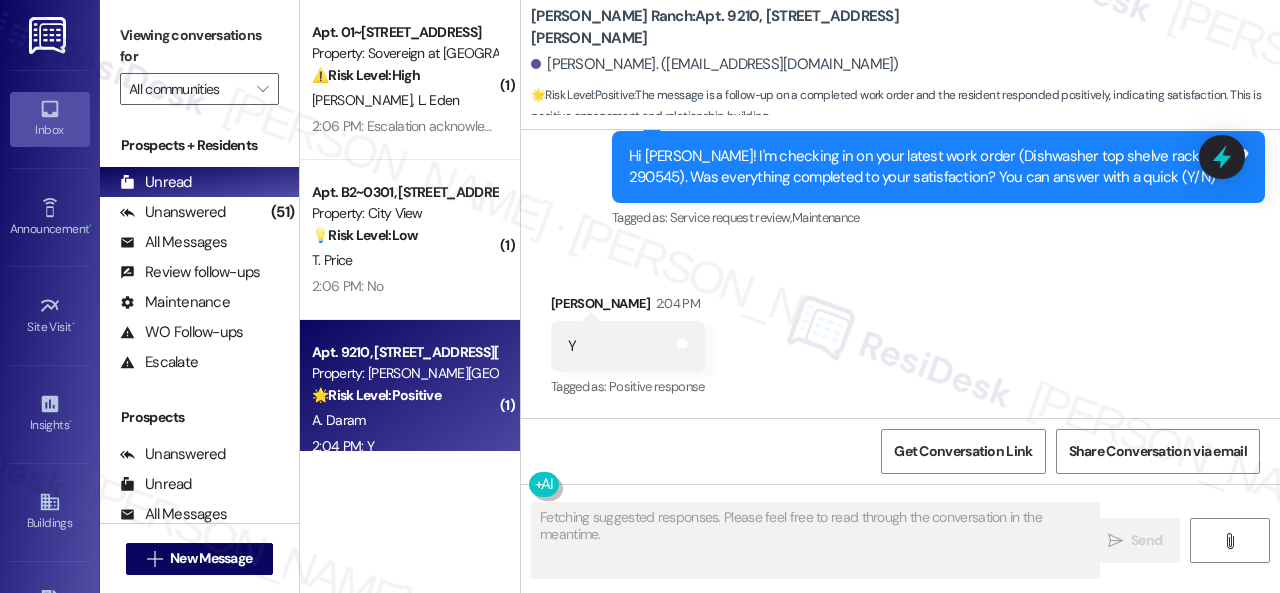 scroll, scrollTop: 606, scrollLeft: 0, axis: vertical 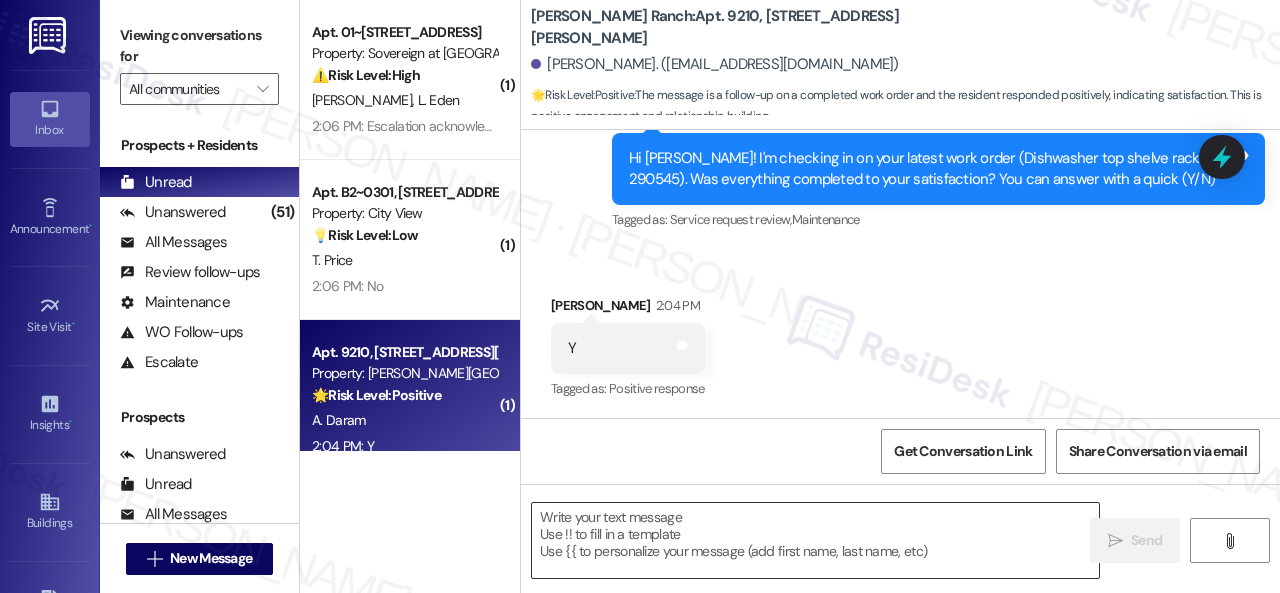 click at bounding box center [815, 540] 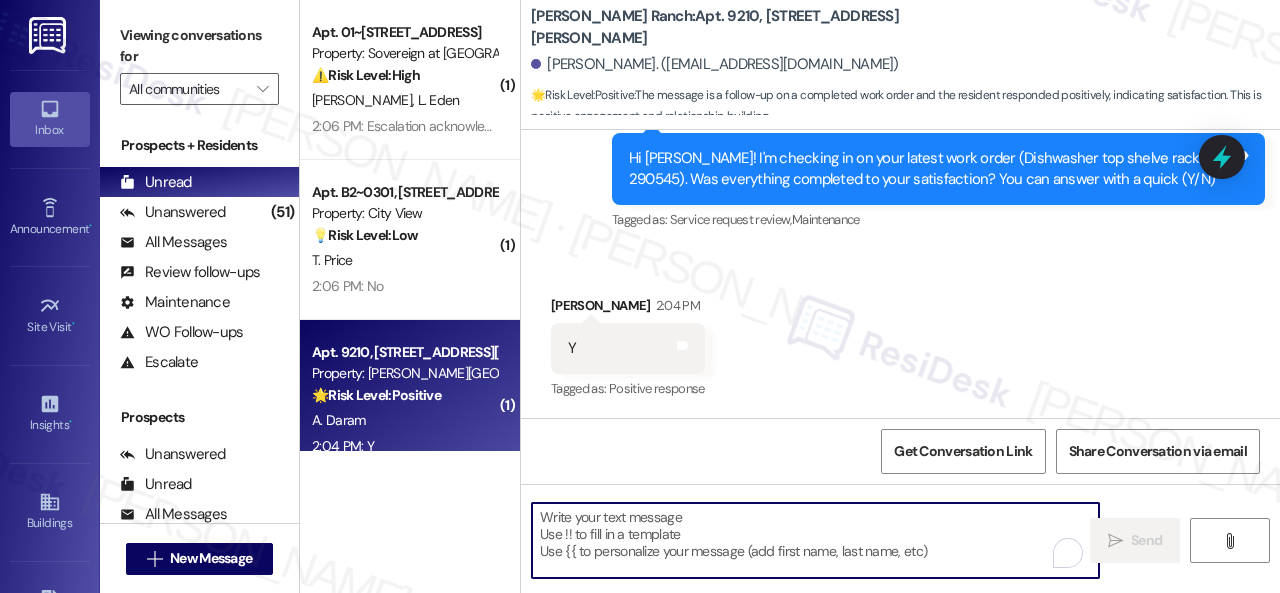 paste on "Glad everything’s all set! If {{property}} met your expectations, just reply with “Yes.” If not, no problem — we’d love to hear your feedback so we can keep improving. Thank you!" 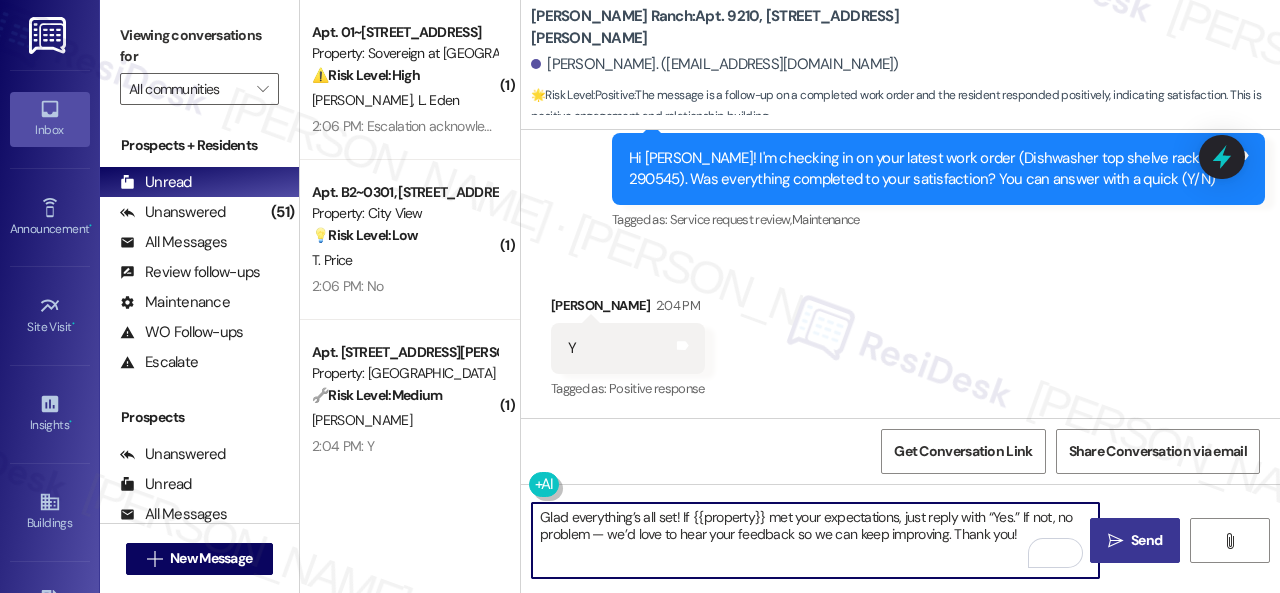 type on "Glad everything’s all set! If {{property}} met your expectations, just reply with “Yes.” If not, no problem — we’d love to hear your feedback so we can keep improving. Thank you!" 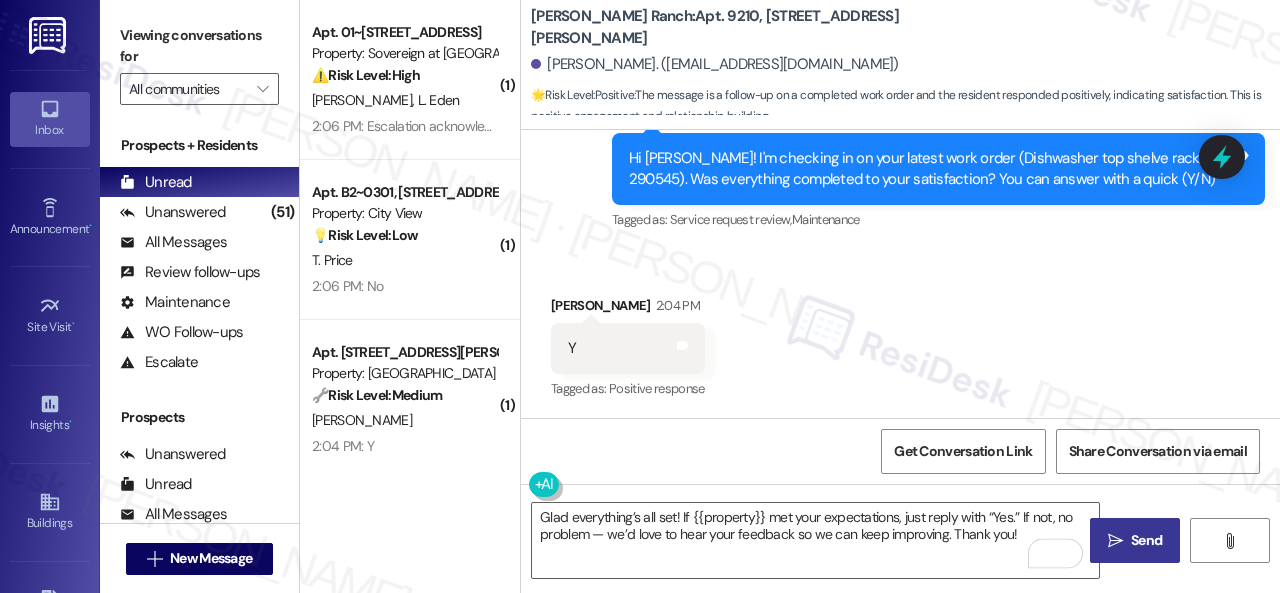 click on "Send" at bounding box center (1146, 540) 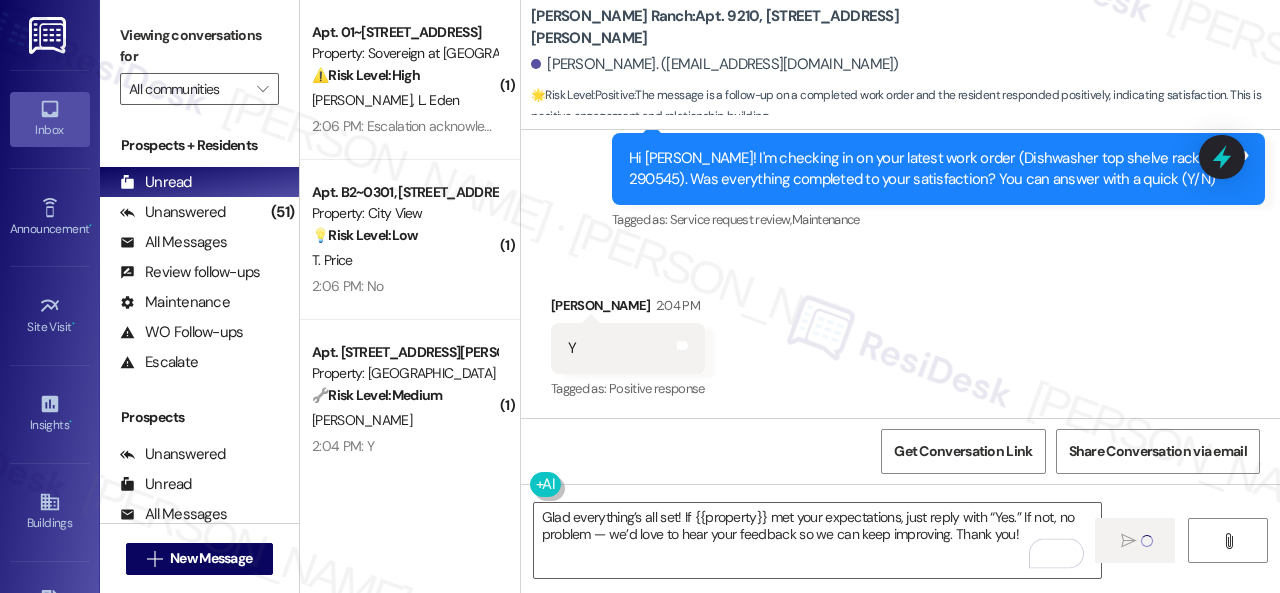 type 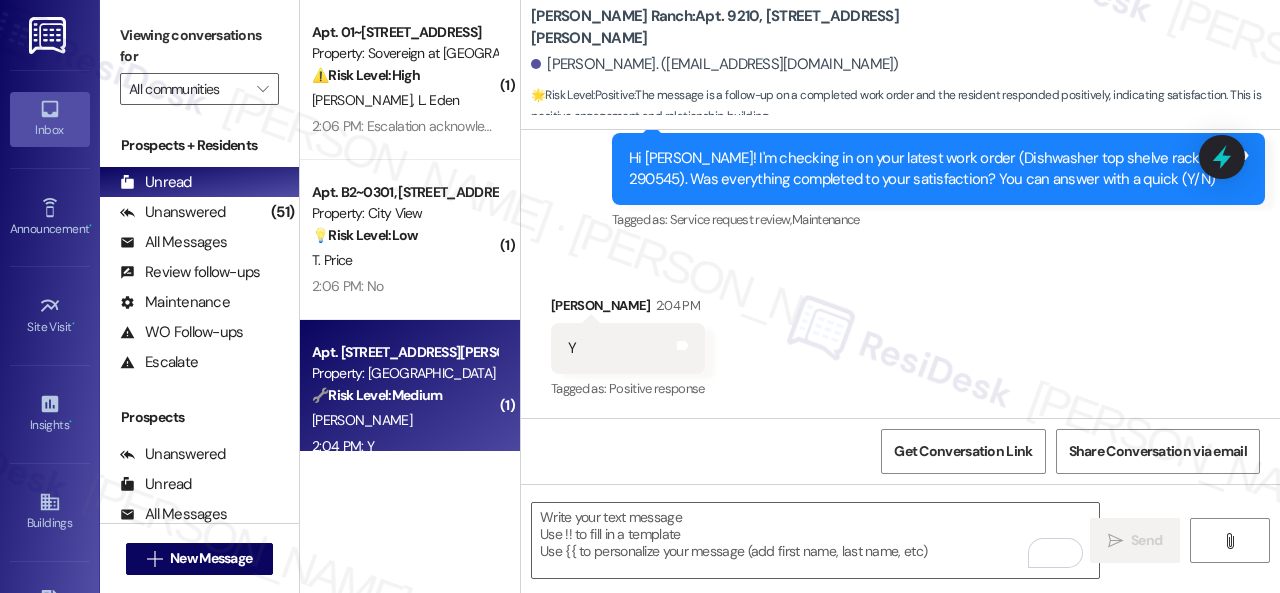 click on "N. White" at bounding box center [404, 420] 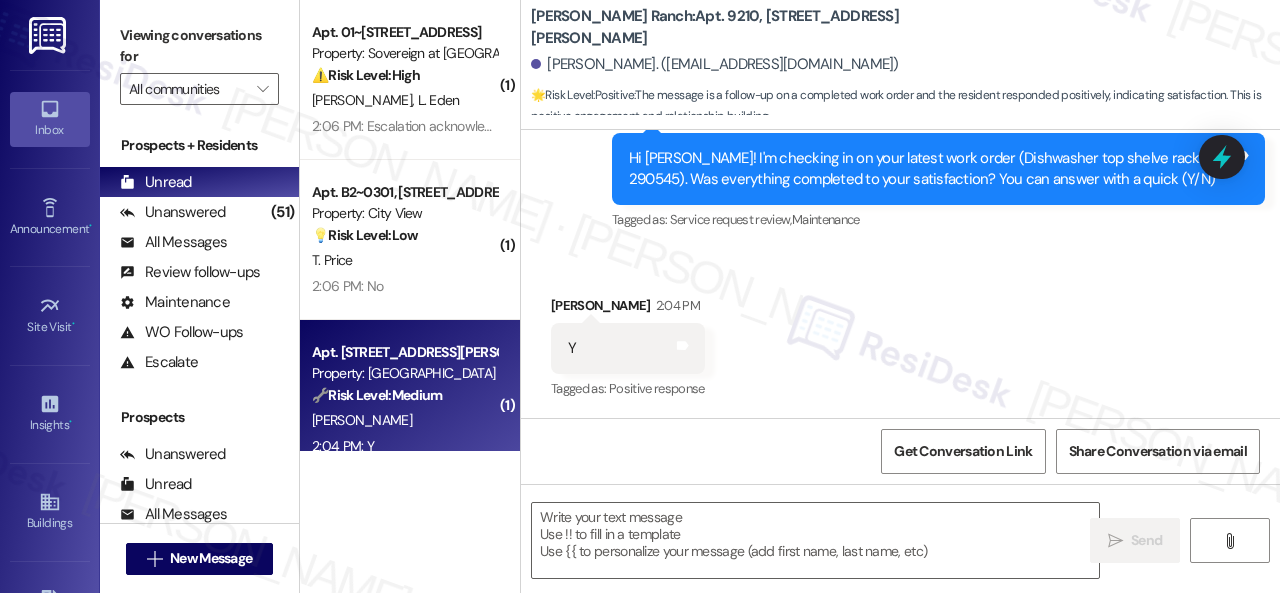 type on "Fetching suggested responses. Please feel free to read through the conversation in the meantime." 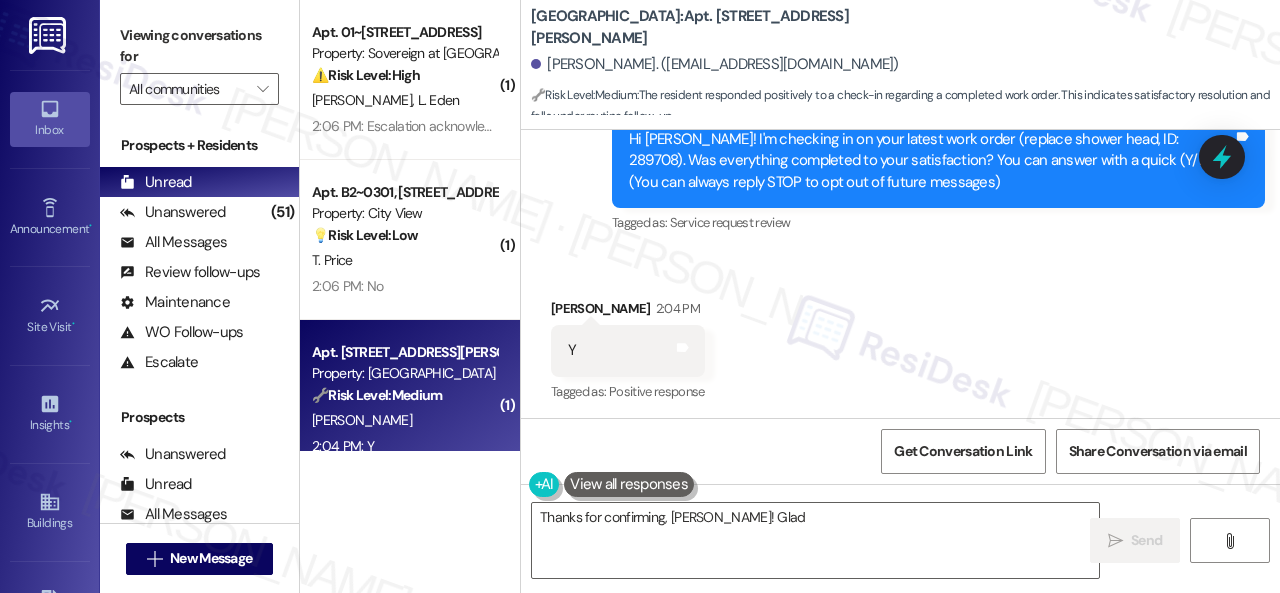 scroll, scrollTop: 226, scrollLeft: 0, axis: vertical 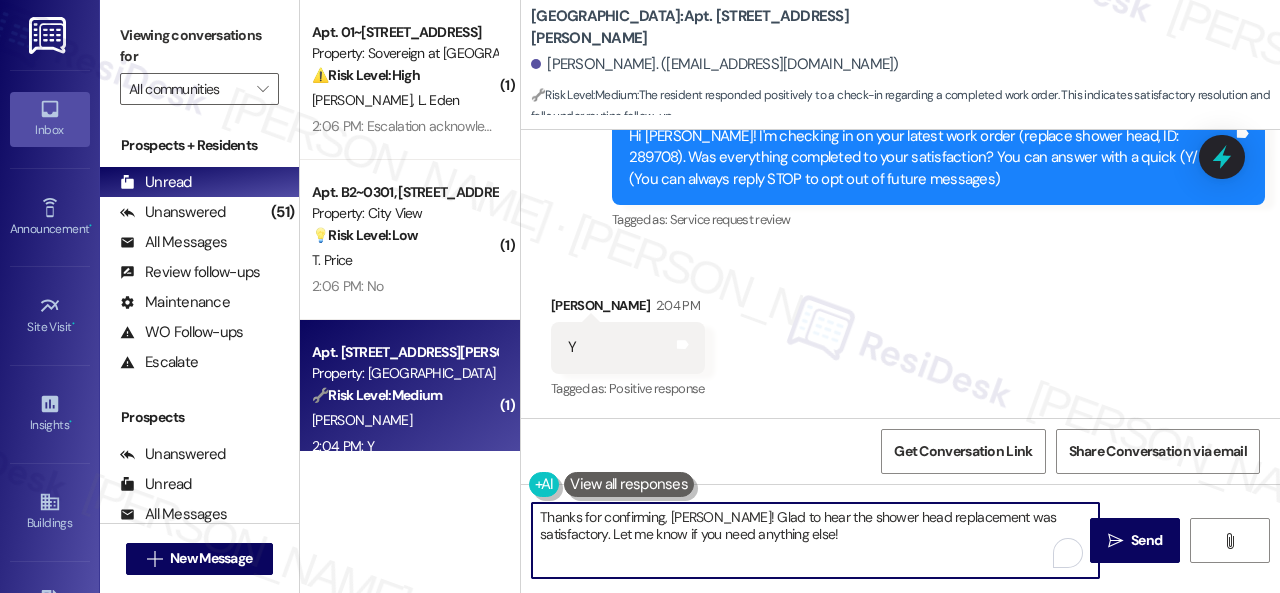 drag, startPoint x: 791, startPoint y: 540, endPoint x: 420, endPoint y: 452, distance: 381.29385 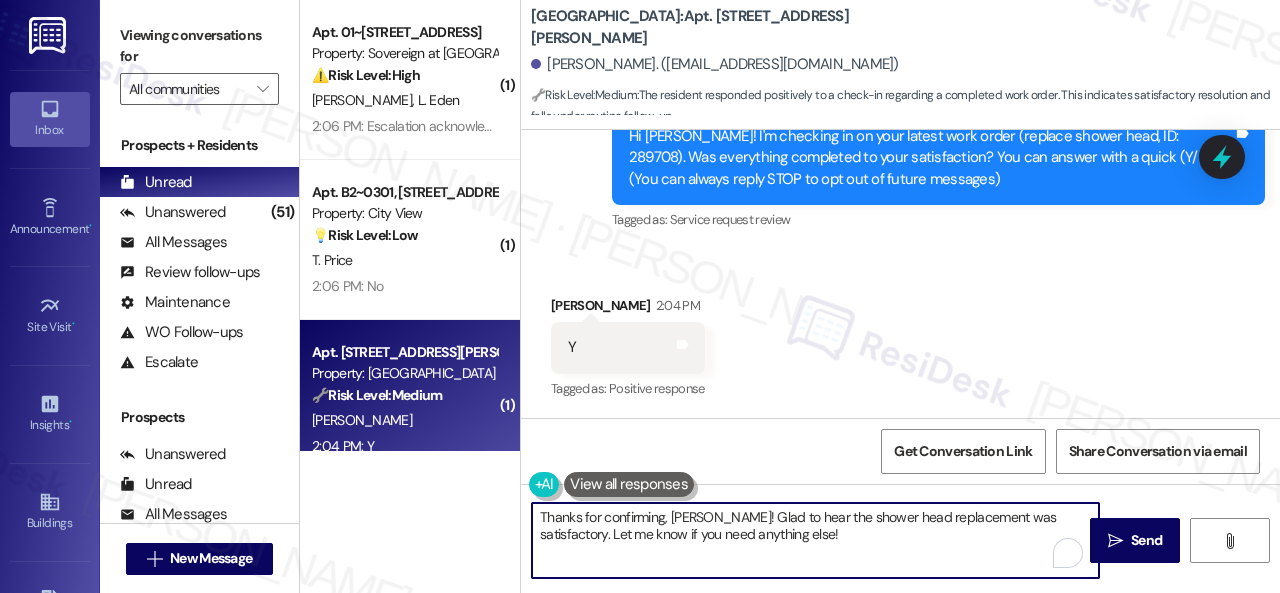 click on "( 1 ) Apt. 2110, 6855 S Mason Rd Property: Waterstone at Cinco Ranch 🔧  Risk Level:  Medium The resident responded negatively to a follow-up regarding a completed work order. This indicates the issue was not resolved to their satisfaction, requiring further investigation and potential follow-up maintenance. This falls under non-urgent maintenance as it's a light fixture issue. D. Ogletree V. Roper 2:07 PM: N 2:07 PM: N ( 1 ) Apt. 17108, 6855 S Mason Rd Property: Waterstone at Cinco Ranch ⚠️  Risk Level:  High The resident indicates that the work order was not completed to their satisfaction, specifically stating they did not receive a new remote as expected. This suggests a failure in service delivery and requires urgent attention to resolve the issue. C. Monroe 2:07 PM: Escalation acknowledged. 2:07 PM: Escalation acknowledged. ( 1 ) Apt. 01~101, 13310 Melrose Lane Property: Sovereign at Overland Park ⚠️  Risk Level:  High J. Eden L. Eden 2:06 PM: Escalation acknowledged. ( 1 ) Property: City View" at bounding box center (790, 296) 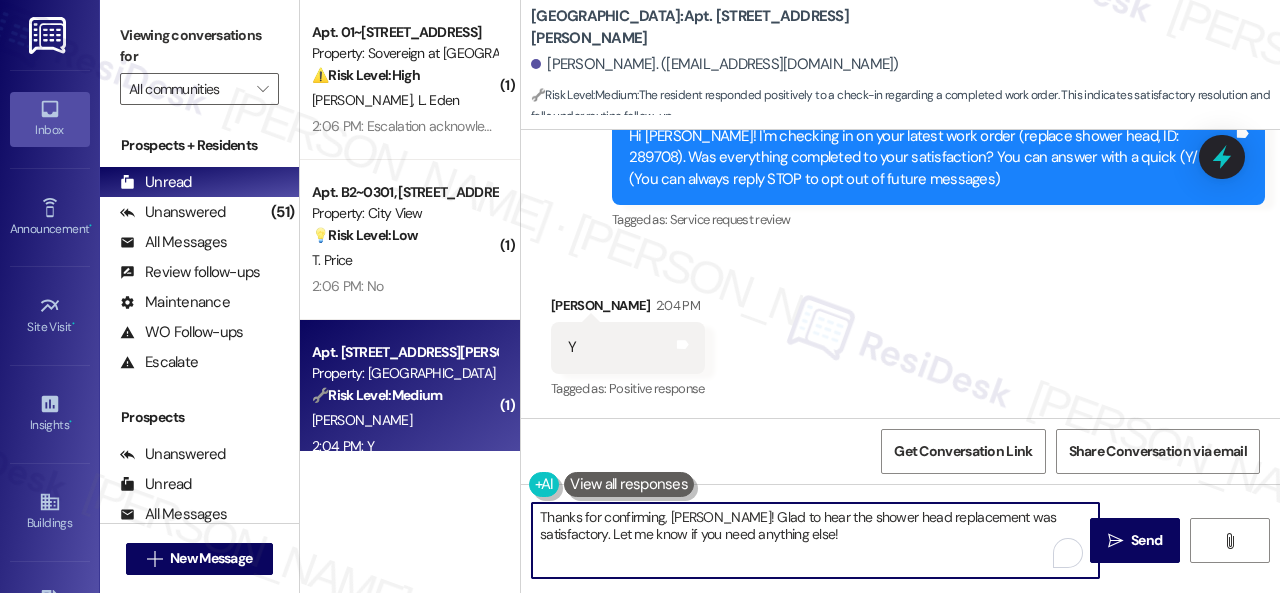paste on "Glad everything’s all set! If {{property}} met your expectations, just reply with “Yes.” If not, no problem — we’d love to hear your feedback so we can keep improving. Thank you" 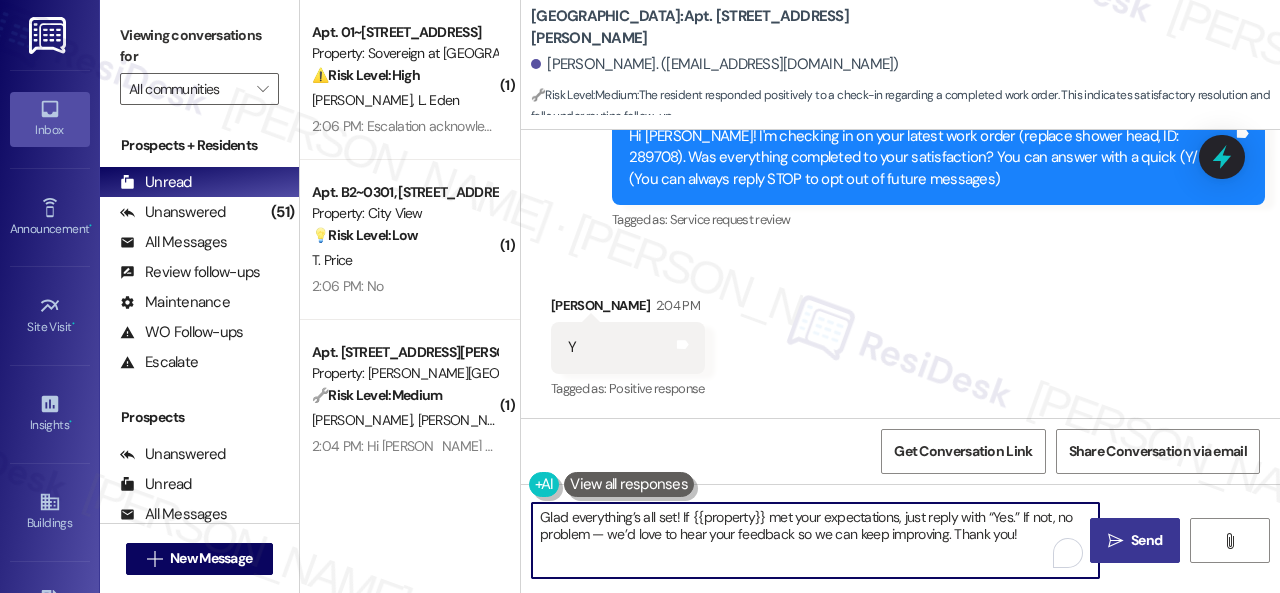 type on "Glad everything’s all set! If {{property}} met your expectations, just reply with “Yes.” If not, no problem — we’d love to hear your feedback so we can keep improving. Thank you!" 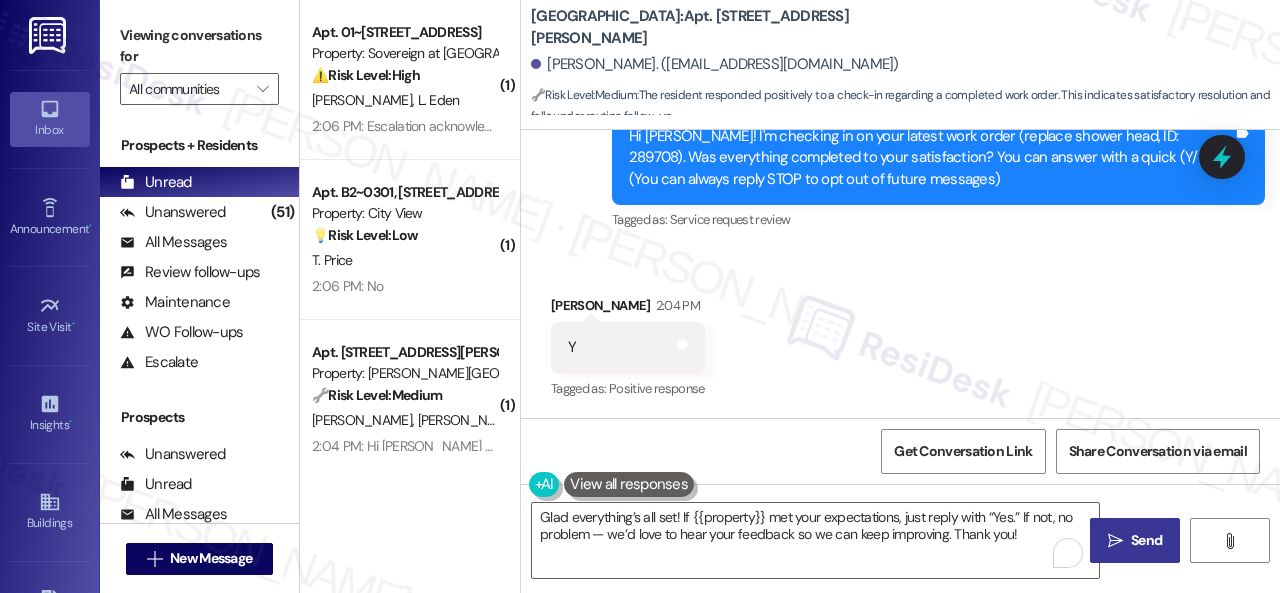 click on "" at bounding box center [1115, 541] 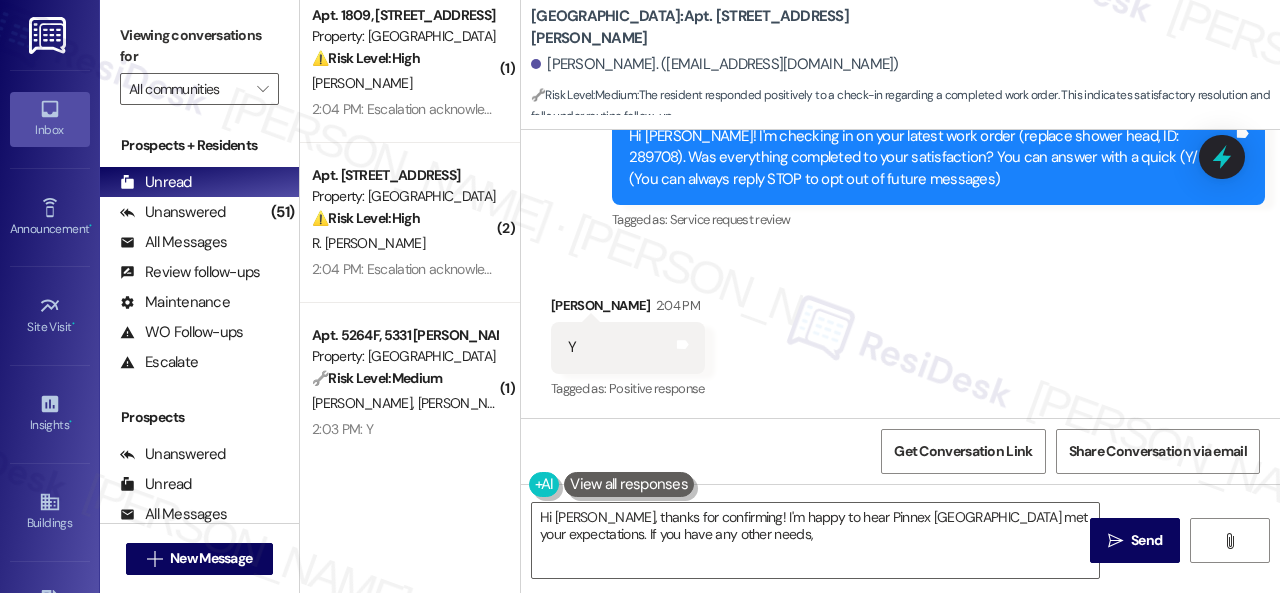 scroll, scrollTop: 2900, scrollLeft: 0, axis: vertical 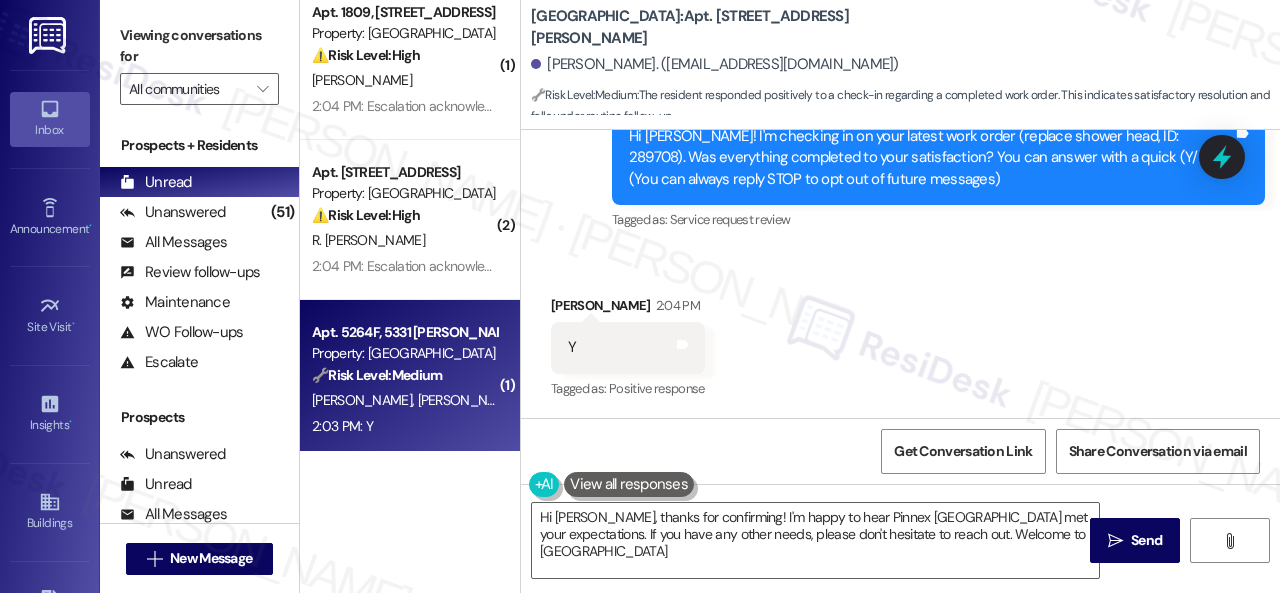 type on "Hi Nicolaus, thanks for confirming! I'm happy to hear Pinnex North Square met your expectations. If you have any other needs, please don't hesitate to reach out. Welcome to Pinnex North Square!" 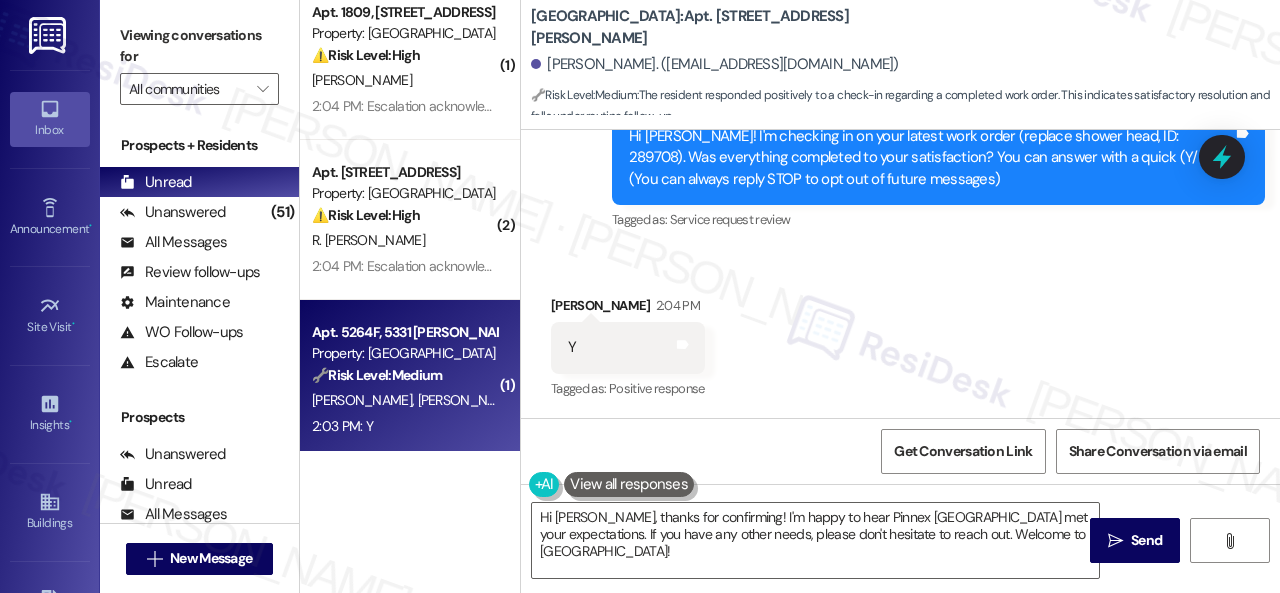 click on "2:03 PM: Y 2:03 PM: Y" at bounding box center (404, 426) 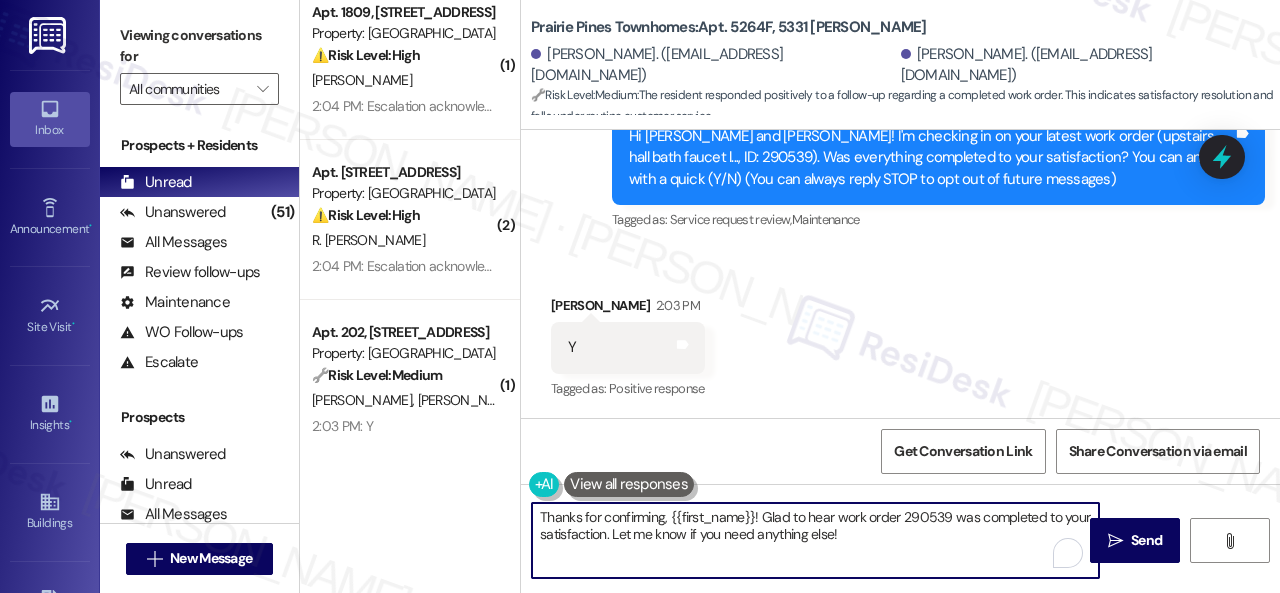 drag, startPoint x: 856, startPoint y: 537, endPoint x: 523, endPoint y: 465, distance: 340.6949 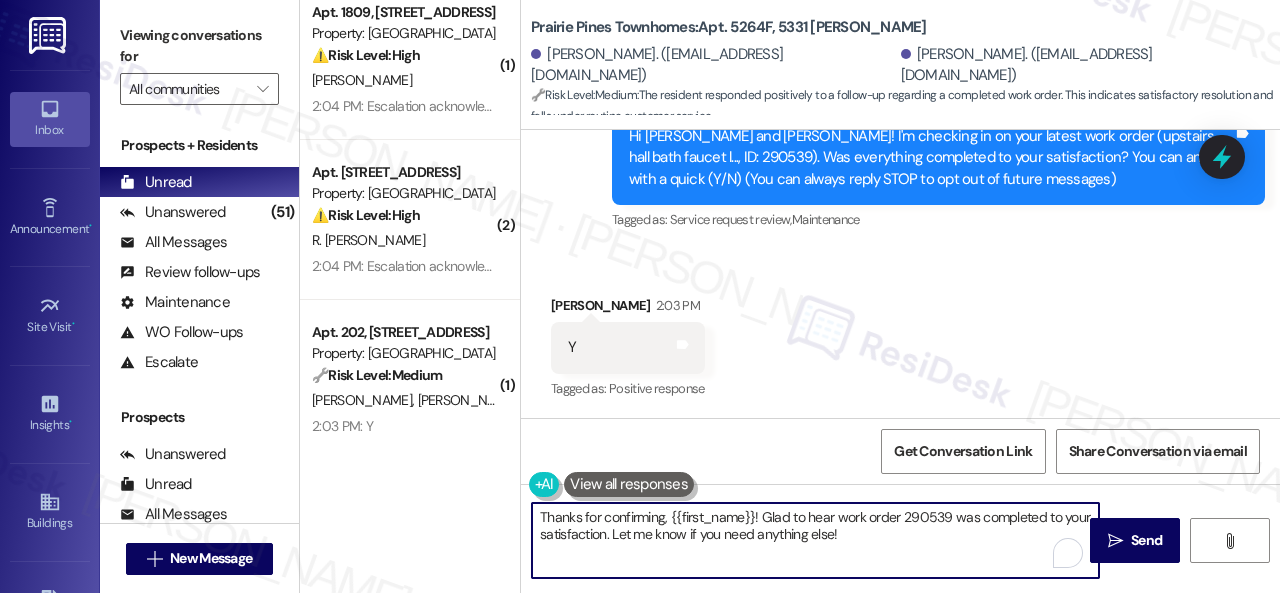 click on "( 1 ) Apt. B2~0301, 2600 Cityview Drive Property: City View 💡  Risk Level:  Low The resident responded negatively to a satisfaction check-in regarding a completed work order. This indicates a potential customer service issue or the need for further action on the thermostat repair, but does not present an immediate risk or urgent need. T. Price 2:06 PM: No  2:06 PM: No  ( 1 ) Apt. 518, 4101 S Custer Rd Property: Craig Ranch 🔧  Risk Level:  Medium The resident is inquiring about the scheduled time for pest control. This is a follow-up question related to a previously scheduled service. While important for resident satisfaction, it doesn't represent an urgent issue or immediate threat. S. Chadalavada S. Guntupalli 2:04 PM: Hi Swetha and Susheelteja! I'm checking in on your latest work order (Ants are coming inside hous..., ID: 290761). Was everything completed to your satisfaction? You can answer with a quick (Y/N) ( 1 ) Apt. 1809, 1805 S Egret Bay Blvd Property: Tuscan Lakes II ⚠️  Risk Level:  High (" at bounding box center (790, 296) 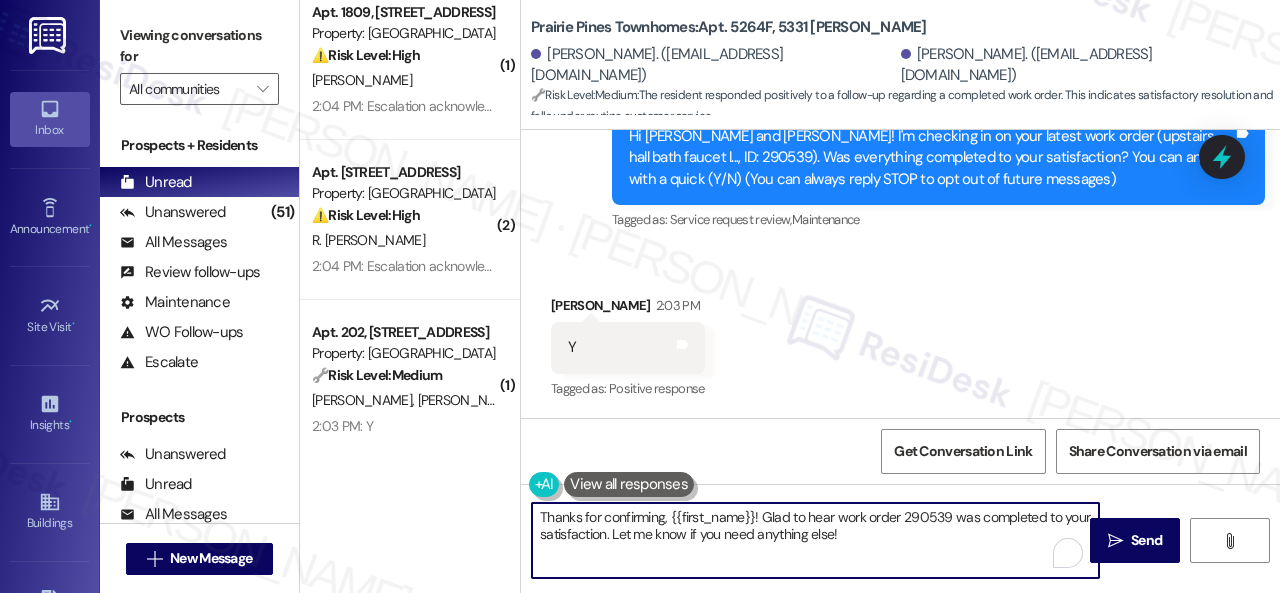 paste on "Glad everything’s all set! If {{property}} met your expectations, just reply with “Yes.” If not, no problem — we’d love to hear your feedback so we can keep improving. Thank you" 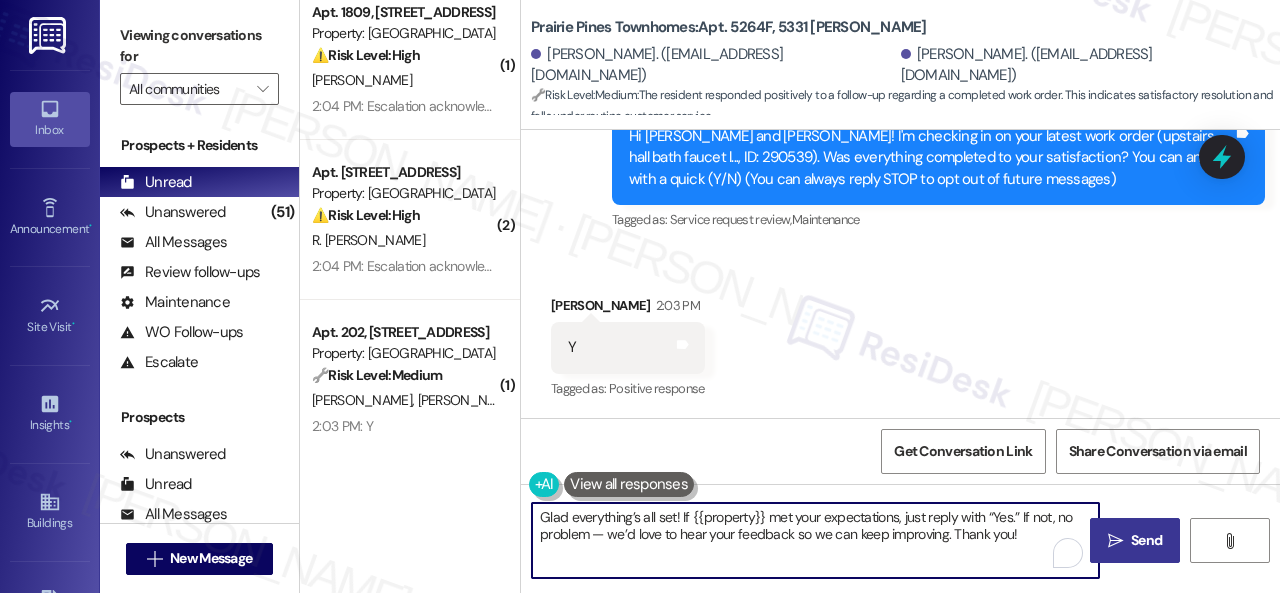 type on "Glad everything’s all set! If {{property}} met your expectations, just reply with “Yes.” If not, no problem — we’d love to hear your feedback so we can keep improving. Thank you!" 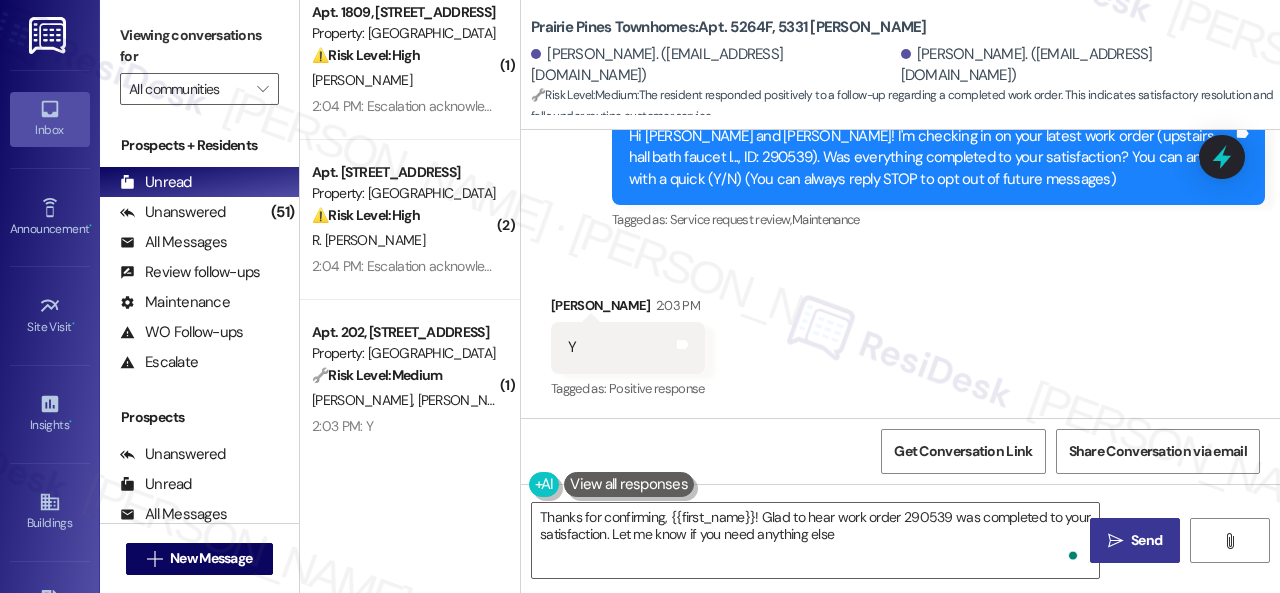 type on "Thanks for confirming, {{first_name}}! Glad to hear work order 290539 was completed to your satisfaction. Let me know if you need anything else!" 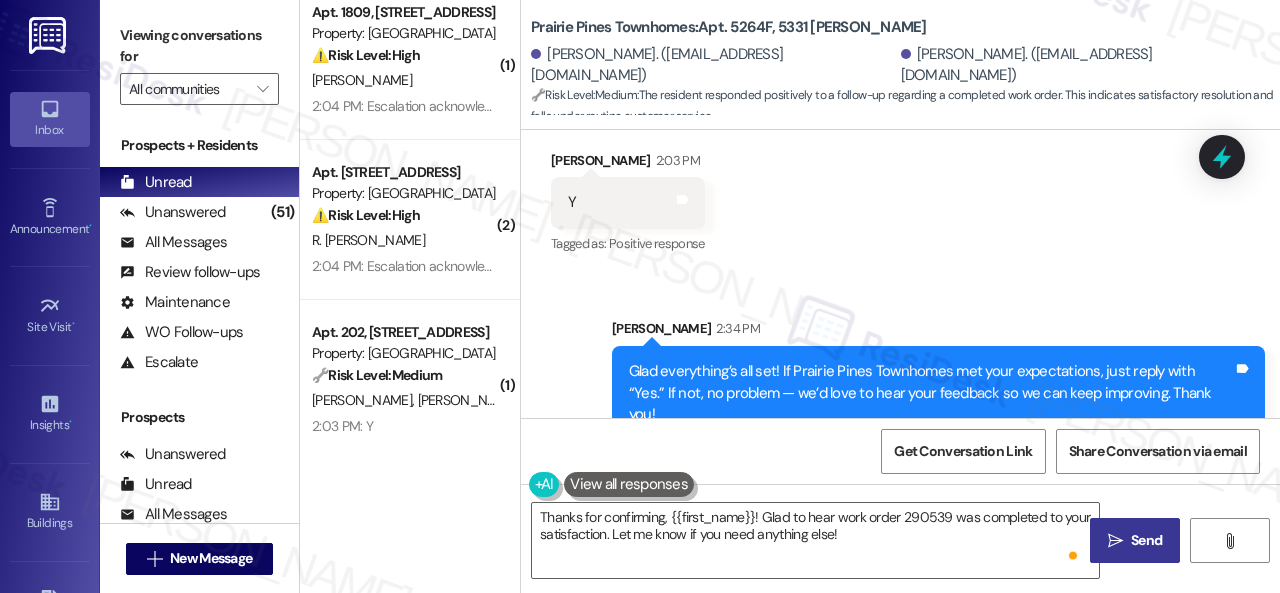 scroll, scrollTop: 388, scrollLeft: 0, axis: vertical 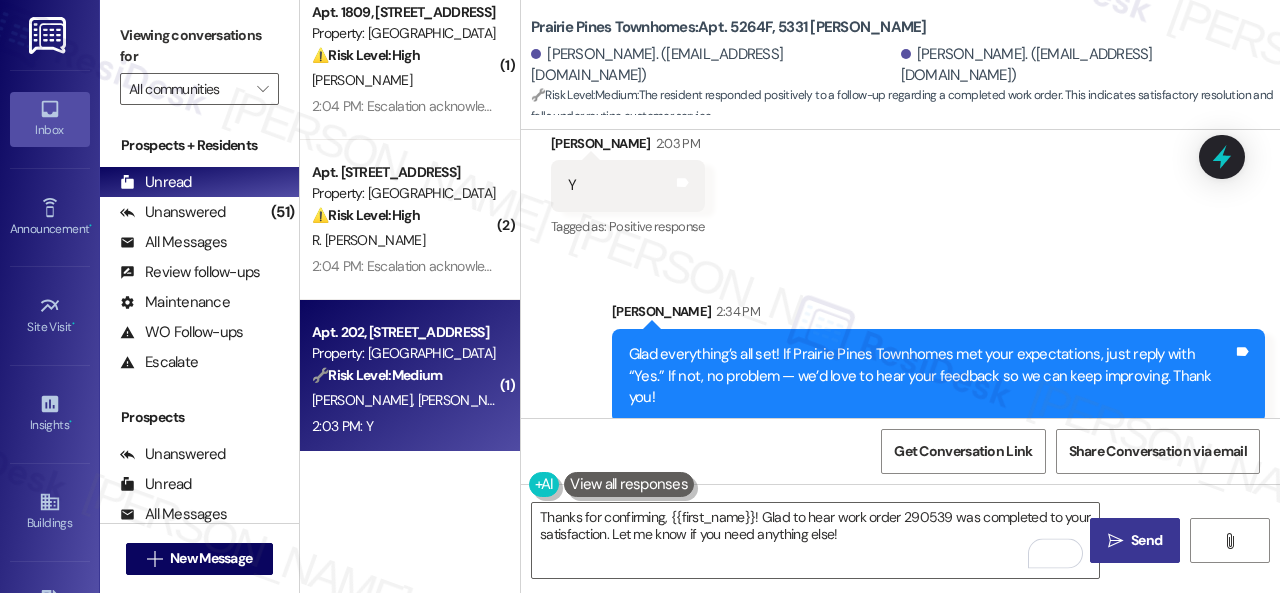click on "S. Bandaru D. Chikatla S. Mohammed" at bounding box center (404, 400) 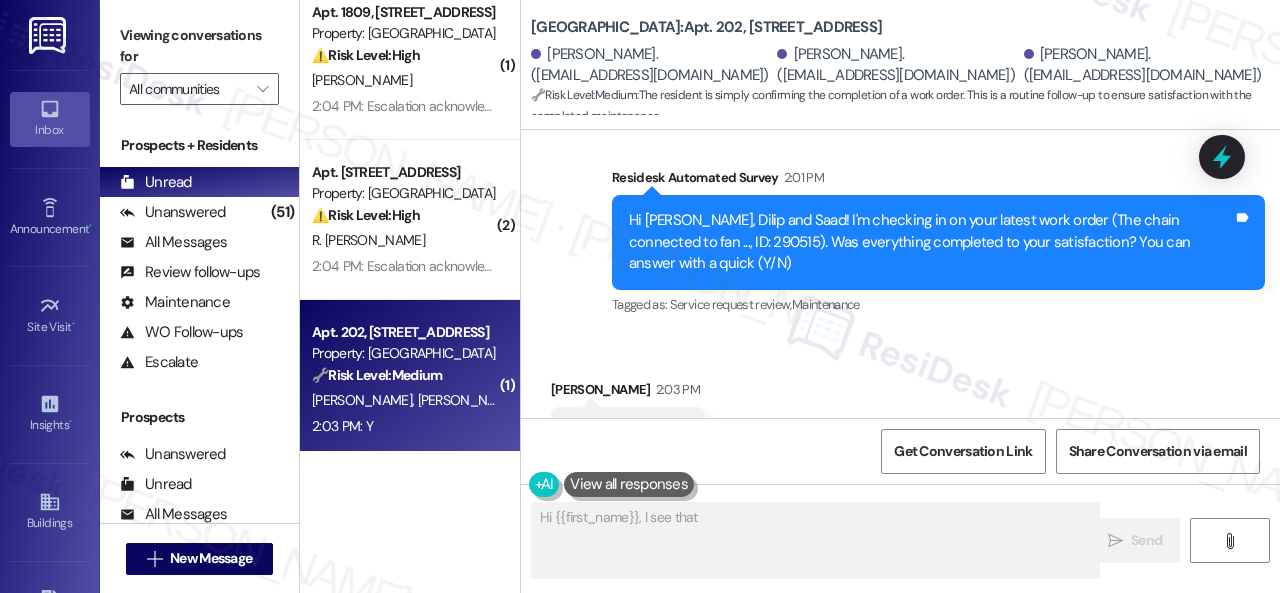scroll, scrollTop: 796, scrollLeft: 0, axis: vertical 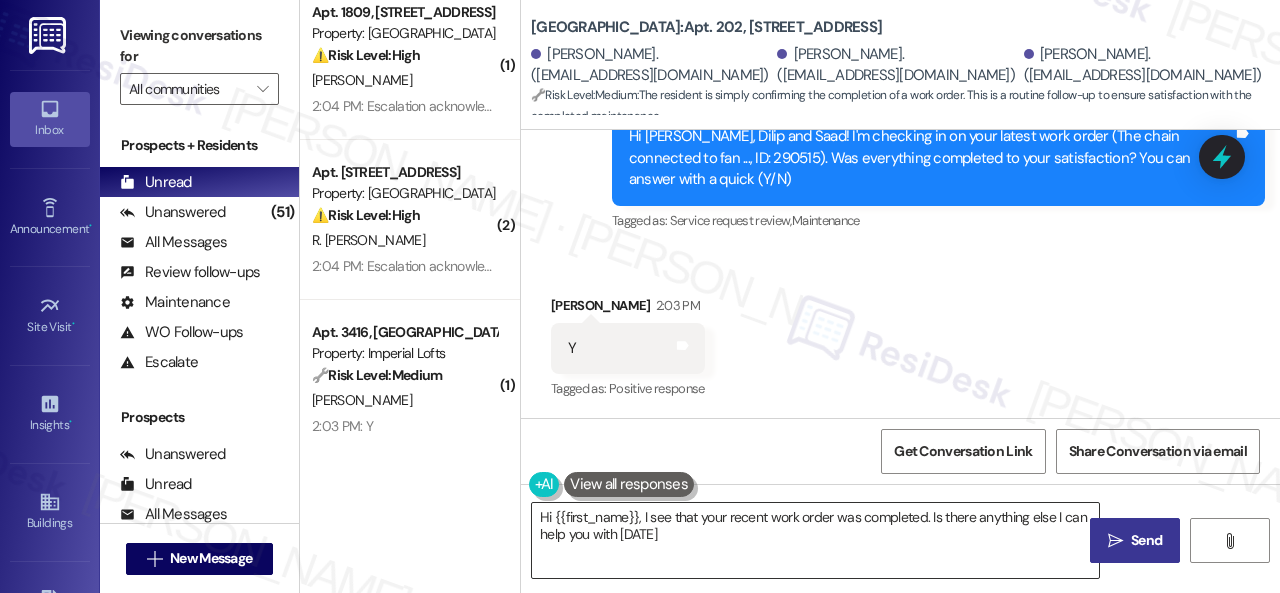 type on "Hi {{first_name}}, I see that your recent work order was completed. Is there anything else I can help you with today?" 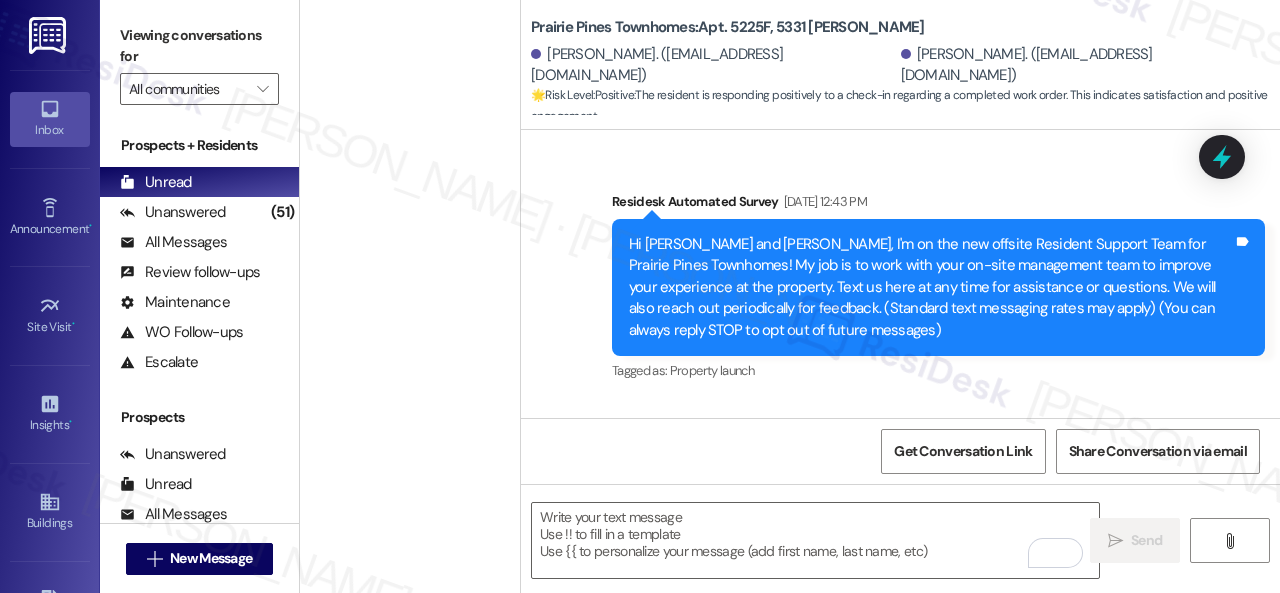 scroll, scrollTop: 0, scrollLeft: 0, axis: both 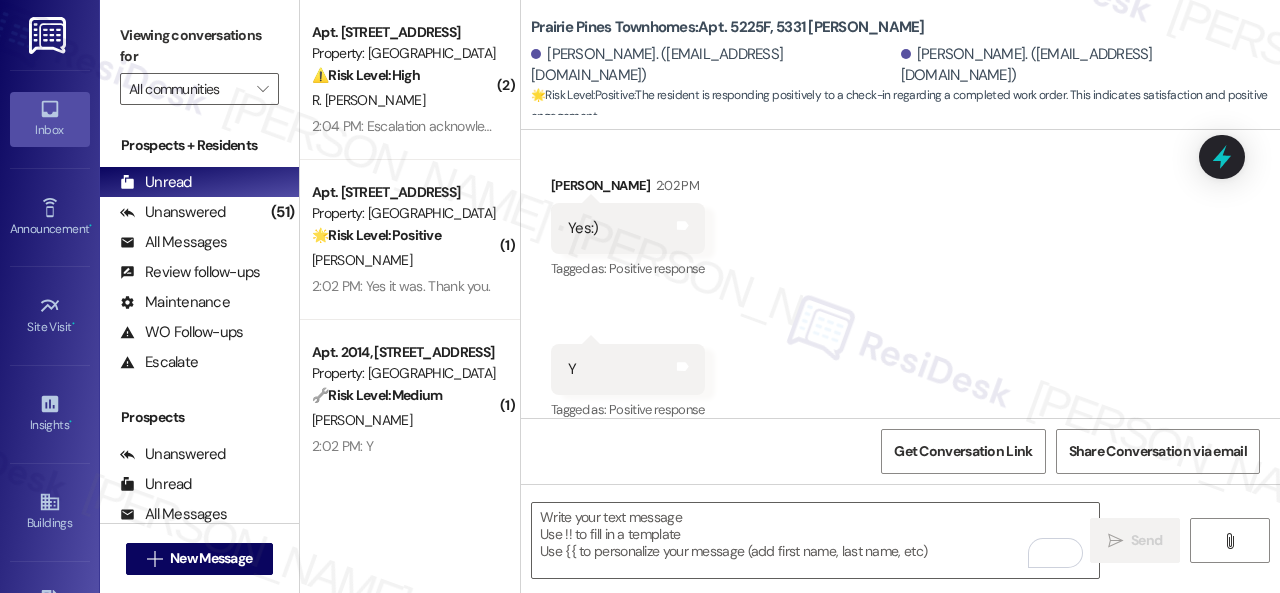 click on "K. Arif" at bounding box center (404, 420) 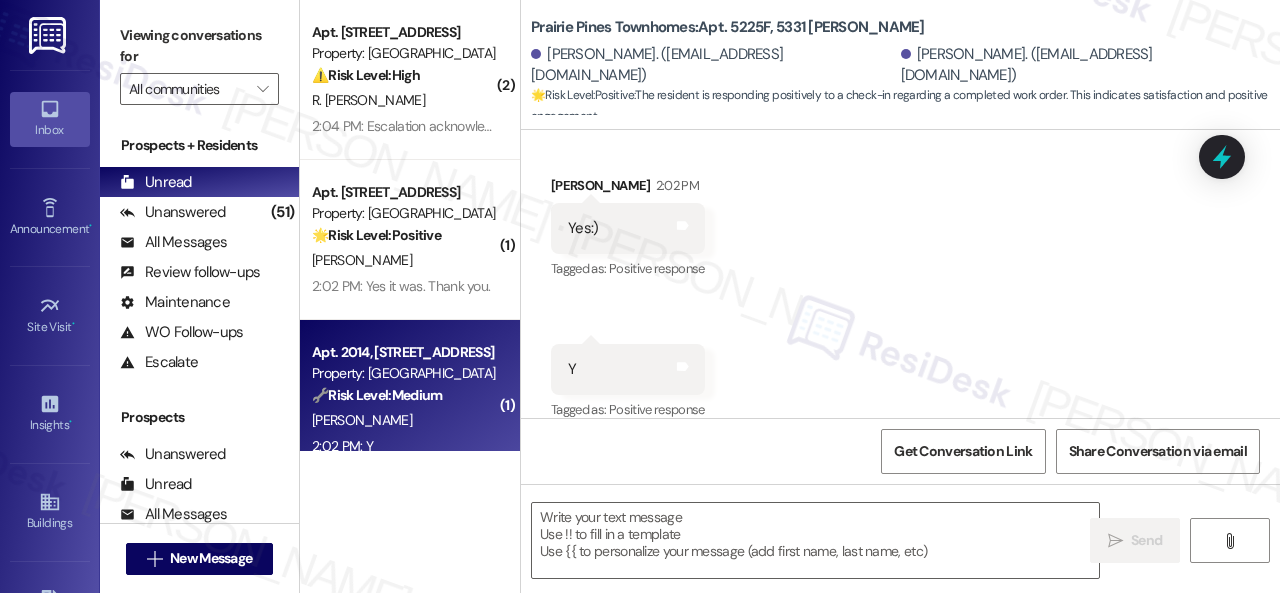 type on "Fetching suggested responses. Please feel free to read through the conversation in the meantime." 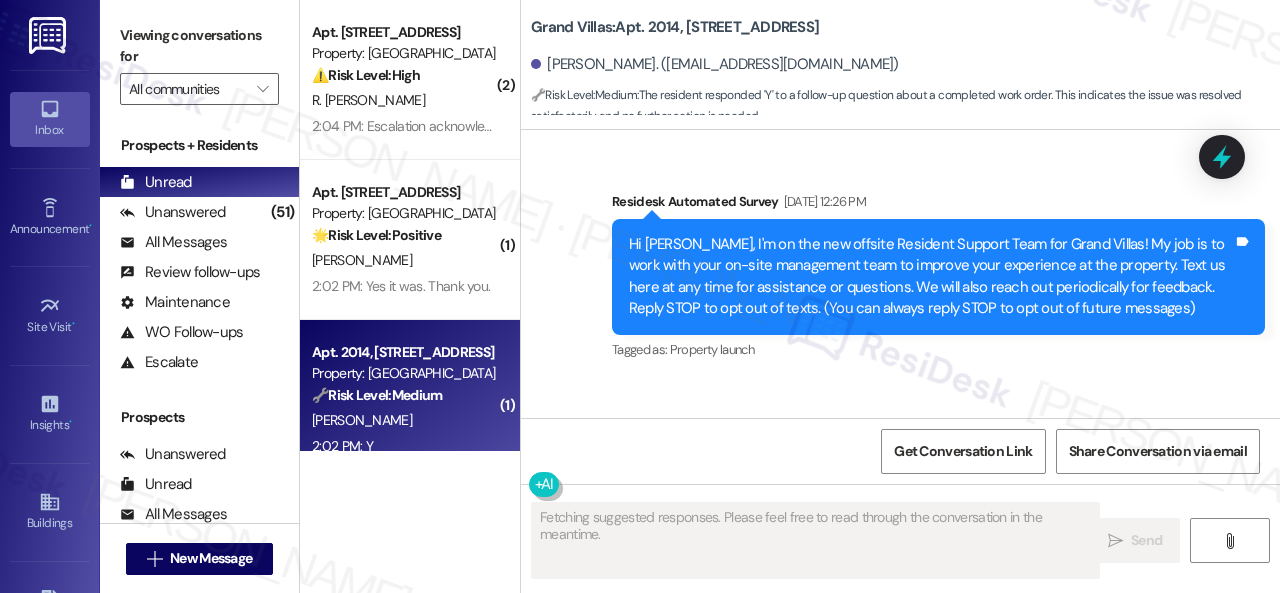 scroll, scrollTop: 26378, scrollLeft: 0, axis: vertical 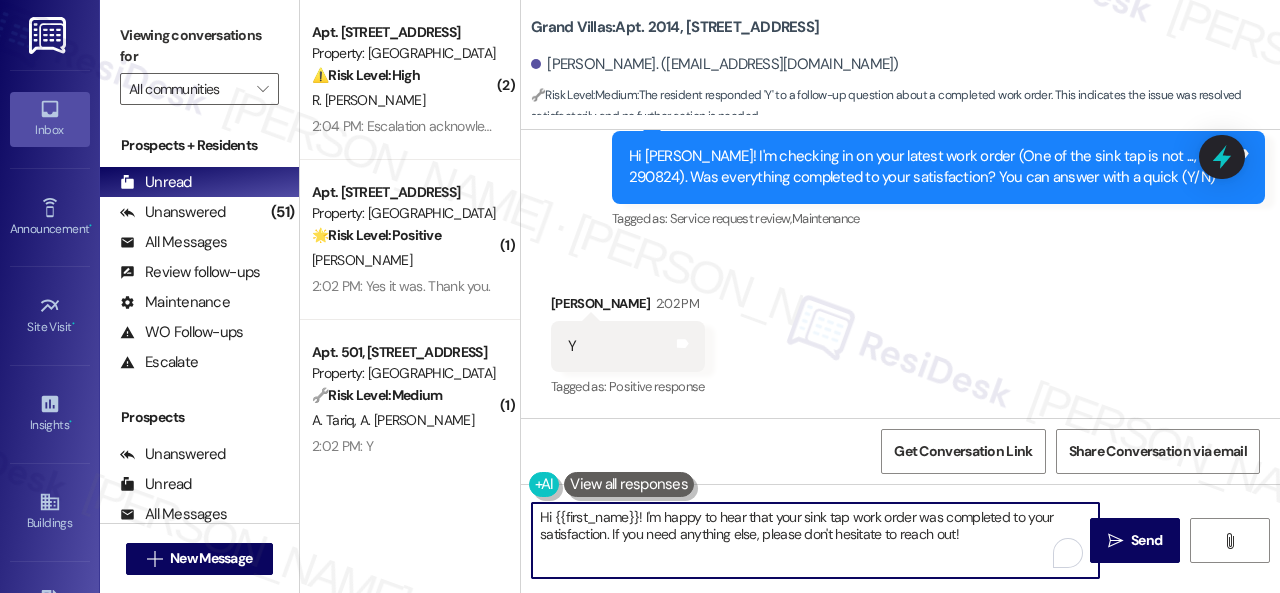 drag, startPoint x: 975, startPoint y: 541, endPoint x: 452, endPoint y: 451, distance: 530.6873 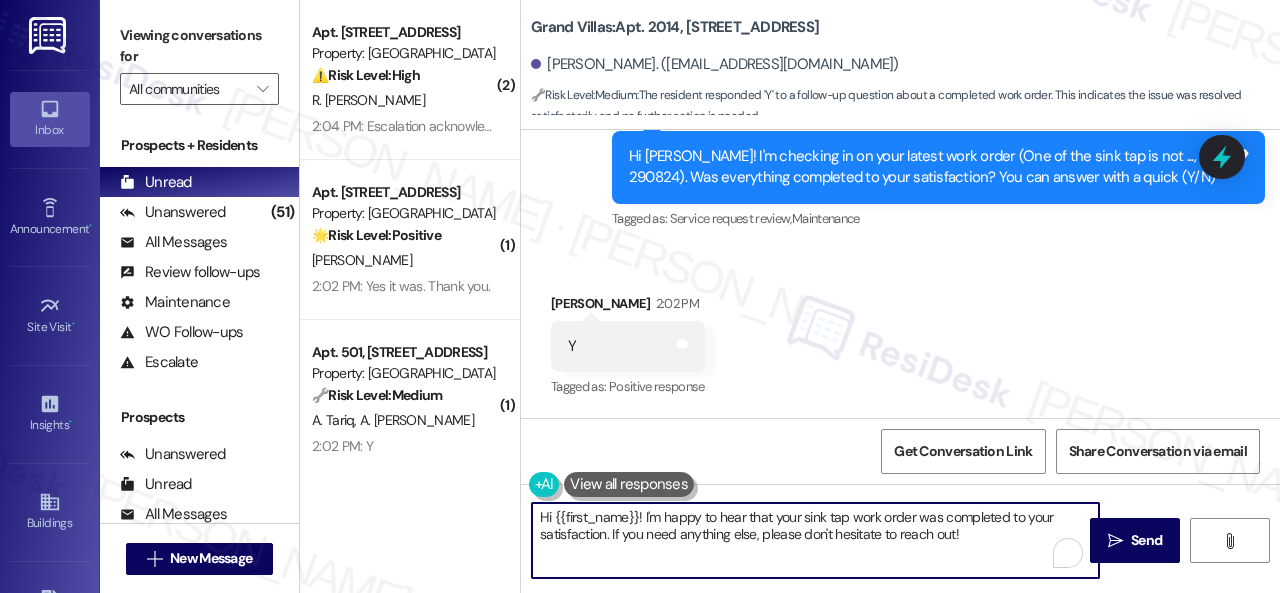 paste on "Glad everything’s all set! If {{property}} met your expectations, just reply with “Yes.” If not, no problem — we’d love to hear your feedback so we can keep improving. Thank you" 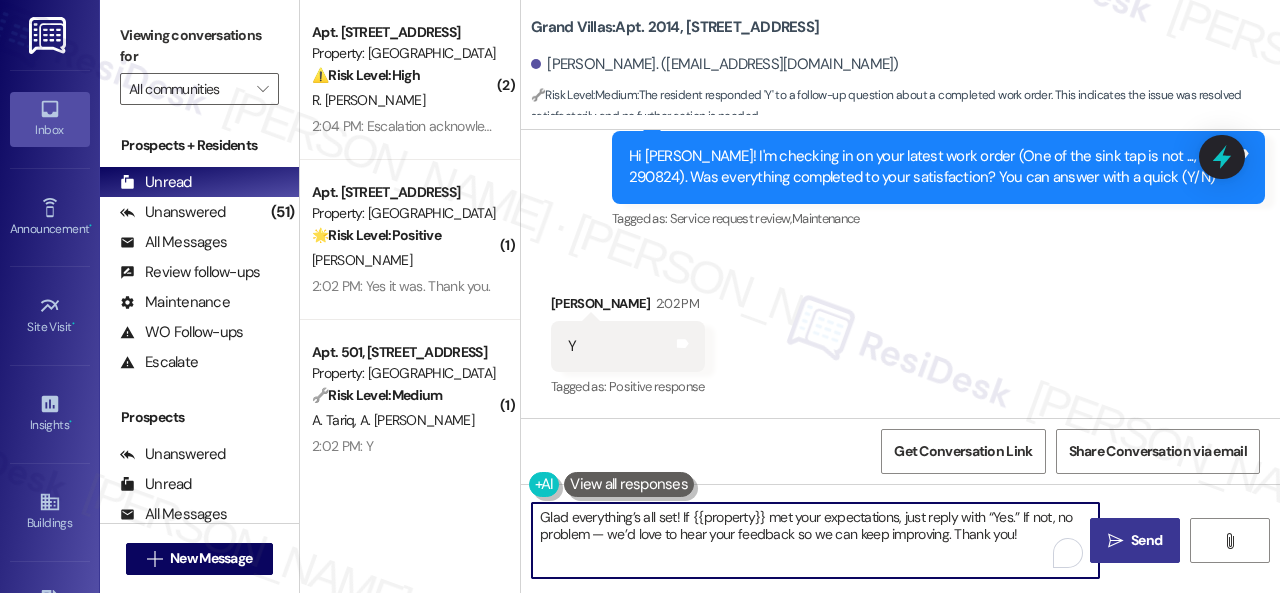 type on "Glad everything’s all set! If {{property}} met your expectations, just reply with “Yes.” If not, no problem — we’d love to hear your feedback so we can keep improving. Thank you!" 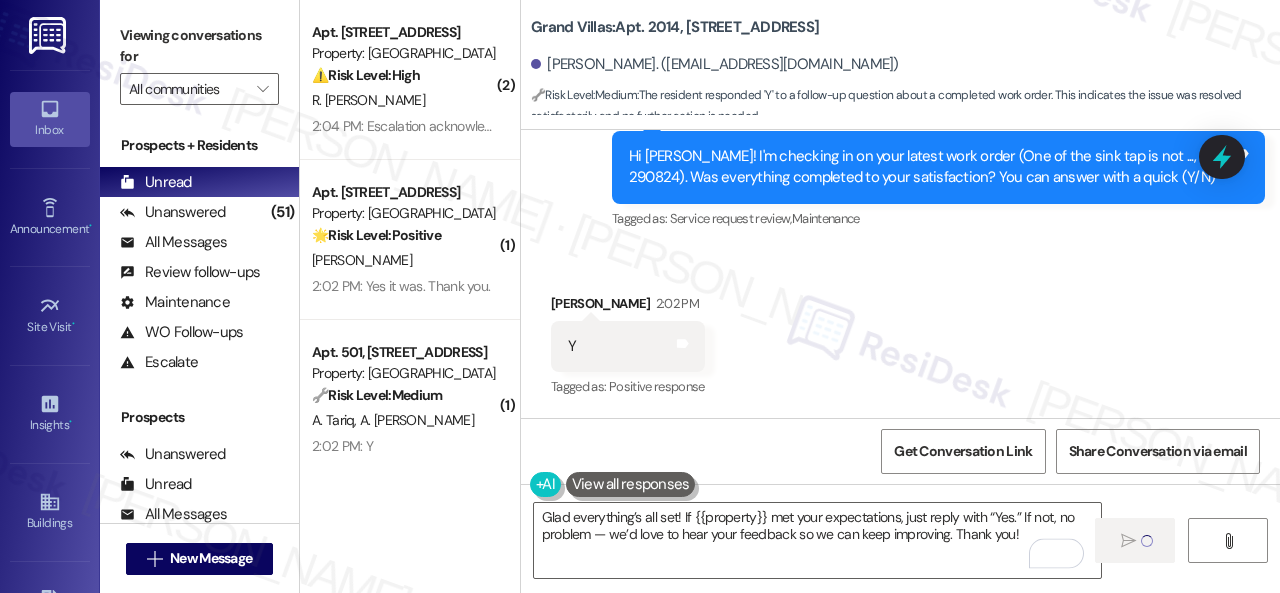 type 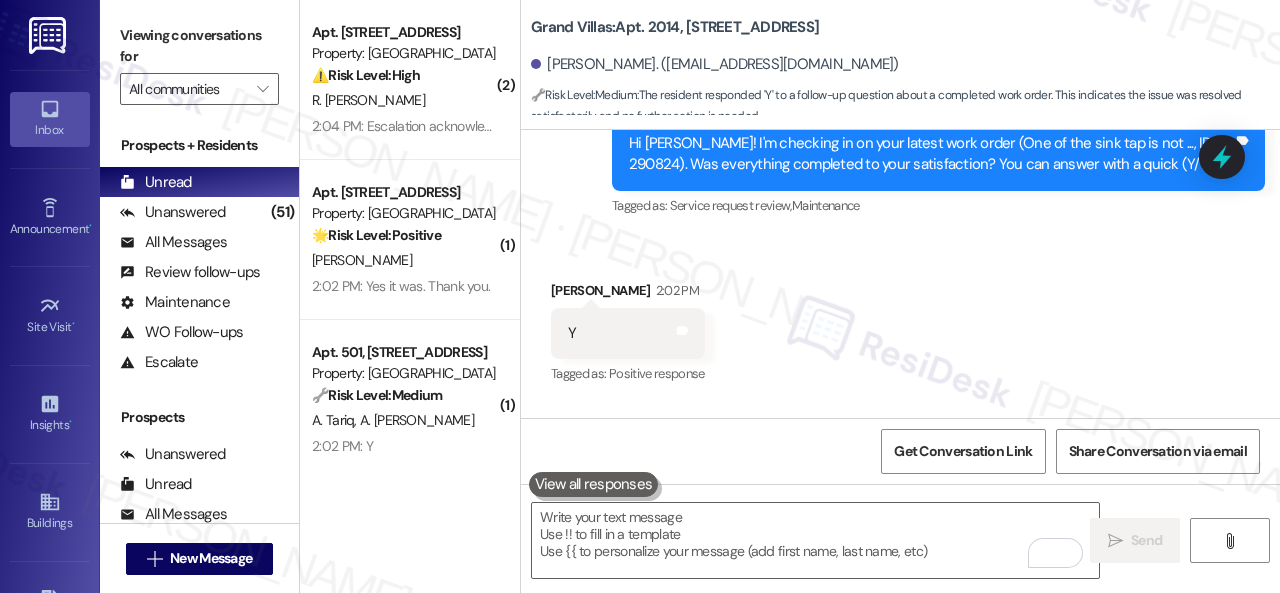 scroll, scrollTop: 26376, scrollLeft: 0, axis: vertical 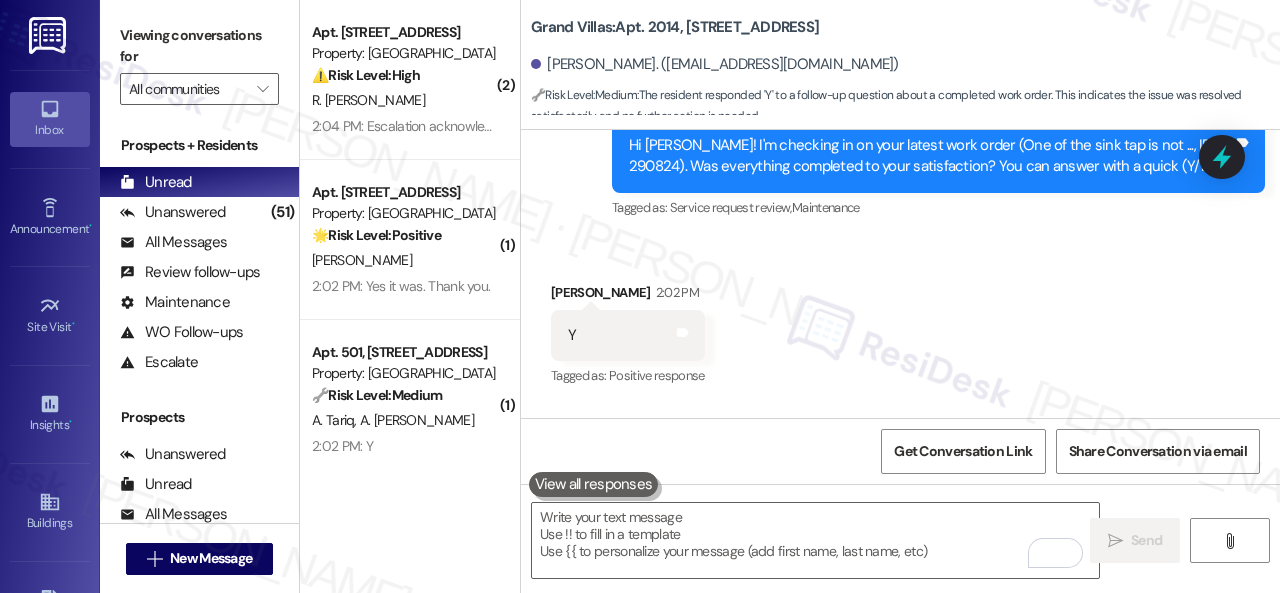 click on "A. Tariq A. Salman" at bounding box center [404, 420] 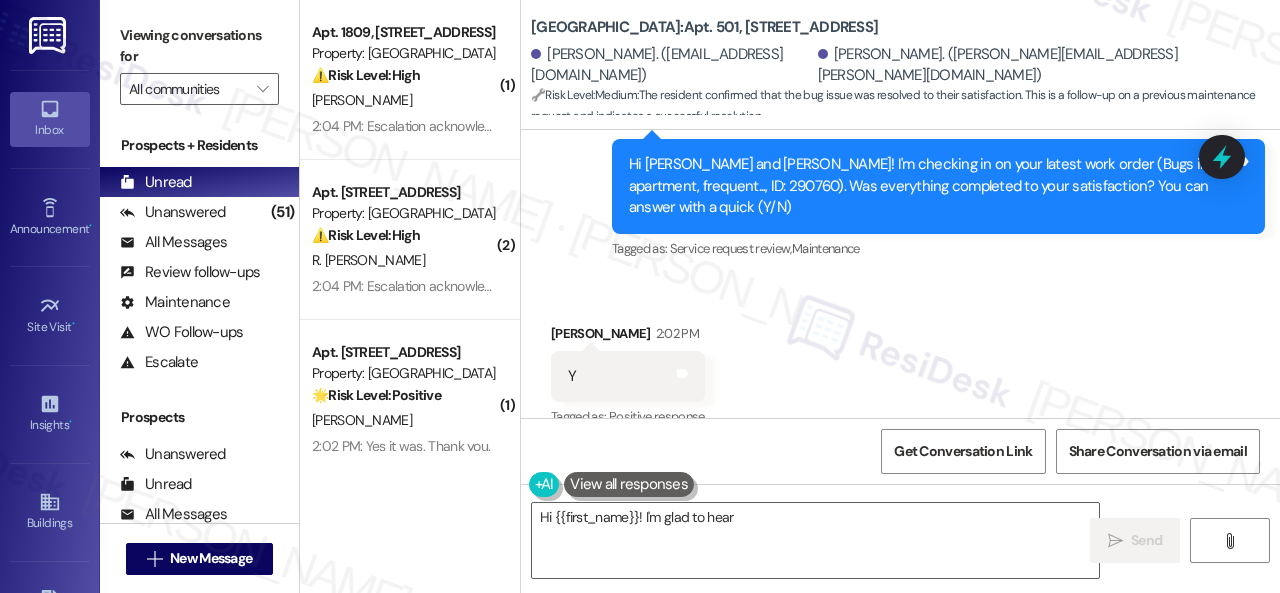 scroll, scrollTop: 796, scrollLeft: 0, axis: vertical 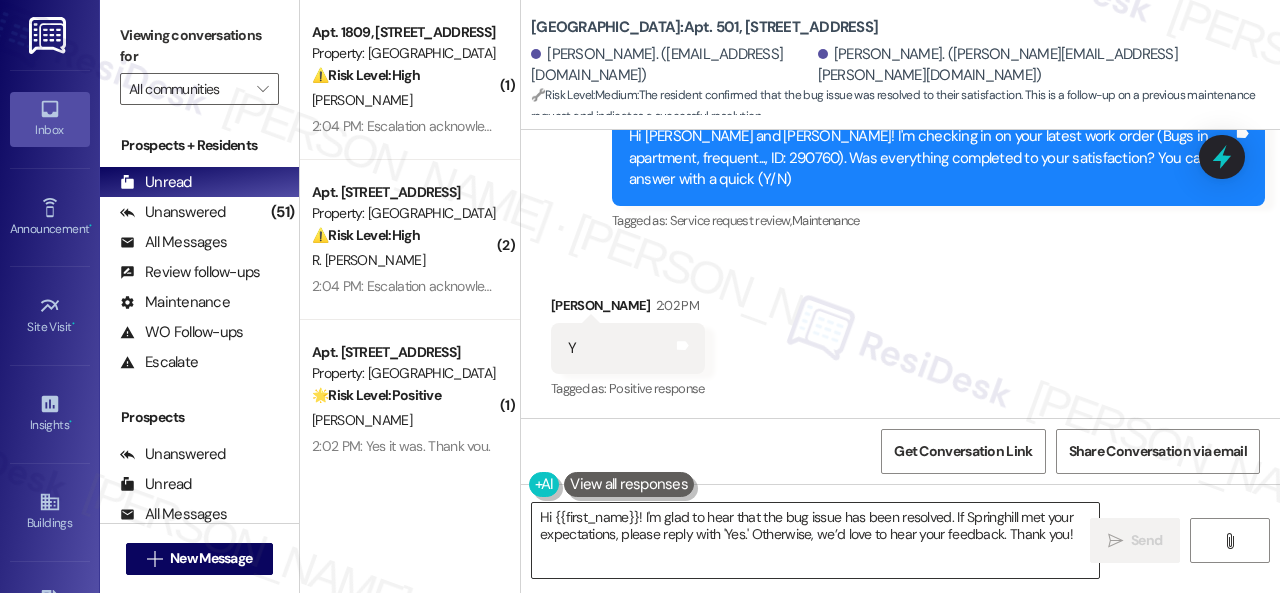 click on "Hi {{first_name}}! I'm glad to hear that the bug issue has been resolved. If Springhill met your expectations, please reply with 'Yes.' Otherwise, we’d love to hear your feedback. Thank you!" at bounding box center (815, 540) 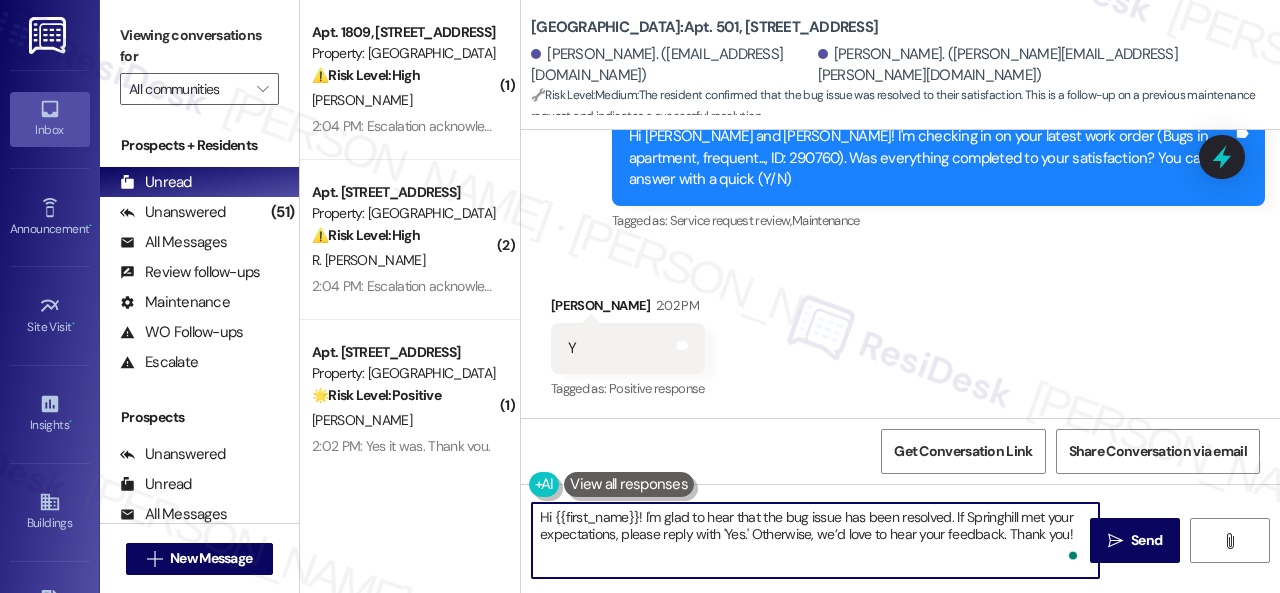paste on "Glad everything’s all set! If {{property}} met your expectations, just reply with “Yes.” If not, no problem — we’d love to hear your feedback so we can keep improving" 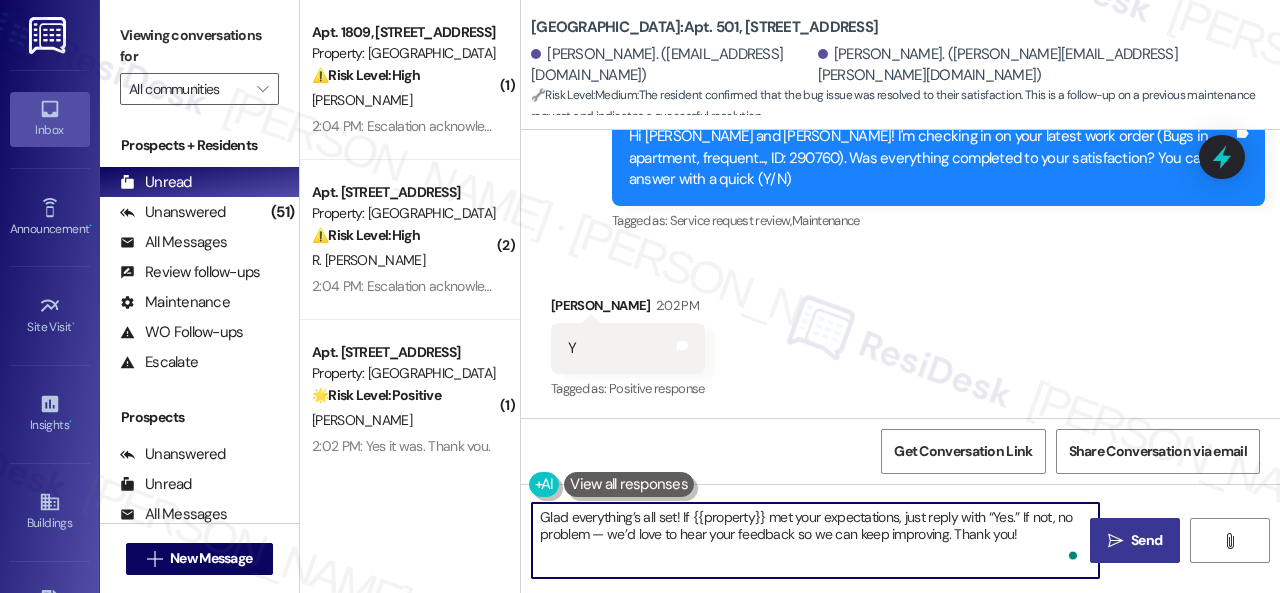 type on "Glad everything’s all set! If {{property}} met your expectations, just reply with “Yes.” If not, no problem — we’d love to hear your feedback so we can keep improving. Thank you!" 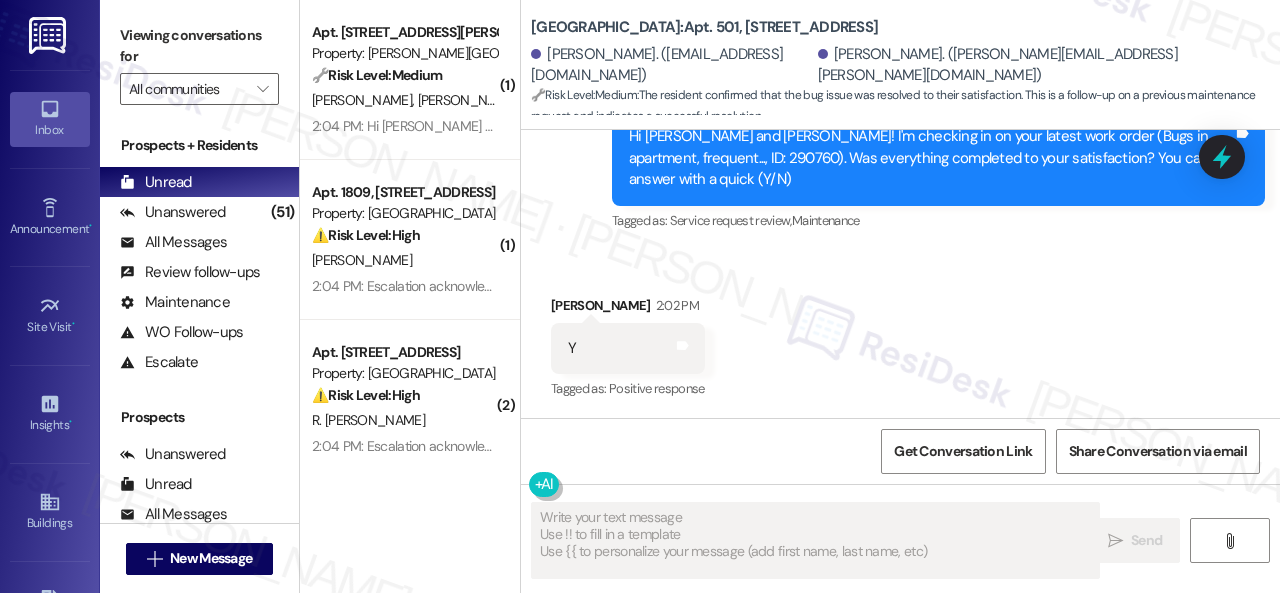 type on "Fetching suggested responses. Please feel free to read through the conversation in the meantime." 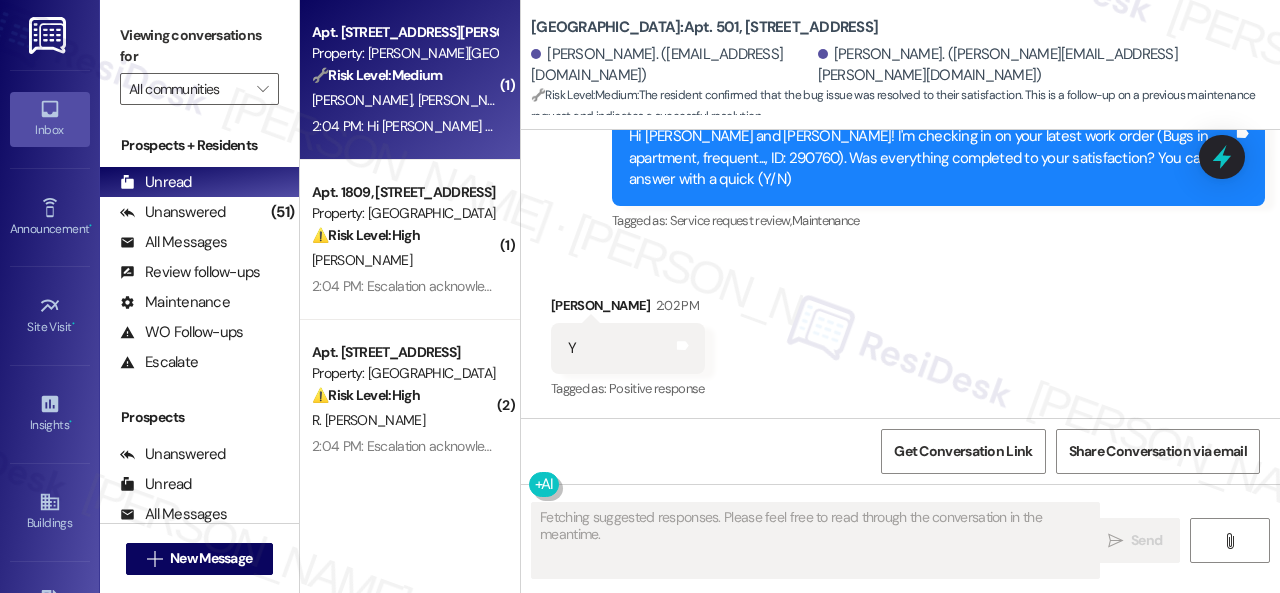 type 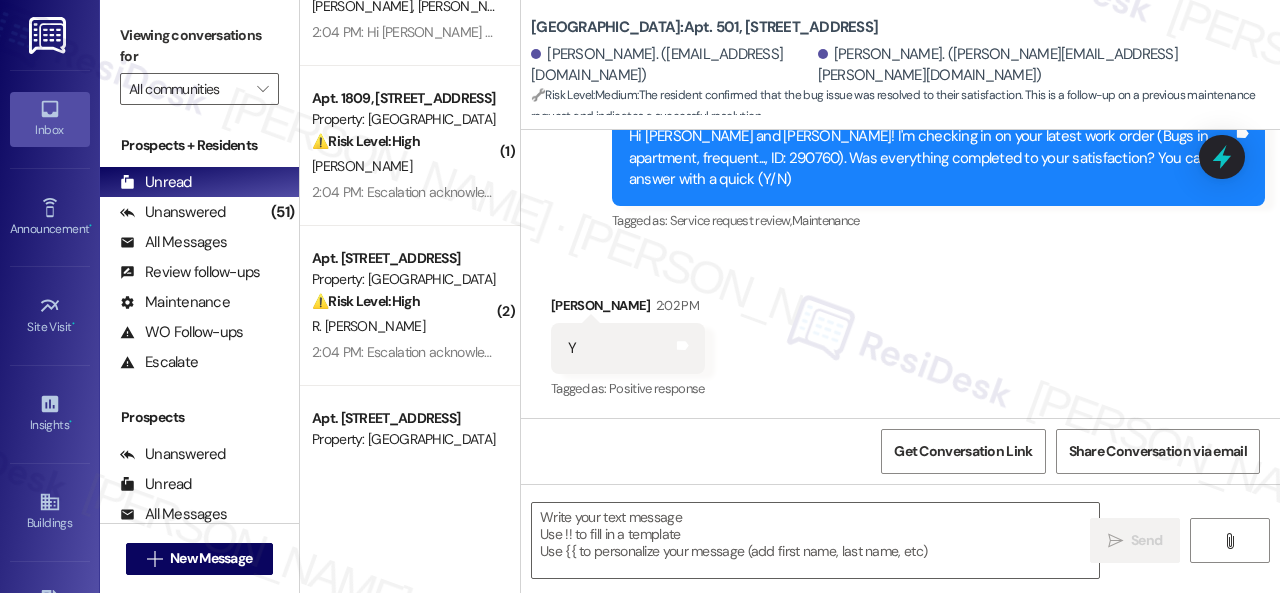 scroll, scrollTop: 3400, scrollLeft: 0, axis: vertical 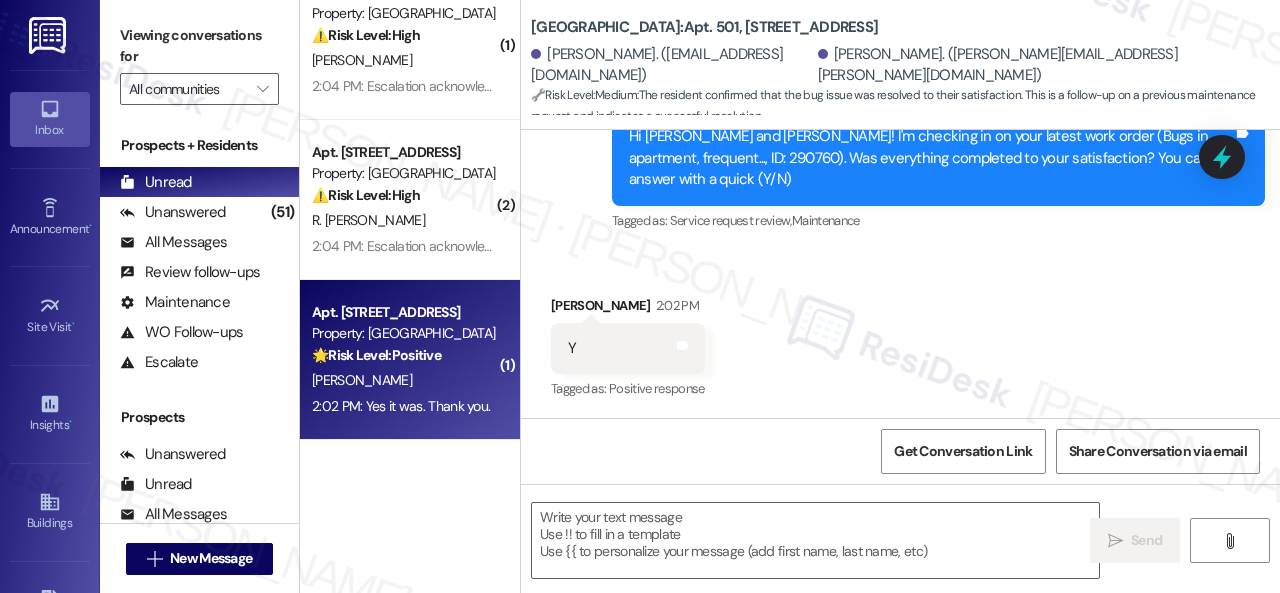 click on "W. Coletta" at bounding box center [404, 380] 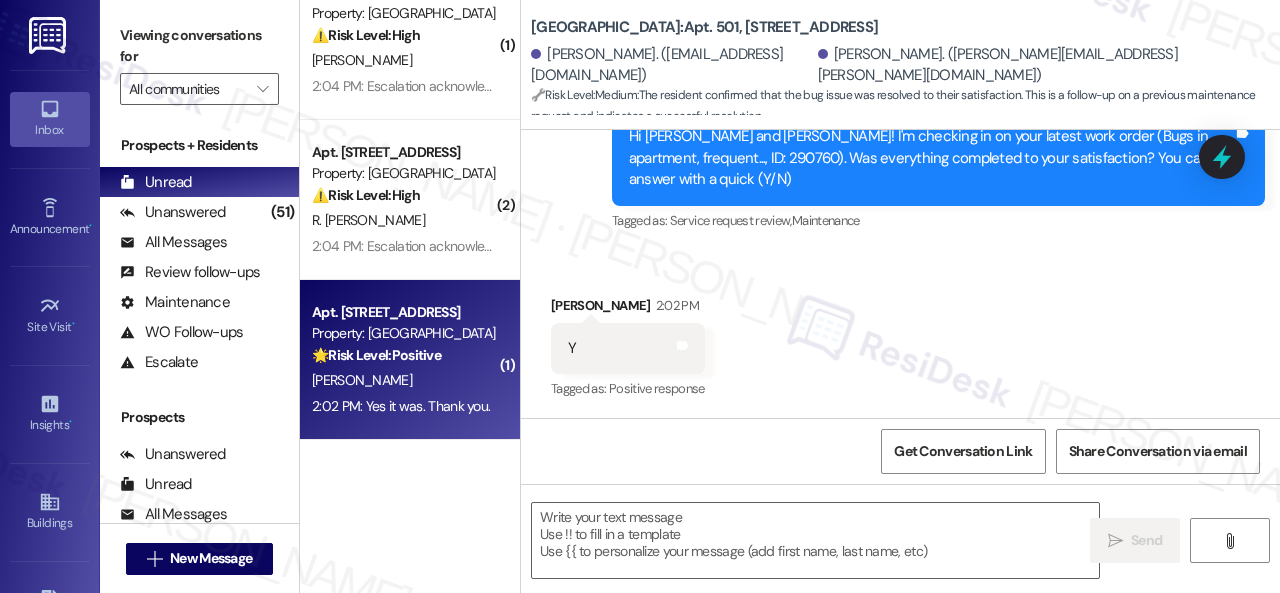 type on "Fetching suggested responses. Please feel free to read through the conversation in the meantime." 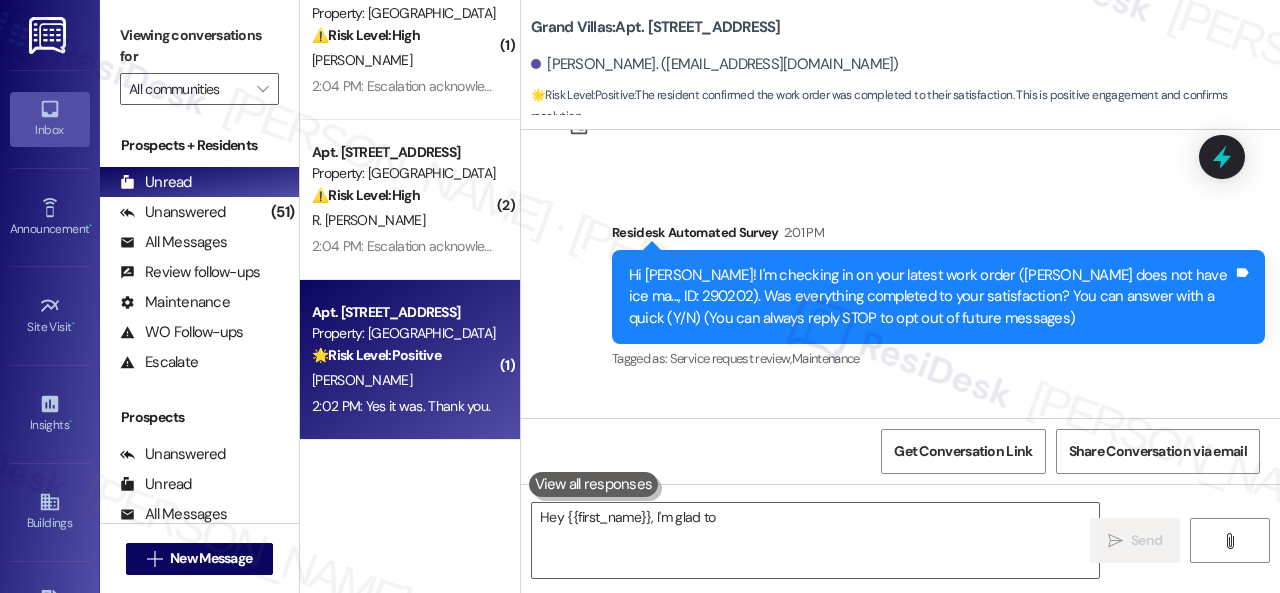 scroll, scrollTop: 226, scrollLeft: 0, axis: vertical 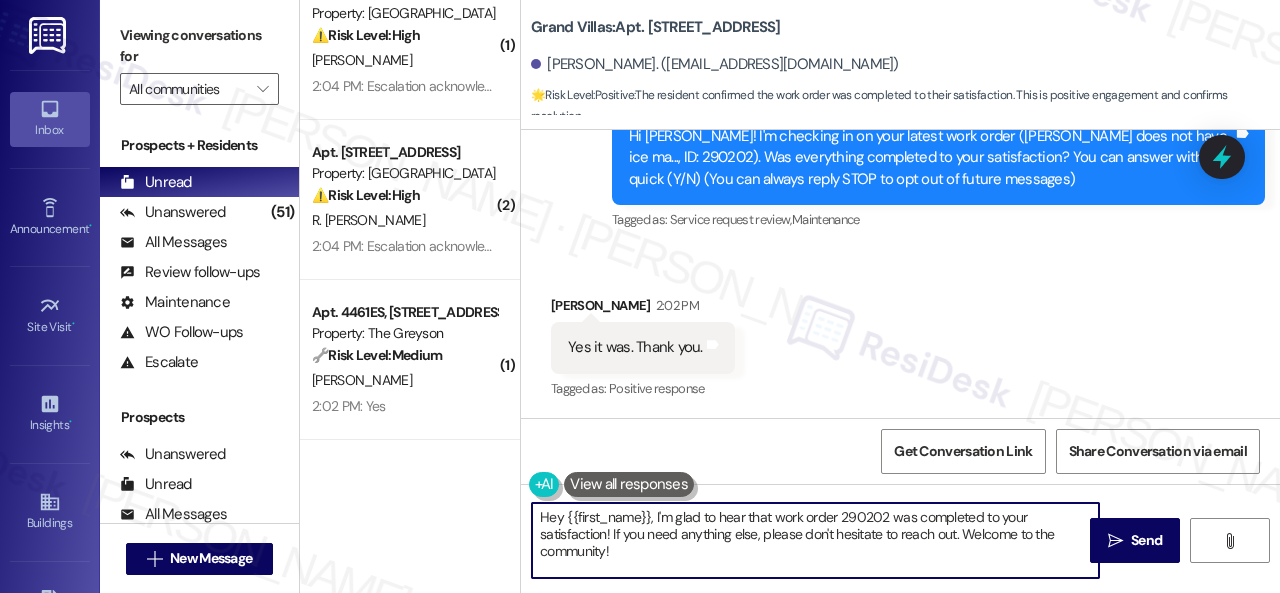 drag, startPoint x: 520, startPoint y: 498, endPoint x: 896, endPoint y: 531, distance: 377.44537 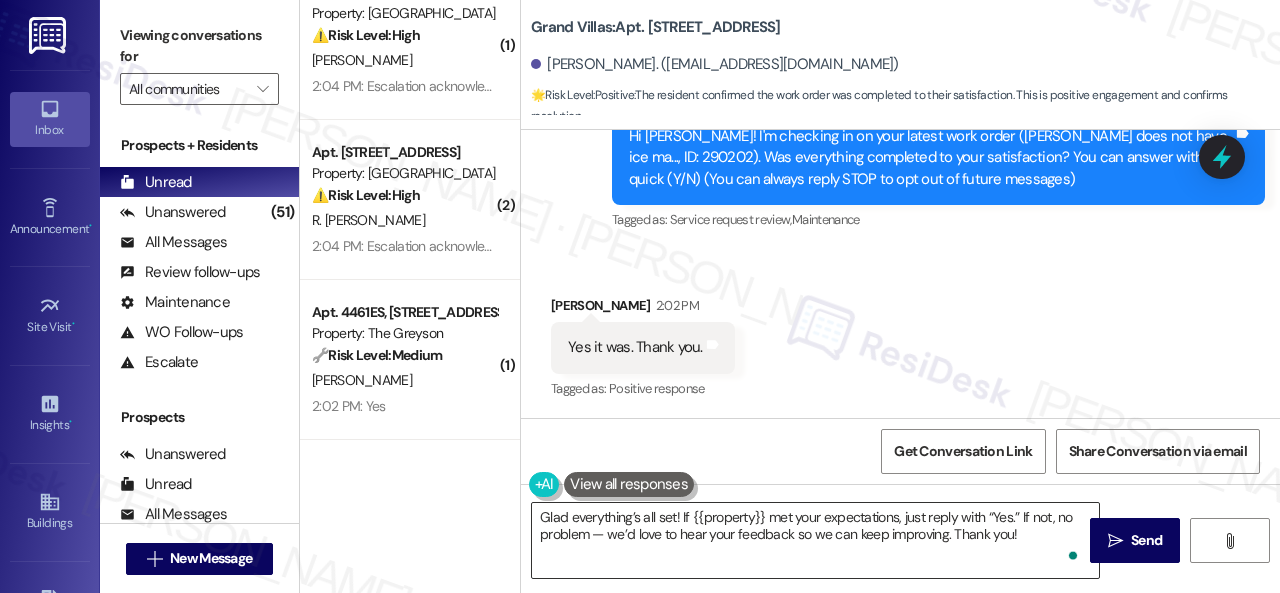 drag, startPoint x: 1115, startPoint y: 545, endPoint x: 1084, endPoint y: 527, distance: 35.846897 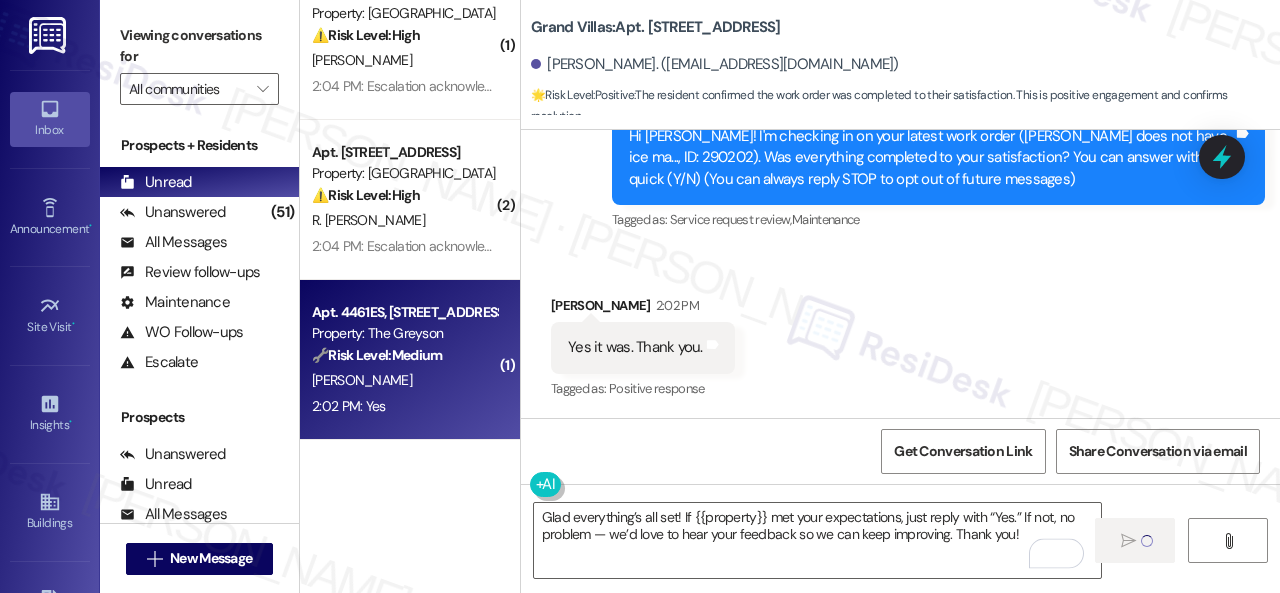 type on "Fetching suggested responses. Please feel free to read through the conversation in the meantime." 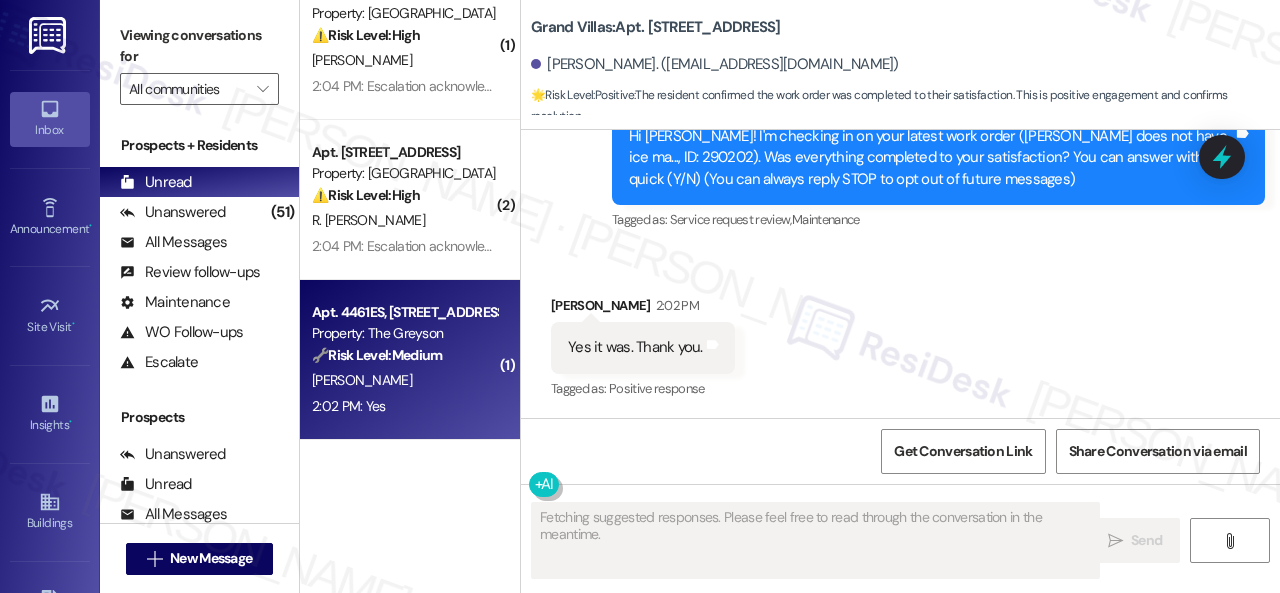 click on "C. Holstein" at bounding box center [404, 380] 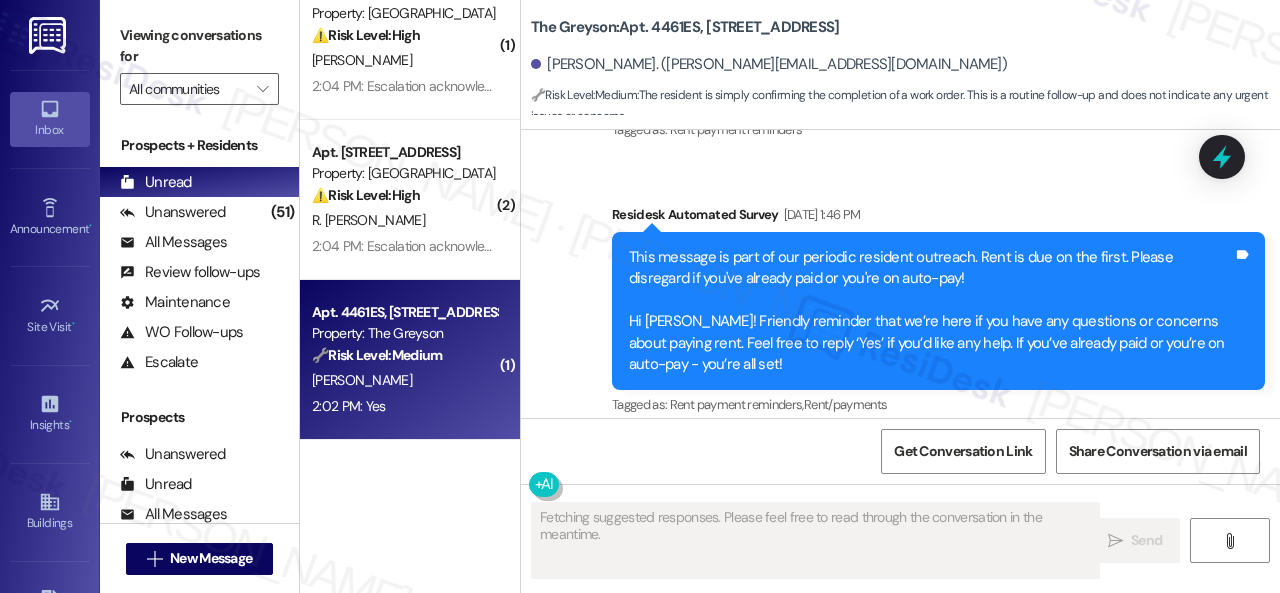 scroll, scrollTop: 1384, scrollLeft: 0, axis: vertical 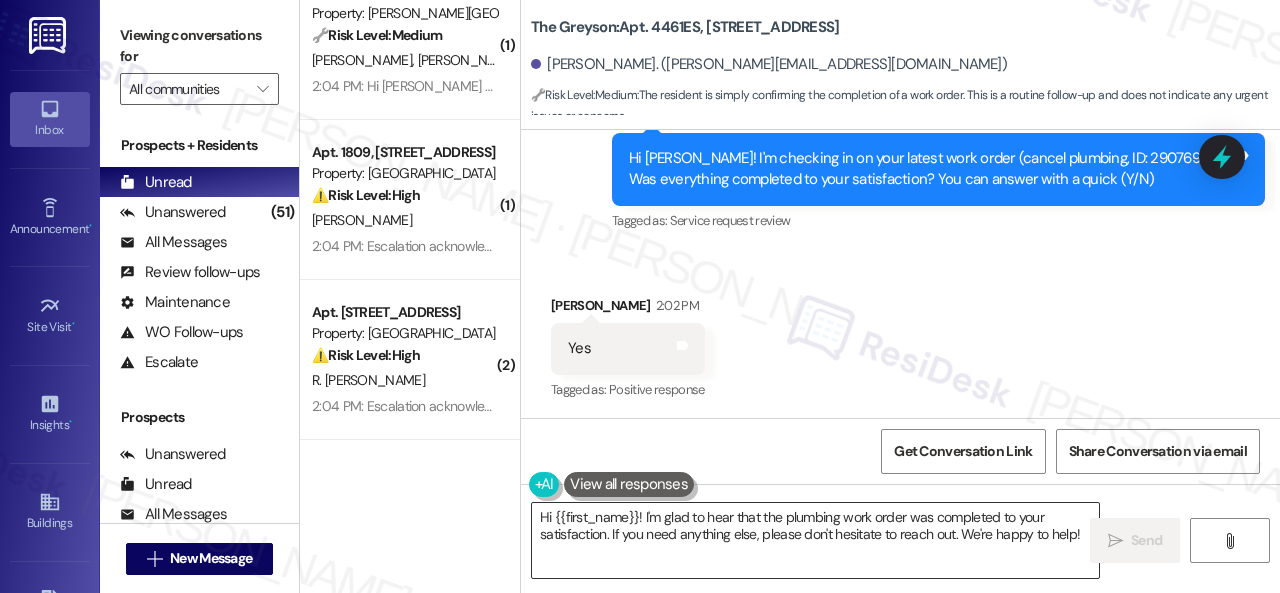 click on "Hi {{first_name}}! I'm glad to hear that the plumbing work order was completed to your satisfaction. If you need anything else, please don't hesitate to reach out. We're happy to help!" at bounding box center (815, 540) 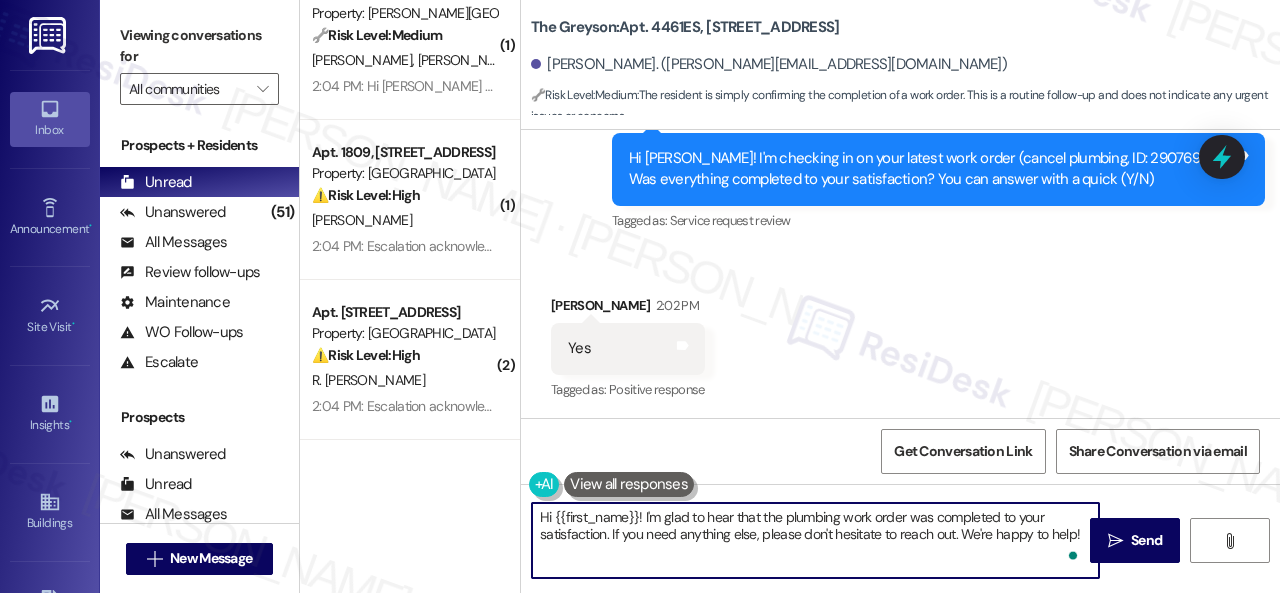 paste on "Glad everything’s all set! If {{property}} met your expectations, just reply with “Yes.” If not, no problem — we’d love to hear your feedback so we can keep improving. Thank you" 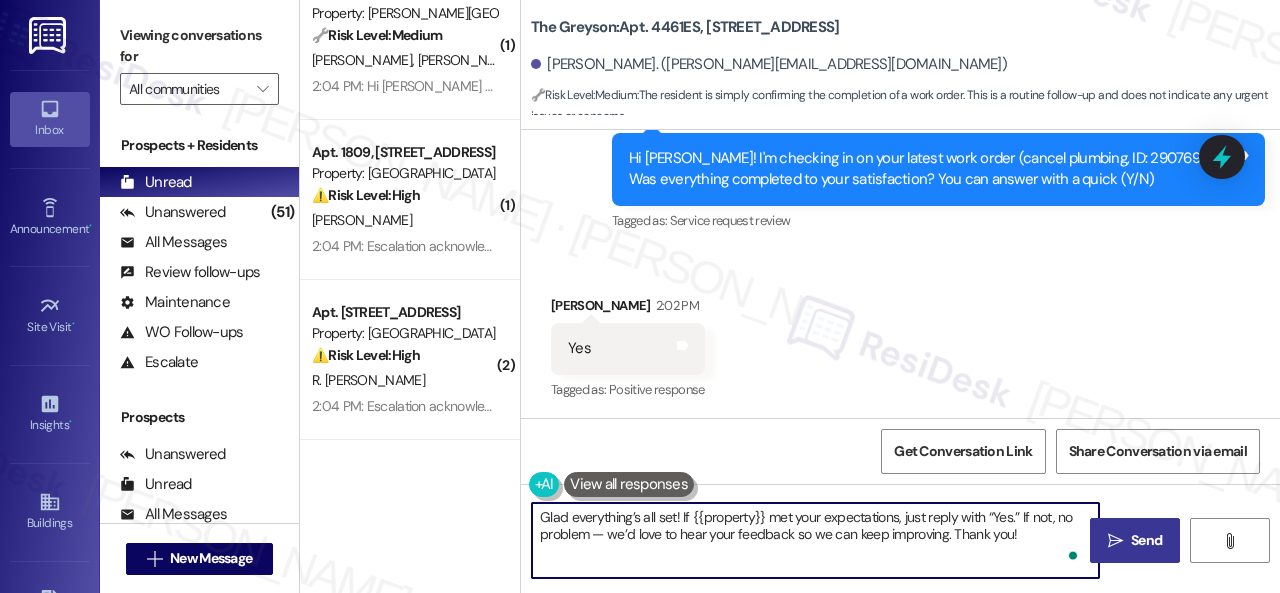type on "Glad everything’s all set! If {{property}} met your expectations, just reply with “Yes.” If not, no problem — we’d love to hear your feedback so we can keep improving. Thank you!" 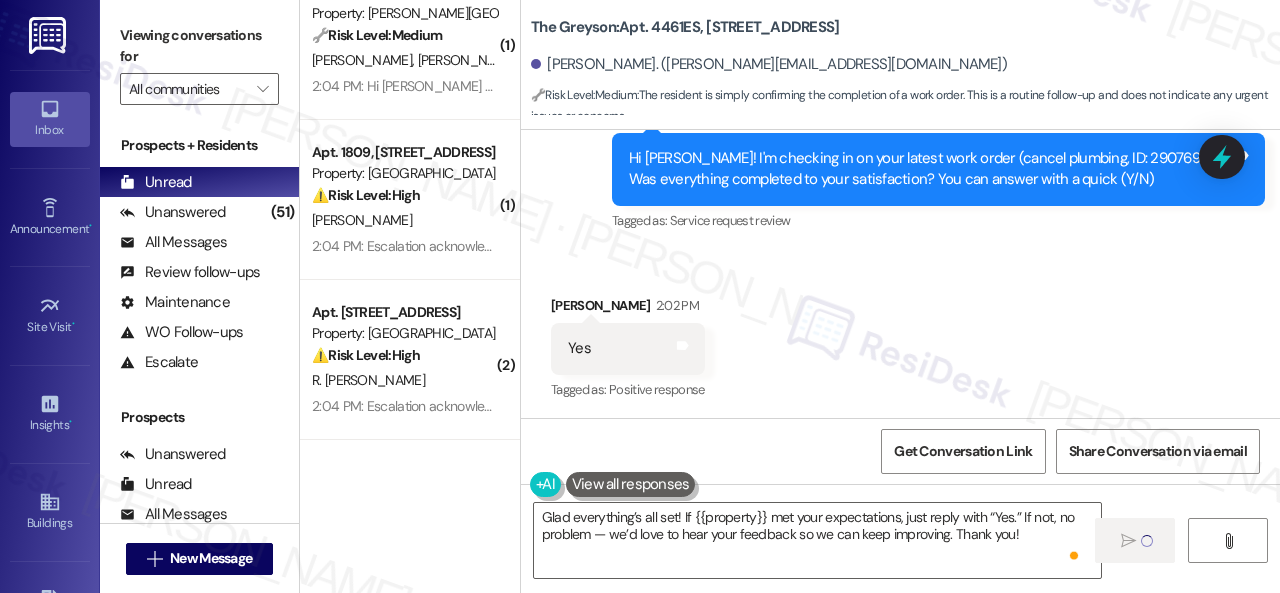 type 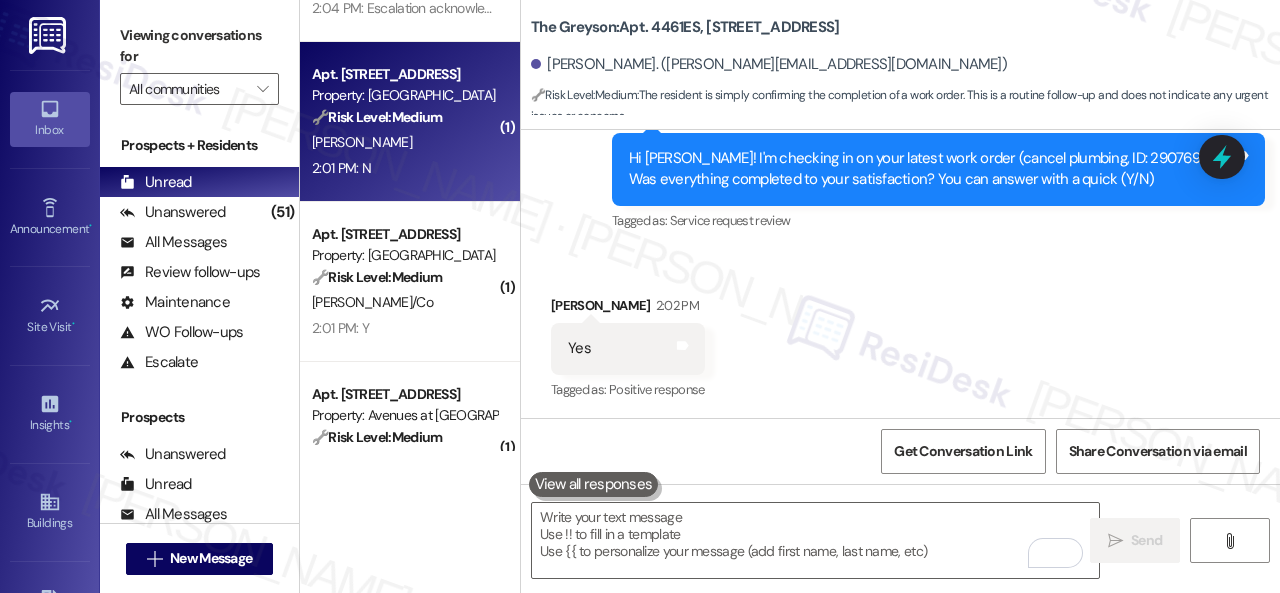 scroll, scrollTop: 3800, scrollLeft: 0, axis: vertical 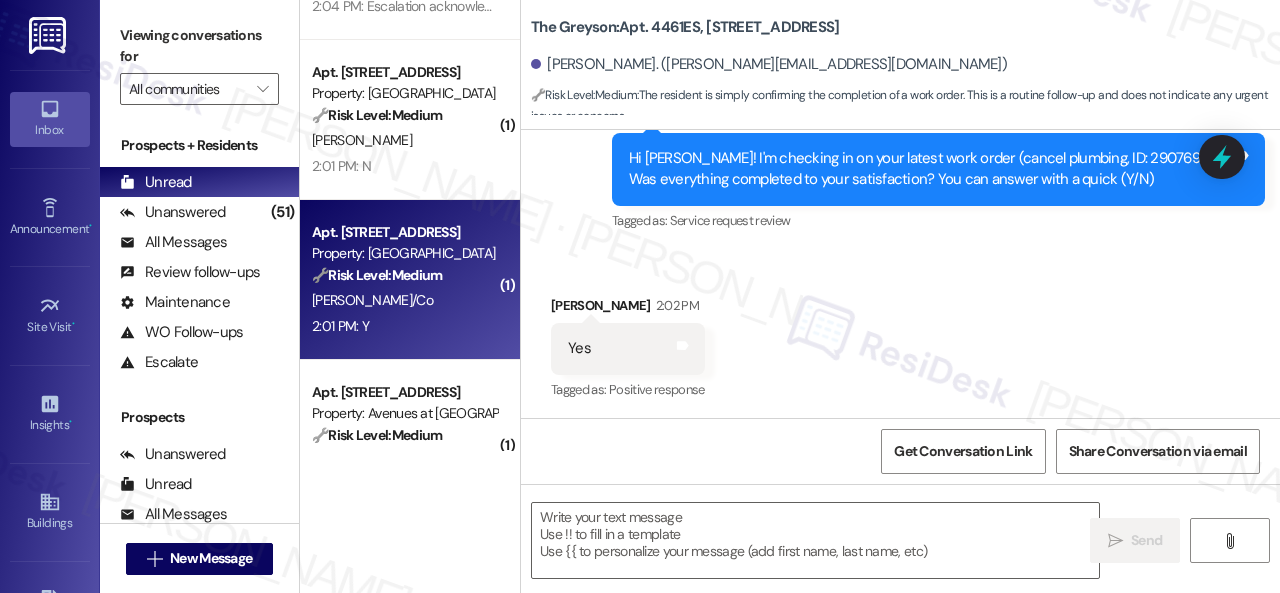 type on "Fetching suggested responses. Please feel free to read through the conversation in the meantime." 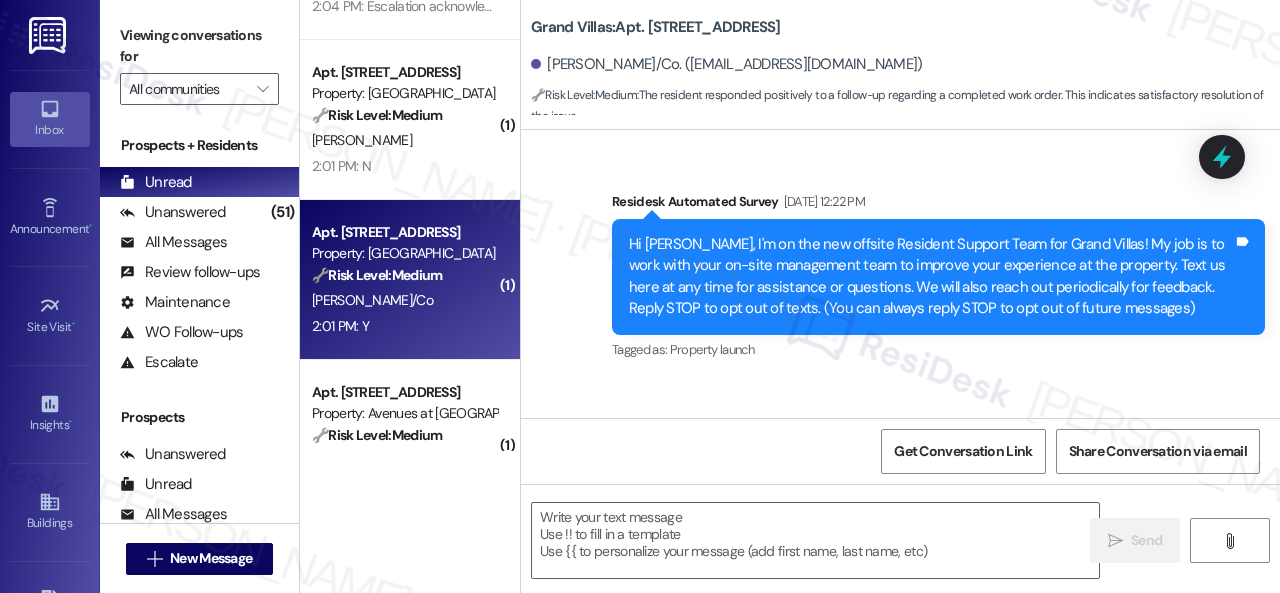 scroll, scrollTop: 10382, scrollLeft: 0, axis: vertical 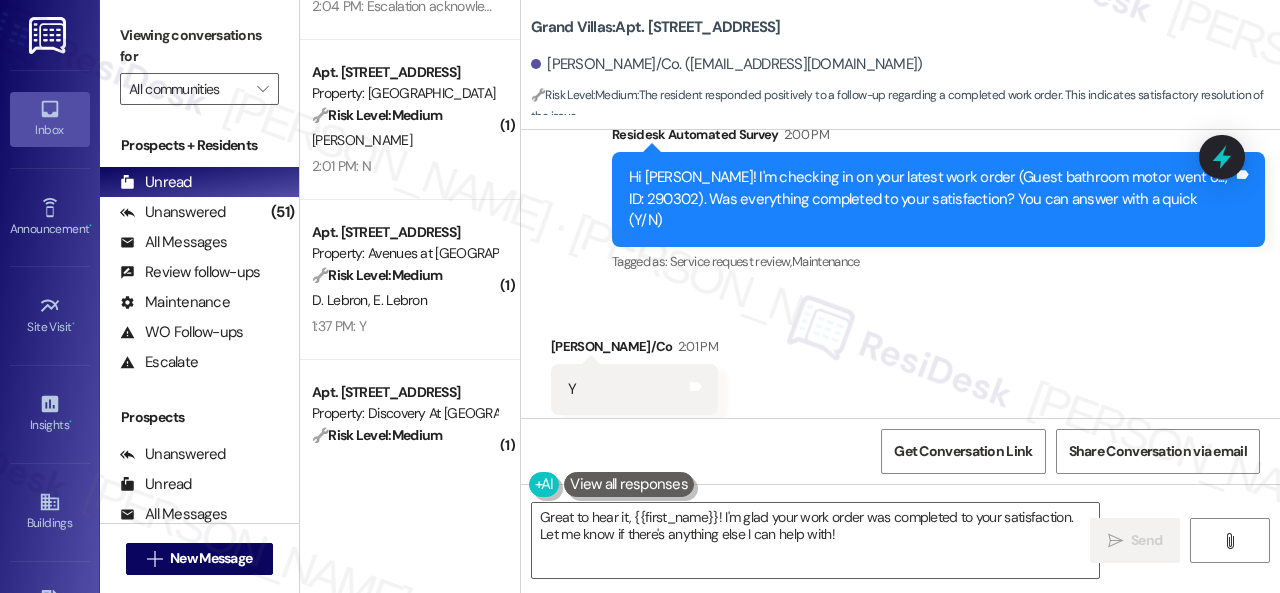 drag, startPoint x: 560, startPoint y: 509, endPoint x: 368, endPoint y: 472, distance: 195.53261 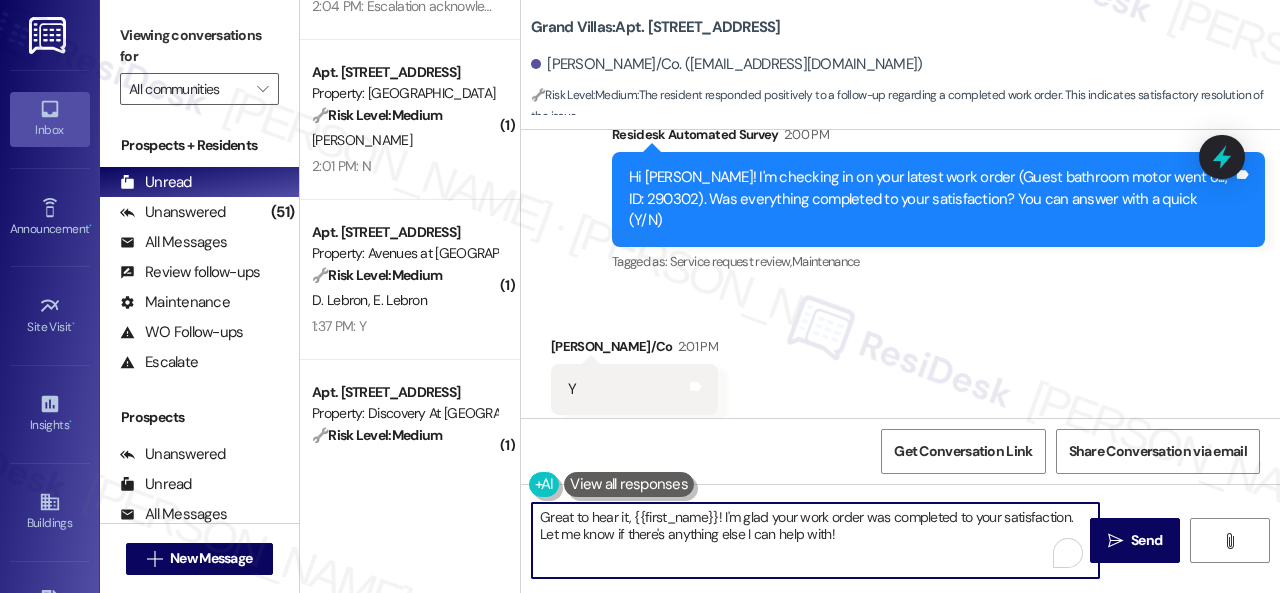 paste on "lad everything’s all set! If {{property}} met your expectations, just reply with “Yes.” If not, no problem — we’d love to hear your feedback so we can keep improving. Thank you" 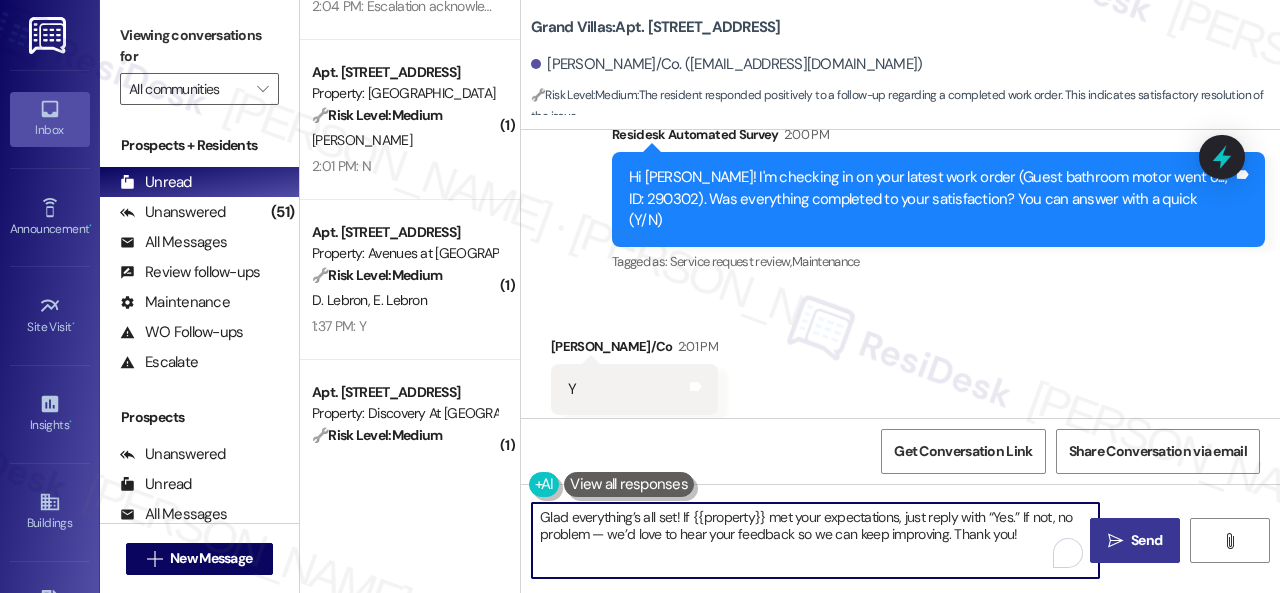 type on "Glad everything’s all set! If {{property}} met your expectations, just reply with “Yes.” If not, no problem — we’d love to hear your feedback so we can keep improving. Thank you!" 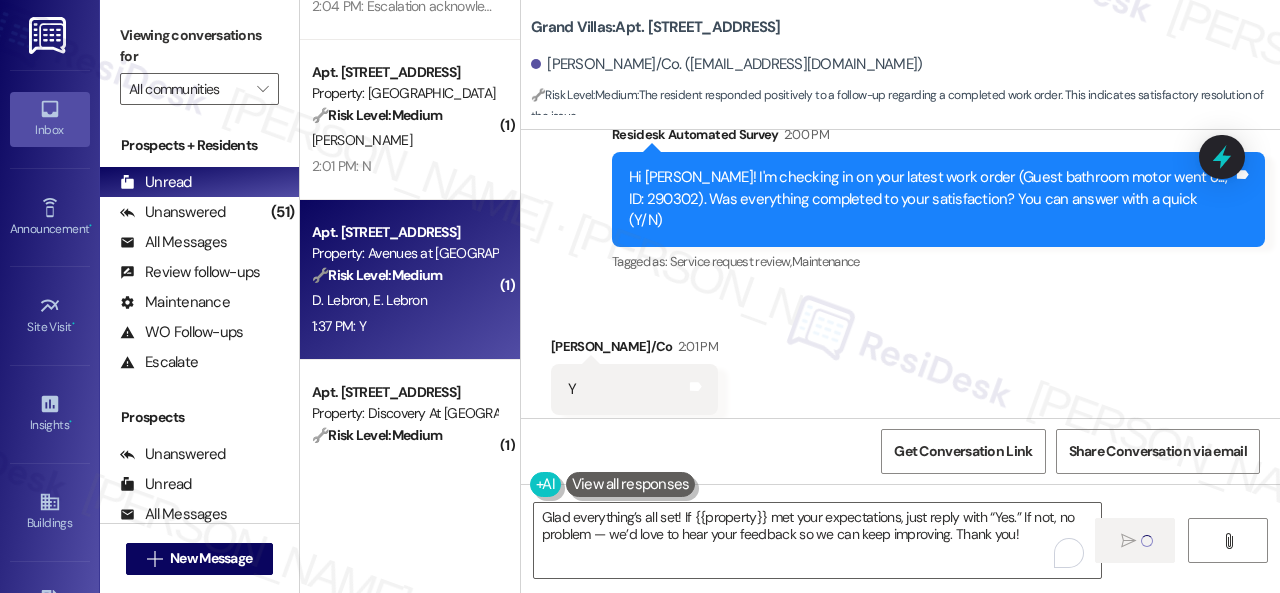 type 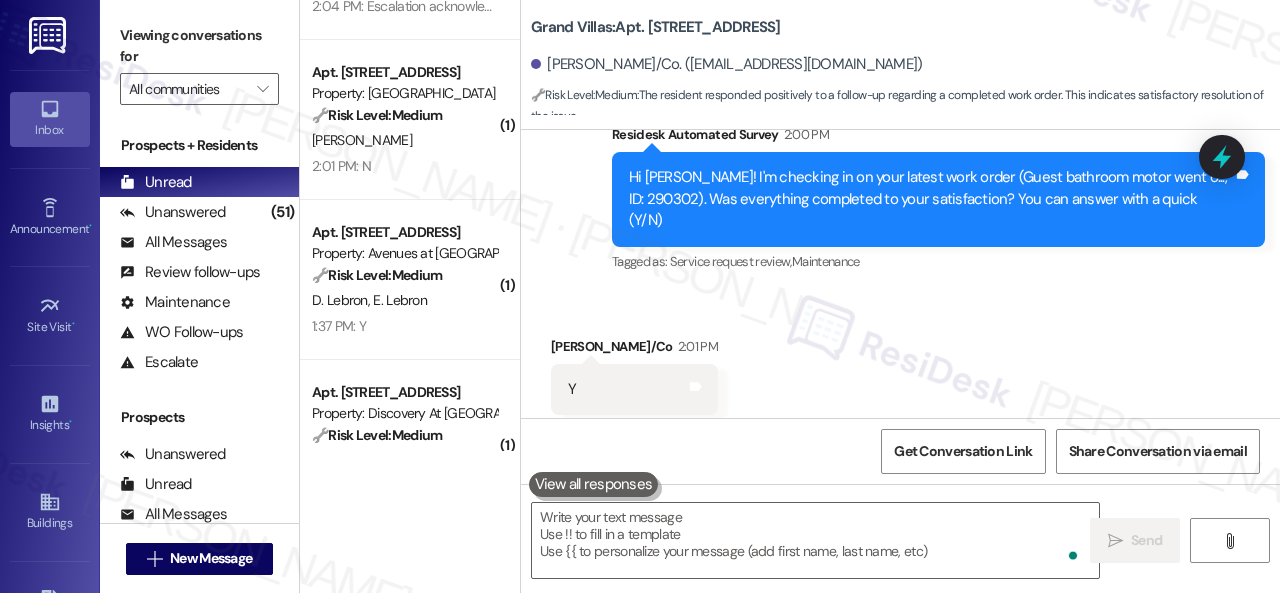 scroll, scrollTop: 10381, scrollLeft: 0, axis: vertical 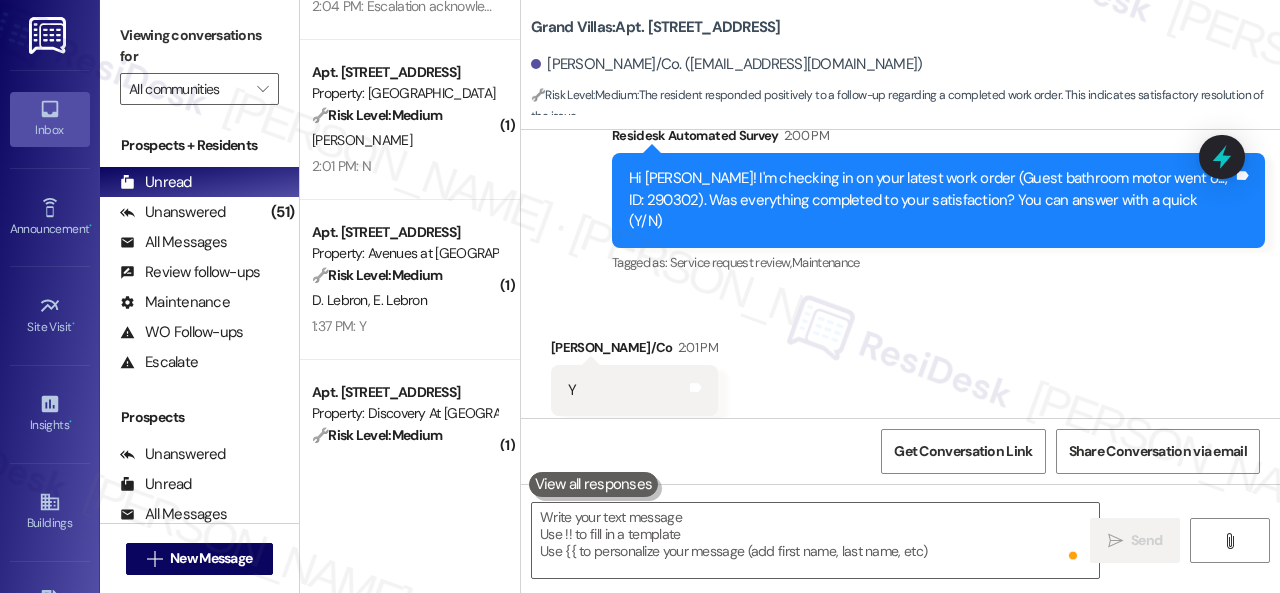 click on "D. Lebron E. Lebron" at bounding box center (404, 300) 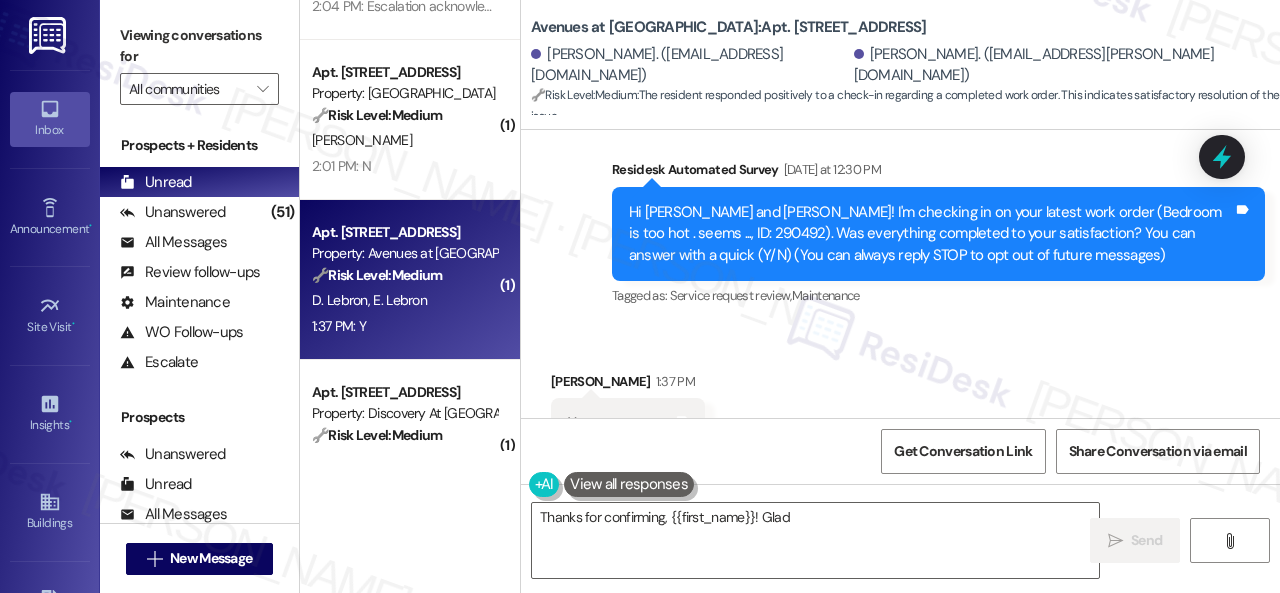 scroll, scrollTop: 226, scrollLeft: 0, axis: vertical 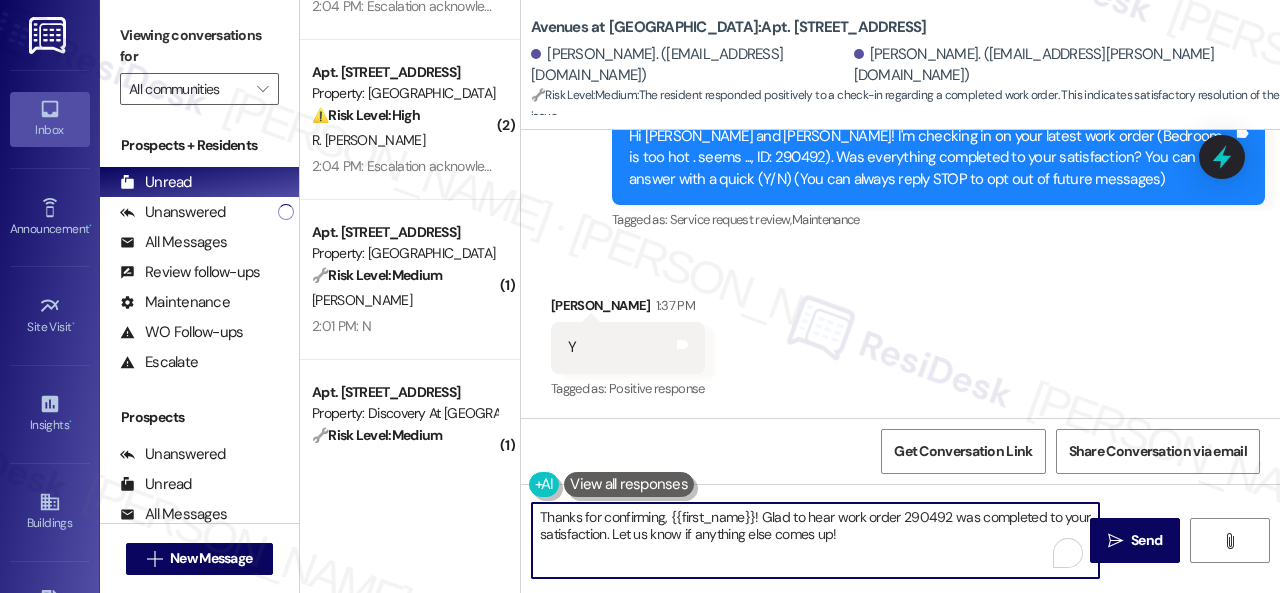 drag, startPoint x: 552, startPoint y: 460, endPoint x: 515, endPoint y: 409, distance: 63.007935 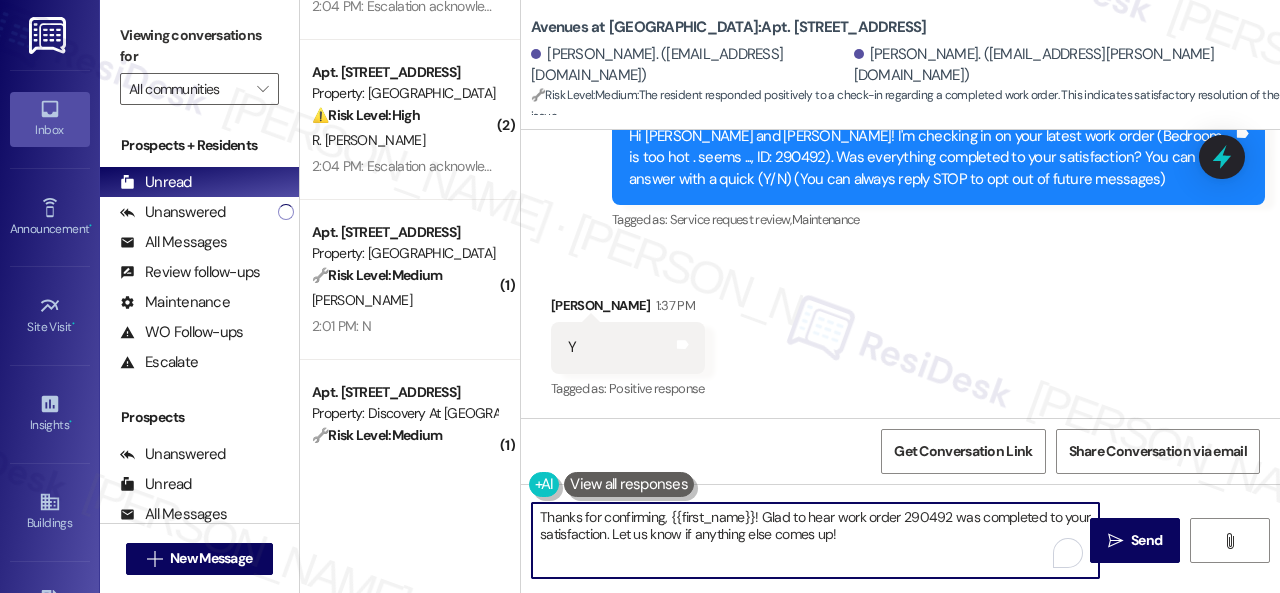 click on "( 1 ) Apt. B2~0301, 2600 Cityview Drive Property: City View 💡  Risk Level:  Low The resident responded negatively to a satisfaction check-in regarding a completed work order. This indicates a potential customer service issue or the need for further action on the thermostat repair, but does not present an immediate risk or urgent need. T. Price 2:06 PM: No  2:06 PM: No  ( 1 ) Apt. 518, 4101 S Custer Rd Property: Craig Ranch 🔧  Risk Level:  Medium The resident is inquiring about the scheduled time for pest control. This is a follow-up question related to a previously scheduled service. While important for resident satisfaction, it doesn't represent an urgent issue or immediate threat. S. Chadalavada S. Guntupalli 2:04 PM: Hi Swetha and Susheelteja! I'm checking in on your latest work order (Ants are coming inside hous..., ID: 290761). Was everything completed to your satisfaction? You can answer with a quick (Y/N) ( 1 ) Apt. 1809, 1805 S Egret Bay Blvd Property: Tuscan Lakes II ⚠️  Risk Level:  High (" at bounding box center [790, 296] 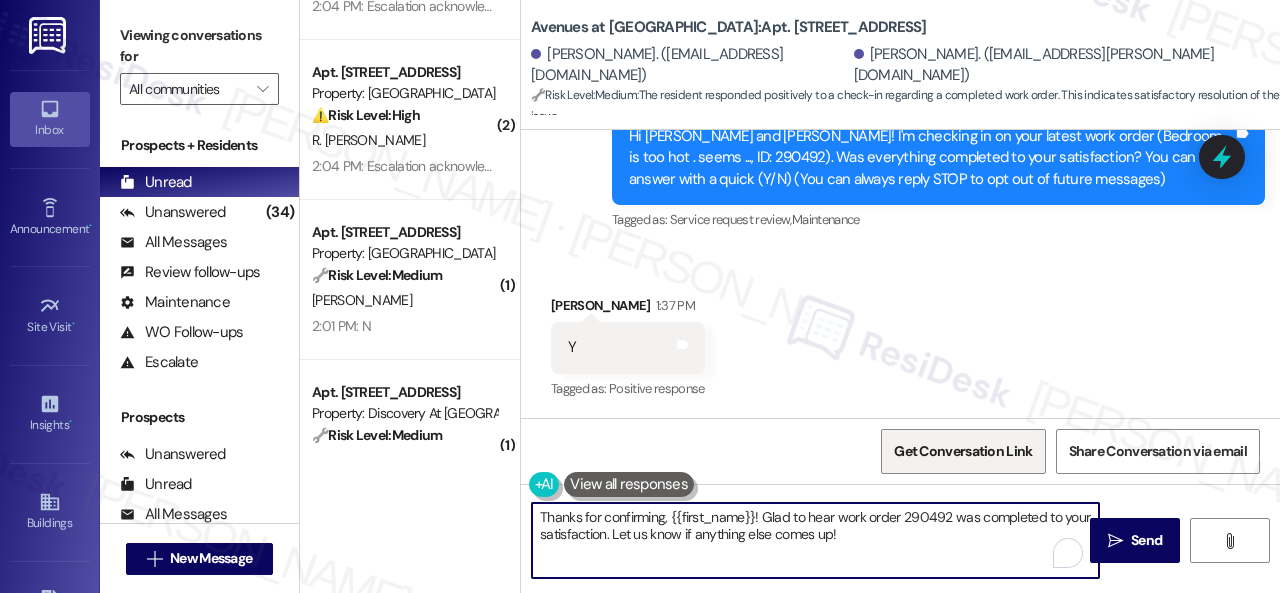 paste on "Glad everything’s all set! If {{property}} met your expectations, just reply with “Yes.” If not, no problem — we’d love to hear your feedback so we can keep improving. Thank you" 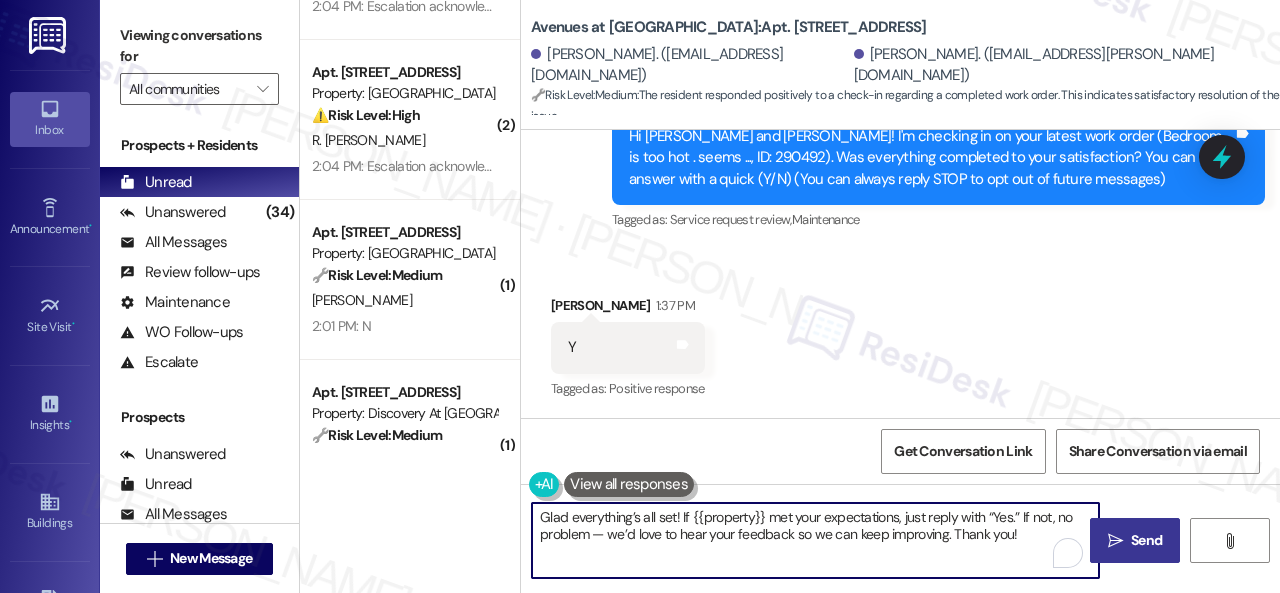 type on "Glad everything’s all set! If {{property}} met your expectations, just reply with “Yes.” If not, no problem — we’d love to hear your feedback so we can keep improving. Thank you!" 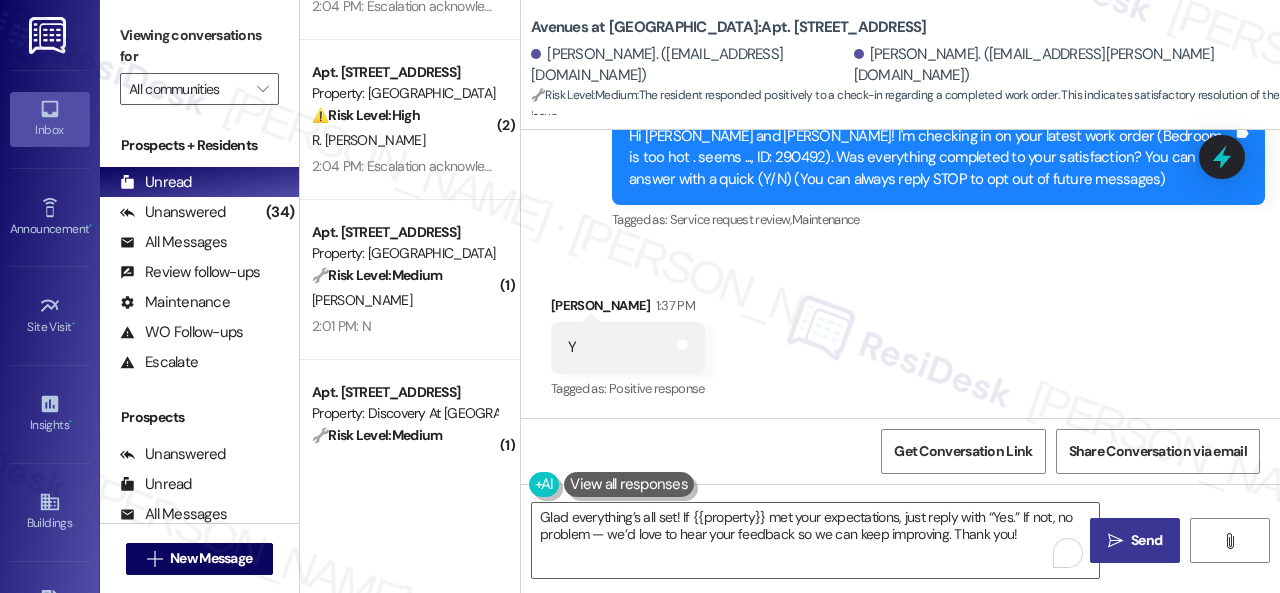 click on "Send" at bounding box center [1146, 540] 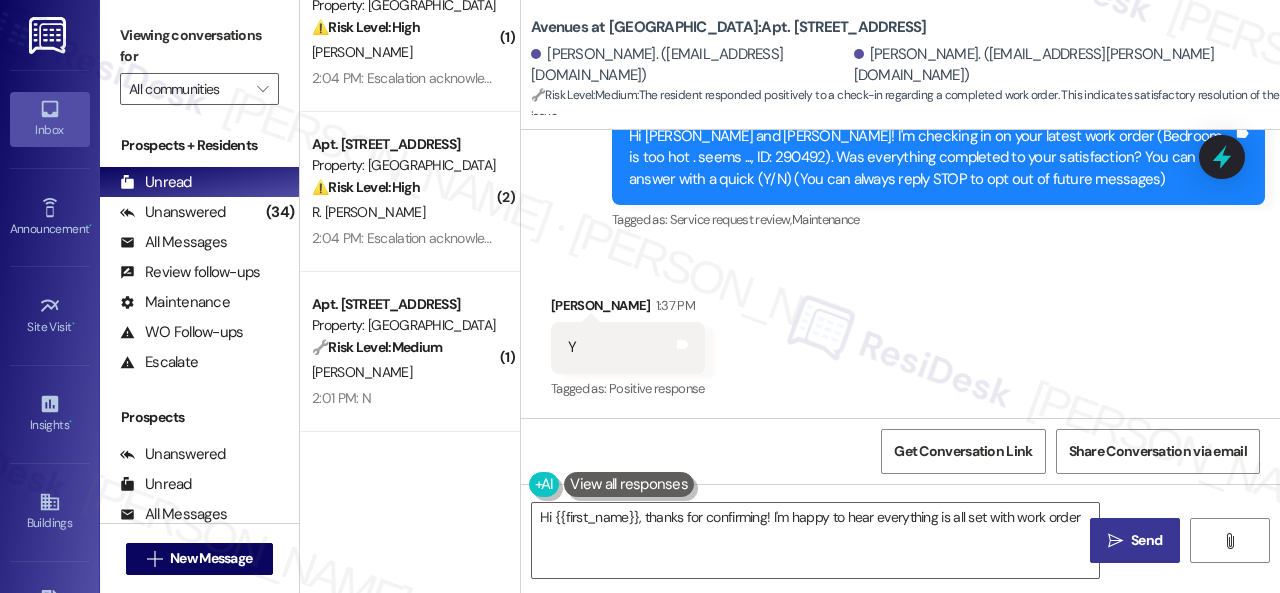 scroll, scrollTop: 4028, scrollLeft: 0, axis: vertical 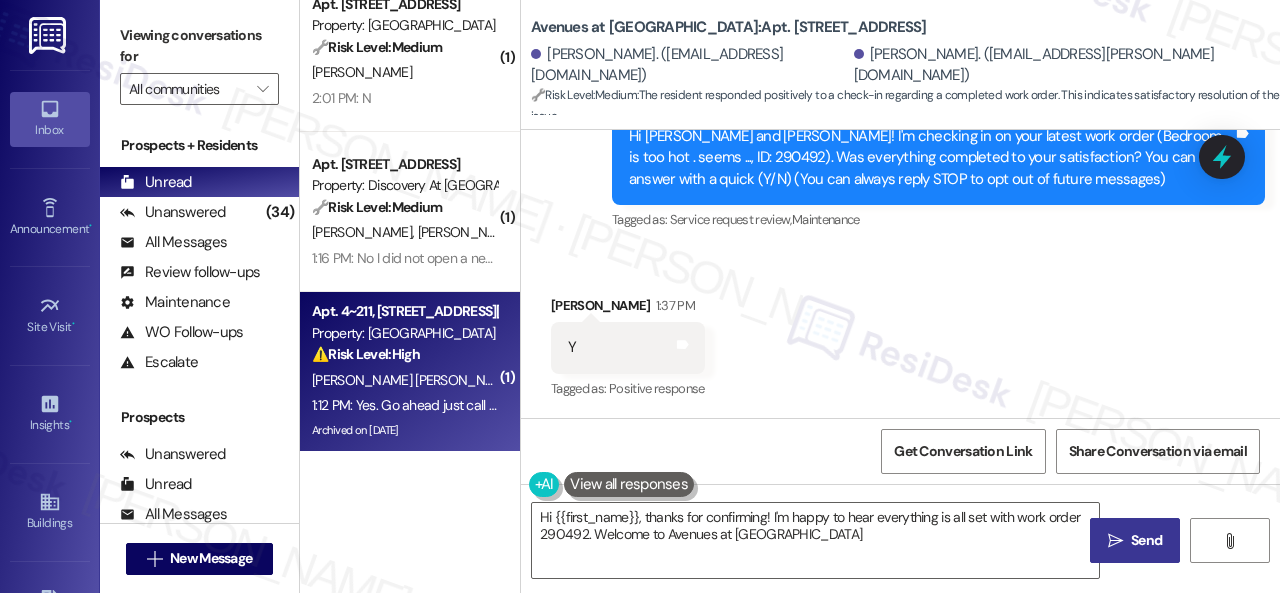 type on "Hi {{first_name}}, thanks for confirming! I'm happy to hear everything is all set with work order 290492. Welcome to Avenues at Shadow Creek!" 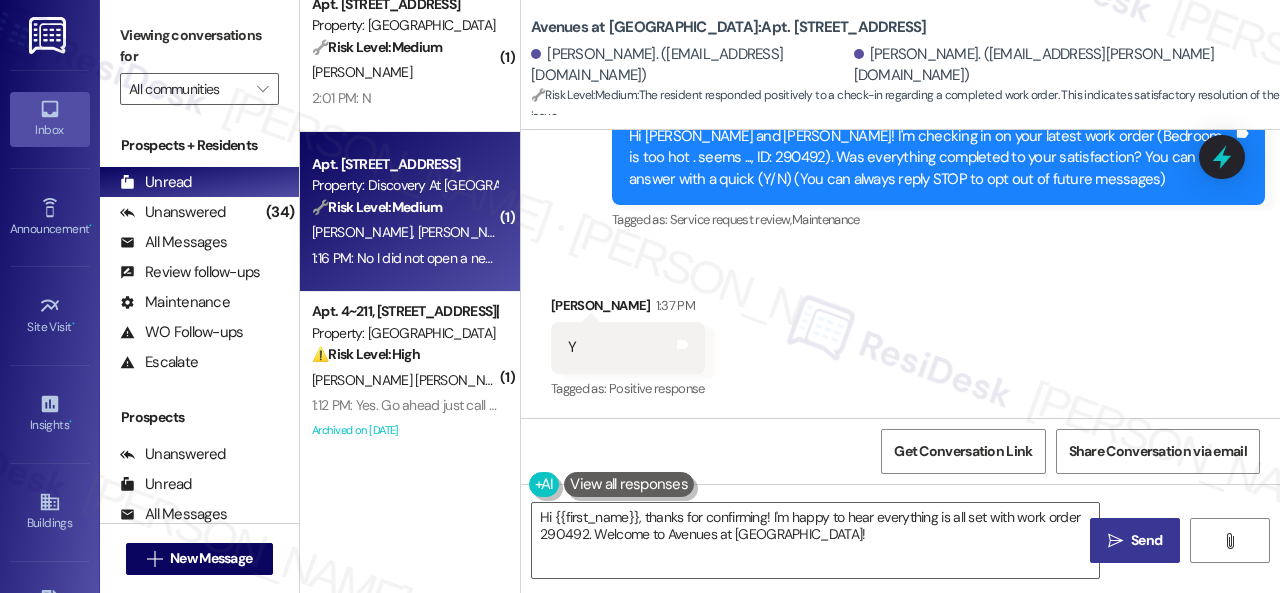 scroll, scrollTop: 6, scrollLeft: 0, axis: vertical 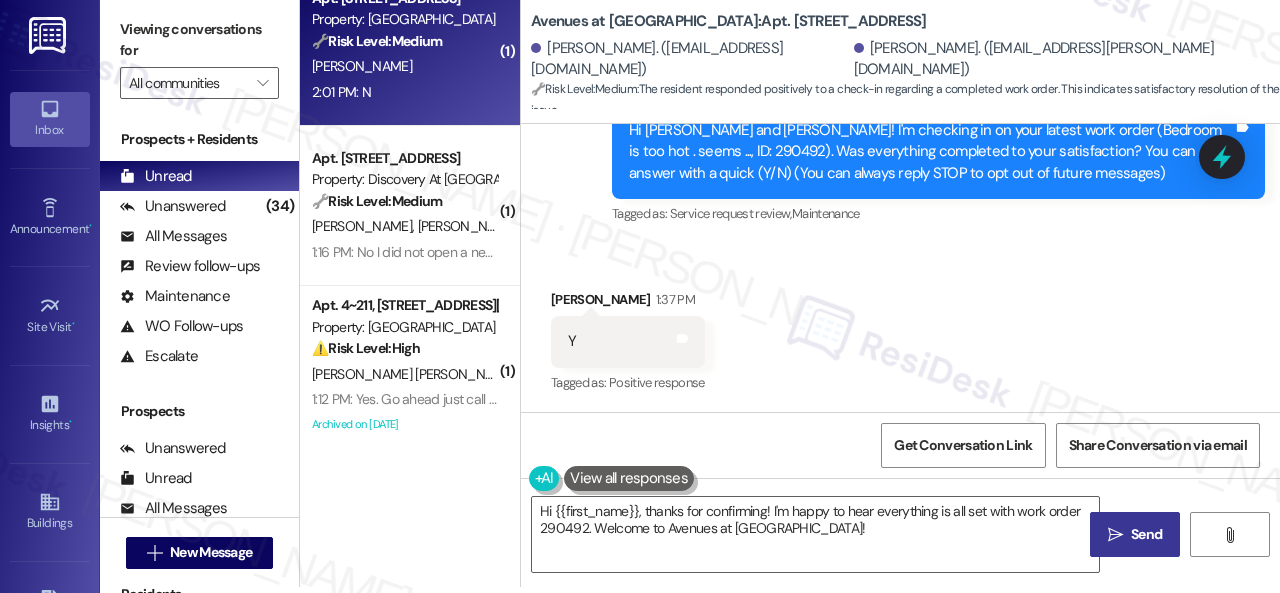 click on "2:01 PM: N 2:01 PM: N" at bounding box center [404, 92] 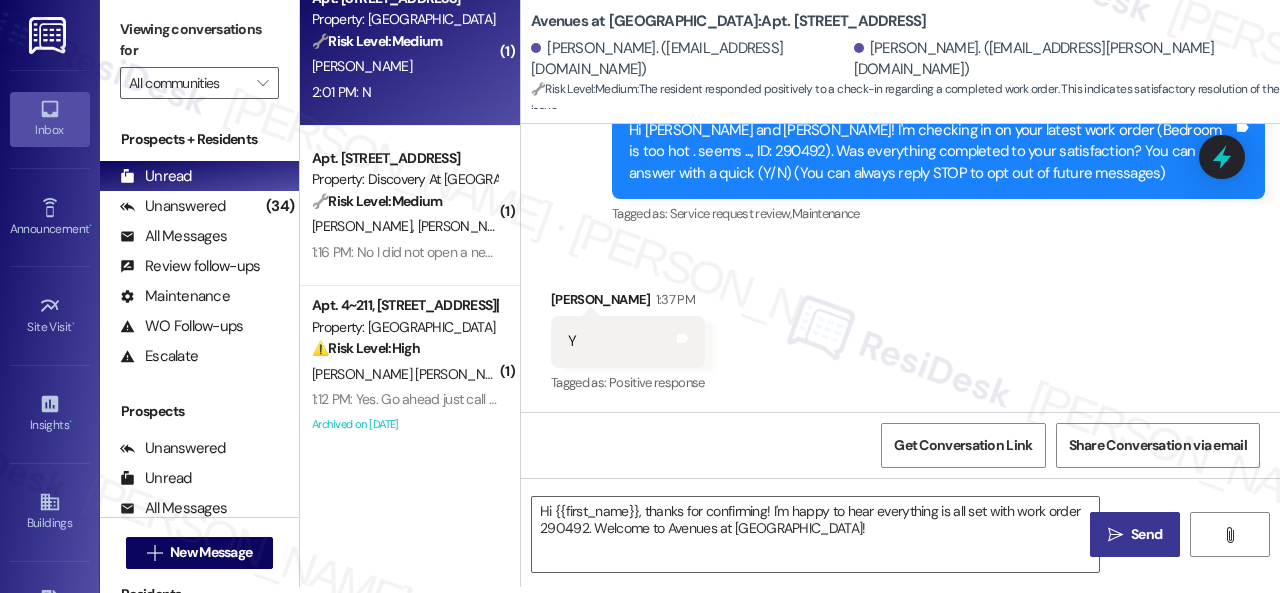 type on "Fetching suggested responses. Please feel free to read through the conversation in the meantime." 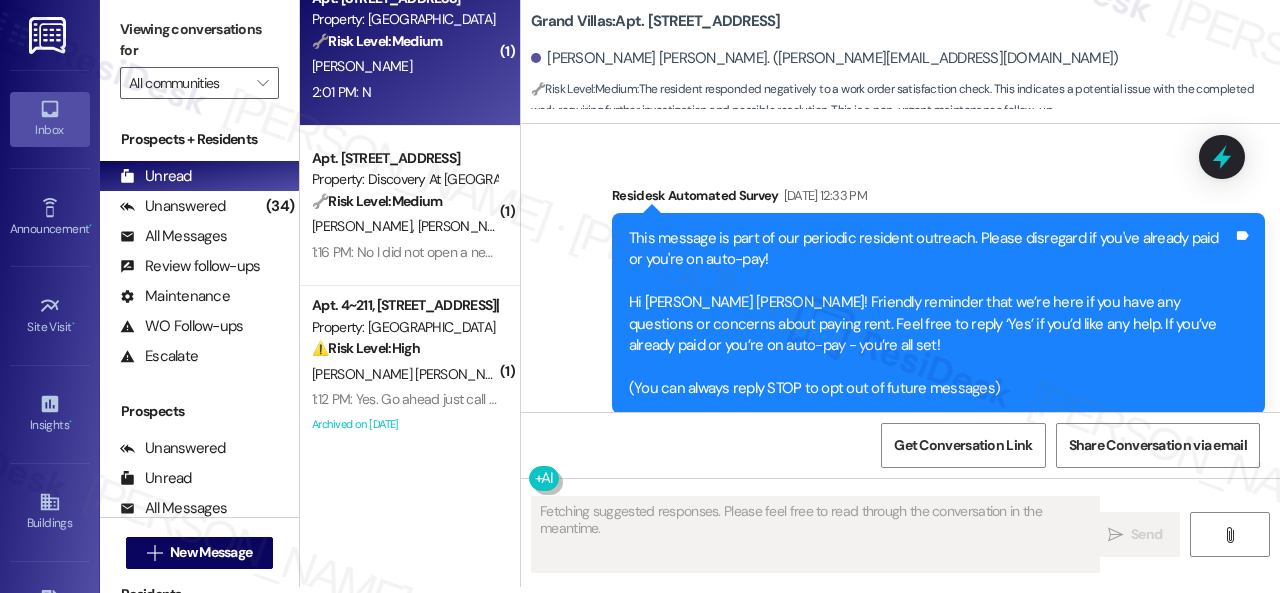 scroll, scrollTop: 11154, scrollLeft: 0, axis: vertical 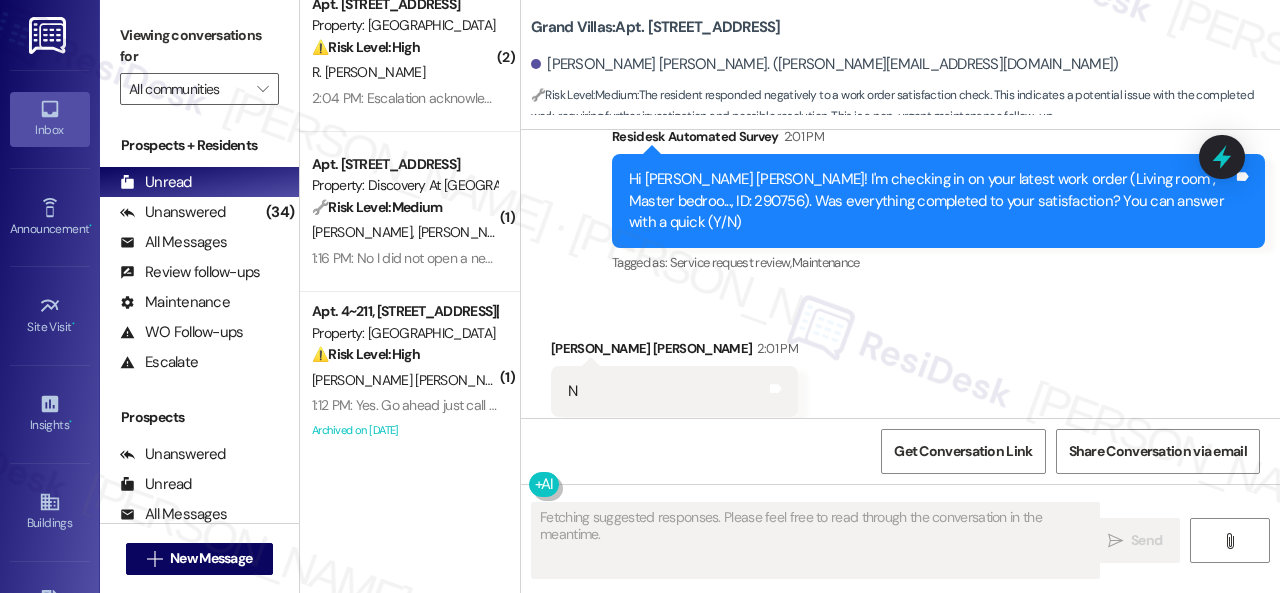 click on "Received via SMS Venkata Satya Kamesh Vasamsetti 2:01 PM N Tags and notes Tagged as:   Negative response Click to highlight conversations about Negative response" at bounding box center (900, 377) 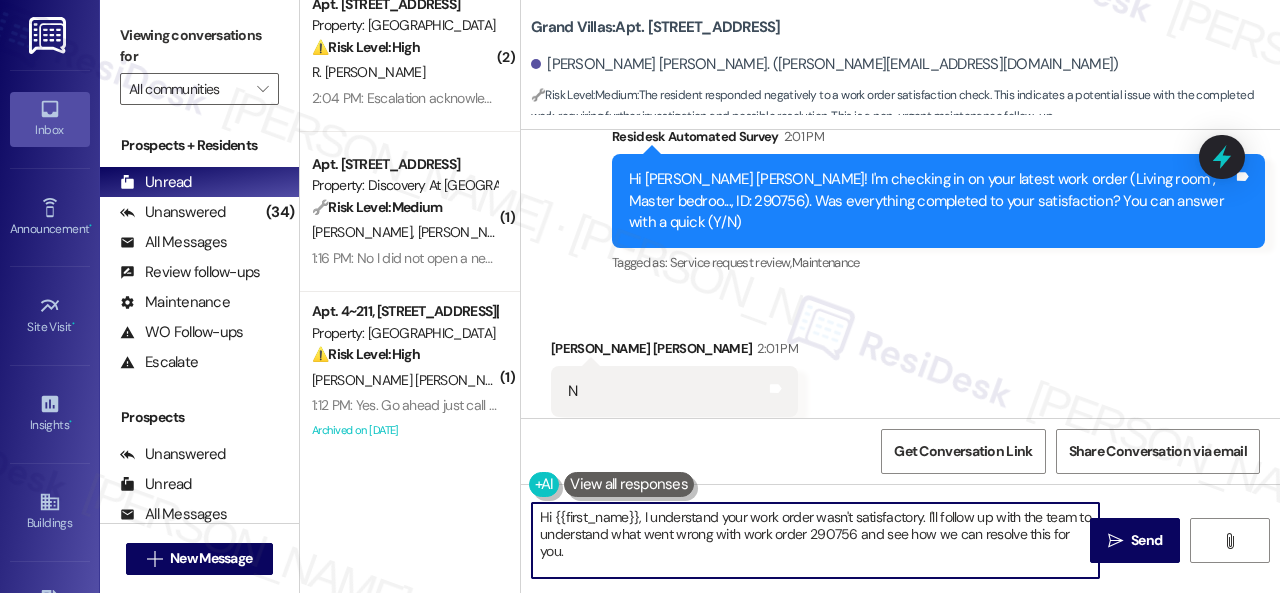 drag, startPoint x: 564, startPoint y: 549, endPoint x: 452, endPoint y: 461, distance: 142.43594 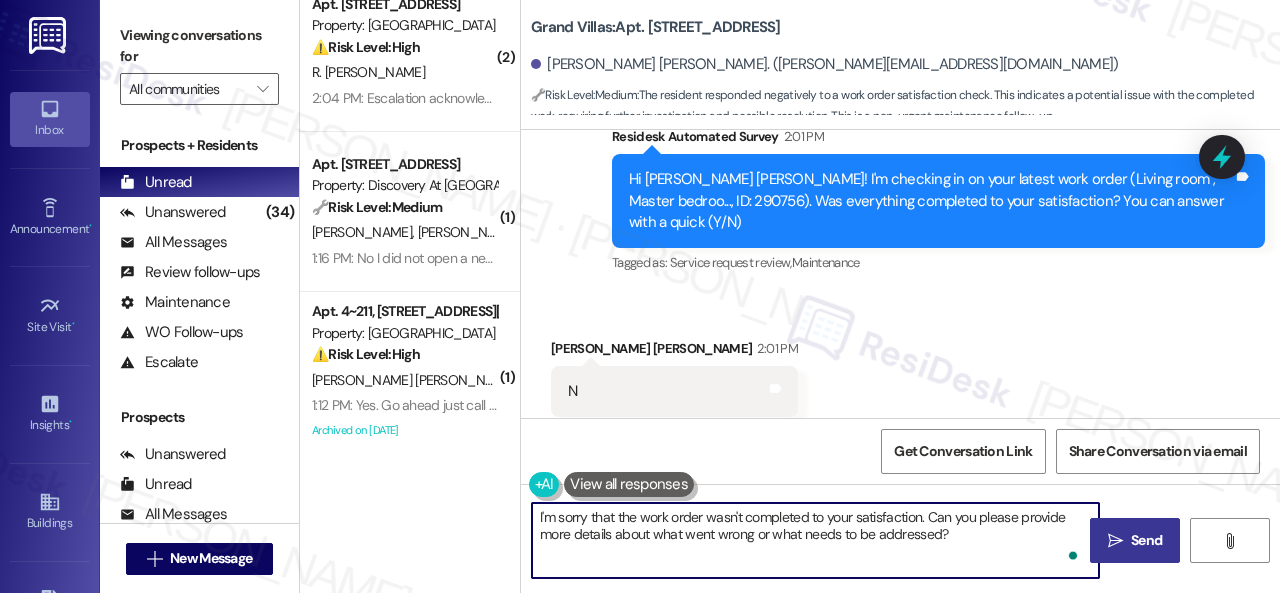 type on "I'm sorry that the work order wasn't completed to your satisfaction. Can you please provide more details about what went wrong or what needs to be addressed?" 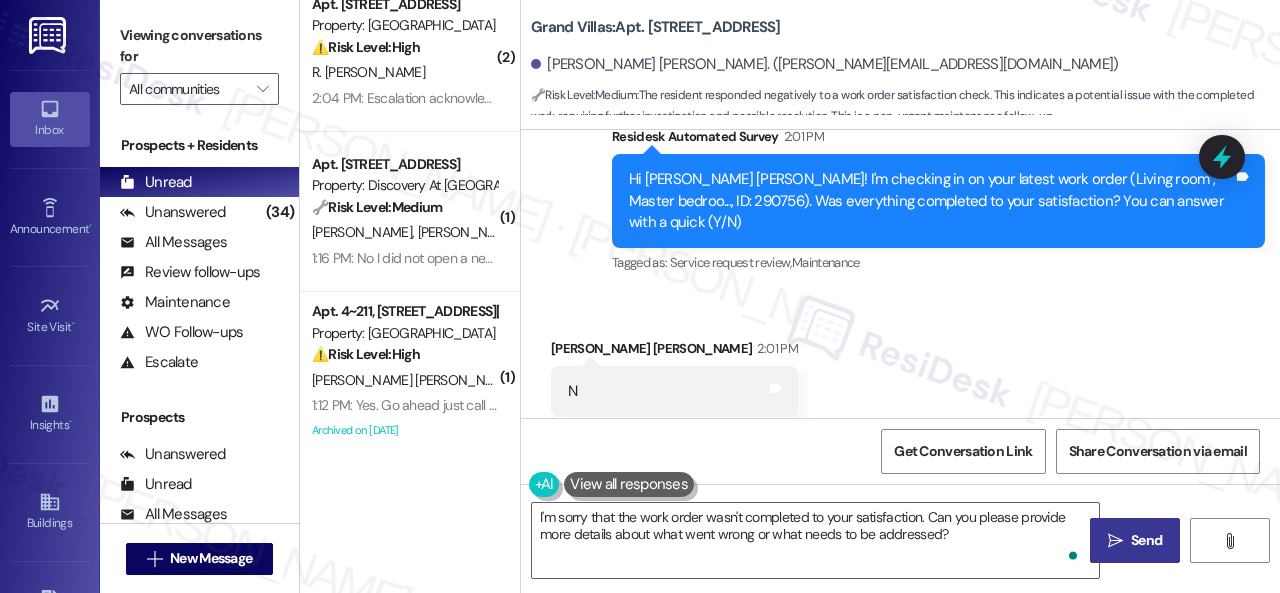 click on " Send" at bounding box center [1135, 540] 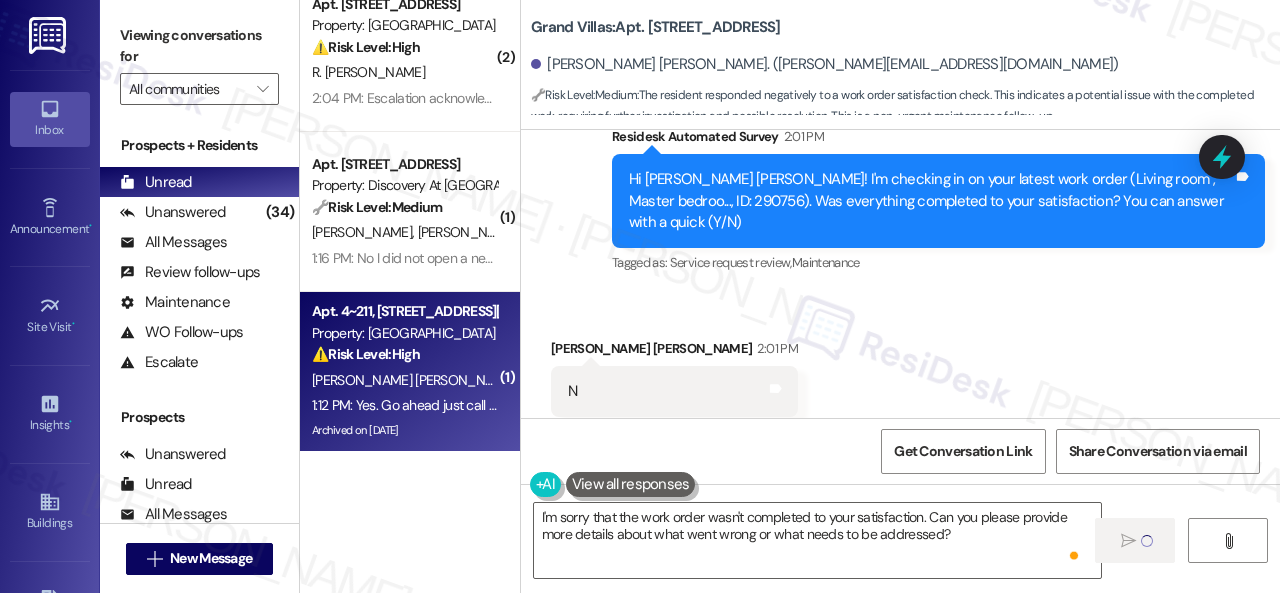 type 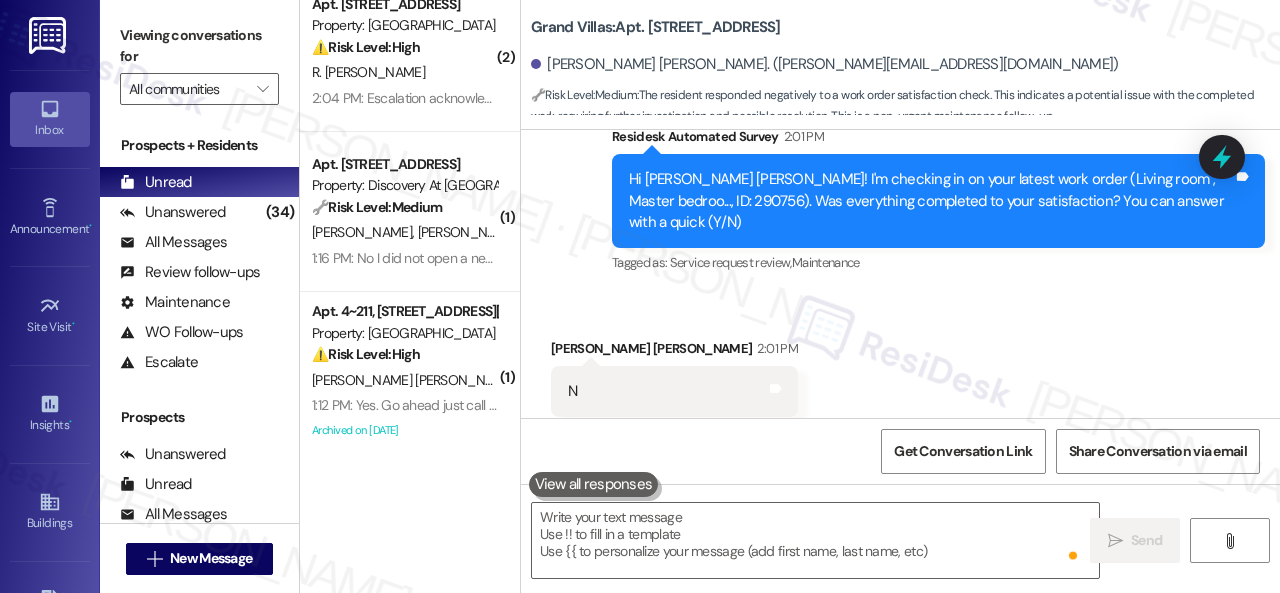 scroll, scrollTop: 11152, scrollLeft: 0, axis: vertical 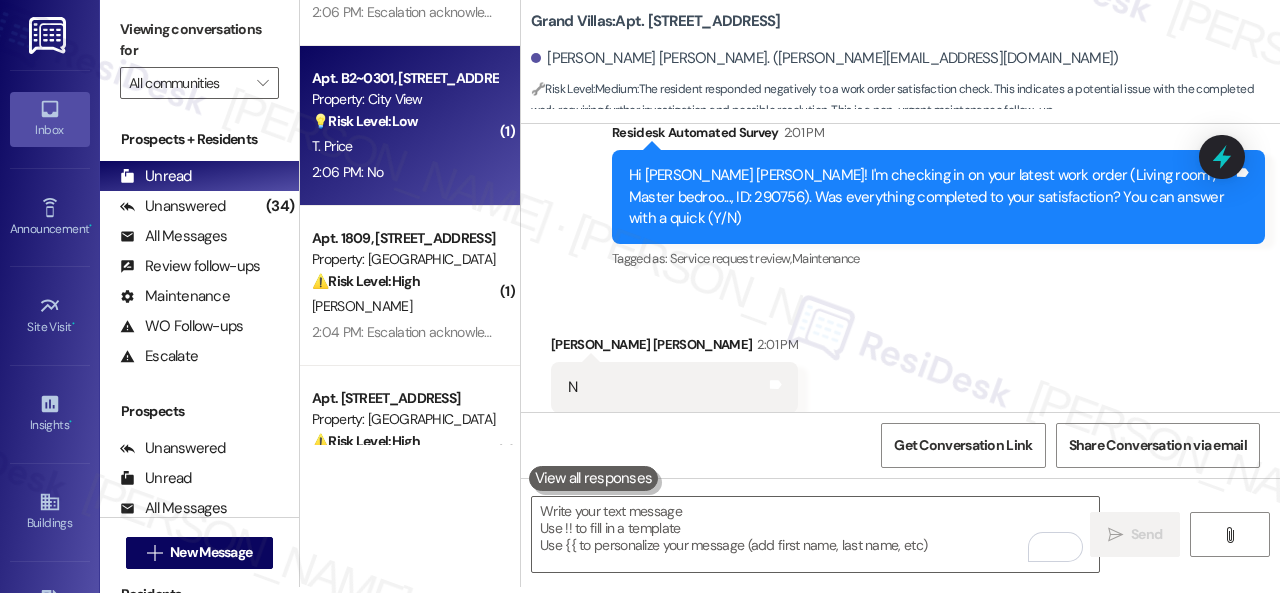 click on "2:06 PM: No  2:06 PM: No" at bounding box center [404, 172] 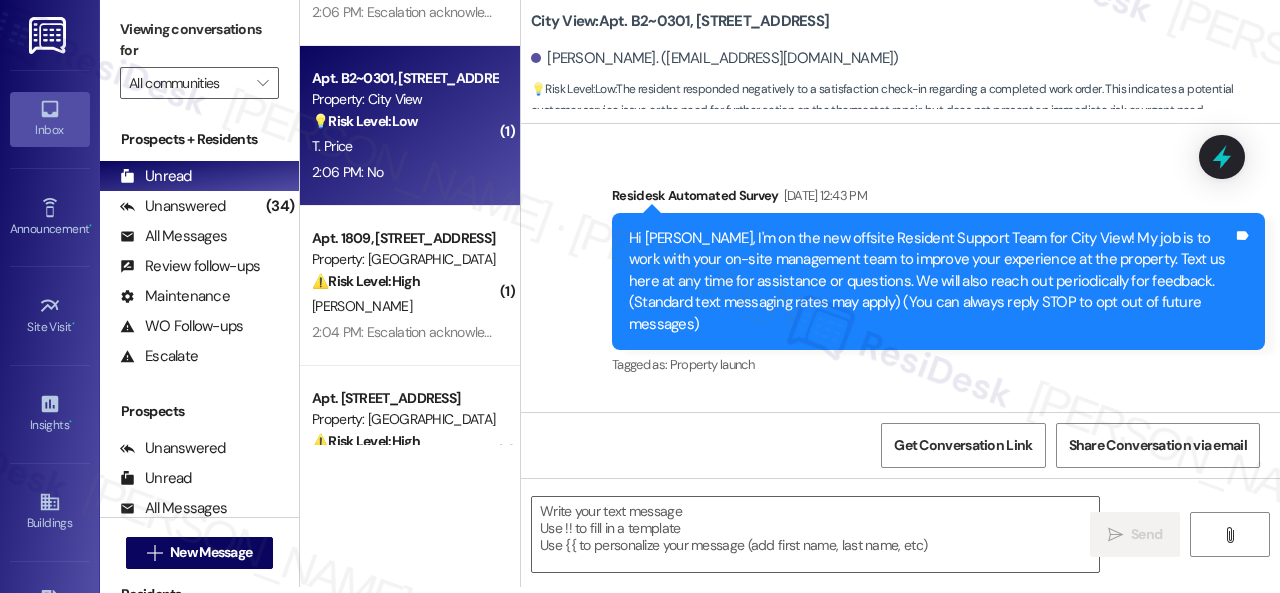 type on "Fetching suggested responses. Please feel free to read through the conversation in the meantime." 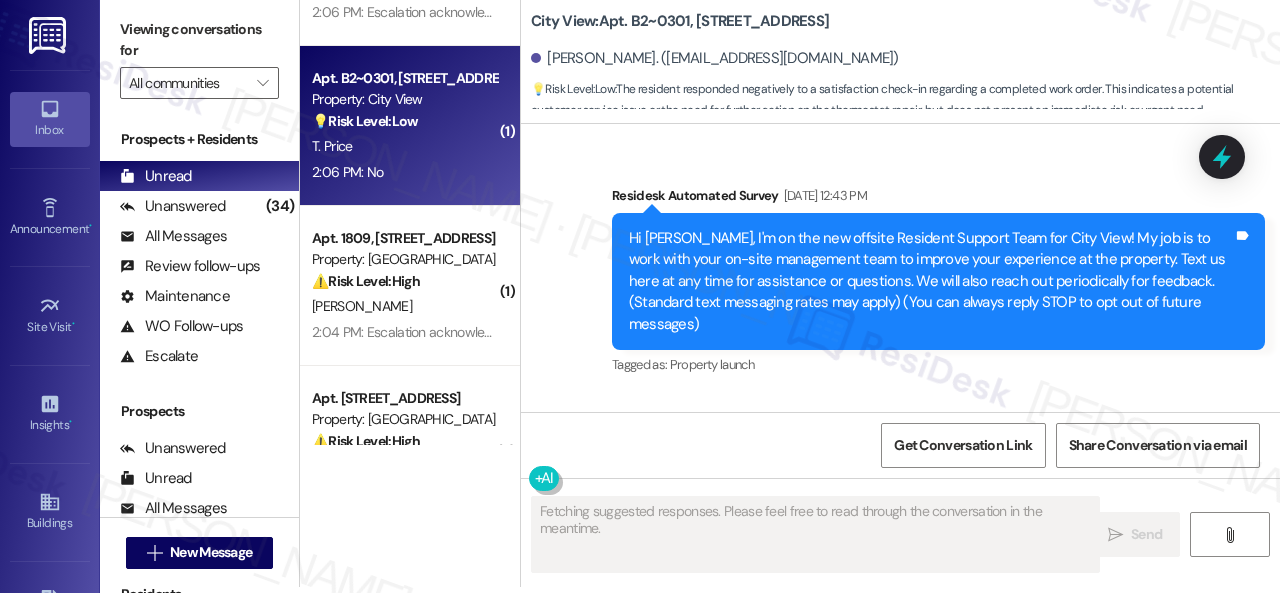 scroll, scrollTop: 0, scrollLeft: 0, axis: both 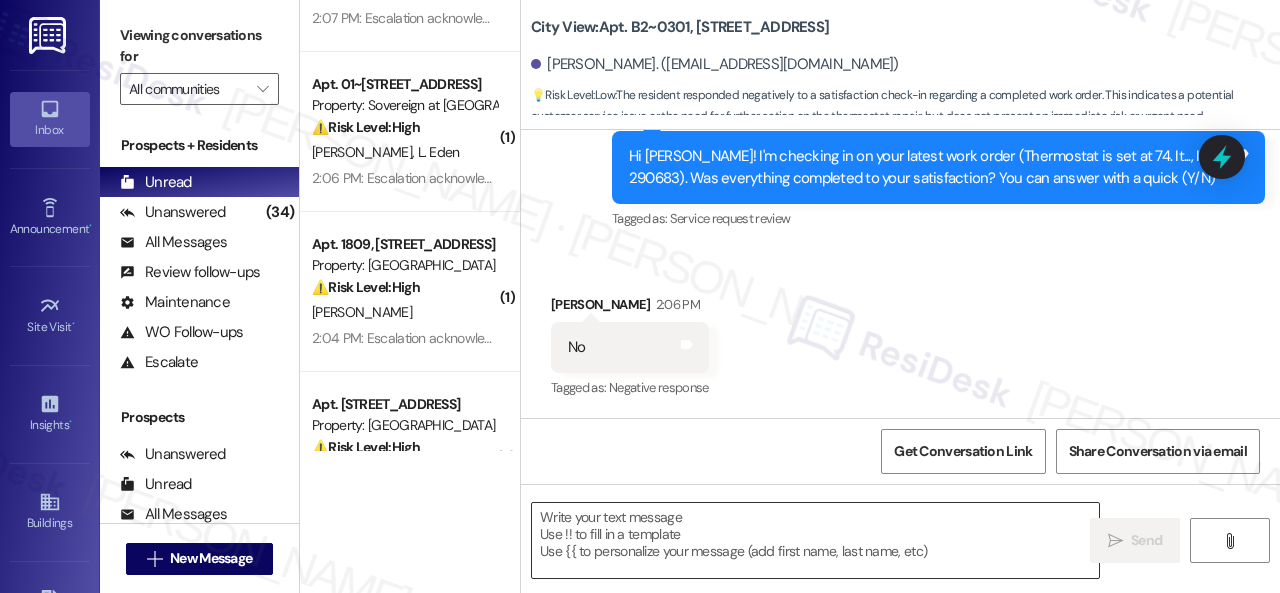 click at bounding box center (815, 540) 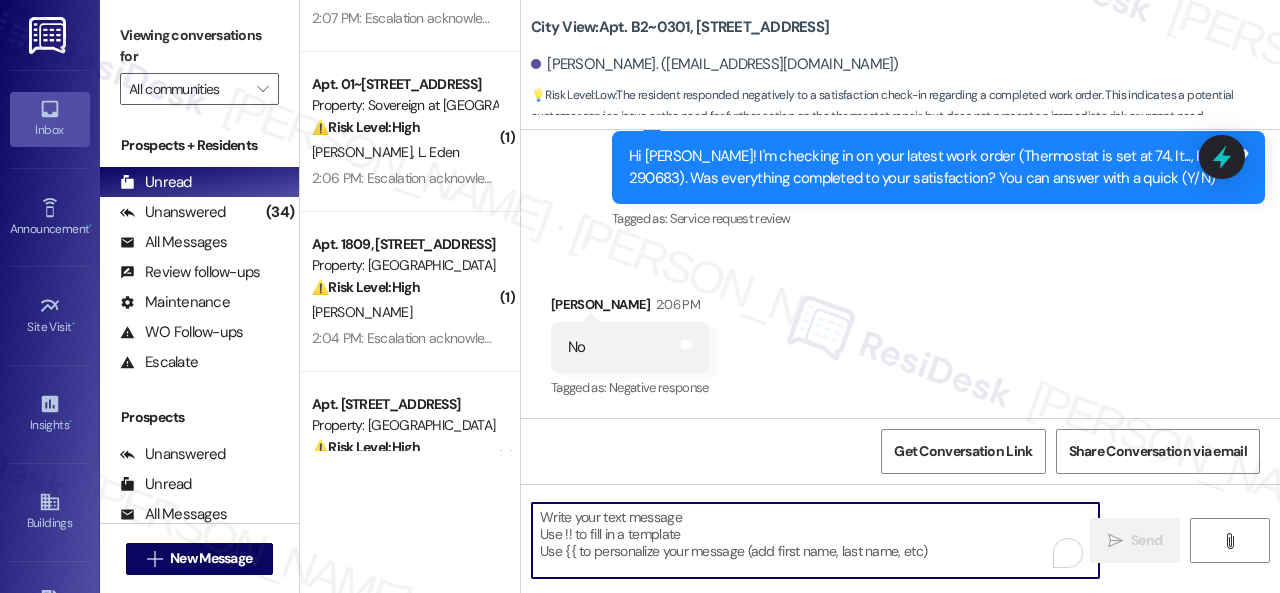 paste on "I'm sorry that the work order wasn't completed to your satisfaction. Can you please provide more details about what went wrong or what needs to be addressed?" 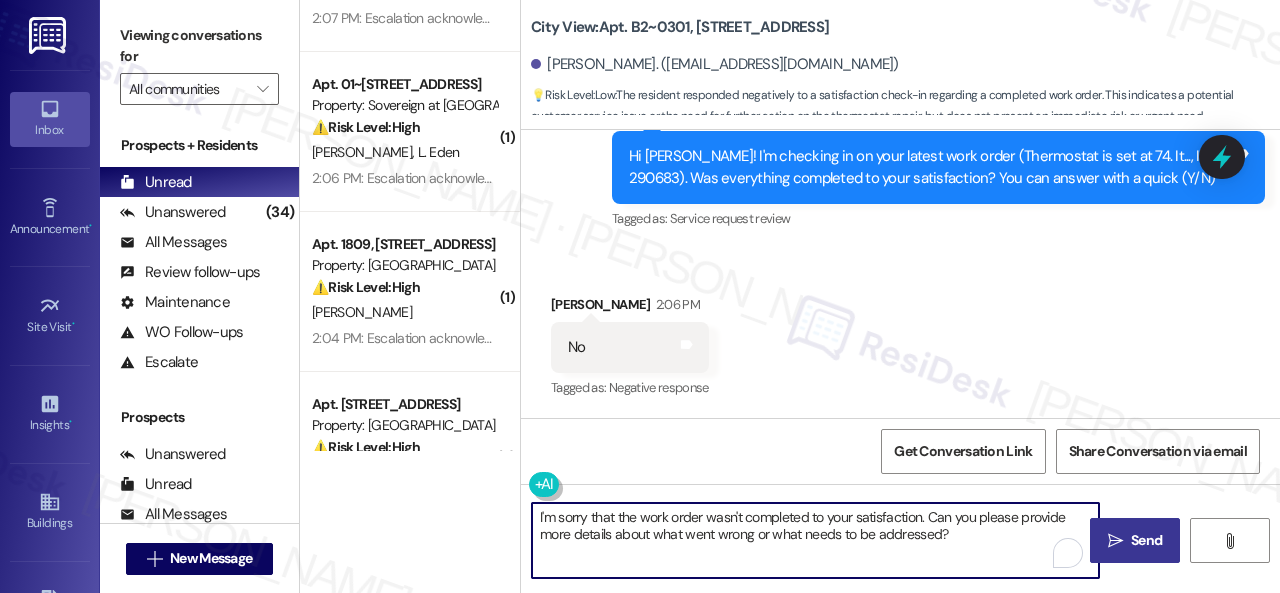 type on "I'm sorry that the work order wasn't completed to your satisfaction. Can you please provide more details about what went wrong or what needs to be addressed?" 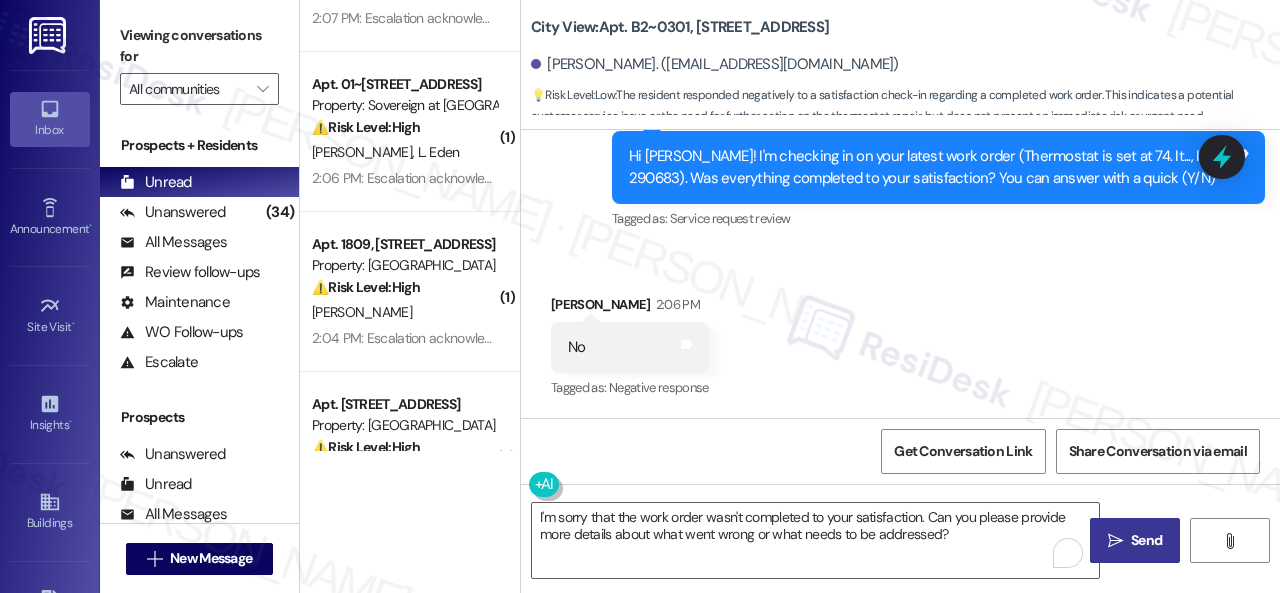 click on "Send" at bounding box center (1146, 540) 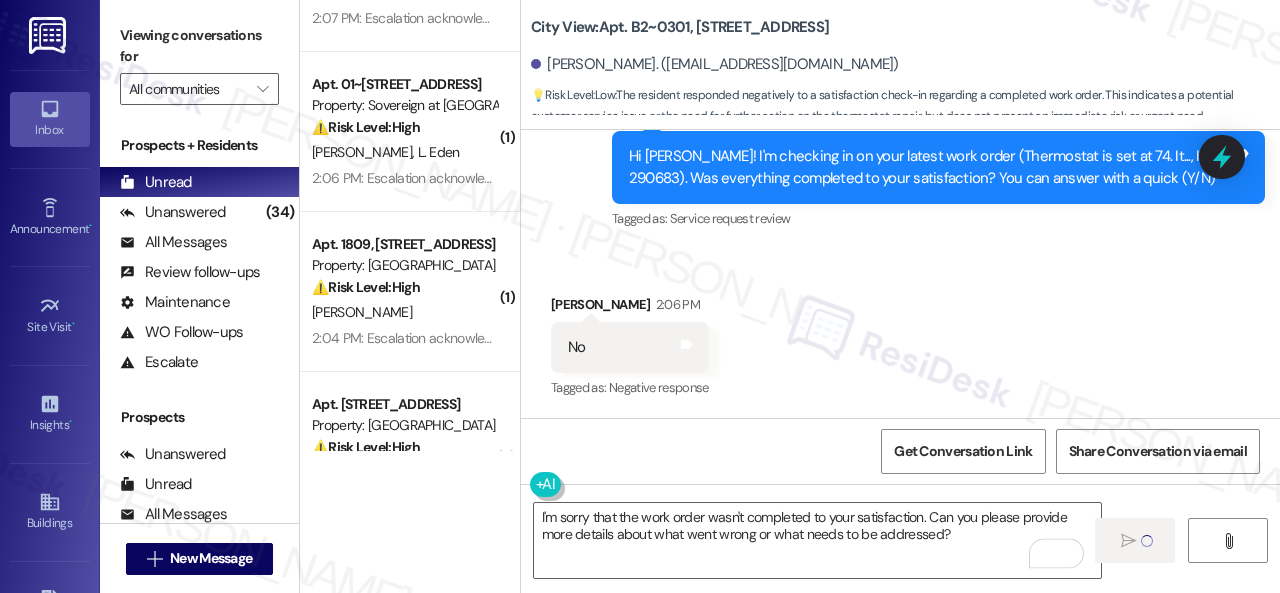 type 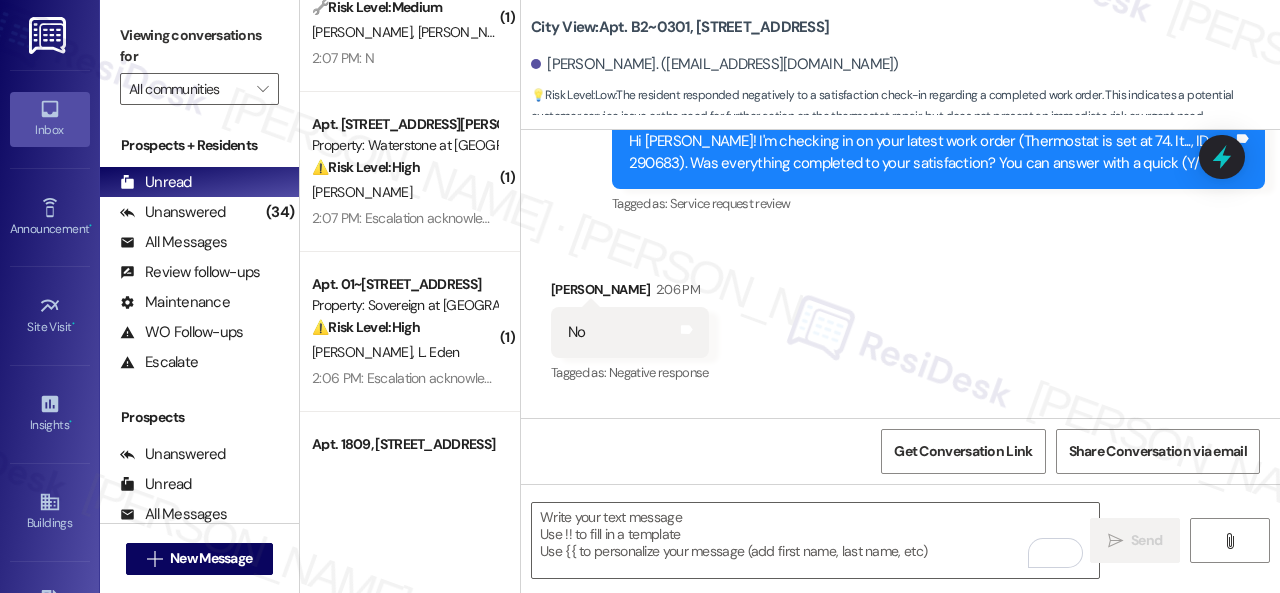 scroll, scrollTop: 3168, scrollLeft: 0, axis: vertical 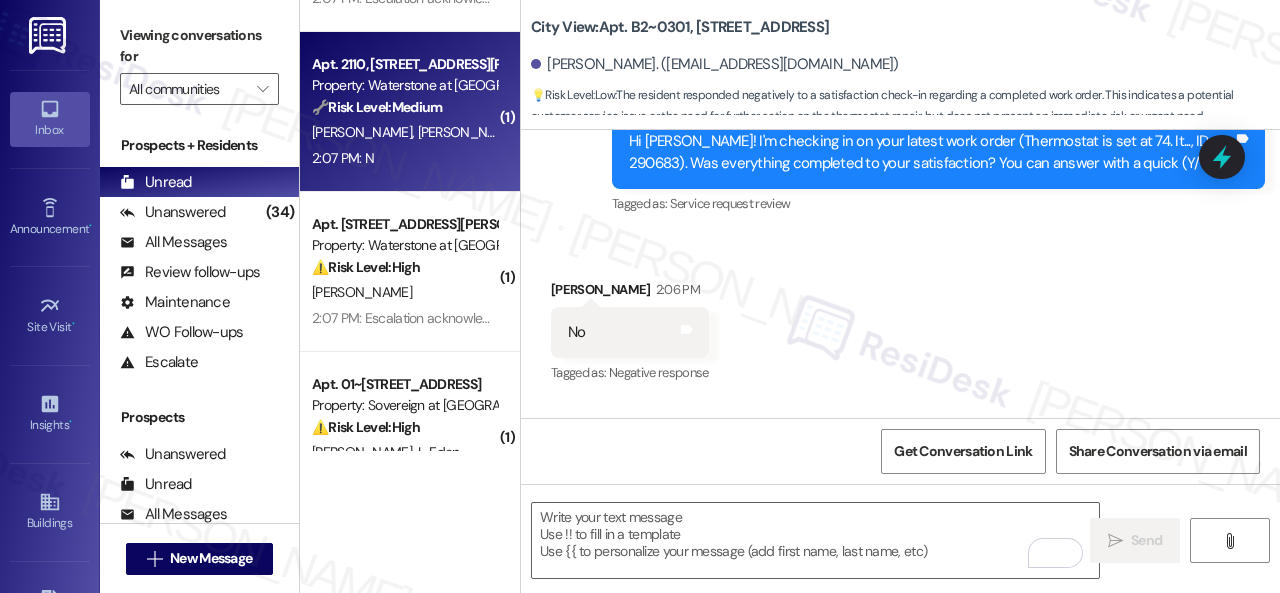 click on "2:07 PM: N 2:07 PM: N" at bounding box center (404, 158) 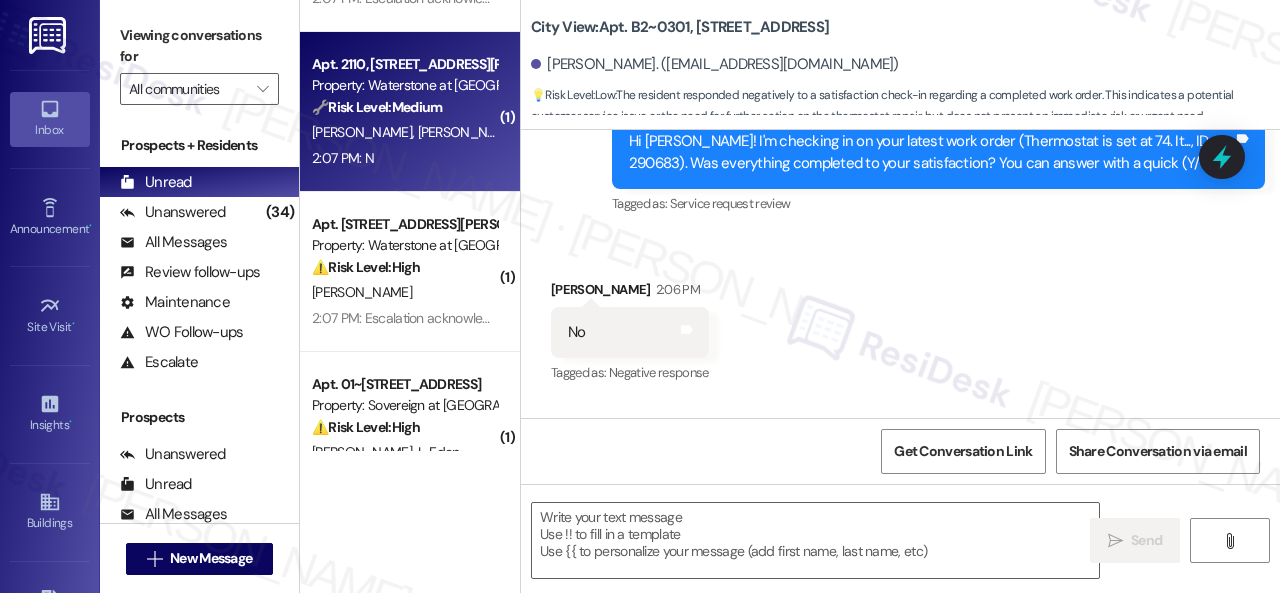 type on "Fetching suggested responses. Please feel free to read through the conversation in the meantime." 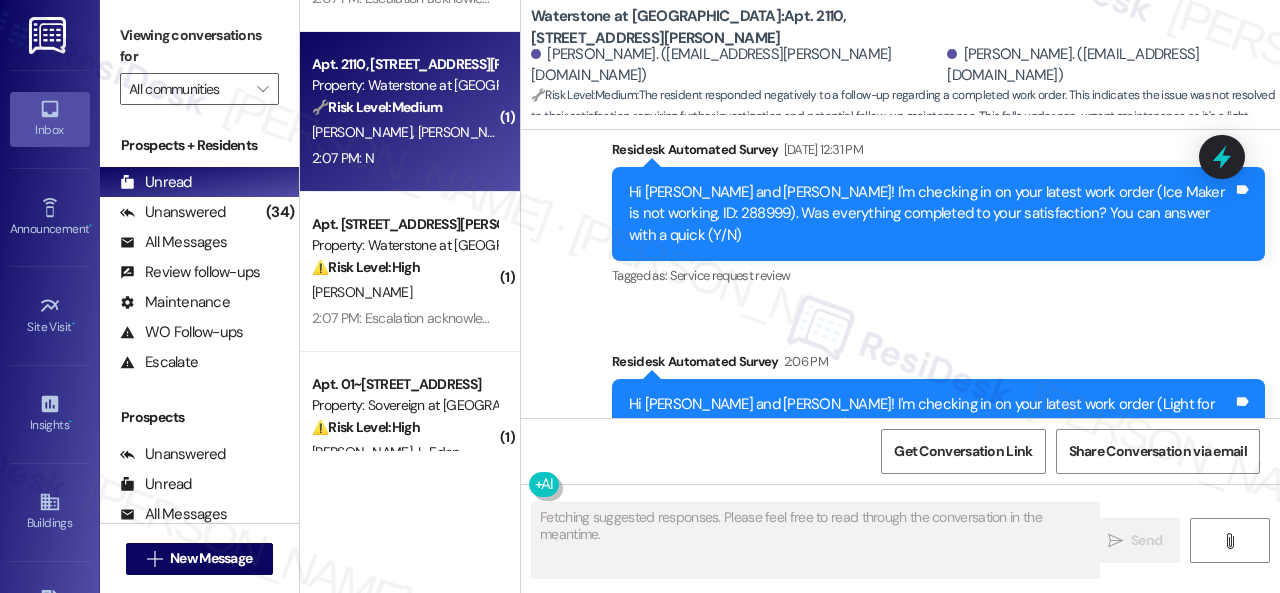 scroll, scrollTop: 5624, scrollLeft: 0, axis: vertical 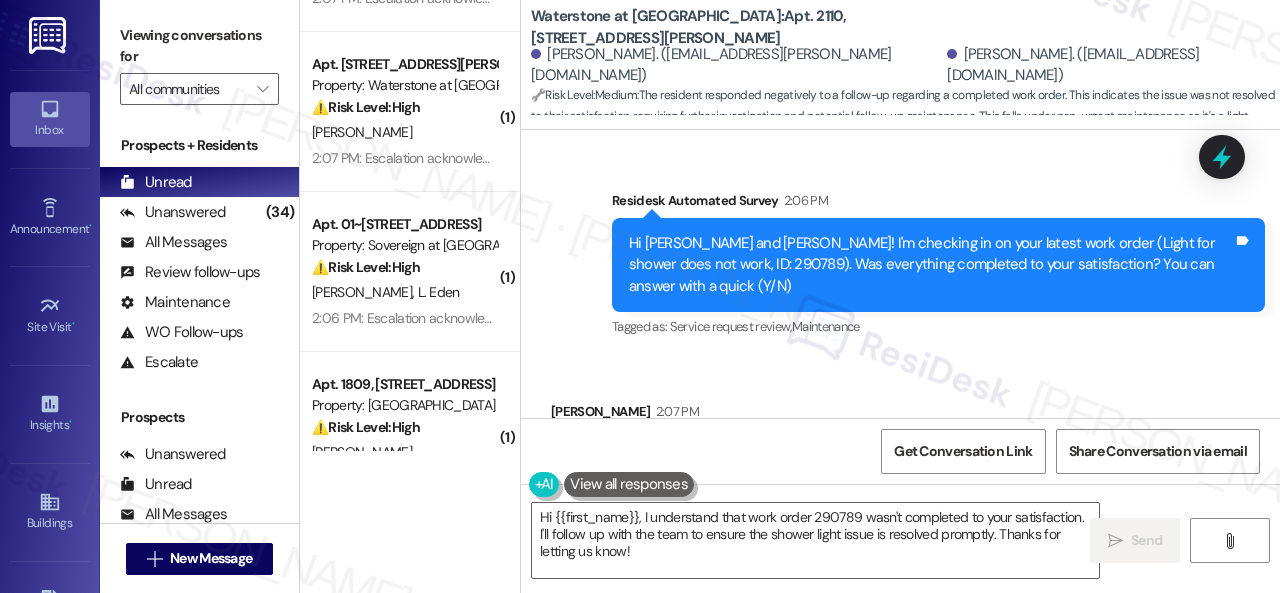 drag, startPoint x: 678, startPoint y: 549, endPoint x: 414, endPoint y: 472, distance: 275 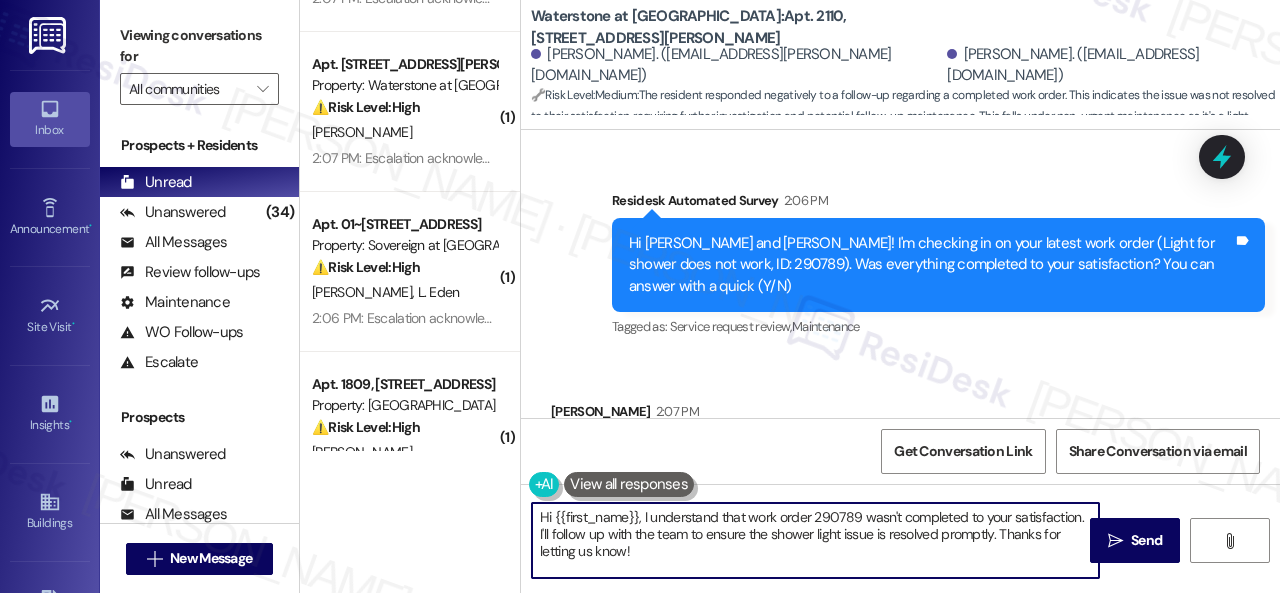 paste on "I'm sorry that the work order wasn't completed to your satisfaction. Can you please provide more details about what went wrong or what needs to be addressed?" 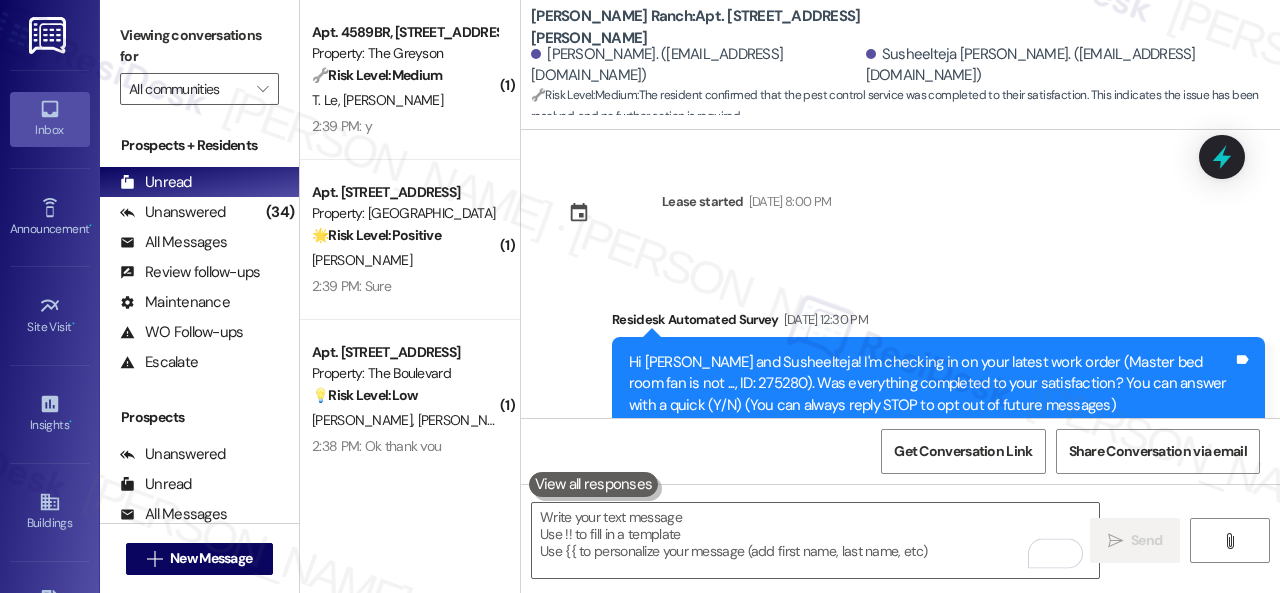 scroll, scrollTop: 0, scrollLeft: 0, axis: both 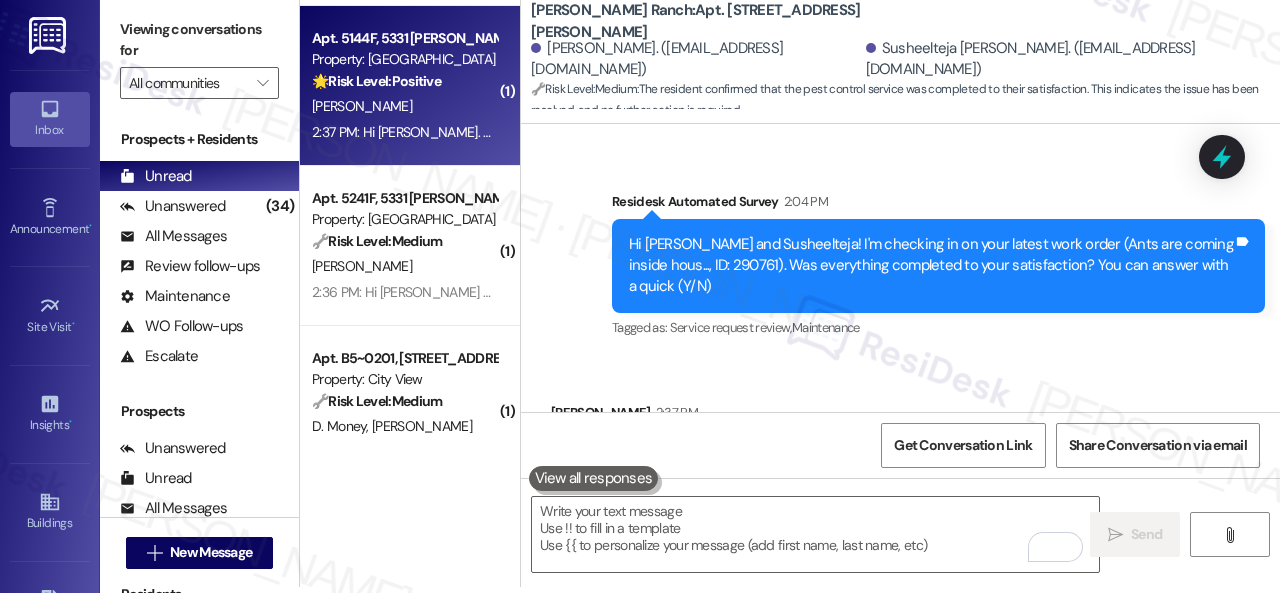 click on "[PERSON_NAME]" at bounding box center (404, 106) 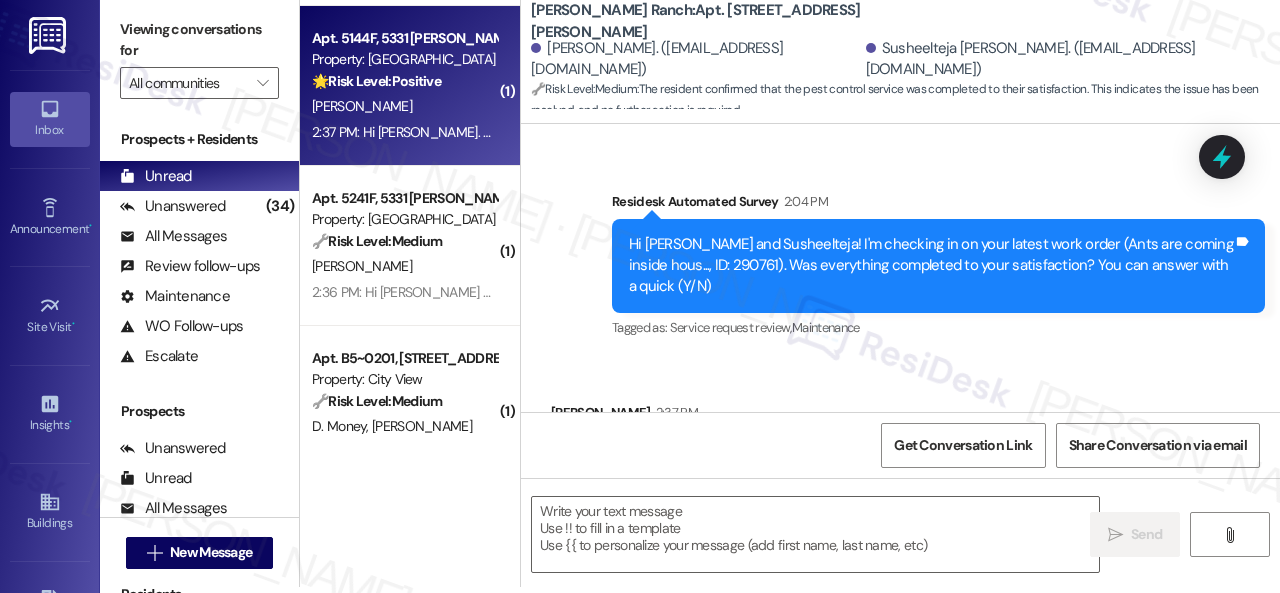 type on "Fetching suggested responses. Please feel free to read through the conversation in the meantime." 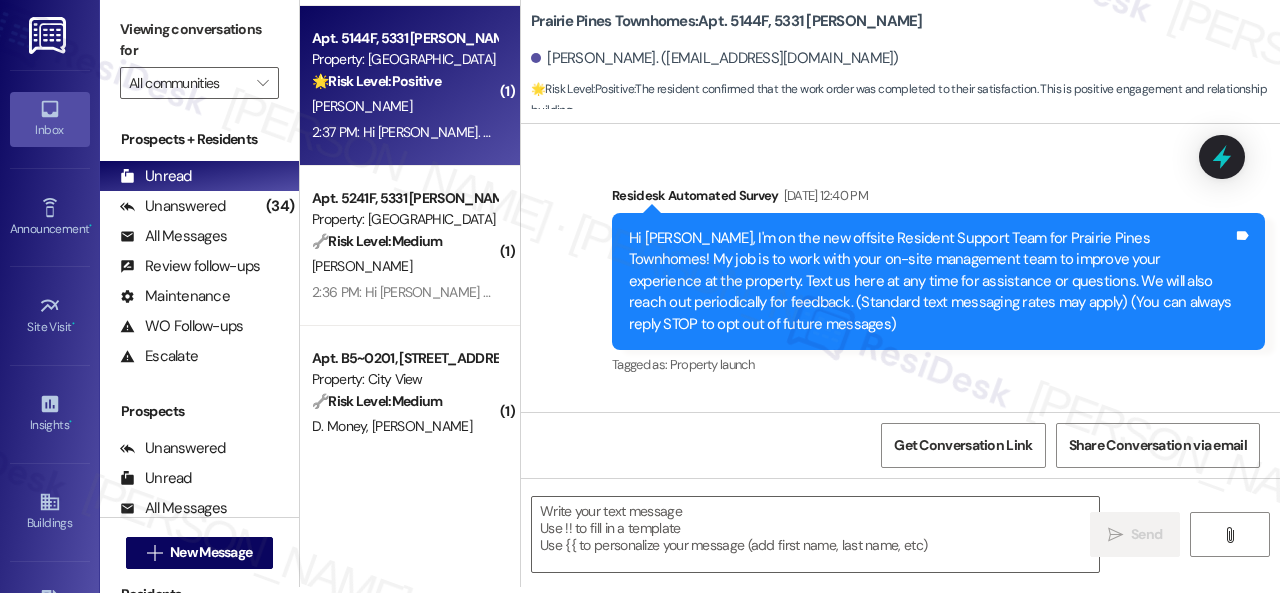 scroll, scrollTop: 0, scrollLeft: 0, axis: both 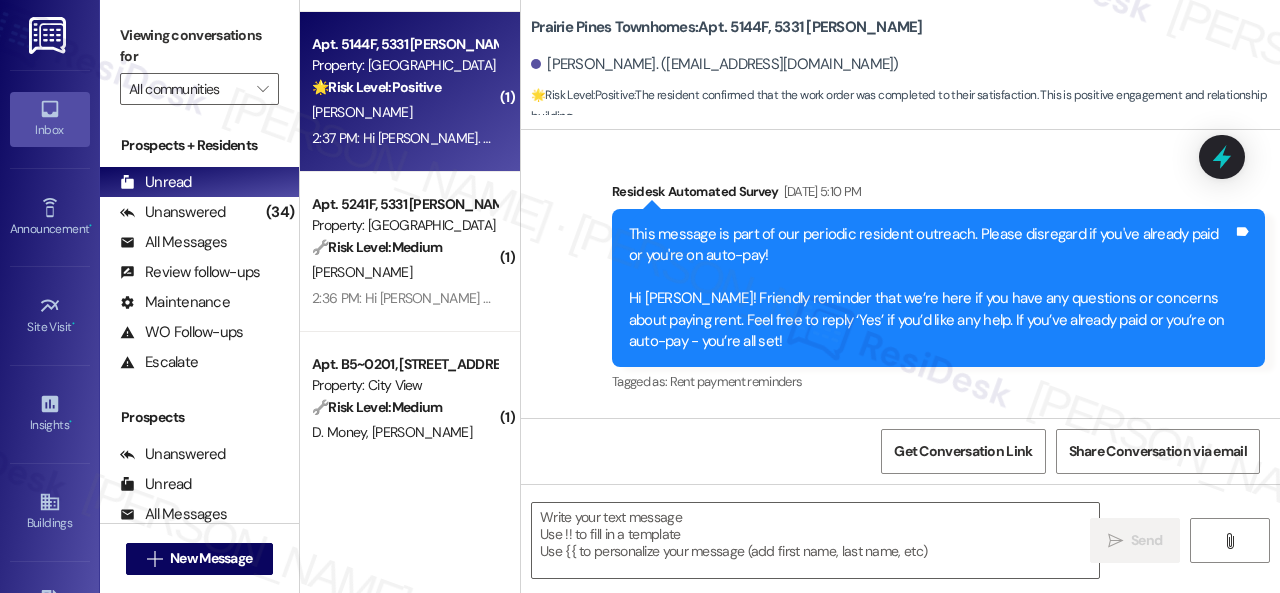 type on "Fetching suggested responses. Please feel free to read through the conversation in the meantime." 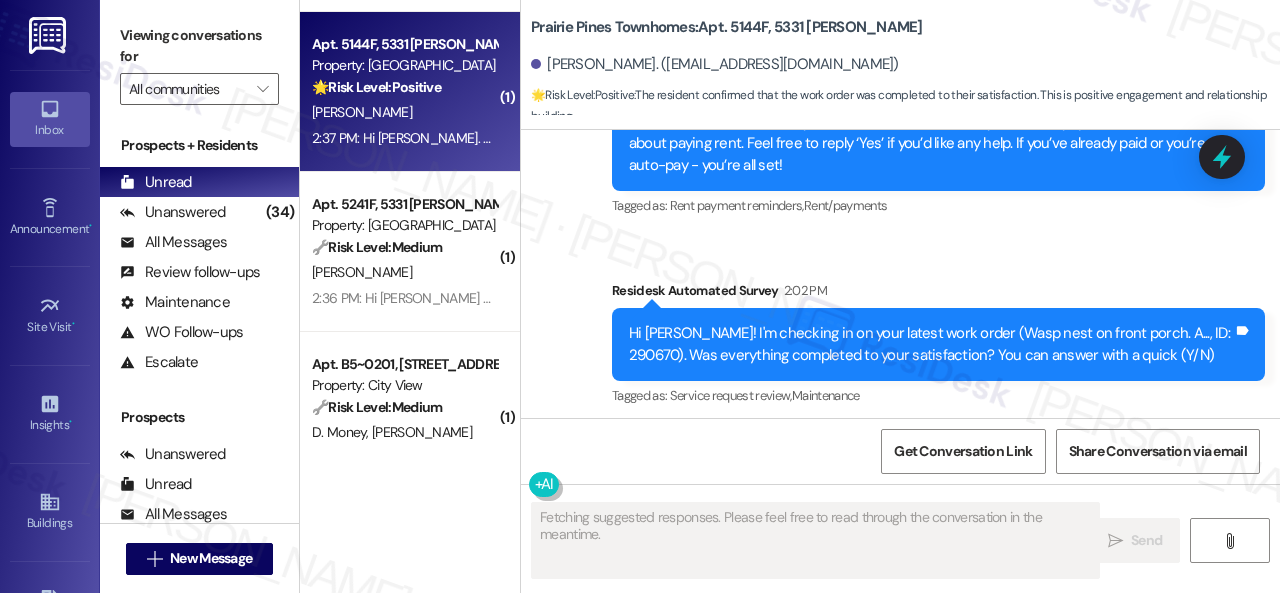 scroll, scrollTop: 2366, scrollLeft: 0, axis: vertical 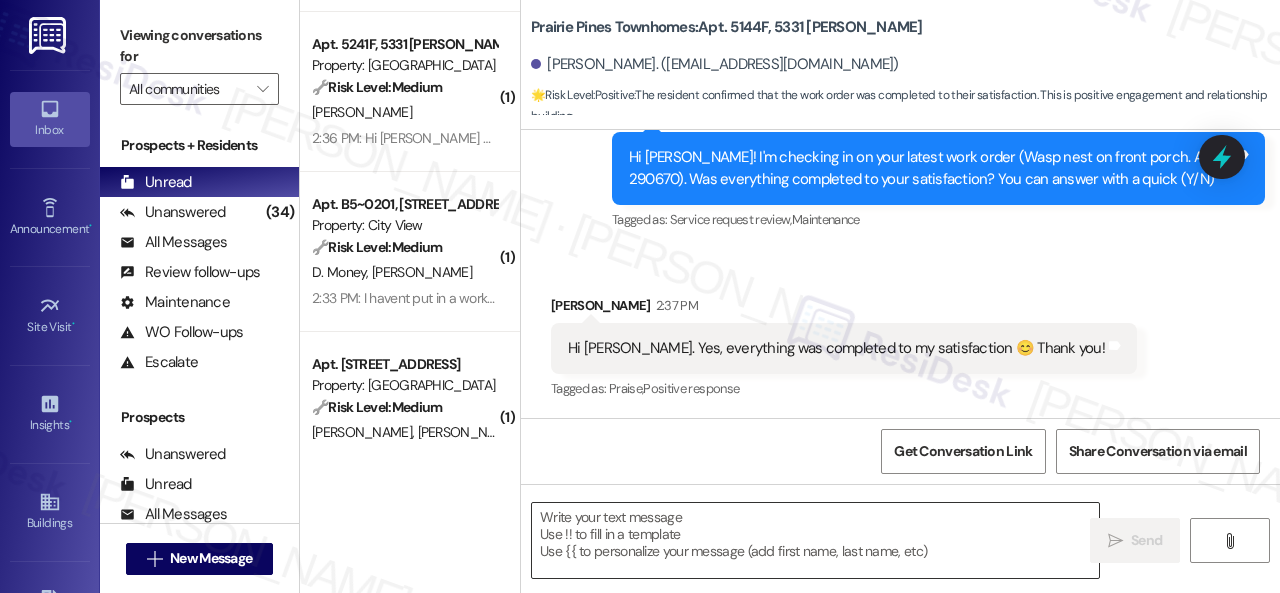 click at bounding box center (815, 540) 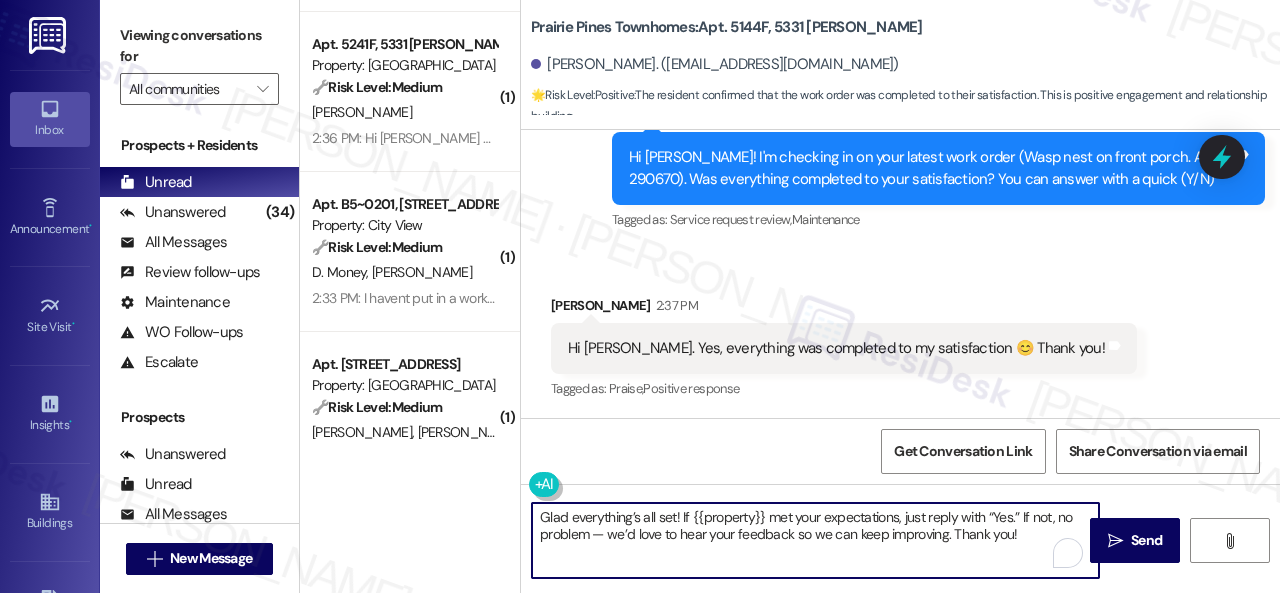 type on "Glad everything’s all set! If {{property}} met your expectations, just reply with “Yes.” If not, no problem — we’d love to hear your feedback so we can keep improving. Thank you!" 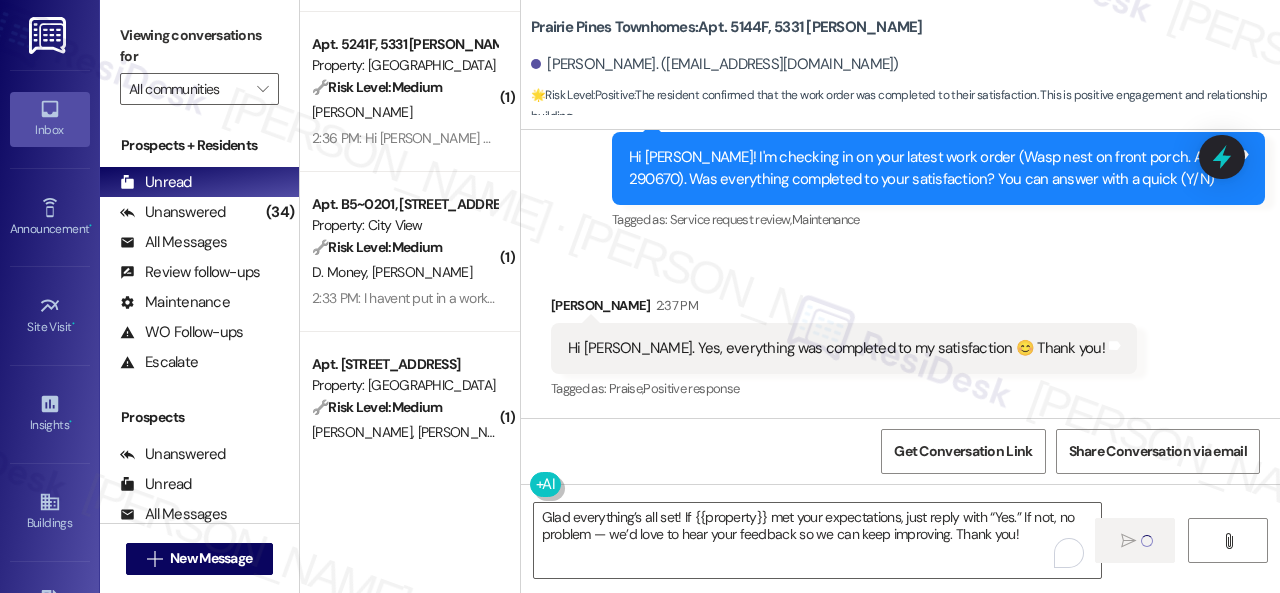 type 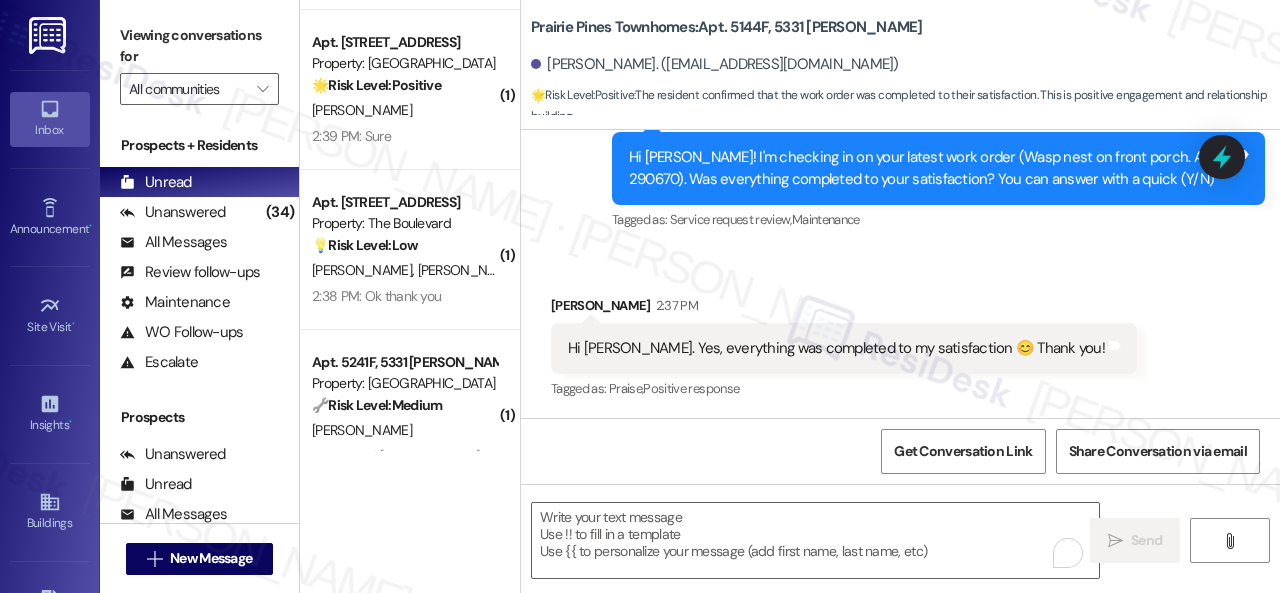 scroll, scrollTop: 68, scrollLeft: 0, axis: vertical 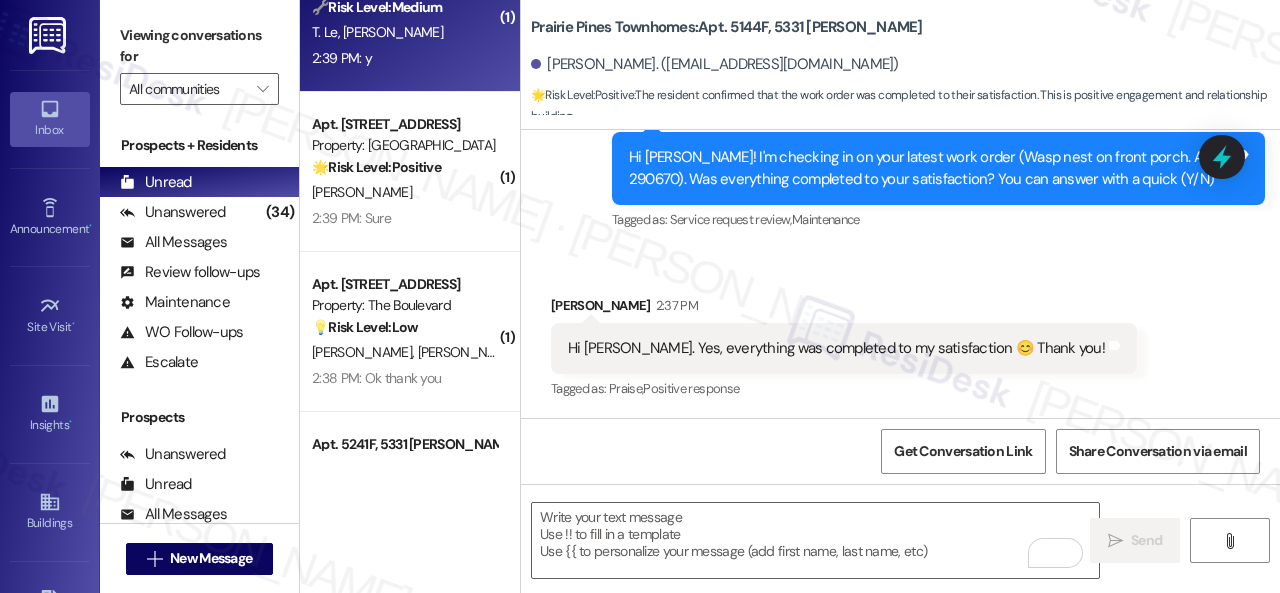 click on "2:39 PM: y 2:39 PM: y" at bounding box center [404, 58] 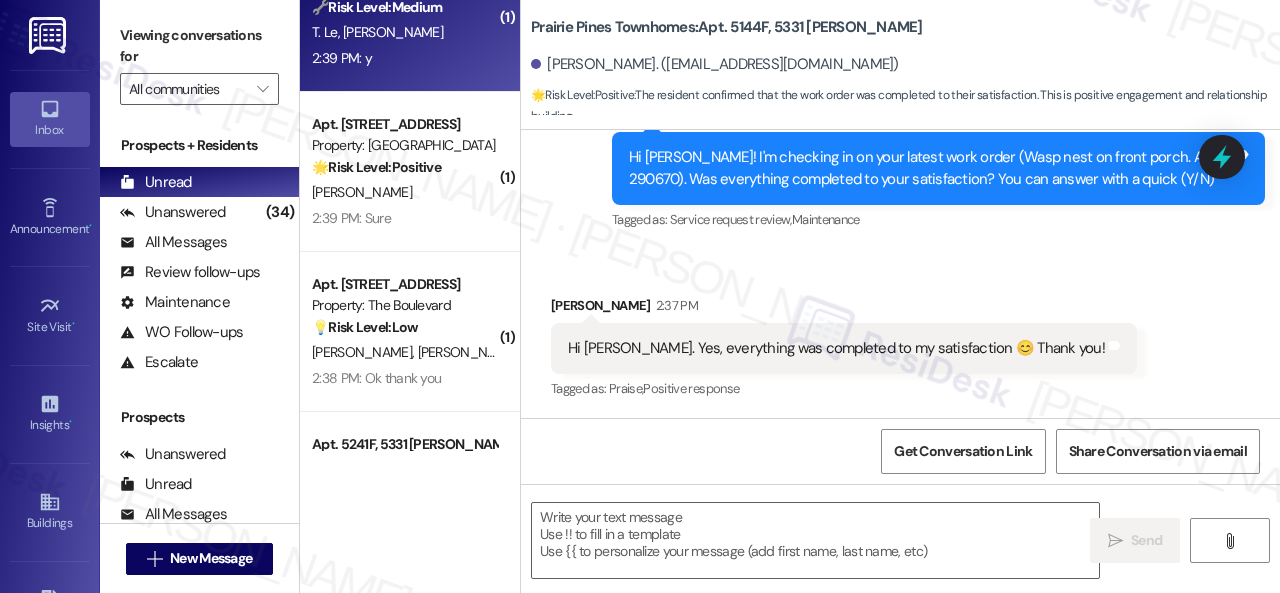 type on "Fetching suggested responses. Please feel free to read through the conversation in the meantime." 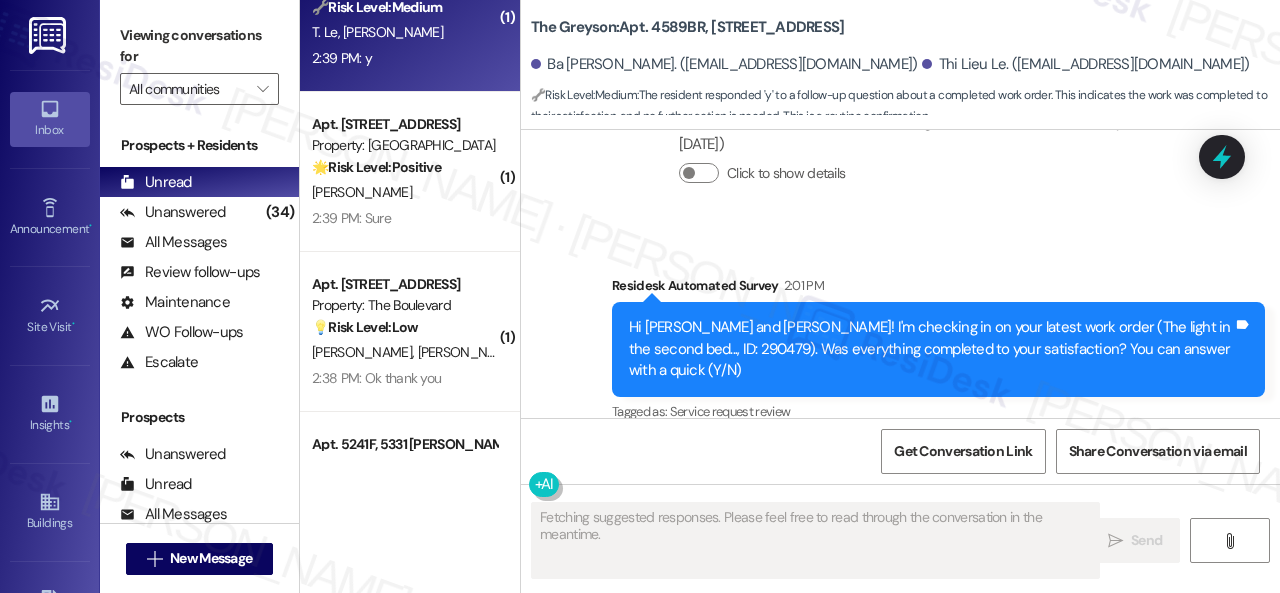 scroll, scrollTop: 2617, scrollLeft: 0, axis: vertical 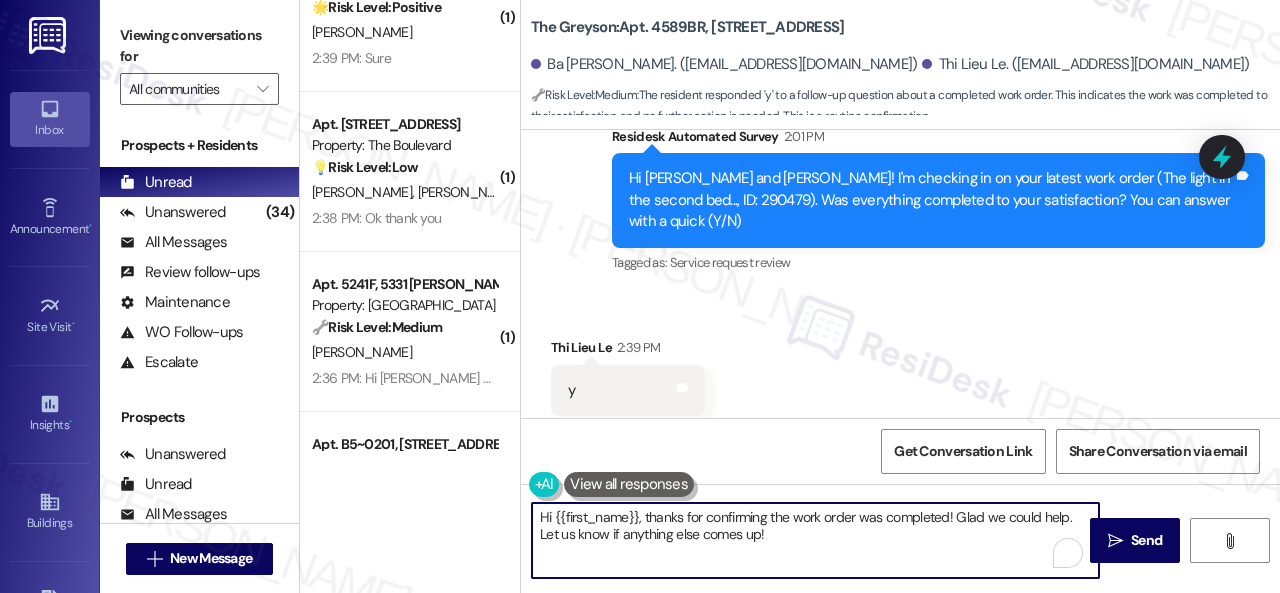 drag, startPoint x: 804, startPoint y: 542, endPoint x: 515, endPoint y: 475, distance: 296.6648 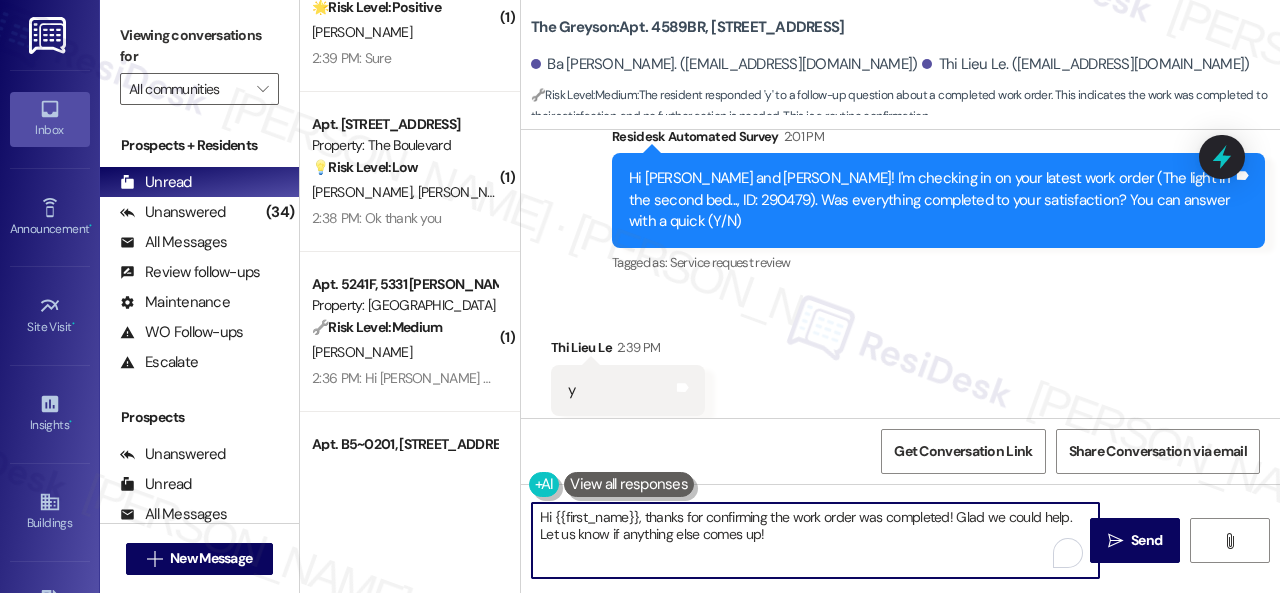 click on "( 1 ) Apt. [STREET_ADDRESS] Property: Spring Creek 🌟  Risk Level:  Positive The conversation shows positive engagement and relationship building. The resident confirmed the work order was completed to their satisfaction and agreed to write a review. This is a positive interaction. [PERSON_NAME] 2:39 PM: Sure 2:39 PM: Sure ( 1 ) Apt. 4716, [STREET_ADDRESS] Property: The Boulevard 💡  Risk Level:  Low The resident confirmed the work order was completed and requested pool access for additional residents. This is a non-essential request. [PERSON_NAME] [PERSON_NAME] [PERSON_NAME] 2:38 PM: Ok thank you  2:38 PM: Ok thank you  ( 1 ) Apt. 5241F, 5331 [PERSON_NAME] Property: [GEOGRAPHIC_DATA] Townhomes 🔧  Risk Level:  Medium The resident is indicating they don't recognize the work order. This suggests a possible miscommunication or error in the work order system, but does not indicate an immediate safety or financial risk. It requires investigation but is not urgent. J. Snow ( 1 ) Apt. B5~0201, [STREET_ADDRESS] 🔧 ( 1 )" at bounding box center [790, 296] 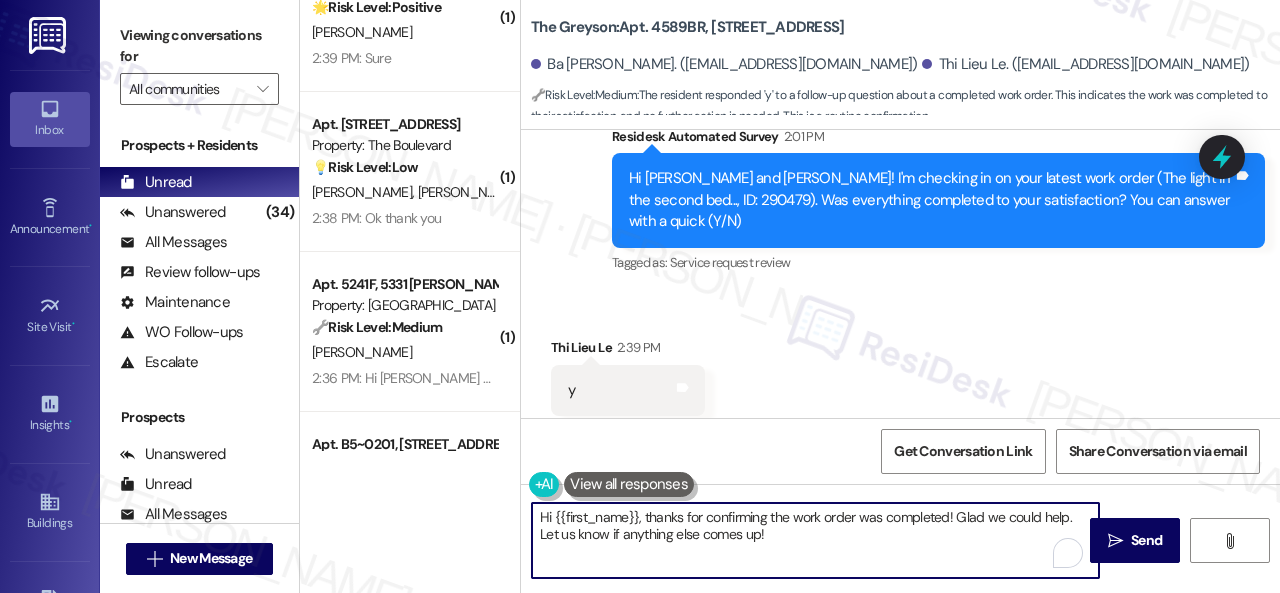 paste on "Glad everything’s all set! If {{property}} met your expectations, just reply with “Yes.” If not, no problem — we’d love to hear your feedback so we can keep improving. Thank you" 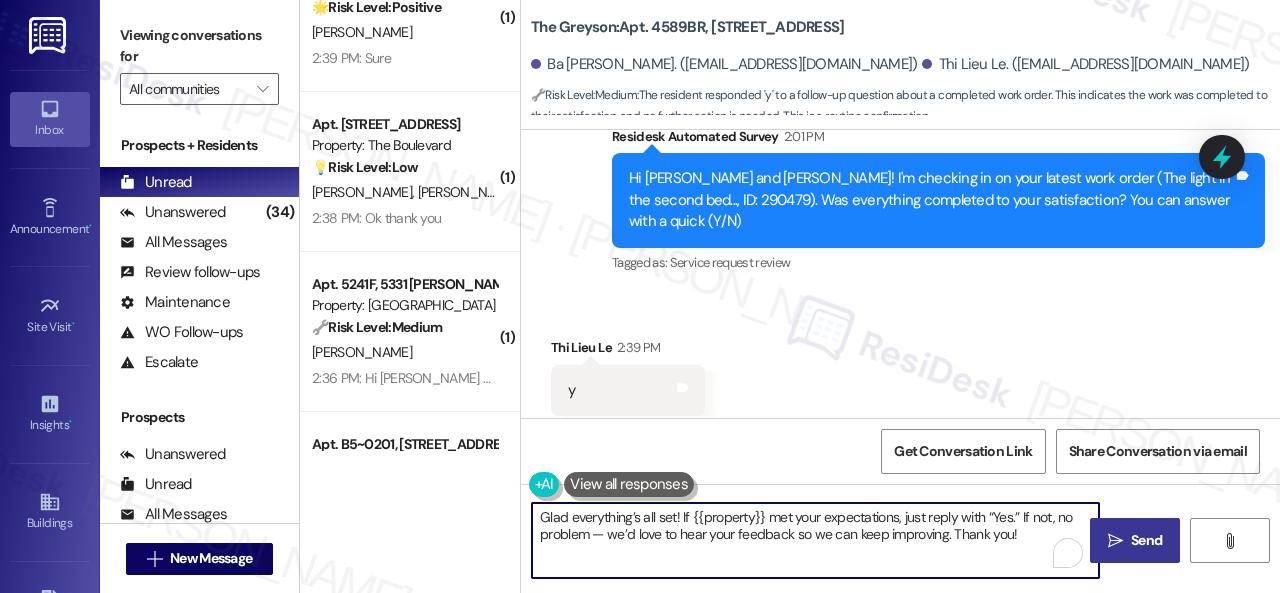 type on "Glad everything’s all set! If {{property}} met your expectations, just reply with “Yes.” If not, no problem — we’d love to hear your feedback so we can keep improving. Thank you!" 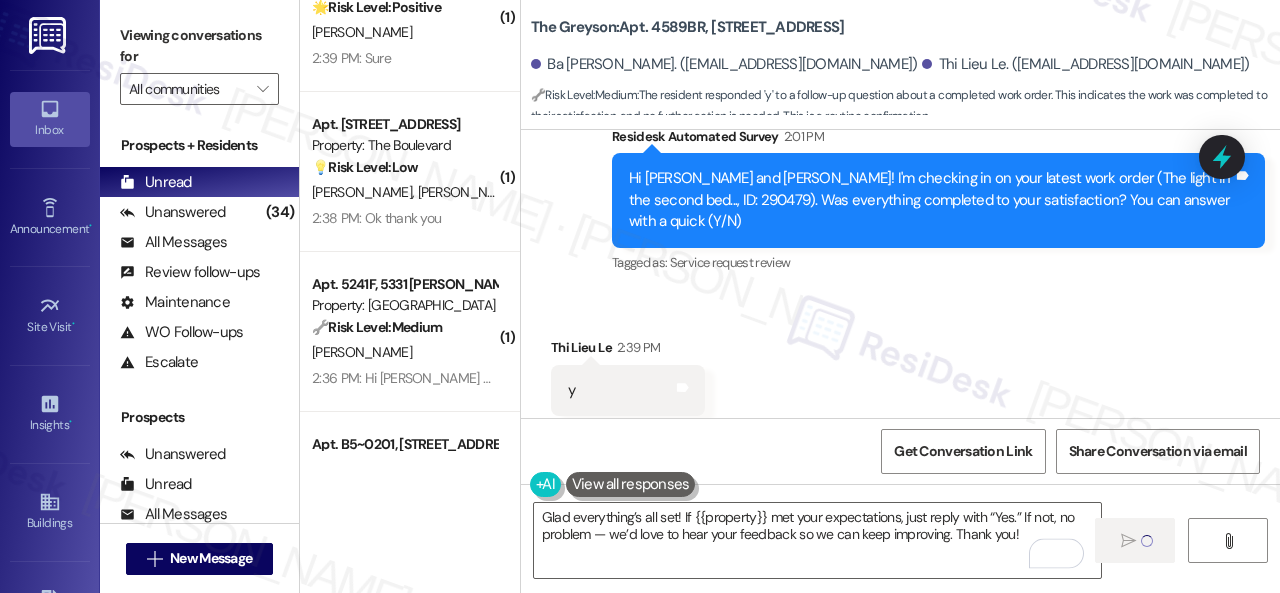 type 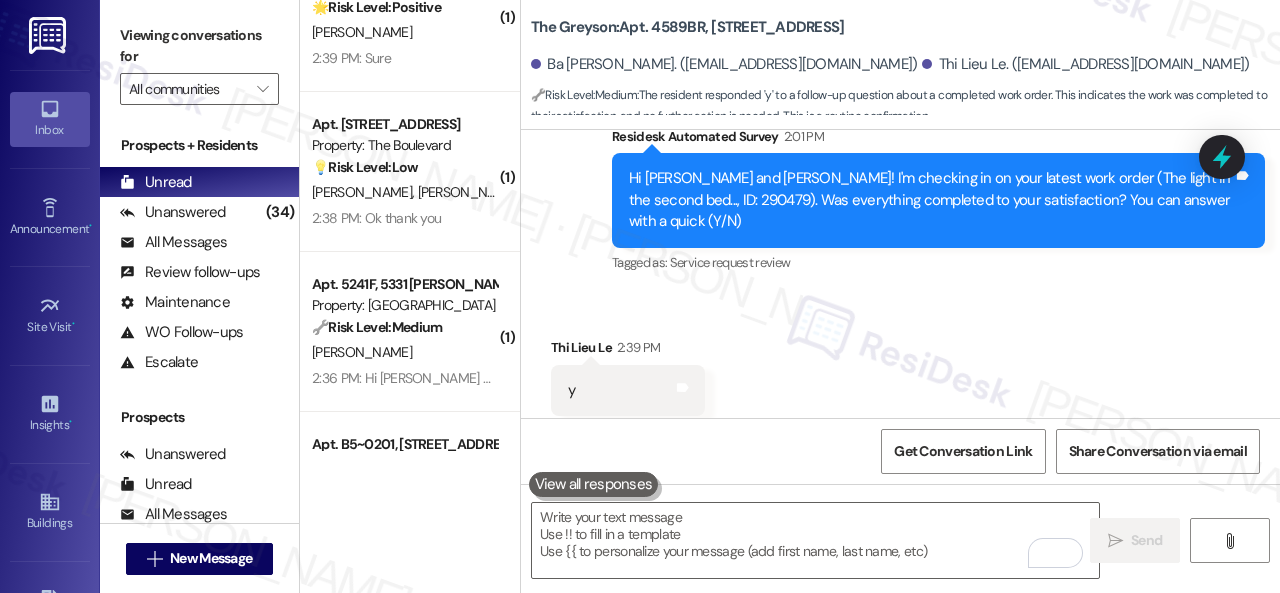 click on "Received via SMS Thi Lieu Le 2:39 PM y Tags and notes Tagged as:   Positive response Click to highlight conversations about Positive response" at bounding box center (900, 376) 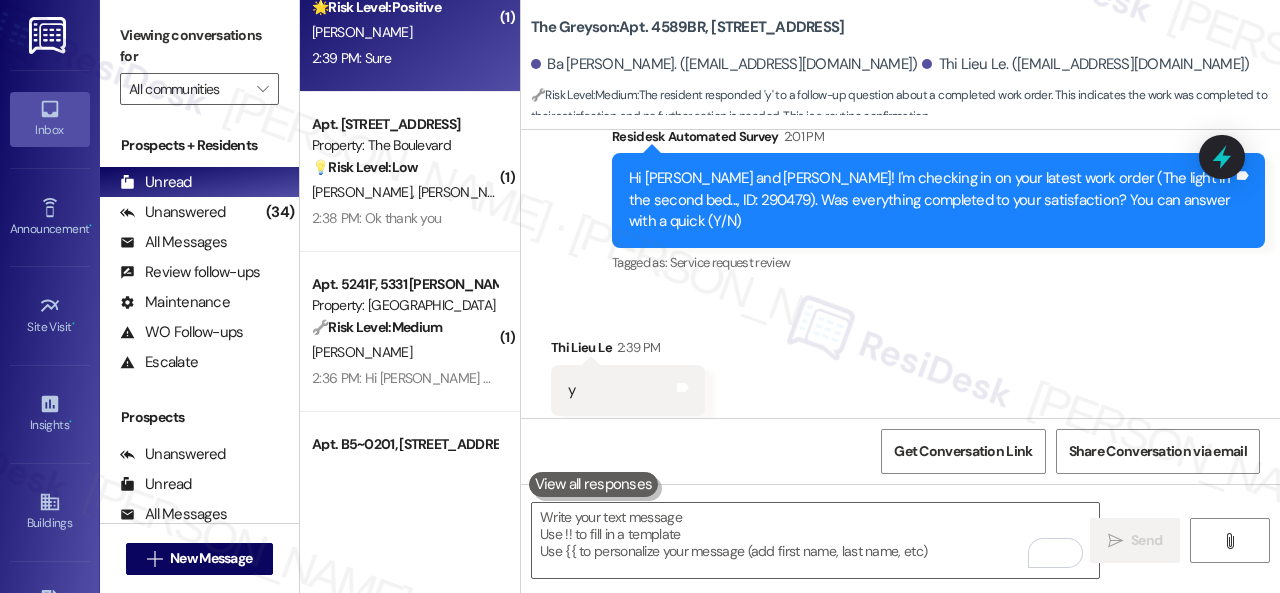 click on "2:39 PM: Sure 2:39 PM: Sure" at bounding box center [404, 58] 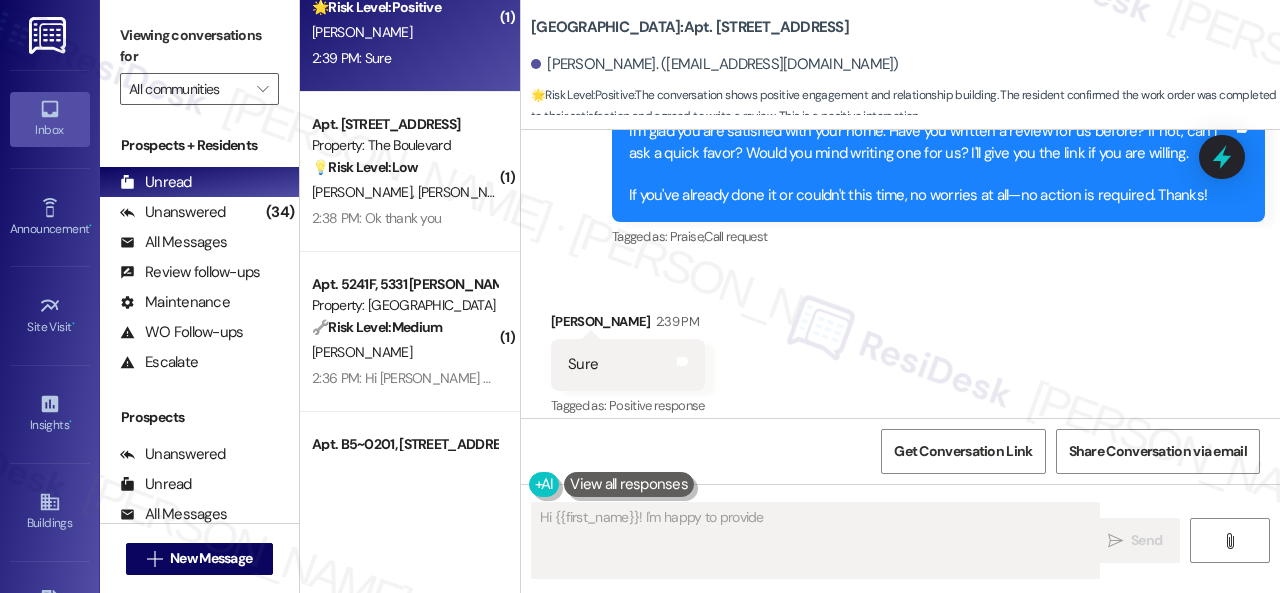 scroll, scrollTop: 986, scrollLeft: 0, axis: vertical 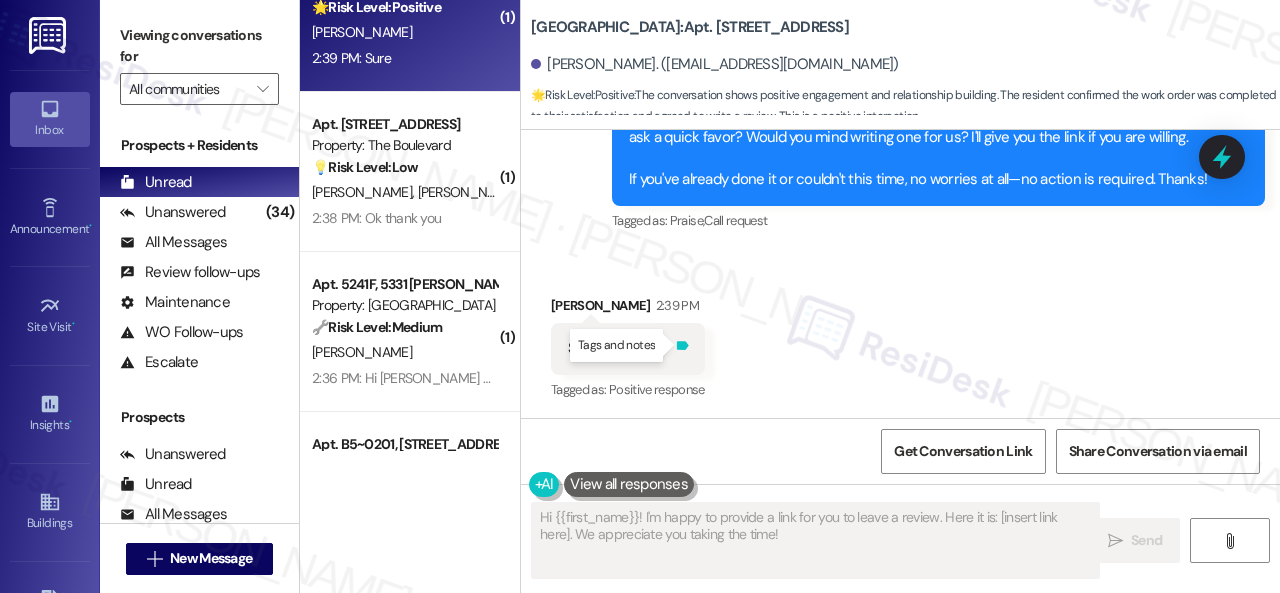 click 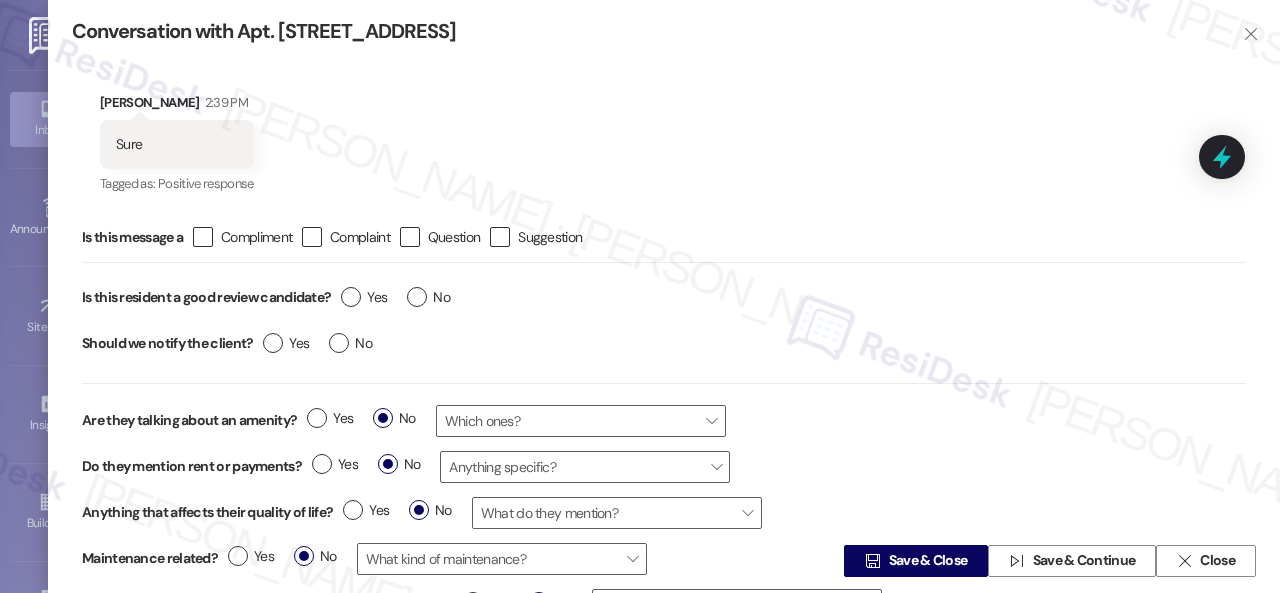 type on "Hey {{first_name}}! I'm happy to send you the link for the review. Here it is: [insert link here]." 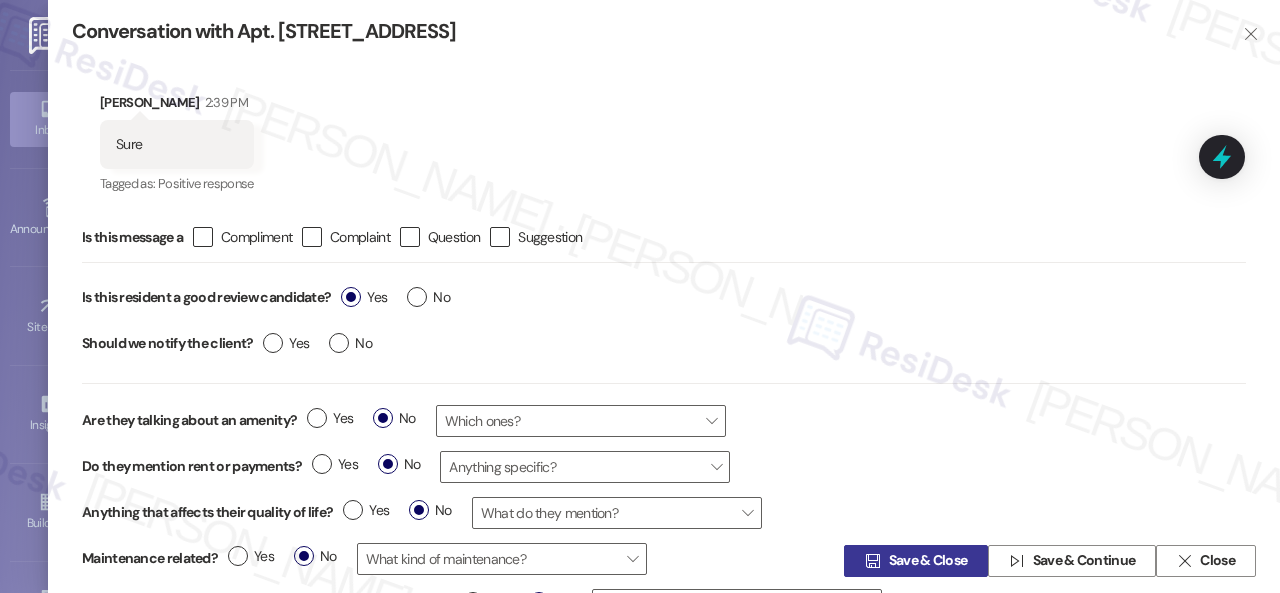 type on "Hey {{first_name}}! I'm happy to send you the link for the review. Here it is: [insert link here]. Let me know if you have any questions!" 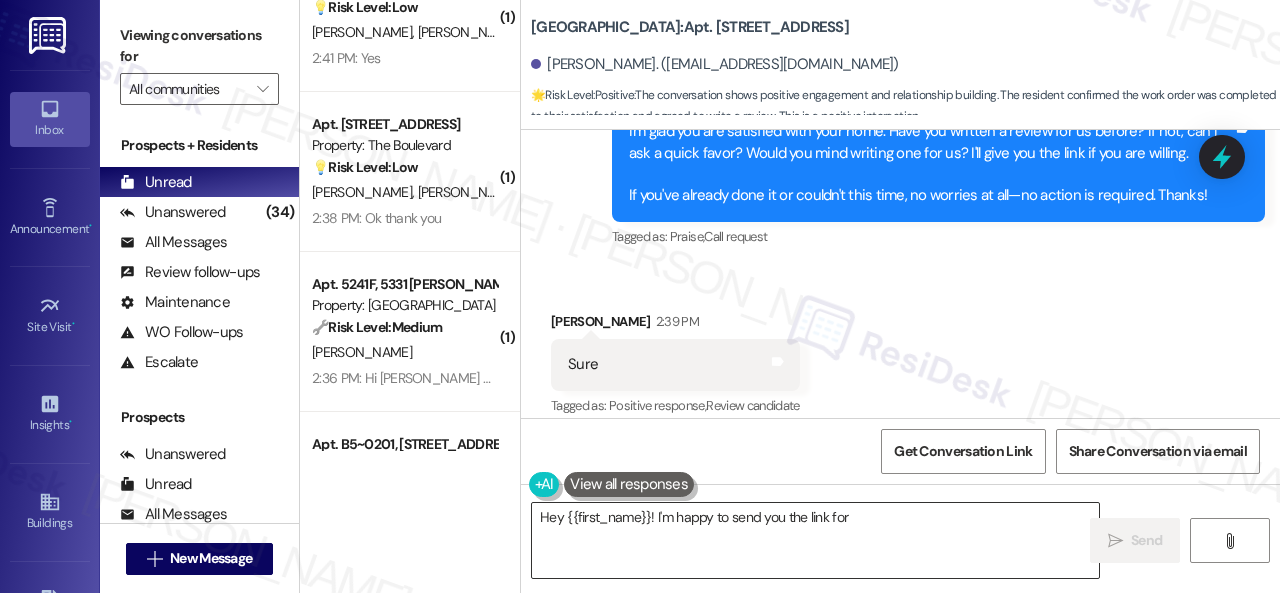 scroll, scrollTop: 986, scrollLeft: 0, axis: vertical 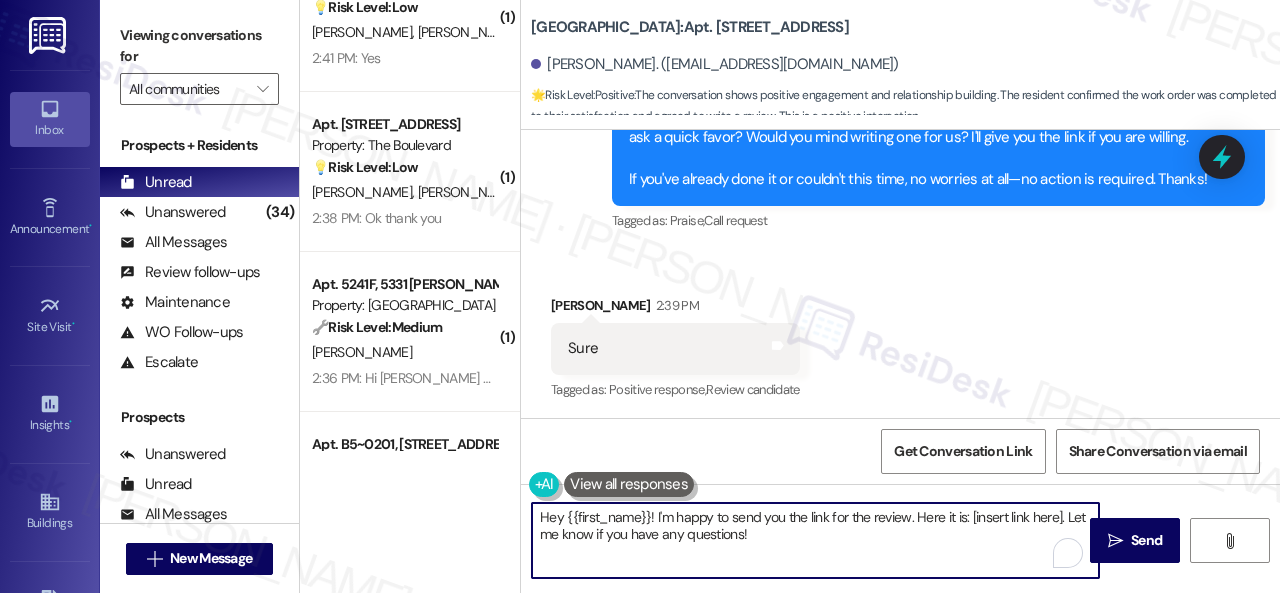 drag, startPoint x: 782, startPoint y: 541, endPoint x: 462, endPoint y: 461, distance: 329.84845 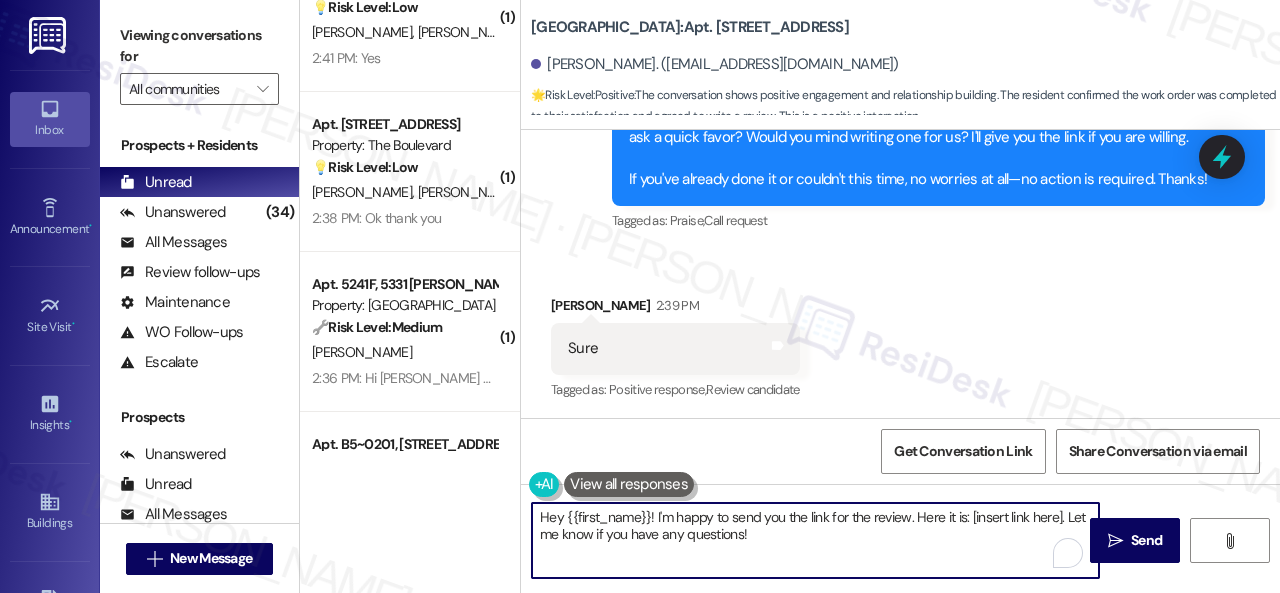 click on "( 1 ) Apt. 518, 4101 S Custer Rd Property: Craig Ranch 💡  Risk Level:  Low The resident confirmed that the pest control work order was completed to their satisfaction. This is a customer satisfaction follow-up. S. Chadalavada S. Guntupalli 2:41 PM: Yes  2:41 PM: Yes  ( 1 ) Apt. 4716, 4800 Skyline Dr Property: The Boulevard 💡  Risk Level:  Low The resident confirmed the work order was completed and requested pool access for additional residents. This is a non-essential request. A. Hendricks J. Martin A. Hendricks 2:38 PM: Ok thank you  2:38 PM: Ok thank you  ( 1 ) Apt. 5241F, 5331 Findley Property: Prairie Pines Townhomes 🔧  Risk Level:  Medium The resident is indicating they don't recognize the work order. This suggests a possible miscommunication or error in the work order system, but does not indicate an immediate safety or financial risk. It requires investigation but is not urgent. J. Snow 2:36 PM: Hi Sarah - this is Kelle. We didn't recognize this work order ( 1 ) Property: City View 🔧 Medium" at bounding box center (790, 296) 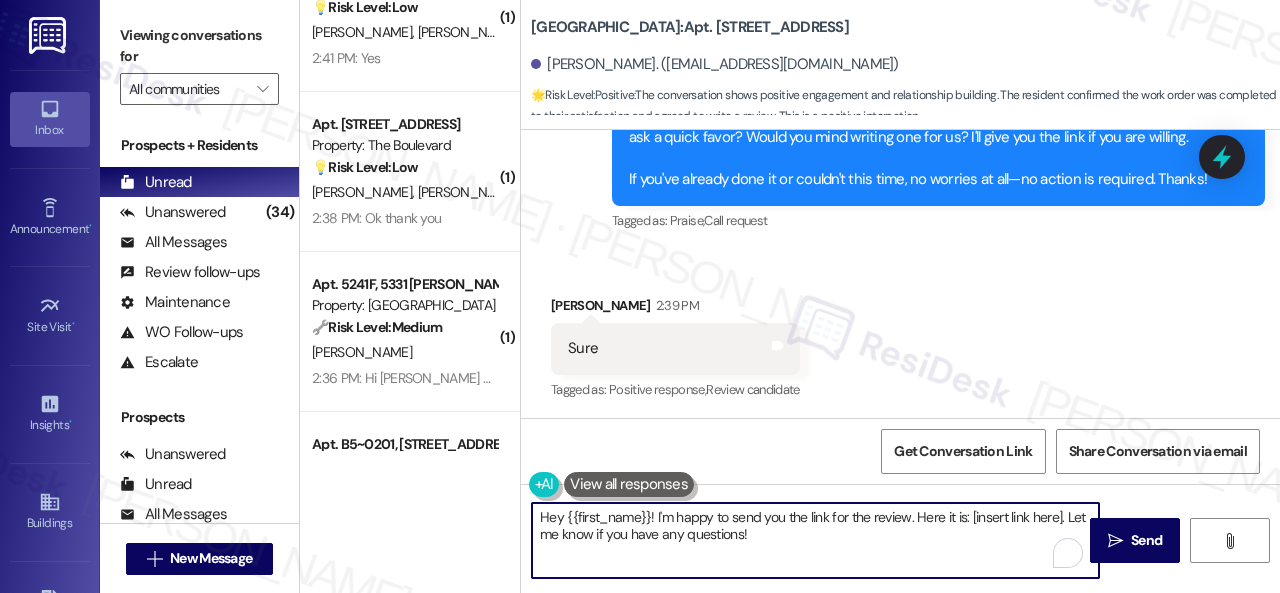 paste on "Thank you so much! It means a lot to us! Please take a moment to write a review here:
{{google_review_link}}
We truly appreciate your support! Let me know once you're done" 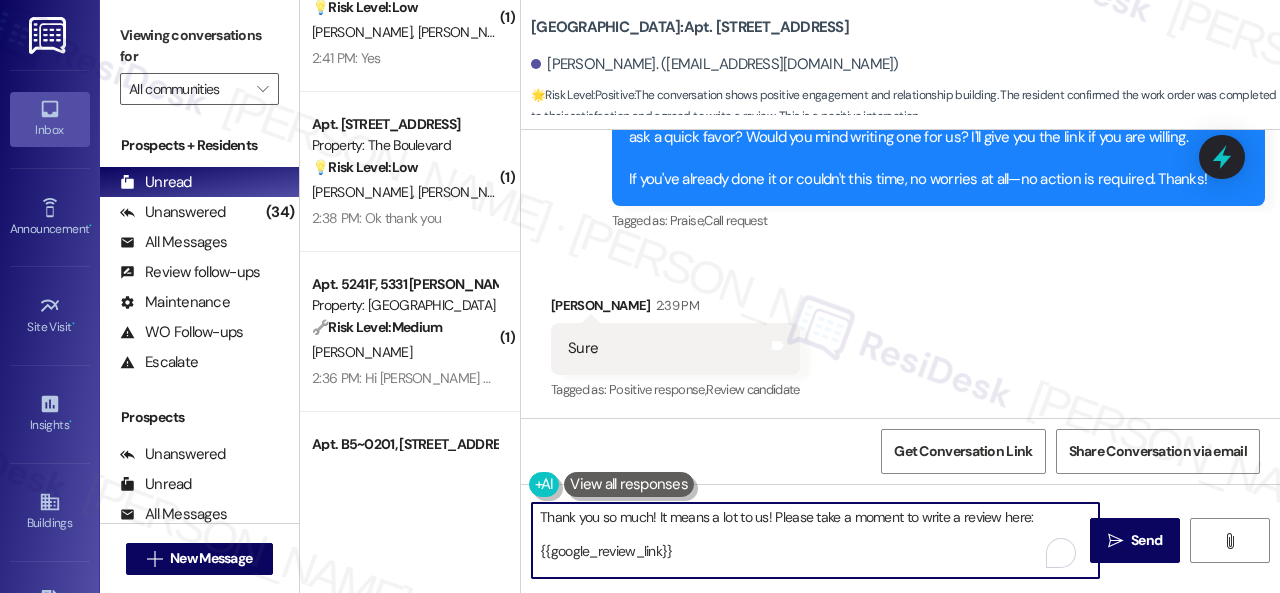 scroll, scrollTop: 16, scrollLeft: 0, axis: vertical 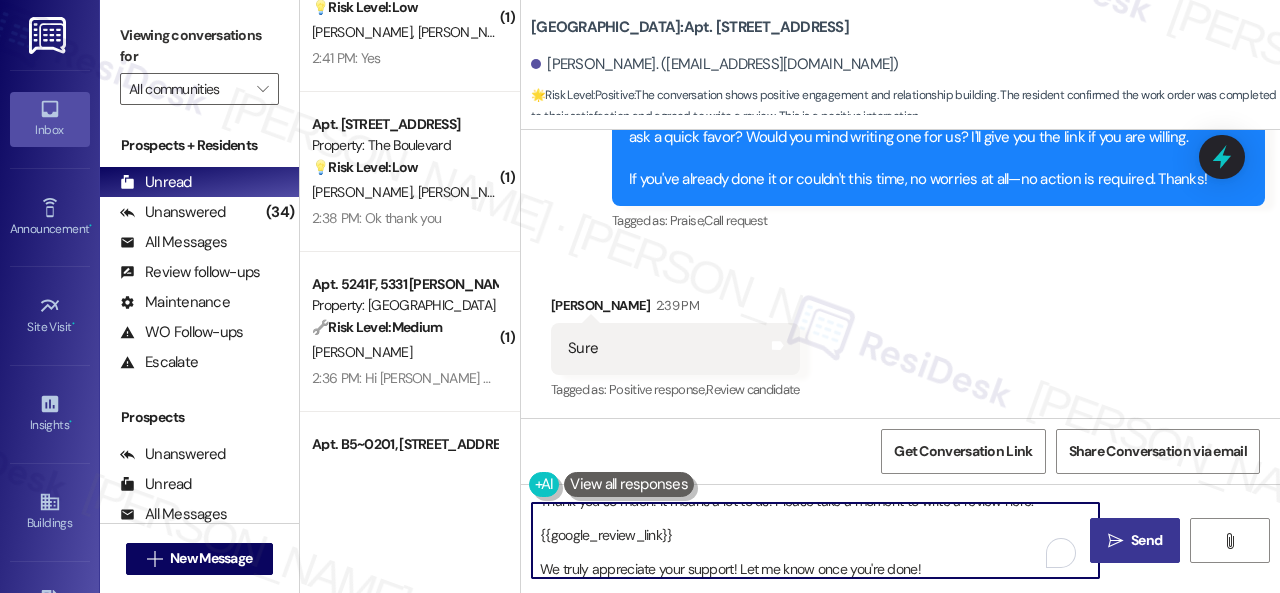 type on "Thank you so much! It means a lot to us! Please take a moment to write a review here:
{{google_review_link}}
We truly appreciate your support! Let me know once you're done!" 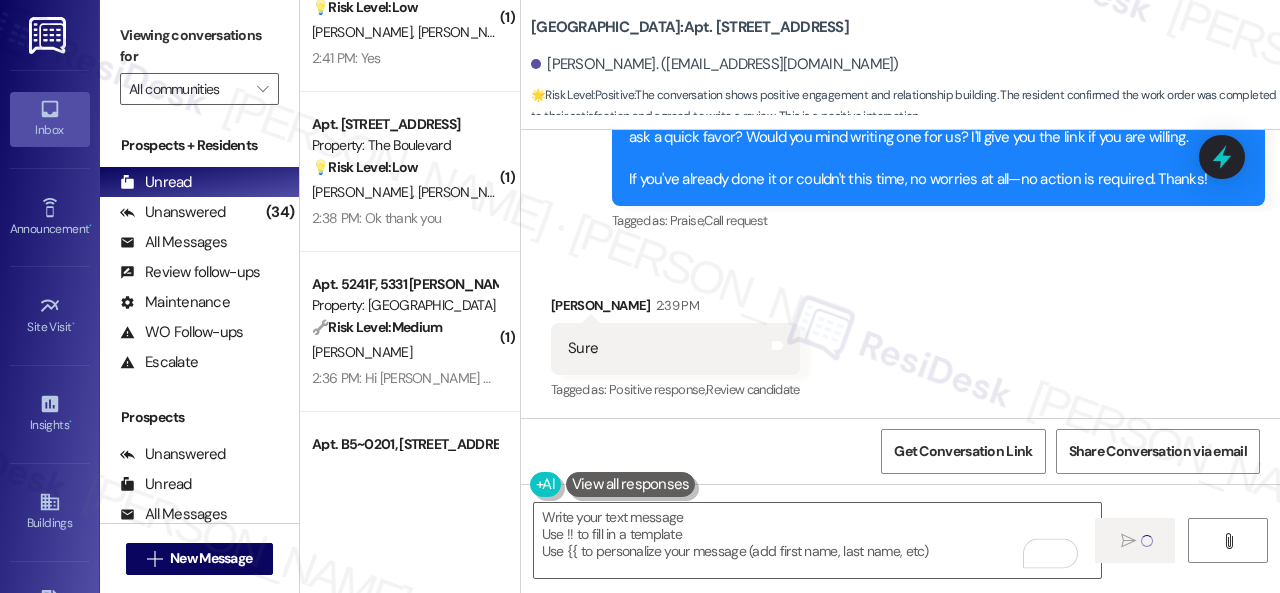 type on "Fetching suggested responses. Please feel free to read through the conversation in the meantime." 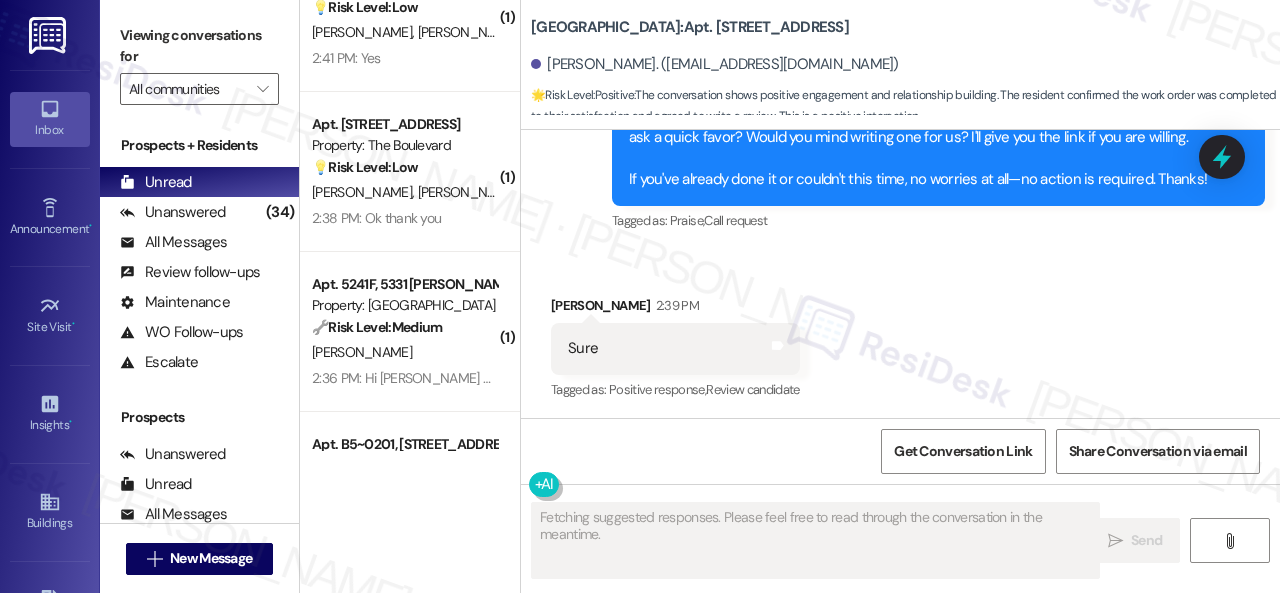 scroll, scrollTop: 0, scrollLeft: 0, axis: both 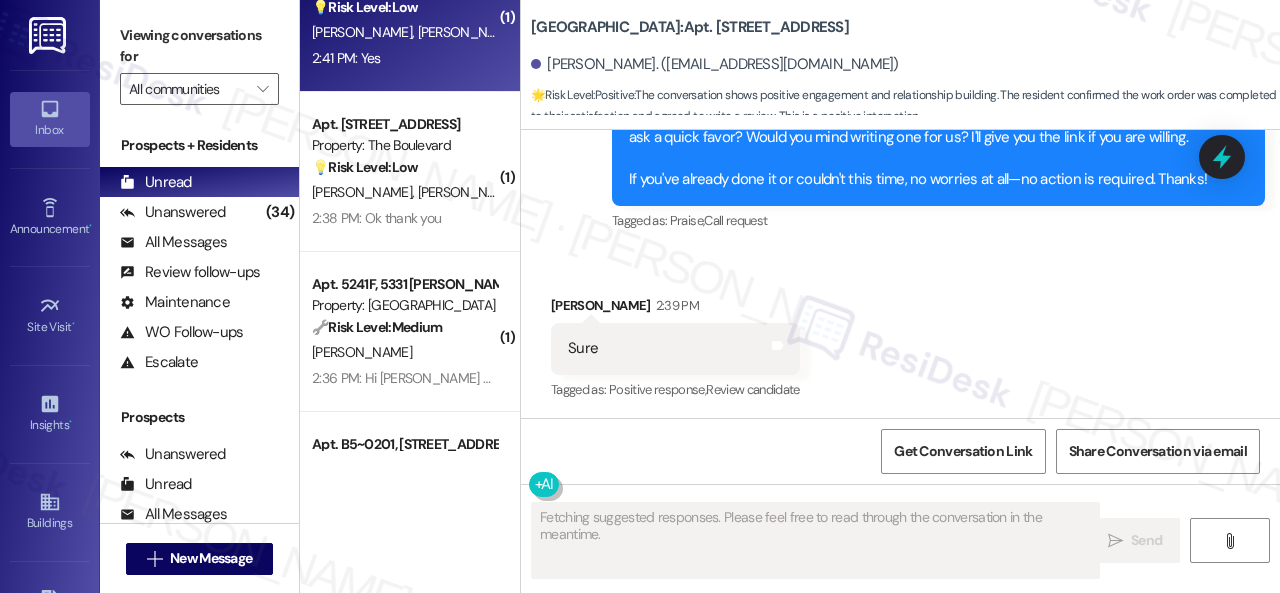 click on "2:41 PM: Yes  2:41 PM: Yes" at bounding box center (404, 58) 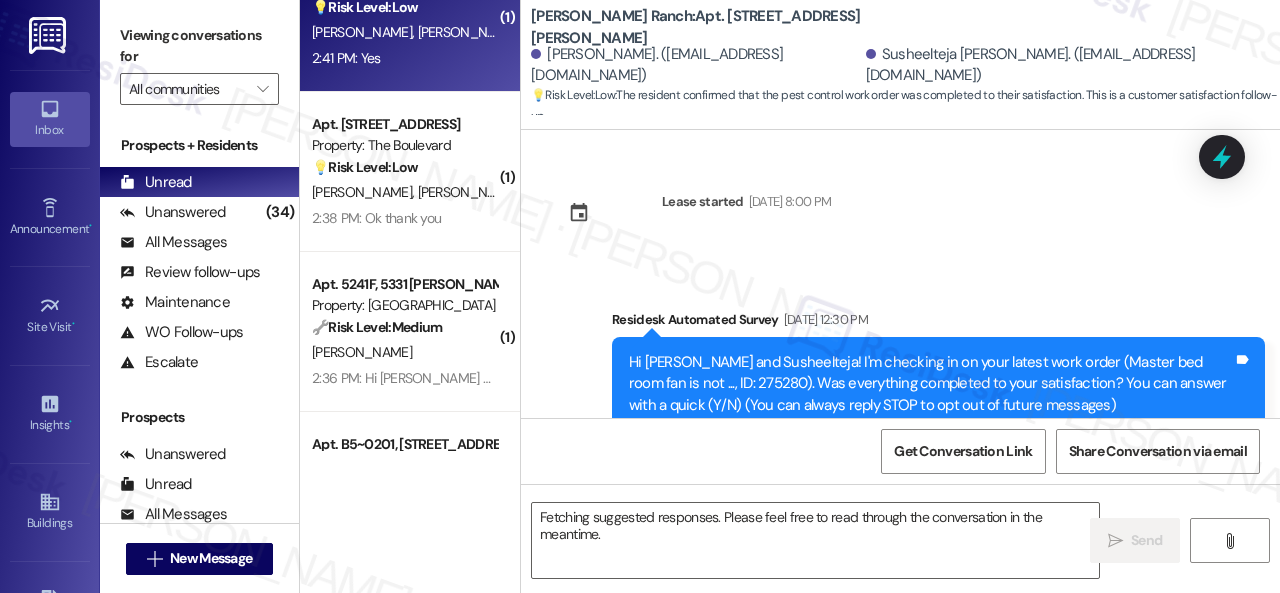 scroll, scrollTop: 13250, scrollLeft: 0, axis: vertical 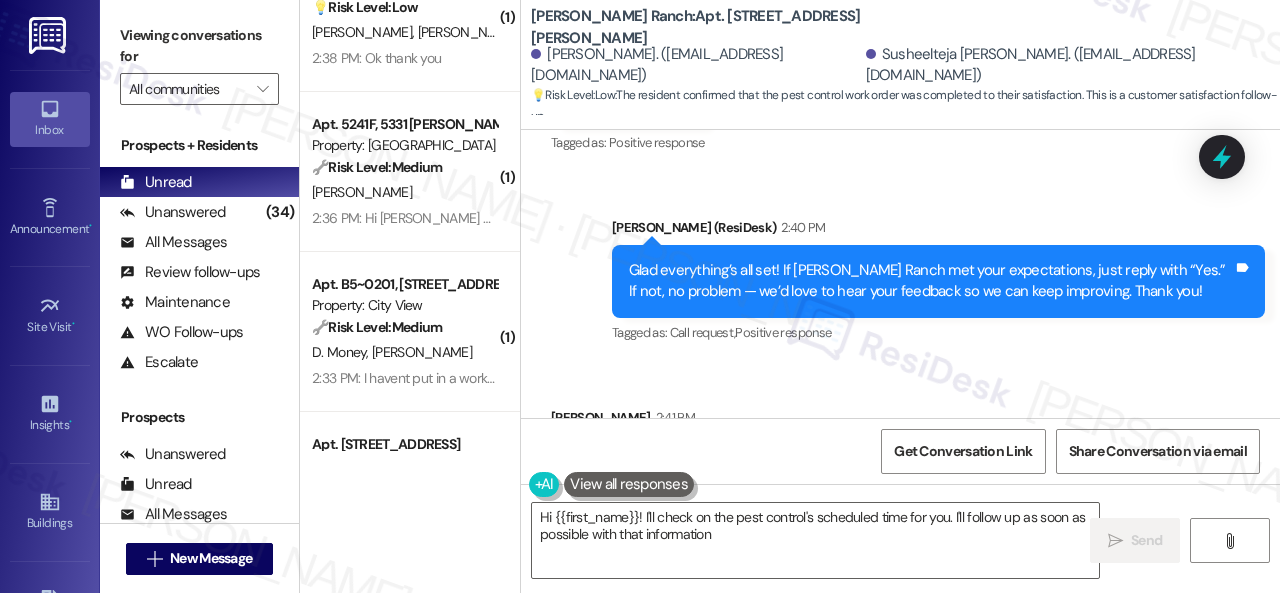type on "Hi {{first_name}}! I'll check on the pest control's scheduled time for you. I'll follow up as soon as possible with that information!" 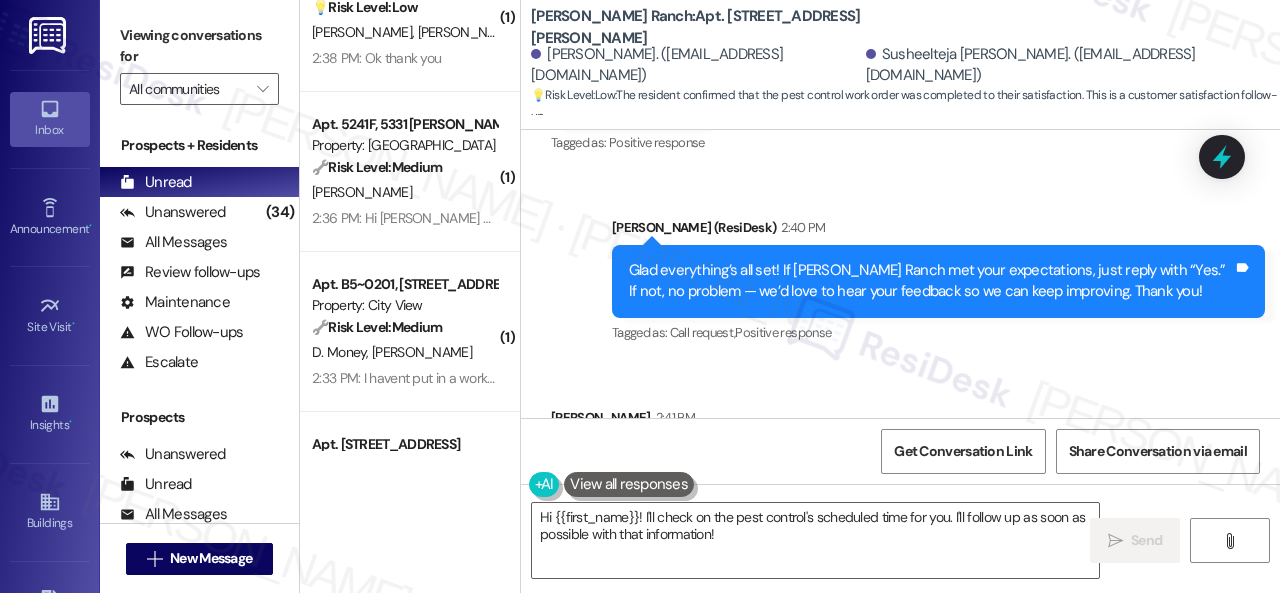 drag, startPoint x: 622, startPoint y: 255, endPoint x: 635, endPoint y: 329, distance: 75.13322 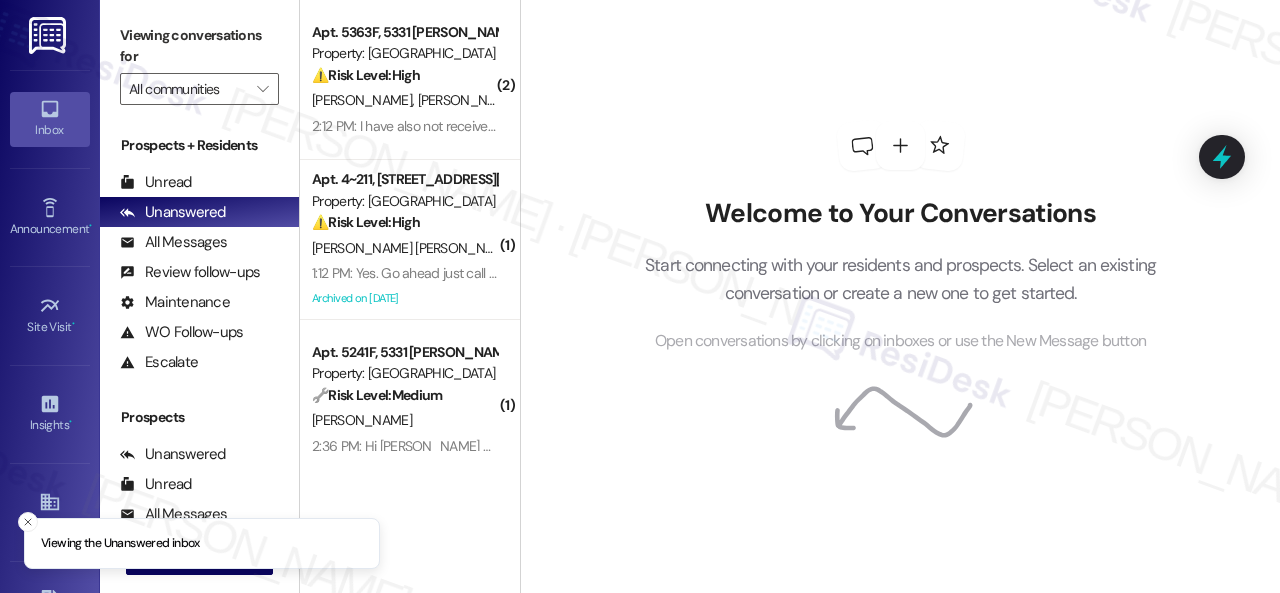scroll, scrollTop: 0, scrollLeft: 0, axis: both 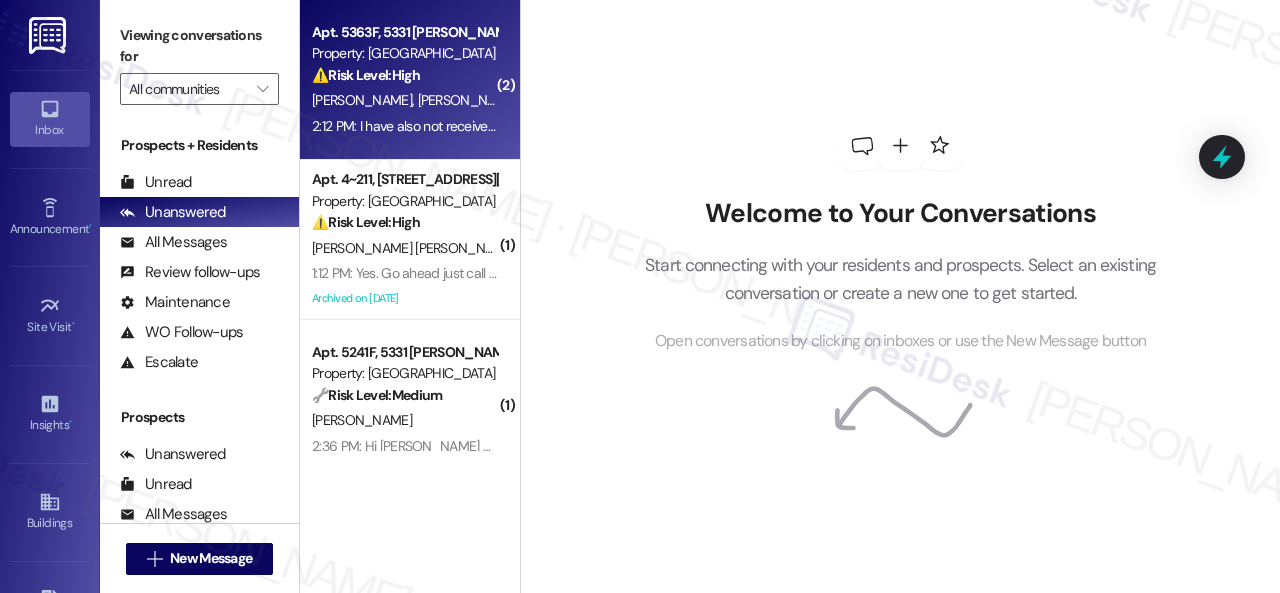 click on "[PERSON_NAME] [PERSON_NAME]" at bounding box center (404, 100) 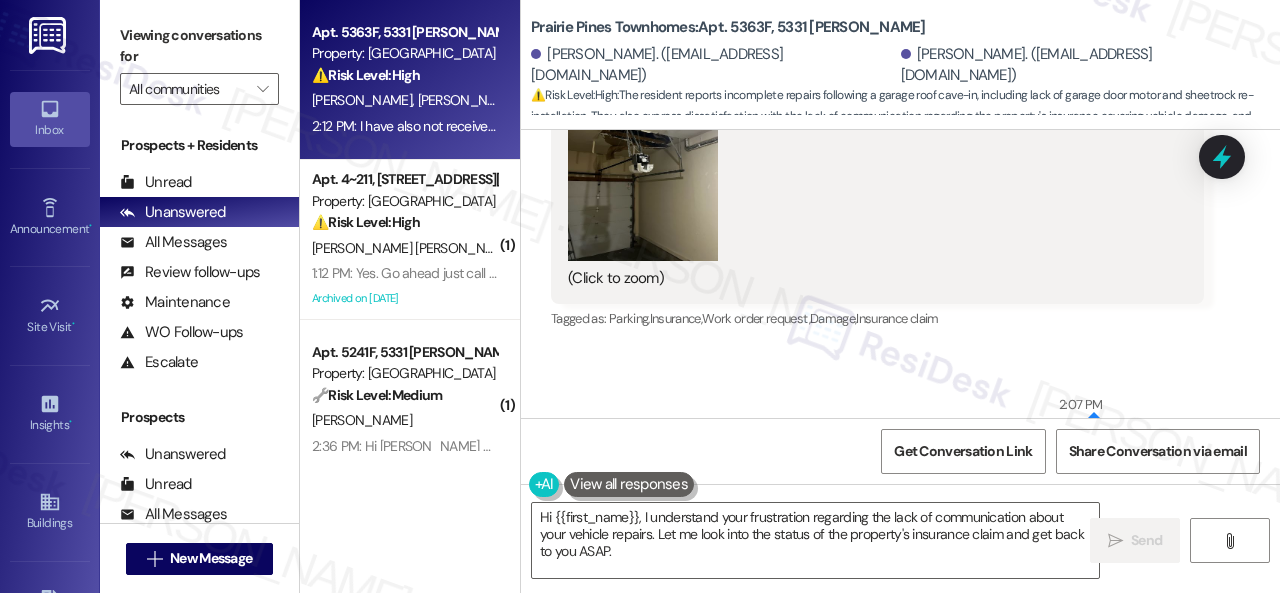 scroll, scrollTop: 717, scrollLeft: 0, axis: vertical 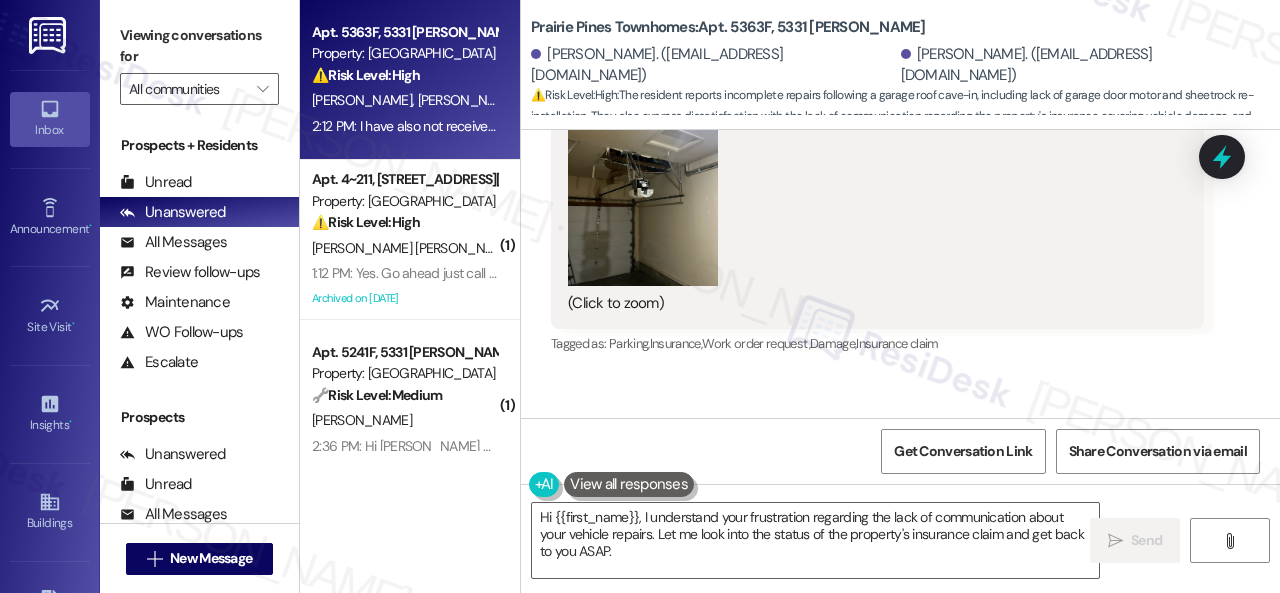 click at bounding box center [643, 186] 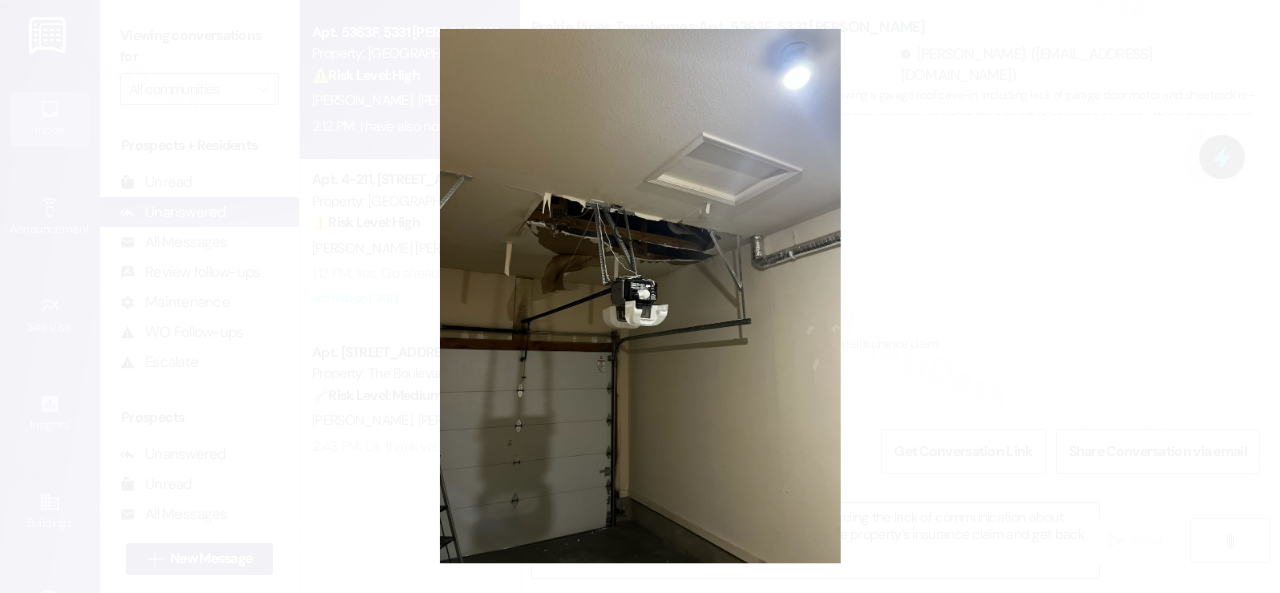 click at bounding box center (640, 296) 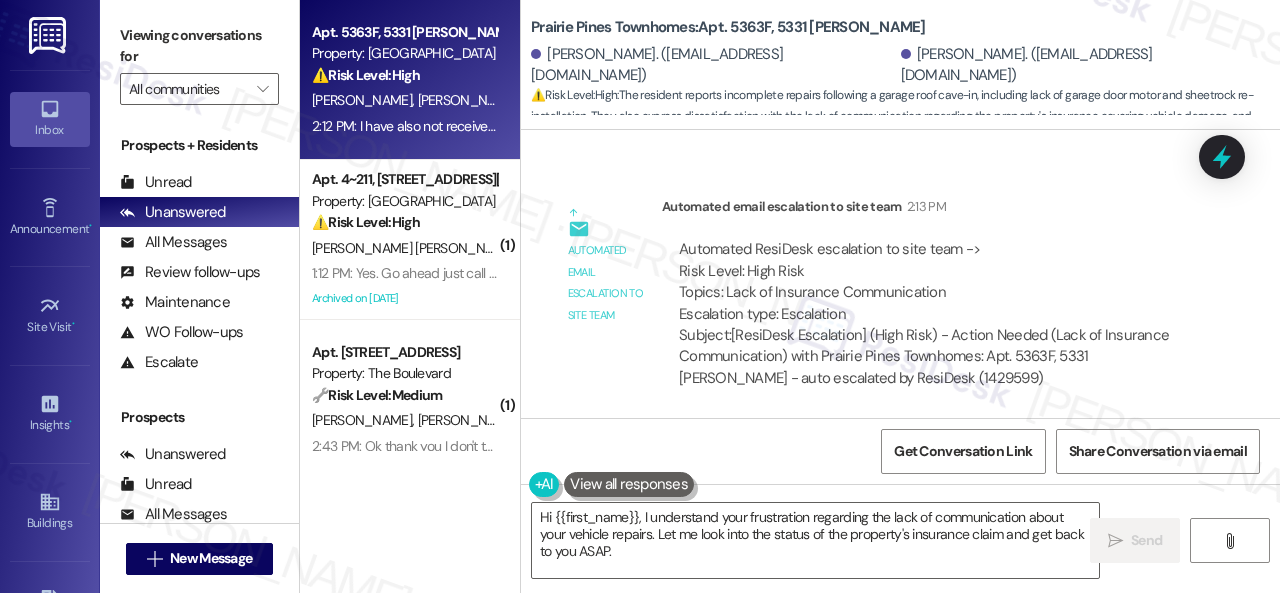 scroll, scrollTop: 1717, scrollLeft: 0, axis: vertical 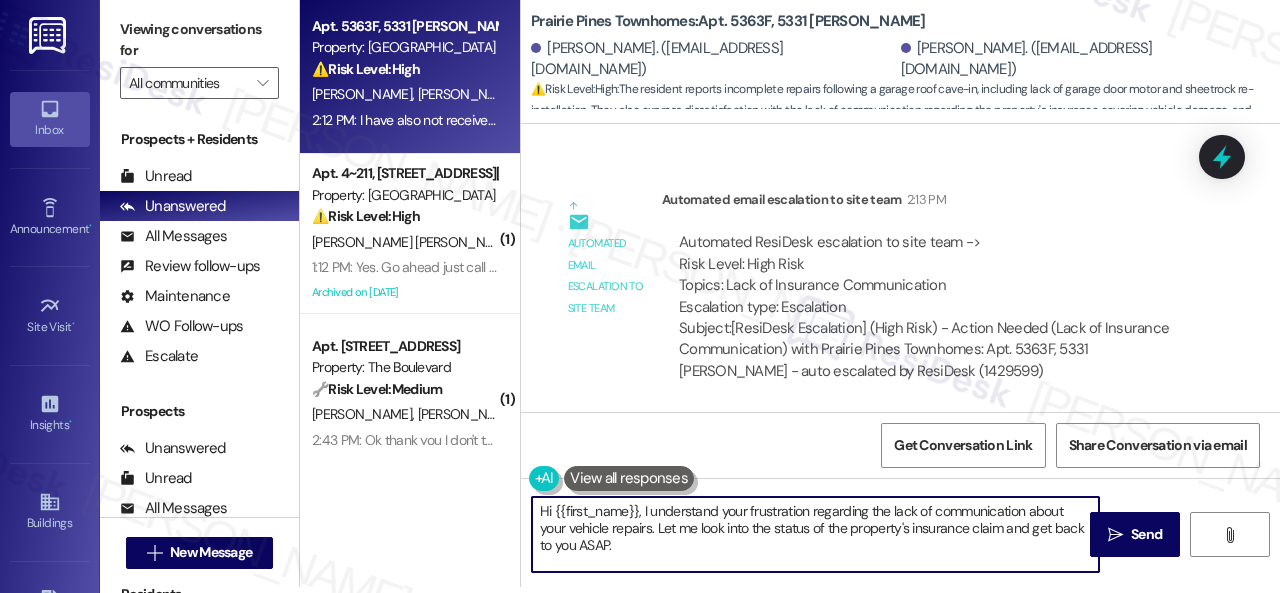 drag, startPoint x: 650, startPoint y: 529, endPoint x: 660, endPoint y: 551, distance: 24.166092 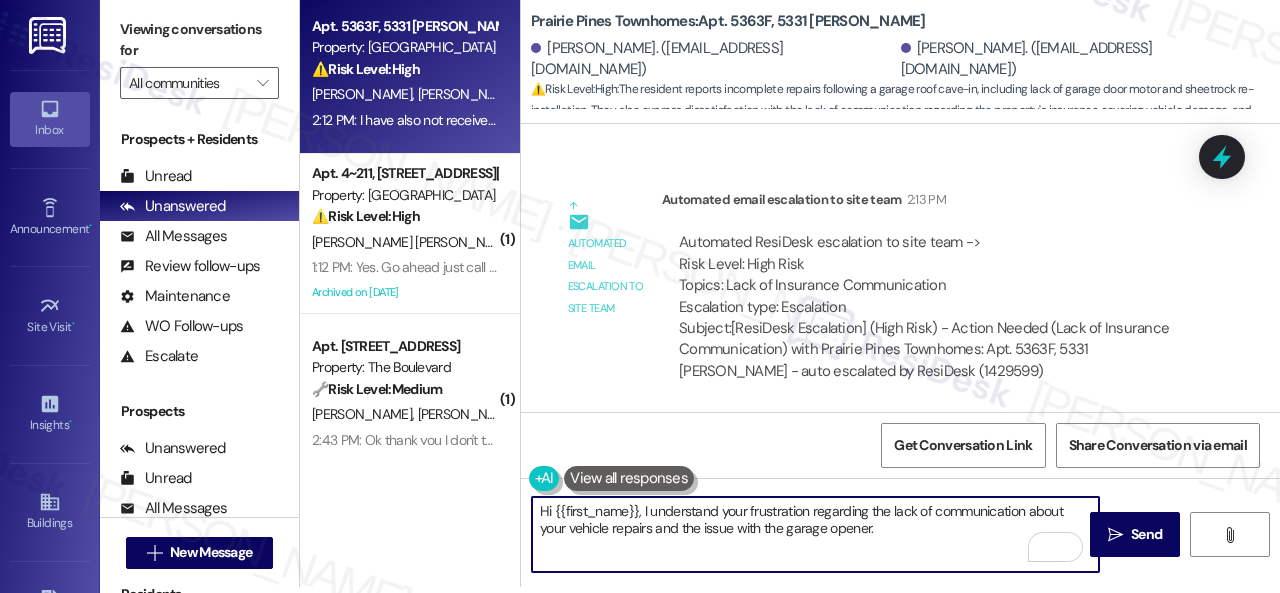 drag, startPoint x: 641, startPoint y: 511, endPoint x: 472, endPoint y: 492, distance: 170.0647 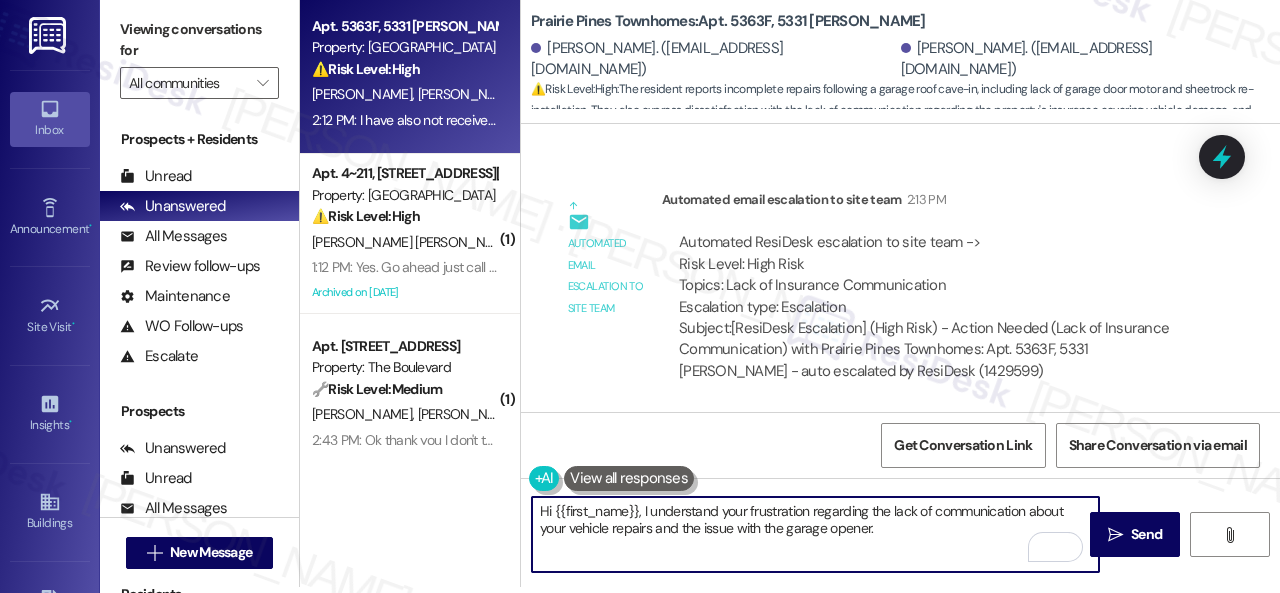 click on "Apt. 5363F, 5331 Findley Property: Prairie Pines Townhomes ⚠️  Risk Level:  High The resident reports incomplete repairs following a garage roof cave-in, including lack of garage door motor and sheetrock re-installation. They also express dissatisfaction with the lack of communication regarding the property's insurance covering vehicle damage, and state they will file their own claim. This indicates a potential liability issue and a breakdown in communication, requiring urgent attention. D. Brewer S. Brewer ( 1 ) Apt. 4~211, 12415 Pennsylvania Street Property: Penn Circle ⚠️  Risk Level:  High The resident is reporting that their A/C is not working, which is an urgent maintenance issue, especially during hot weather. The resident is also requesting a call before entry, which may complicate scheduling and requires prompt attention to mitigate resident dissatisfaction. L. Esquea Suarez L. Duncan Meza 1:12 PM: Yes. Go  ahead just call me before get in  1:12 PM: Yes. Go  ahead just call me before get in" at bounding box center [790, 290] 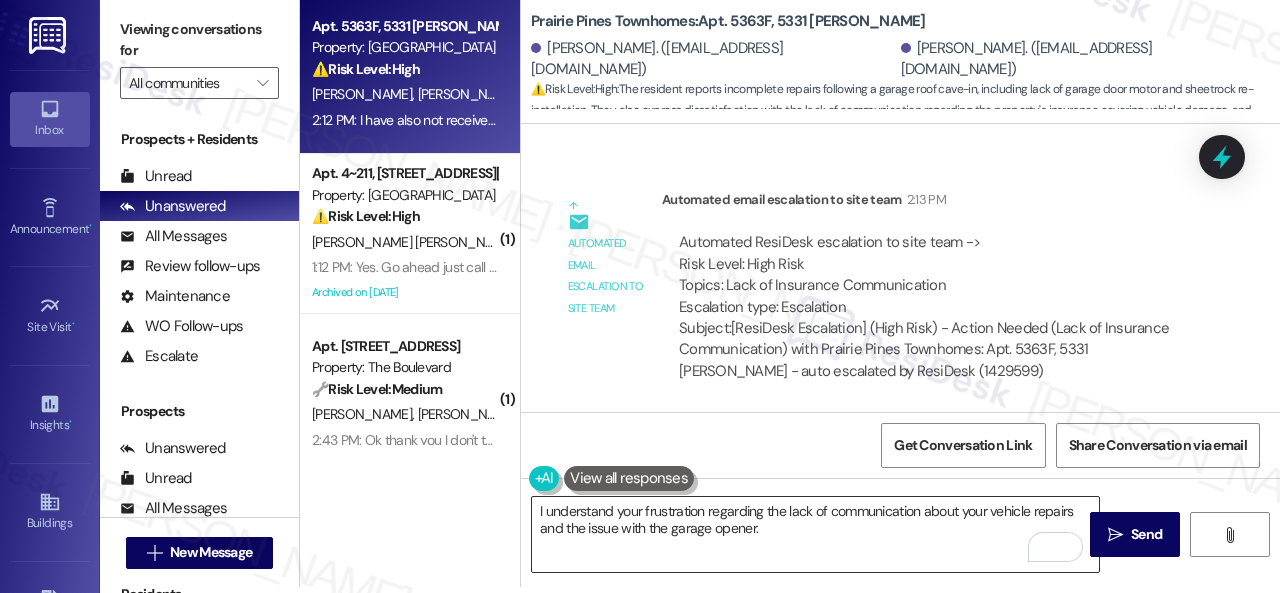 click on "I understand your frustration regarding the lack of communication about your vehicle repairs and the issue with the garage opener." at bounding box center (815, 534) 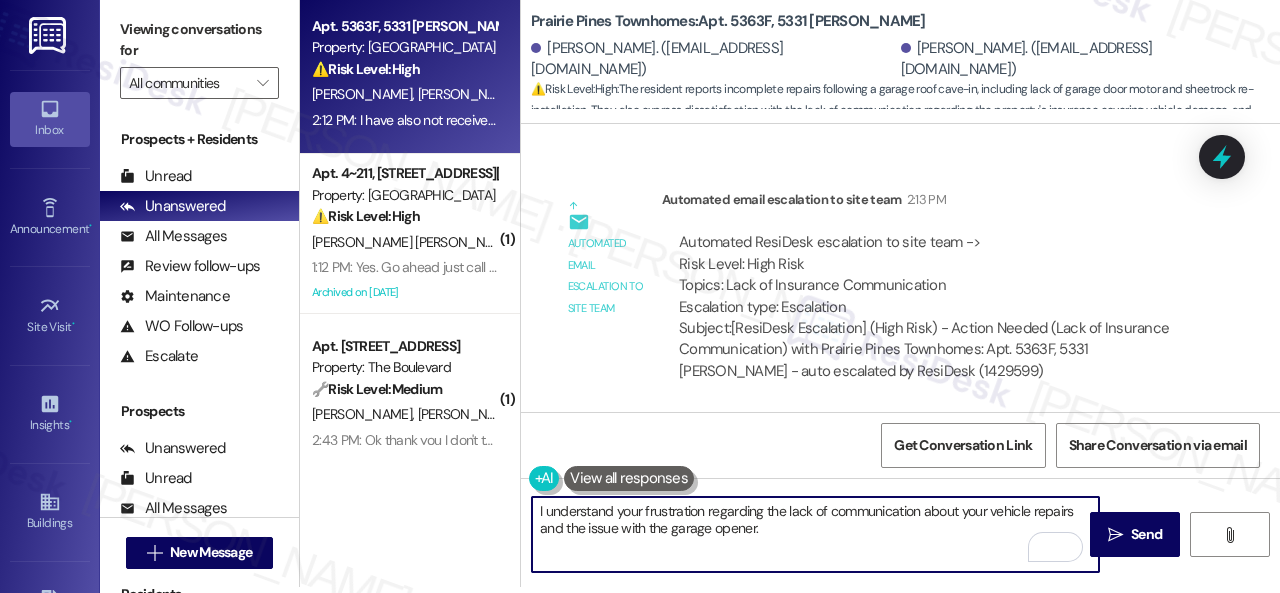 paste on "I will forward your concern to the site team and get back to you as soon as I receive a response. I appreciate your patience." 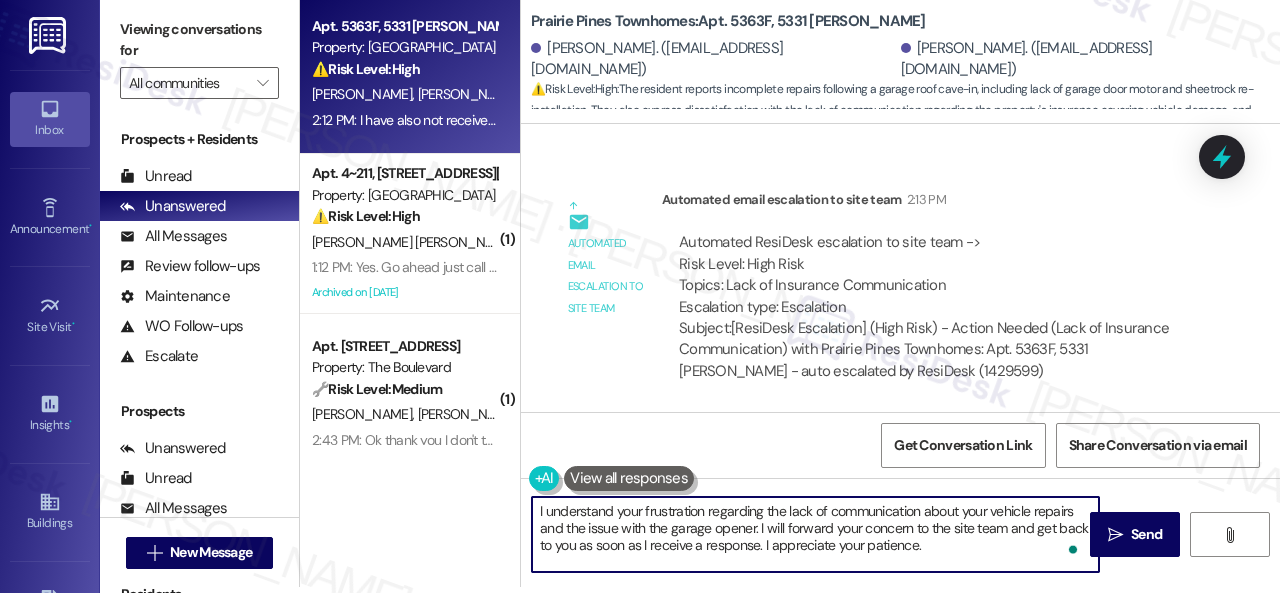 click on "I understand your frustration regarding the lack of communication about your vehicle repairs and the issue with the garage opener. I will forward your concern to the site team and get back to you as soon as I receive a response. I appreciate your patience." at bounding box center (815, 534) 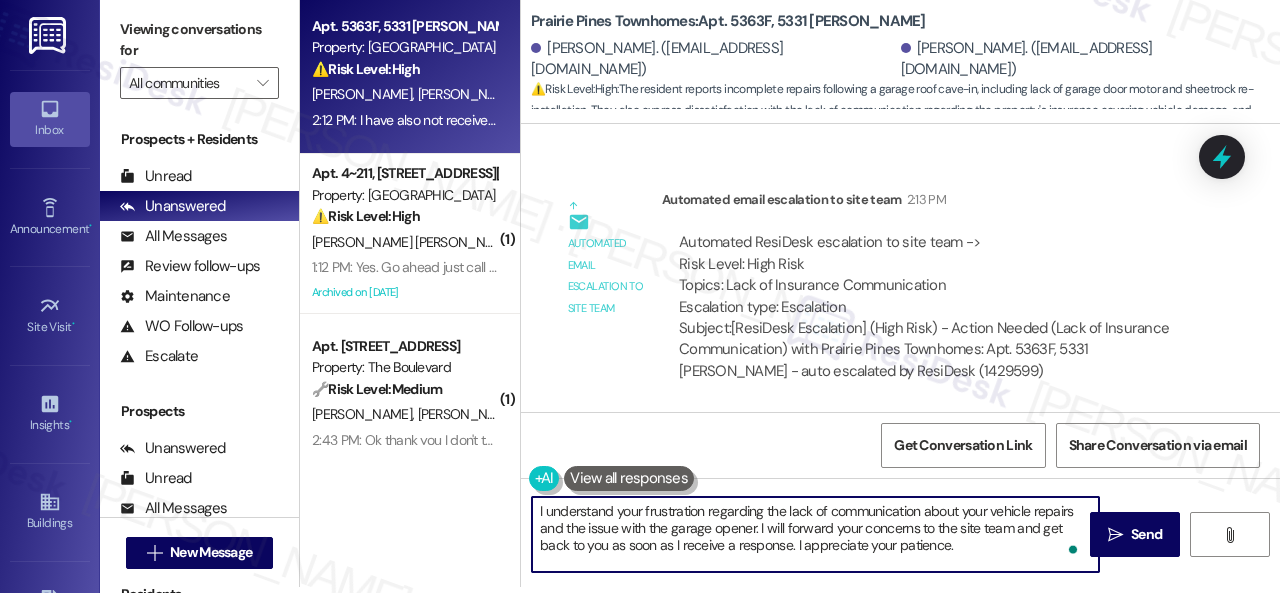 click on "I understand your frustration regarding the lack of communication about your vehicle repairs and the issue with the garage opener. I will forward your concerns to the site team and get back to you as soon as I receive a response. I appreciate your patience." at bounding box center (815, 534) 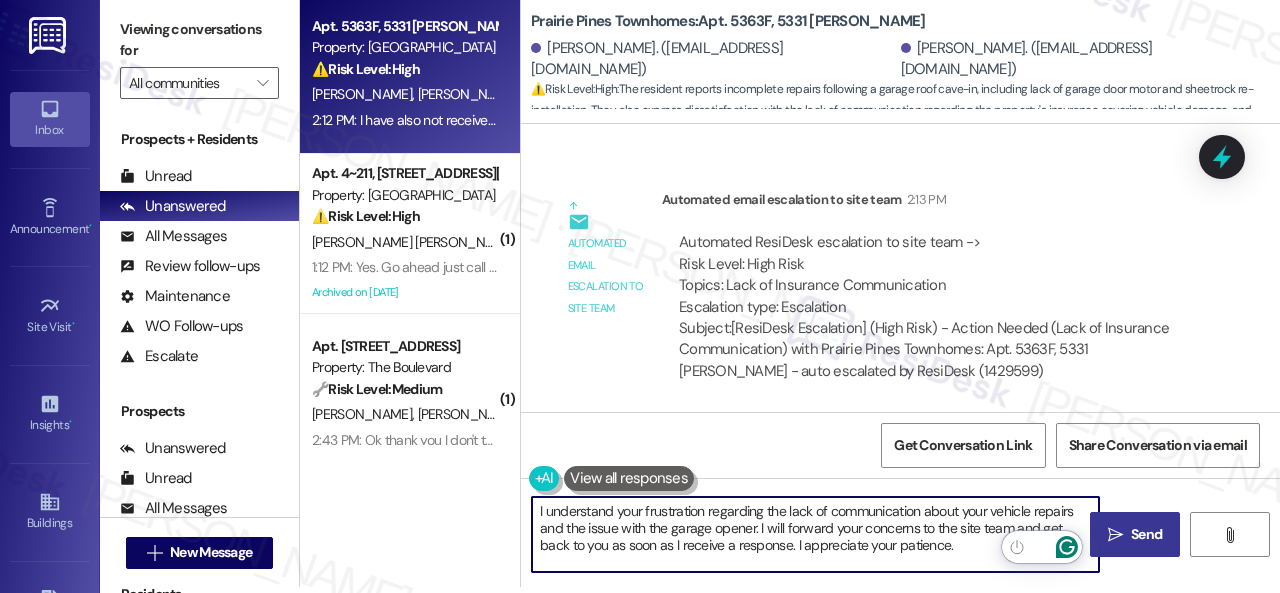 type on "I understand your frustration regarding the lack of communication about your vehicle repairs and the issue with the garage opener. I will forward your concerns to the site team and get back to you as soon as I receive a response. I appreciate your patience." 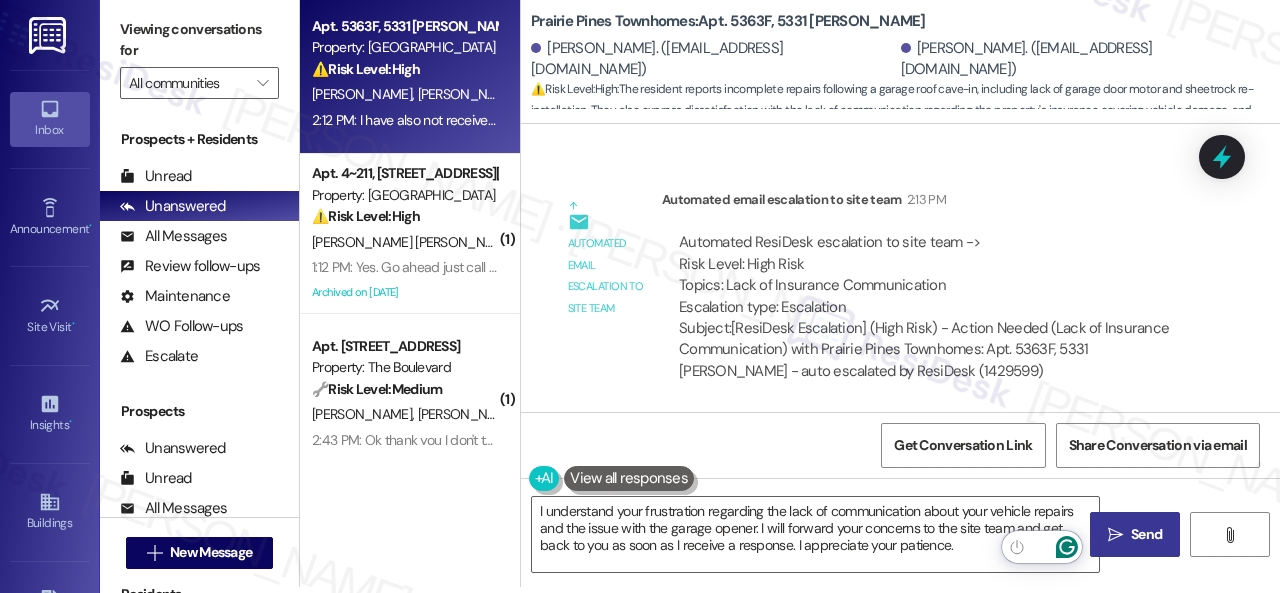 click on "" at bounding box center [1115, 535] 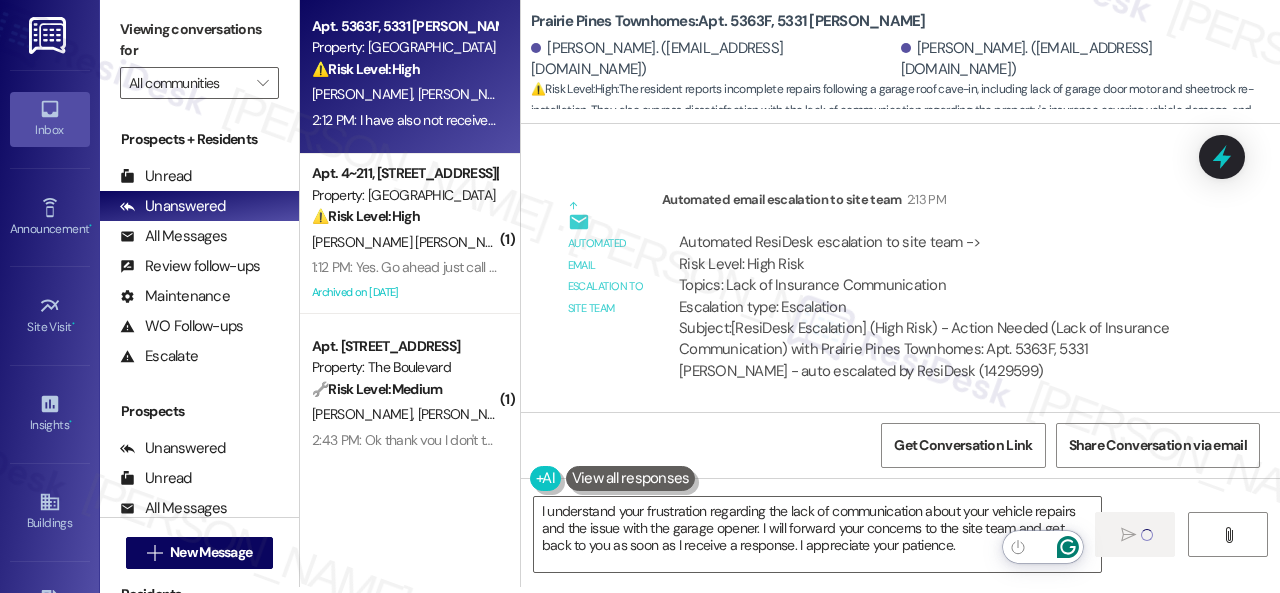 type 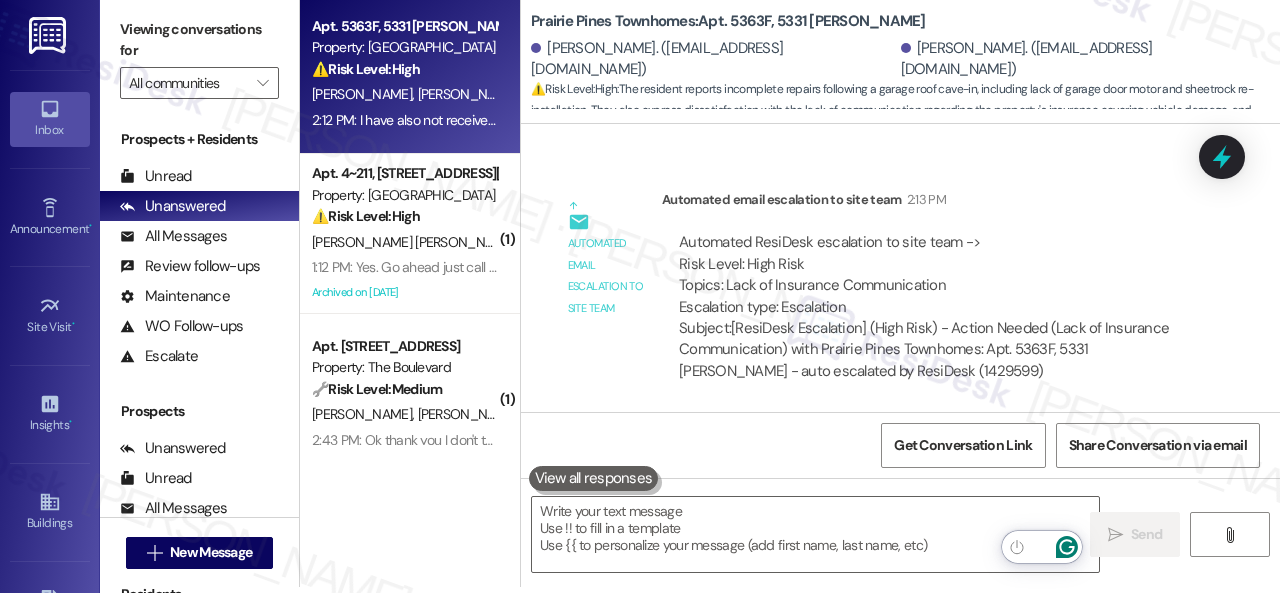 scroll, scrollTop: 0, scrollLeft: 0, axis: both 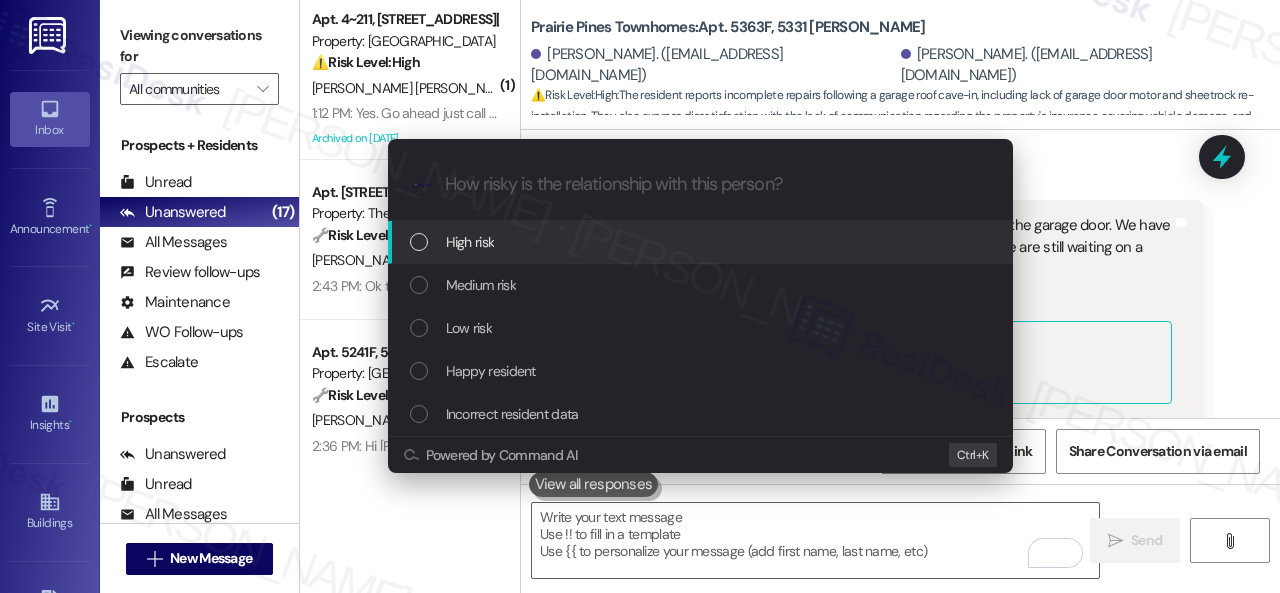click on "High risk" at bounding box center [470, 242] 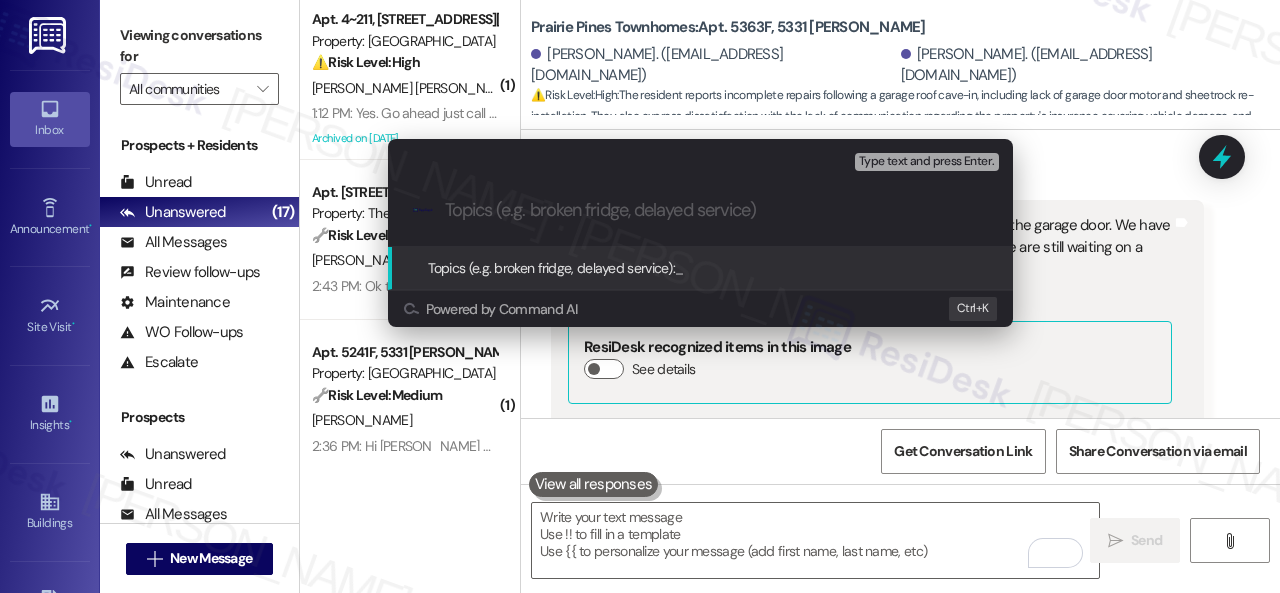 click at bounding box center [716, 210] 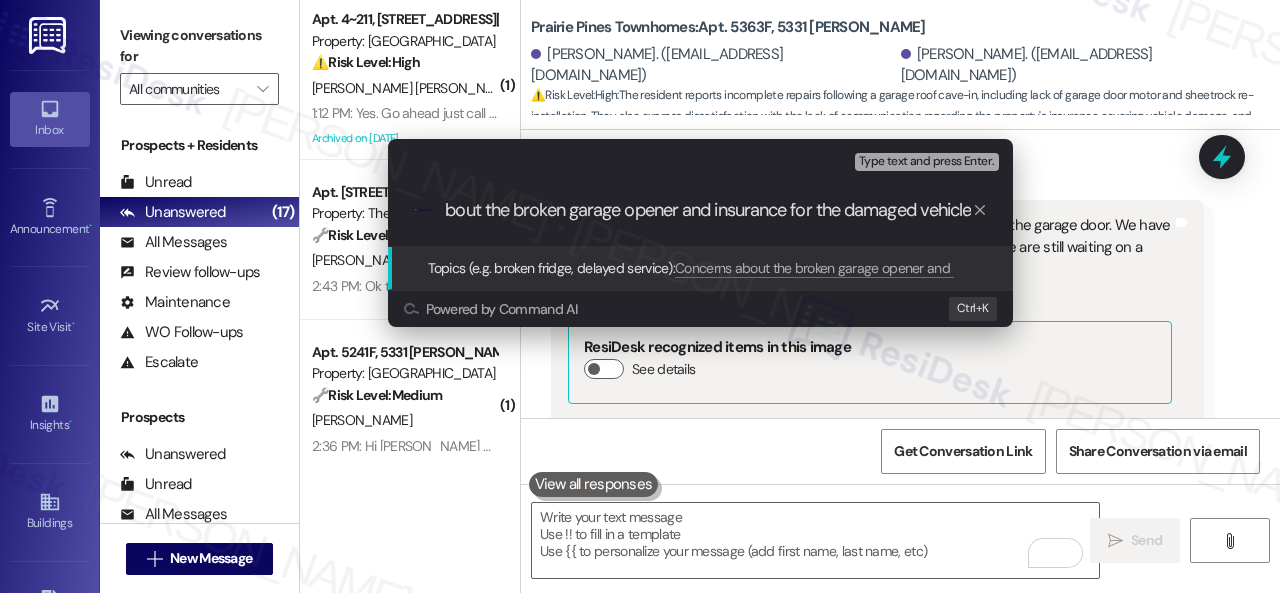 type on "Concerns about the broken garage opener and insurance for the damaged vehicle." 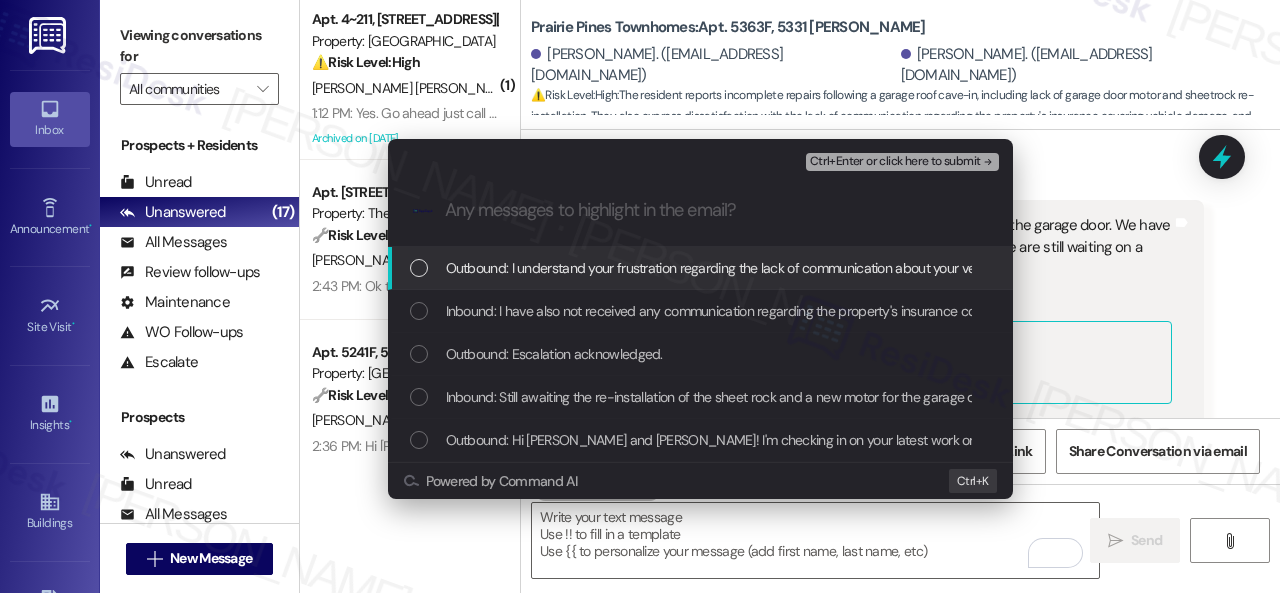 scroll, scrollTop: 0, scrollLeft: 0, axis: both 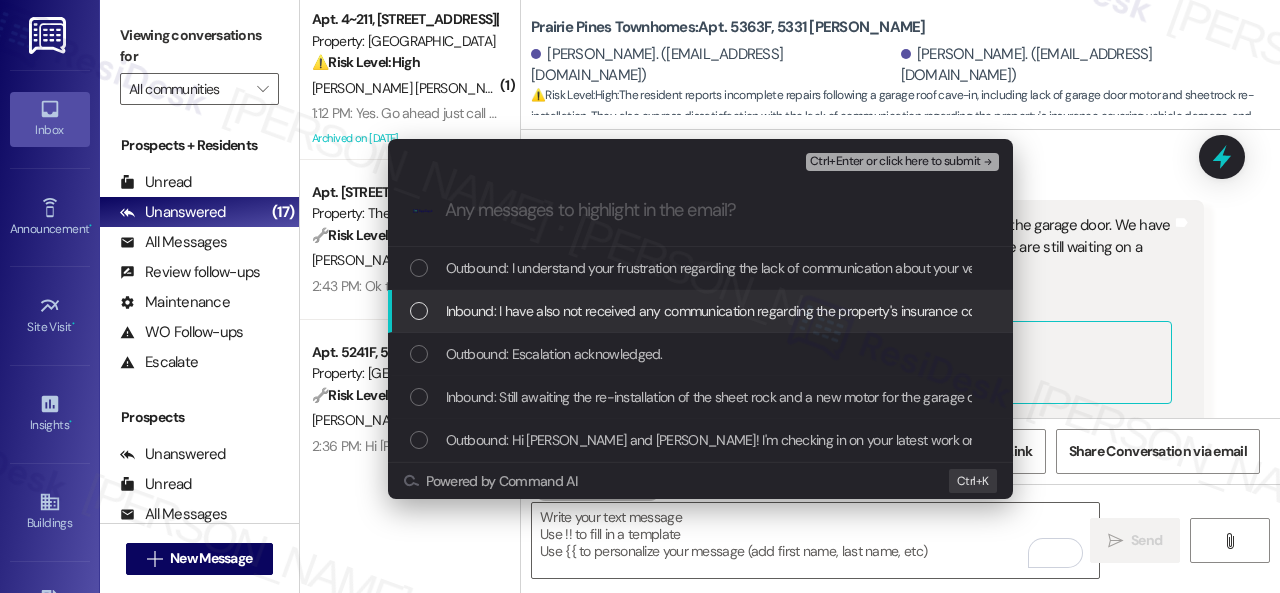 click on "Inbound: I have also not received any communication regarding the property's insurance covering the repairs to my vehicle caused by the roof cave in. I'll be filing my own claim and proceeding with vehicle repairs through my insurance die to a lack of action on property manger's behalf.
In fact, this is the first time anyone outside of the maintenance guy has contacted us for a follow up on this issue.
We've been tenants for 1 month, and thus far, the level of attention from the property managers has been very disappointing." at bounding box center (1962, 311) 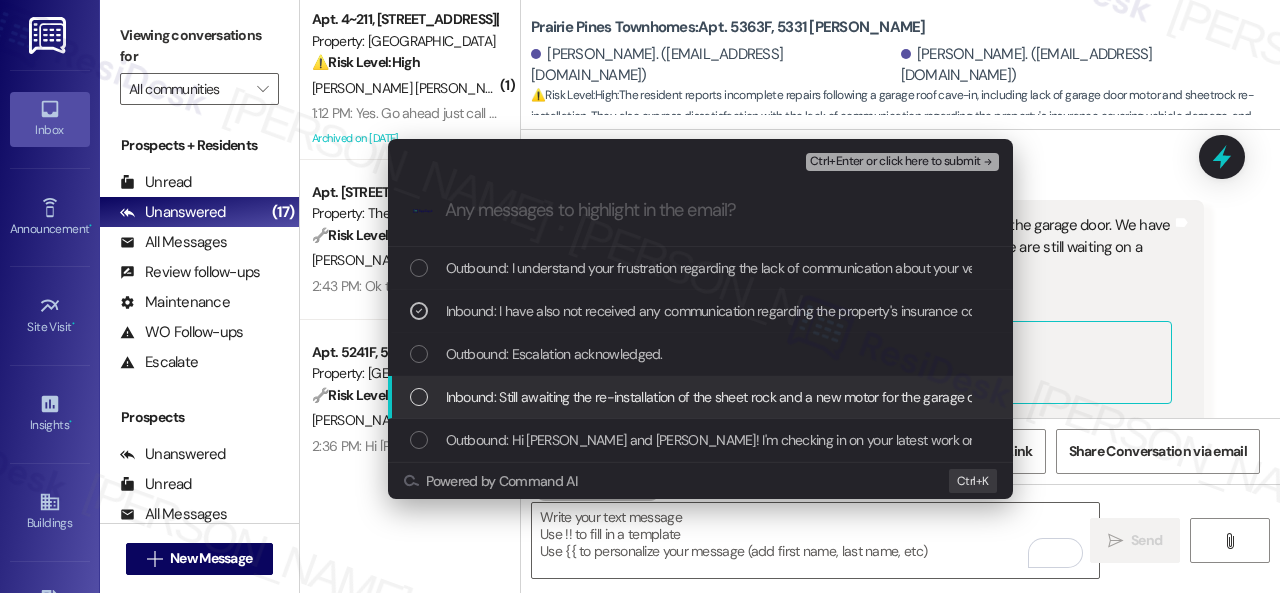 click on "Inbound: Still awaiting the re-installation of the sheet rock and a new motor for the garage door. We have been without the use of the garage since the cave in occurred and we are still waiting on a POC for the insurance claim for the repairs on my husband's car." at bounding box center [1200, 397] 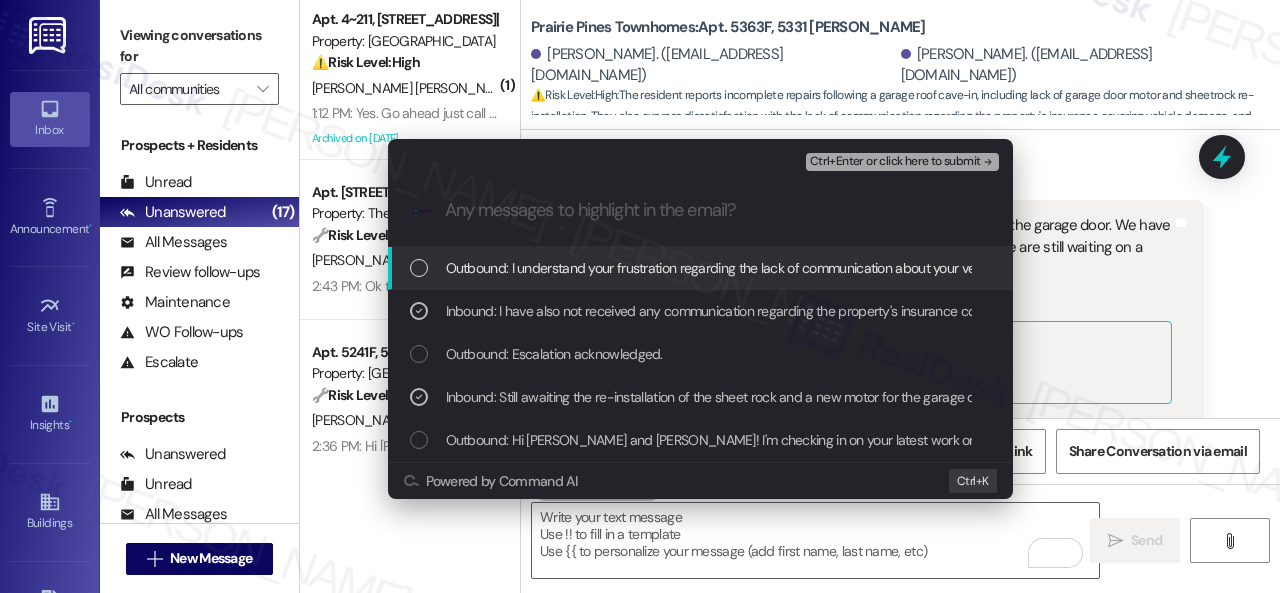 click on "Ctrl+Enter or click here to submit" at bounding box center [895, 162] 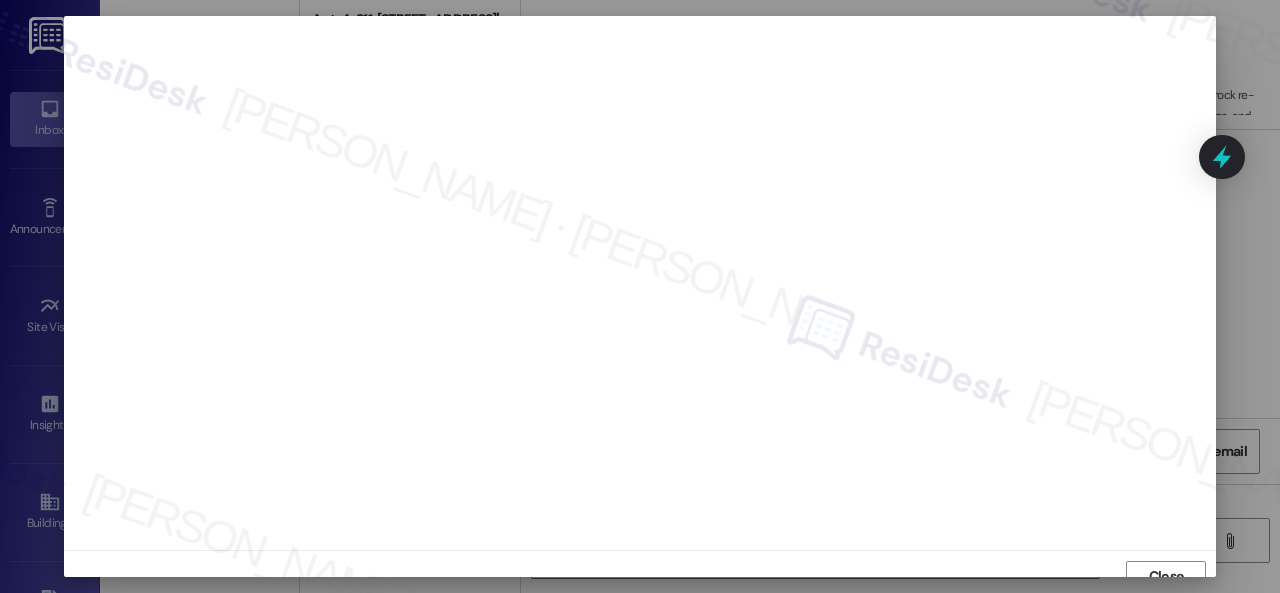 scroll, scrollTop: 15, scrollLeft: 0, axis: vertical 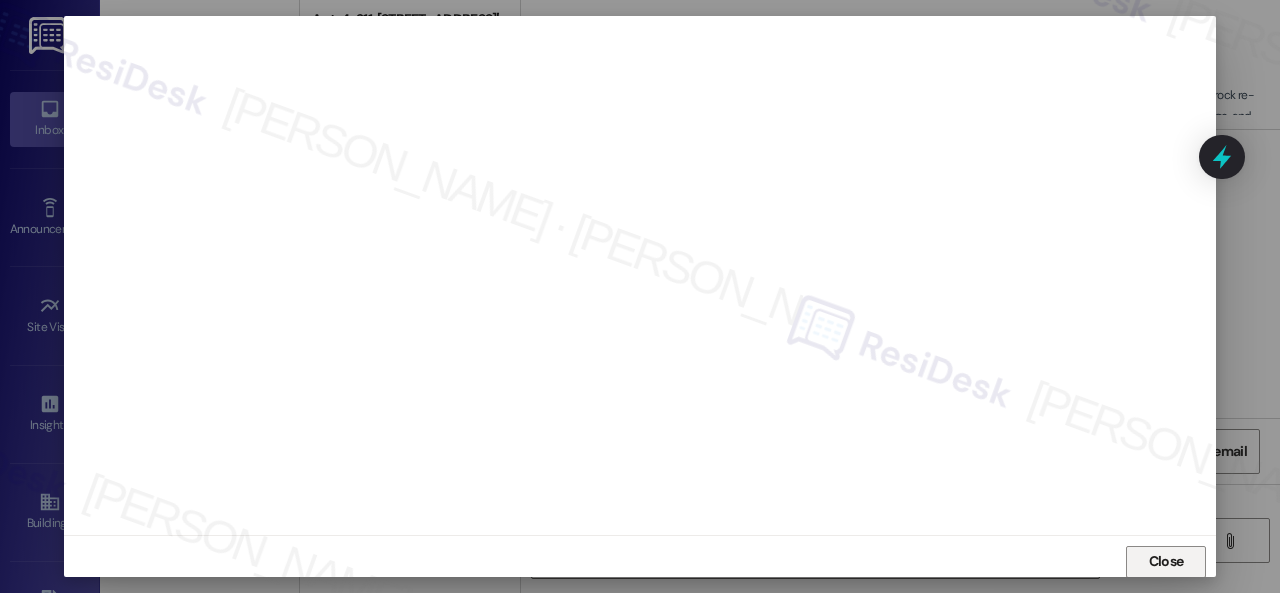 click on "Close" at bounding box center (1166, 561) 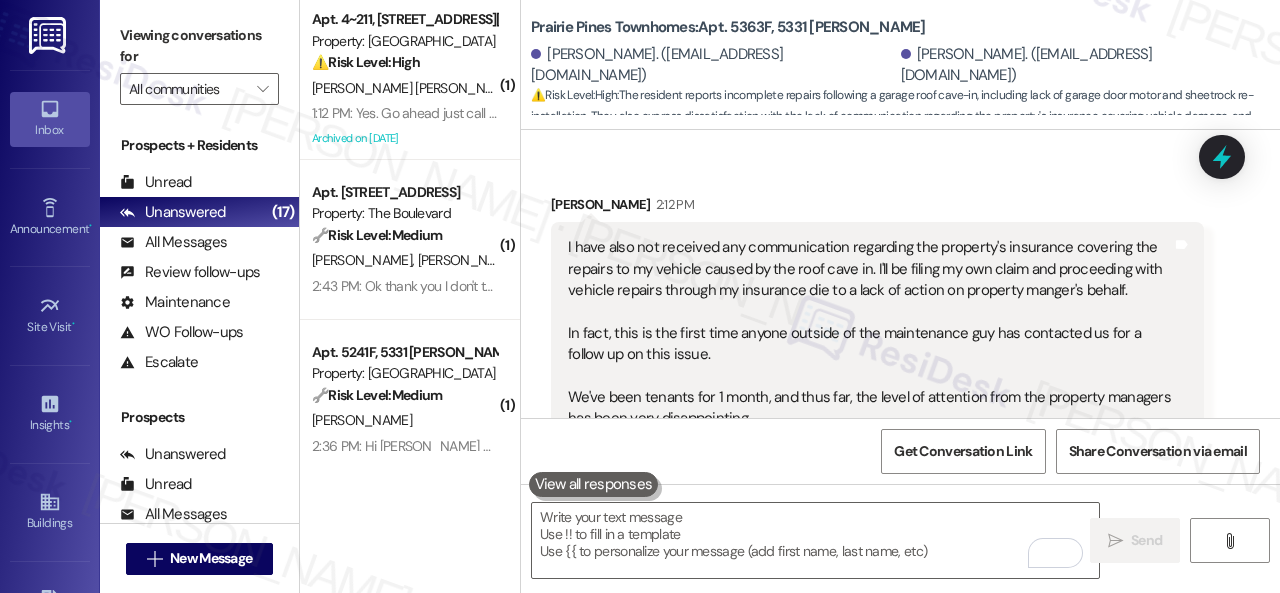 scroll, scrollTop: 1448, scrollLeft: 0, axis: vertical 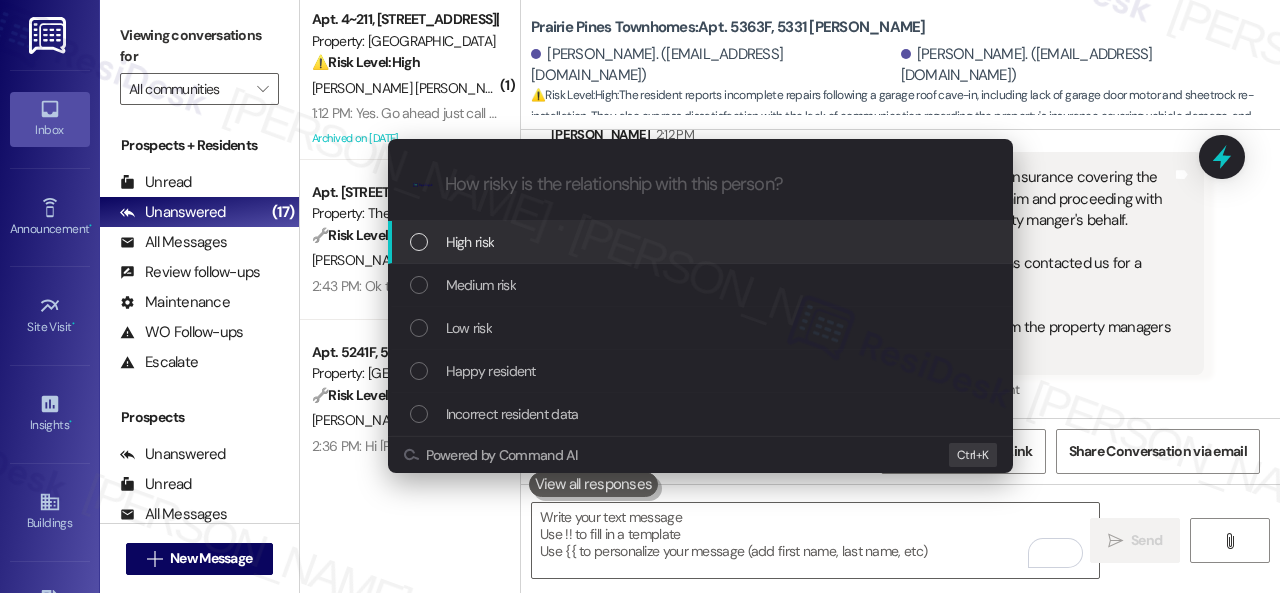 click on "High risk" at bounding box center (470, 242) 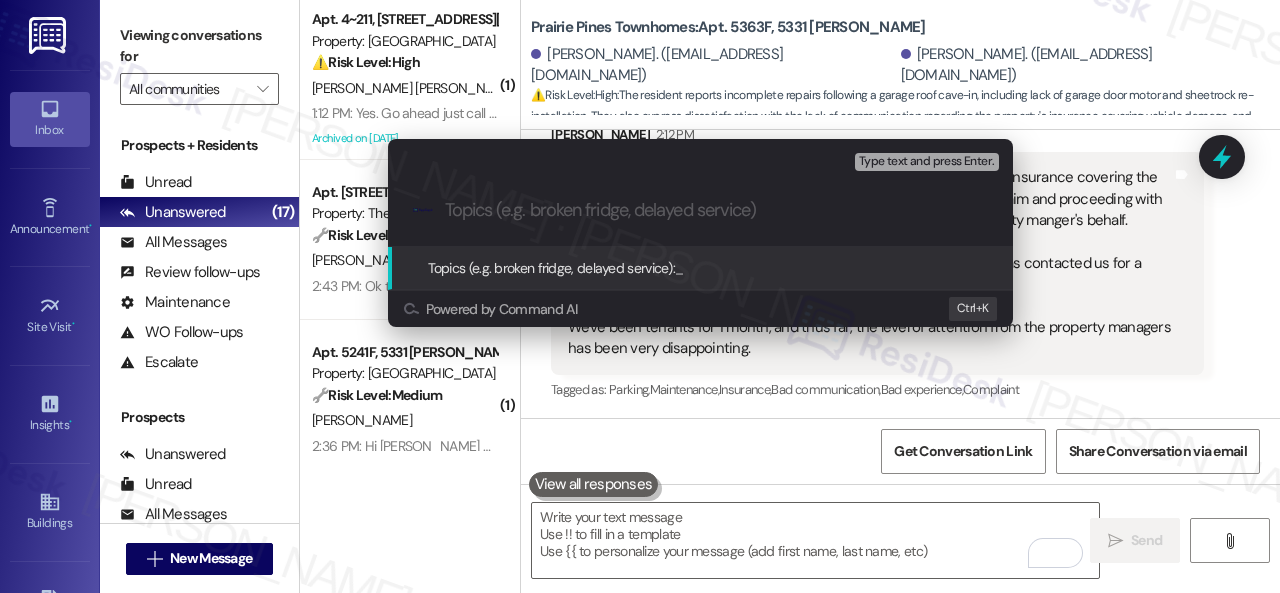 paste on "Concerns about the broken garage opener and insurance for the damaged vehicle." 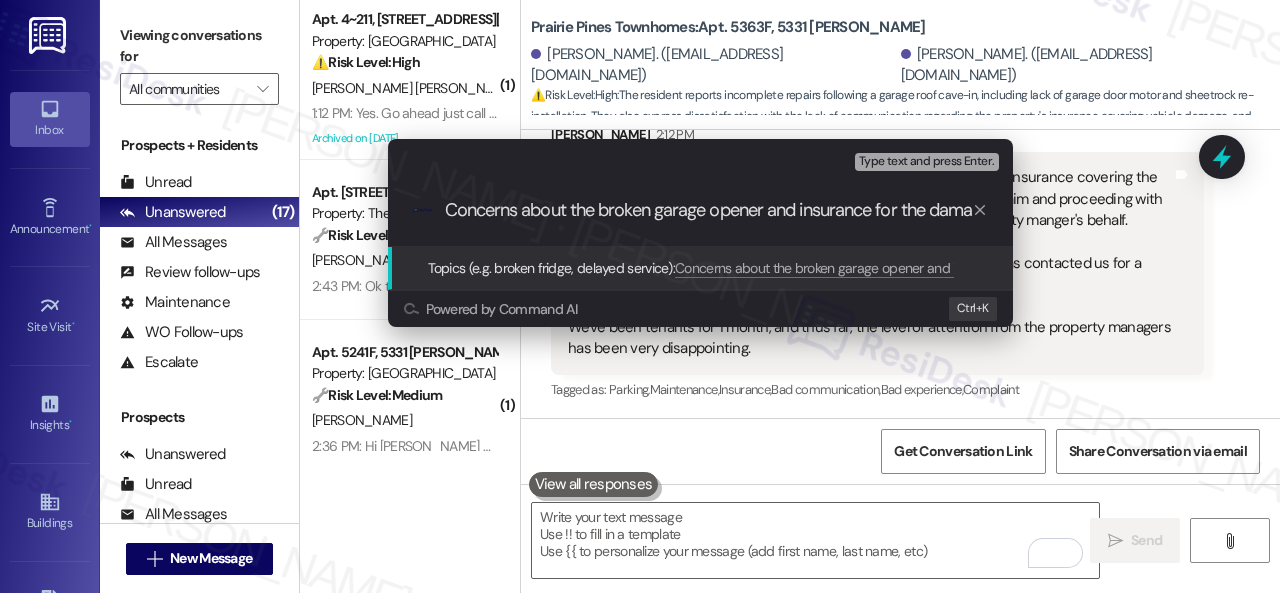 scroll, scrollTop: 0, scrollLeft: 95, axis: horizontal 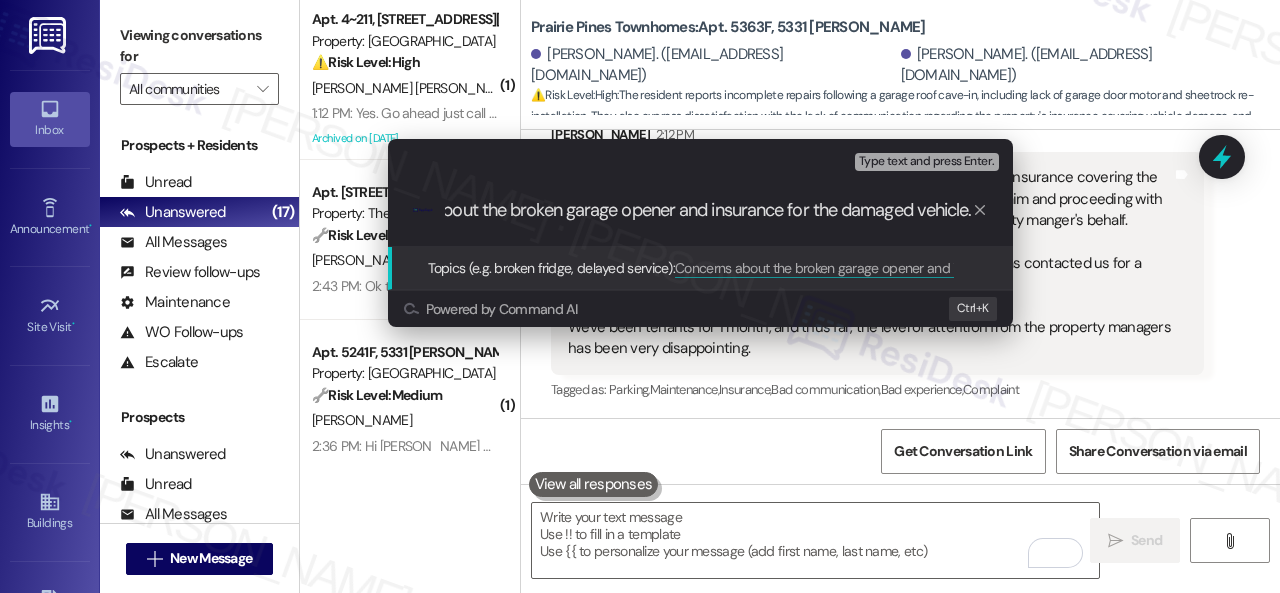 type 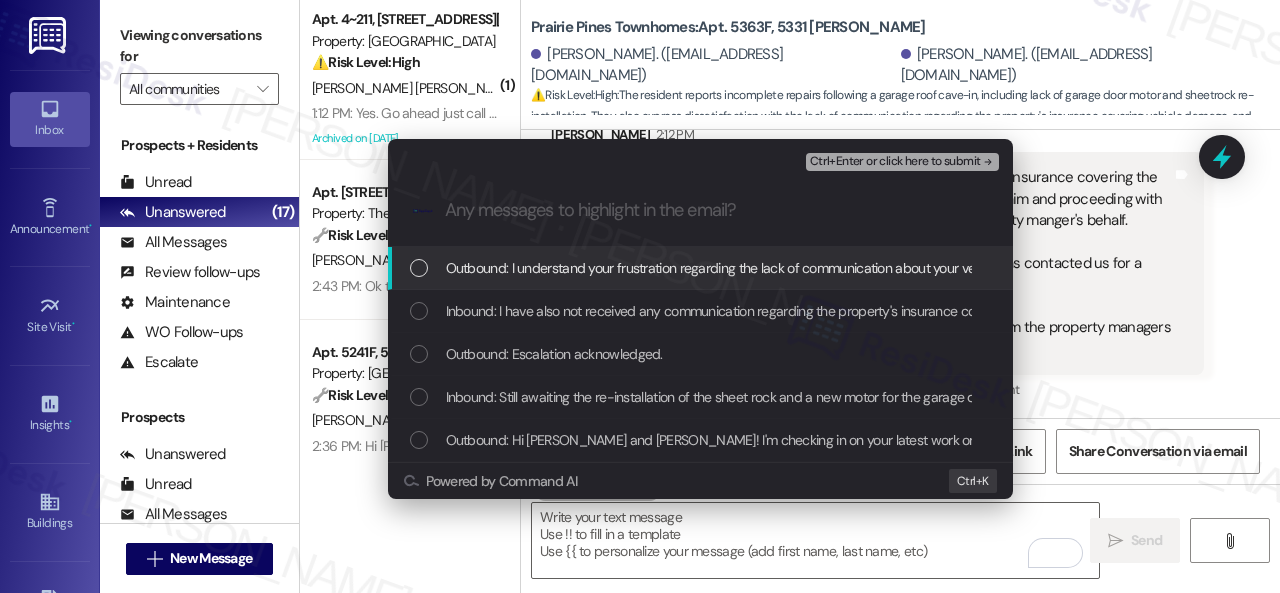 scroll, scrollTop: 0, scrollLeft: 0, axis: both 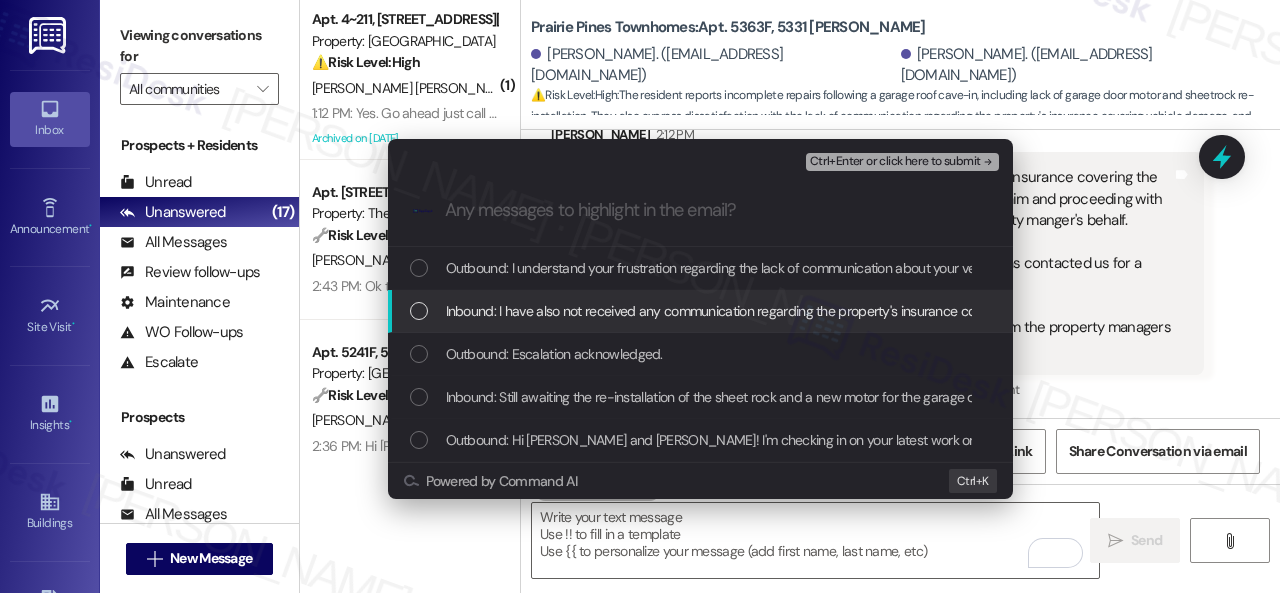 click on "Inbound: I have also not received any communication regarding the property's insurance covering the repairs to my vehicle caused by the roof cave in. I'll be filing my own claim and proceeding with vehicle repairs through my insurance die to a lack of action on property manger's behalf.
In fact, this is the first time anyone outside of the maintenance guy has contacted us for a follow up on this issue.
We've been tenants for 1 month, and thus far, the level of attention from the property managers has been very disappointing." at bounding box center (1962, 311) 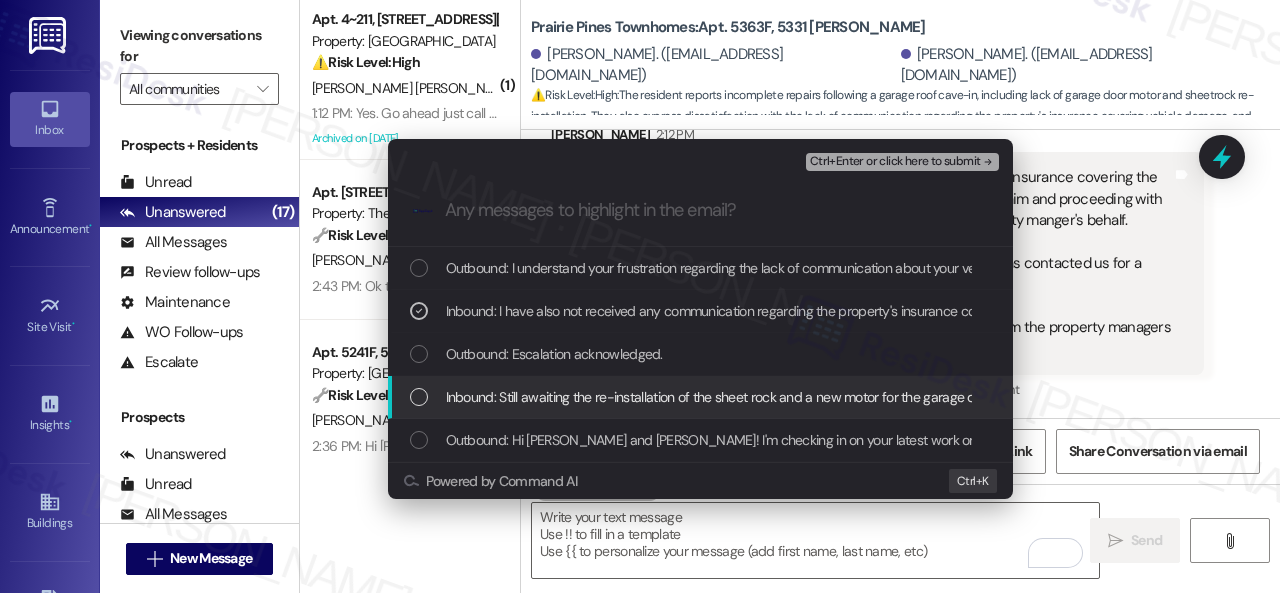 click on "Inbound: Still awaiting the re-installation of the sheet rock and a new motor for the garage door. We have been without the use of the garage since the cave in occurred and we are still waiting on a POC for the insurance claim for the repairs on my husband's car." at bounding box center [1200, 397] 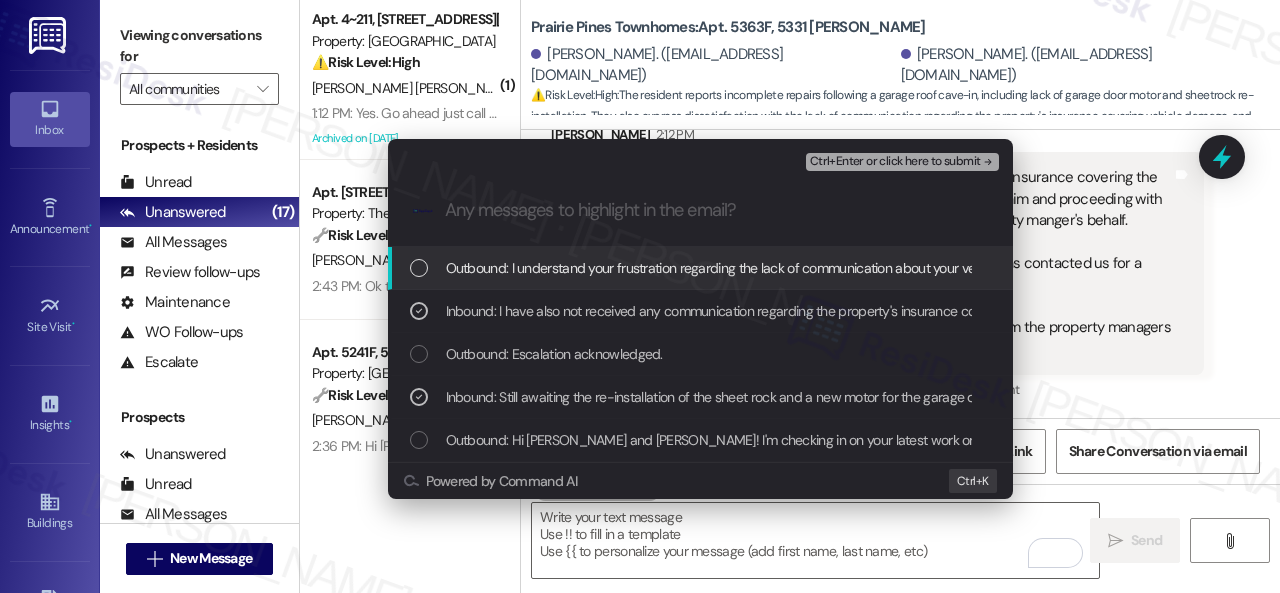click on "Ctrl+Enter or click here to submit" at bounding box center [895, 162] 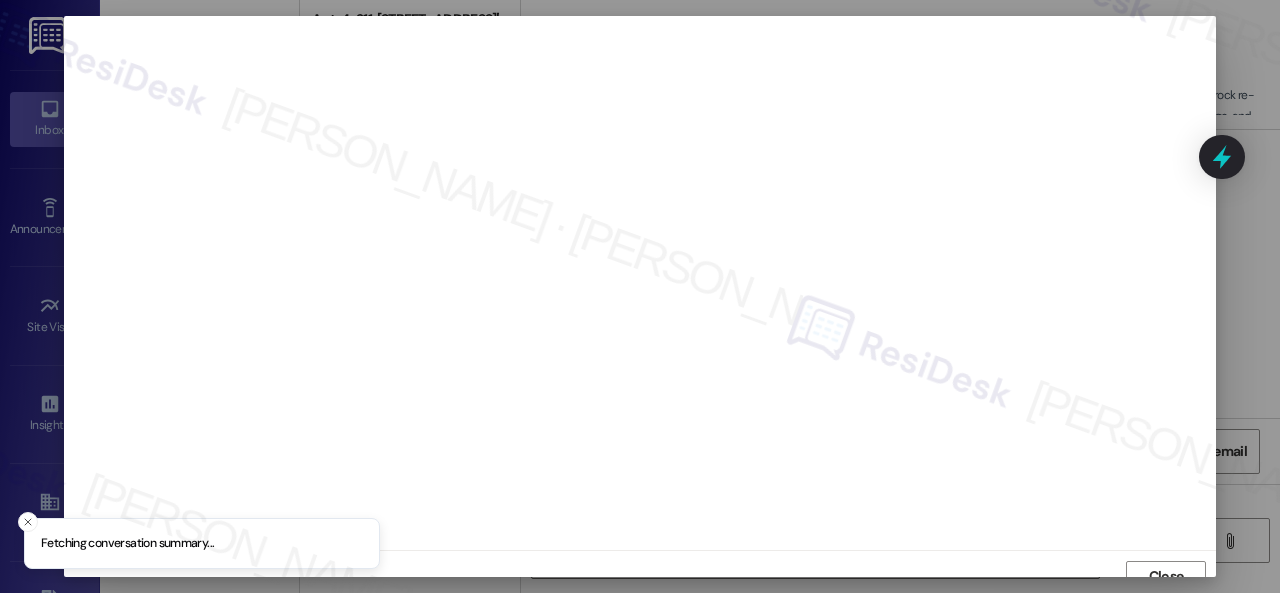 scroll, scrollTop: 15, scrollLeft: 0, axis: vertical 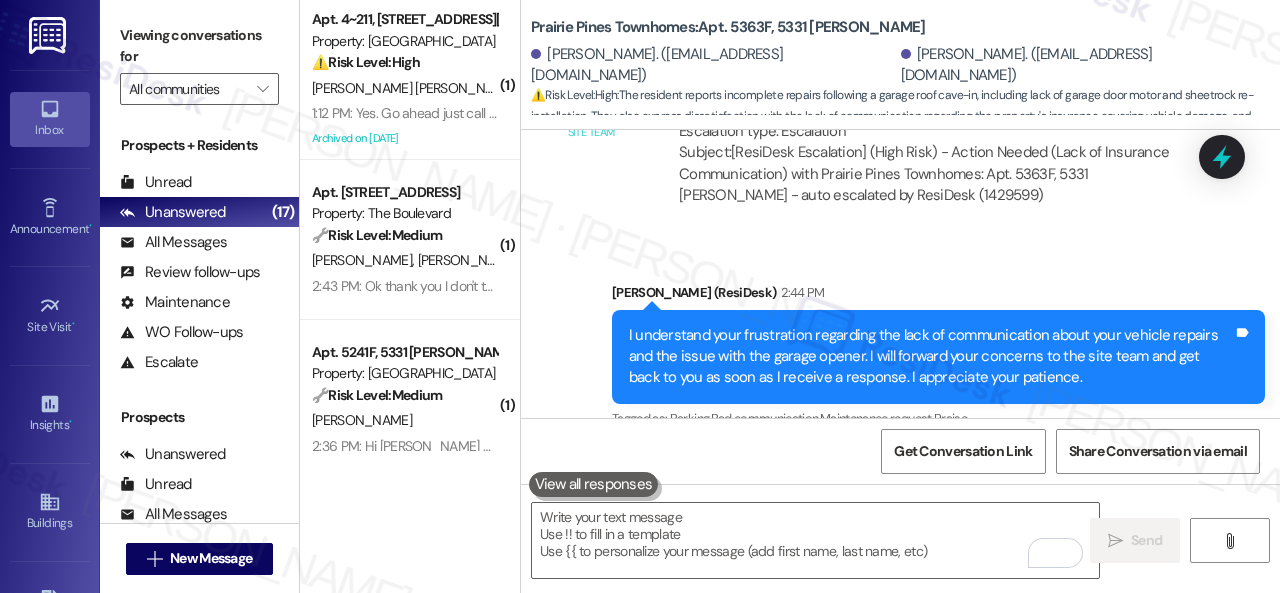 click on "Apt. 4~211, 12415 Pennsylvania Street Property: Penn Circle ⚠️  Risk Level:  High The resident is reporting that their A/C is not working, which is an urgent maintenance issue, especially during hot weather. The resident is also requesting a call before entry, which may complicate scheduling and requires prompt attention to mitigate resident dissatisfaction." at bounding box center [404, 41] 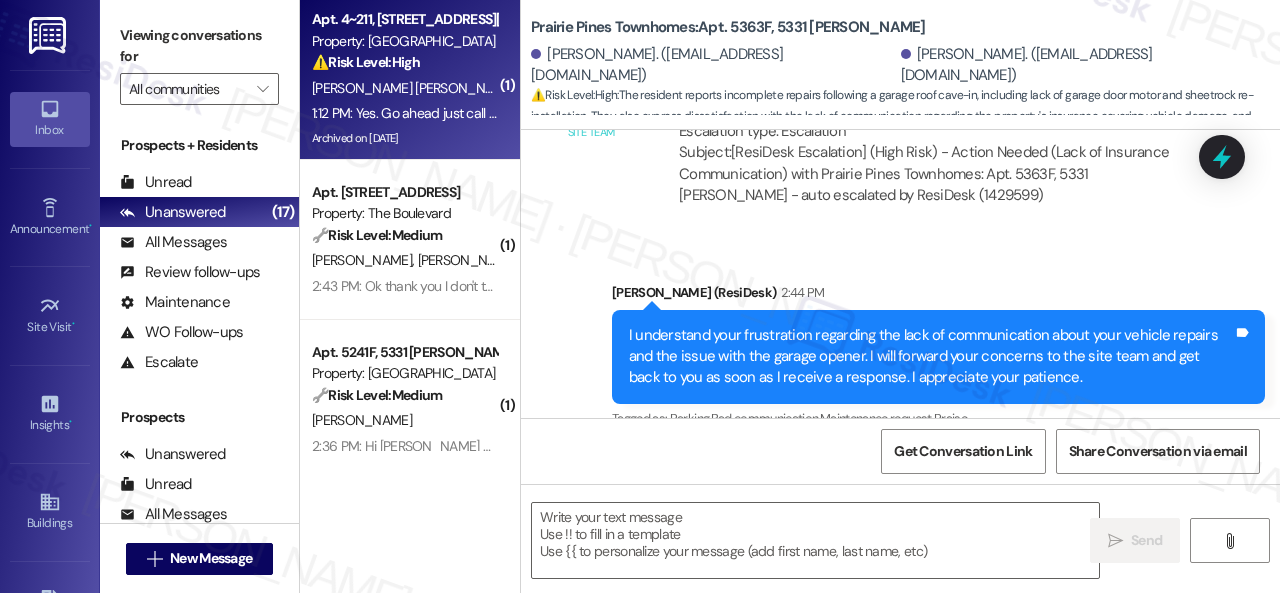 type on "Fetching suggested responses. Please feel free to read through the conversation in the meantime." 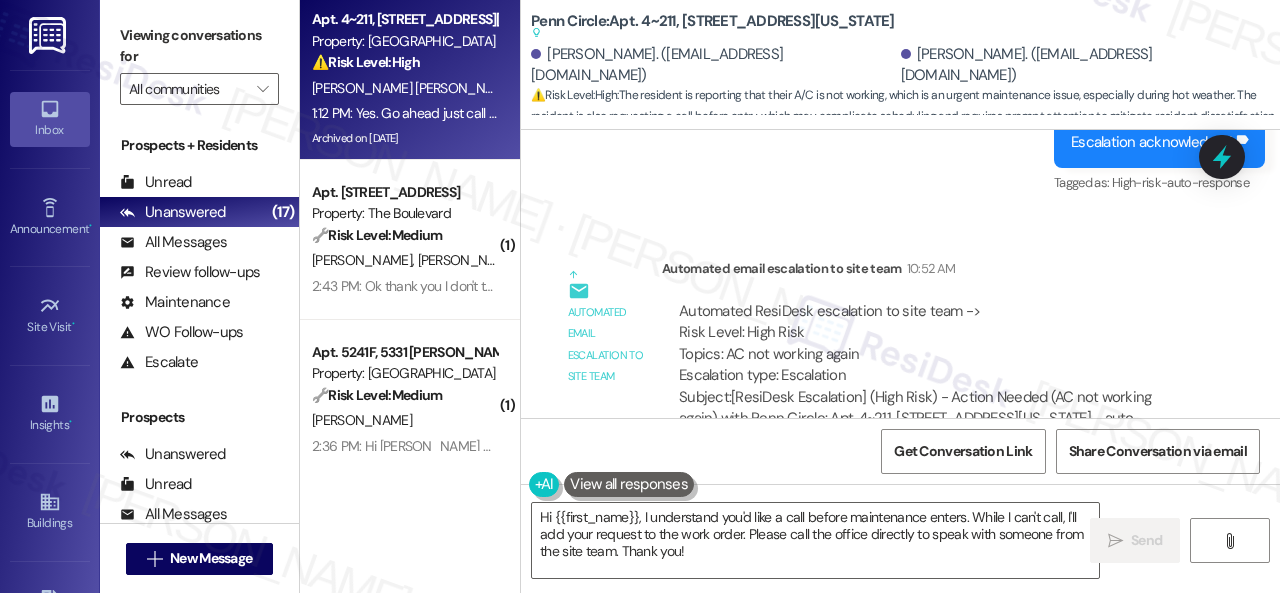 scroll, scrollTop: 21981, scrollLeft: 0, axis: vertical 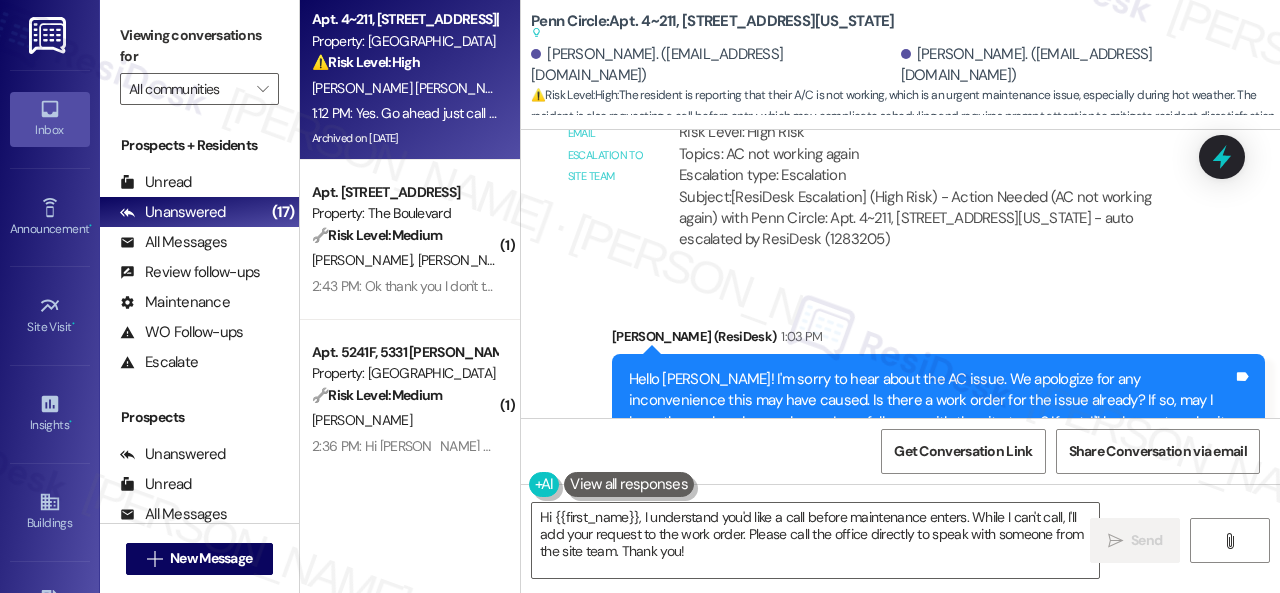 drag, startPoint x: 668, startPoint y: 352, endPoint x: 715, endPoint y: 353, distance: 47.010635 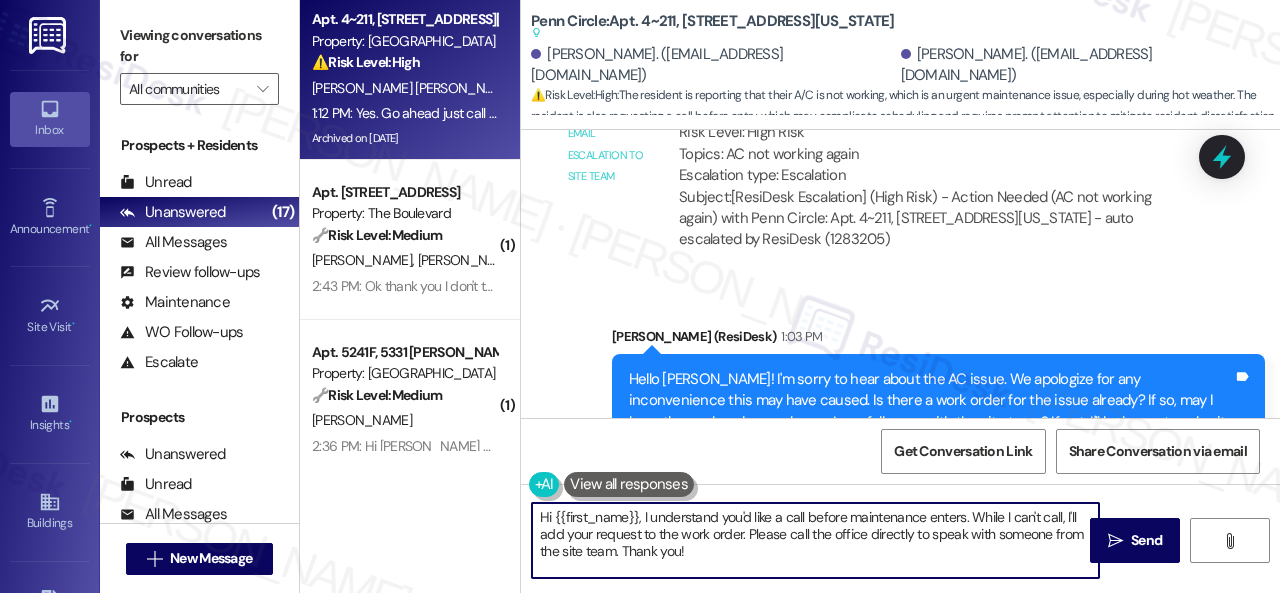 drag, startPoint x: 707, startPoint y: 563, endPoint x: 454, endPoint y: 490, distance: 263.3211 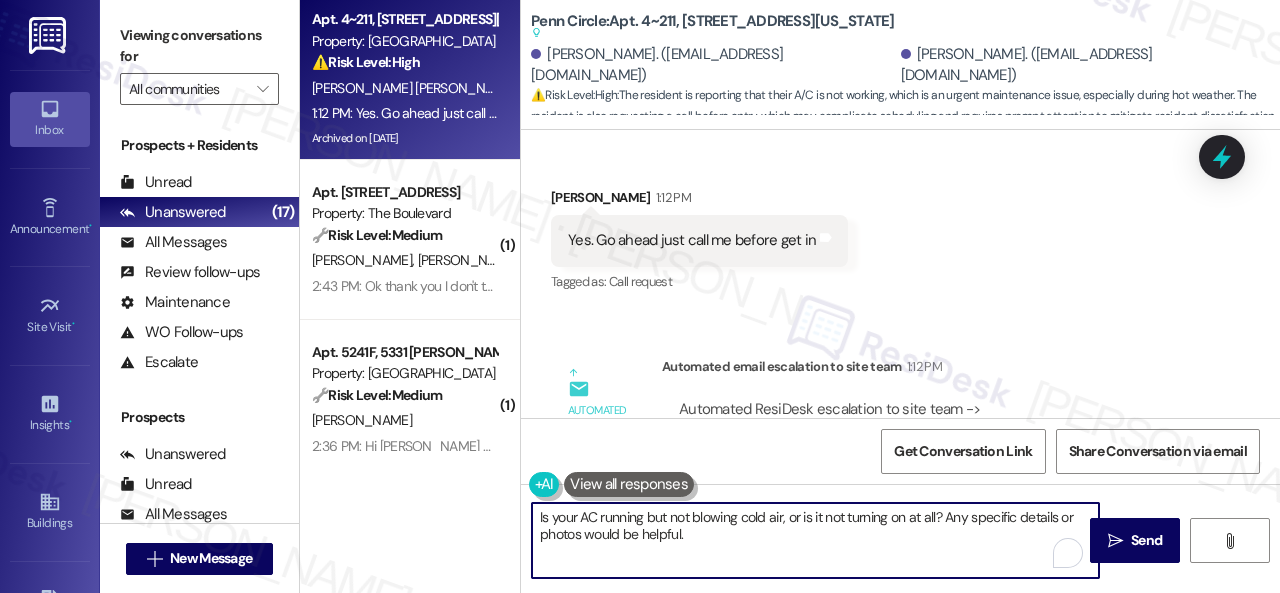 scroll, scrollTop: 22550, scrollLeft: 0, axis: vertical 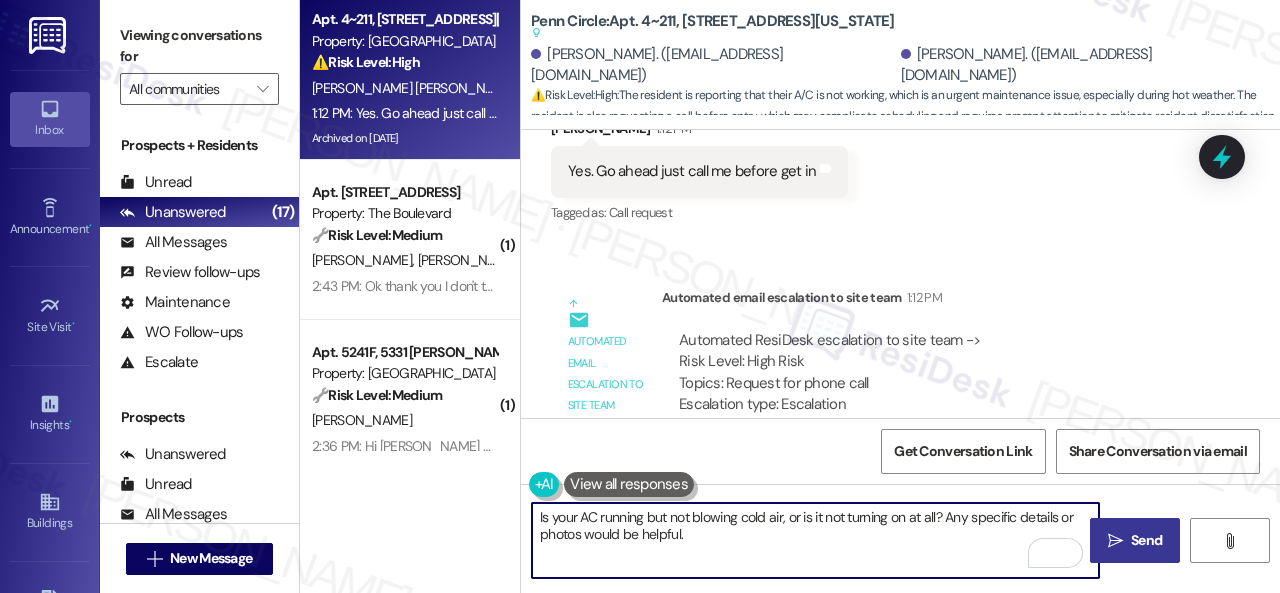 type on "Is your AC running but not blowing cold air, or is it not turning on at all? Any specific details or photos would be helpful." 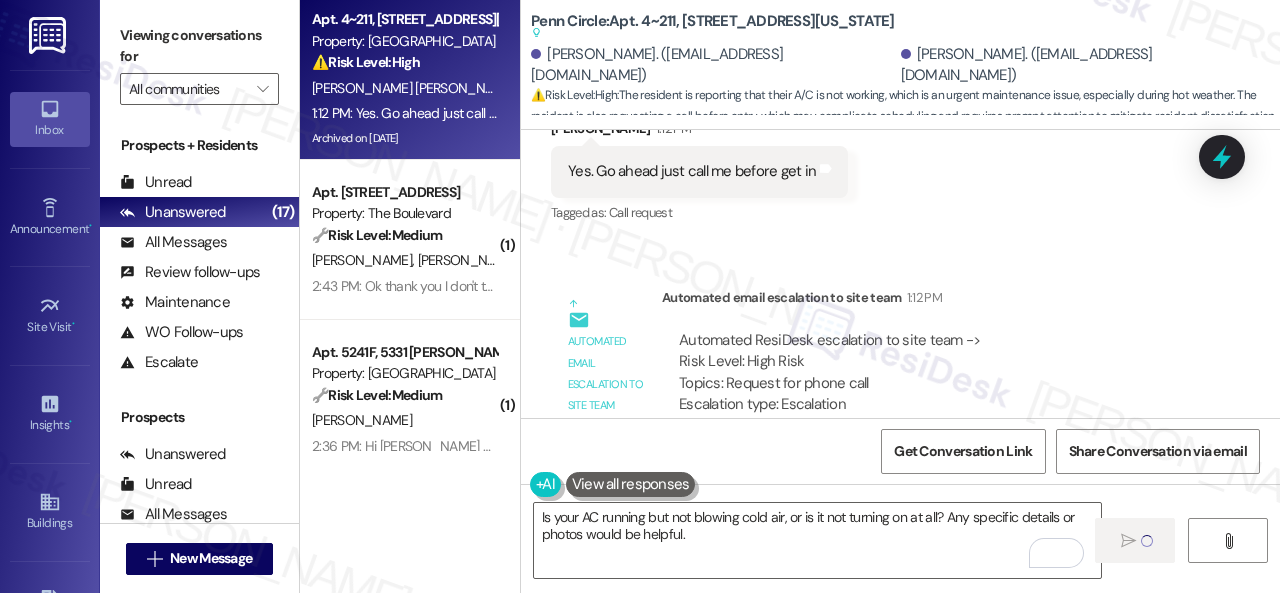 type 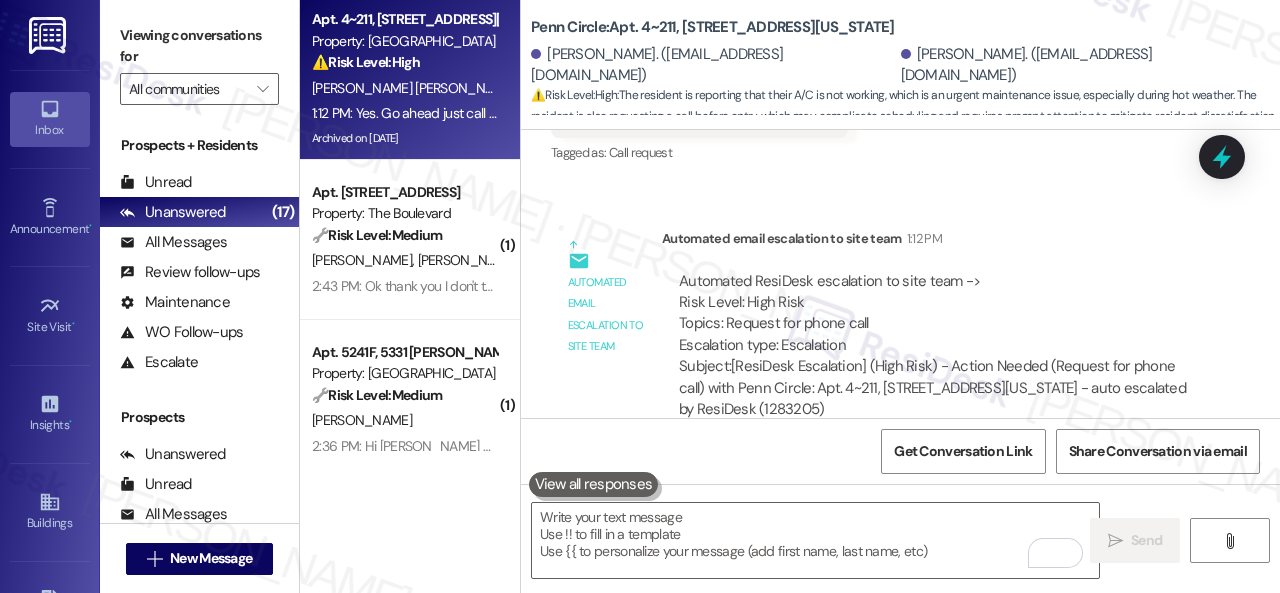 scroll, scrollTop: 22222, scrollLeft: 0, axis: vertical 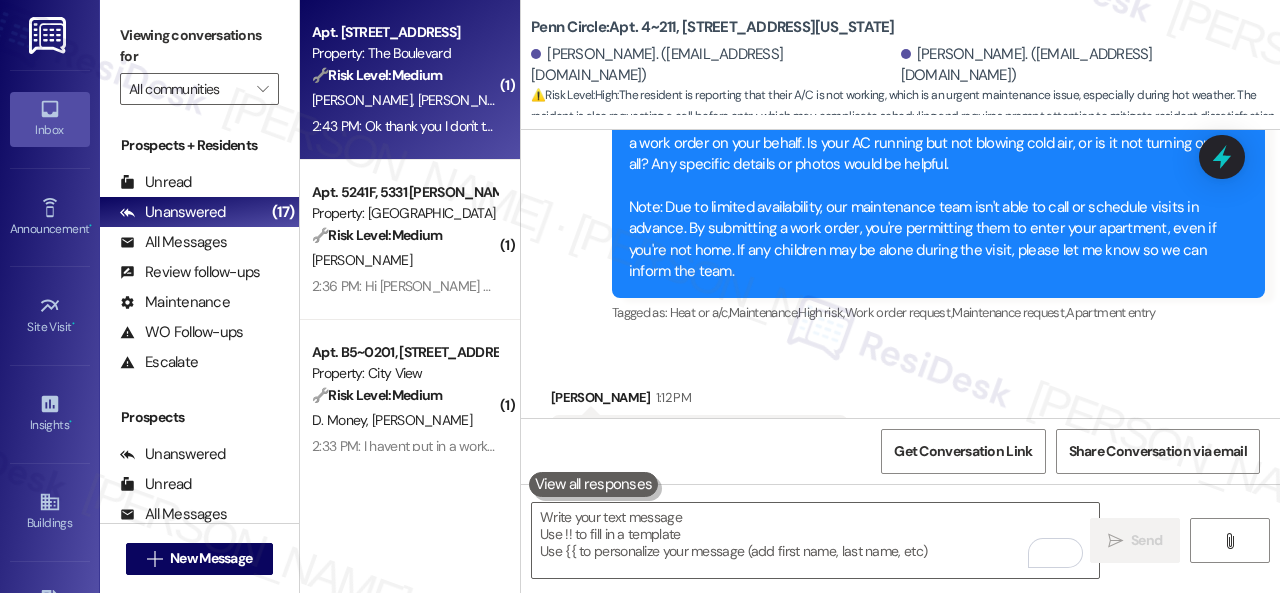 click on "🔧  Risk Level:  Medium" at bounding box center (377, 75) 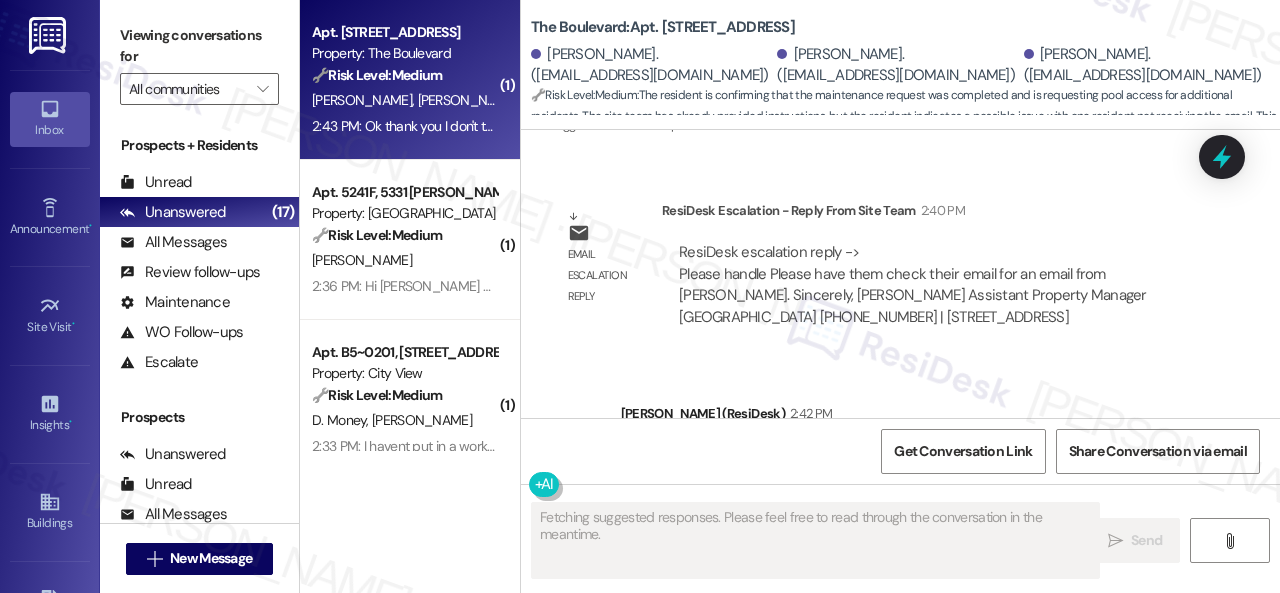 scroll, scrollTop: 1376, scrollLeft: 0, axis: vertical 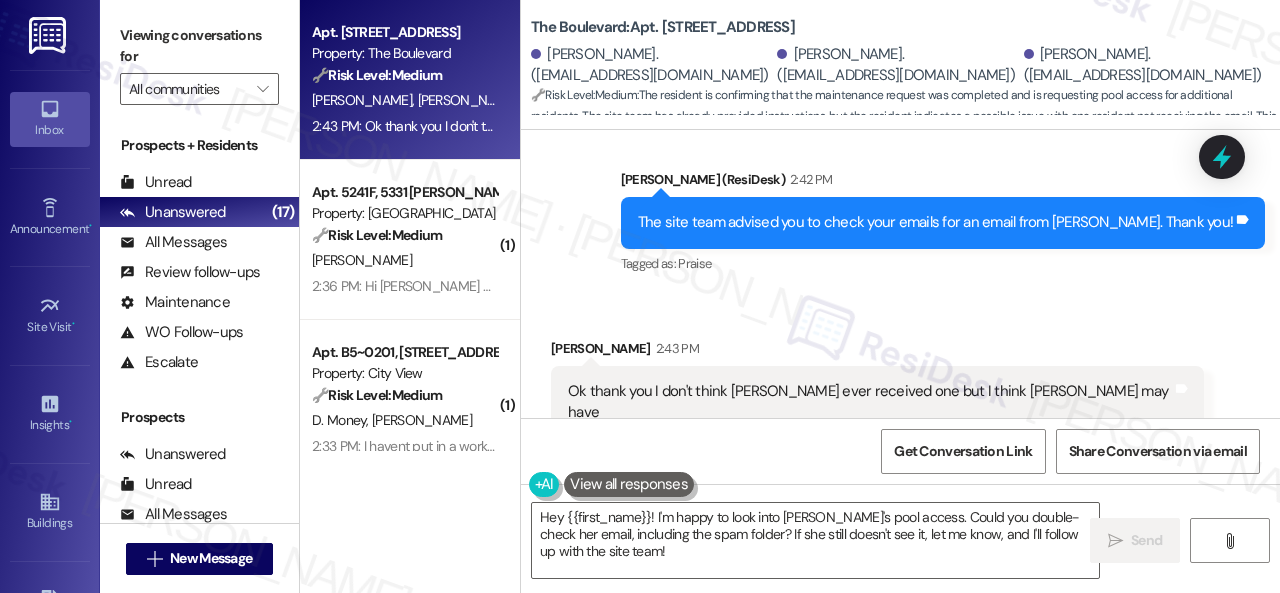 drag, startPoint x: 610, startPoint y: 555, endPoint x: 445, endPoint y: 462, distance: 189.40433 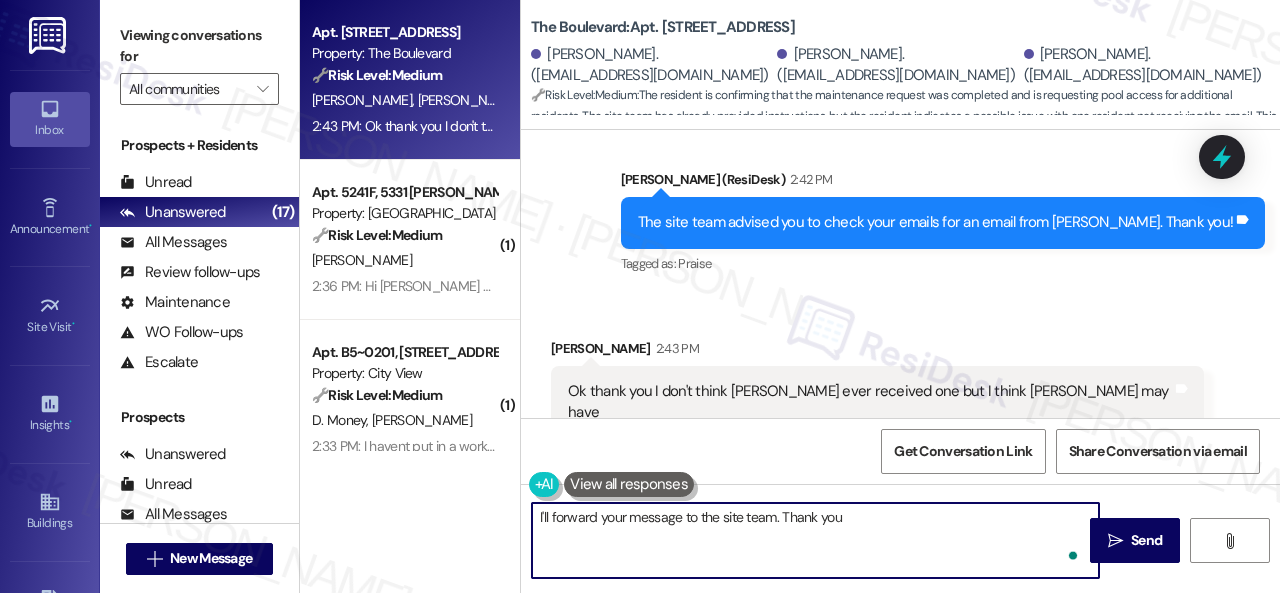 type on "I'll forward your message to the site team. Thank you." 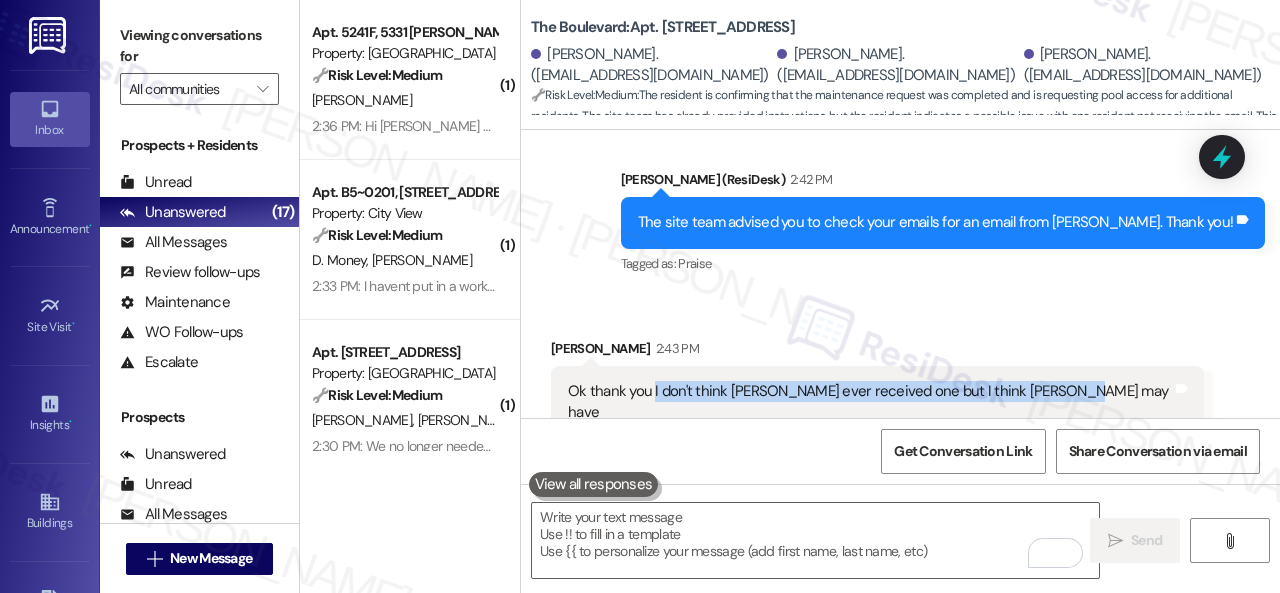 drag, startPoint x: 652, startPoint y: 347, endPoint x: 1056, endPoint y: 351, distance: 404.0198 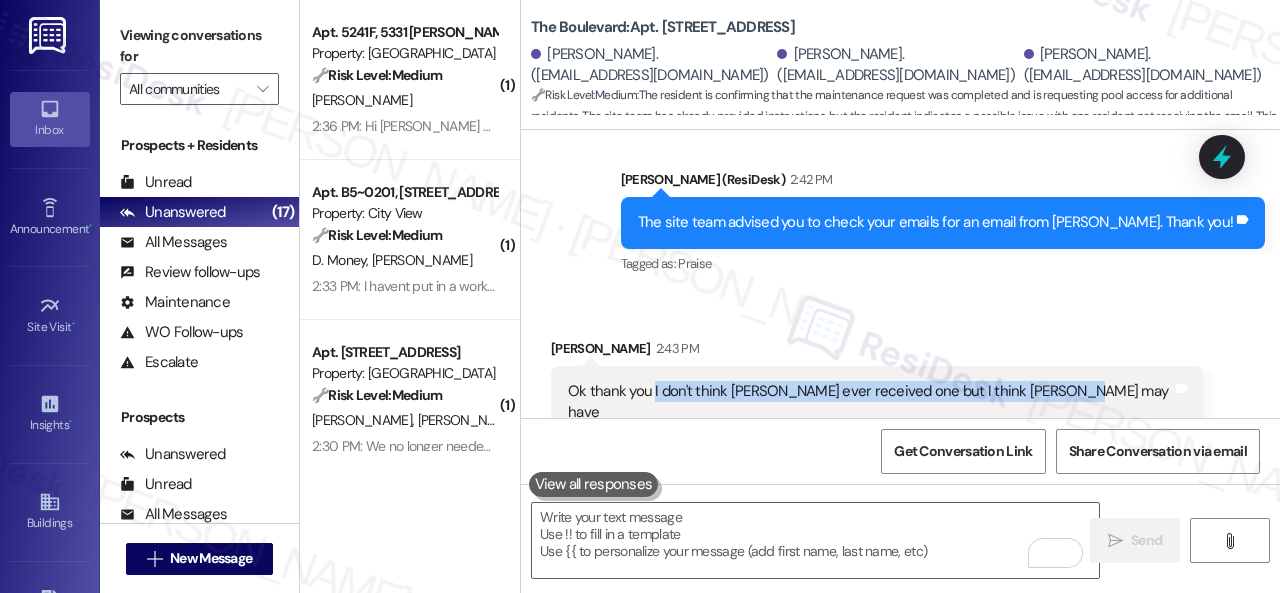 copy on "I don't think Alicia ever received one but I think Anthony may have" 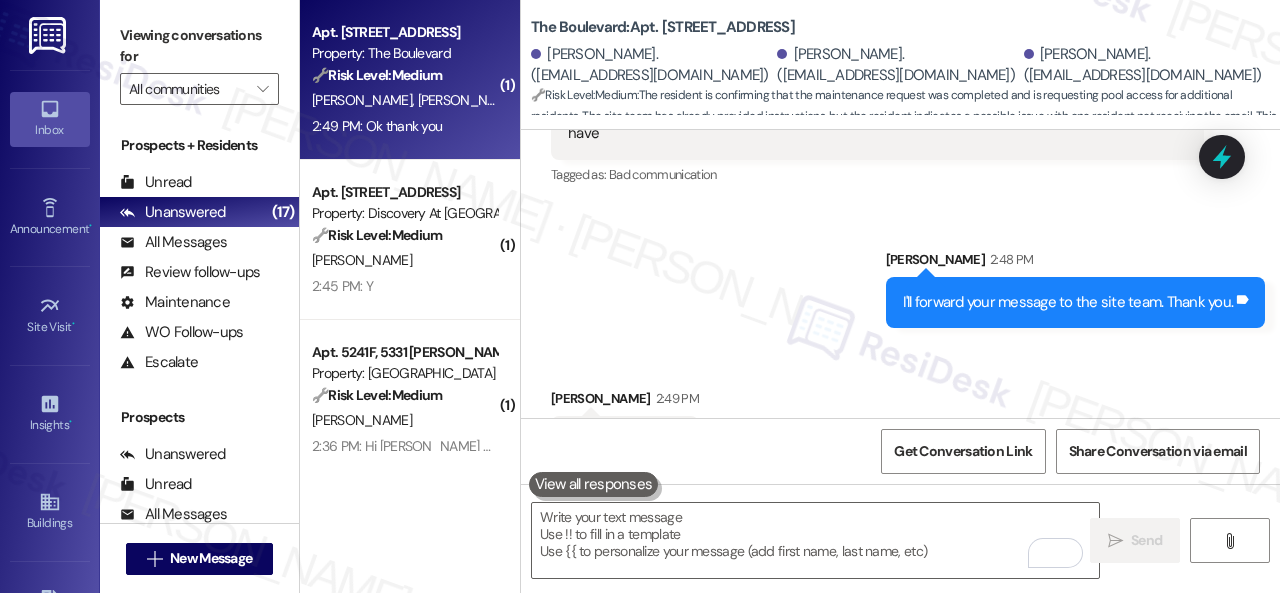 scroll, scrollTop: 1656, scrollLeft: 0, axis: vertical 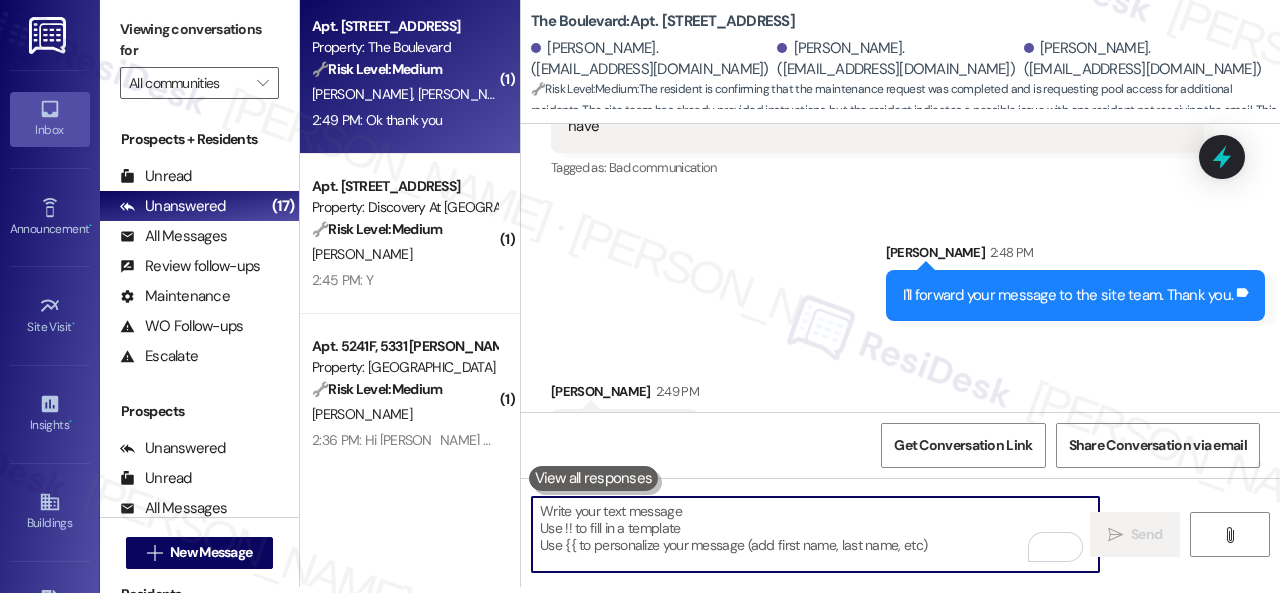 click at bounding box center [815, 534] 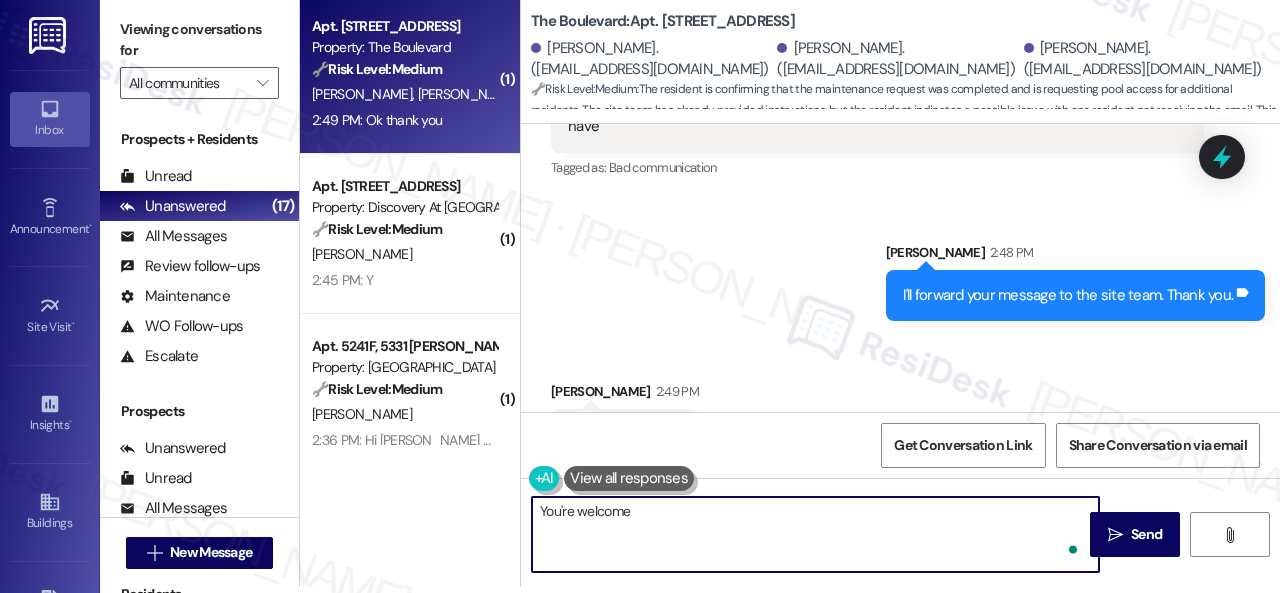 type on "You're welcome!" 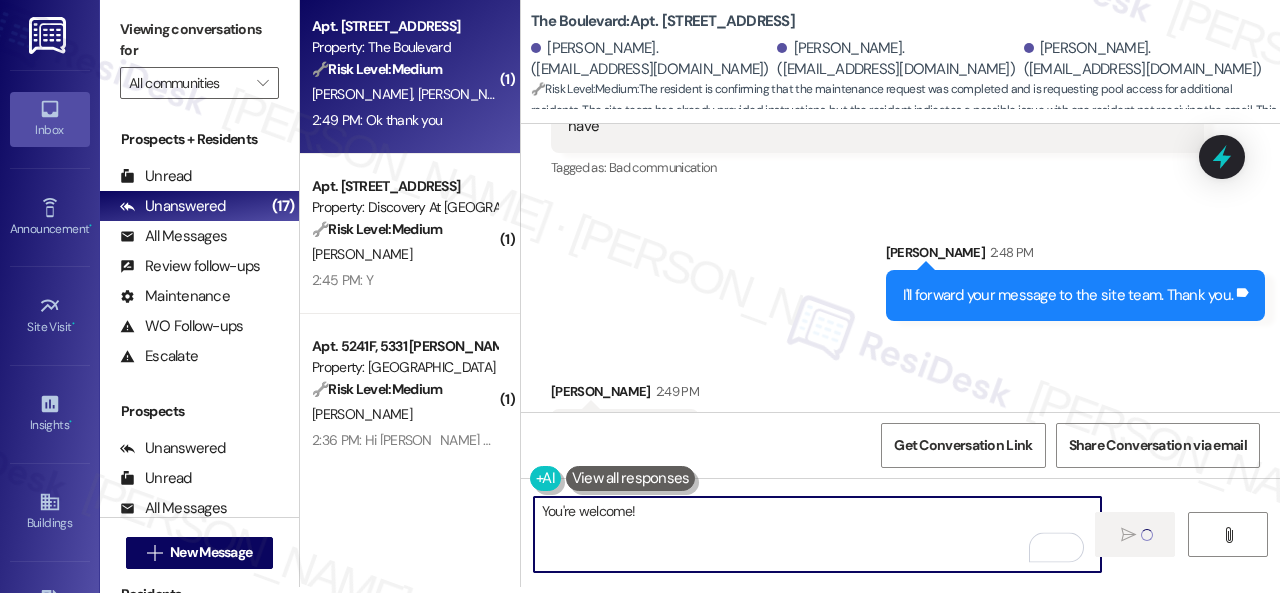 type 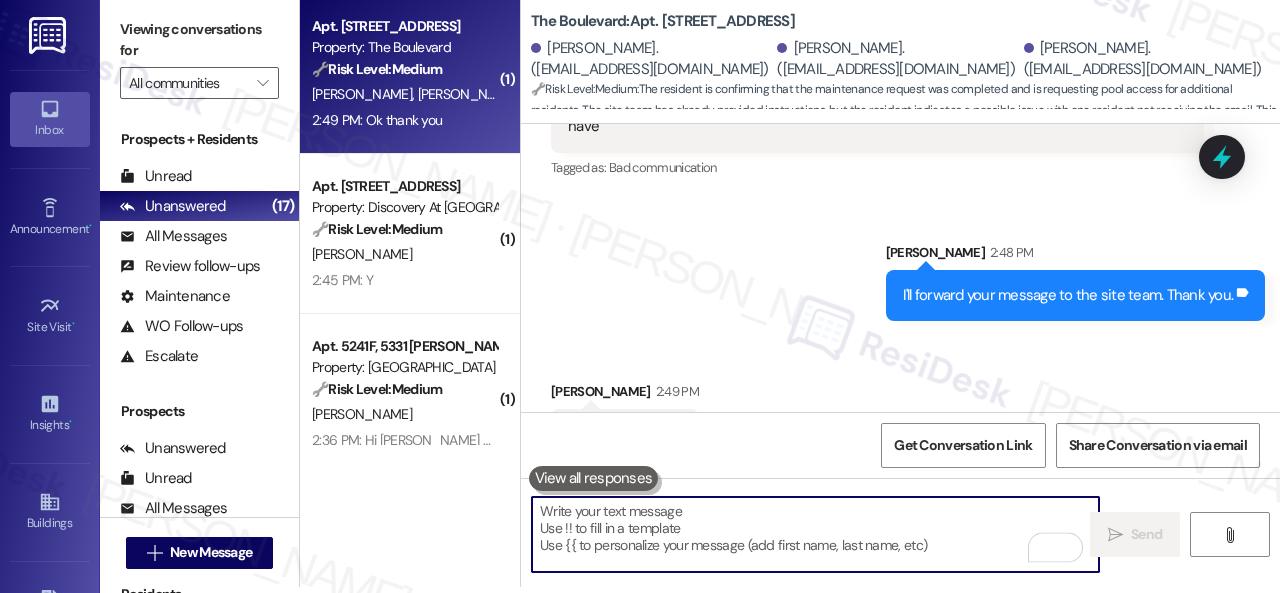 scroll, scrollTop: 0, scrollLeft: 0, axis: both 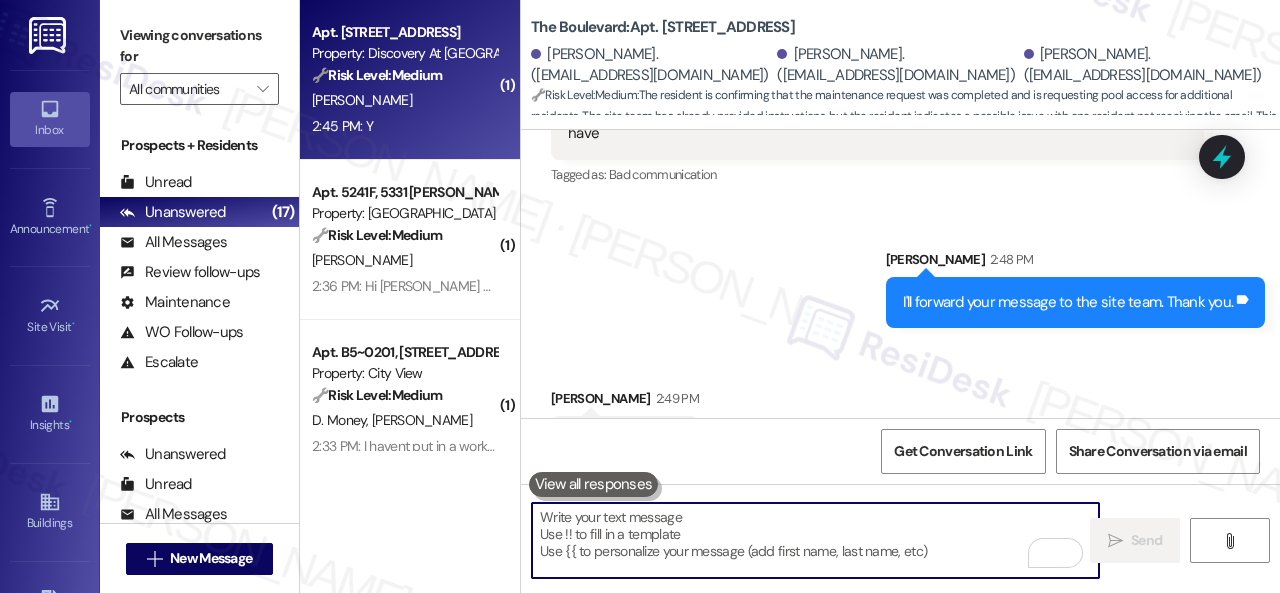 click on "2:45 PM: Y 2:45 PM: Y" at bounding box center (404, 126) 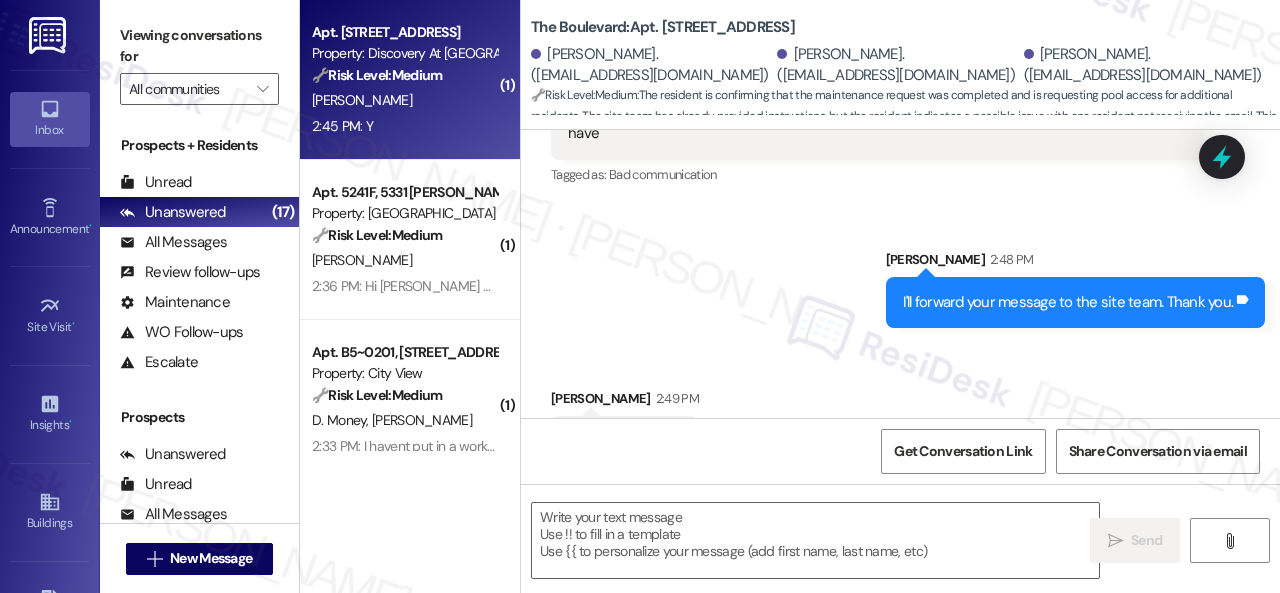 type on "Fetching suggested responses. Please feel free to read through the conversation in the meantime." 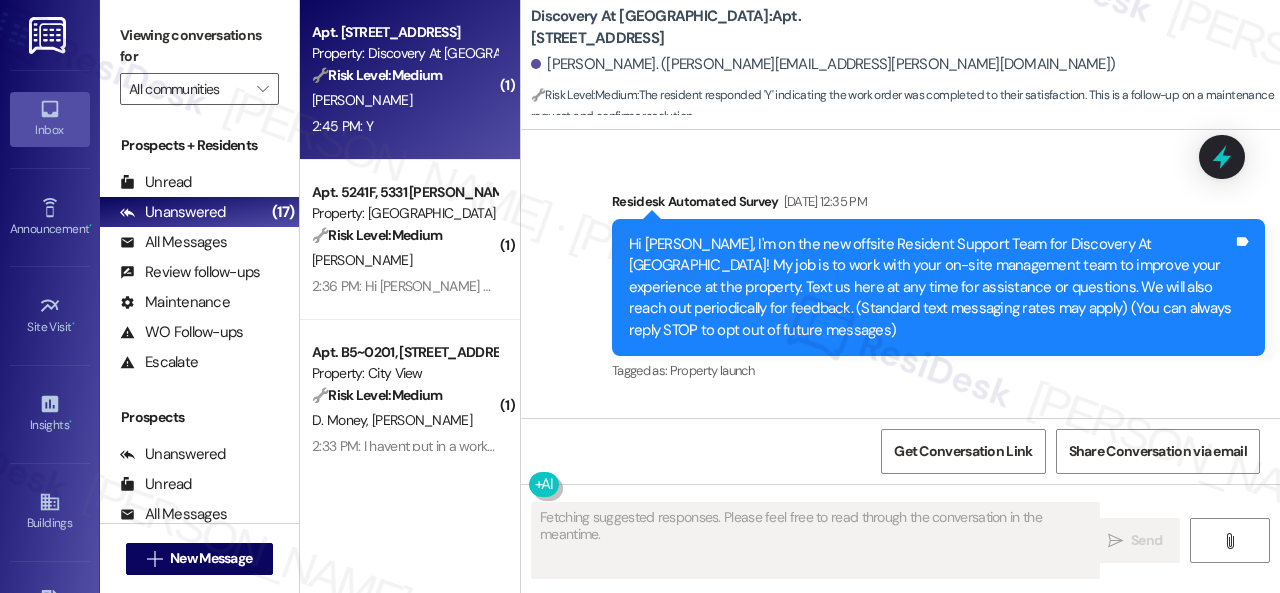 type on "Fetching suggested responses. Please feel free to read through the conversation in the meantime." 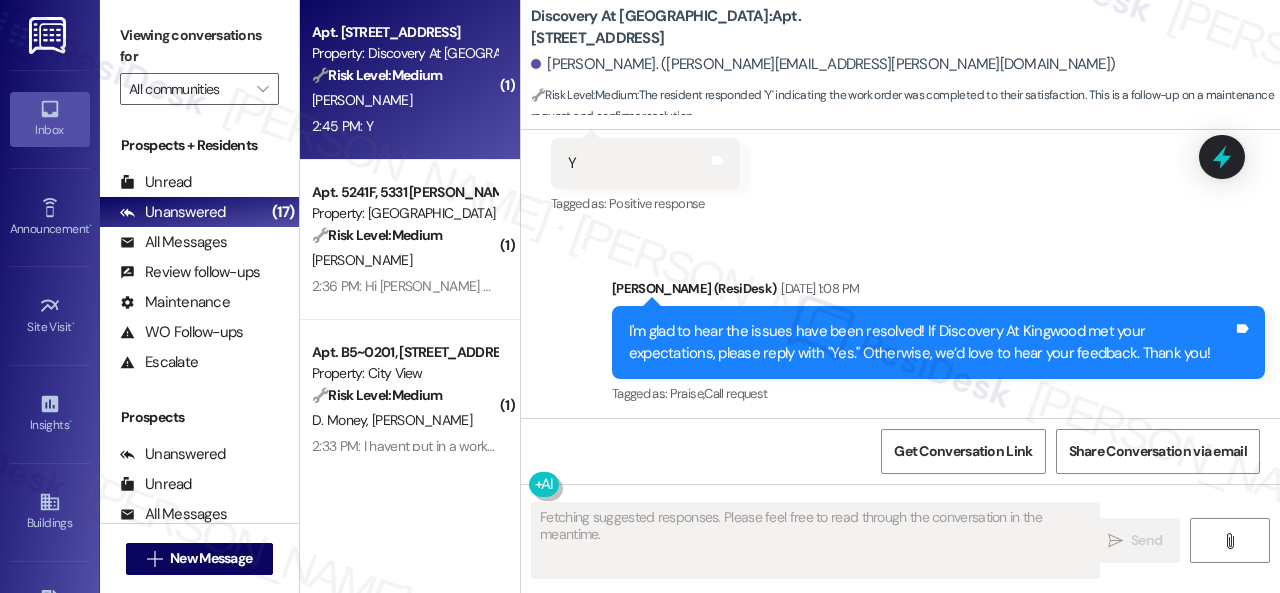 scroll, scrollTop: 5124, scrollLeft: 0, axis: vertical 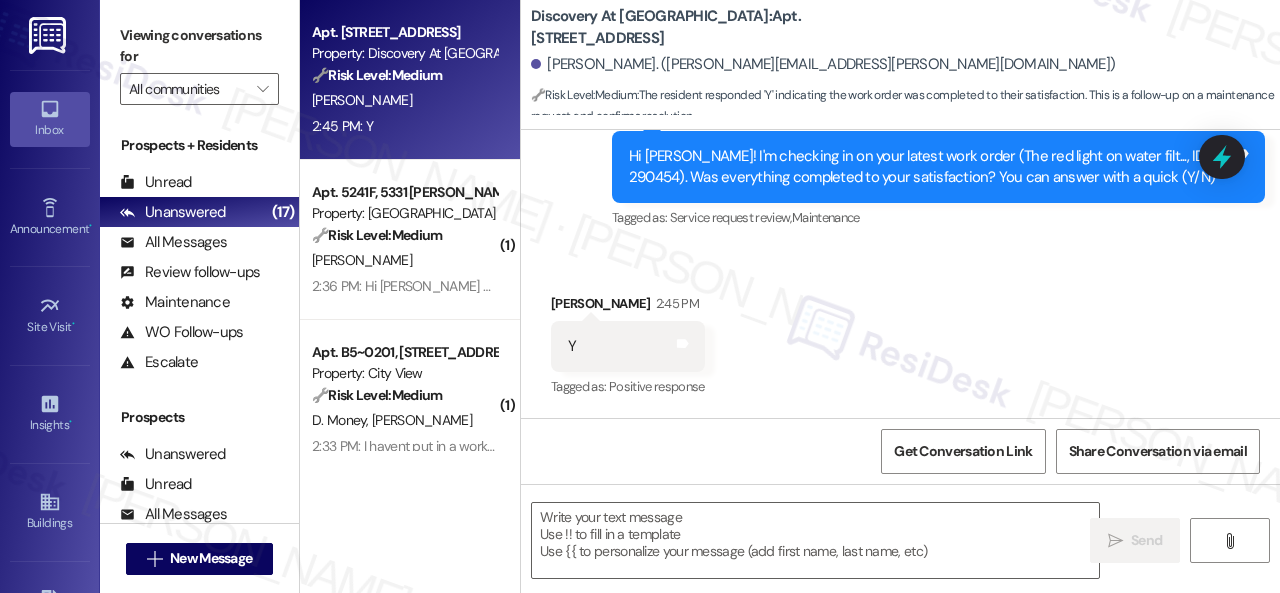 click on "Sent via SMS Sarah   (ResiDesk) Jun 30, 2025 at 1:08 PM I'm glad to hear the issues have been resolved! If Discovery At Kingwood met your expectations, please reply with "Yes." Otherwise, we’d love to hear your feedback. Thank you! Tags and notes Tagged as:   Praise ,  Click to highlight conversations about Praise Call request Click to highlight conversations about Call request Survey, sent via SMS Residesk Automated Survey 2:03 PM Hi Patti! I'm checking in on your latest work order (The red light on water filt..., ID: 290454). Was everything completed to your satisfaction? You can answer with a quick (Y/N) Tags and notes Tagged as:   Service request review ,  Click to highlight conversations about Service request review Maintenance Click to highlight conversations about Maintenance" at bounding box center [900, 57] 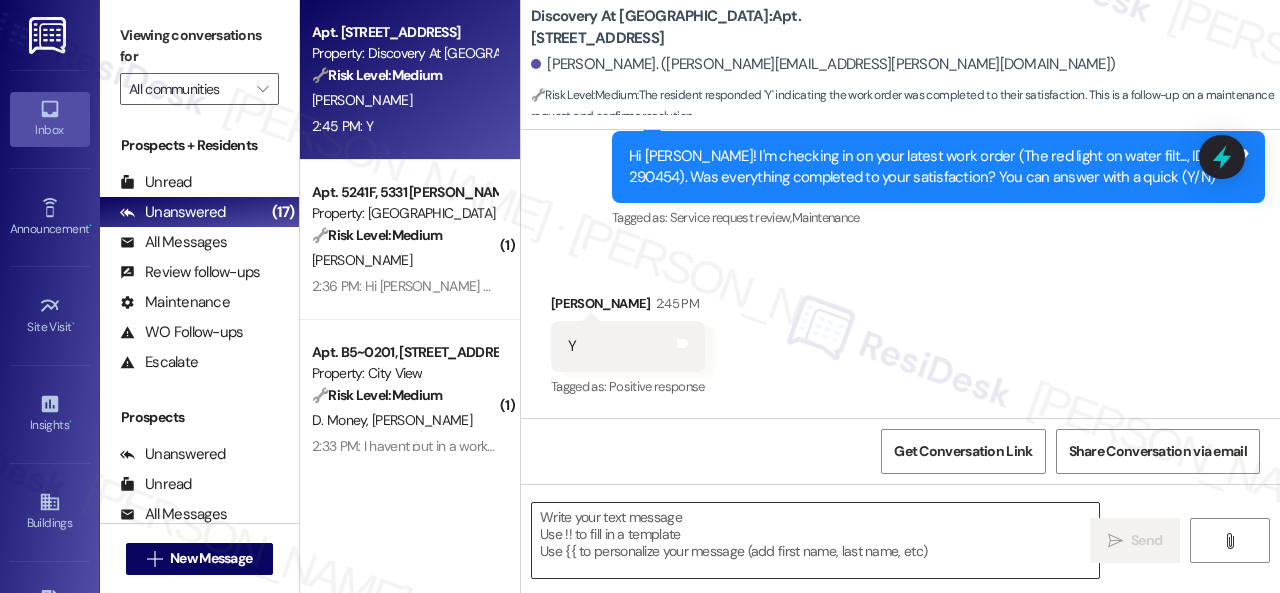 click at bounding box center [815, 540] 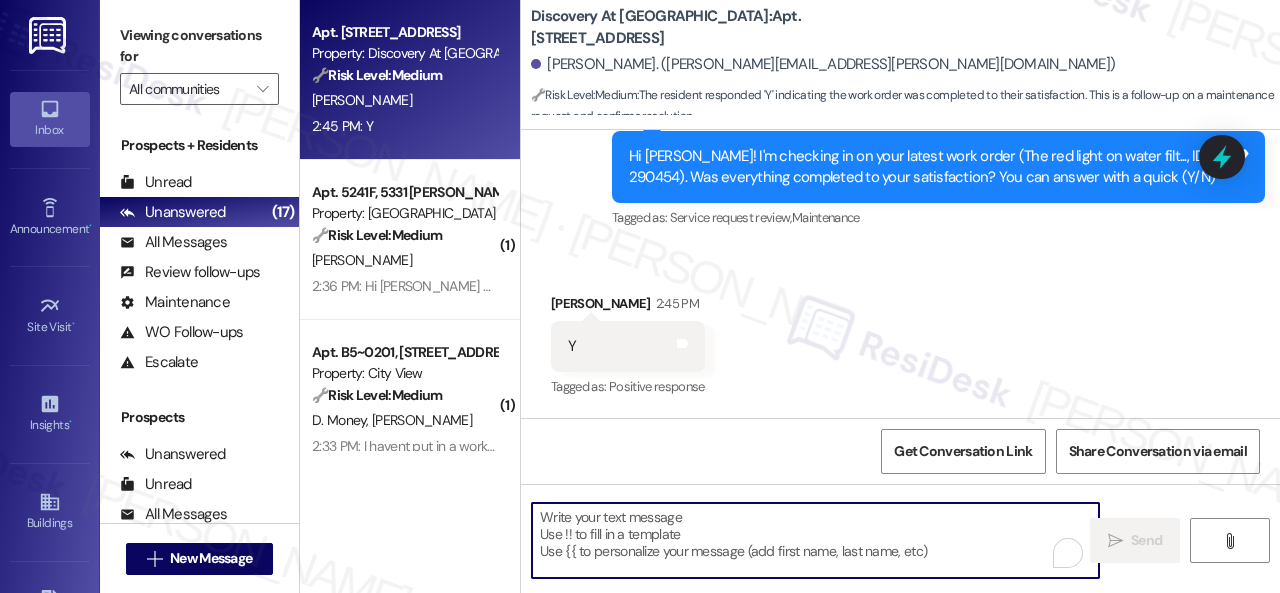 paste on "Glad everything’s all set! If {{property}} met your expectations, just reply with “Yes.” If not, no problem — we’d love to hear your feedback so we can keep improving. Thank you!" 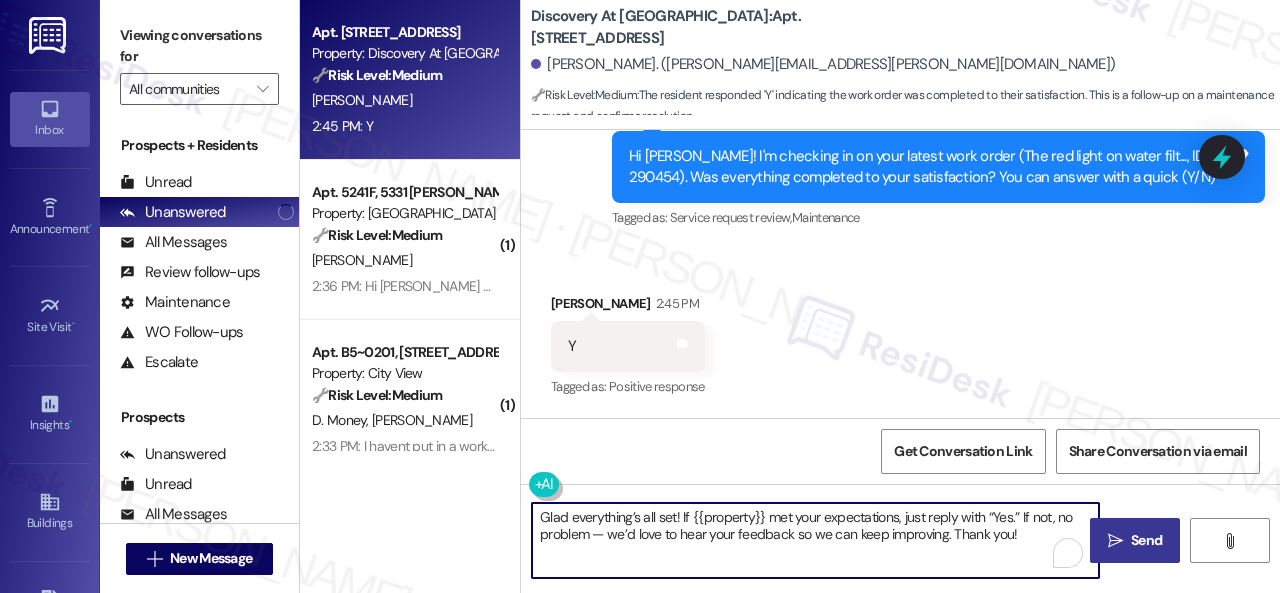 type on "Glad everything’s all set! If {{property}} met your expectations, just reply with “Yes.” If not, no problem — we’d love to hear your feedback so we can keep improving. Thank you!" 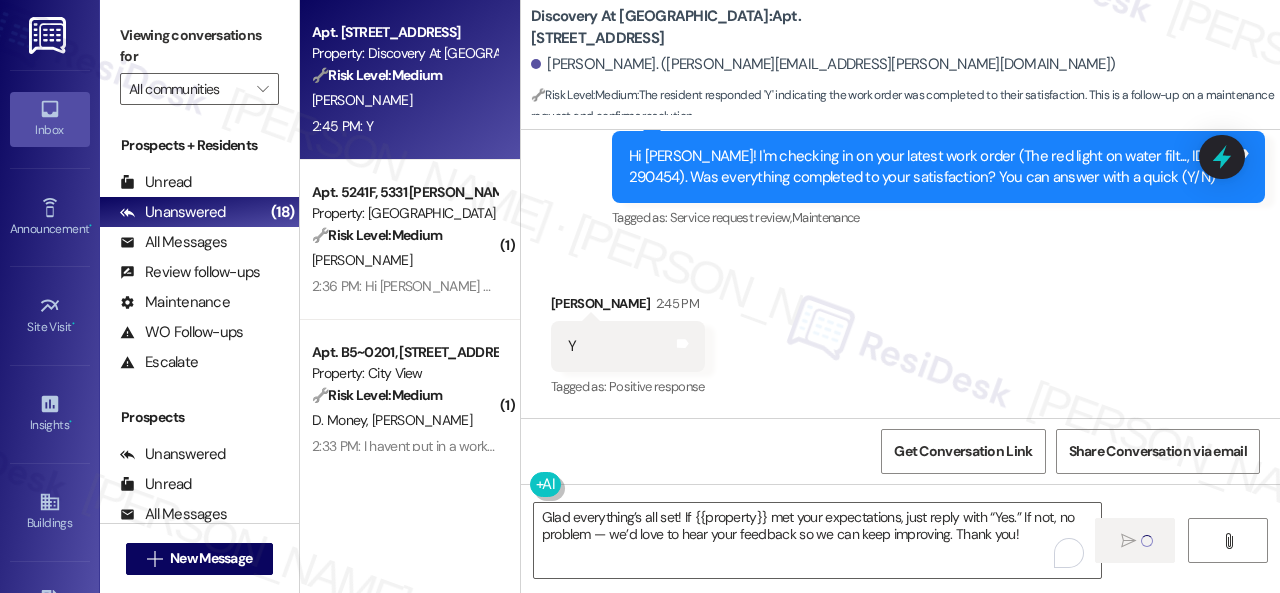 type 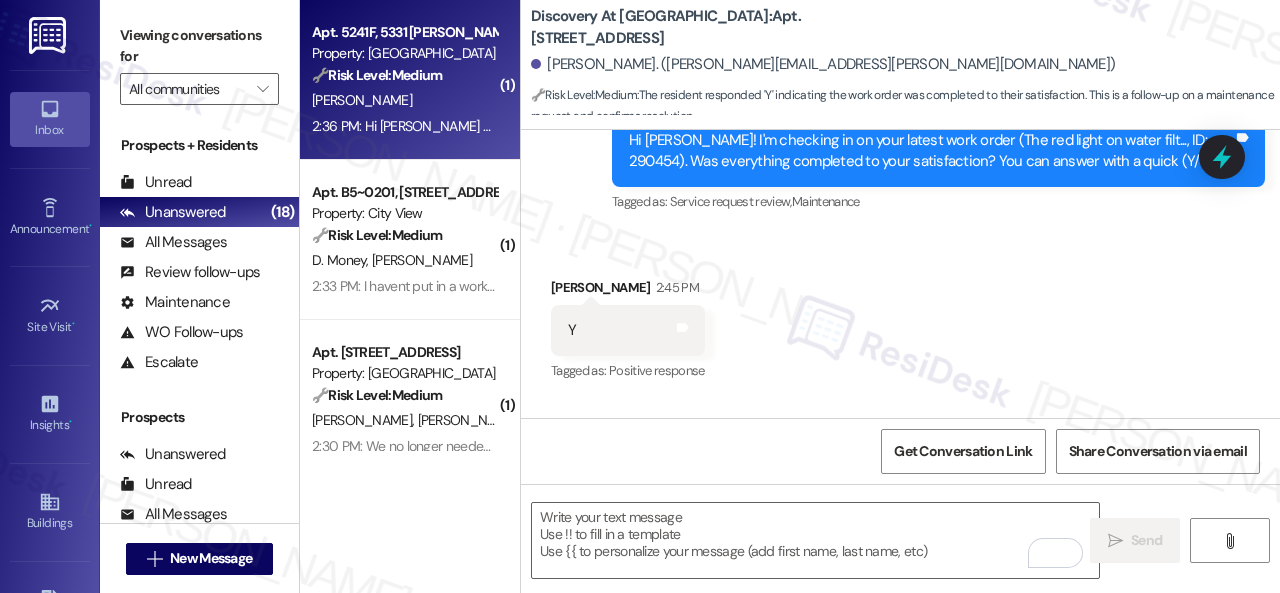 click on "J. Snow" at bounding box center (404, 100) 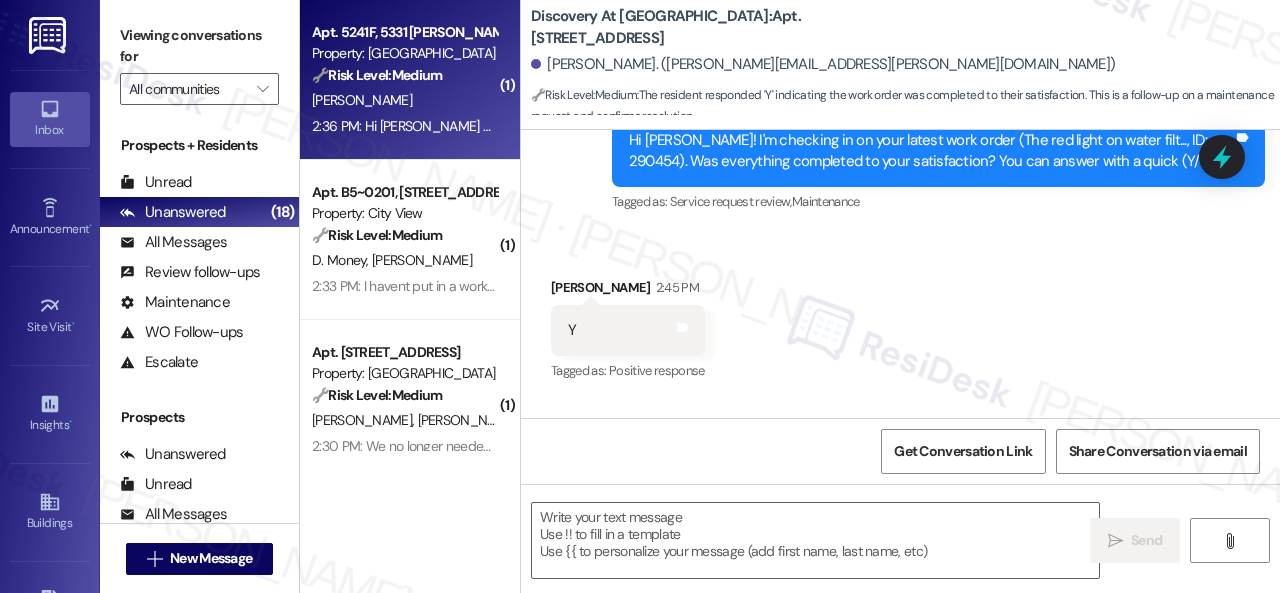type on "Fetching suggested responses. Please feel free to read through the conversation in the meantime." 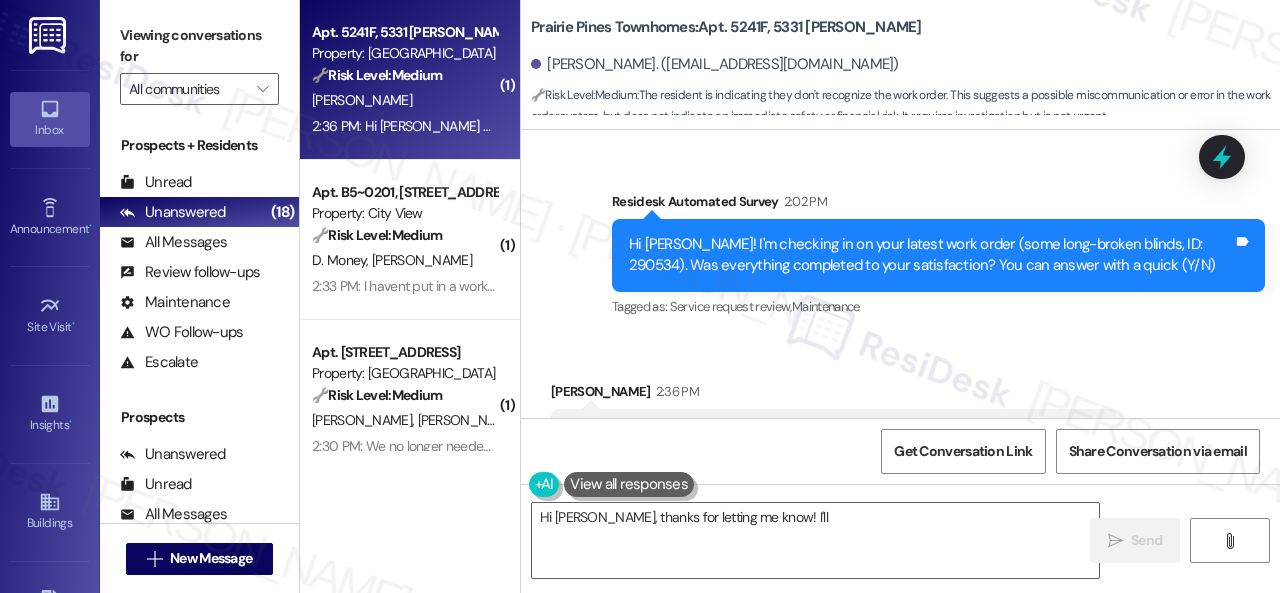 scroll, scrollTop: 480, scrollLeft: 0, axis: vertical 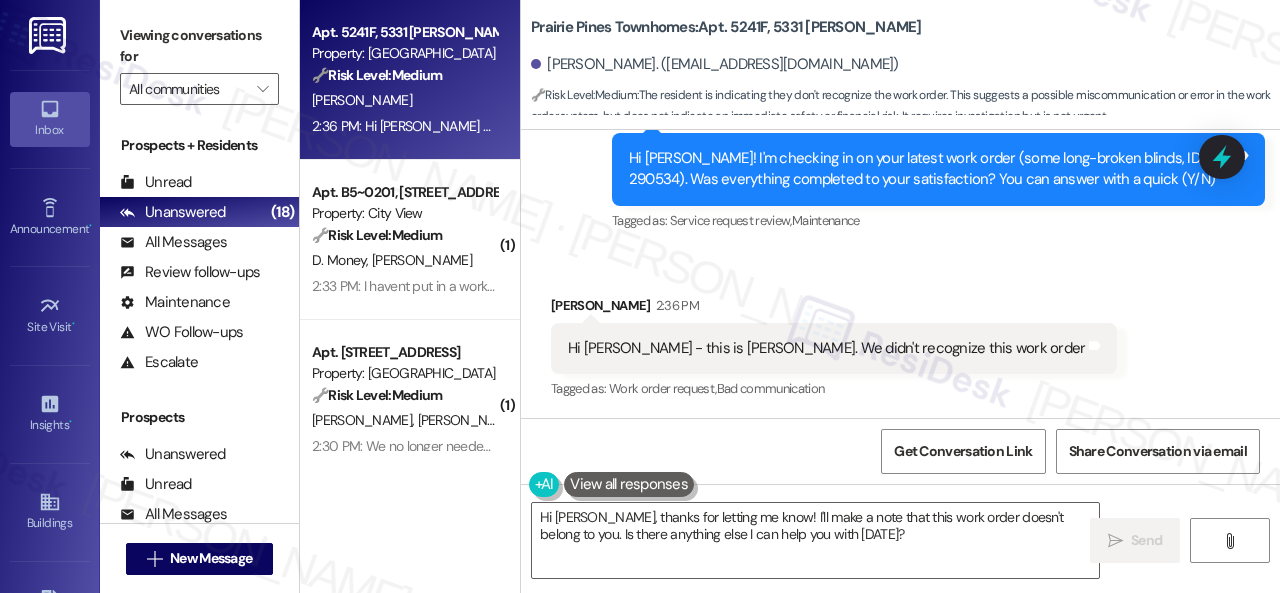 click on "Apt. 5241F, 5331 Findley Property: Prairie Pines Townhomes 🔧  Risk Level:  Medium The resident is indicating they don't recognize the work order. This suggests a possible miscommunication or error in the work order system, but does not indicate an immediate safety or financial risk. It requires investigation but is not urgent. J. Snow 2:36 PM: Hi Sarah - this is Kelle. We didn't recognize this work order 2:36 PM: Hi Sarah - this is Kelle. We didn't recognize this work order ( 1 ) Apt. B5~0201, 2600 Cityview Drive Property: City View 🔧  Risk Level:  Medium The resident is reporting a clogged bathtub. While inconvenient, this does not pose an immediate threat to safety or property. It is a non-urgent maintenance request. D. Money N. Rocha 2:33 PM: I havent put in a work order, honestly I can't remember how we do that. If you could put one in for me that would be wonderful and yes ma'am I understand, thank you!  ( 1 ) Apt. 146, 146 Spring Creek Dr Property: Spring Creek 🔧  Risk Level:  Medium T. Elfgen" at bounding box center [790, 296] 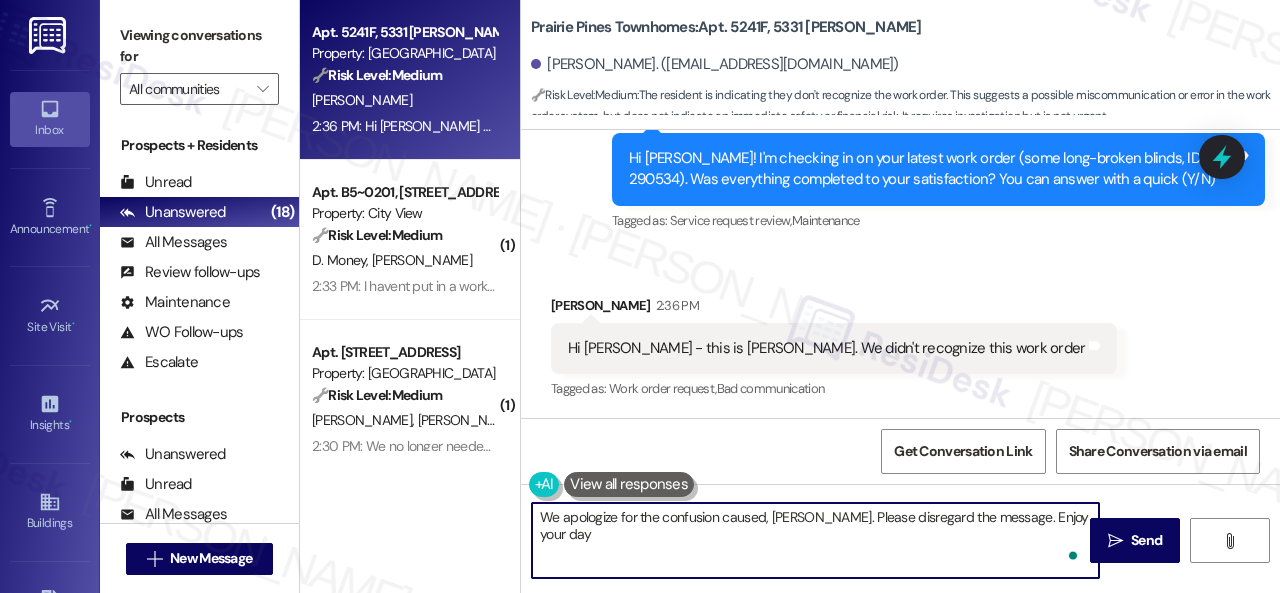 type on "We apologize for the confusion caused, Kelle. Please disregard the message. Enjoy your day!" 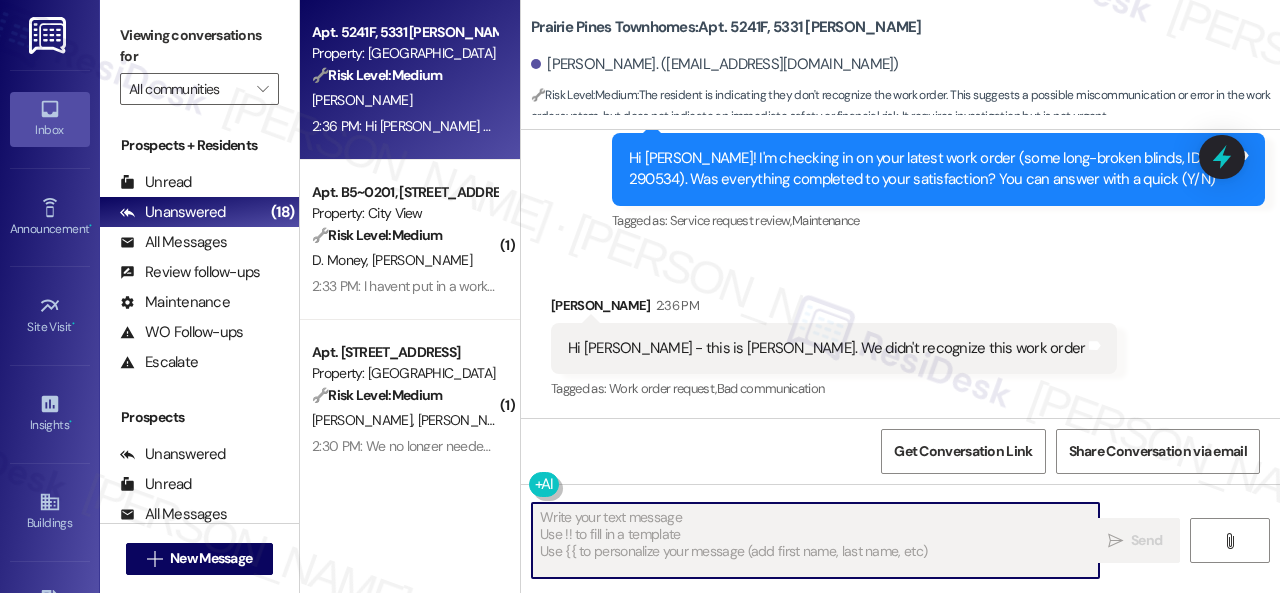 type on "Fetching suggested responses. Please feel free to read through the conversation in the meantime." 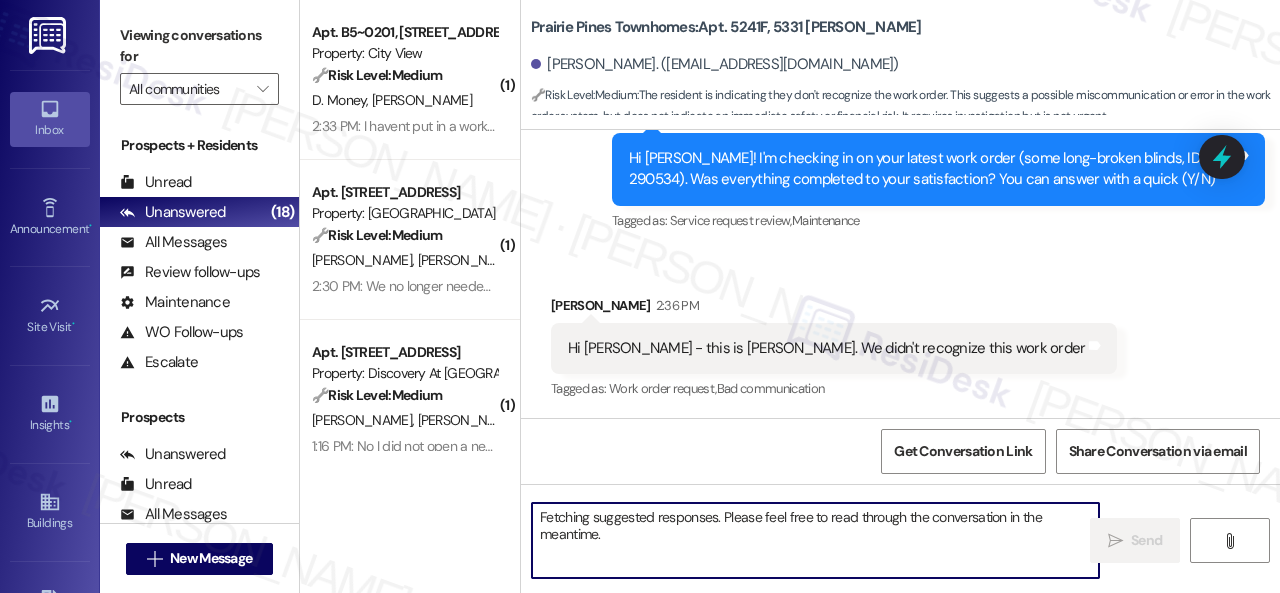 type 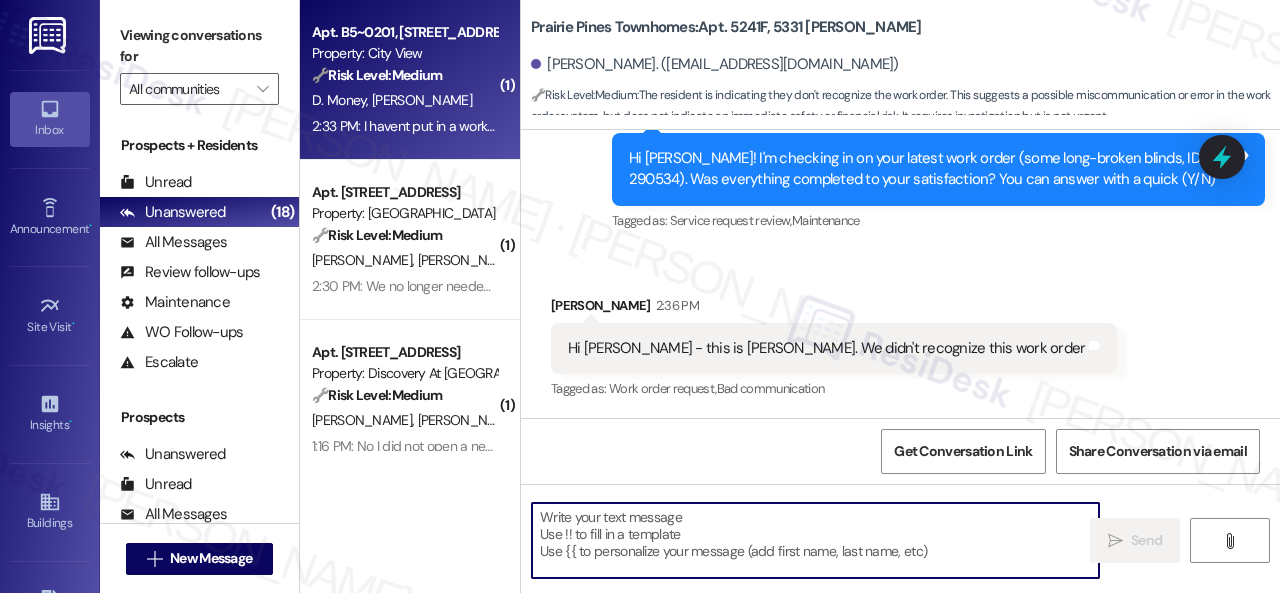 click on "2:33 PM: I havent put in a work order, honestly I can't remember how we do that. If you could put one in for me that would be wonderful and yes ma'am I understand, thank you!  2:33 PM: I havent put in a work order, honestly I can't remember how we do that. If you could put one in for me that would be wonderful and yes ma'am I understand, thank you!" at bounding box center (819, 126) 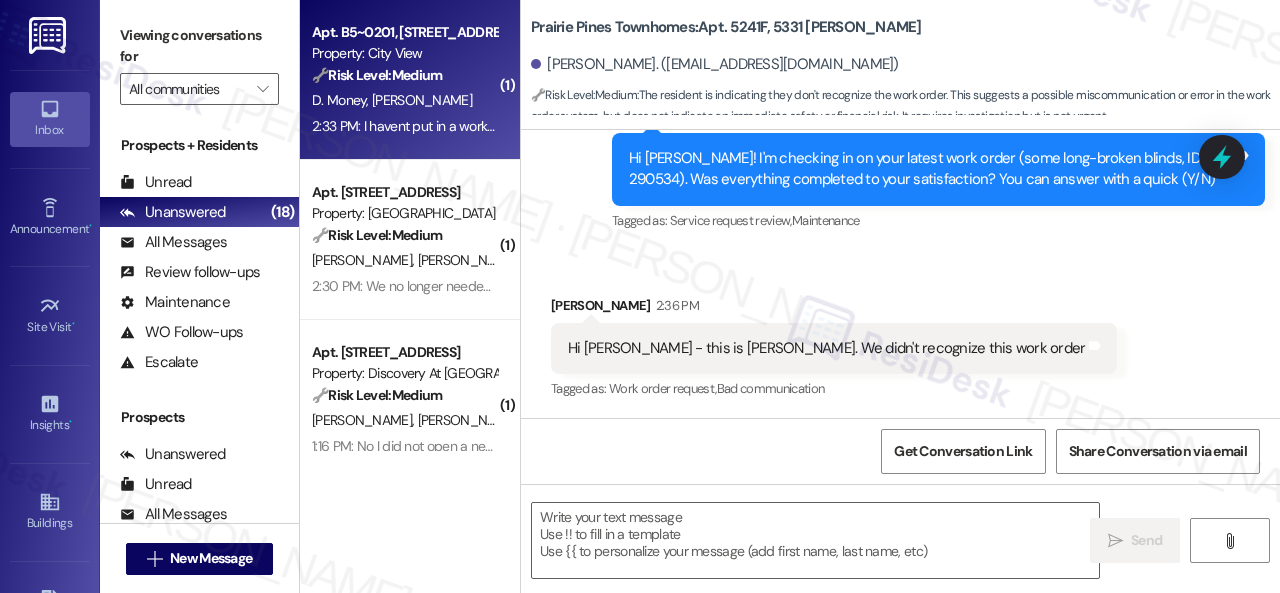 type on "Fetching suggested responses. Please feel free to read through the conversation in the meantime." 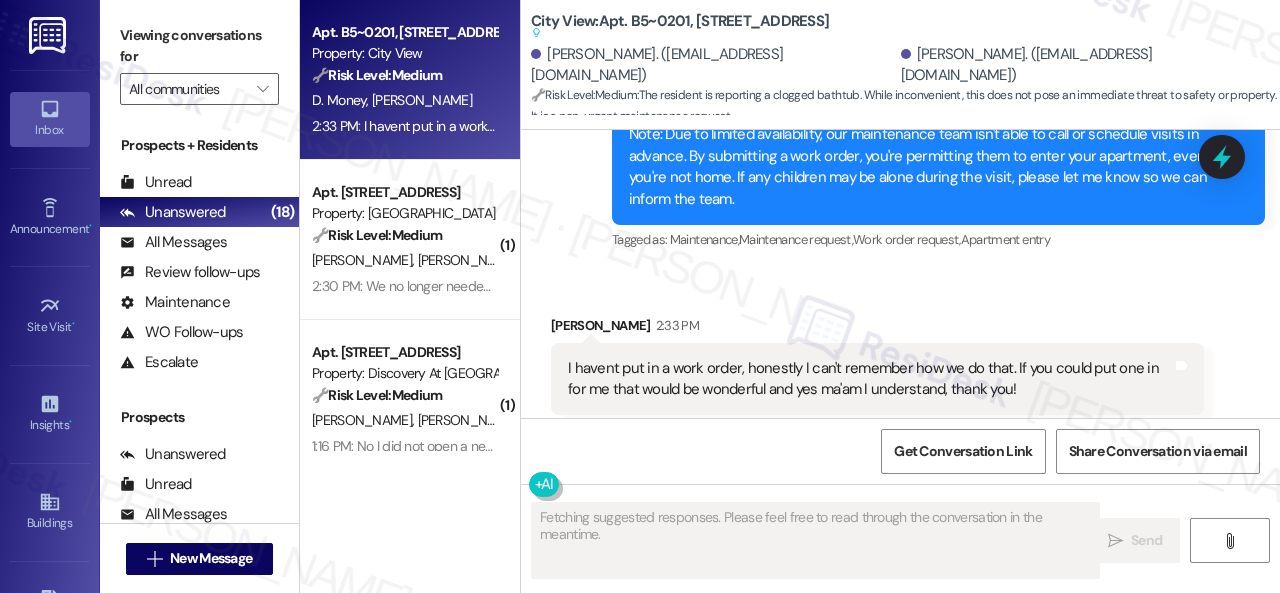 scroll, scrollTop: 7006, scrollLeft: 0, axis: vertical 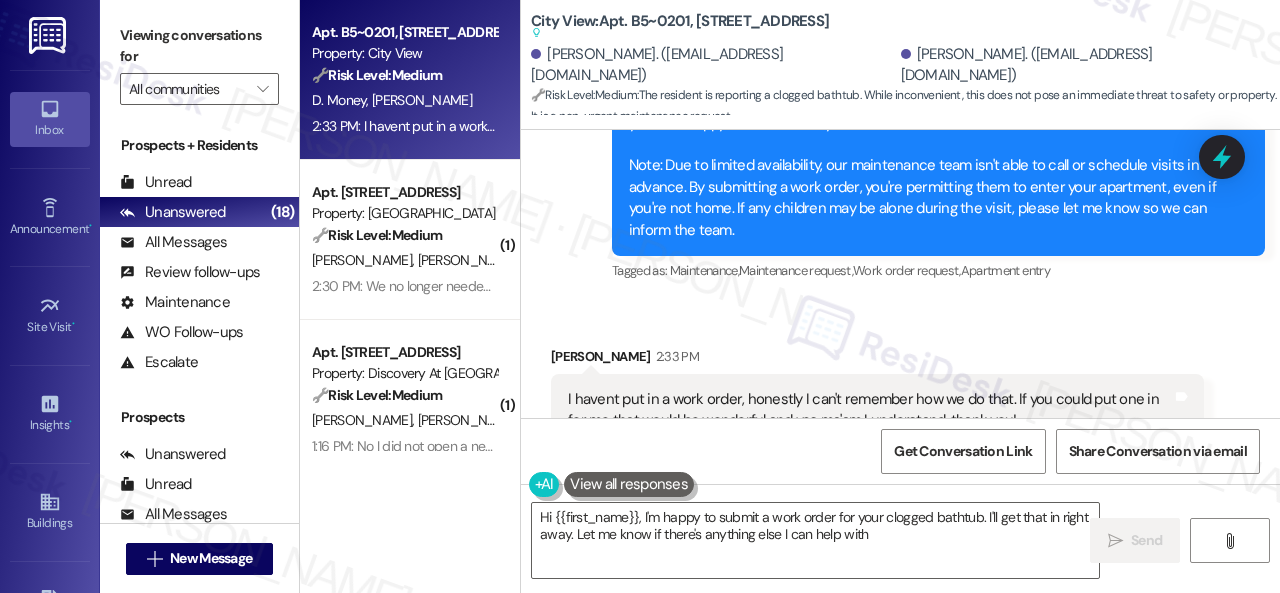 type on "Hi {{first_name}}, I'm happy to submit a work order for your clogged bathtub. I'll get that in right away. Let me know if there's anything else I can help with!" 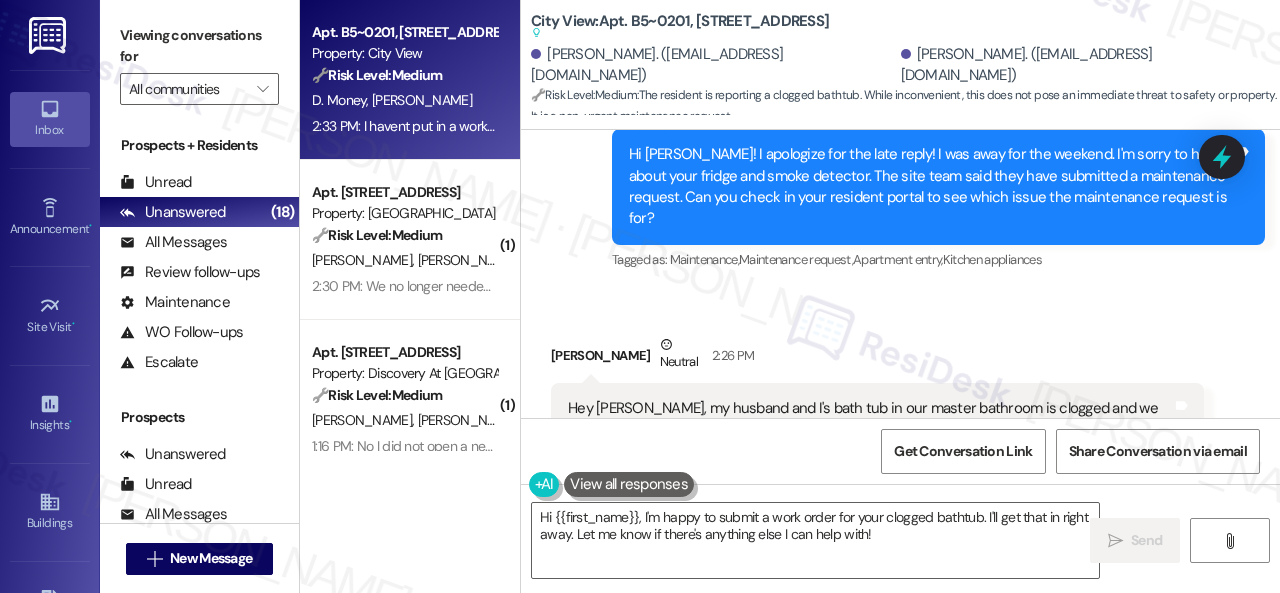 scroll, scrollTop: 6406, scrollLeft: 0, axis: vertical 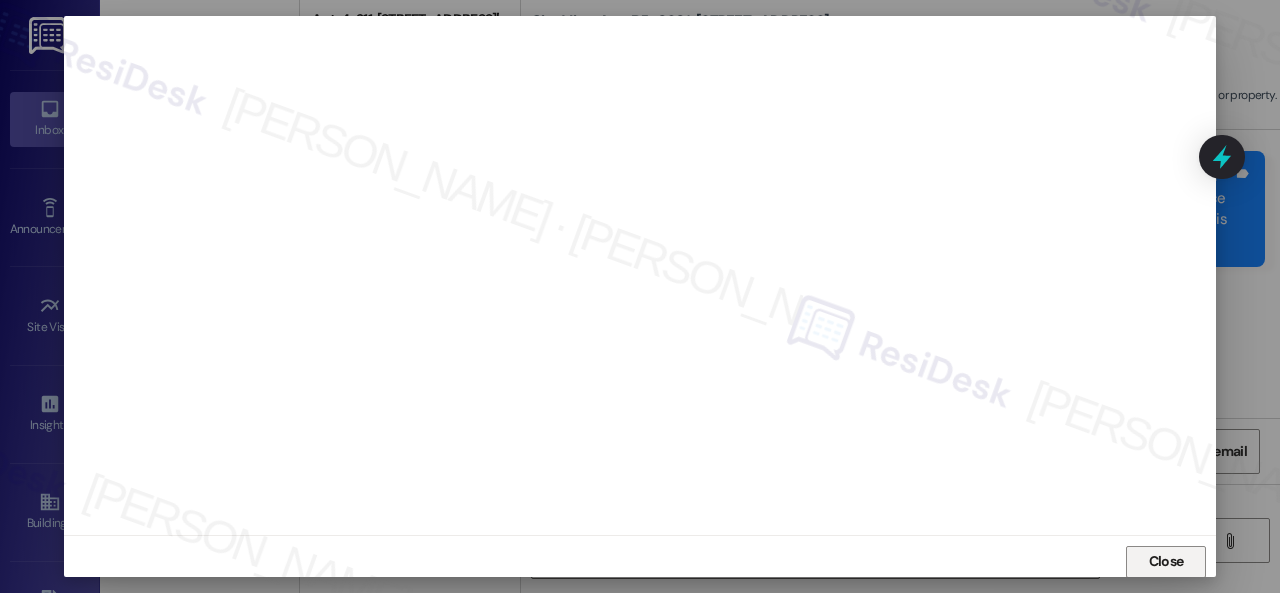 click on "Close" at bounding box center [1166, 562] 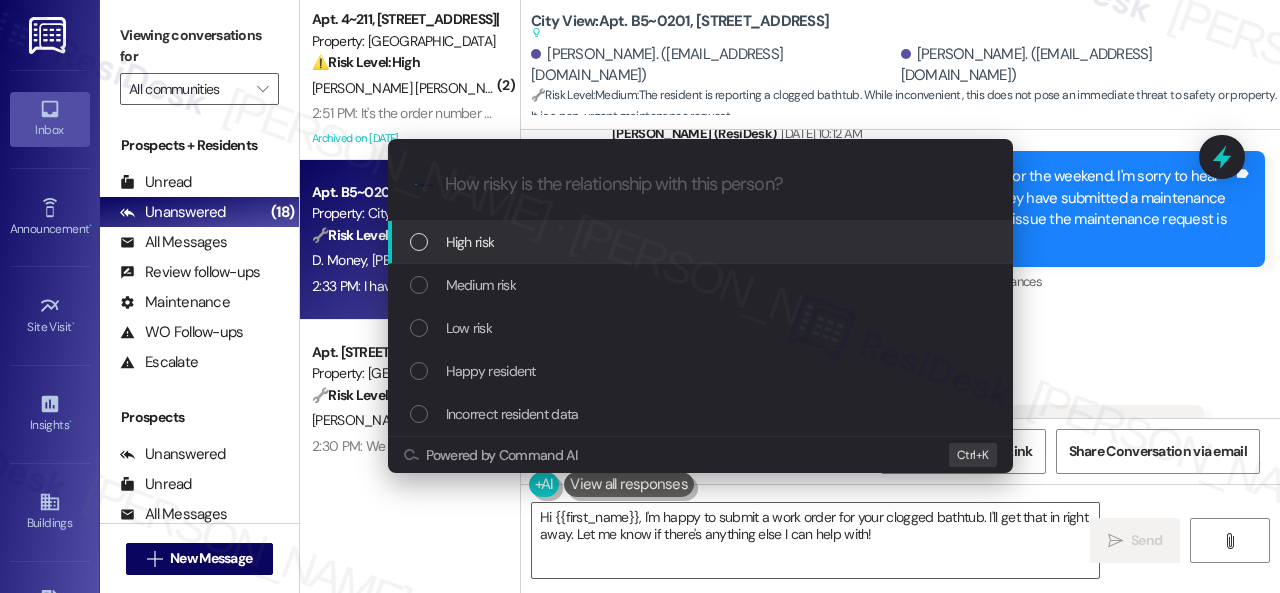 click on "High risk" at bounding box center [470, 242] 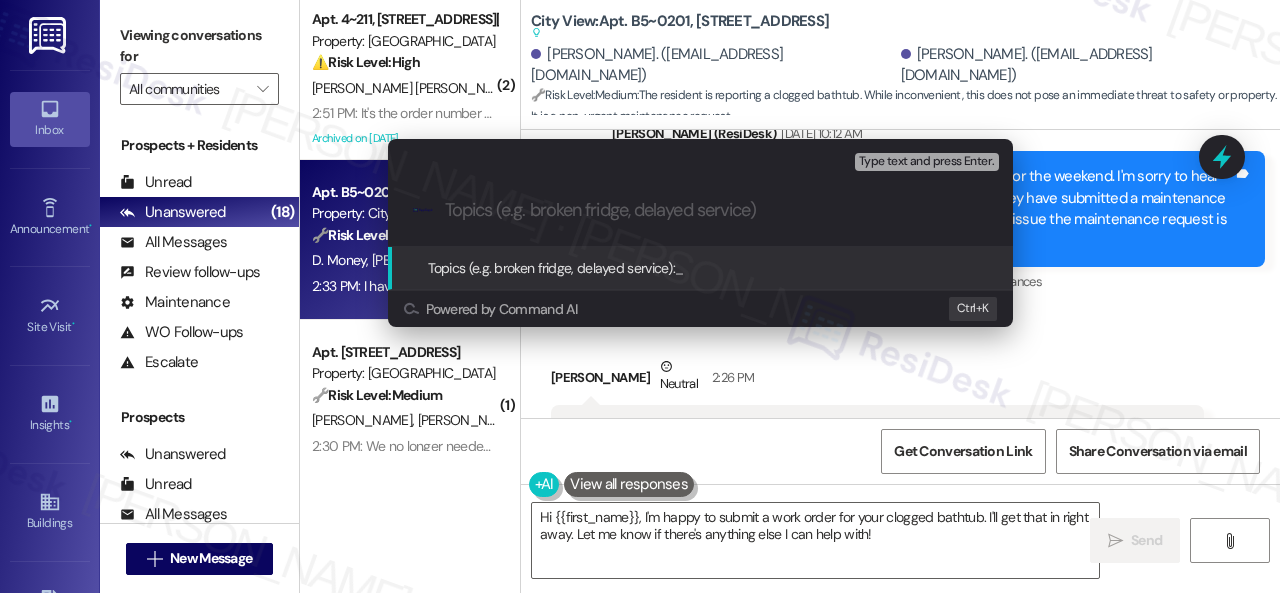 paste on "Work Order filed by ResiDesk 291123" 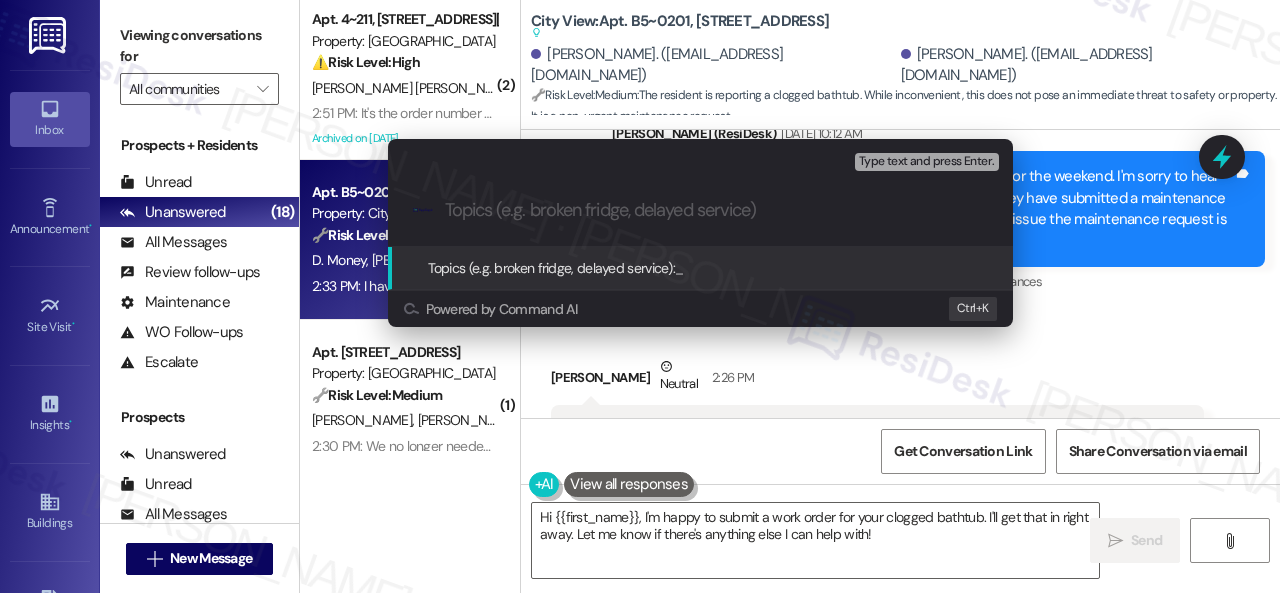 type on "Work Order filed by ResiDesk 291123" 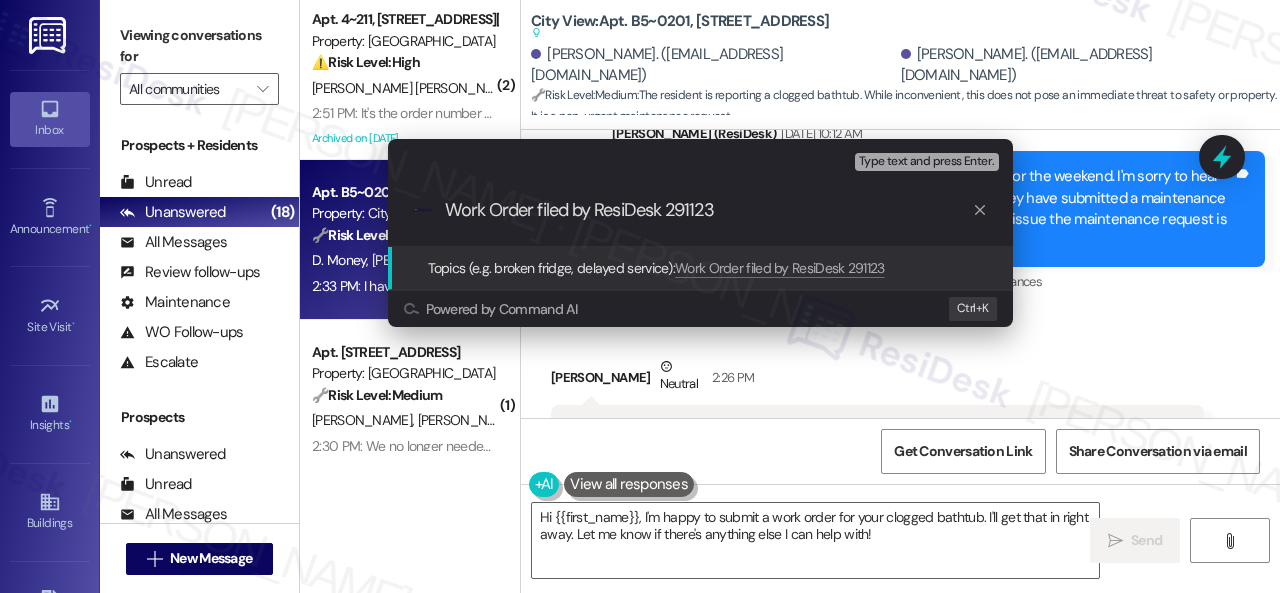 type 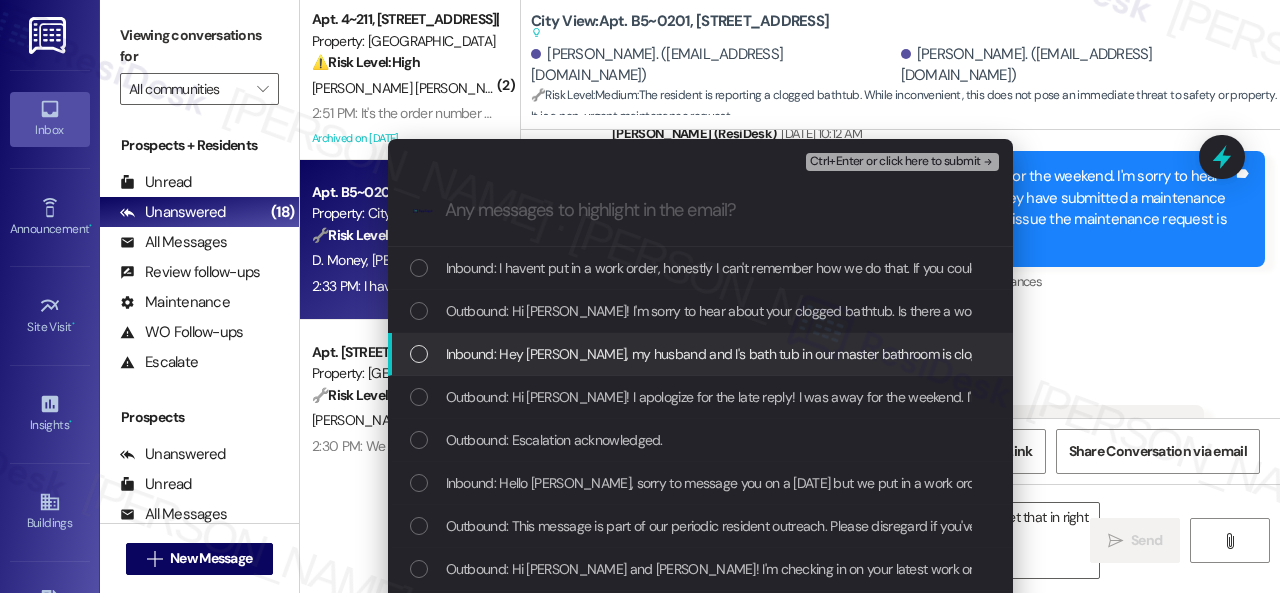 click on "Inbound: Hey Sarah, my husband and I's bath tub in our master bathroom is clogged  and we weren't sure if we could unclog it or if maintenance could help with it." at bounding box center [947, 354] 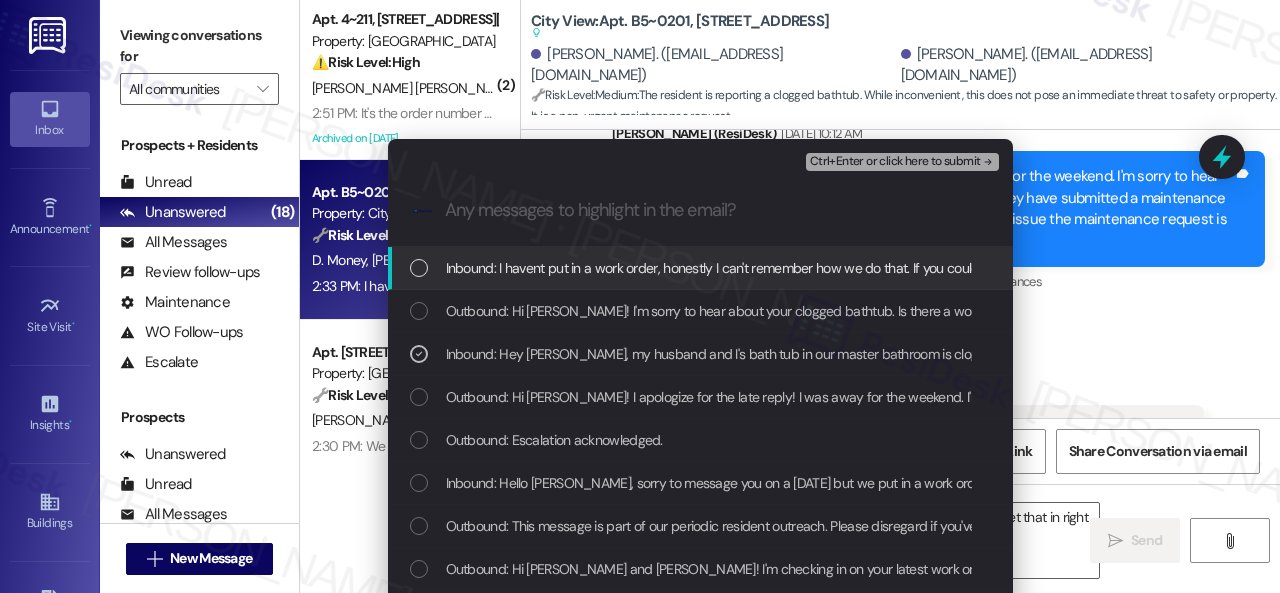 click on "Ctrl+Enter or click here to submit" at bounding box center (895, 162) 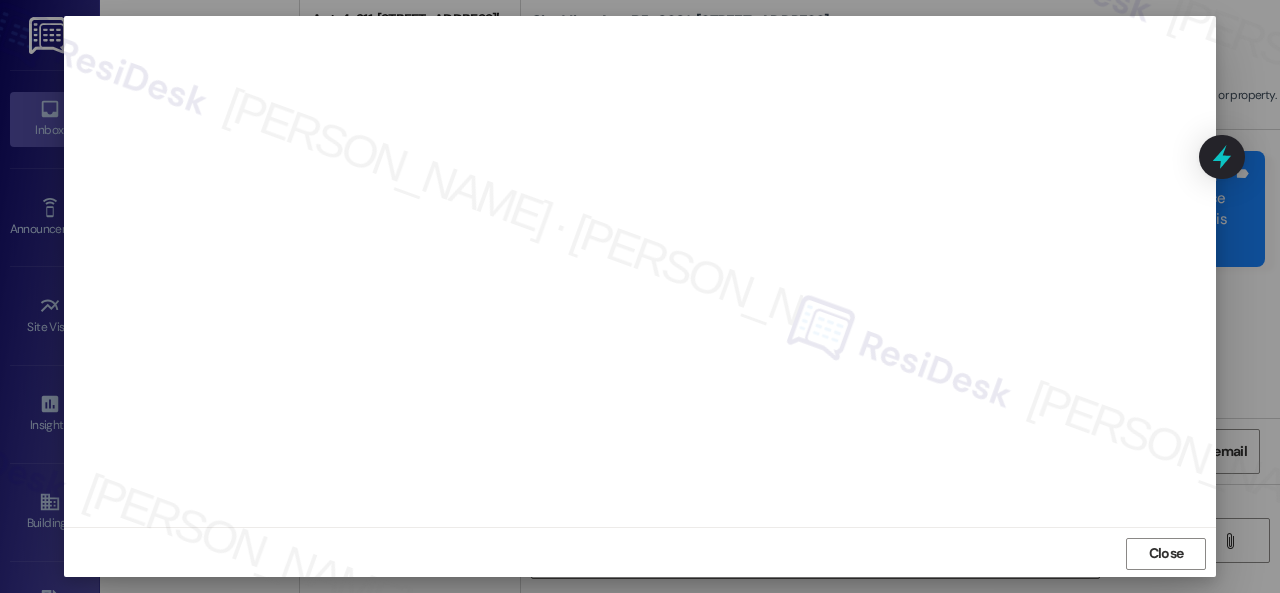scroll, scrollTop: 25, scrollLeft: 0, axis: vertical 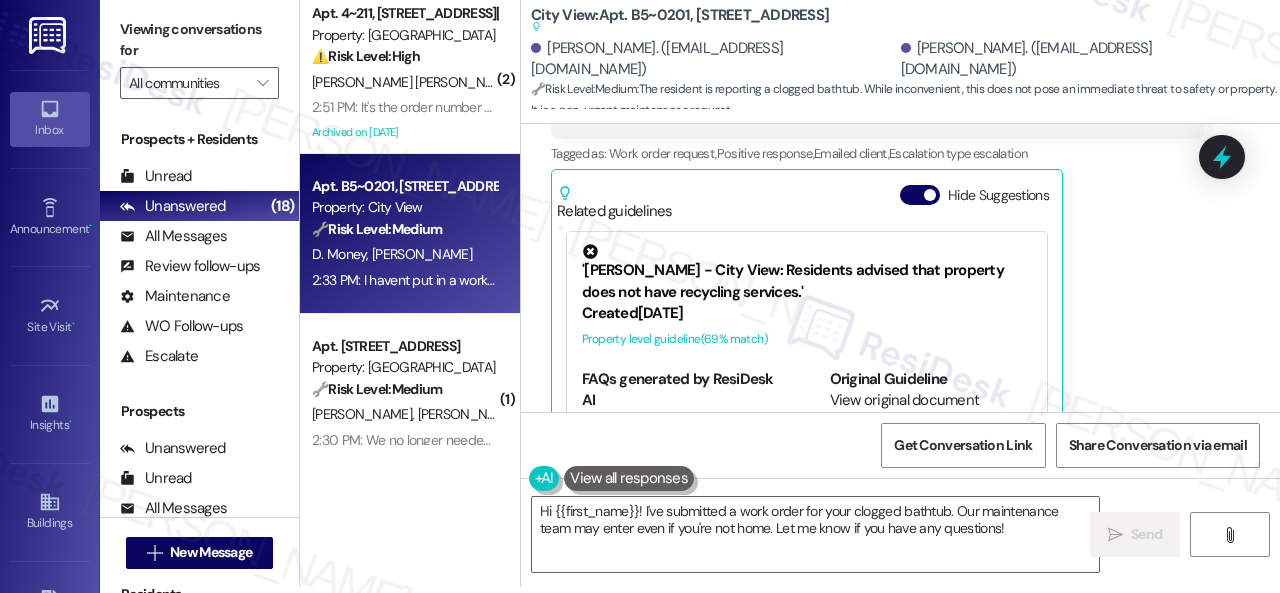 click on "Danielle Money 2:33 PM I havent put in a work order, honestly I can't remember how we do that. If you could put one in for me that would be wonderful and yes ma'am I understand, thank you!  Tags and notes Tagged as:   Work order request ,  Click to highlight conversations about Work order request Positive response ,  Click to highlight conversations about Positive response Emailed client ,  Click to highlight conversations about Emailed client Escalation type escalation Click to highlight conversations about Escalation type escalation  Related guidelines Hide Suggestions 'Nolan - City View: Residents advised that property does not have recycling services.' Created  10 months ago Property level guideline  ( 69 % match) FAQs generated by ResiDesk AI Where should I dispose of my recyclable items? As we don't have recycling on the property, you'll need to find a local recycling center or community drop-off point for your recyclables. Are there plans to introduce recycling facilities in the future? Created   ( 68" at bounding box center [877, 252] 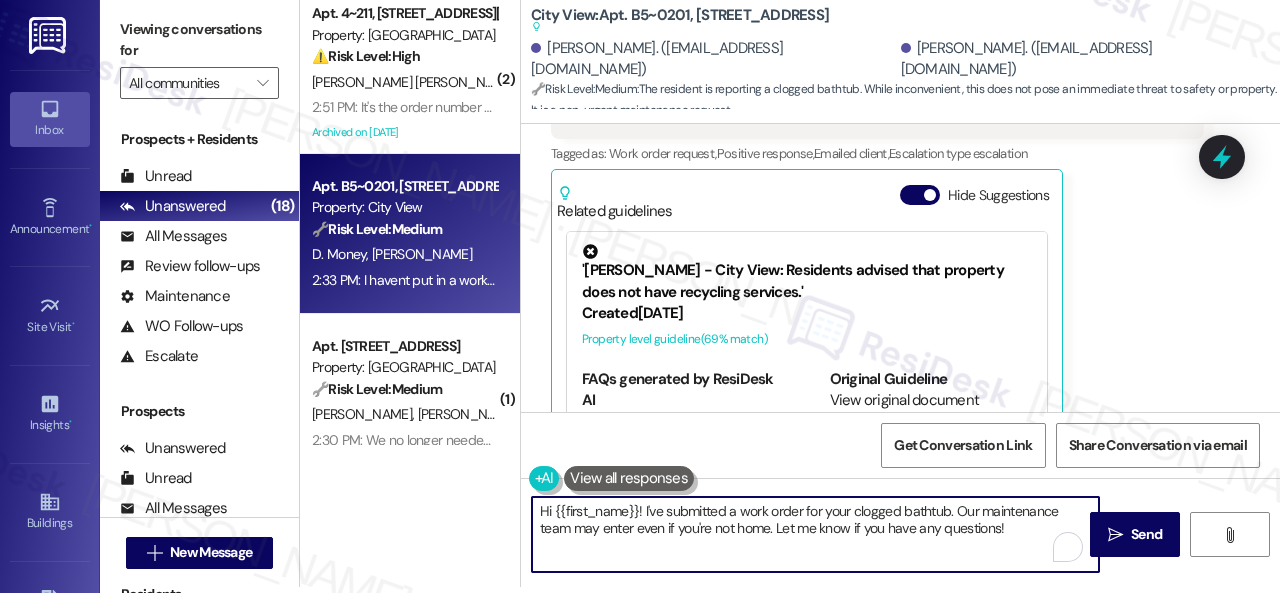 drag, startPoint x: 542, startPoint y: 498, endPoint x: 501, endPoint y: 481, distance: 44.38468 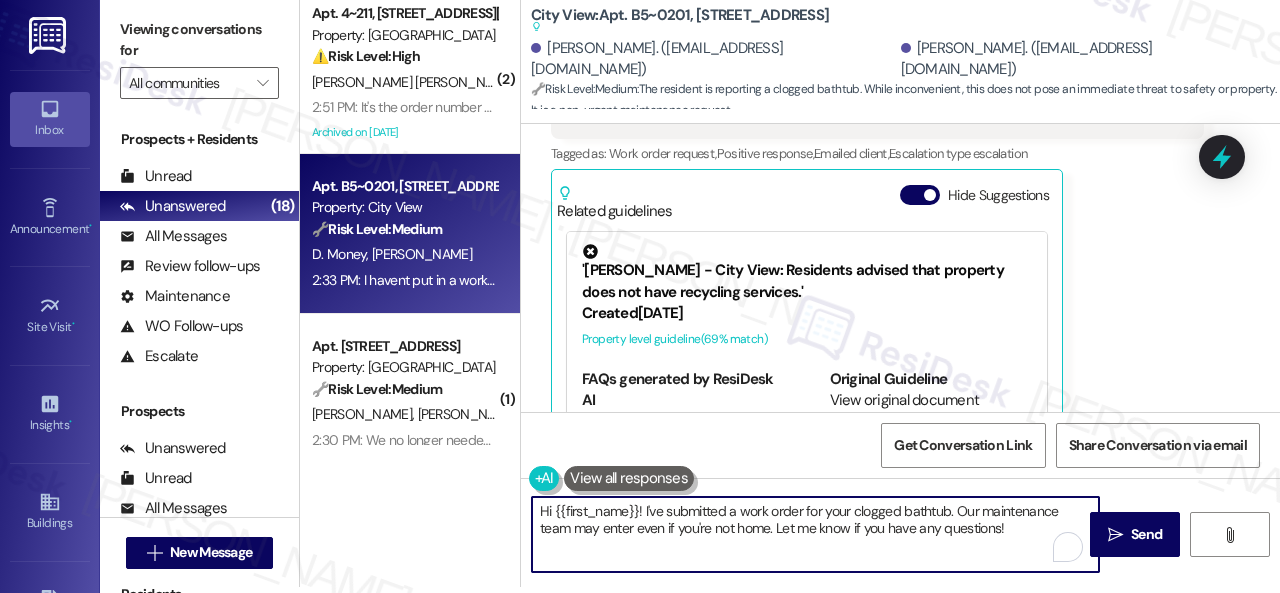 click on "( 2 ) Apt. 4~211, 12415 Pennsylvania Street Property: Penn Circle ⚠️  Risk Level:  High The resident is reporting an AC issue that is not blowing cold air and may not be running properly. They also mention a previous work order (number 4) about the same issue, indicating a potentially unresolved urgent maintenance problem. L. Esquea Suarez L. Duncan Meza 2:51 PM: It's the order number 4 about this issue I believe so  2:51 PM: It's the order number 4 about this issue I believe so  Archived on 11/06/2024 Apt. B5~0201, 2600 Cityview Drive Property: City View 🔧  Risk Level:  Medium The resident is reporting a clogged bathtub. While inconvenient, this does not pose an immediate threat to safety or property. It is a non-urgent maintenance request. D. Money N. Rocha 2:33 PM: I havent put in a work order, honestly I can't remember how we do that. If you could put one in for me that would be wonderful and yes ma'am I understand, thank you!  ( 1 ) Apt. 146, 146 Spring Creek Dr Property: Spring Creek 🔧 Medium" at bounding box center (790, 290) 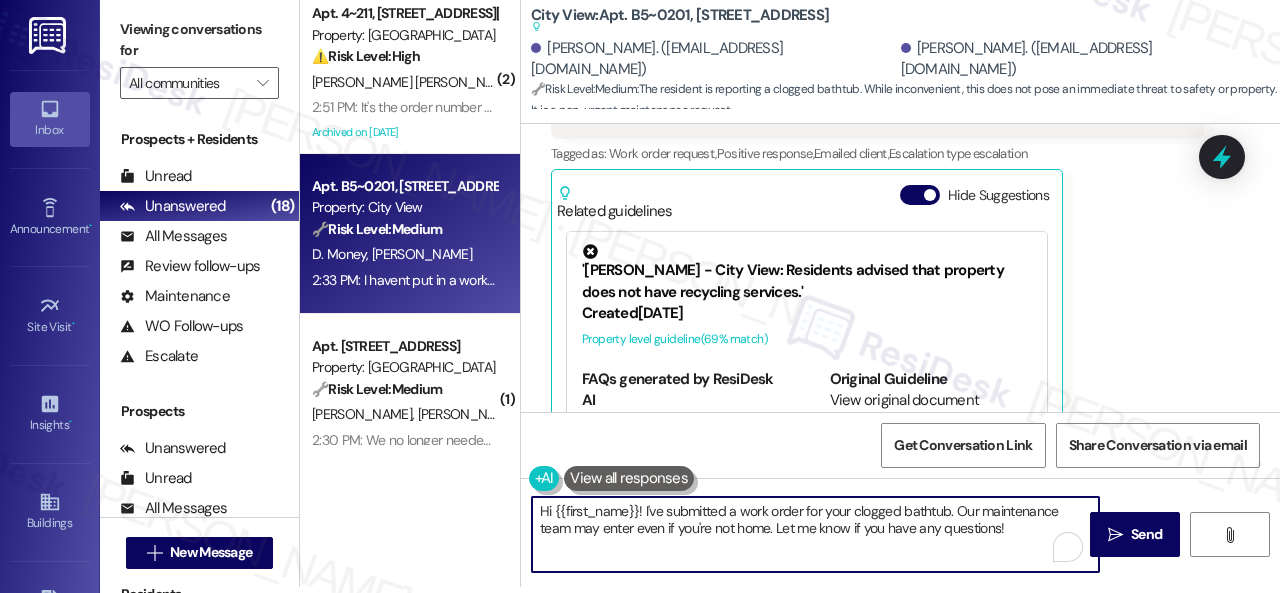 paste on "I've submitted a work order on your behalf and notified the site team. Please let me know if you have an update or need anything else." 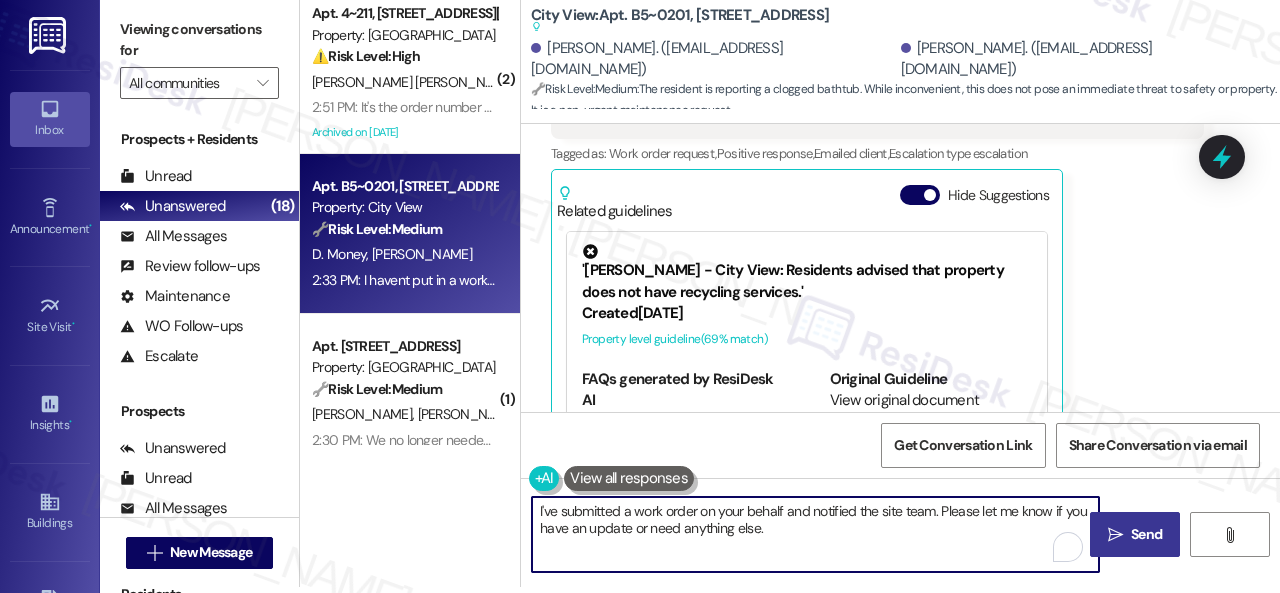 type on "I've submitted a work order on your behalf and notified the site team. Please let me know if you have an update or need anything else." 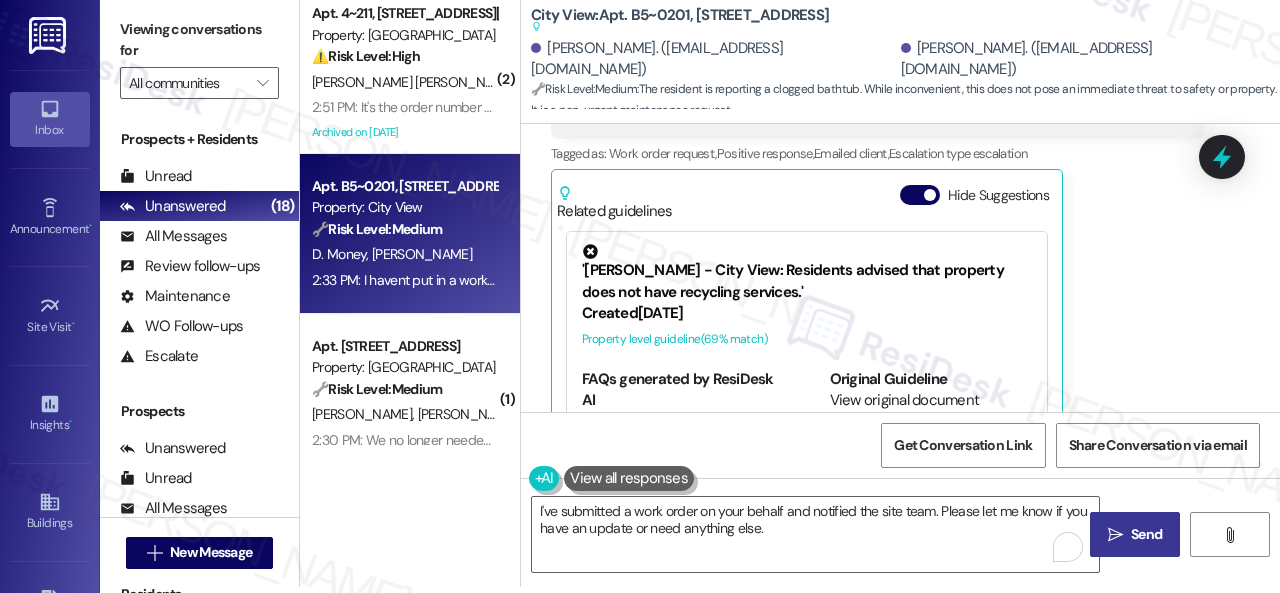 click on "Send" at bounding box center (1146, 534) 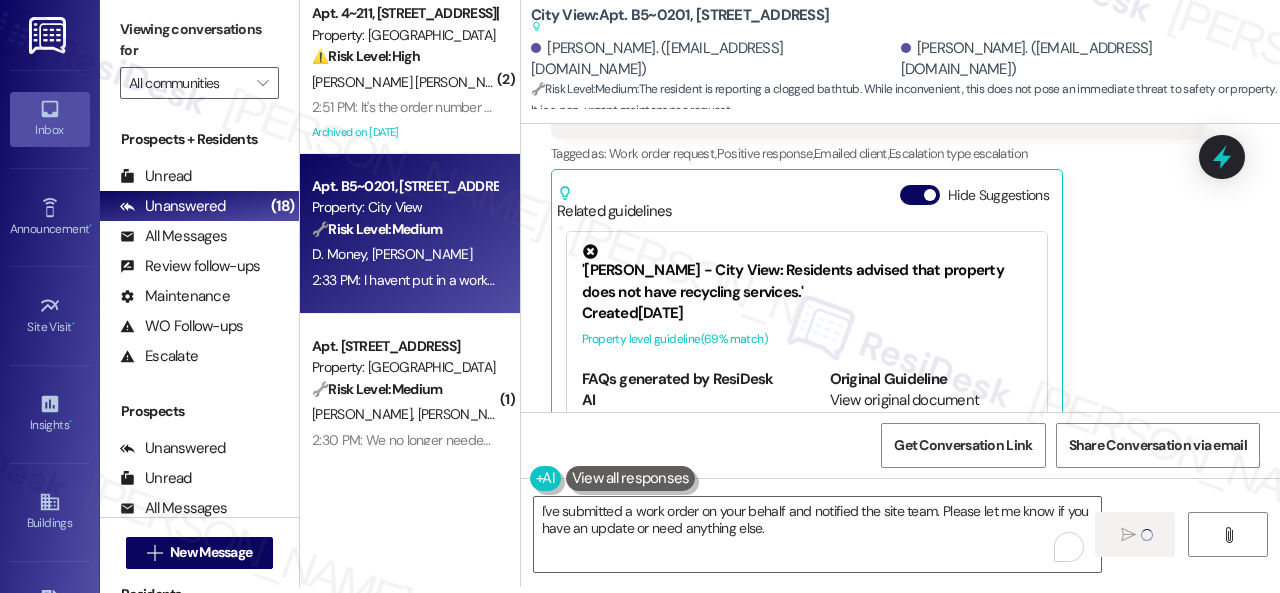 type 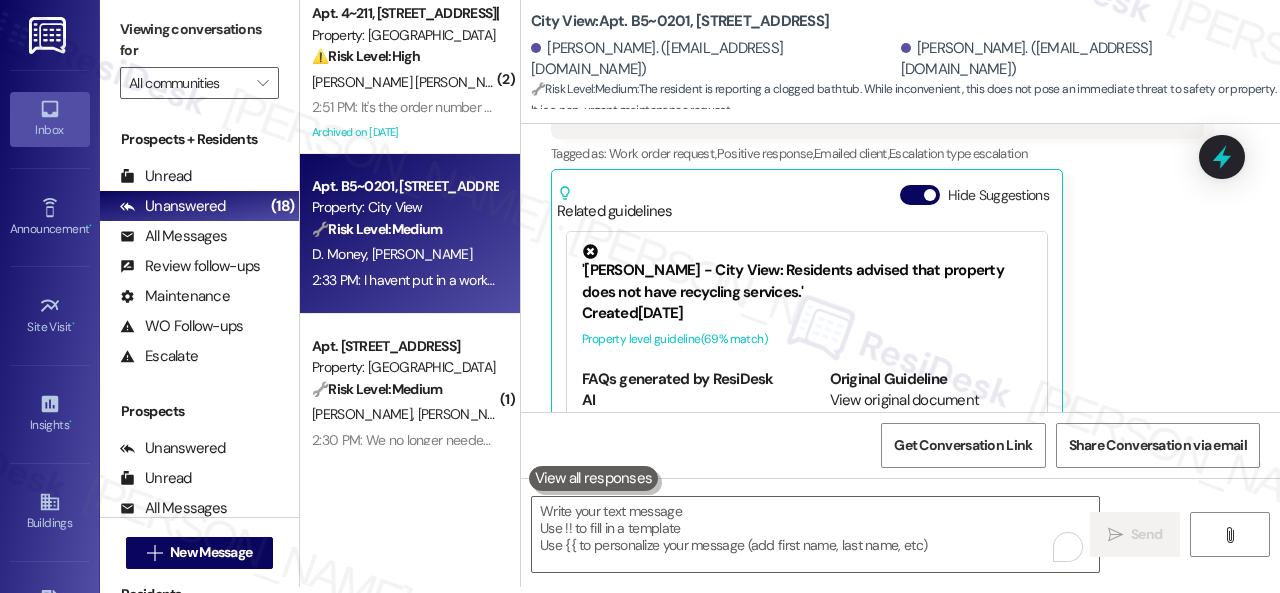 scroll, scrollTop: 0, scrollLeft: 0, axis: both 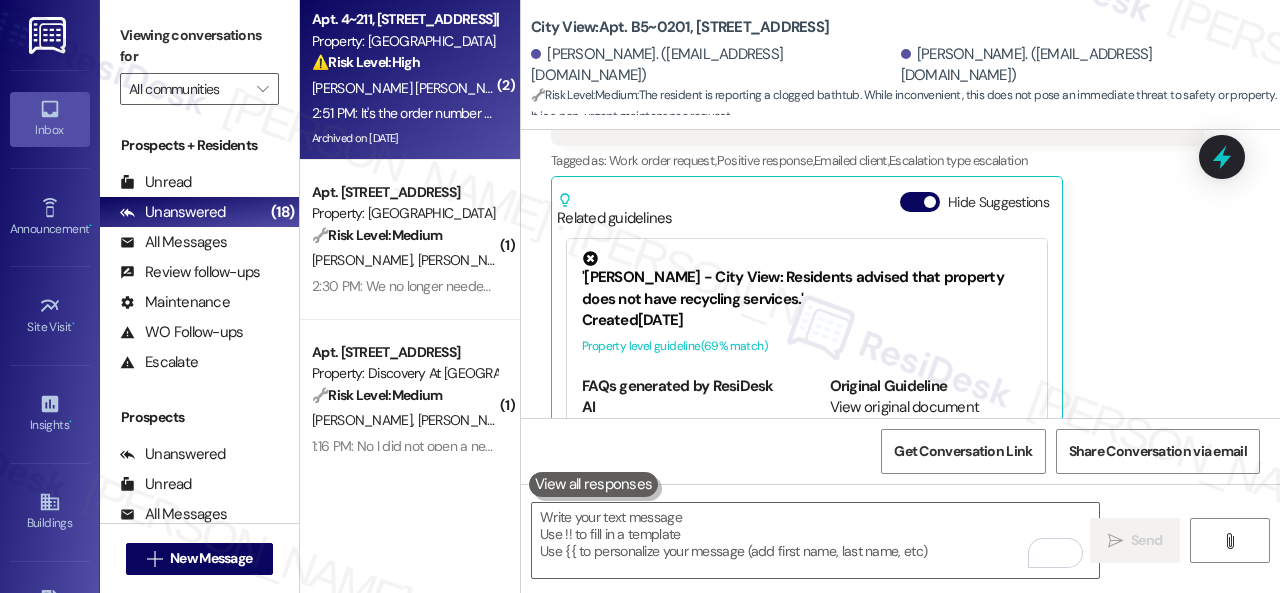 click on "L. Esquea Suarez L. Duncan Meza" at bounding box center [404, 88] 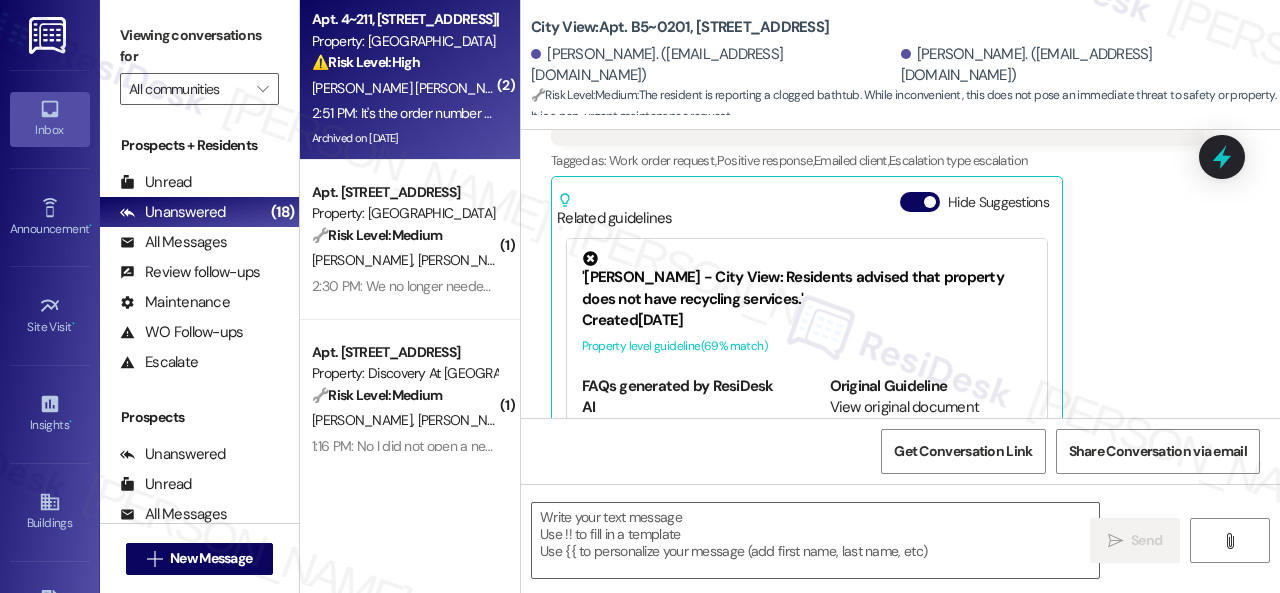 type on "Fetching suggested responses. Please feel free to read through the conversation in the meantime." 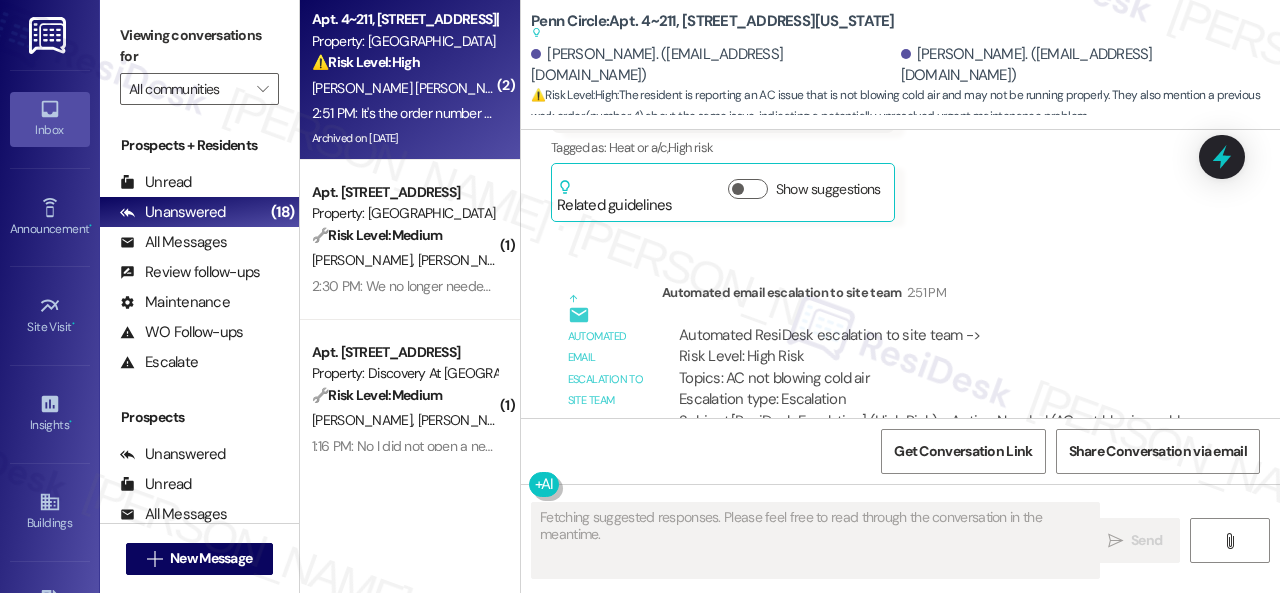 scroll, scrollTop: 23288, scrollLeft: 0, axis: vertical 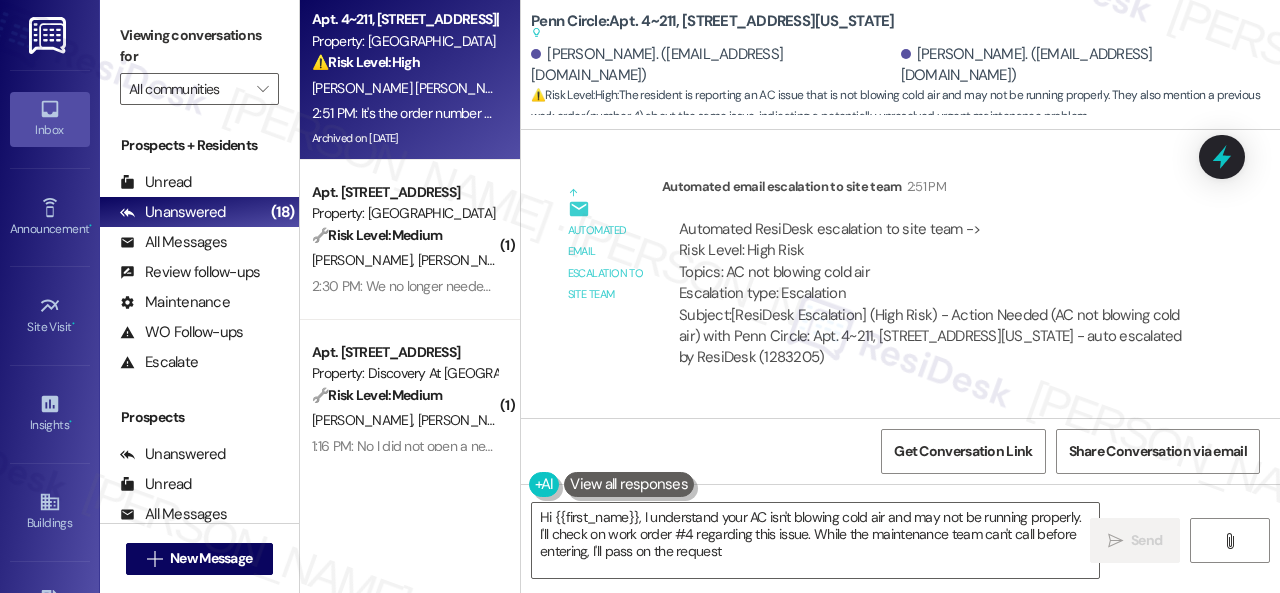 type on "Hi {{first_name}}, I understand your AC isn't blowing cold air and may not be running properly. I'll check on work order #4 regarding this issue. While the maintenance team can't call before entering, I'll pass on the request." 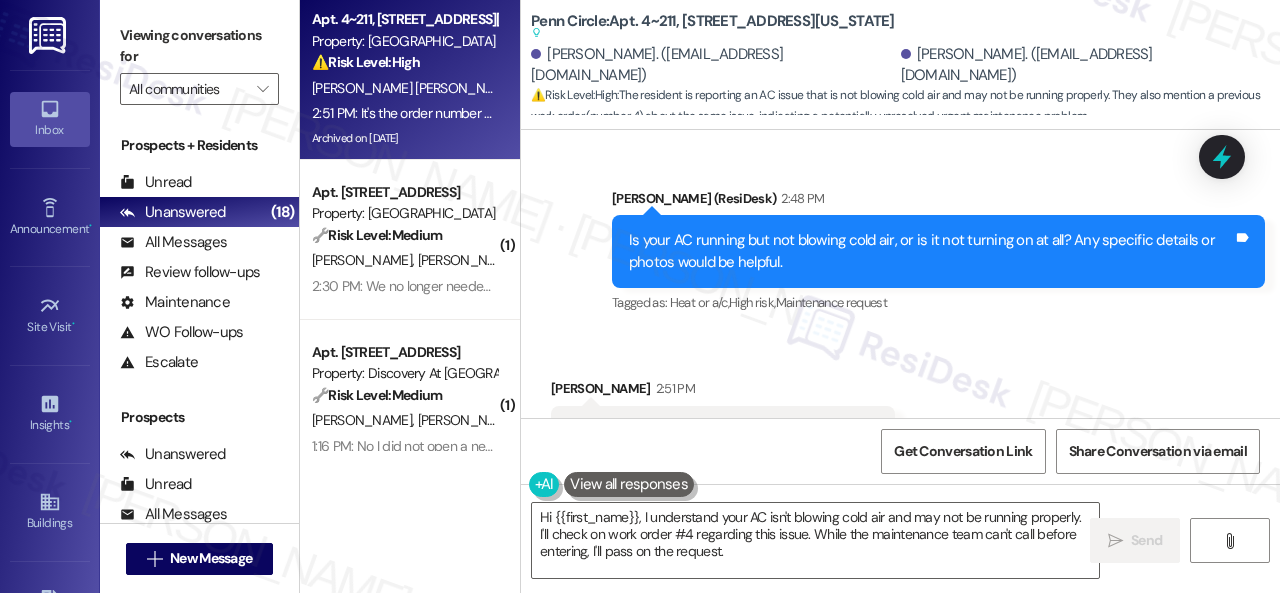 scroll, scrollTop: 22888, scrollLeft: 0, axis: vertical 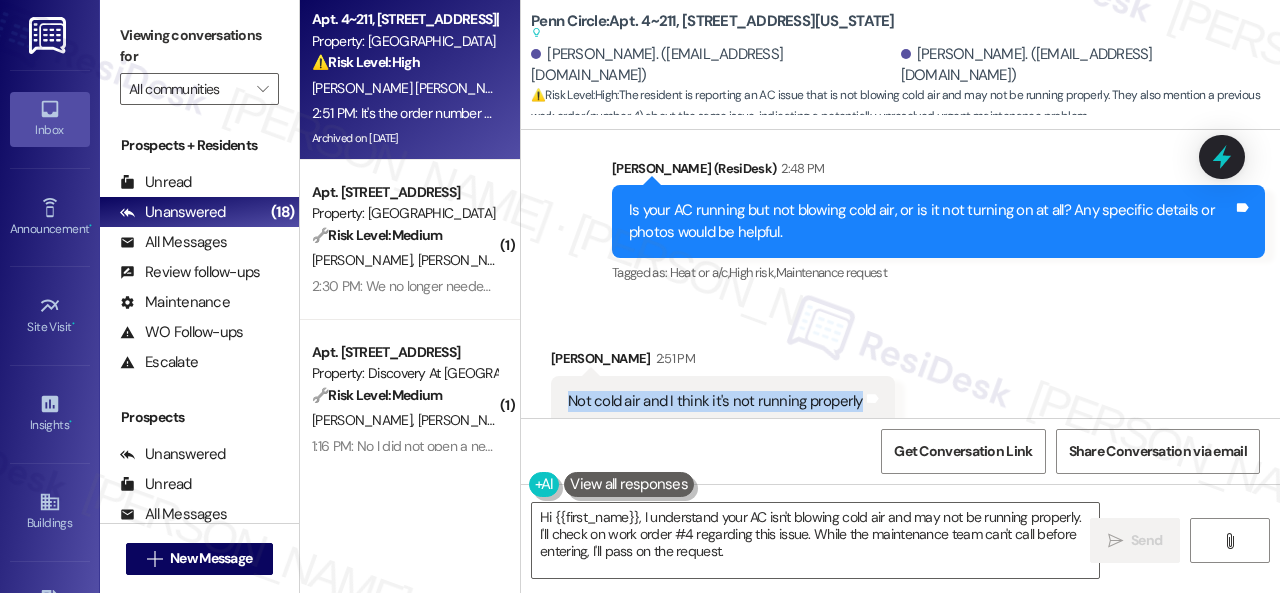drag, startPoint x: 567, startPoint y: 309, endPoint x: 854, endPoint y: 307, distance: 287.00696 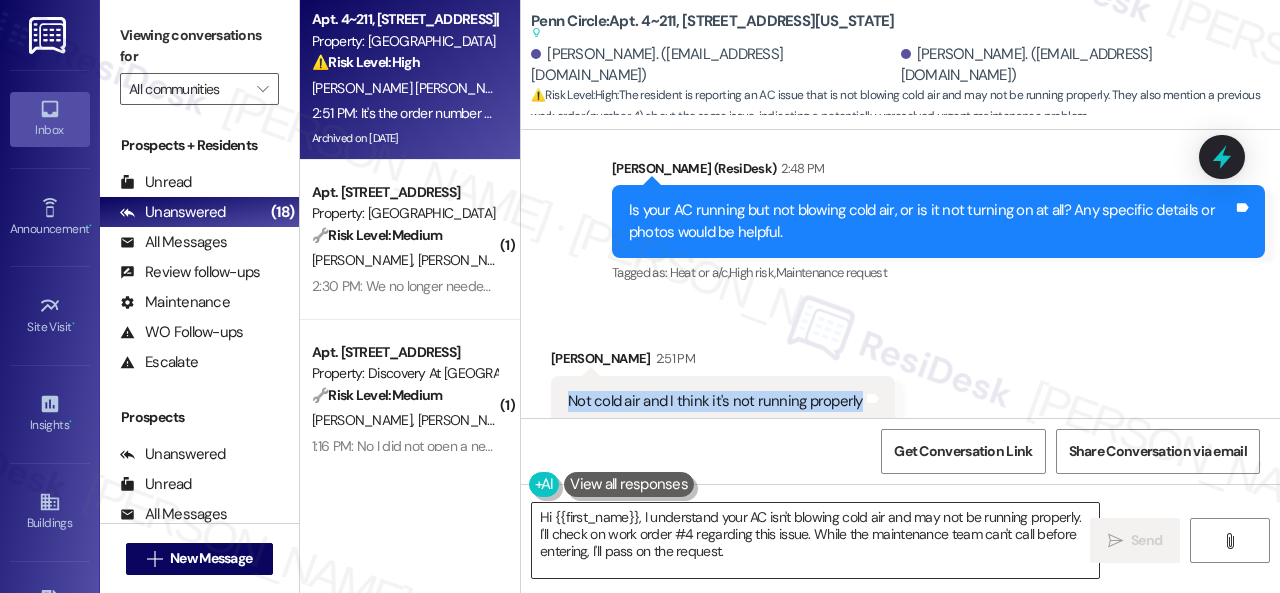 copy on "Not cold air and I think it's not running properly" 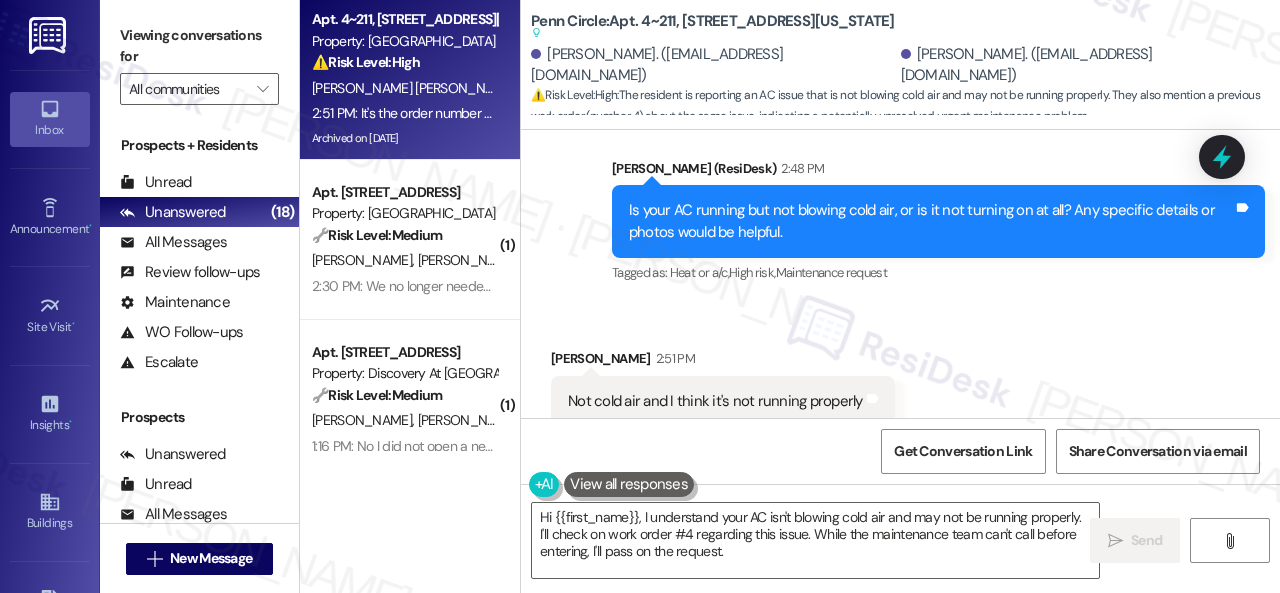 click on "Received via SMS Luis Duncan Meza 2:51 PM Not cold air and I think it's not running properly  Tags and notes Tagged as:   Heat or a/c ,  Click to highlight conversations about Heat or a/c High risk Click to highlight conversations about High risk  Related guidelines Show suggestions" at bounding box center [900, 417] 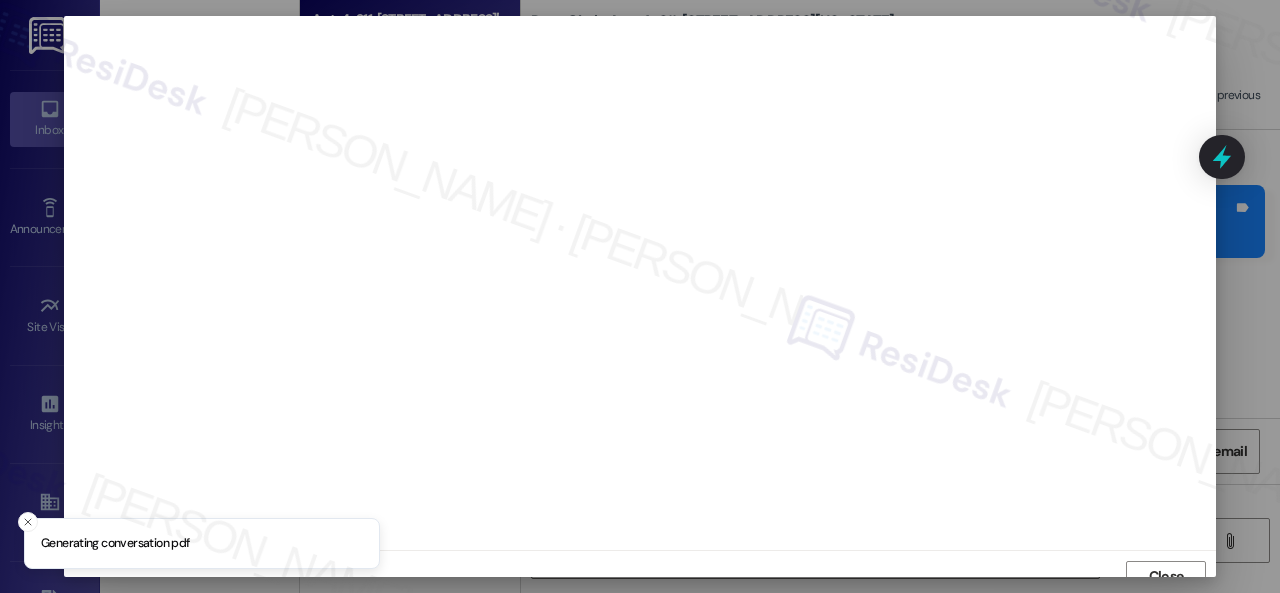 scroll, scrollTop: 15, scrollLeft: 0, axis: vertical 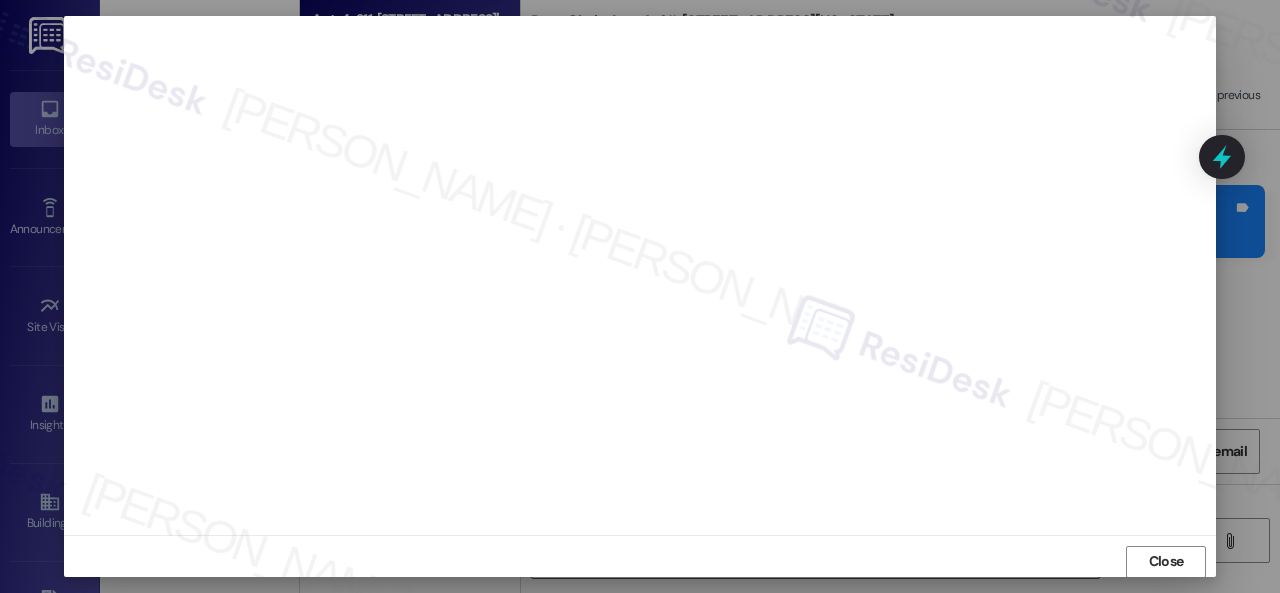 drag, startPoint x: 1170, startPoint y: 565, endPoint x: 1130, endPoint y: 562, distance: 40.112343 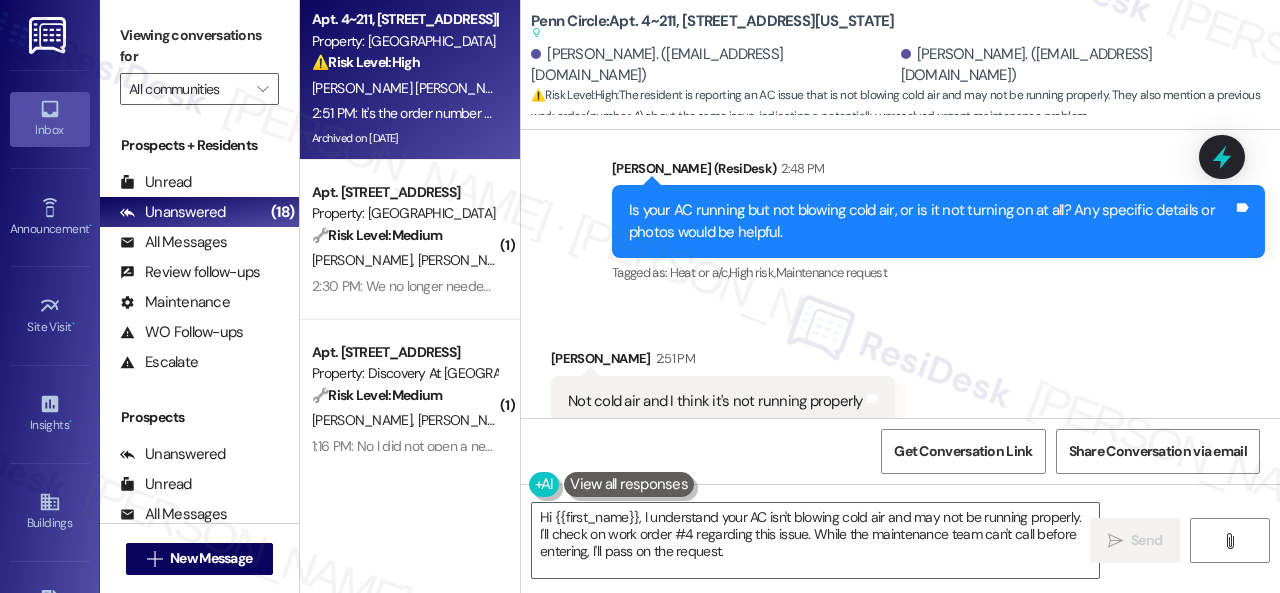 click on "Received via SMS Luis Duncan Meza 2:51 PM Not cold air and I think it's not running properly  Tags and notes Tagged as:   Heat or a/c ,  Click to highlight conversations about Heat or a/c High risk Click to highlight conversations about High risk  Related guidelines Show suggestions" at bounding box center [900, 417] 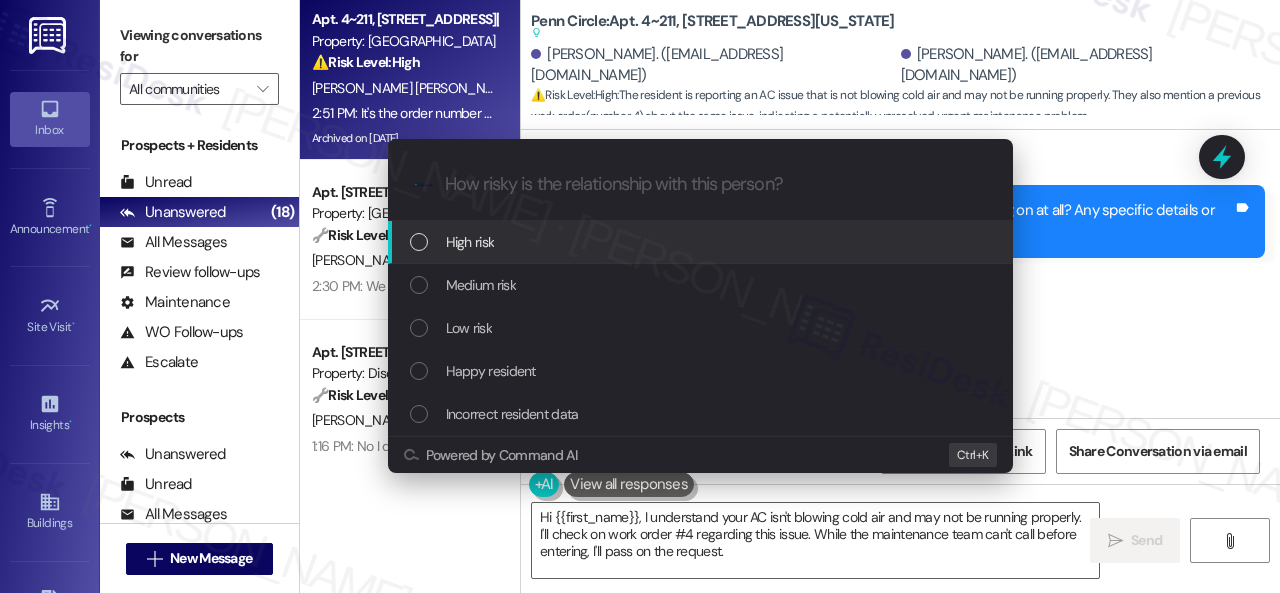 click on "High risk" at bounding box center [470, 242] 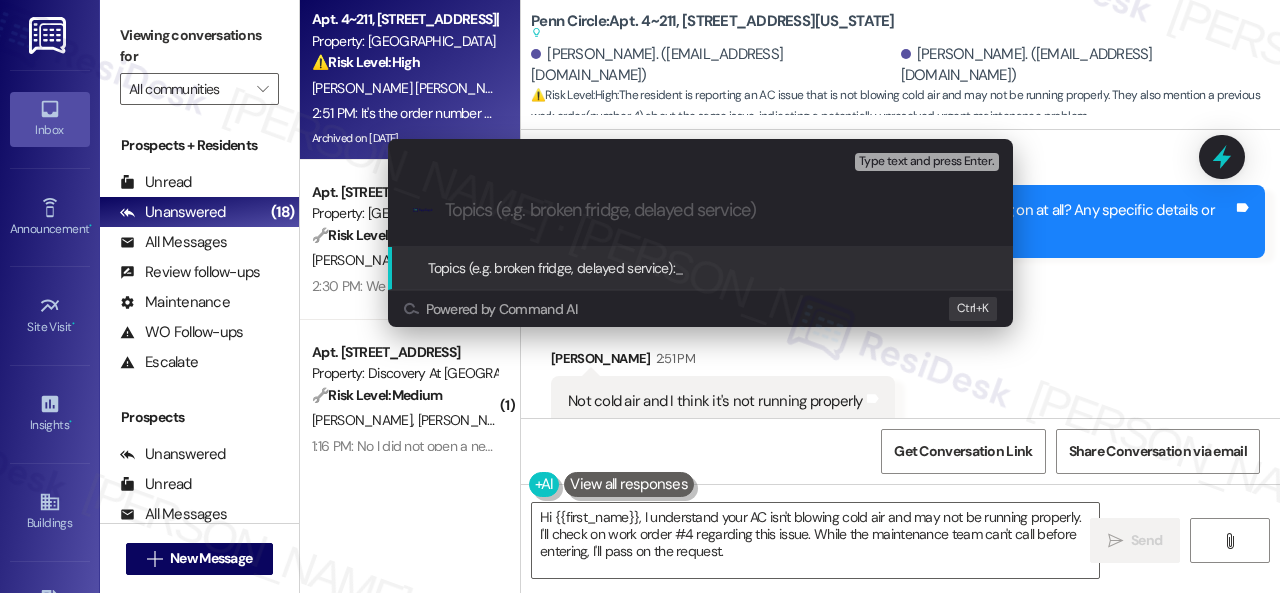 paste on "Work Order filed by ResiDesk 291124" 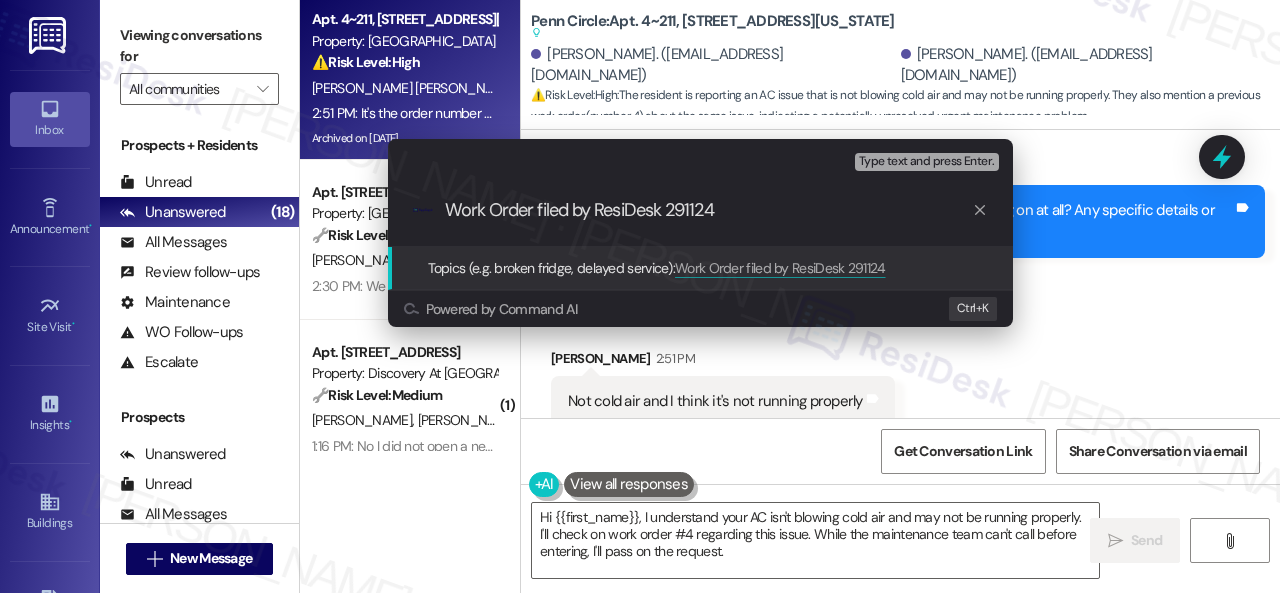 type 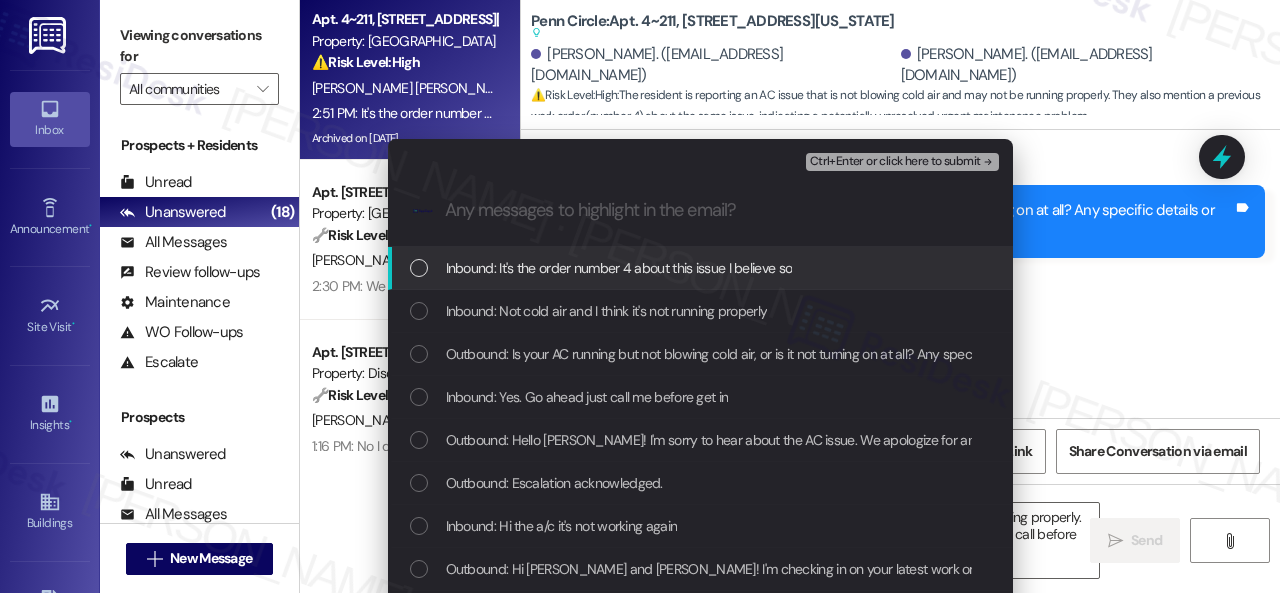 click on "Inbound: It's the order number 4 about this issue I believe so" at bounding box center (619, 268) 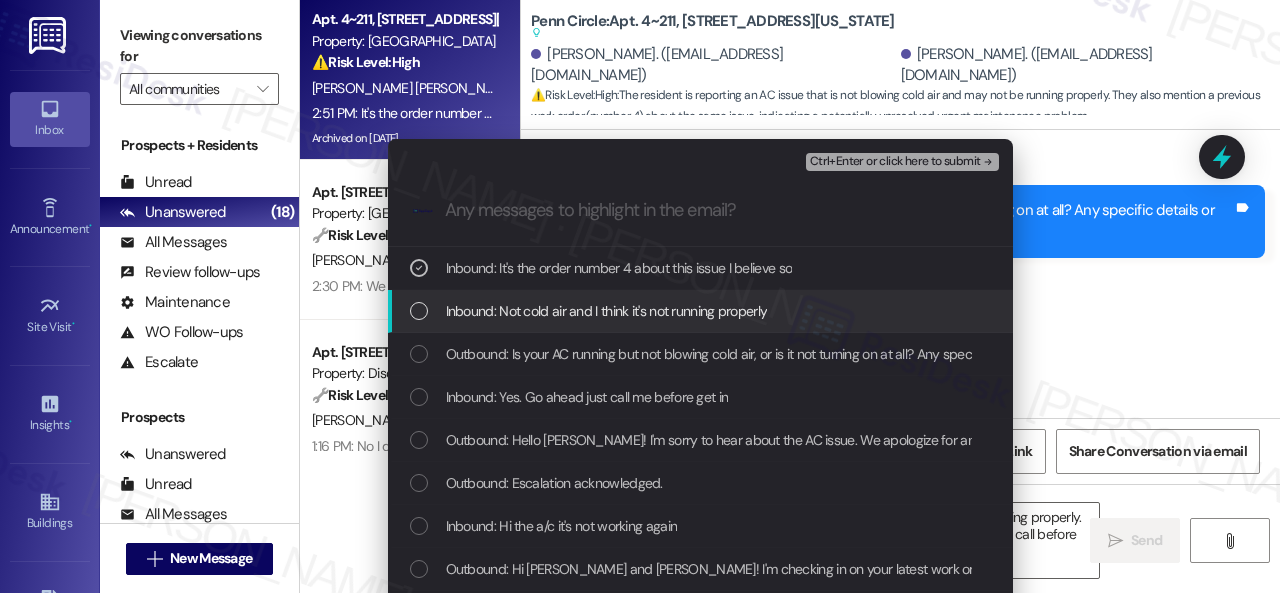 click on "Inbound: Not cold air and I think it's not running properly" at bounding box center [607, 311] 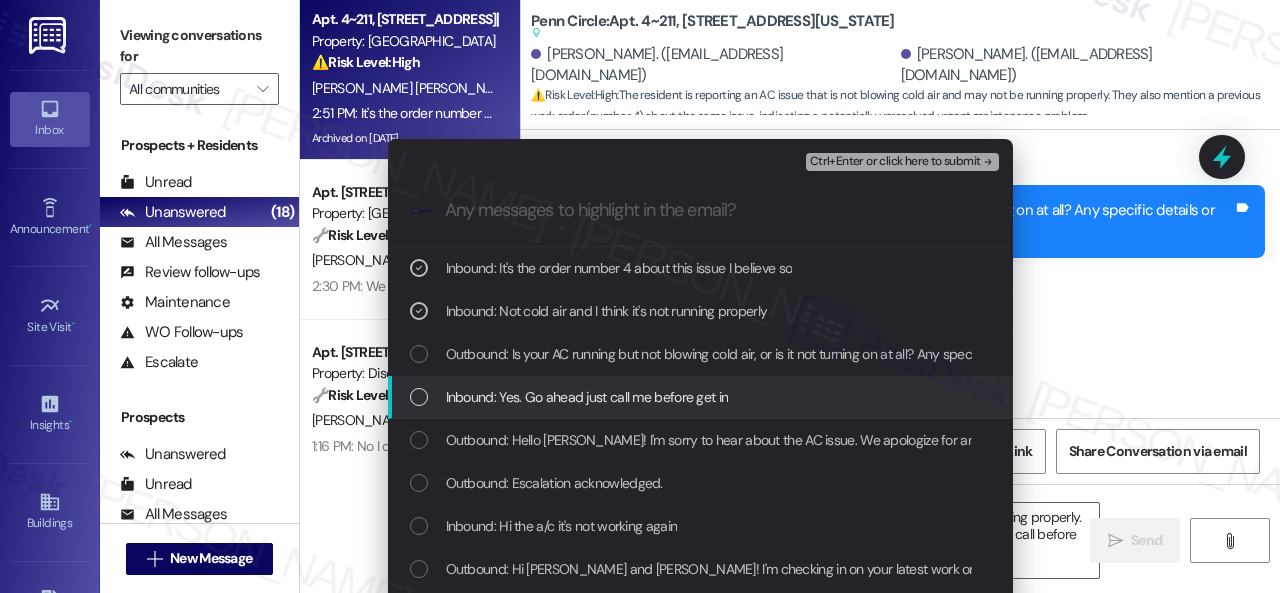 click on "Inbound: Yes. Go  ahead just call me before get in" at bounding box center (587, 397) 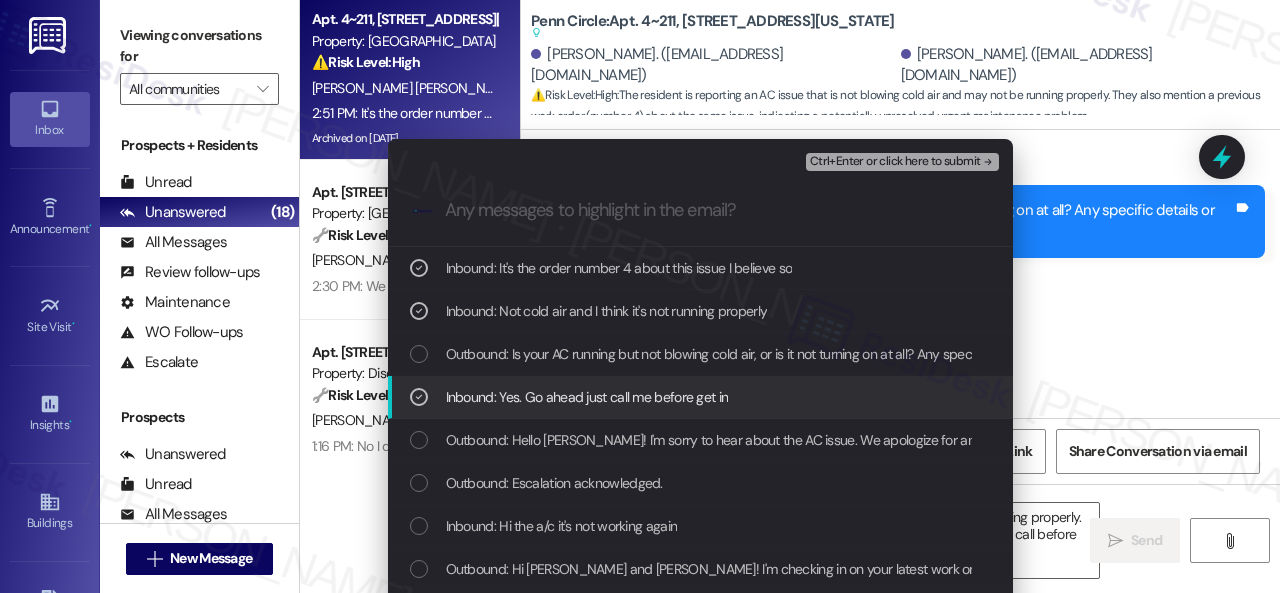 click on "Inbound: Yes. Go  ahead just call me before get in" at bounding box center [587, 397] 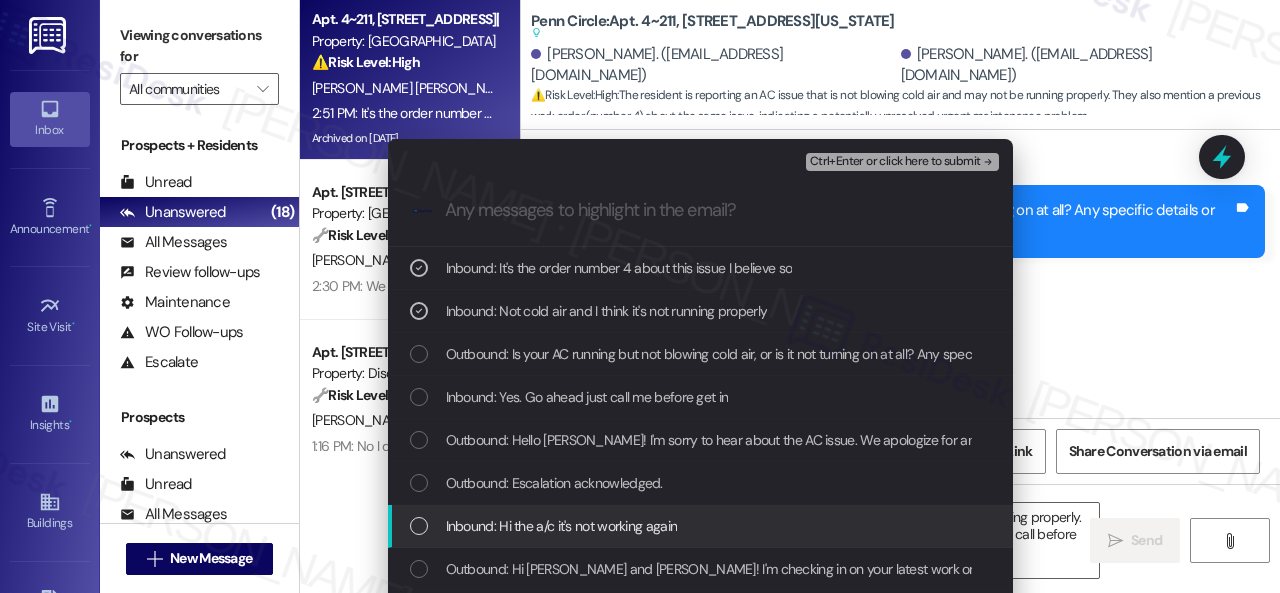 click on "Inbound: Hi the a/c it's not working again" at bounding box center (562, 526) 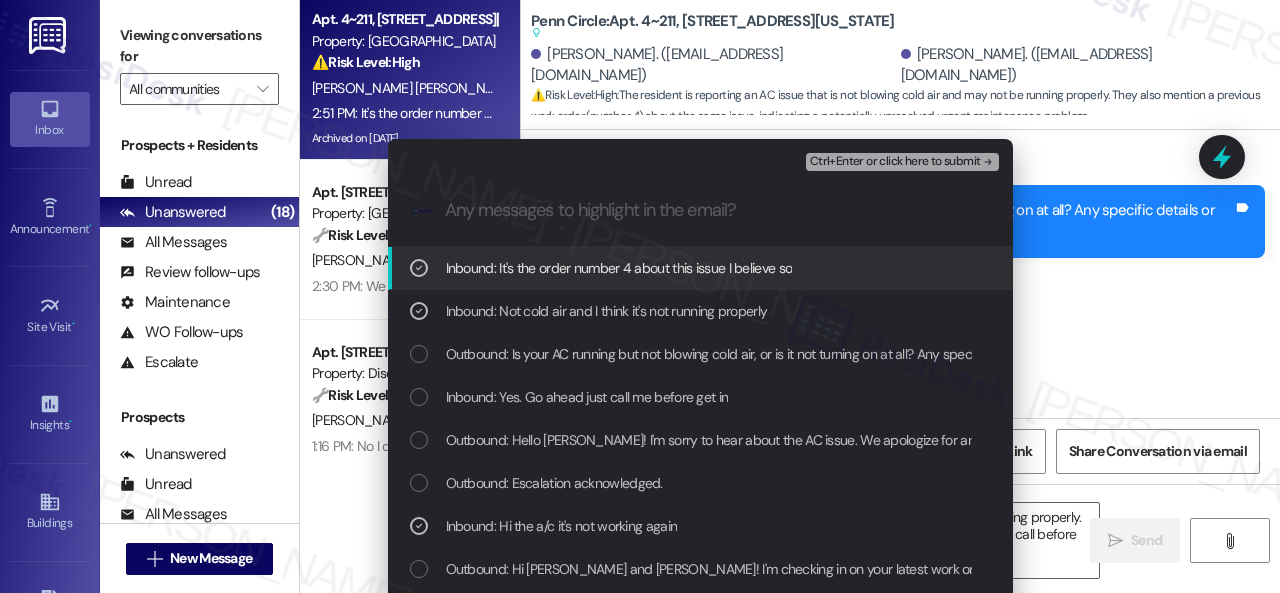 click on "Ctrl+Enter or click here to submit" at bounding box center (895, 162) 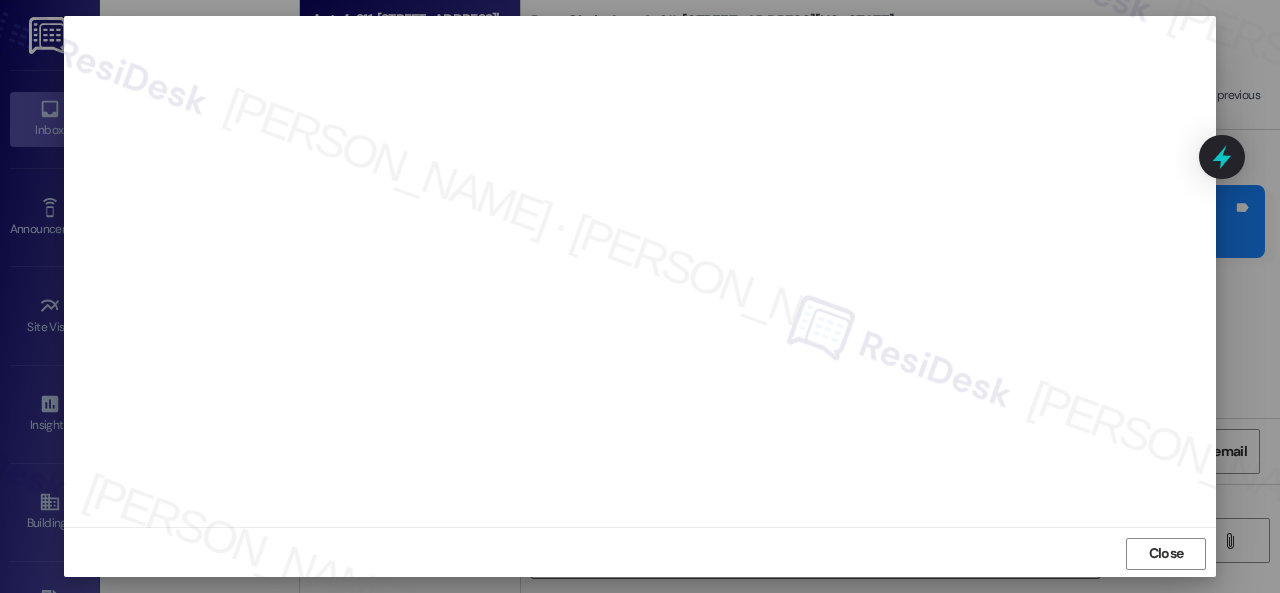 scroll, scrollTop: 25, scrollLeft: 0, axis: vertical 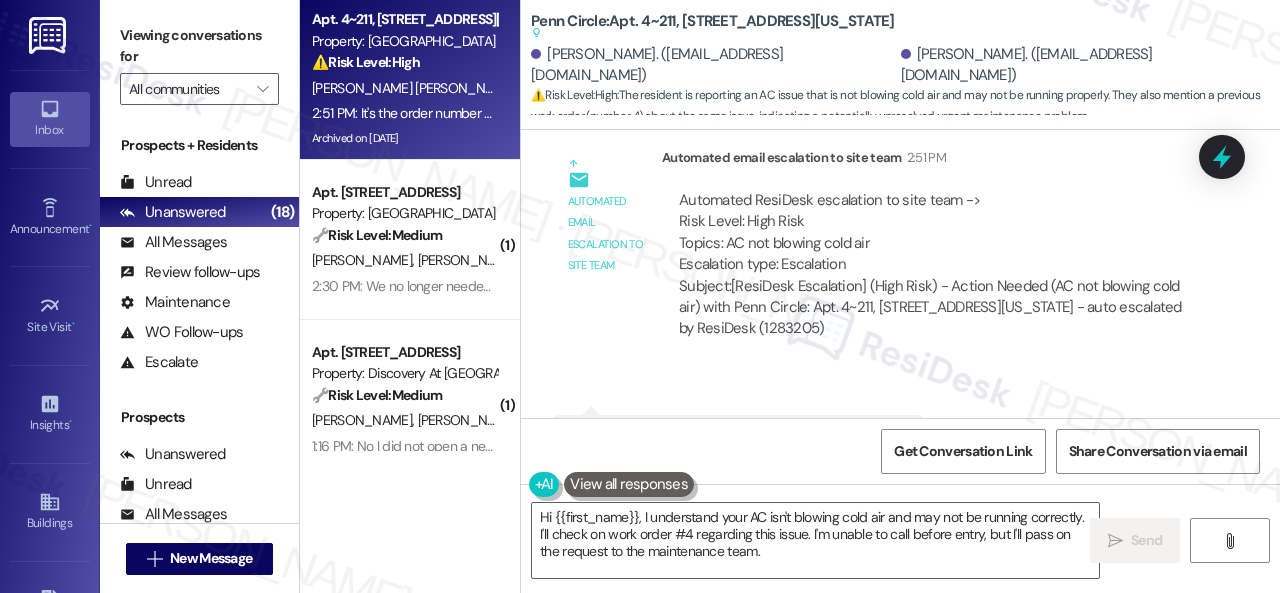 click on "Received via SMS 2:51 PM Luis Duncan Meza 2:51 PM It's the order number 4 about this issue I believe so  Tags and notes Tagged as:   Emailed client ,  Click to highlight conversations about Emailed client Escalation type escalation Click to highlight conversations about Escalation type escalation" at bounding box center (900, 440) 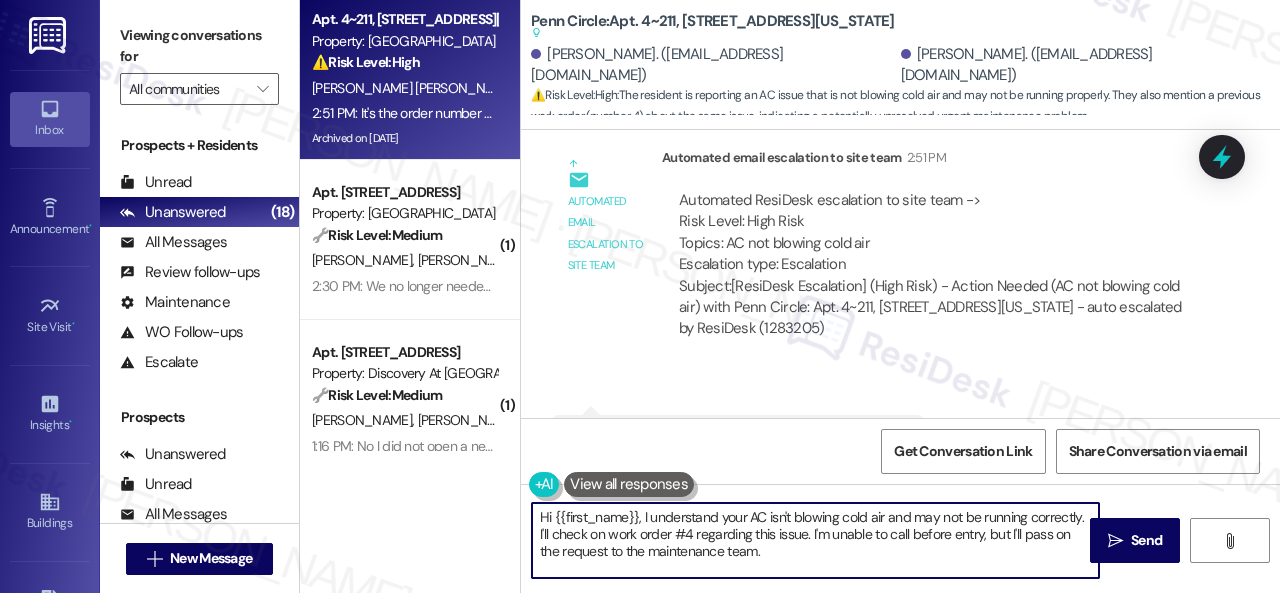 click on "Apt. 4~211, 12415 Pennsylvania Street Property: Penn Circle ⚠️  Risk Level:  High The resident is reporting an AC issue that is not blowing cold air and may not be running properly. They also mention a previous work order (number 4) about the same issue, indicating a potentially unresolved urgent maintenance problem. L. Esquea Suarez L. Duncan Meza 2:51 PM: It's the order number 4 about this issue I believe so  2:51 PM: It's the order number 4 about this issue I believe so  Archived on 11/06/2024 ( 1 ) Apt. 146, 146 Spring Creek Dr Property: Spring Creek 🔧  Risk Level:  Medium The resident confirmed they cancelled the work order. This is a routine update and no further action is needed. T. Elfgen J. Beaird 2:30 PM: We no longer needed this servicing, so we cancelled the ticket. Thank you! 2:30 PM: We no longer needed this servicing, so we cancelled the ticket. Thank you! ( 1 ) Apt. 821, 150 Northpark Plaza Drive Property: Discovery At Kingwood 🔧  Risk Level:  Medium K. Ferreira A. Oddo ( 1 ) 🌟 (" at bounding box center (790, 296) 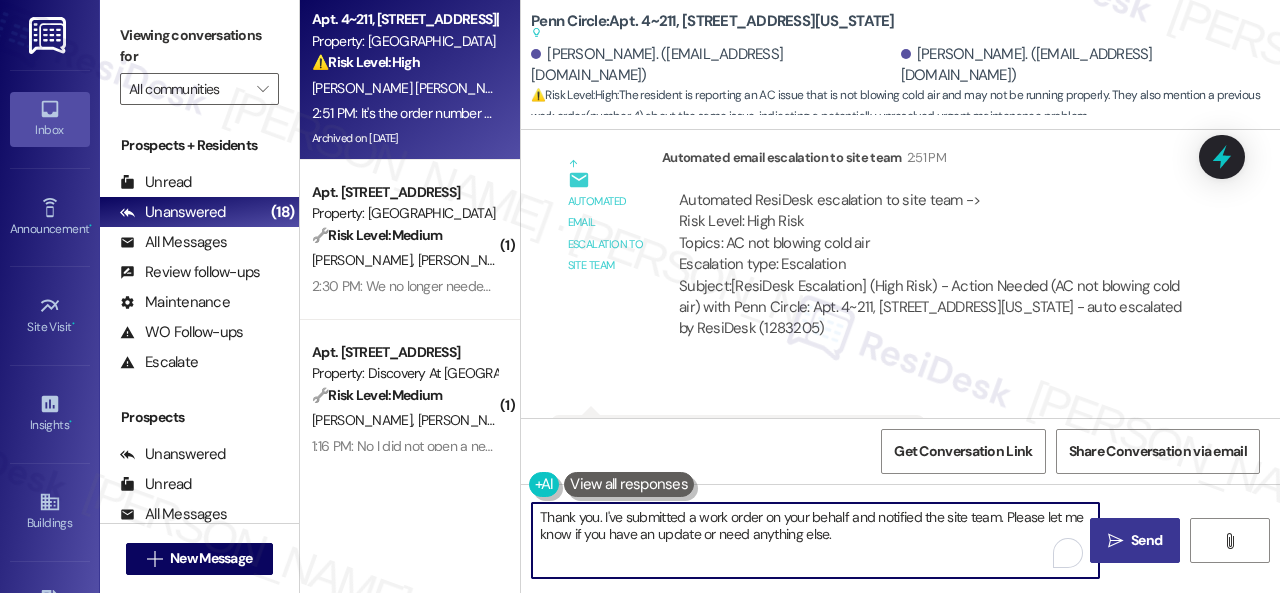 type on "Thank you. I've submitted a work order on your behalf and notified the site team. Please let me know if you have an update or need anything else." 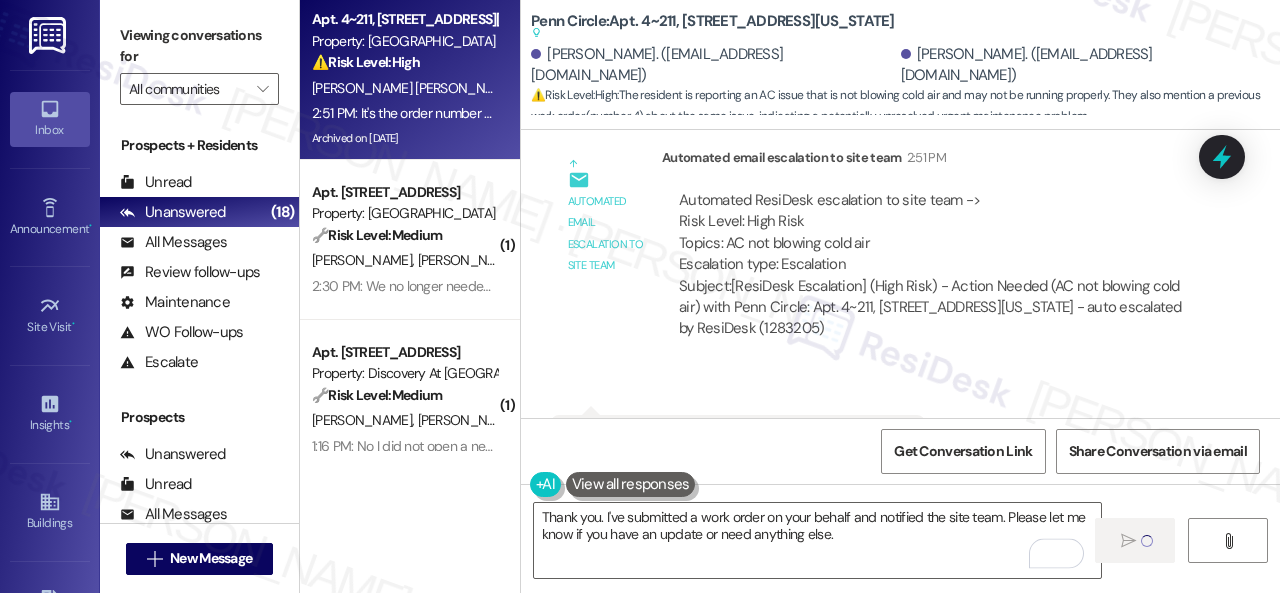 type 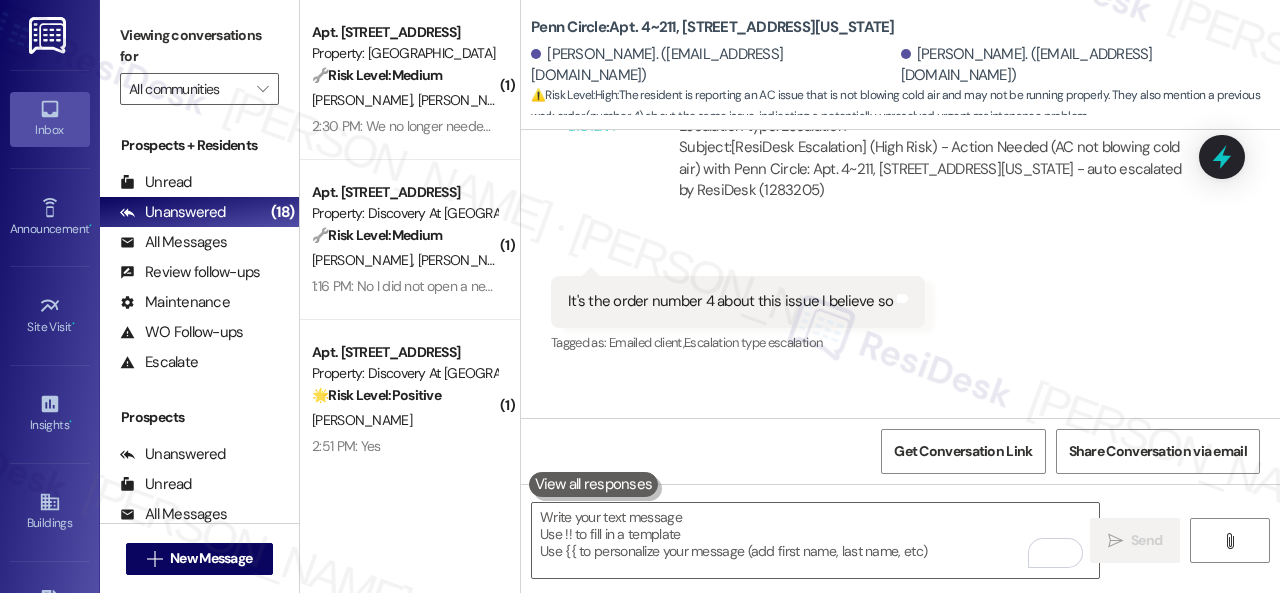 scroll, scrollTop: 23420, scrollLeft: 0, axis: vertical 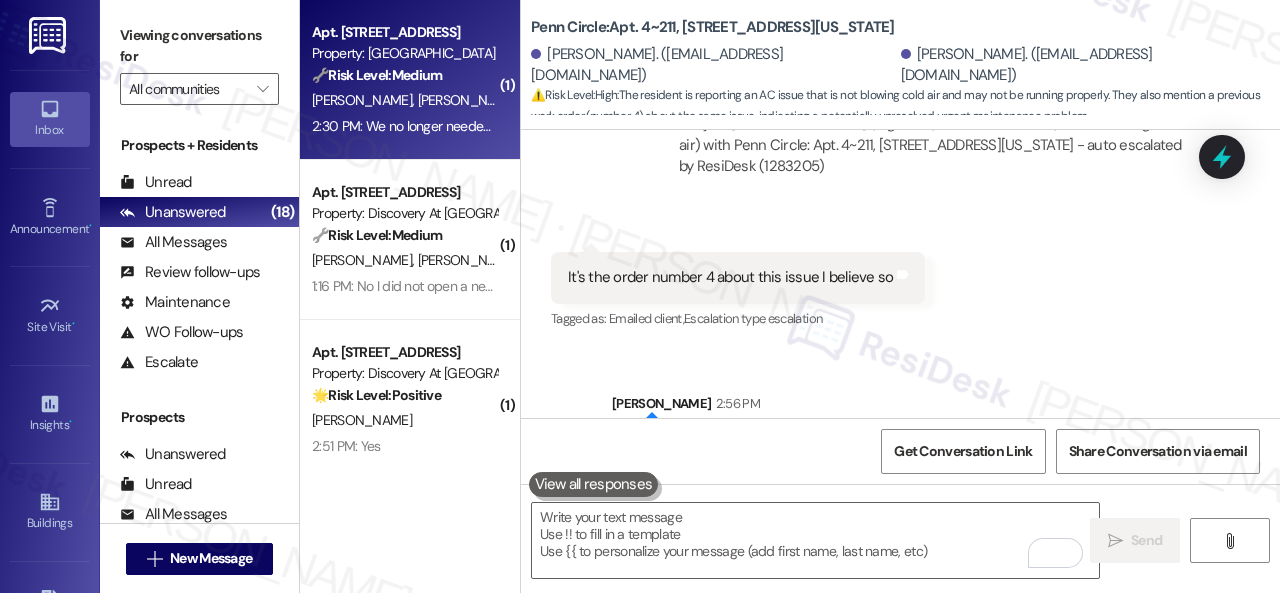 click on "T. Elfgen J. Beaird" at bounding box center [404, 100] 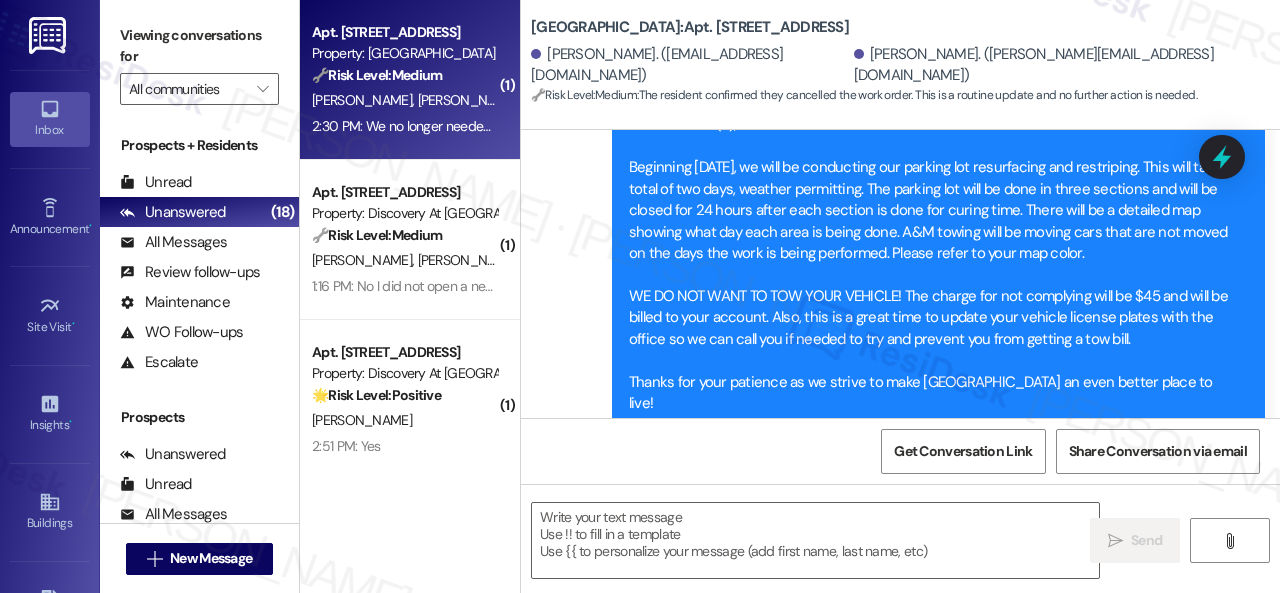 type on "Fetching suggested responses. Please feel free to read through the conversation in the meantime." 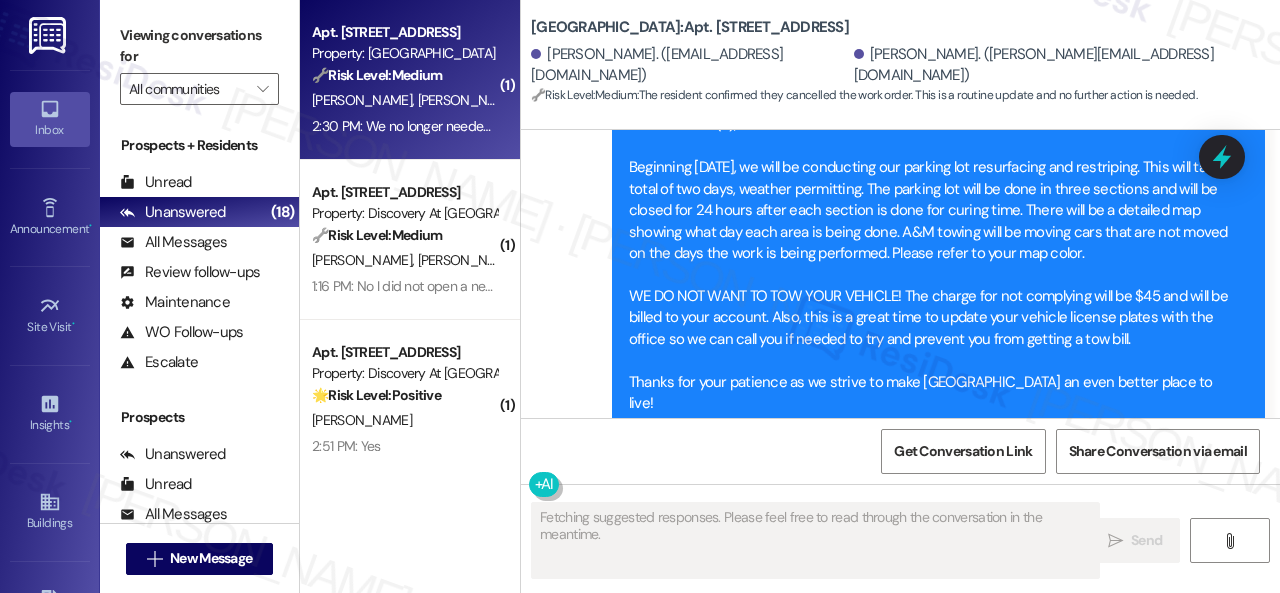 scroll, scrollTop: 8545, scrollLeft: 0, axis: vertical 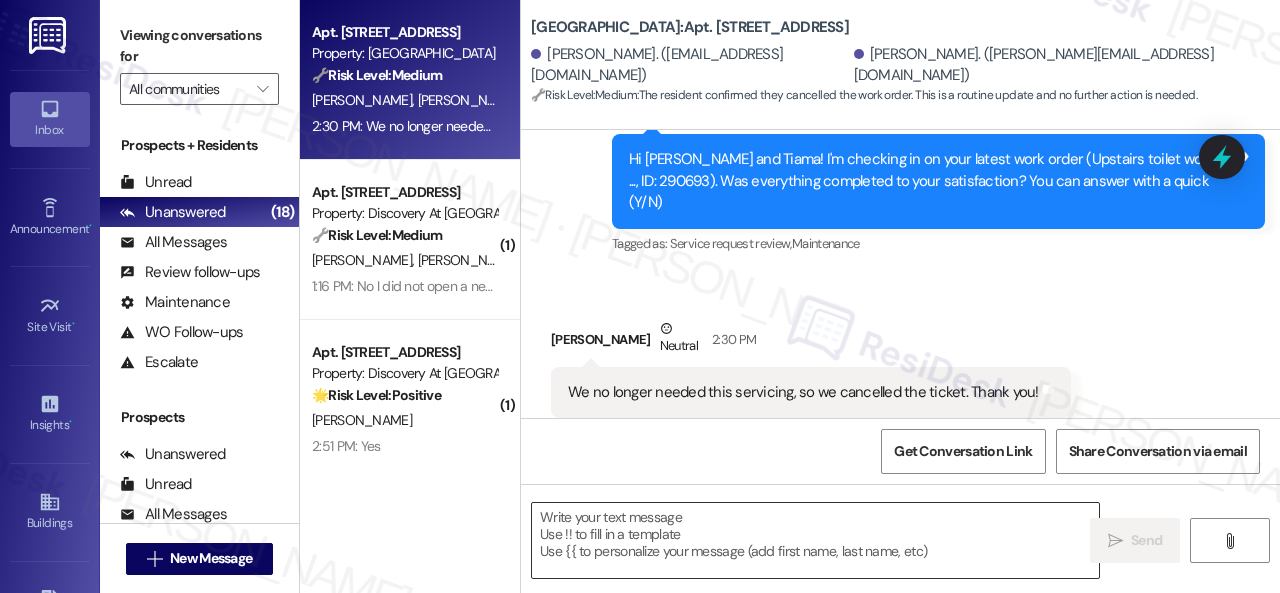 click at bounding box center (815, 540) 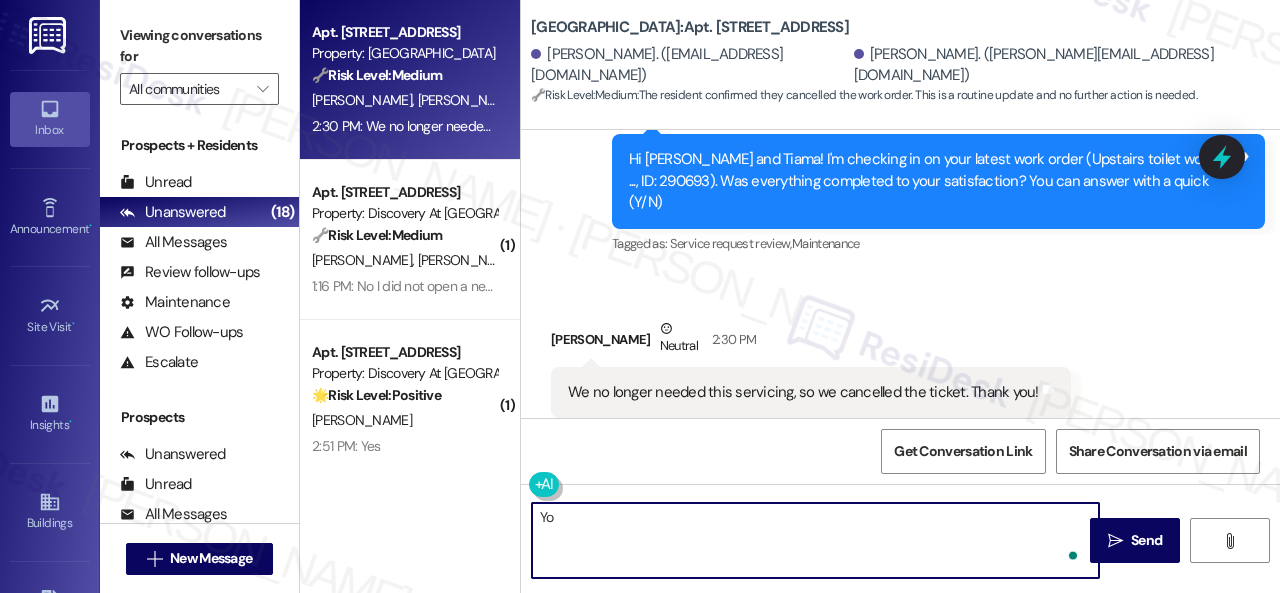 type on "Y" 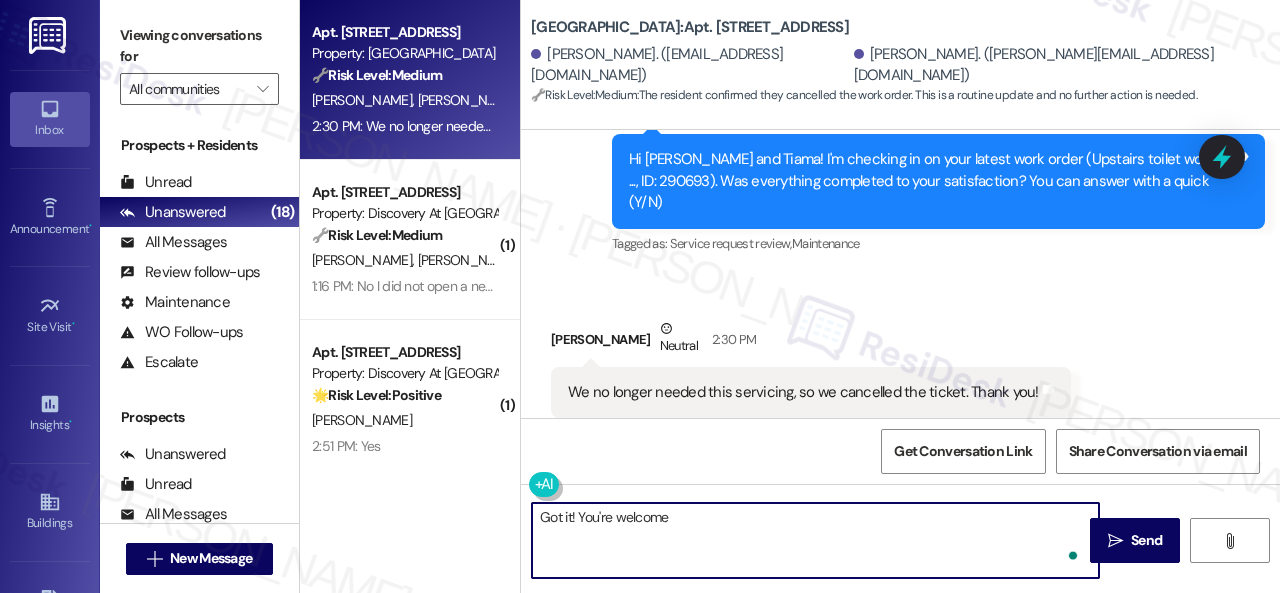 type on "Got it! You're welcome!" 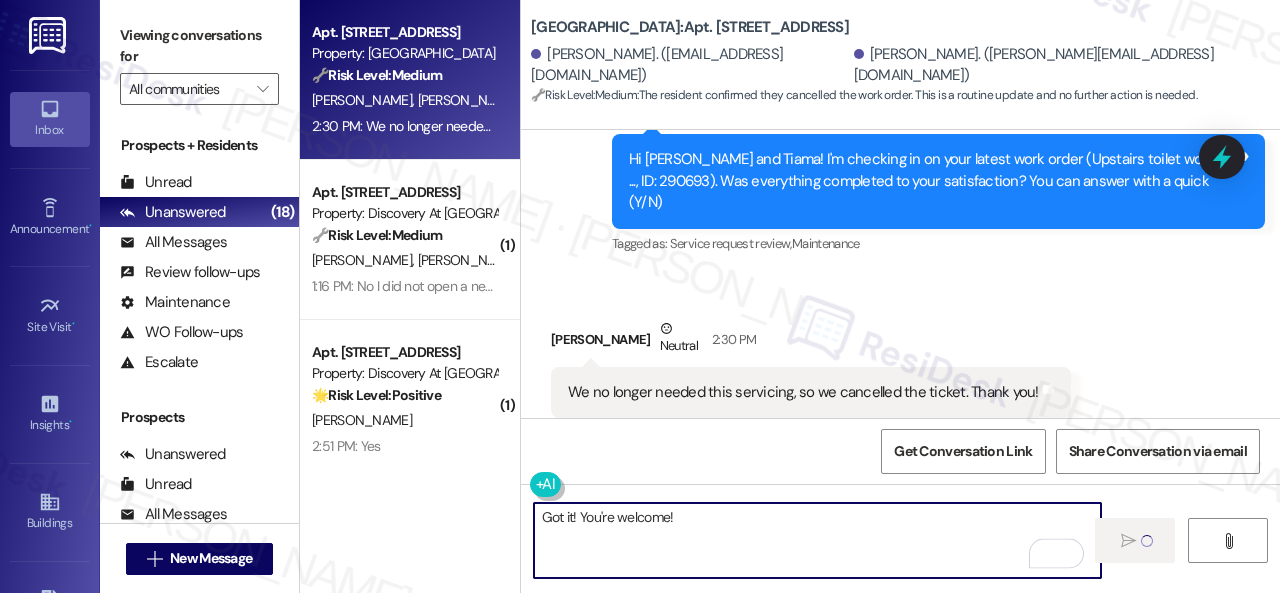 type 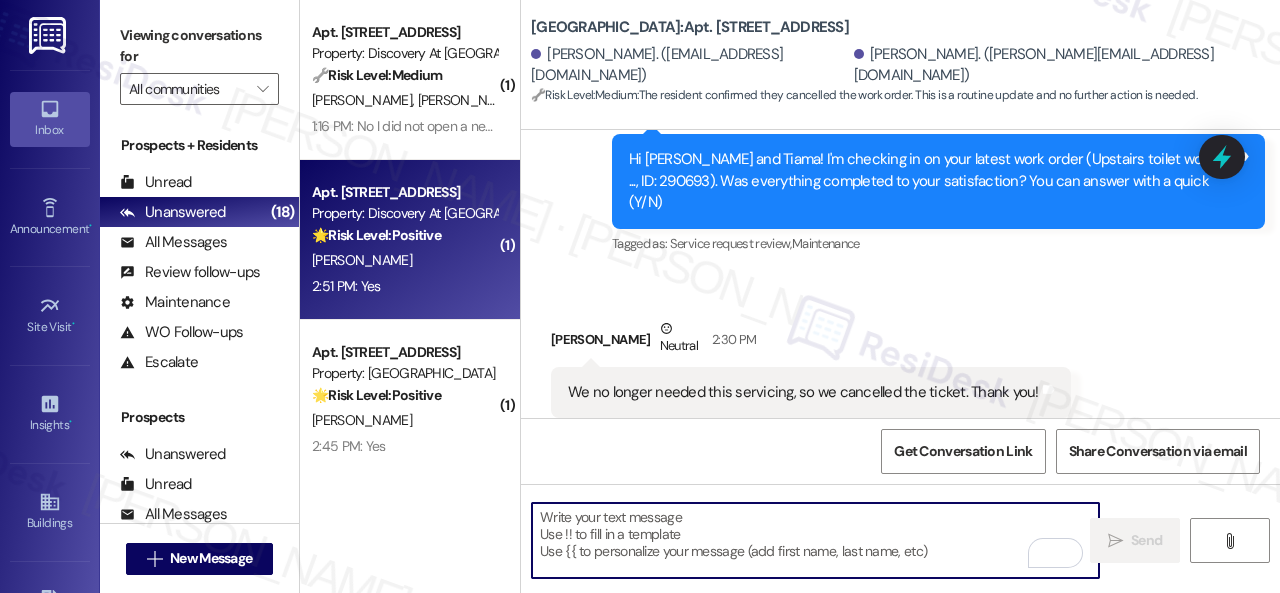 click on "2:51 PM: Yes 2:51 PM: Yes" at bounding box center [404, 286] 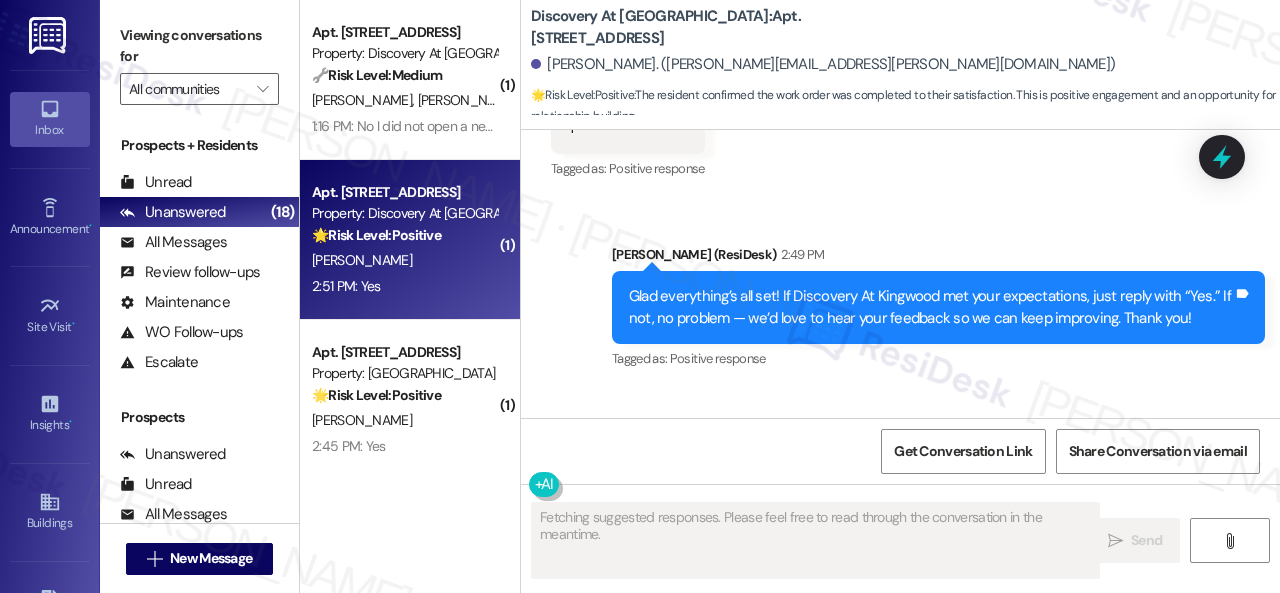 scroll, scrollTop: 5484, scrollLeft: 0, axis: vertical 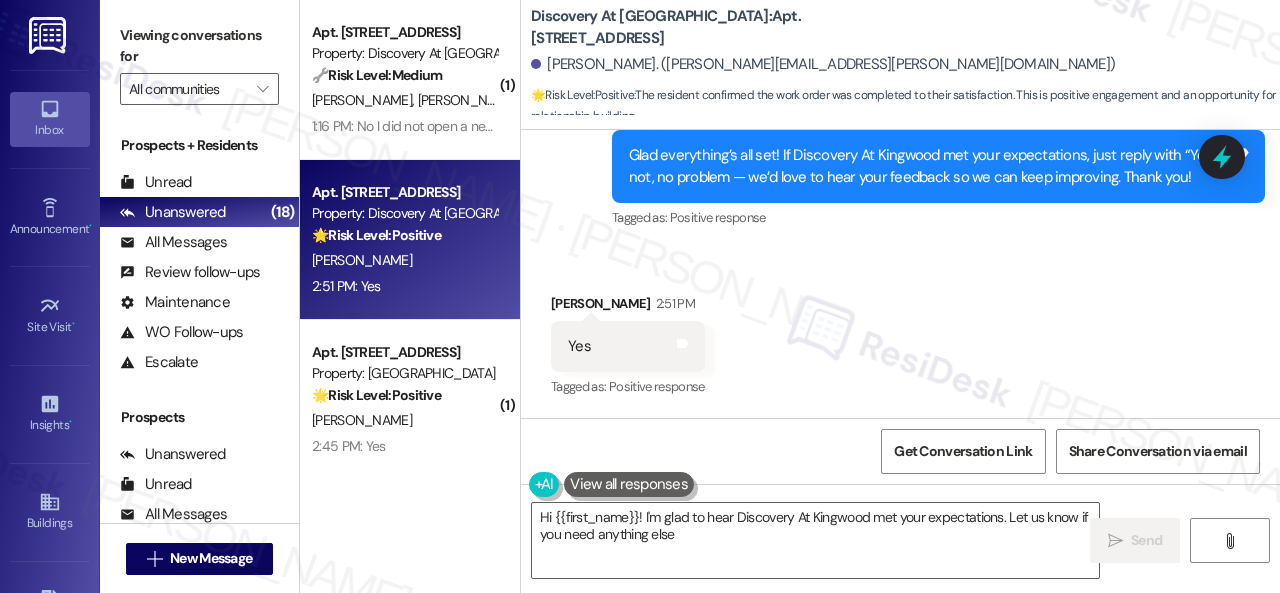 type on "Hi {{first_name}}! I'm glad to hear Discovery At Kingwood met your expectations. Let us know if you need anything else!" 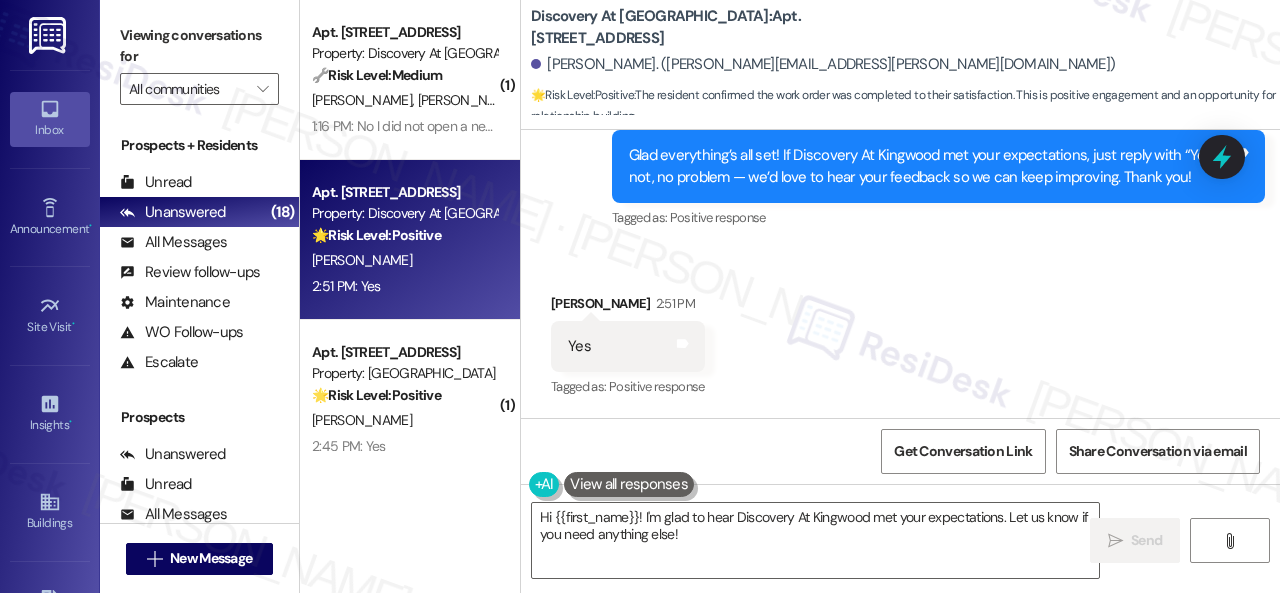 click on "Received via SMS Patti Dickinson 2:51 PM Yes Tags and notes Tagged as:   Positive response Click to highlight conversations about Positive response" at bounding box center (900, 332) 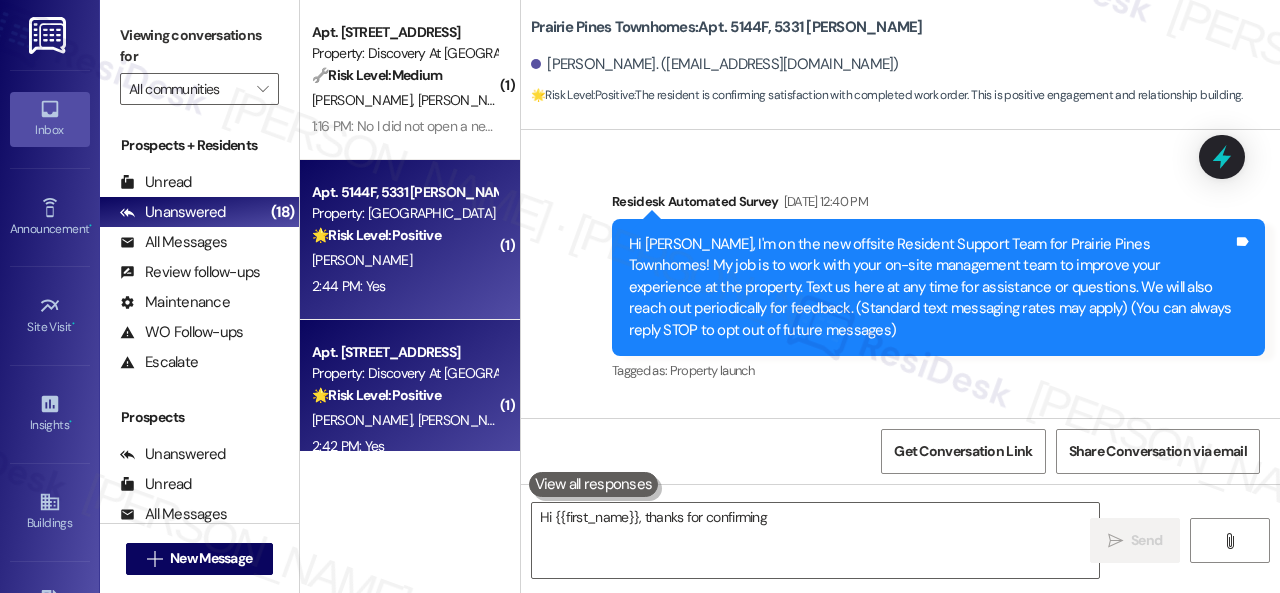 scroll, scrollTop: 0, scrollLeft: 0, axis: both 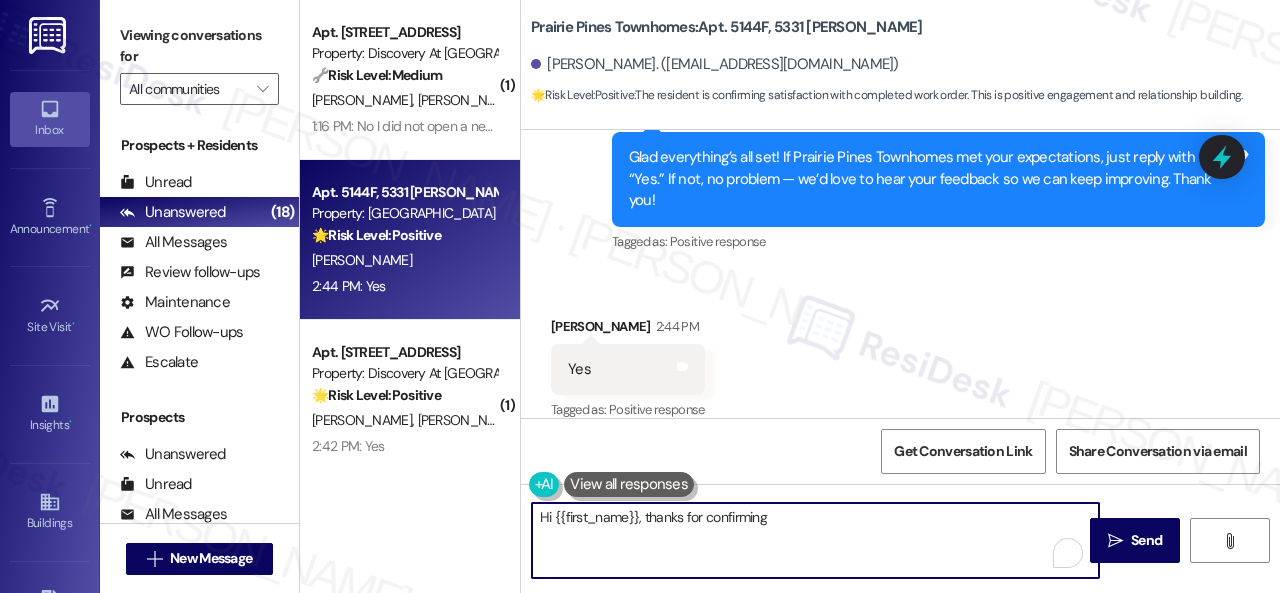 drag, startPoint x: 395, startPoint y: 453, endPoint x: 773, endPoint y: 496, distance: 380.4379 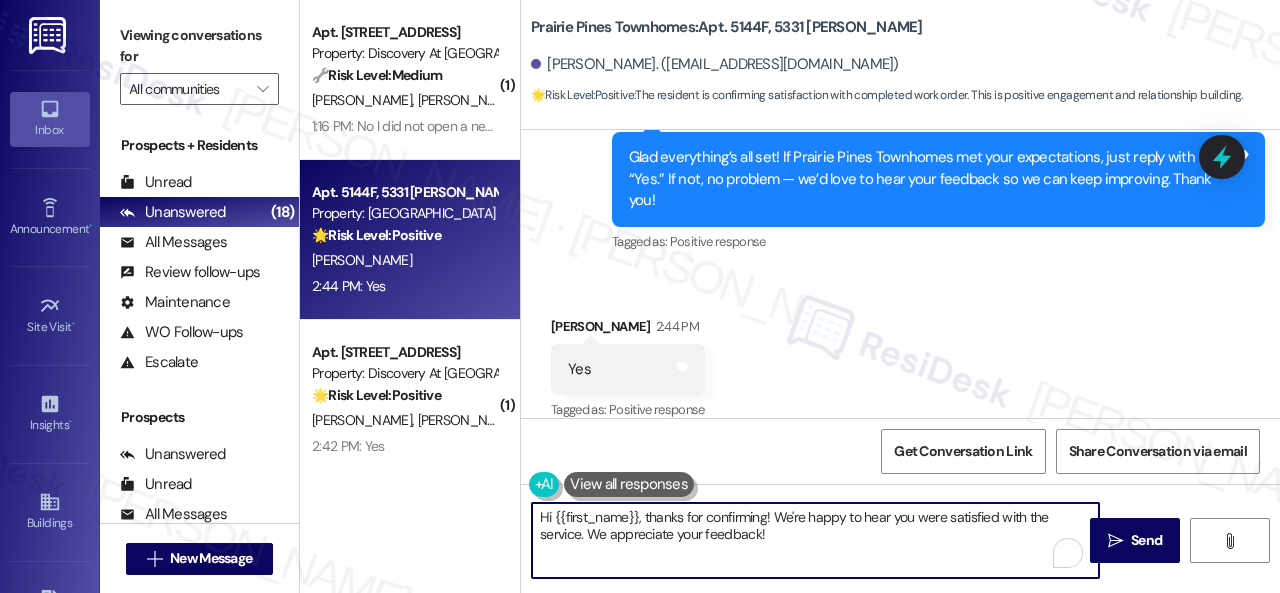 paste on "I'm glad you are satisfied with your home. Have you written a review for us before? If not, can I ask a quick favor? Would you mind writing one for us? I'll give you the link if you are willing.
If you've already done it or couldn't this time, no worries at all—no action is required. Thanks" 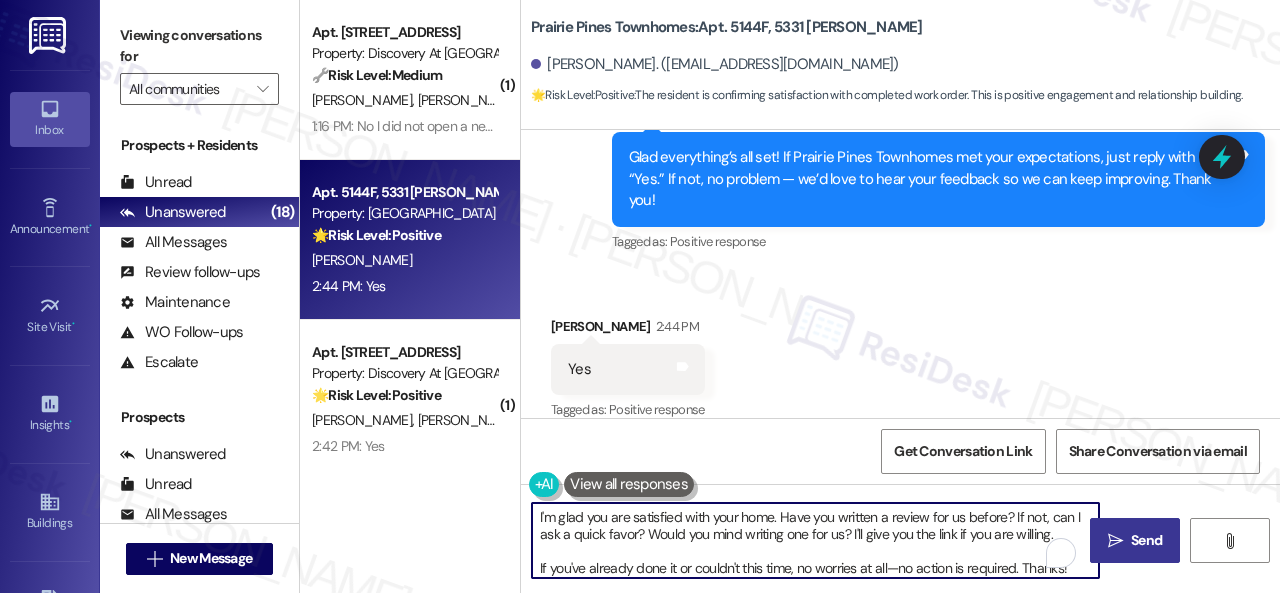 type on "I'm glad you are satisfied with your home. Have you written a review for us before? If not, can I ask a quick favor? Would you mind writing one for us? I'll give you the link if you are willing.
If you've already done it or couldn't this time, no worries at all—no action is required. Thanks!" 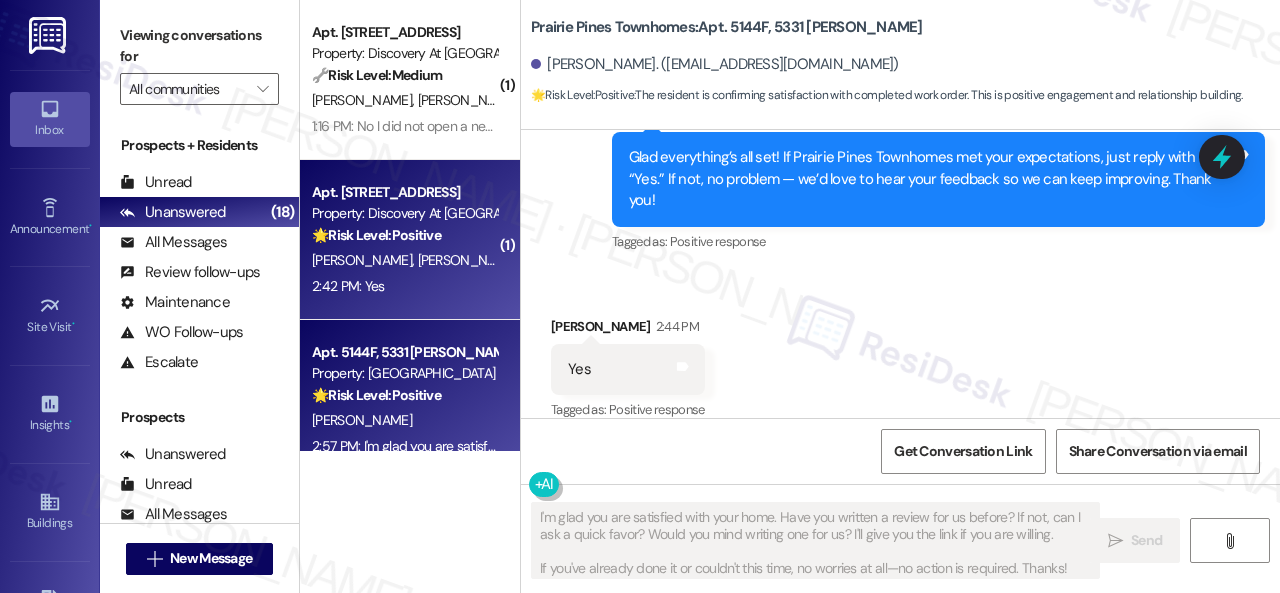 click on "[PERSON_NAME] [PERSON_NAME]" at bounding box center (404, 260) 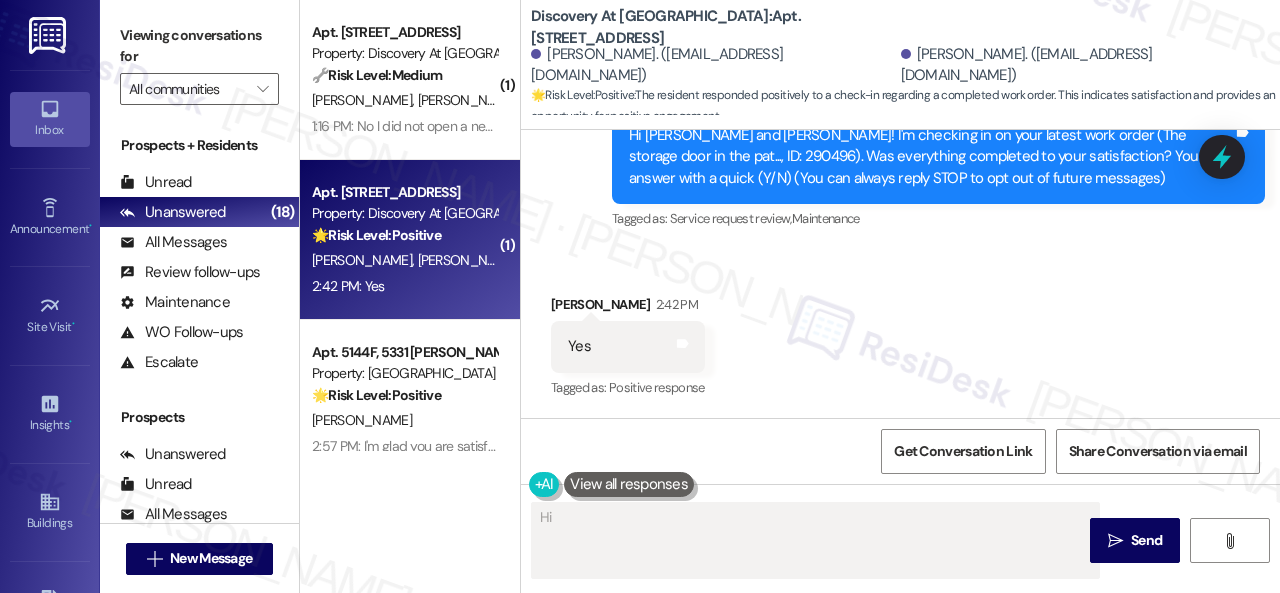 scroll, scrollTop: 227, scrollLeft: 0, axis: vertical 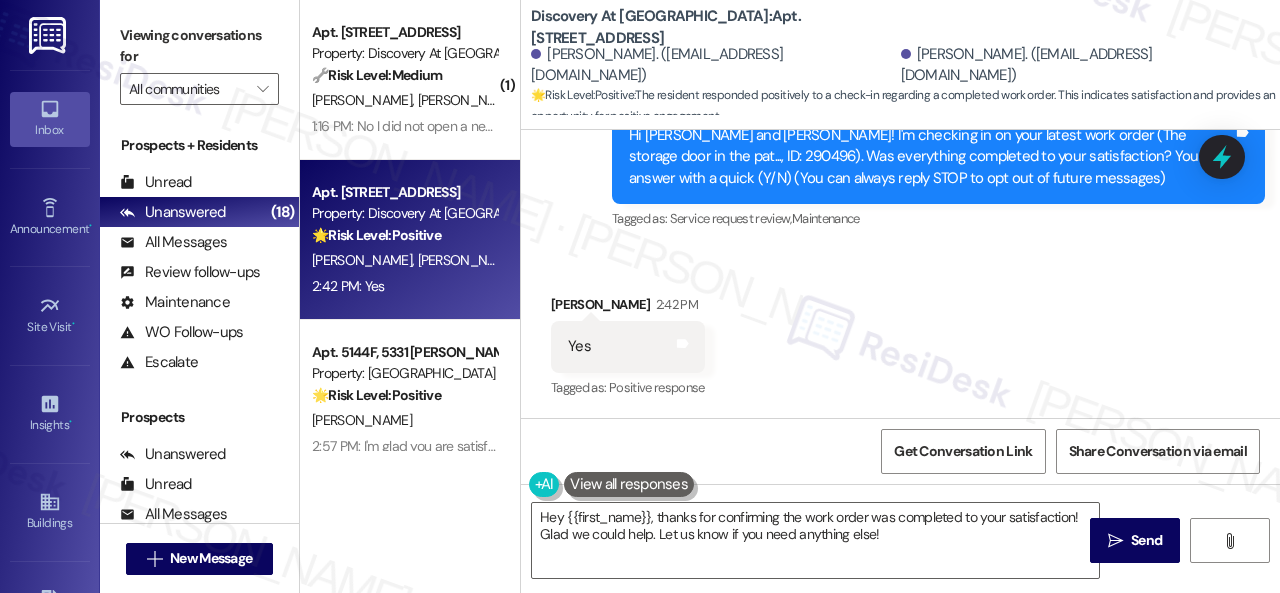 drag, startPoint x: 568, startPoint y: 214, endPoint x: 606, endPoint y: 248, distance: 50.990196 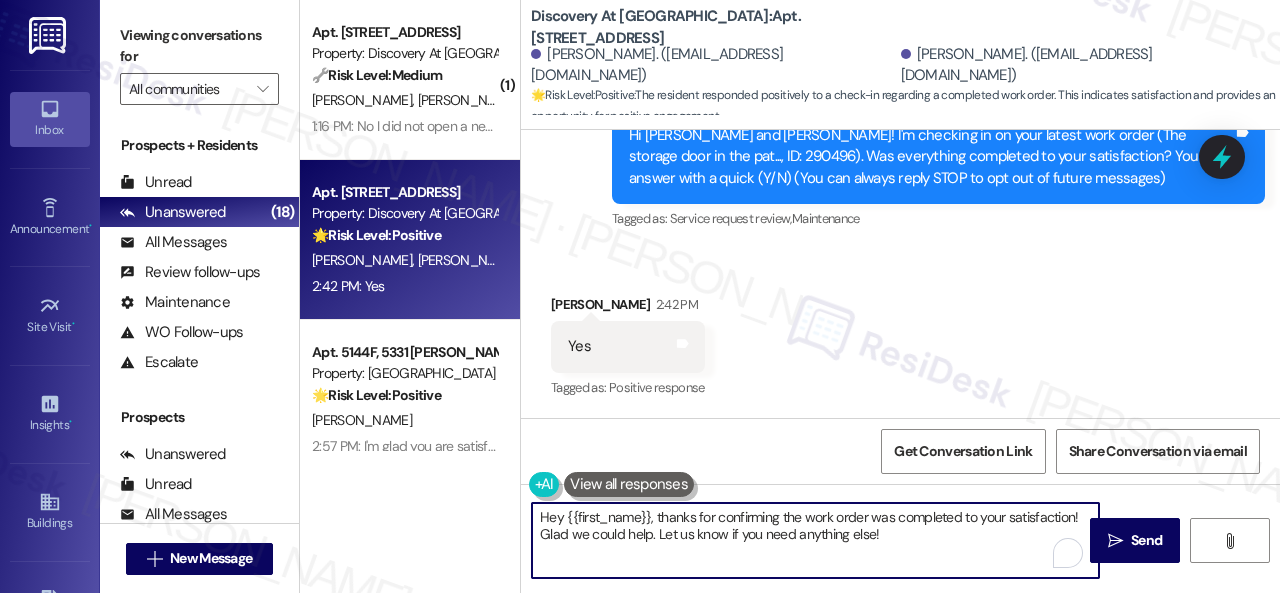 click on "( 1 ) Apt. [STREET_ADDRESS] Property: Discovery At [GEOGRAPHIC_DATA] 🔧  Risk Level:  Medium The resident is following up on an unresolved garbage disposal repair. Although the initial ticket was prematurely closed, this is a non-urgent maintenance issue affecting convenience, not habitability or safety. The resident did not open a new ticket based on communication with the maintenance man. [PERSON_NAME] [PERSON_NAME] 1:16 PM: No I did not open a new ticket as the maintenance man said they were ordering a part and would be back to put it in once it arrives.  1:16 PM: No I did not open a new ticket as the maintenance man said they were ordering a part and would be back to put it in once it arrives.  Apt. [STREET_ADDRESS] Property: Discovery At Kingwood 🌟  Risk Level:  Positive The resident responded positively to a check-in regarding a completed work order. This indicates satisfaction and provides an opportunity for positive engagement. [PERSON_NAME] [PERSON_NAME] 2:42 PM: Yes 2:42 PM: Yes 🌟 🌟" at bounding box center [790, 296] 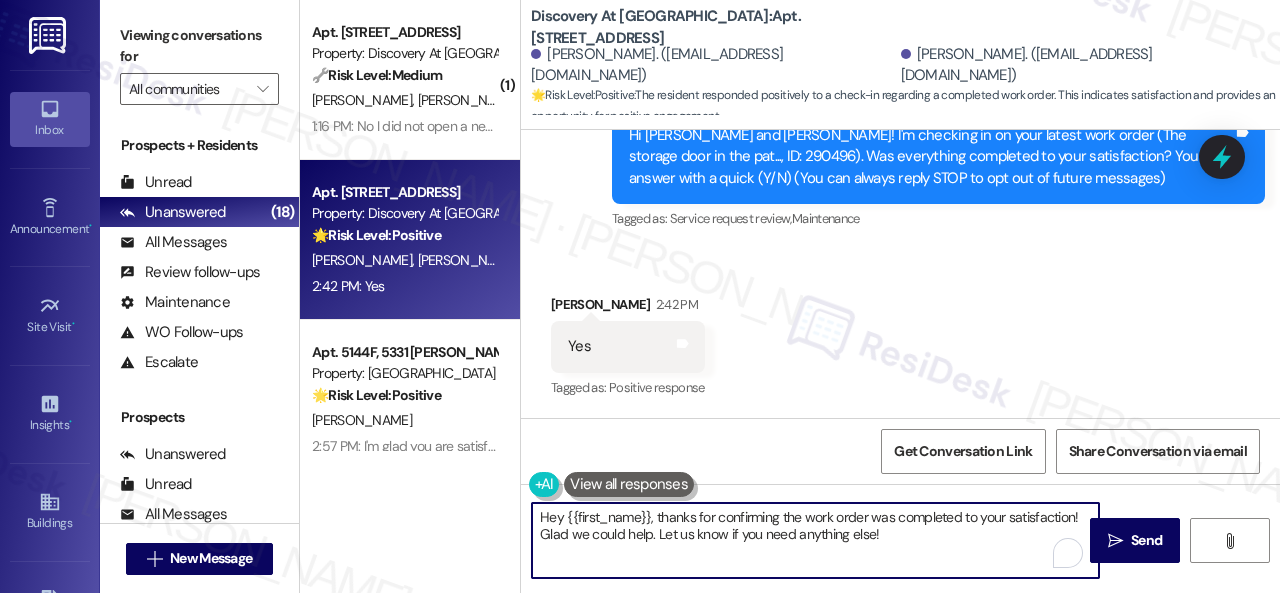 paste on "Glad everything’s all set! If {{property}} met your expectations, just reply with “Yes.” If not, no problem — we’d love to hear your feedback so we can keep improving. Thank you" 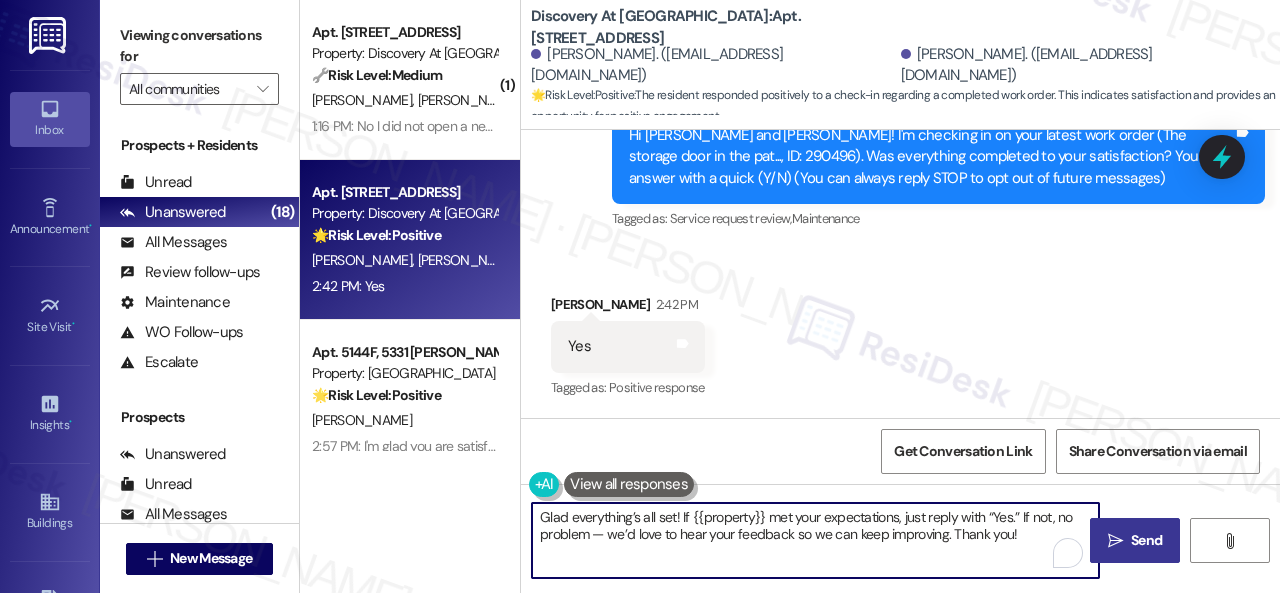 type on "Glad everything’s all set! If {{property}} met your expectations, just reply with “Yes.” If not, no problem — we’d love to hear your feedback so we can keep improving. Thank you!" 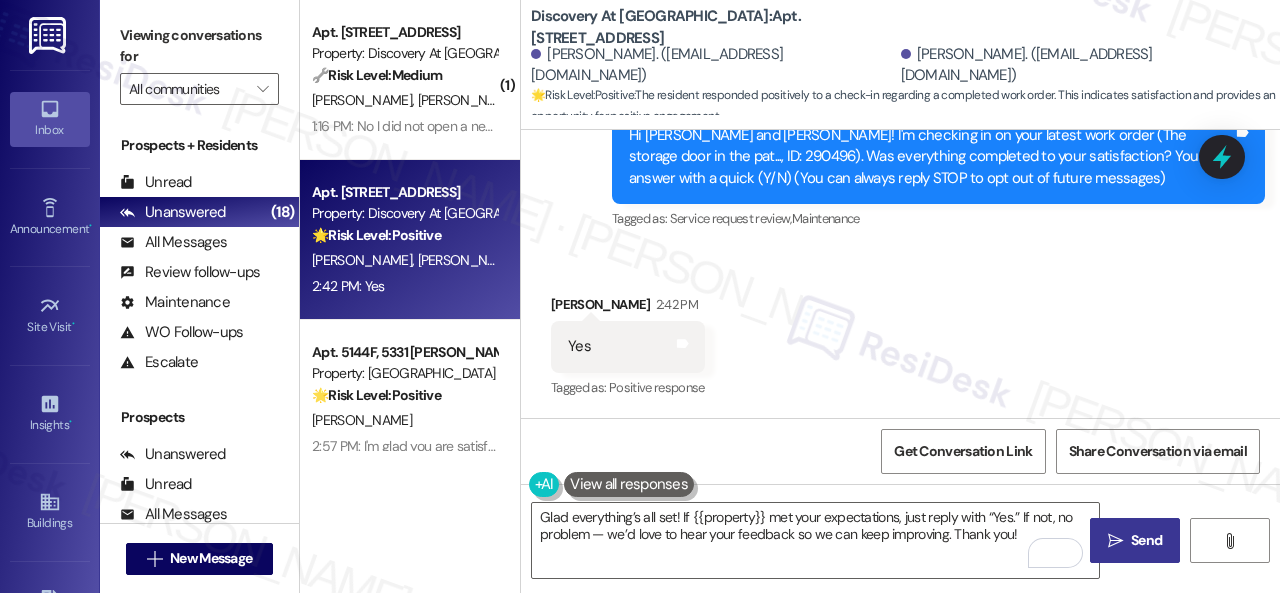 click on "Send" at bounding box center (1146, 540) 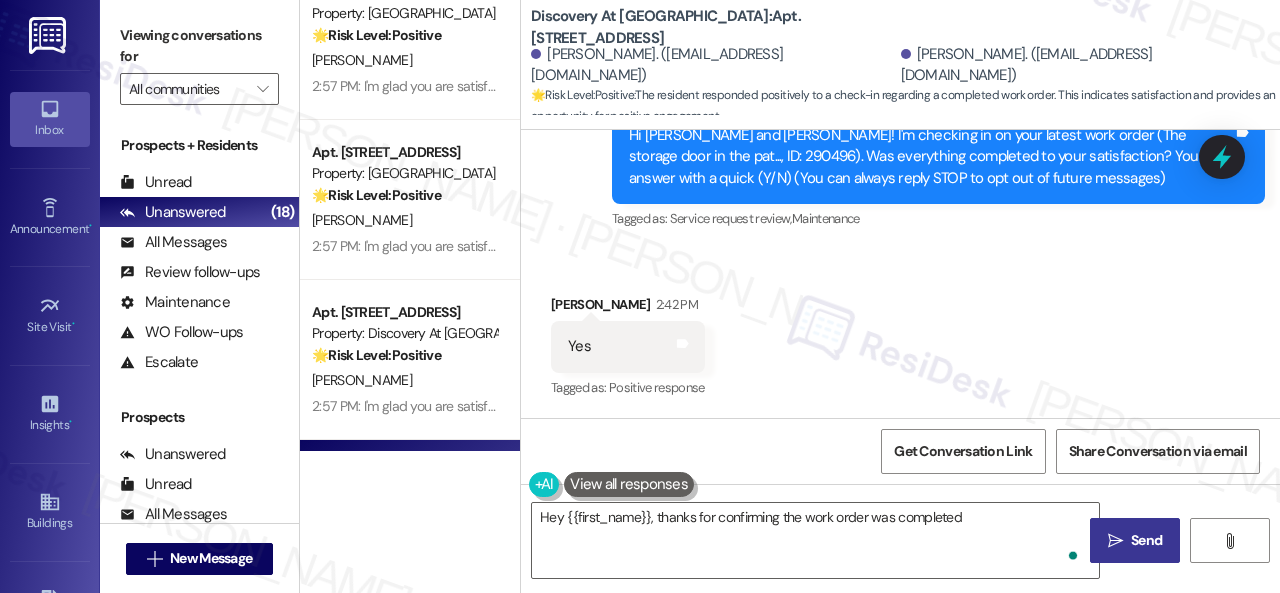 scroll, scrollTop: 0, scrollLeft: 0, axis: both 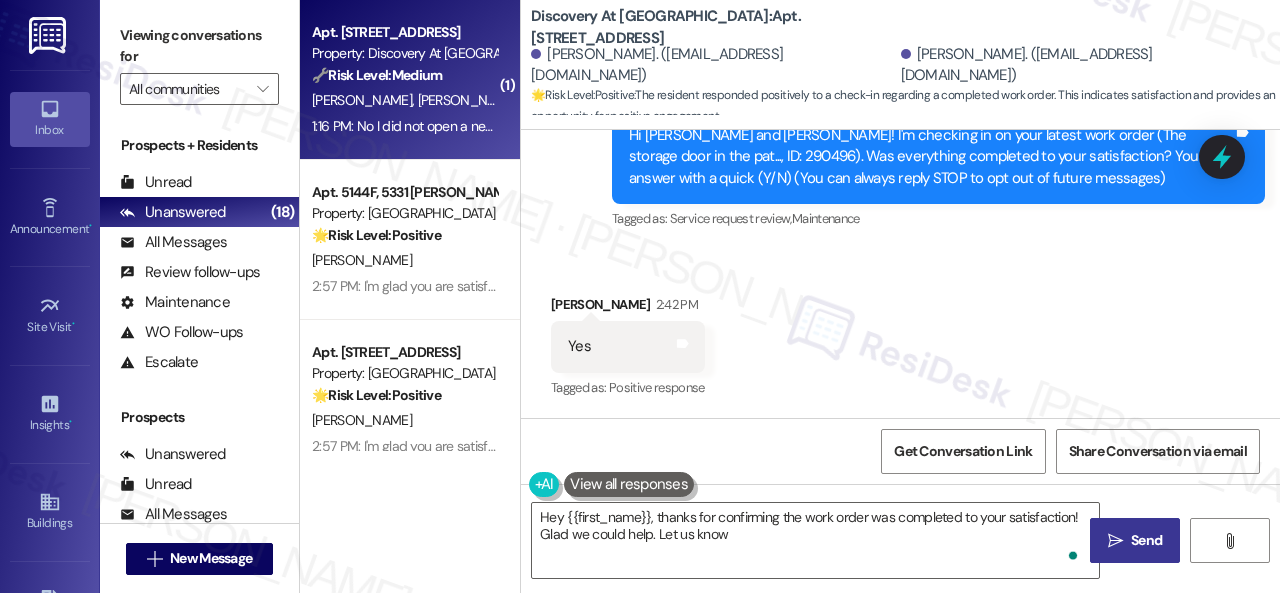 type on "Hey {{first_name}}, thanks for confirming the work order was completed to your satisfaction! Glad we could help. Let us know" 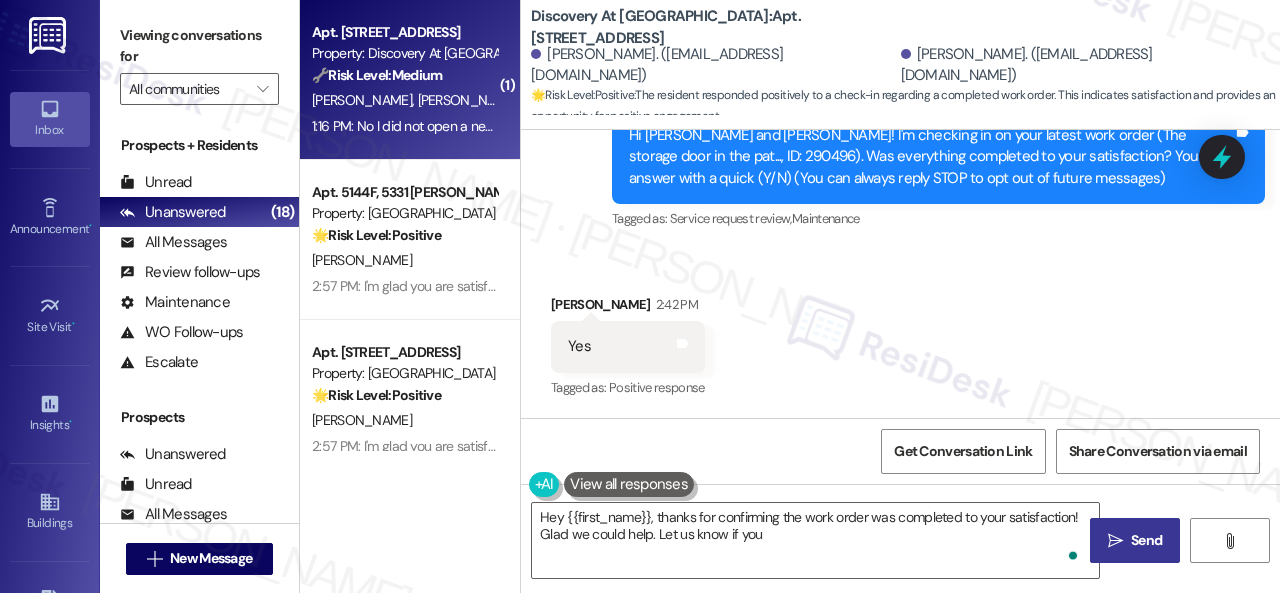 click on "1:16 PM: No I did not open a new ticket as the maintenance man said they were ordering a part and would be back to put it in once it arrives.  1:16 PM: No I did not open a new ticket as the maintenance man said they were ordering a part and would be back to put it in once it arrives." at bounding box center [716, 126] 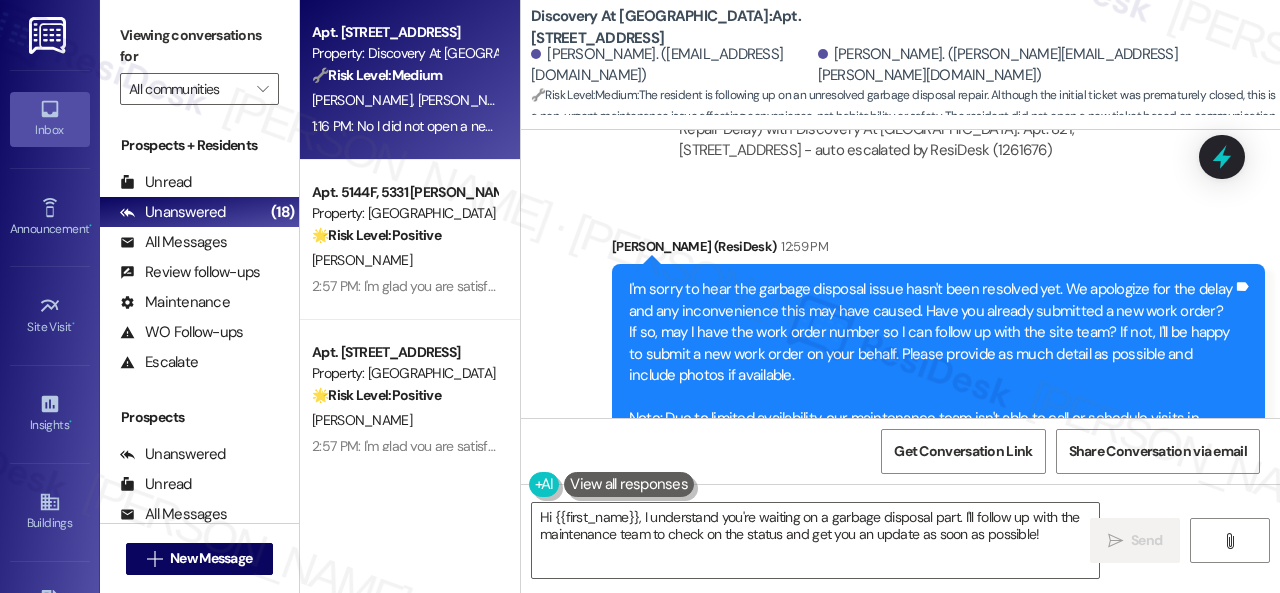scroll, scrollTop: 5610, scrollLeft: 0, axis: vertical 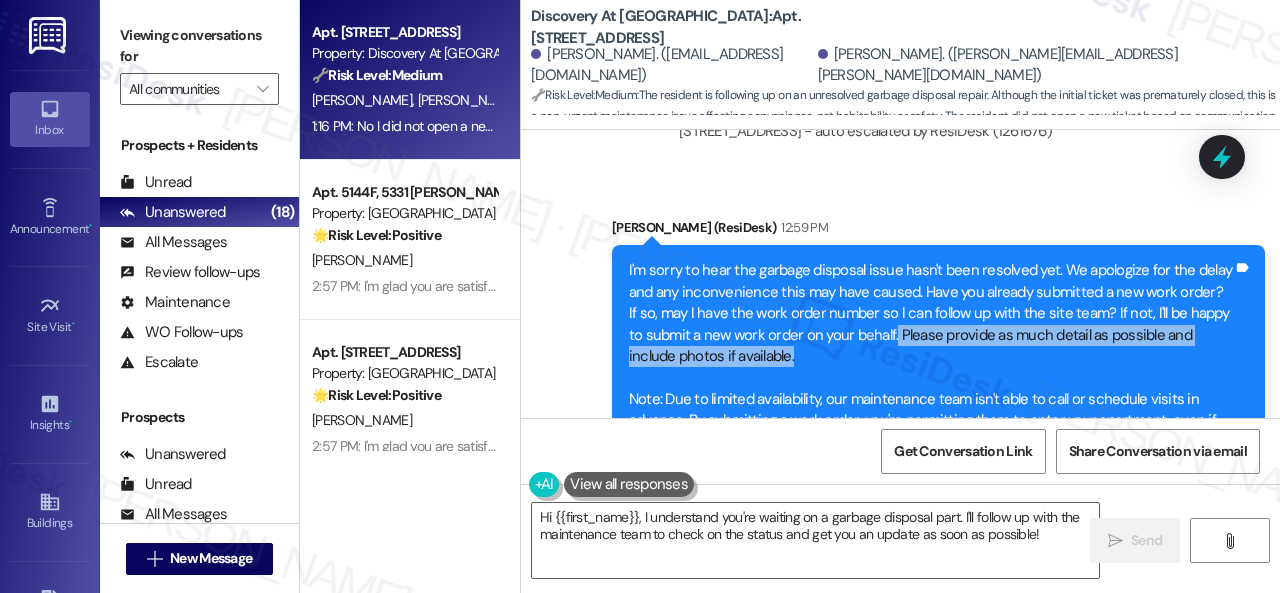 click on "I'm sorry to hear the garbage disposal issue hasn't been resolved yet. We apologize for the delay and any inconvenience this may have caused. Have you already submitted a new work order? If so, may I have the work order number so I can follow up with the site team? If not, I'll be happy to submit a new work order on your behalf. Please provide as much detail as possible and include photos if available.
Note: Due to limited availability, our maintenance team isn't able to call or schedule visits in advance. By submitting a work order, you're permitting them to enter your apartment, even if you're not home. If any children may be alone during the visit, please let me know so we can inform the team." at bounding box center (931, 367) 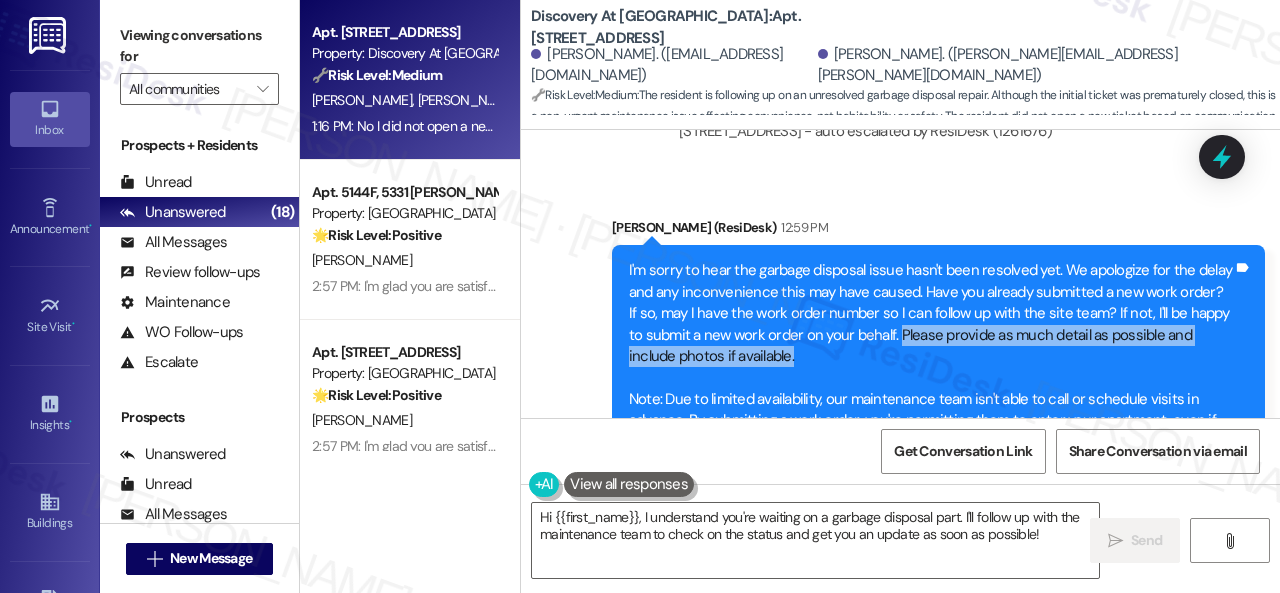 drag, startPoint x: 938, startPoint y: 308, endPoint x: 944, endPoint y: 327, distance: 19.924858 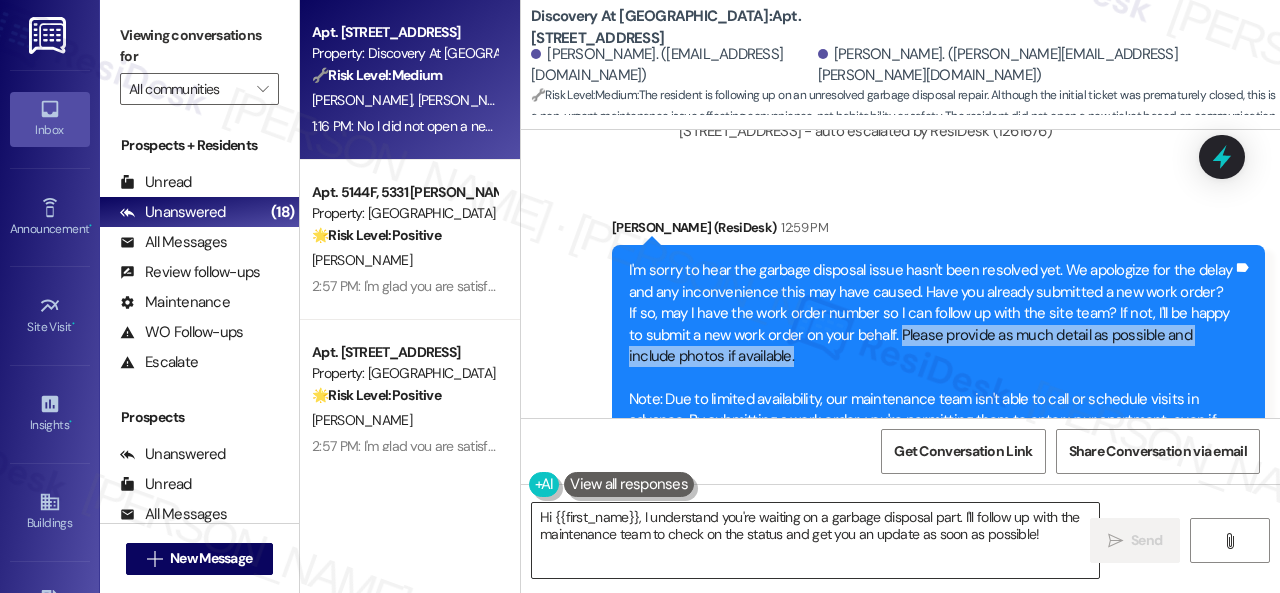 click on "Hi {{first_name}}, I understand you're waiting on a garbage disposal part. I'll follow up with the maintenance team to check on the status and get you an update as soon as possible!" at bounding box center [815, 540] 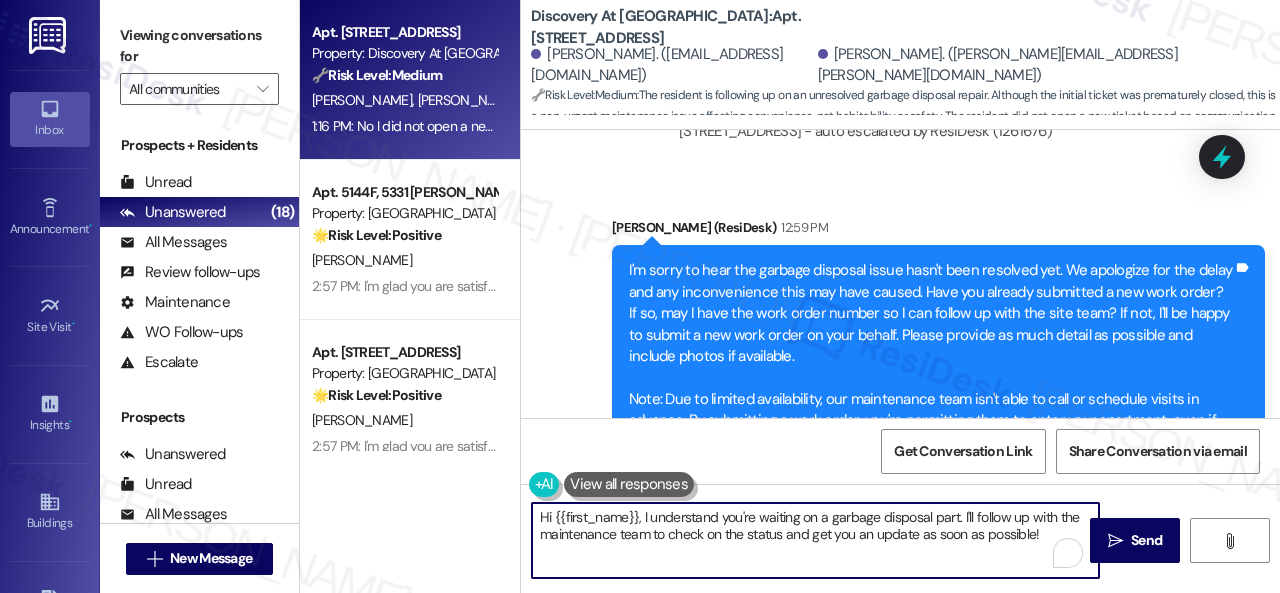 drag, startPoint x: 1057, startPoint y: 535, endPoint x: 445, endPoint y: 463, distance: 616.22076 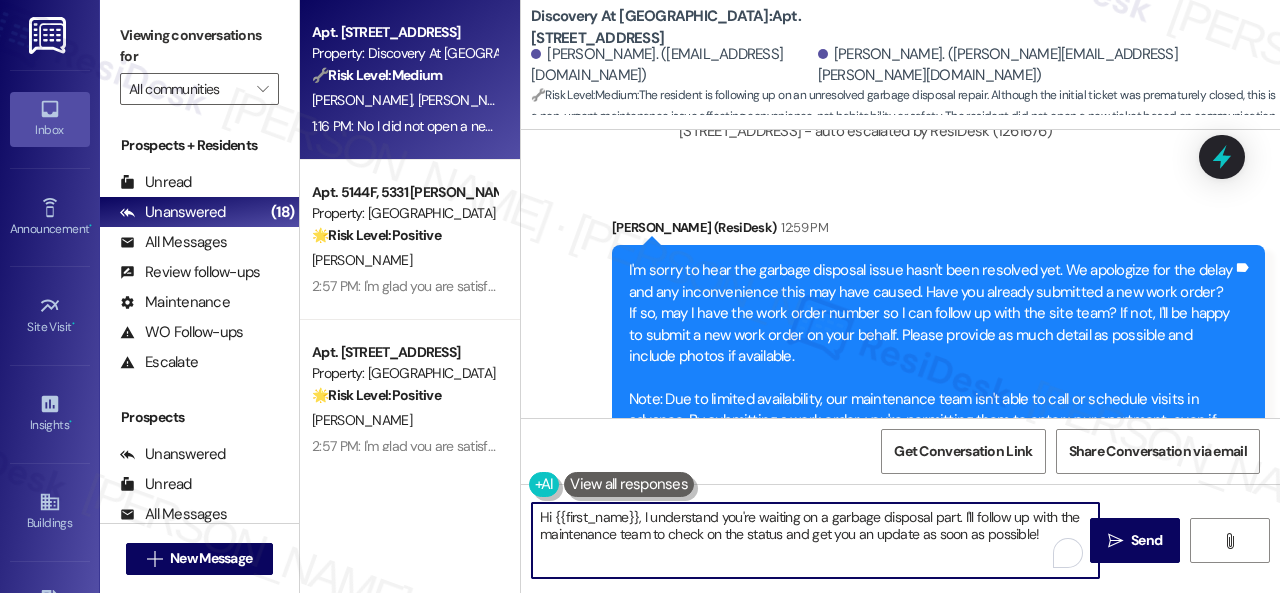click on "Apt. [STREET_ADDRESS] Property: Discovery At [GEOGRAPHIC_DATA] 🔧  Risk Level:  Medium The resident is following up on an unresolved garbage disposal repair. Although the initial ticket was prematurely closed, this is a non-urgent maintenance issue affecting convenience, not habitability or safety. The resident did not open a new ticket based on communication with the maintenance man. [PERSON_NAME] [PERSON_NAME] 1:16 PM: No I did not open a new ticket as the maintenance man said they were ordering a part and would be back to put it in once it arrives.  1:16 PM: No I did not open a new ticket as the maintenance man said they were ordering a part and would be back to put it in once it arrives.  Apt. 5144F, 5331 [PERSON_NAME] Property: [GEOGRAPHIC_DATA] Townhomes 🌟  Risk Level:  Positive The resident is confirming satisfaction with completed work order. This is positive engagement and relationship building. [PERSON_NAME] Apt. [STREET_ADDRESS] Property: Grand Villas 🌟  Risk Level:  Positive [PERSON_NAME] 🌟 Positive" at bounding box center (790, 296) 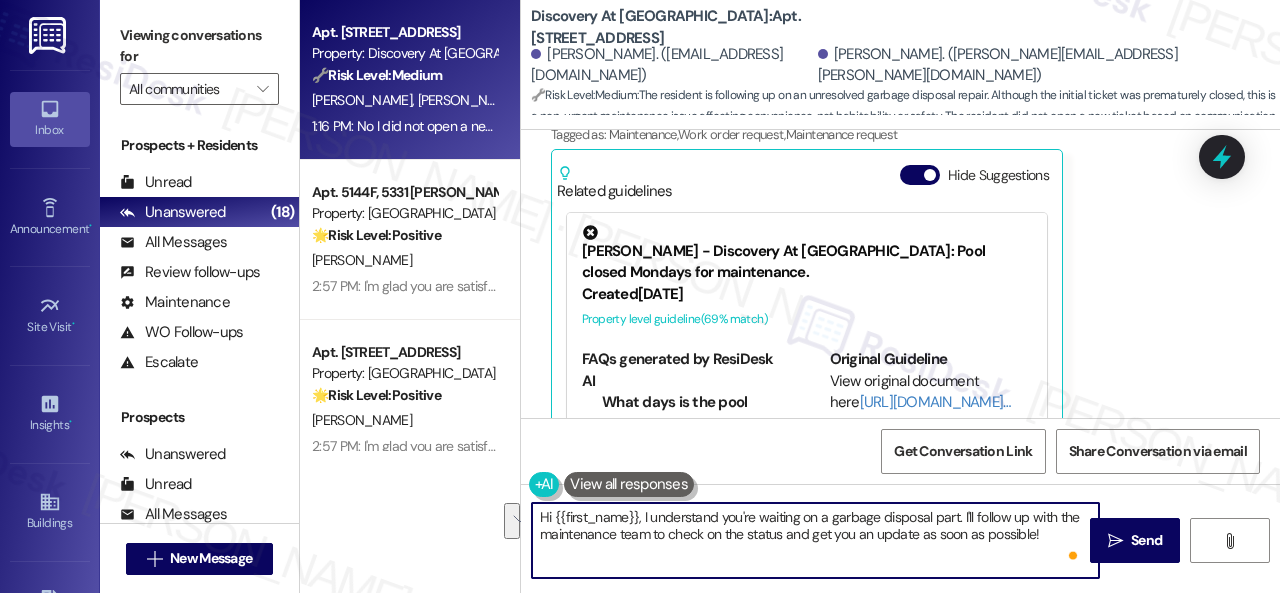 scroll, scrollTop: 6210, scrollLeft: 0, axis: vertical 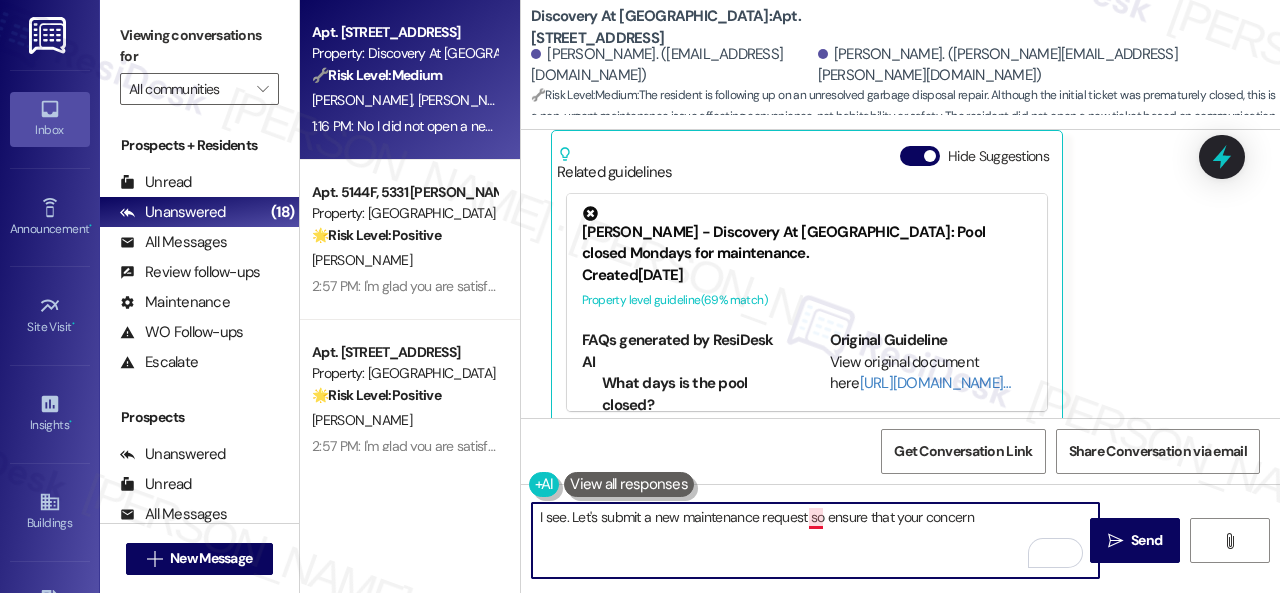 click on "I see. Let's submit a new maintenance request so ensure that your concern" at bounding box center [815, 540] 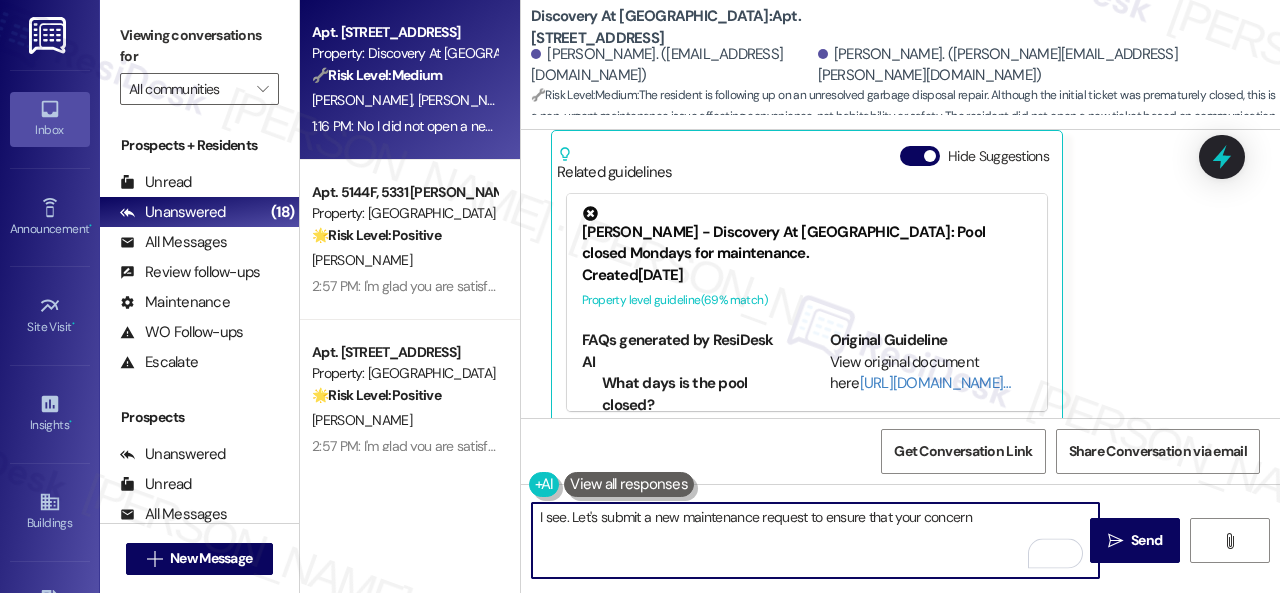 click on "I see. Let's submit a new maintenance request to ensure that your concern" at bounding box center [815, 540] 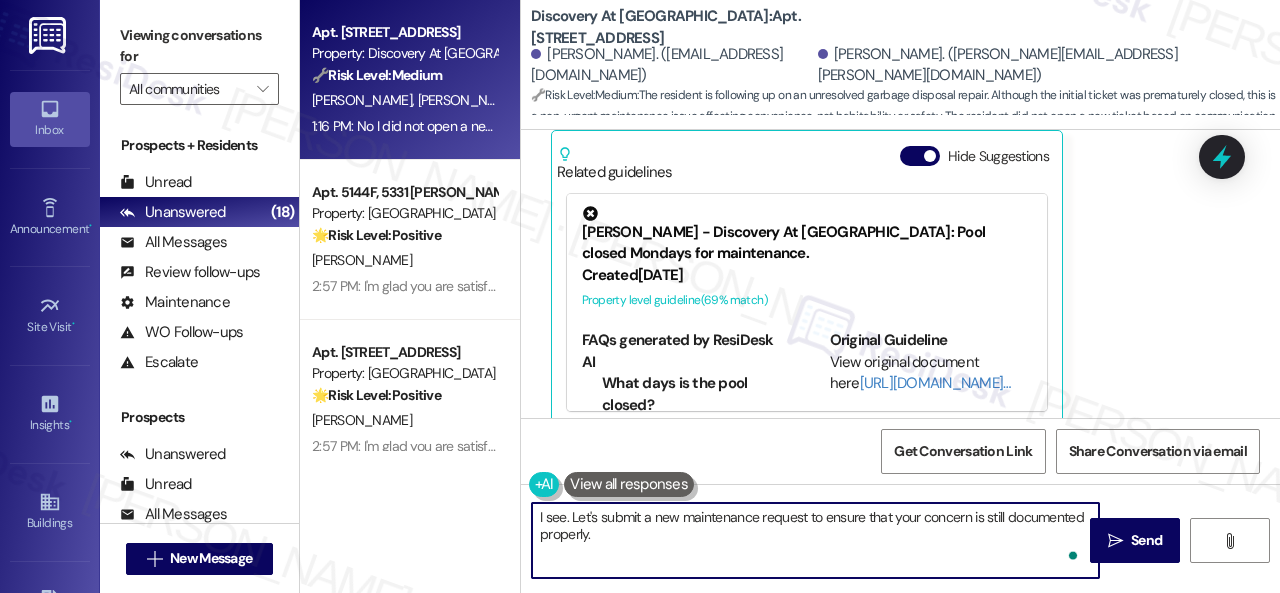 paste on "Please provide as much detail as possible and include photos if available." 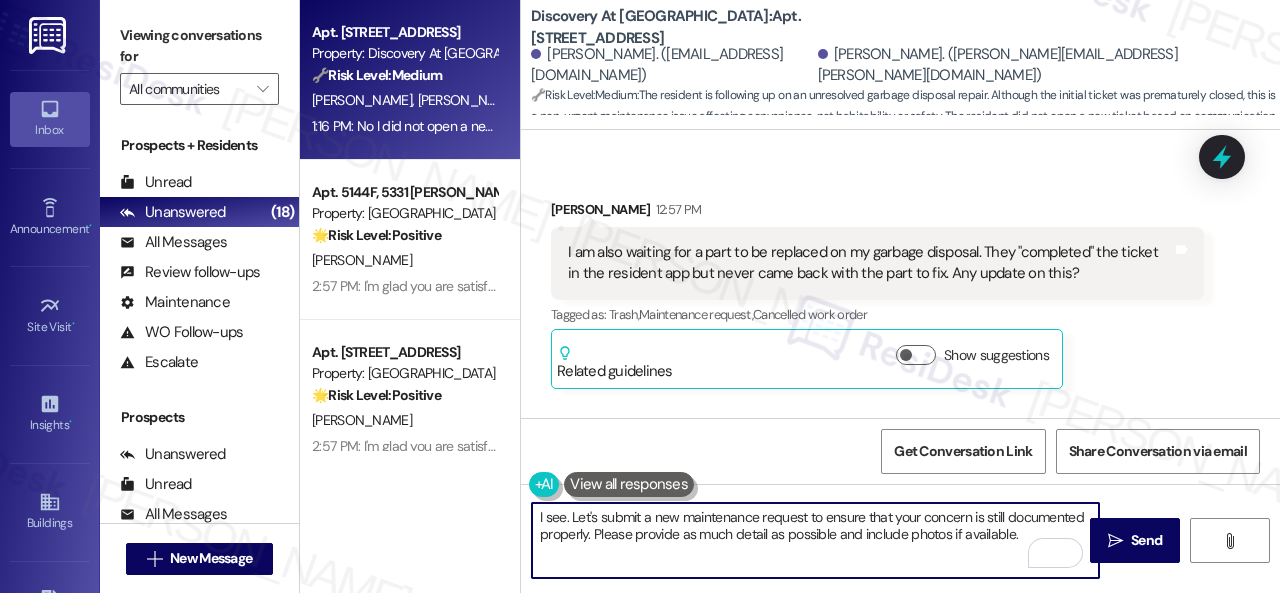 scroll, scrollTop: 5110, scrollLeft: 0, axis: vertical 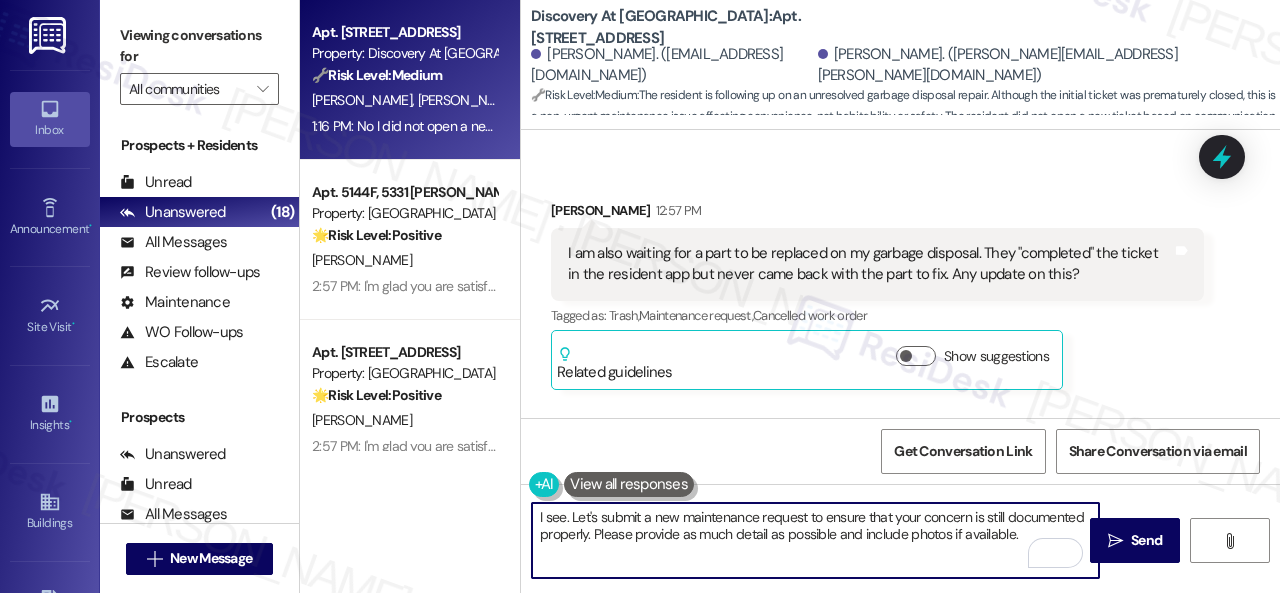 click on "I see. Let's submit a new maintenance request to ensure that your concern is still documented properly. Please provide as much detail as possible and include photos if available." at bounding box center [815, 540] 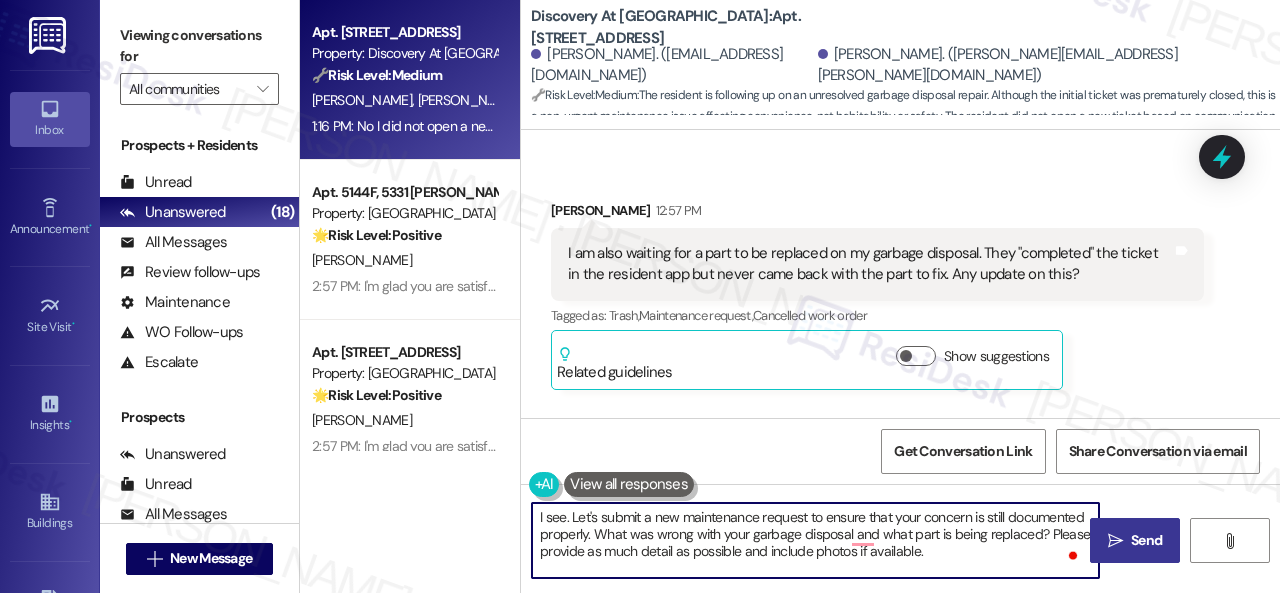 type on "I see. Let's submit a new maintenance request to ensure that your concern is still documented properly. What was wrong with your garbage disposal and what part is being replaced? Please provide as much detail as possible and include photos if available." 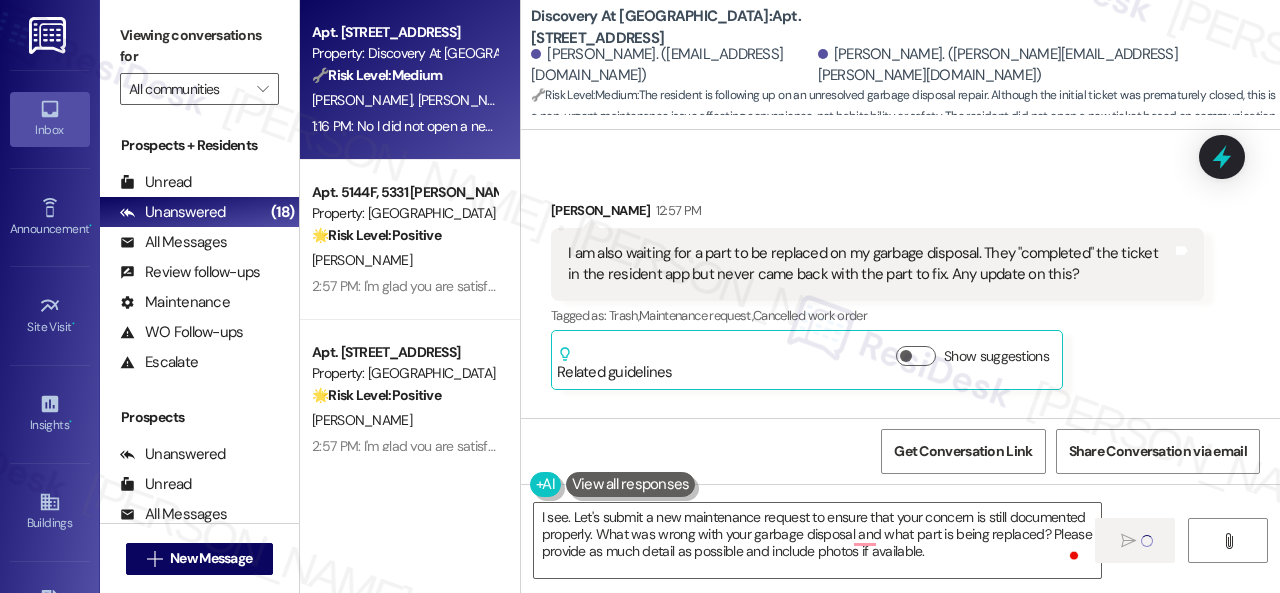 type 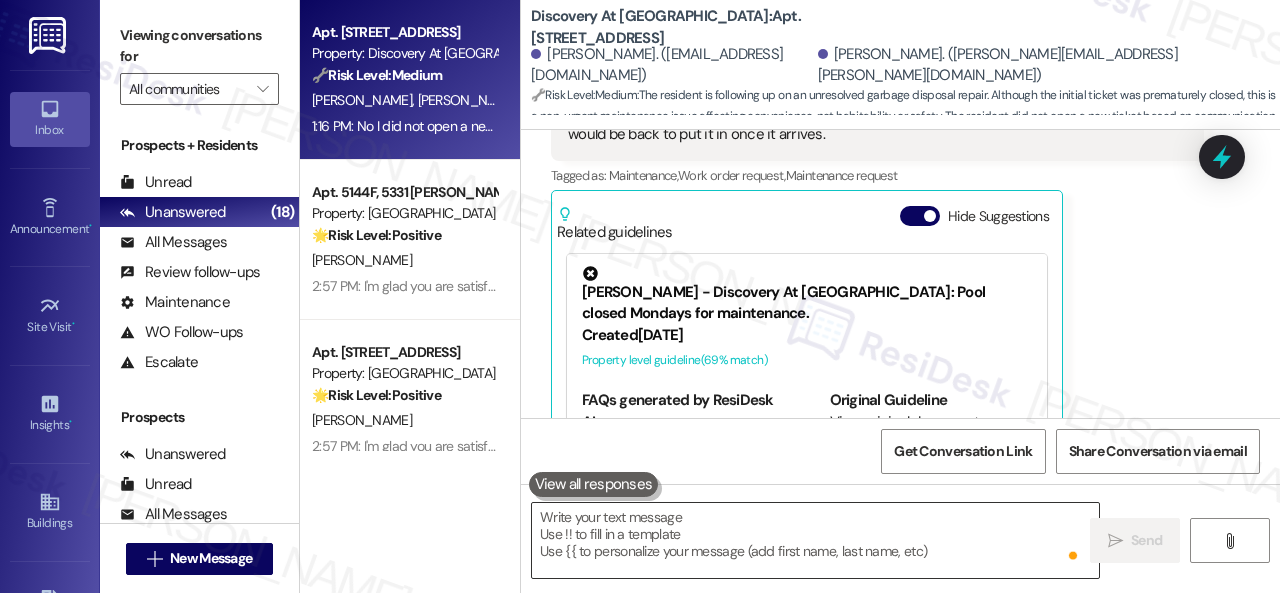 scroll, scrollTop: 6210, scrollLeft: 0, axis: vertical 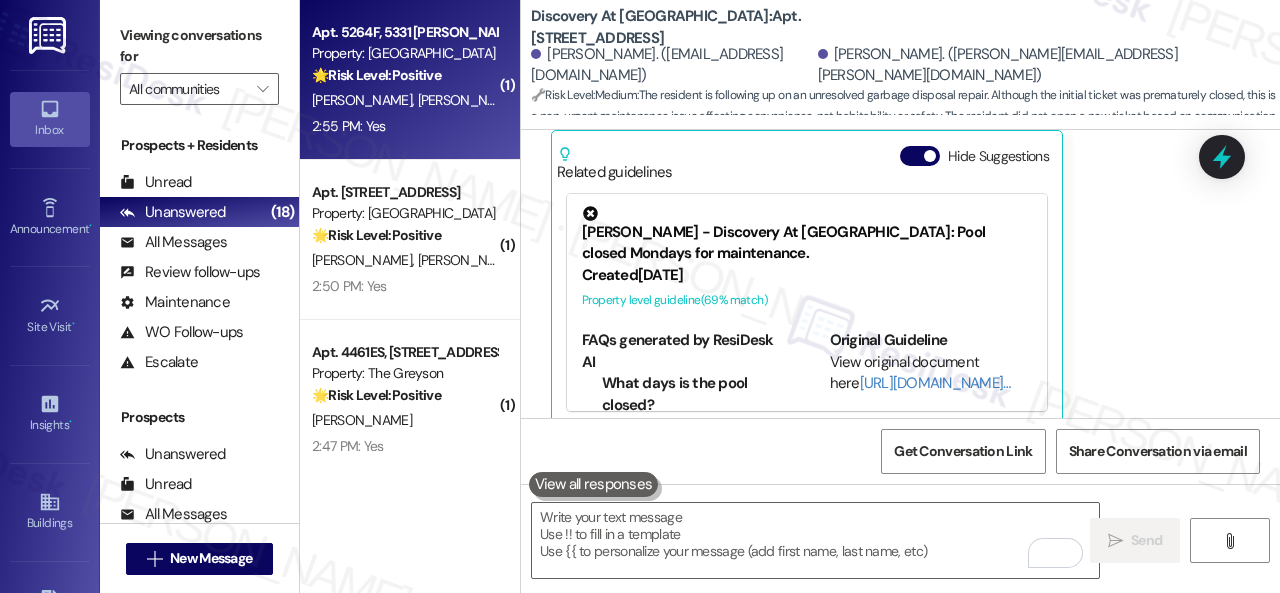 click on "2:55 PM: Yes  2:55 PM: Yes" at bounding box center (404, 126) 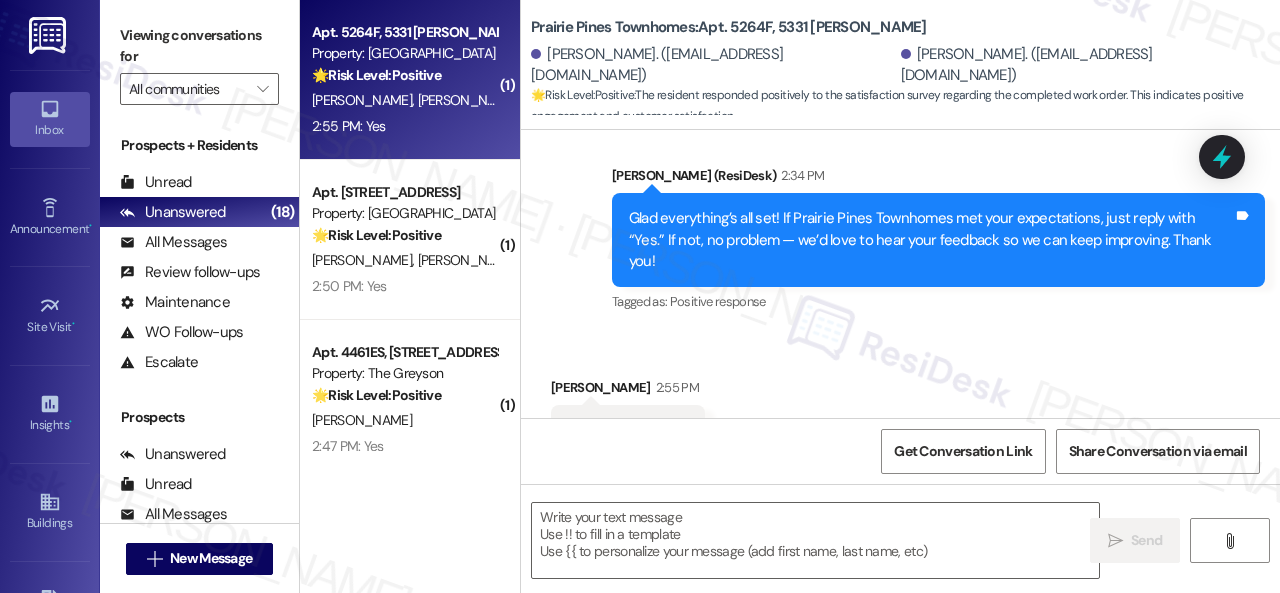 type on "Fetching suggested responses. Please feel free to read through the conversation in the meantime." 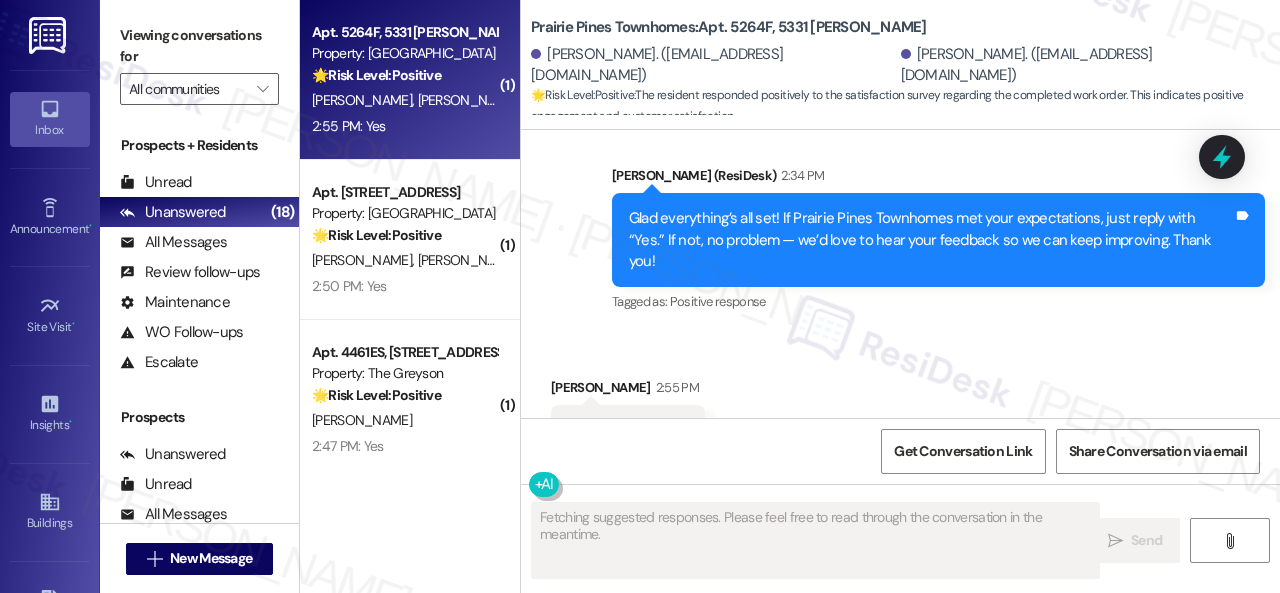 scroll, scrollTop: 585, scrollLeft: 0, axis: vertical 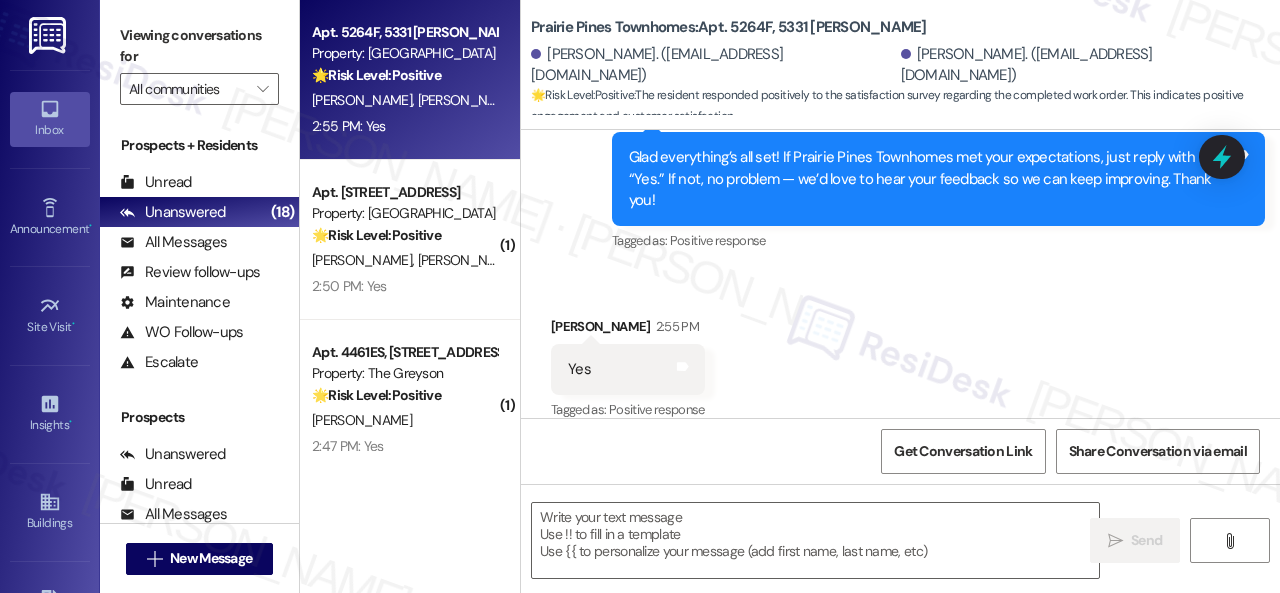 drag, startPoint x: 645, startPoint y: 261, endPoint x: 732, endPoint y: 398, distance: 162.28987 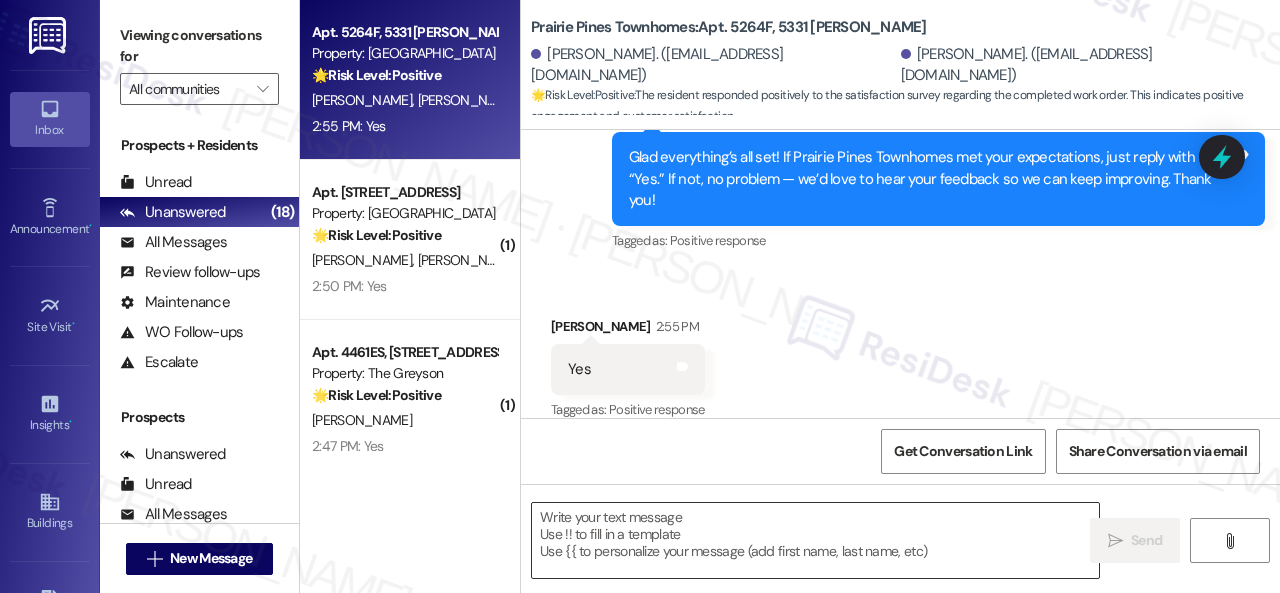 click at bounding box center [815, 540] 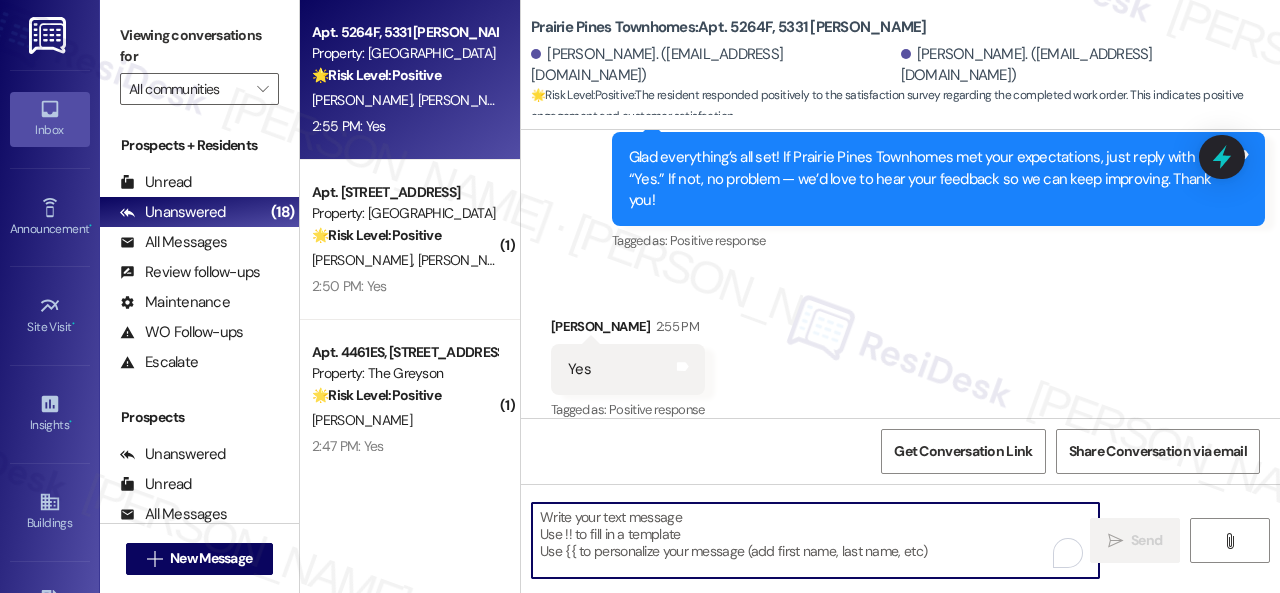 paste on "I'm glad you are satisfied with your home. Have you written a review for us before? If not, can I ask a quick favor? Would you mind writing one for us? I'll give you the link if you are willing.
If you've already done it or couldn't this time, no worries at all—no action is required. Thanks!" 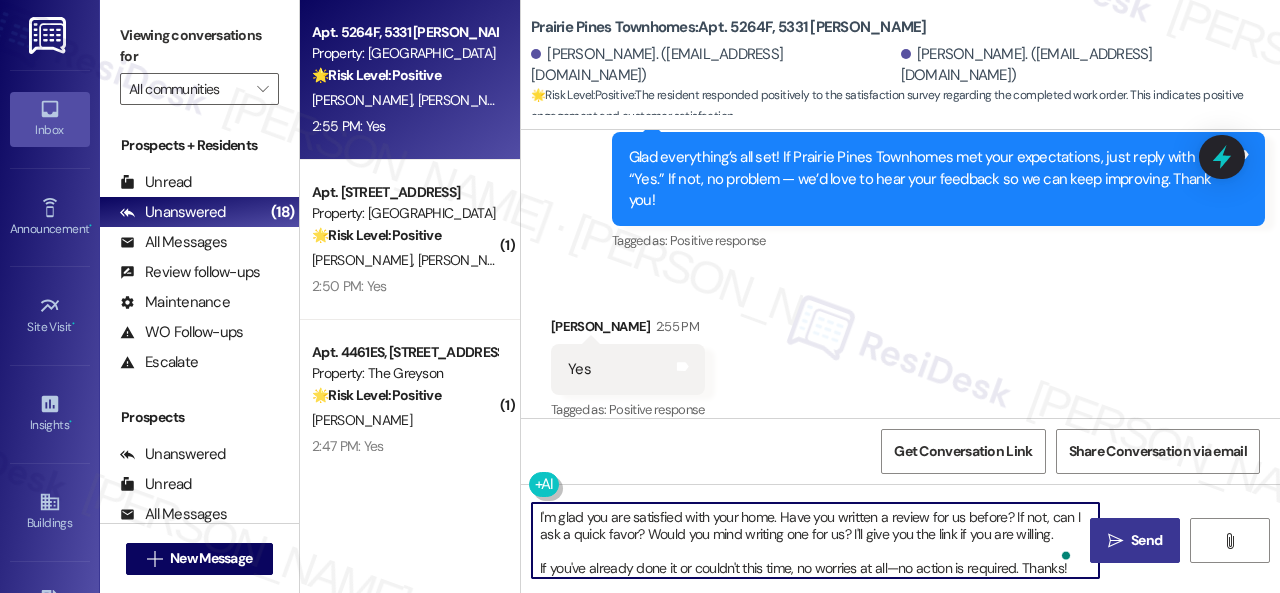 type on "I'm glad you are satisfied with your home. Have you written a review for us before? If not, can I ask a quick favor? Would you mind writing one for us? I'll give you the link if you are willing.
If you've already done it or couldn't this time, no worries at all—no action is required. Thanks!" 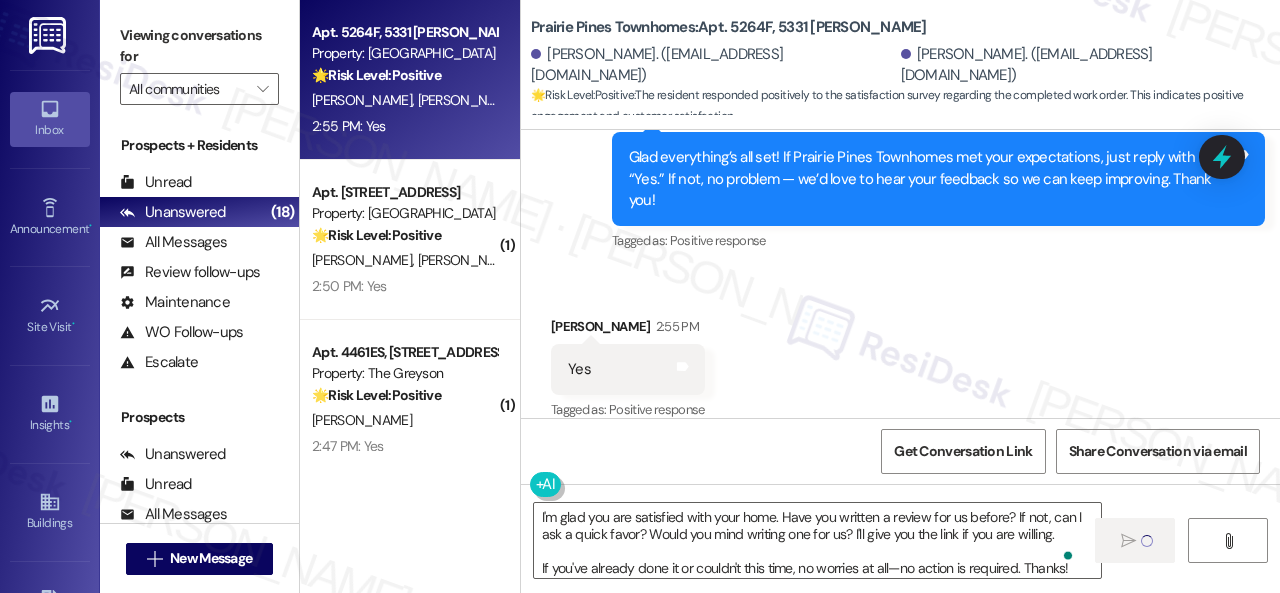 type 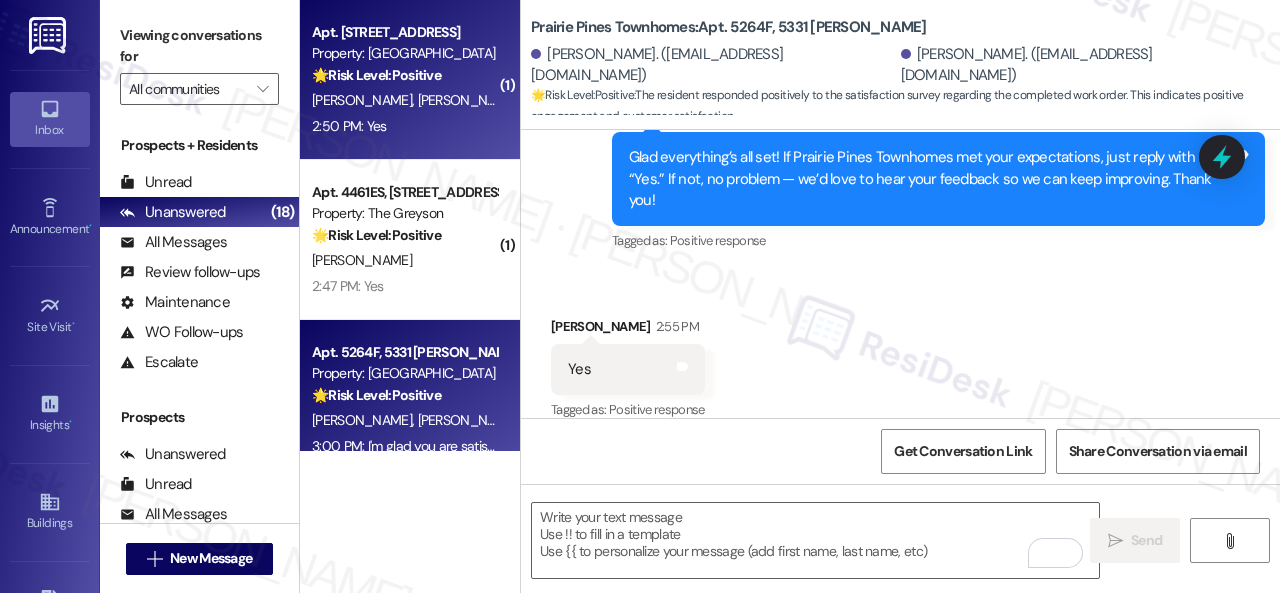 click on "Apt. 2506, 1805 S Egret Bay Blvd Property: Tuscan Lakes II 🌟  Risk Level:  Positive The resident is confirming satisfaction with a completed work order. This is positive engagement and an opportunity for relationship building. H. Gomez G. Gomez 2:50 PM: Yes 2:50 PM: Yes" at bounding box center (410, 80) 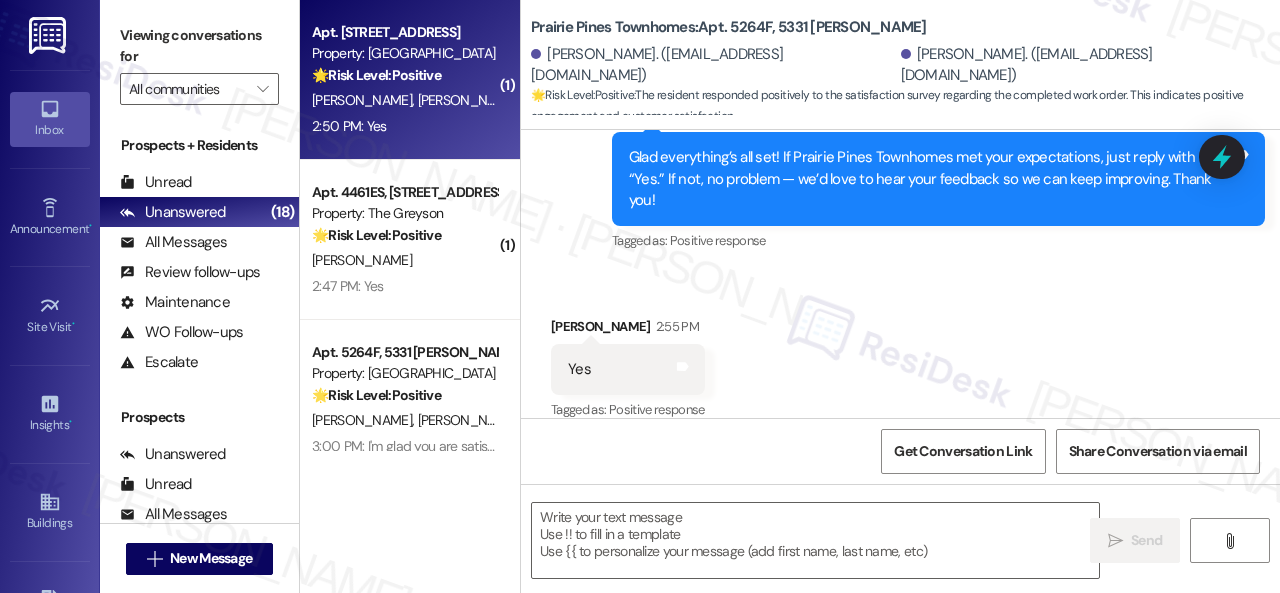 type on "Fetching suggested responses. Please feel free to read through the conversation in the meantime." 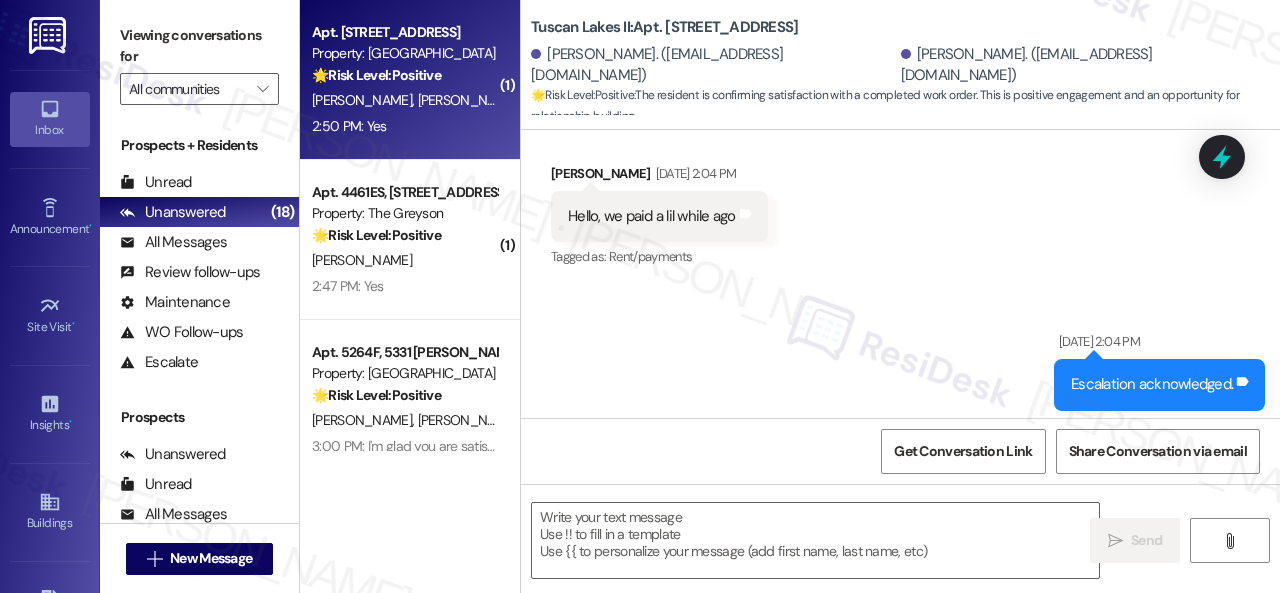 type on "Fetching suggested responses. Please feel free to read through the conversation in the meantime." 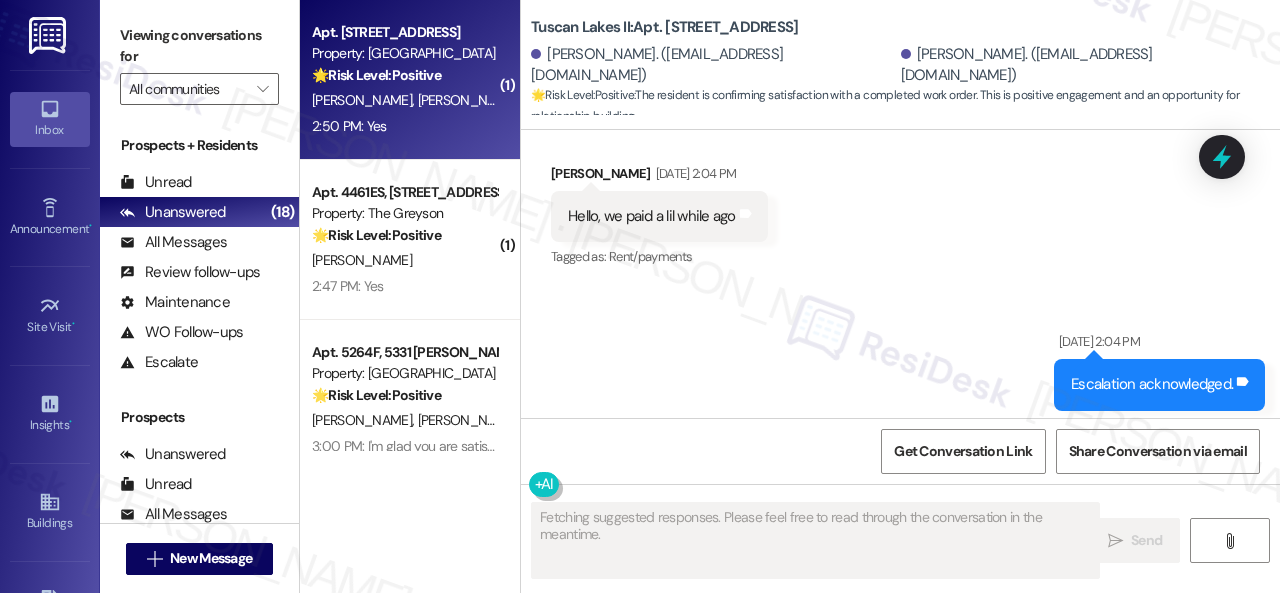 scroll, scrollTop: 2009, scrollLeft: 0, axis: vertical 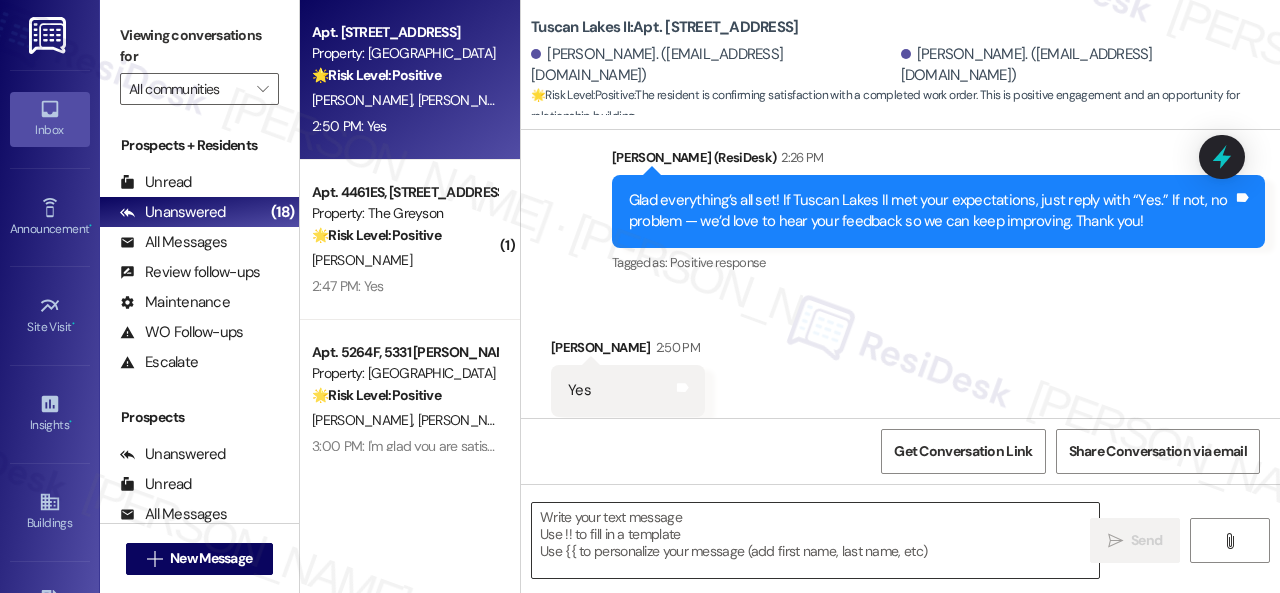 click at bounding box center [815, 540] 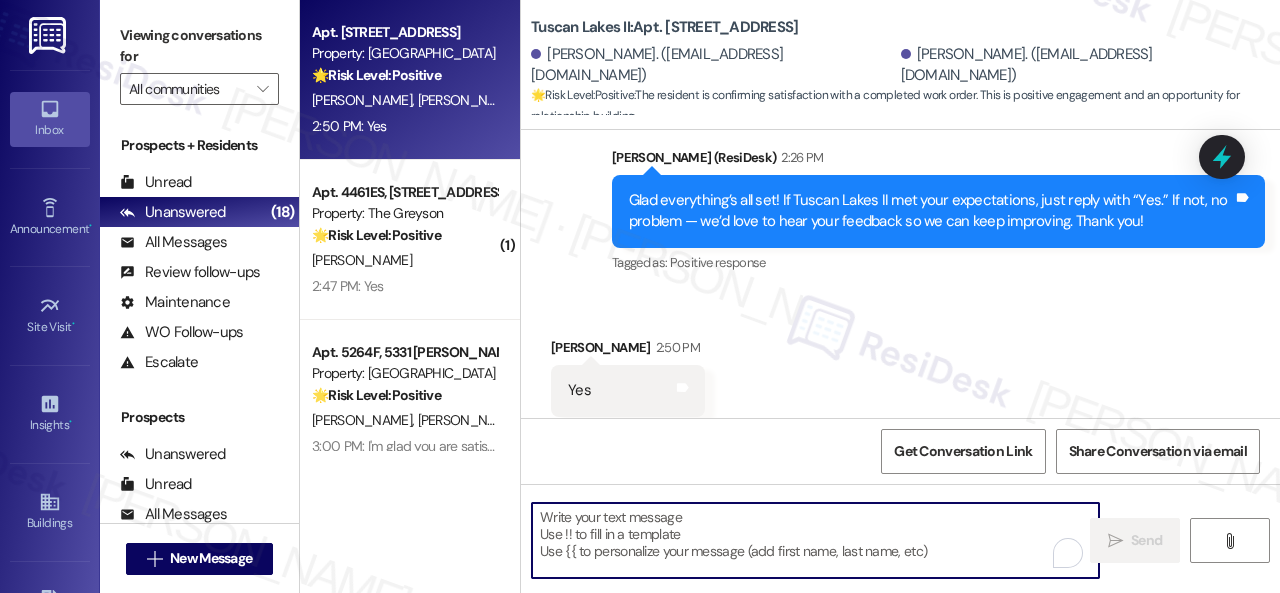 paste on "I'm glad you are satisfied with your home. Have you written a review for us before? If not, can I ask a quick favor? Would you mind writing one for us? I'll give you the link if you are willing.
If you've already done it or couldn't this time, no worries at all—no action is required. Thanks!" 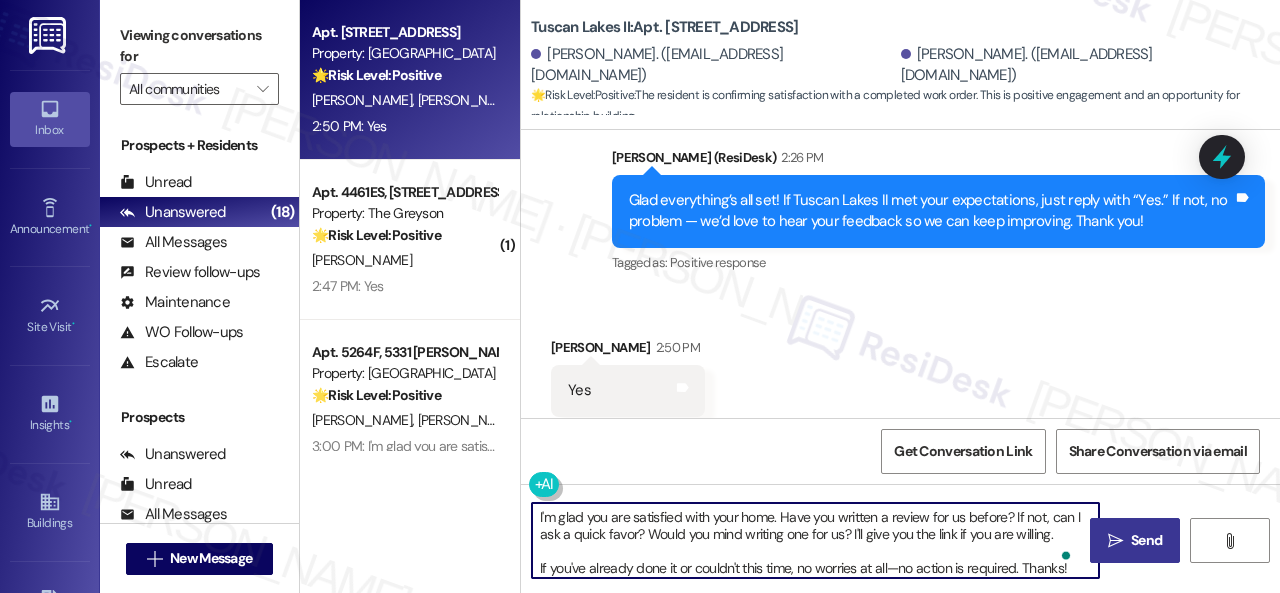 type on "I'm glad you are satisfied with your home. Have you written a review for us before? If not, can I ask a quick favor? Would you mind writing one for us? I'll give you the link if you are willing.
If you've already done it or couldn't this time, no worries at all—no action is required. Thanks!" 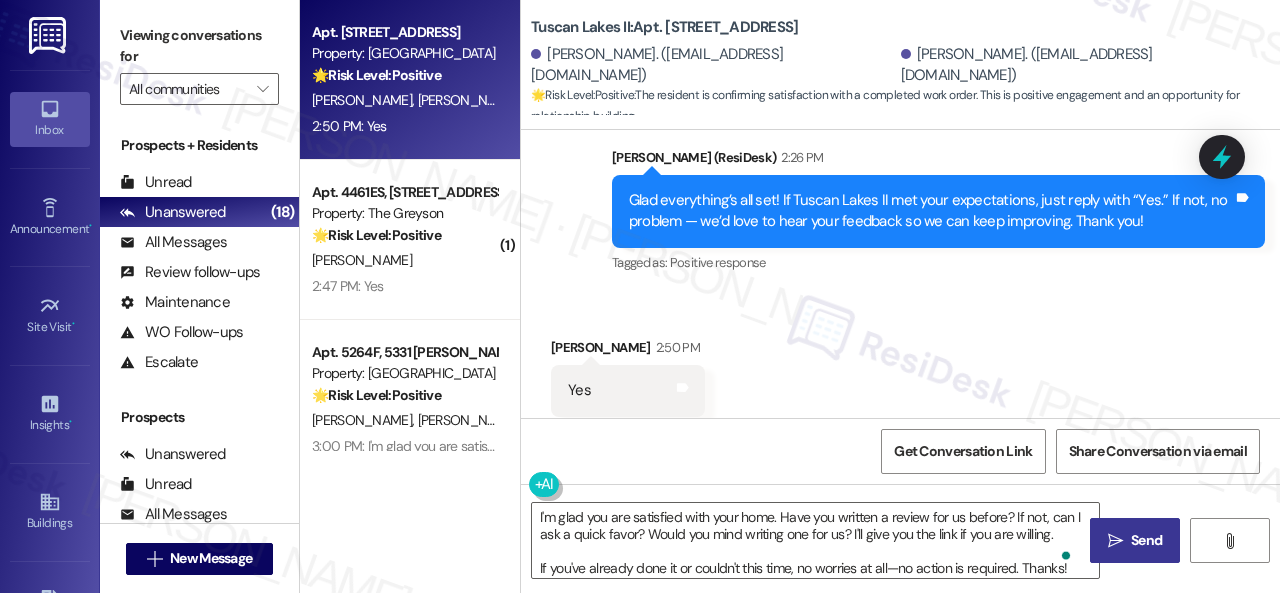 click on " Send" at bounding box center [1135, 540] 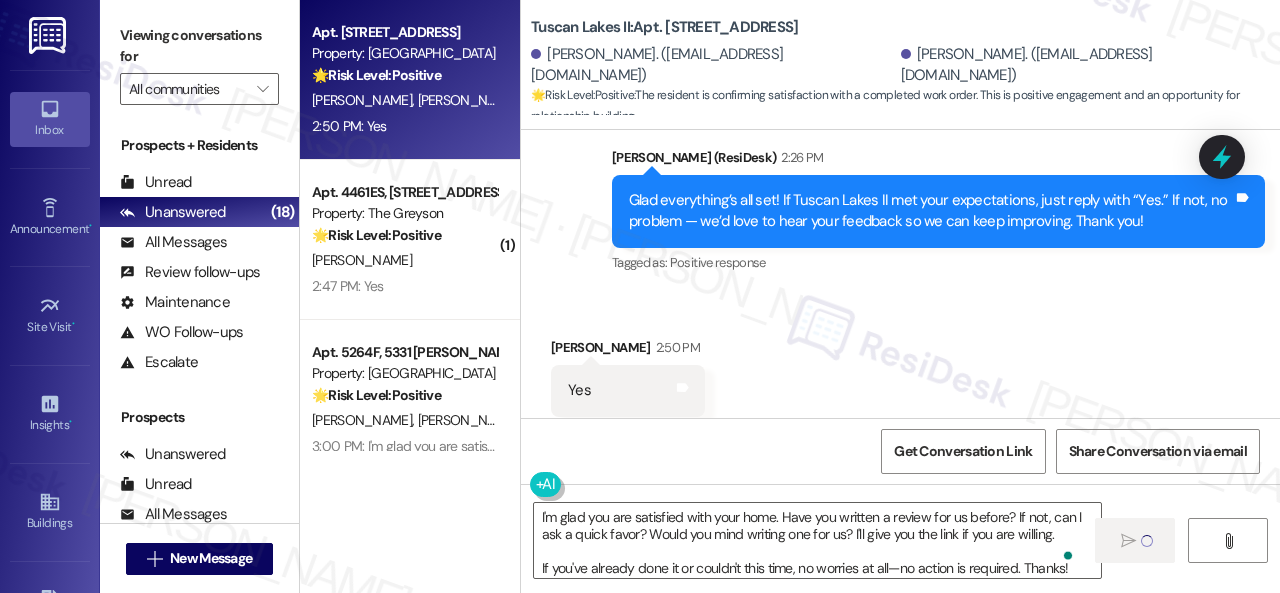 type 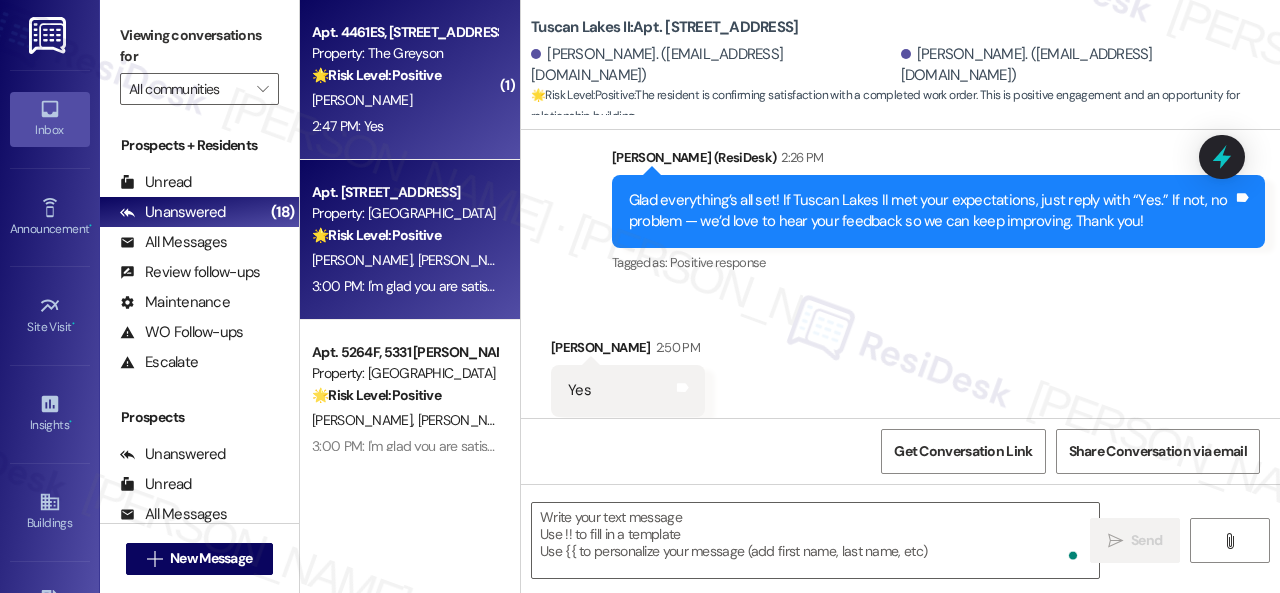 click on "[PERSON_NAME]" at bounding box center [404, 100] 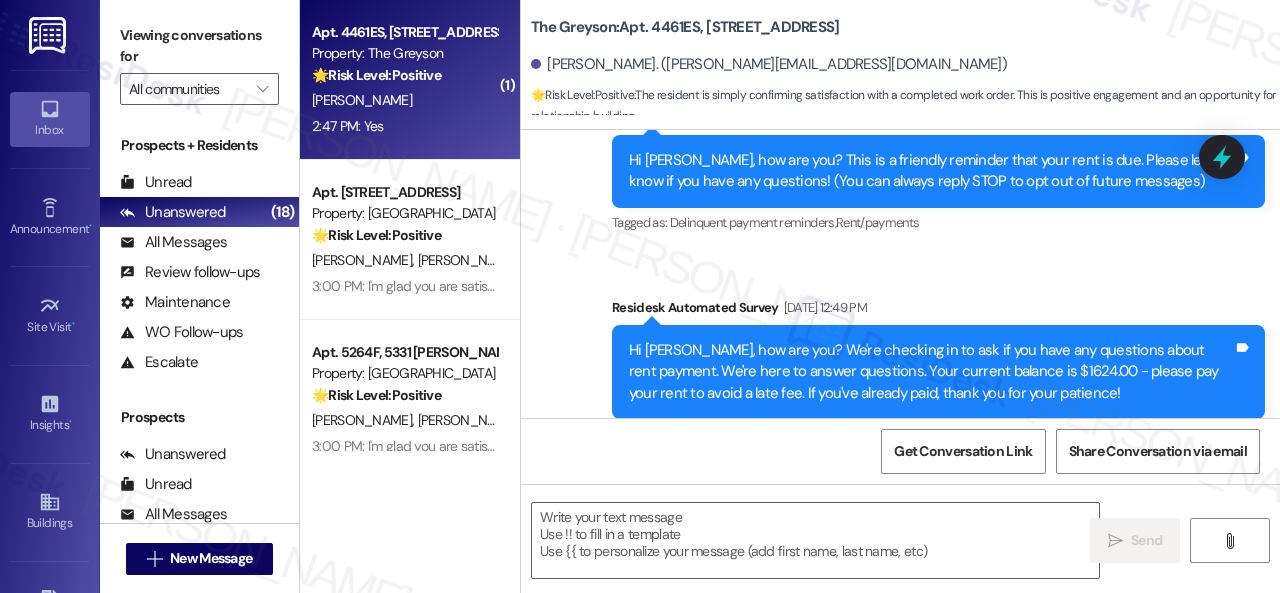 type on "Fetching suggested responses. Please feel free to read through the conversation in the meantime." 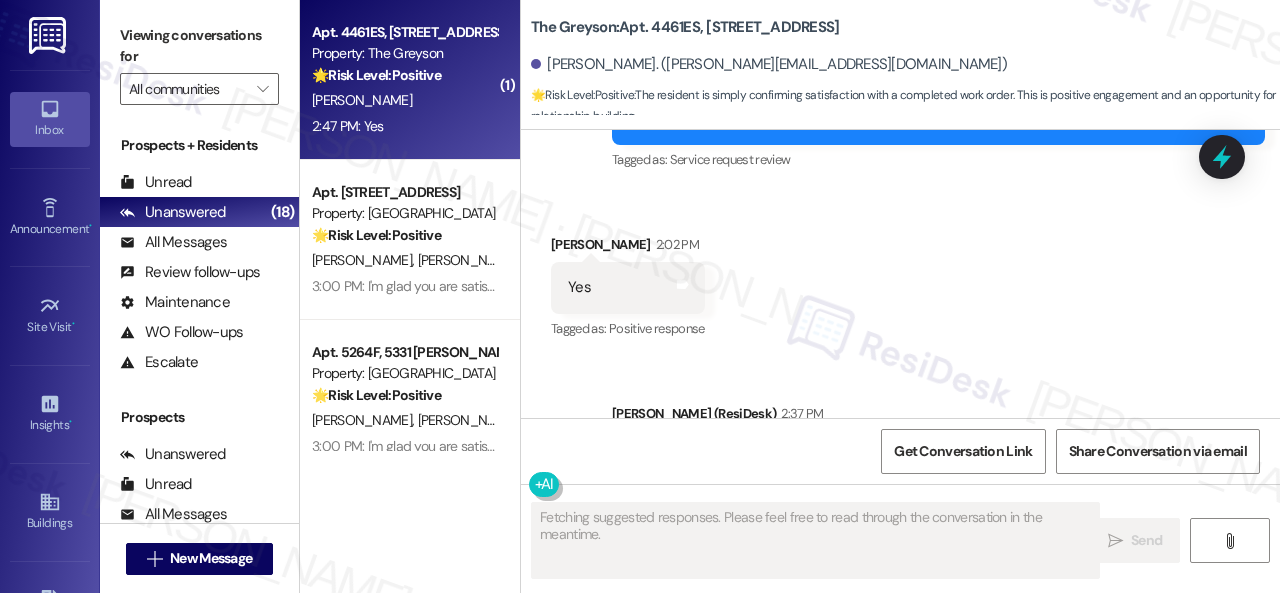 scroll, scrollTop: 1744, scrollLeft: 0, axis: vertical 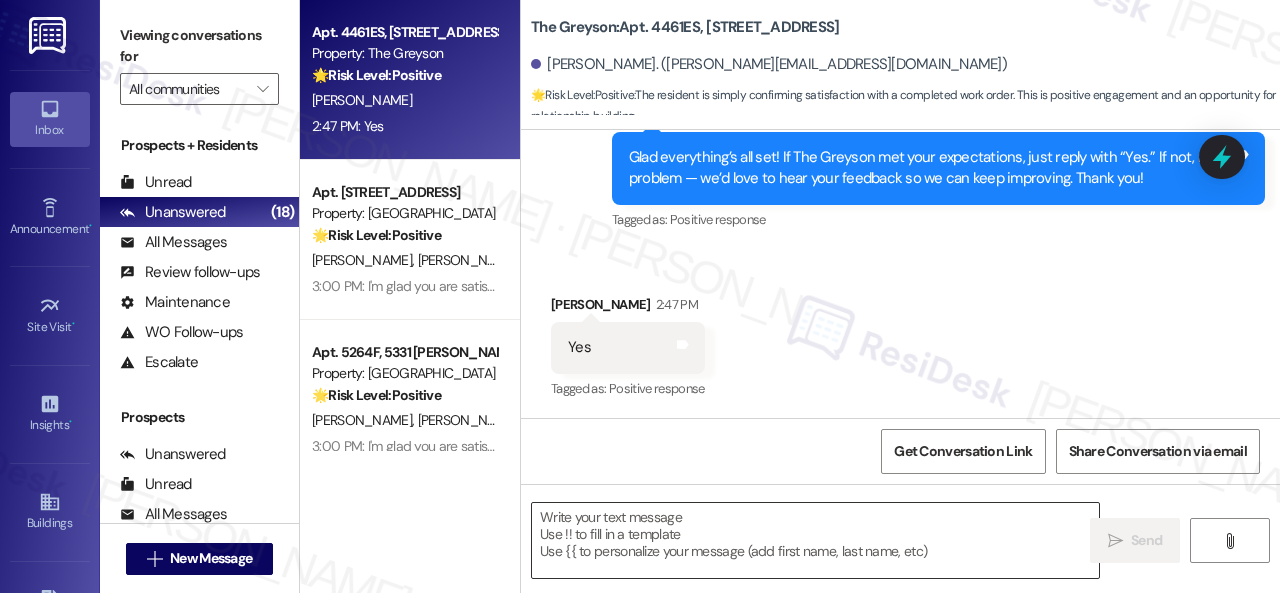 click at bounding box center [815, 540] 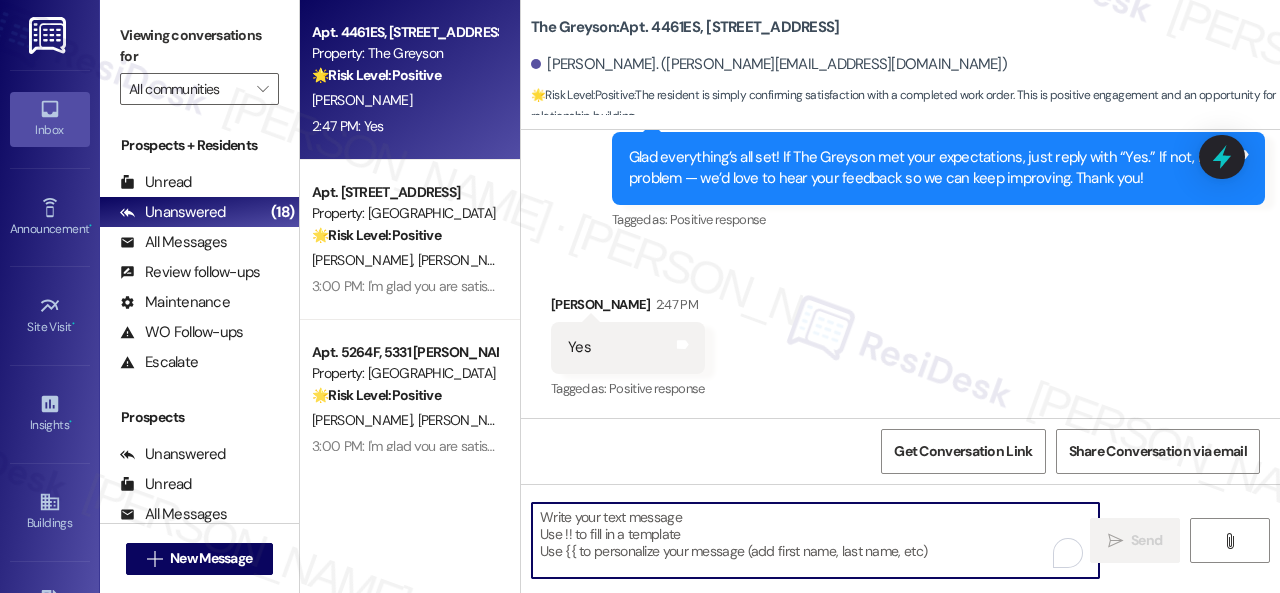 paste on "I'm glad you are satisfied with your home. Have you written a review for us before? If not, can I ask a quick favor? Would you mind writing one for us? I'll give you the link if you are willing.
If you've already done it or couldn't this time, no worries at all—no action is required. Thanks!" 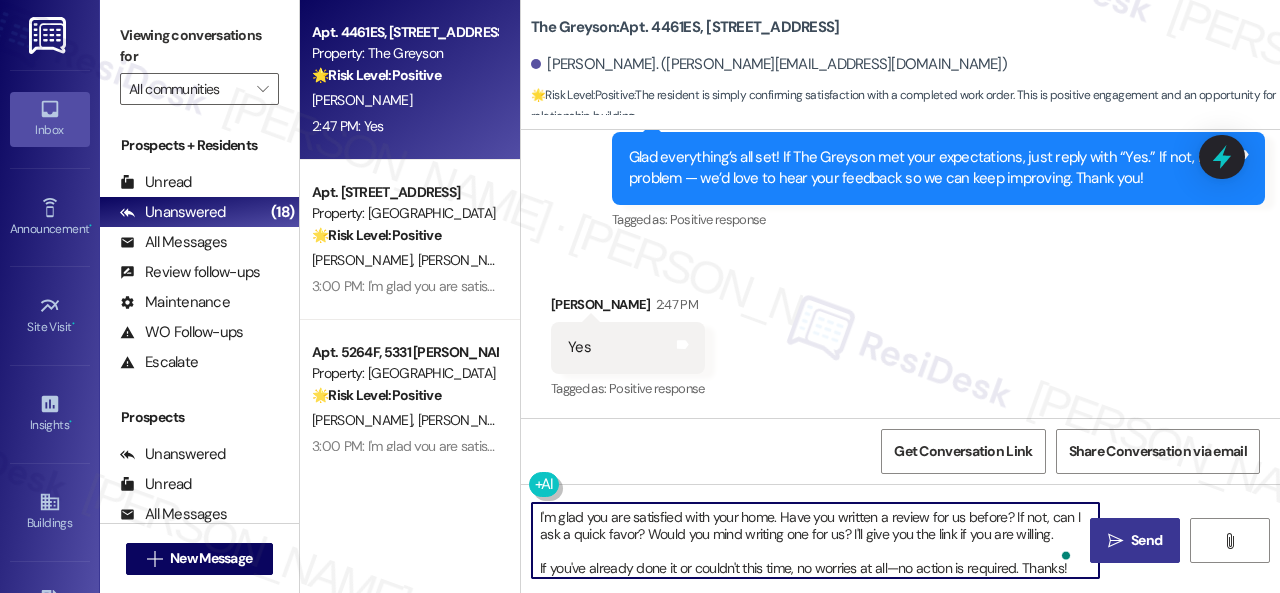 type on "I'm glad you are satisfied with your home. Have you written a review for us before? If not, can I ask a quick favor? Would you mind writing one for us? I'll give you the link if you are willing.
If you've already done it or couldn't this time, no worries at all—no action is required. Thanks!" 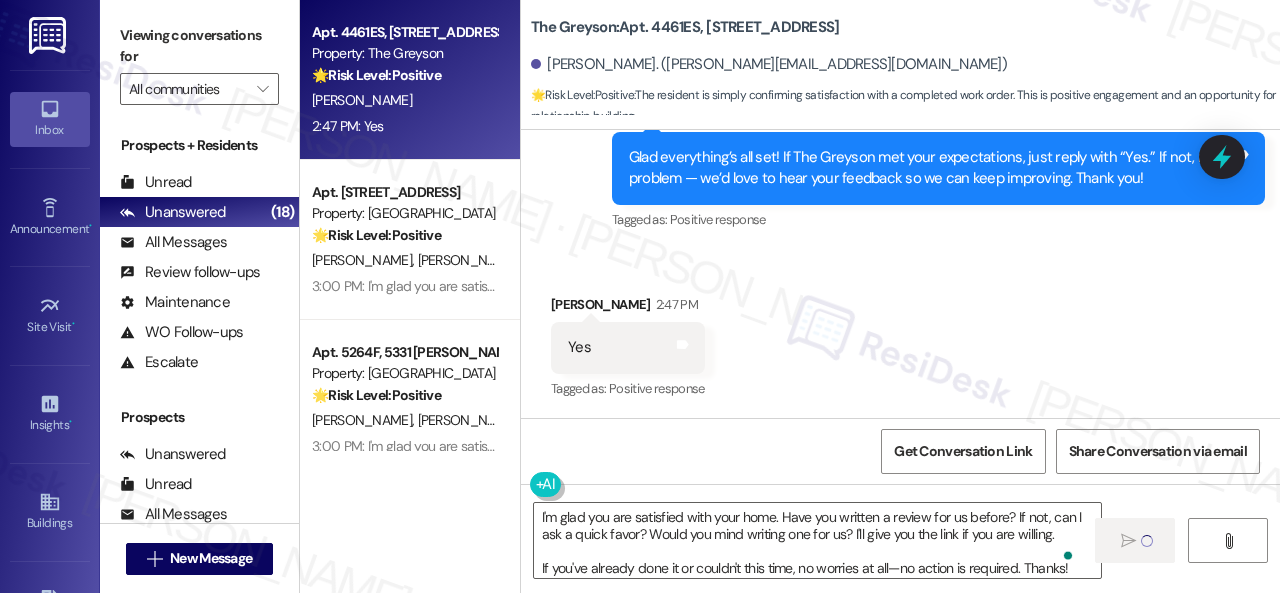 type 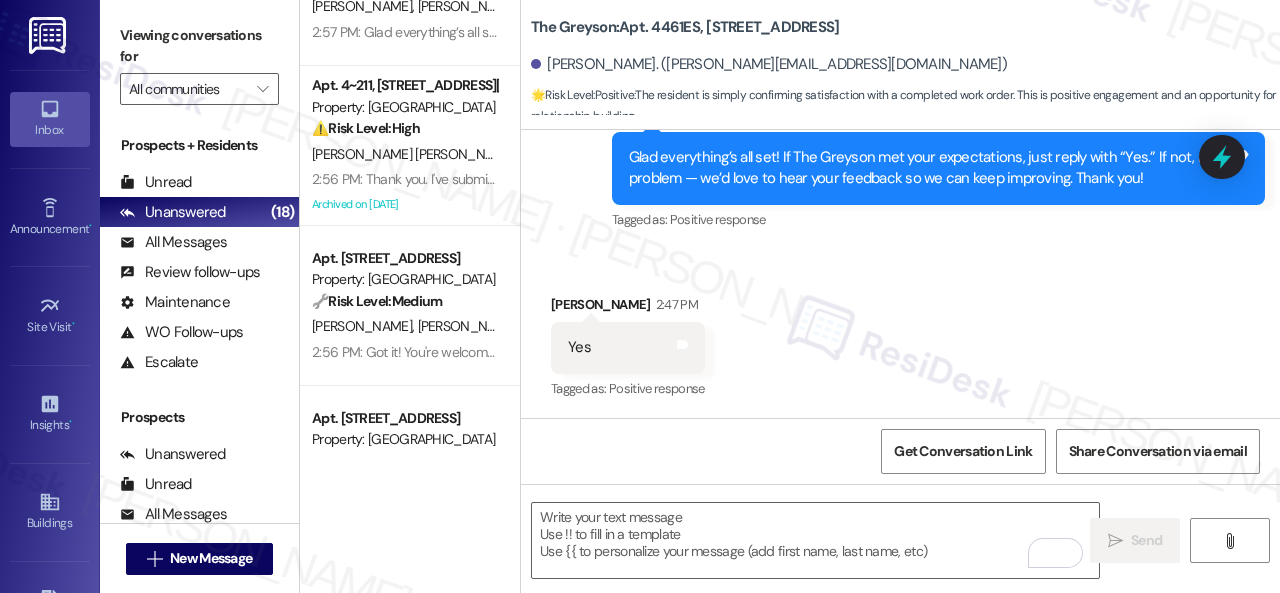 scroll, scrollTop: 1300, scrollLeft: 0, axis: vertical 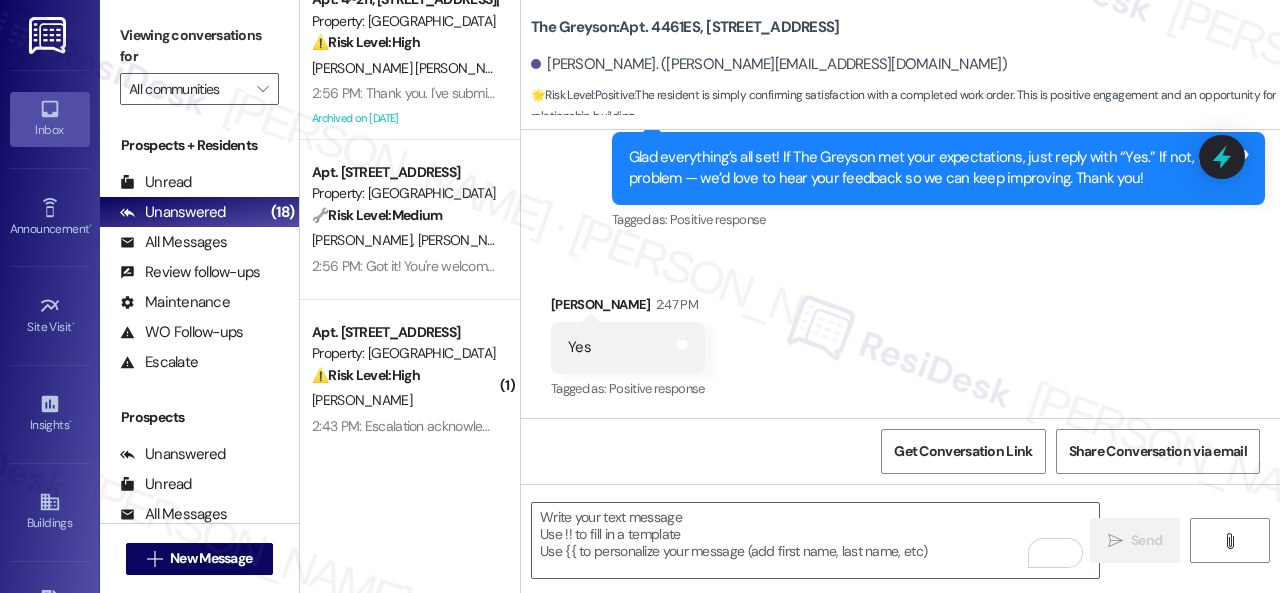 drag, startPoint x: 458, startPoint y: 381, endPoint x: 528, endPoint y: 362, distance: 72.53275 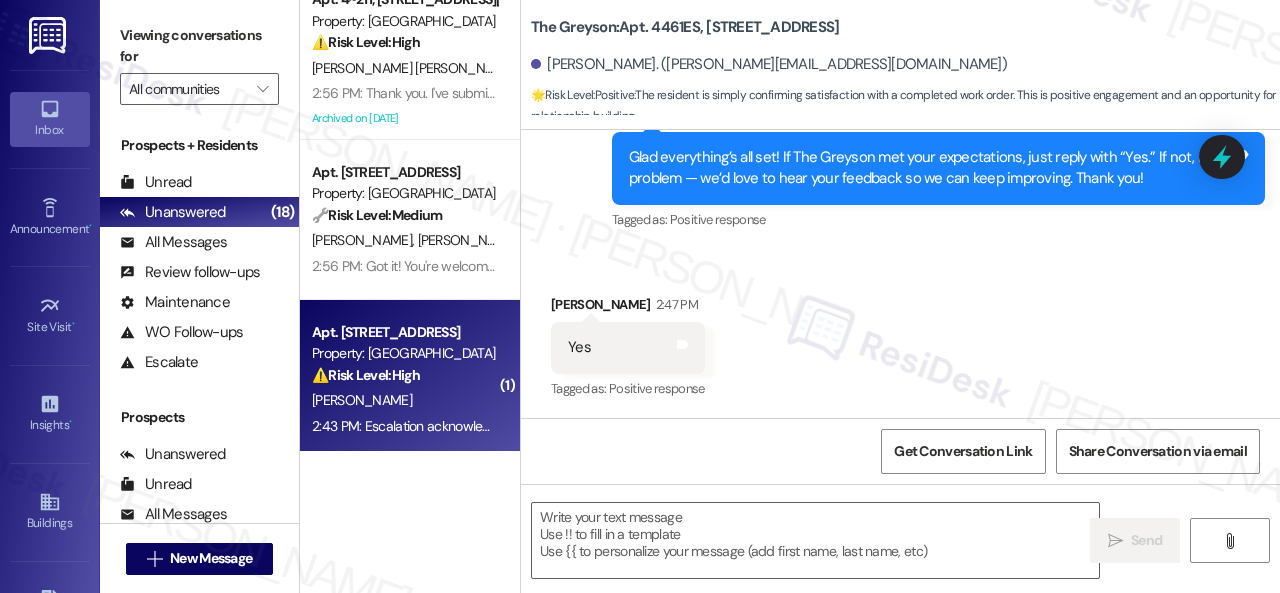 type on "Fetching suggested responses. Please feel free to read through the conversation in the meantime." 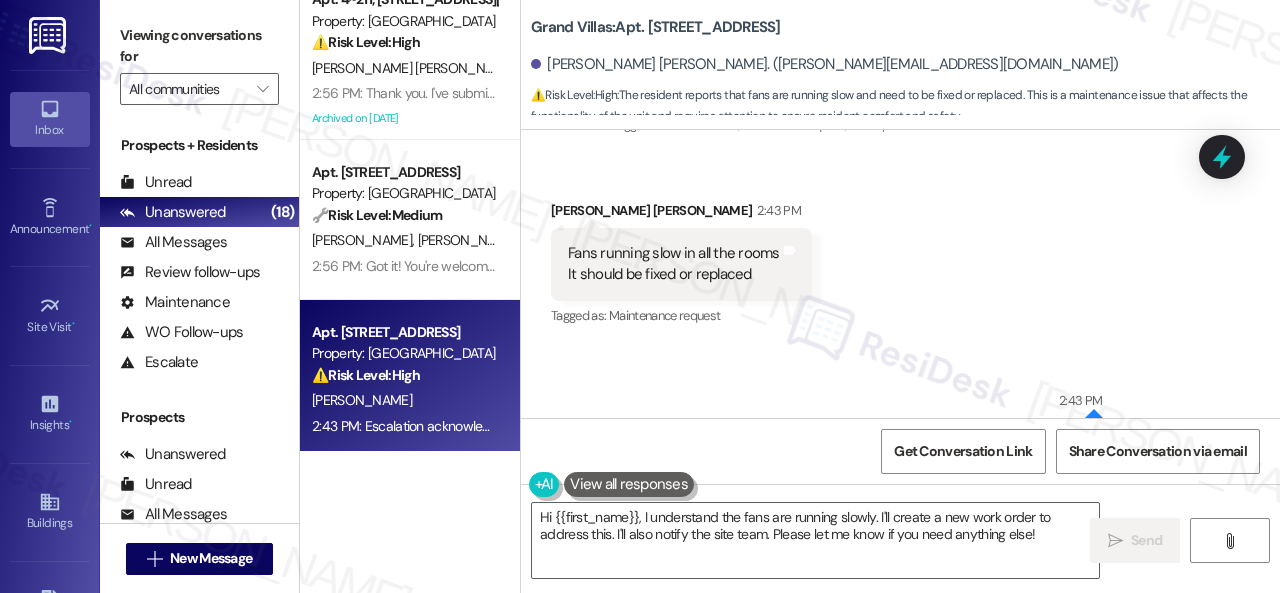scroll, scrollTop: 11771, scrollLeft: 0, axis: vertical 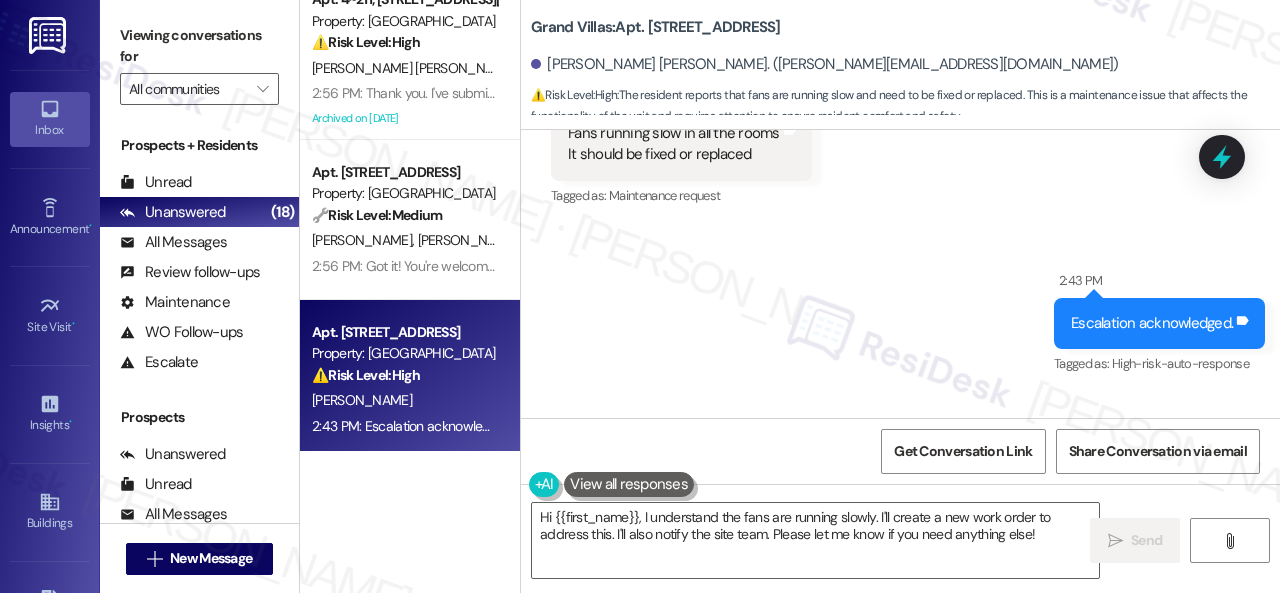 click on "Sent via SMS 2:43 PM Escalation acknowledged. Tags and notes Tagged as:   High-risk-auto-response Click to highlight conversations about High-risk-auto-response" at bounding box center (900, 309) 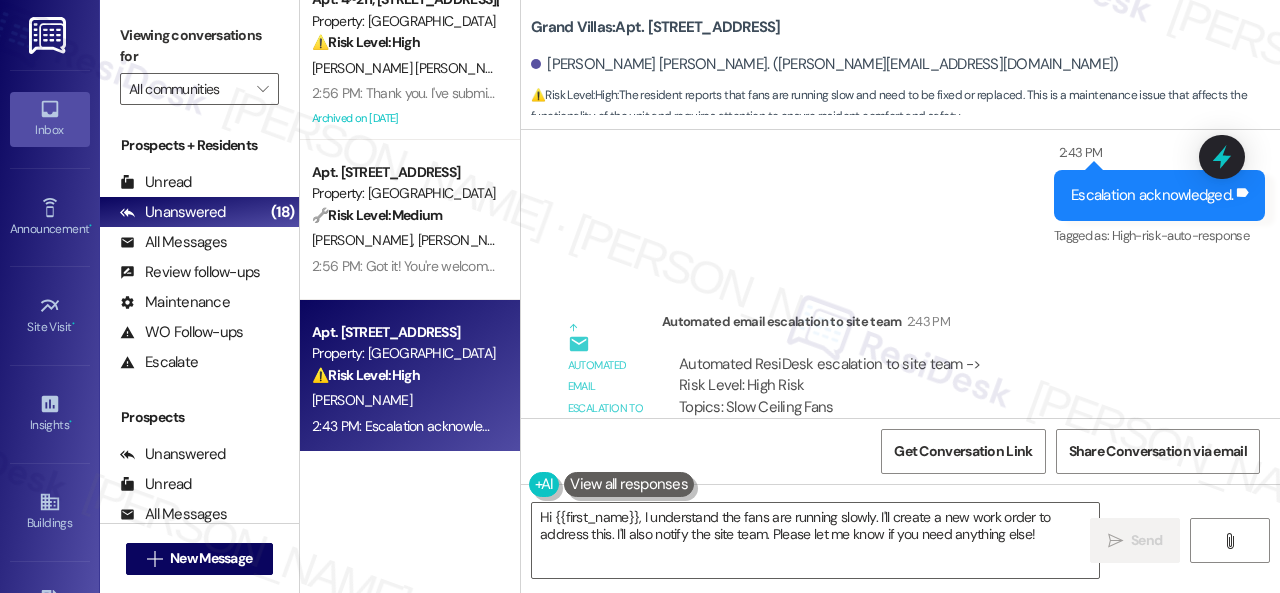 scroll, scrollTop: 11971, scrollLeft: 0, axis: vertical 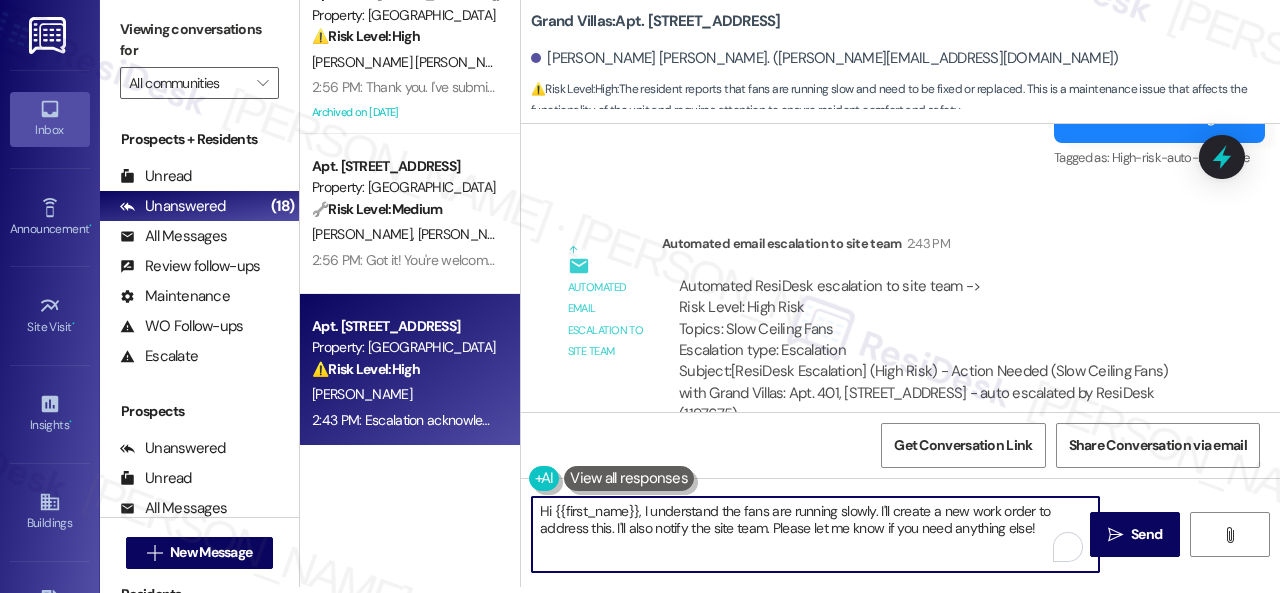 drag, startPoint x: 918, startPoint y: 513, endPoint x: 465, endPoint y: 475, distance: 454.59103 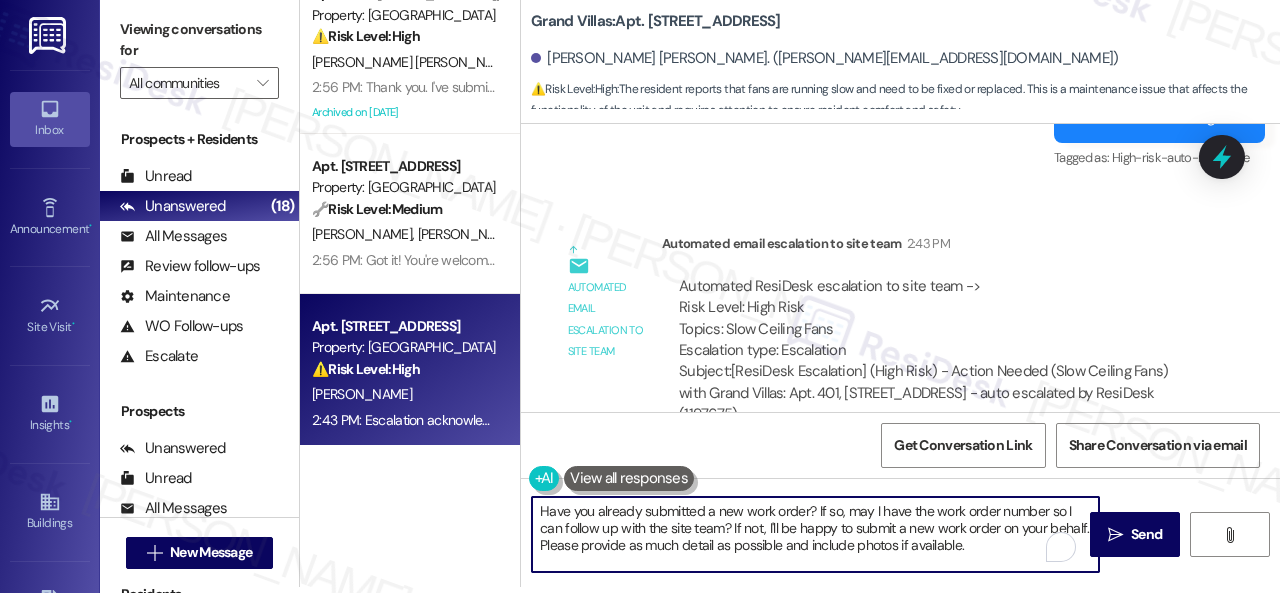 scroll, scrollTop: 68, scrollLeft: 0, axis: vertical 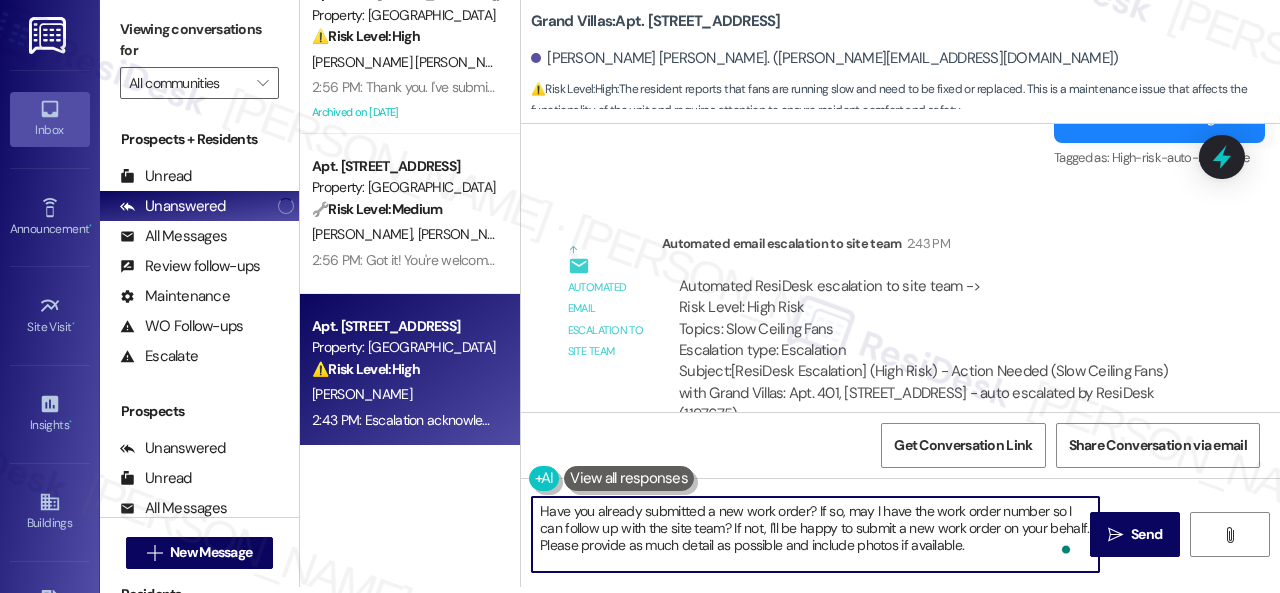 click on "Have you already submitted a new work order? If so, may I have the work order number so I can follow up with the site team? If not, I'll be happy to submit a new work order on your behalf. Please provide as much detail as possible and include photos if available.
Note: Due to limited availability, our maintenance team isn't able to call or schedule visits in advance. By submitting a work order, you're permitting them to enter your apartment, even if you're not home. If any children may be alone during the visit, please let me know so we can inform the team." at bounding box center [815, 534] 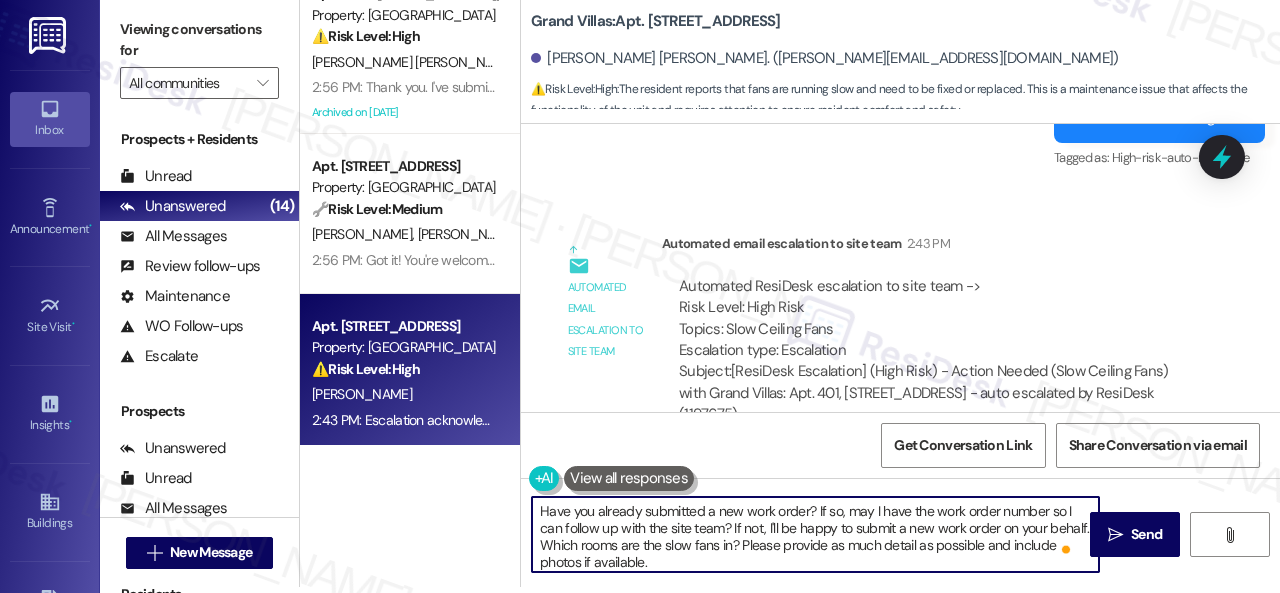 scroll, scrollTop: 62, scrollLeft: 0, axis: vertical 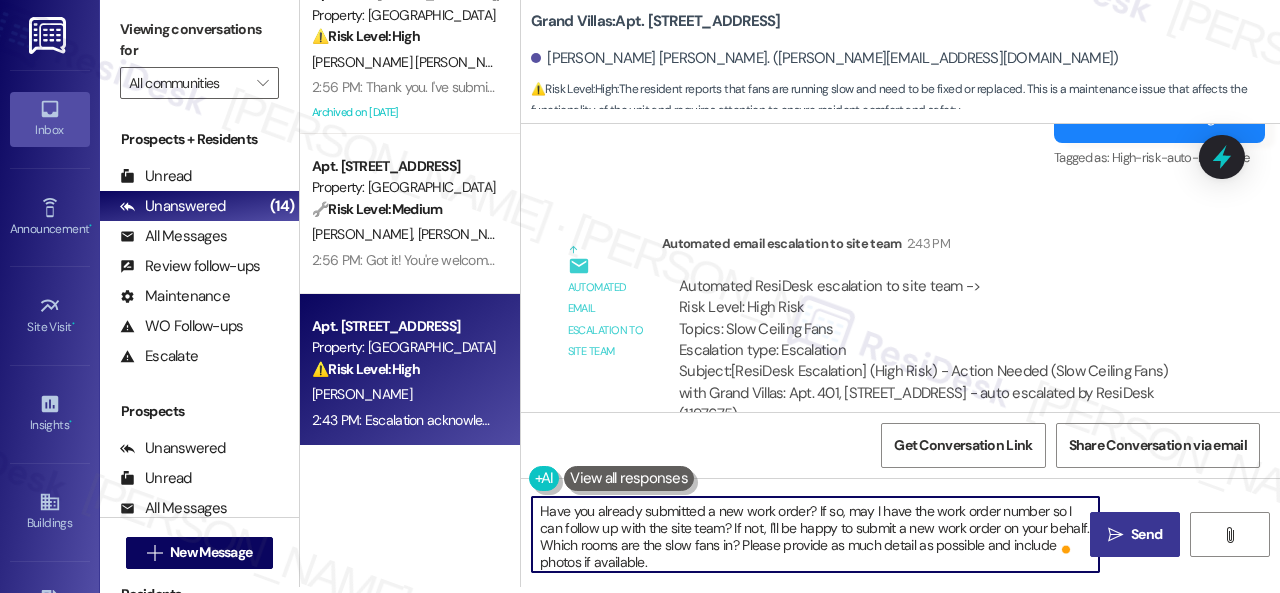 type on "Have you already submitted a new work order? If so, may I have the work order number so I can follow up with the site team? If not, I'll be happy to submit a new work order on your behalf. Which rooms are the slow fans in? Please provide as much detail as possible and include photos if available.
Note: Due to limited availability, our maintenance team isn't able to call or schedule visits in advance. By submitting a work order, you're permitting them to enter your apartment, even if you're not home. If any children may be alone during the visit, please let me know so we can inform the team." 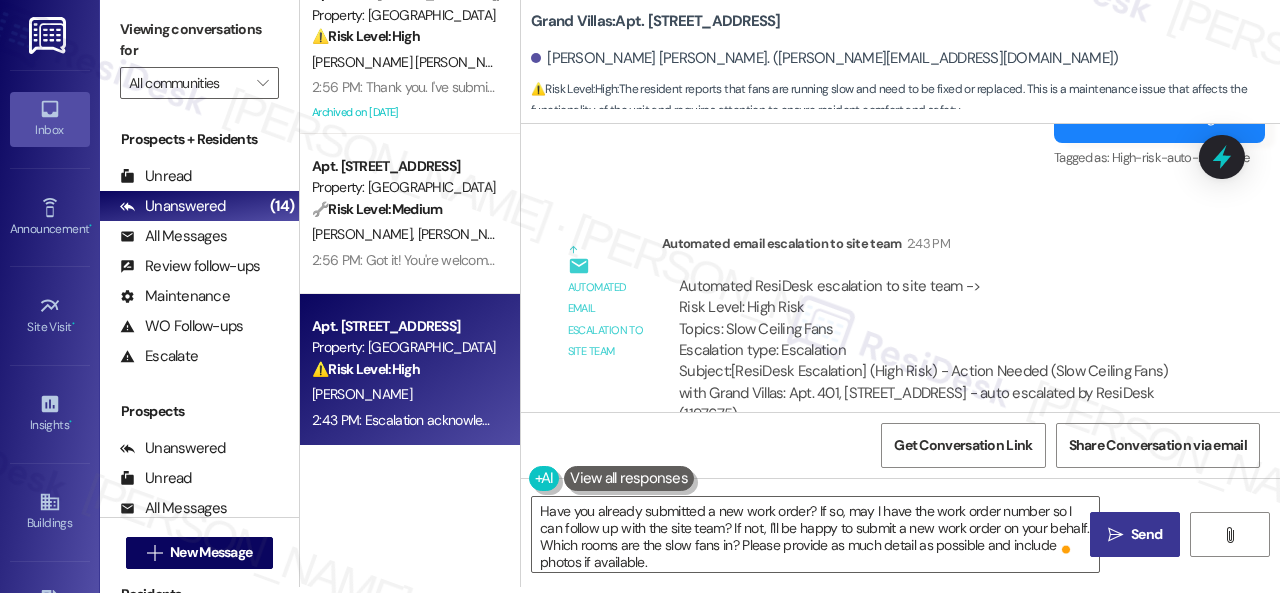 click on "Send" at bounding box center [1146, 534] 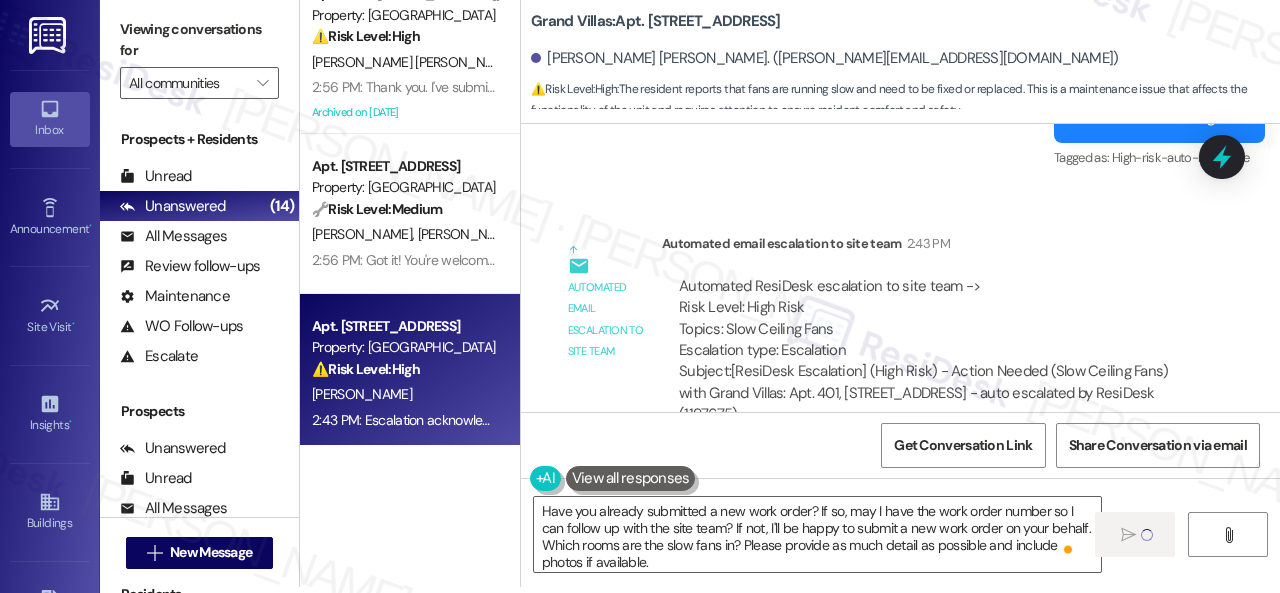 type 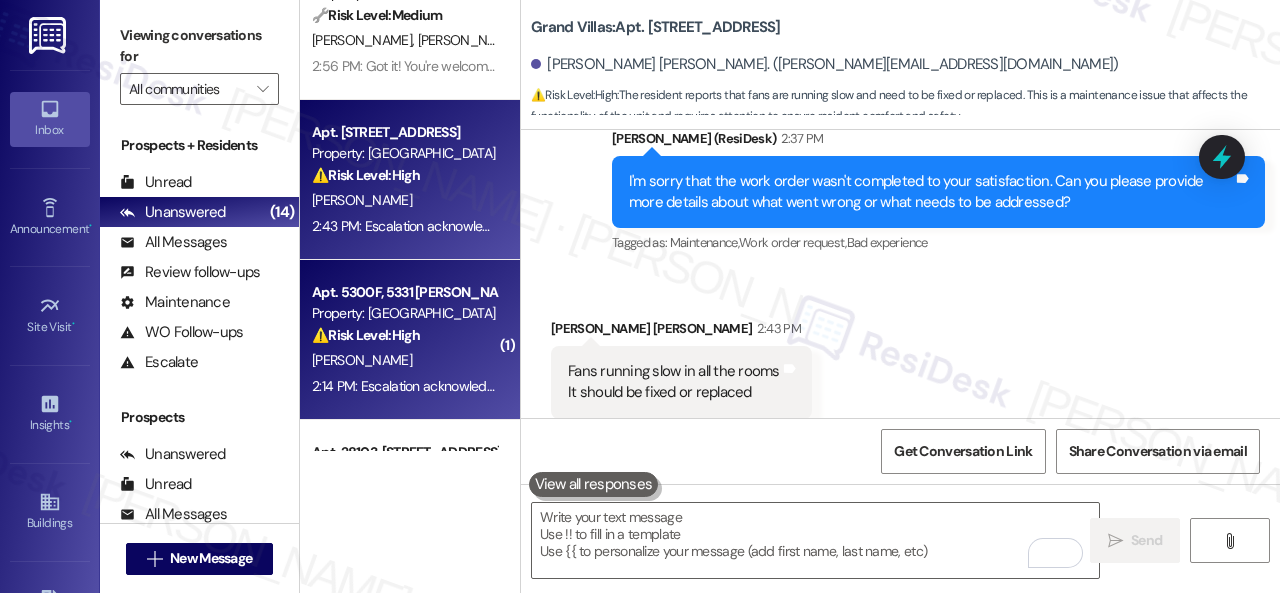 click on "⚠️  Risk Level:  High The resident indicates that the work order was not completed due to a lack of equipment (ladder) and that the alarm was triggered while they were out of town. The alarm activation, even if accidental, represents a potential security concern and requires prompt attention. The incomplete work order also needs to be addressed." at bounding box center [404, 335] 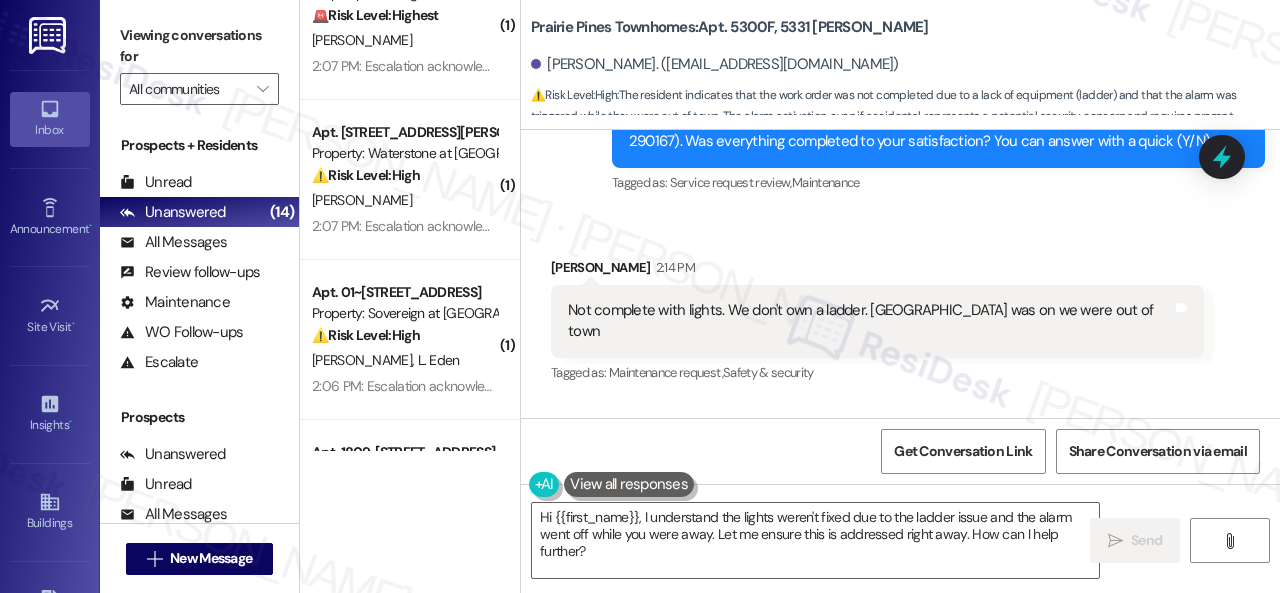 click on "Received via SMS Cory Morrison 2:14 PM Not complete with lights. We don't own a ladder. Alarm was on we were out of town Tags and notes Tagged as:   Maintenance request ,  Click to highlight conversations about Maintenance request Safety & security Click to highlight conversations about Safety & security" at bounding box center [900, 307] 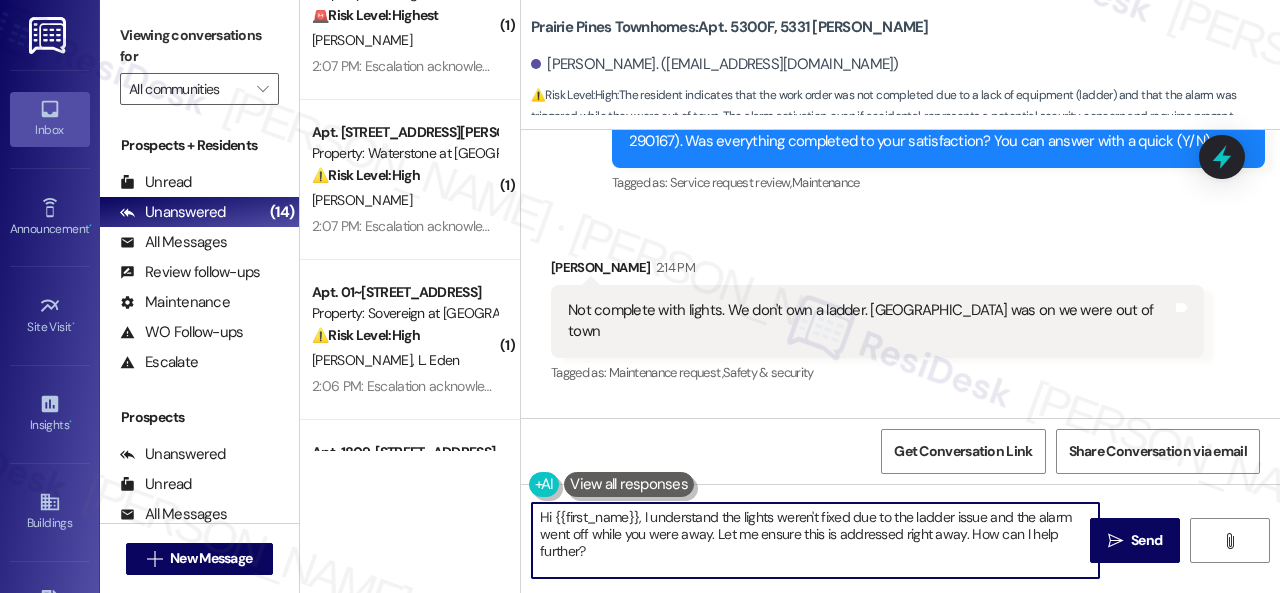drag, startPoint x: 645, startPoint y: 560, endPoint x: 434, endPoint y: 493, distance: 221.38202 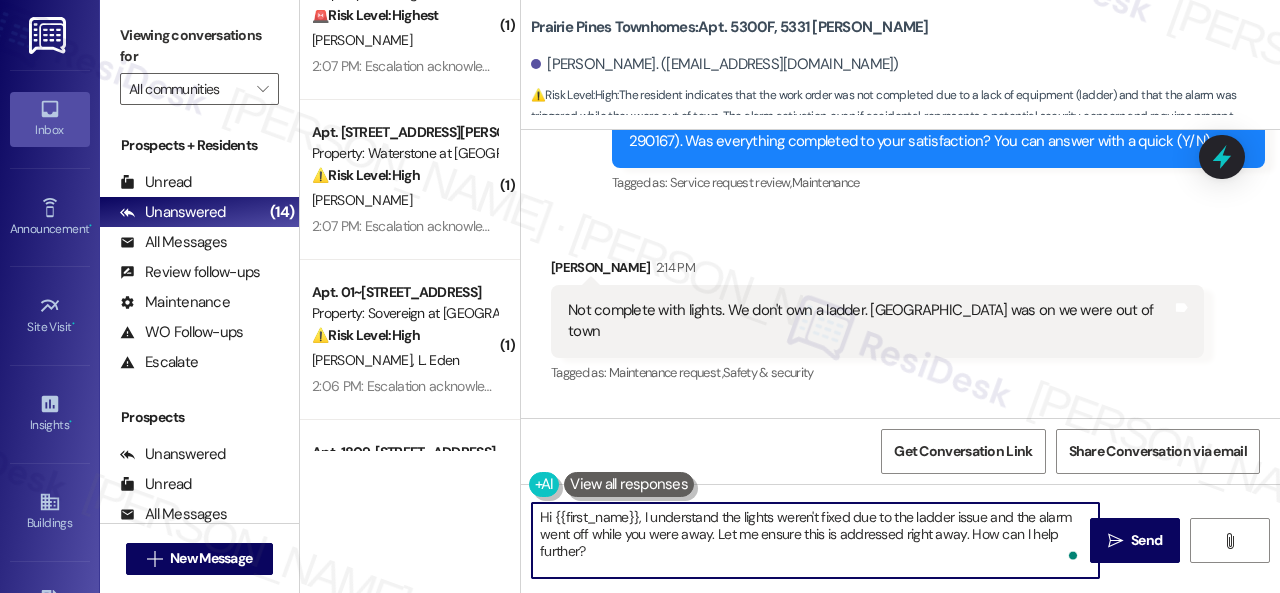 paste on "I'm sorry to hear the issues haven't been resolved yet. We apologize for the delay and any inconvenience this may have caused. Have you already submitted new work orders? If so, may I have the work order numbers so I can follow up with the site team? If not yet, I'll be happy to submit new work orders on your behalf. Please provide as much detail for EACH problem as possible and include photos if available.
Note: Due to limited availability, our maintenance team isn't able to call or schedule visits in advance. By submitting a work order, you're permitting them to enter your apartment, even if you're not home. If any children may be alone during the visit, please let me know so we can inform the team." 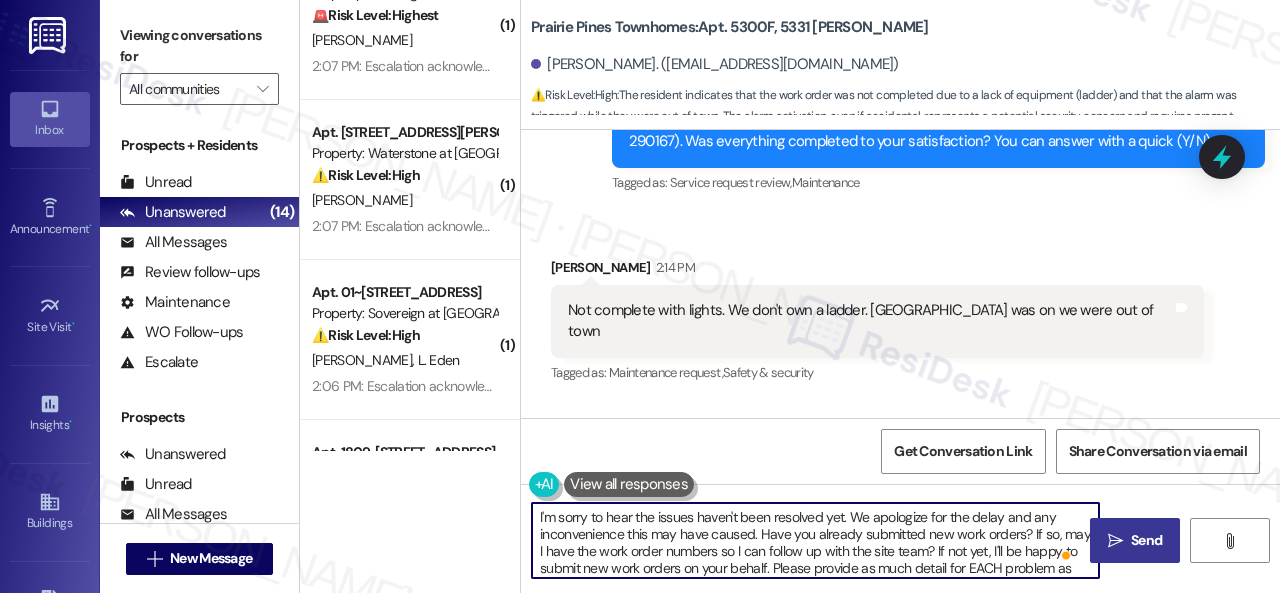 type on "I'm sorry to hear the issues haven't been resolved yet. We apologize for the delay and any inconvenience this may have caused. Have you already submitted new work orders? If so, may I have the work order numbers so I can follow up with the site team? If not yet, I'll be happy to submit new work orders on your behalf. Please provide as much detail for EACH problem as possible and include photos if available.
Note: Due to limited availability, our maintenance team isn't able to call or schedule visits in advance. By submitting a work order, you're permitting them to enter your apartment, even if you're not home. If any children may be alone during the visit, please let me know so we can inform the team." 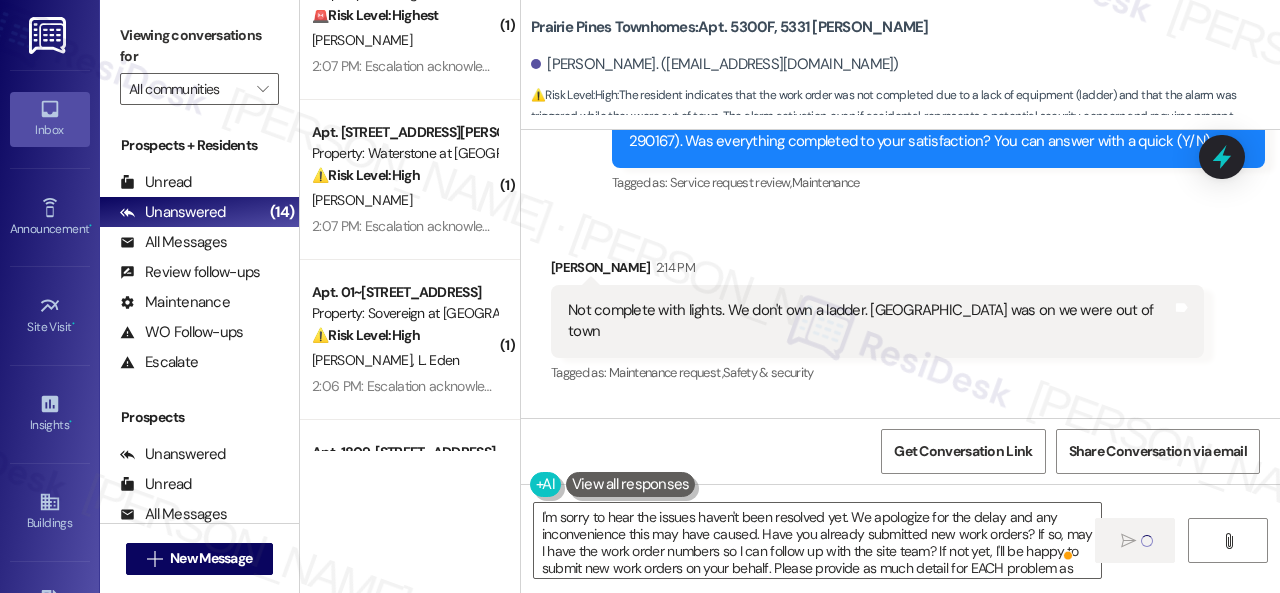 type 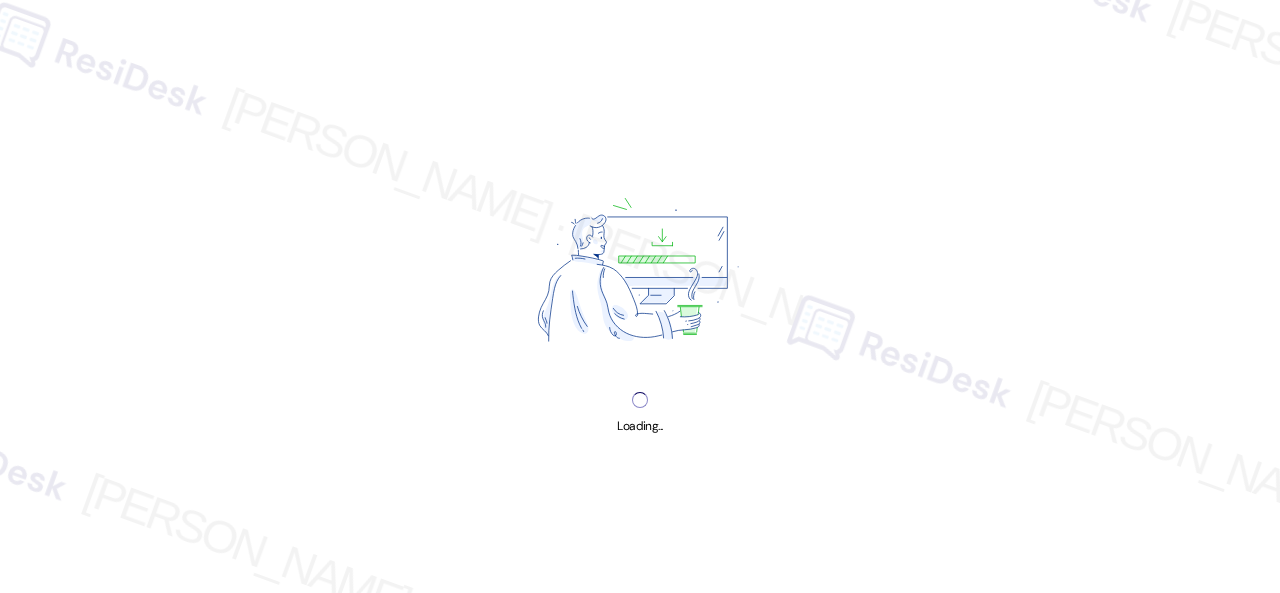 scroll, scrollTop: 0, scrollLeft: 0, axis: both 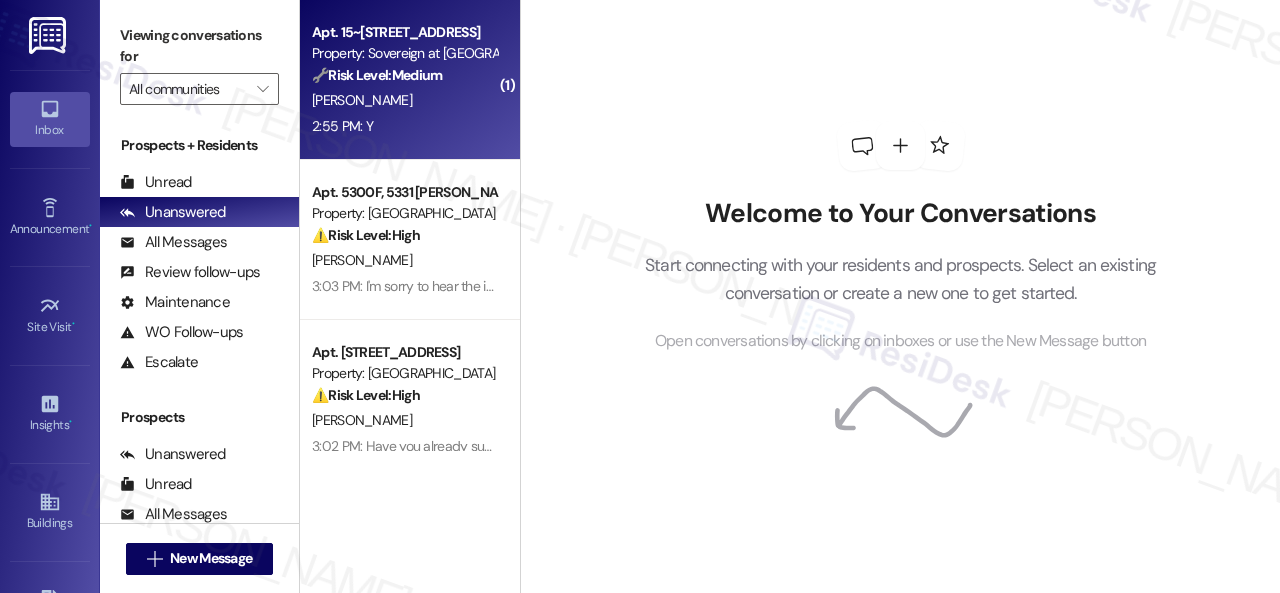 click on "2:55 PM: Y 2:55 PM: Y" at bounding box center [404, 126] 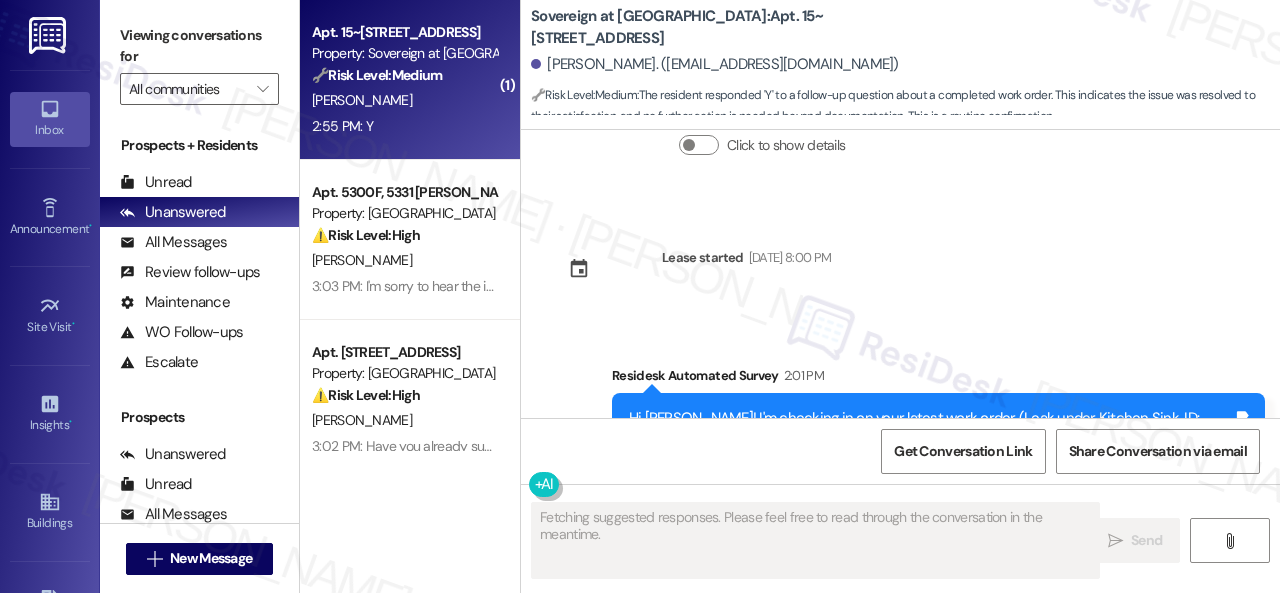 scroll, scrollTop: 2744, scrollLeft: 0, axis: vertical 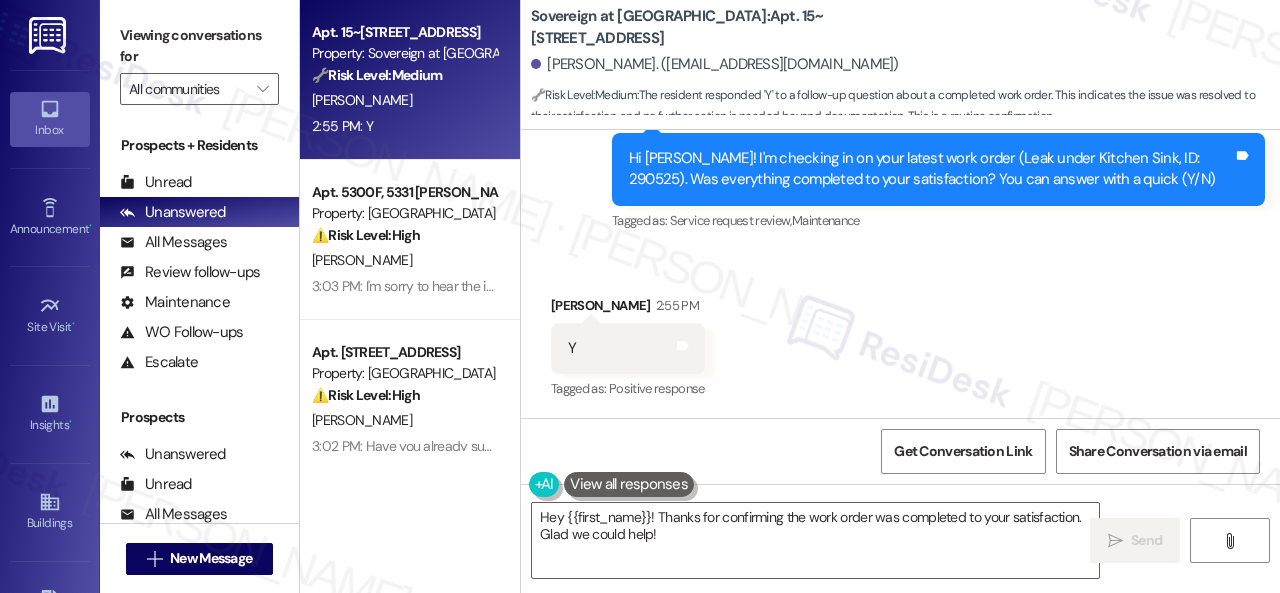 click on "Received via SMS [PERSON_NAME] 2:55 PM Y Tags and notes Tagged as:   Positive response Click to highlight conversations about Positive response" at bounding box center (900, 334) 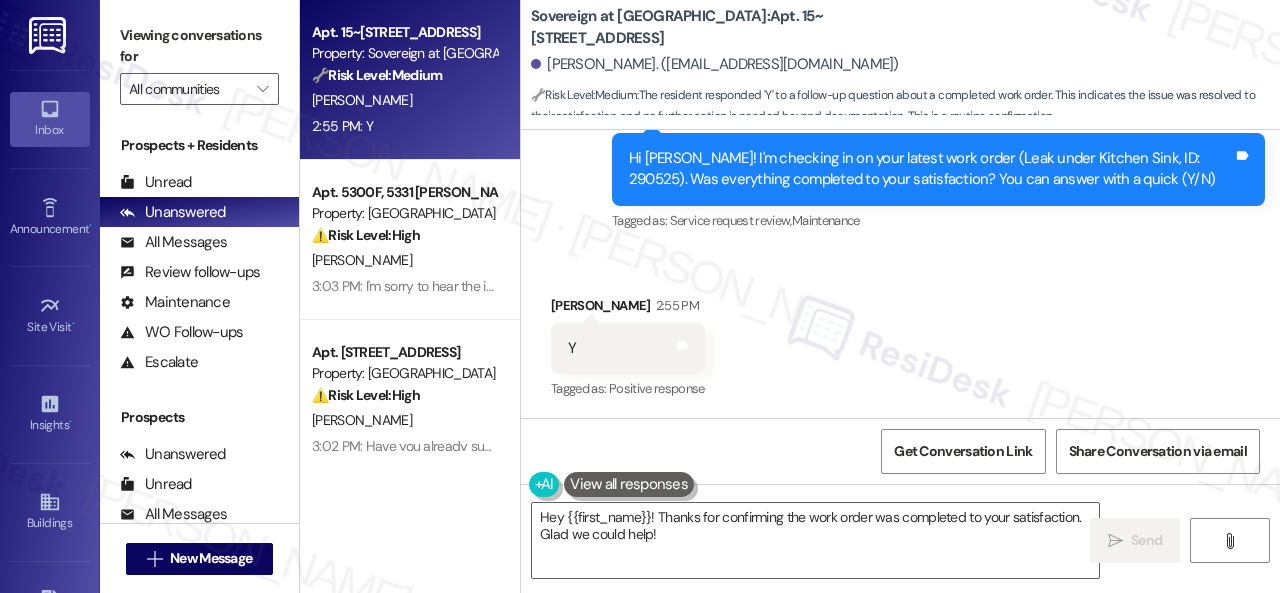 drag, startPoint x: 683, startPoint y: 536, endPoint x: 465, endPoint y: 475, distance: 226.37358 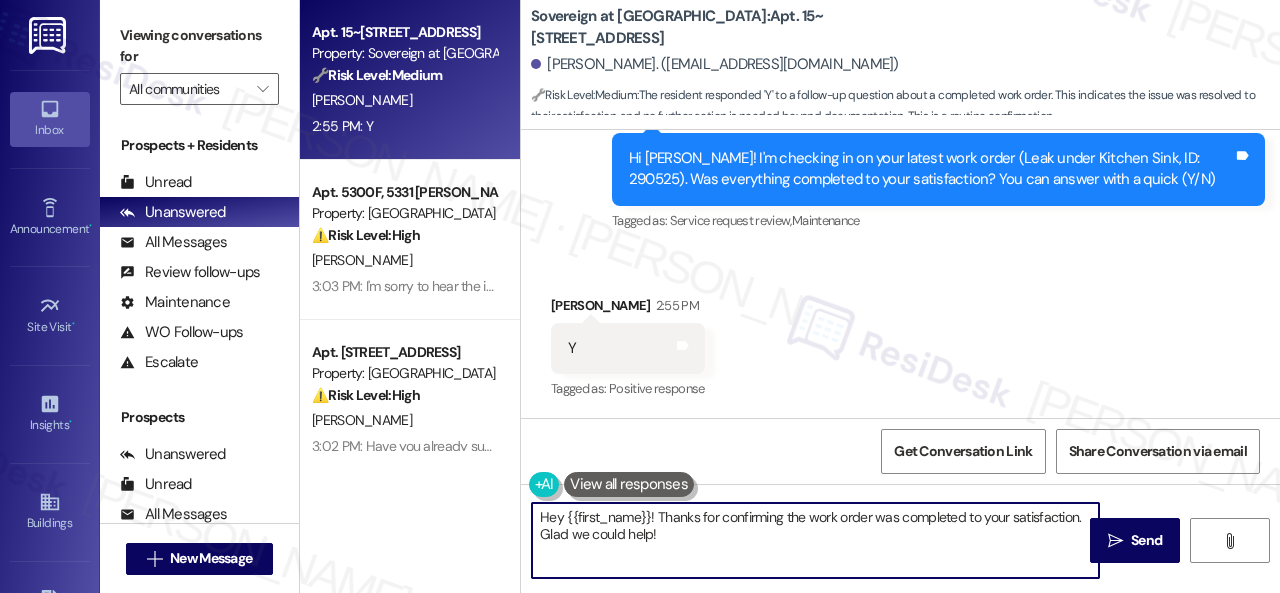 paste on "Glad everything’s all set! If {{property}} met your expectations, just reply with “Yes.” If not, no problem — we’d love to hear your feedback so we can keep improving. Thank you" 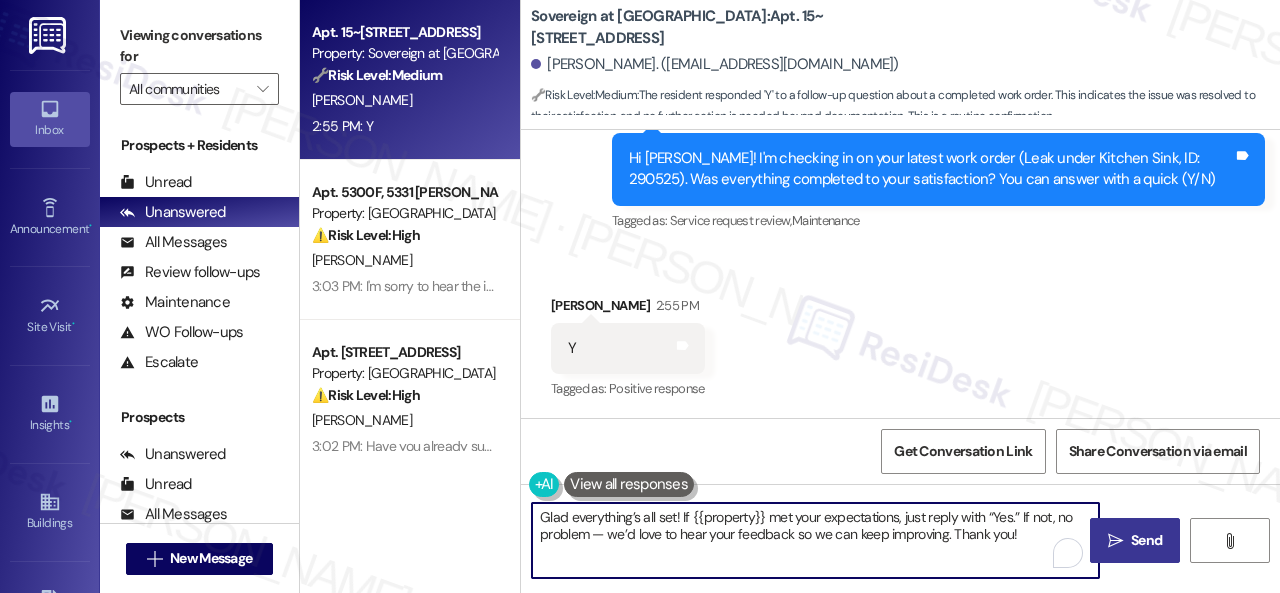 type on "Glad everything’s all set! If {{property}} met your expectations, just reply with “Yes.” If not, no problem — we’d love to hear your feedback so we can keep improving. Thank you!" 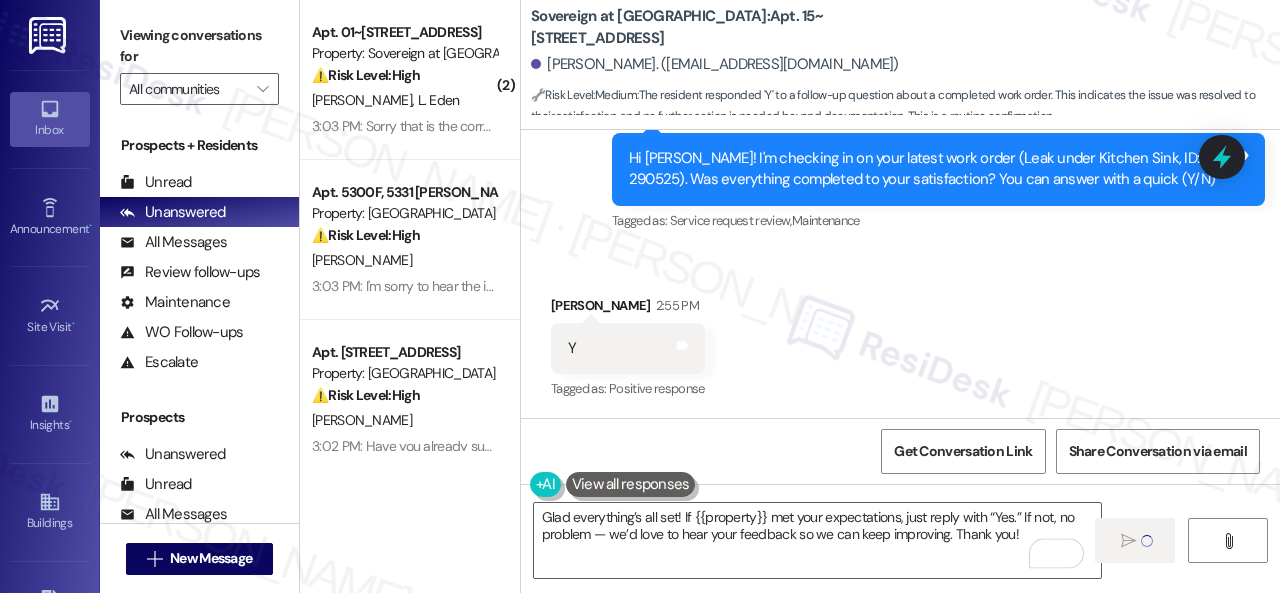 type 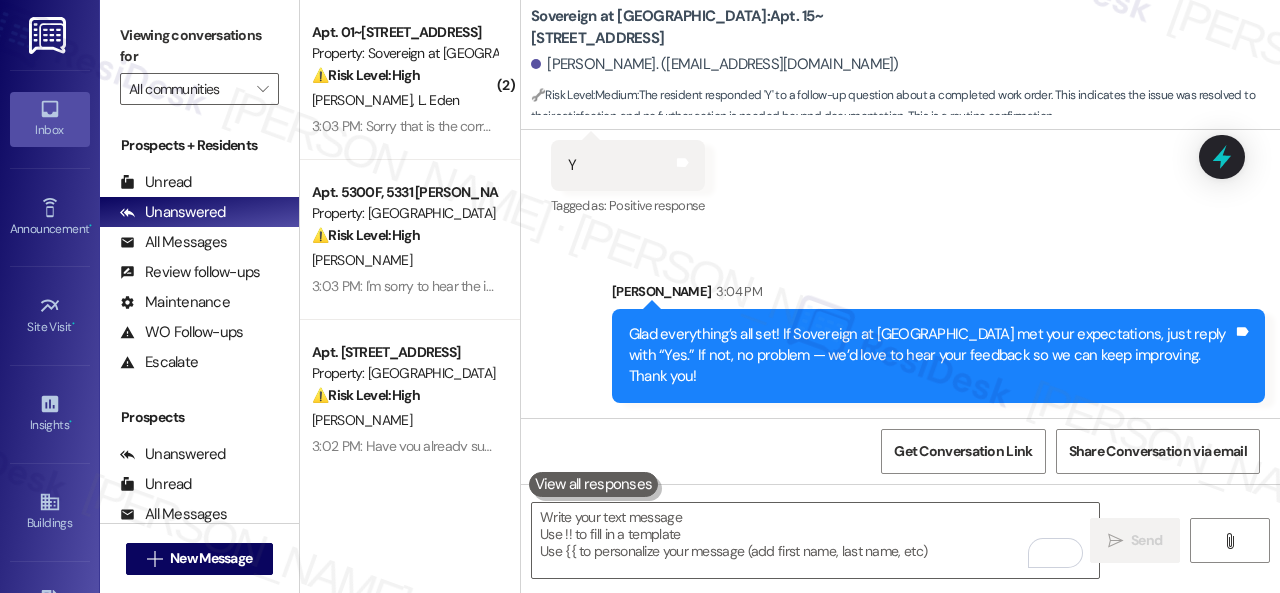 scroll, scrollTop: 2928, scrollLeft: 0, axis: vertical 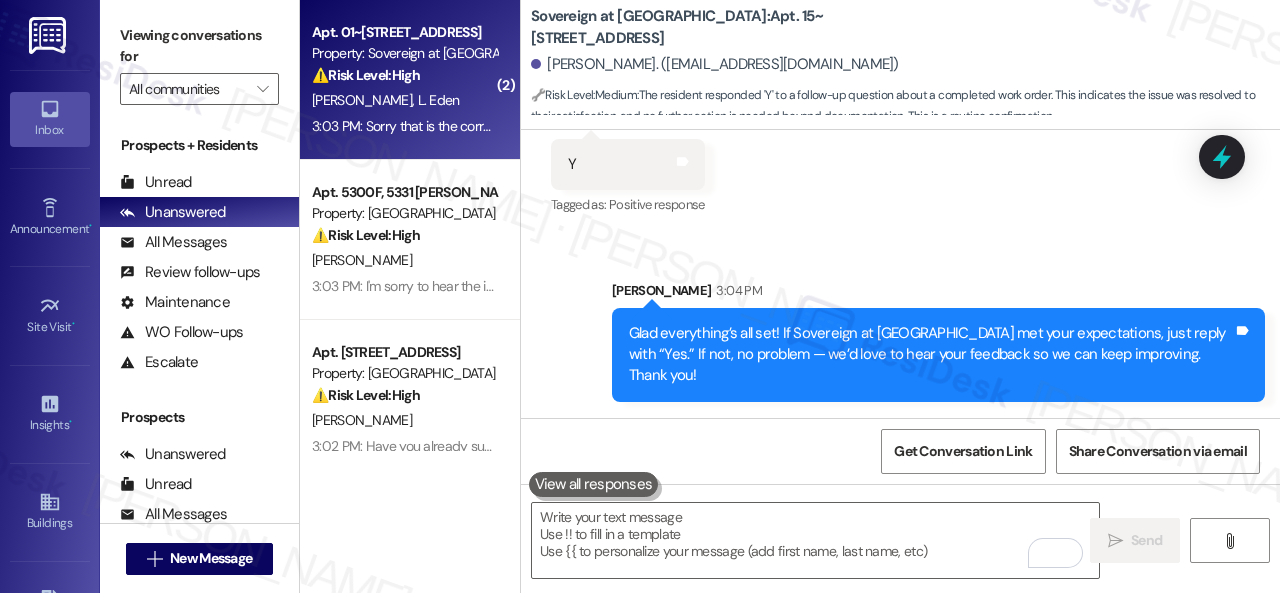 click on "[PERSON_NAME] [PERSON_NAME]" at bounding box center [404, 100] 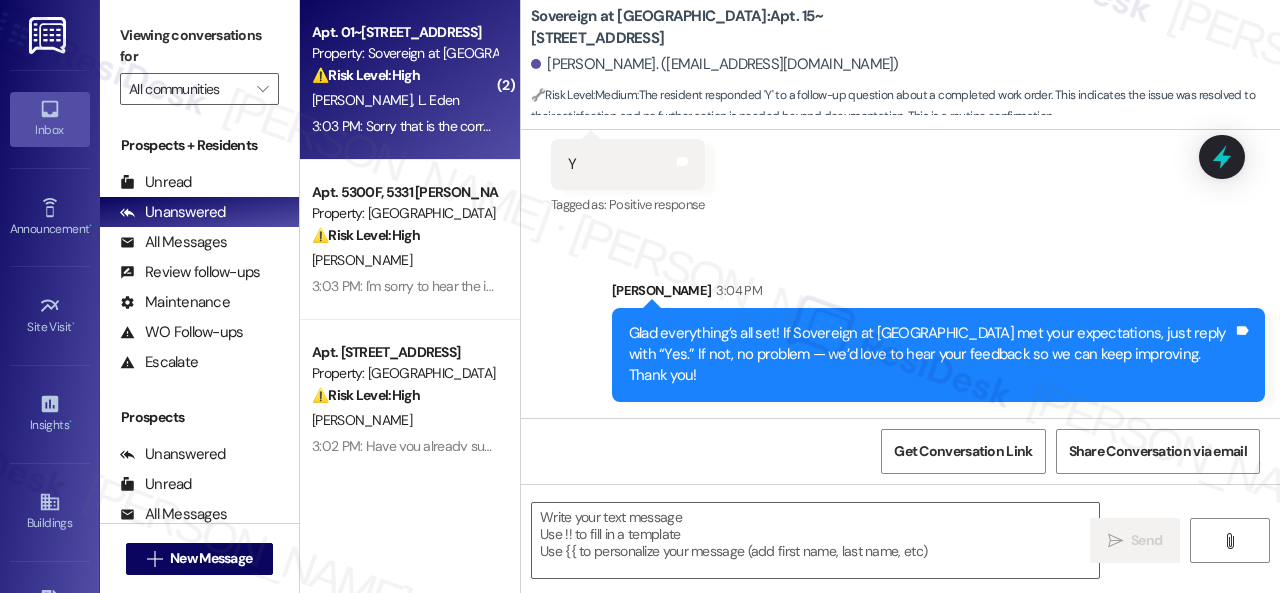 type on "Fetching suggested responses. Please feel free to read through the conversation in the meantime." 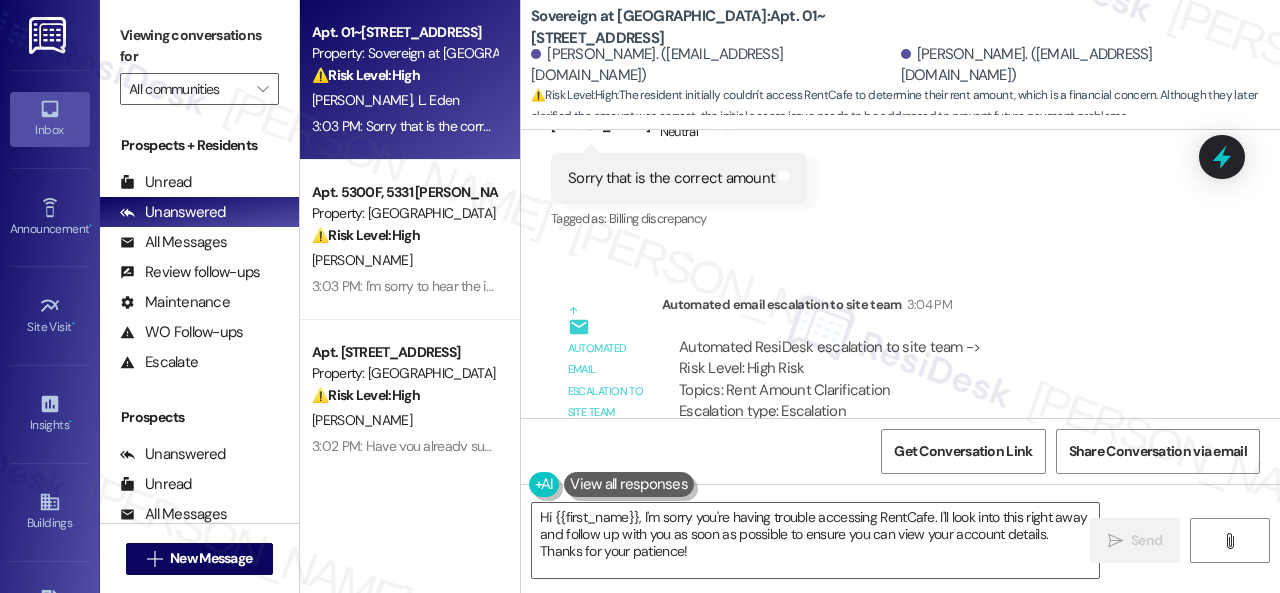 scroll, scrollTop: 2420, scrollLeft: 0, axis: vertical 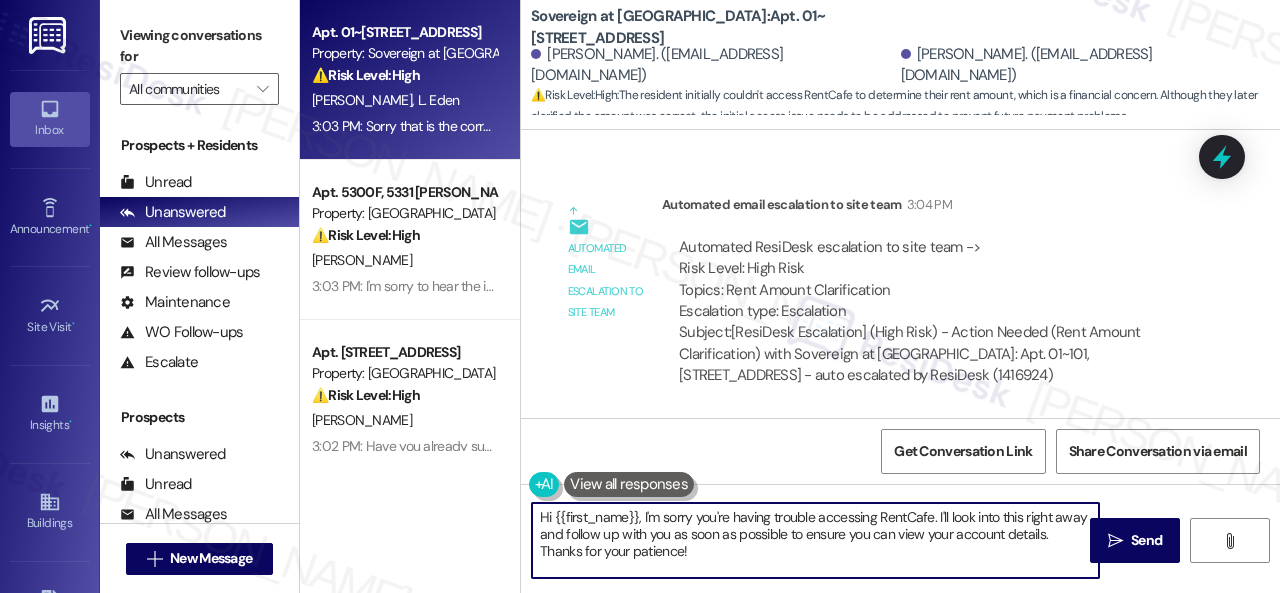 drag, startPoint x: 706, startPoint y: 565, endPoint x: 463, endPoint y: 485, distance: 255.83002 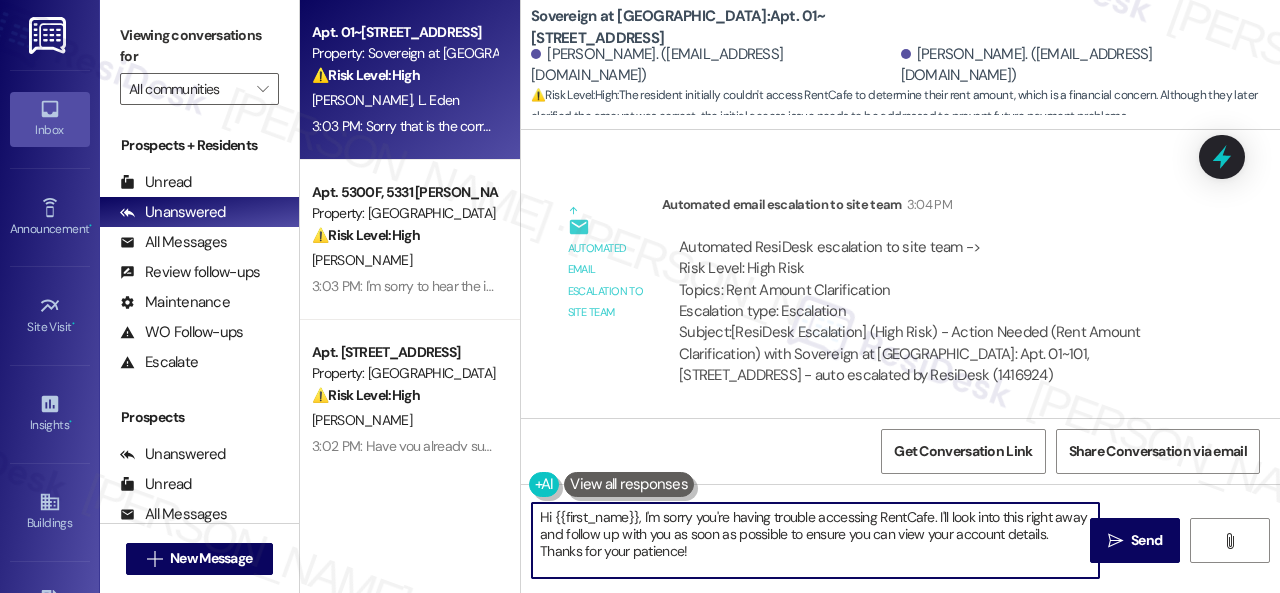 click on "Apt. 01~101, 13310 Melrose Lane Property: Sovereign at Overland Park ⚠️  Risk Level:  High The resident initially couldn't access RentCafe to determine their rent amount, which is a financial concern. Although they later clarified the amount was correct, the initial access issue needs to be addressed to prevent future payment problems. J. Eden L. Eden 3:03 PM: Sorry that is the correct amount 3:03 PM: Sorry that is the correct amount Apt. 5300F, 5331 Findley Property: Prairie Pines Townhomes ⚠️  Risk Level:  High The resident indicates that the work order was not completed due to a lack of equipment (ladder) and that the alarm was triggered while they were out of town. The alarm activation, even if accidental, represents a potential security concern and requires prompt attention. The incomplete work order also needs to be addressed. C. Morrison Apt. 401, 1550 Katy Gap Rd Property: Grand Villas ⚠️  Risk Level:  High V. Vasamsetti ( 1 ) Apt. 2506, 1805 S Egret Bay Blvd Property: Tuscan Lakes II 🌟" at bounding box center [790, 296] 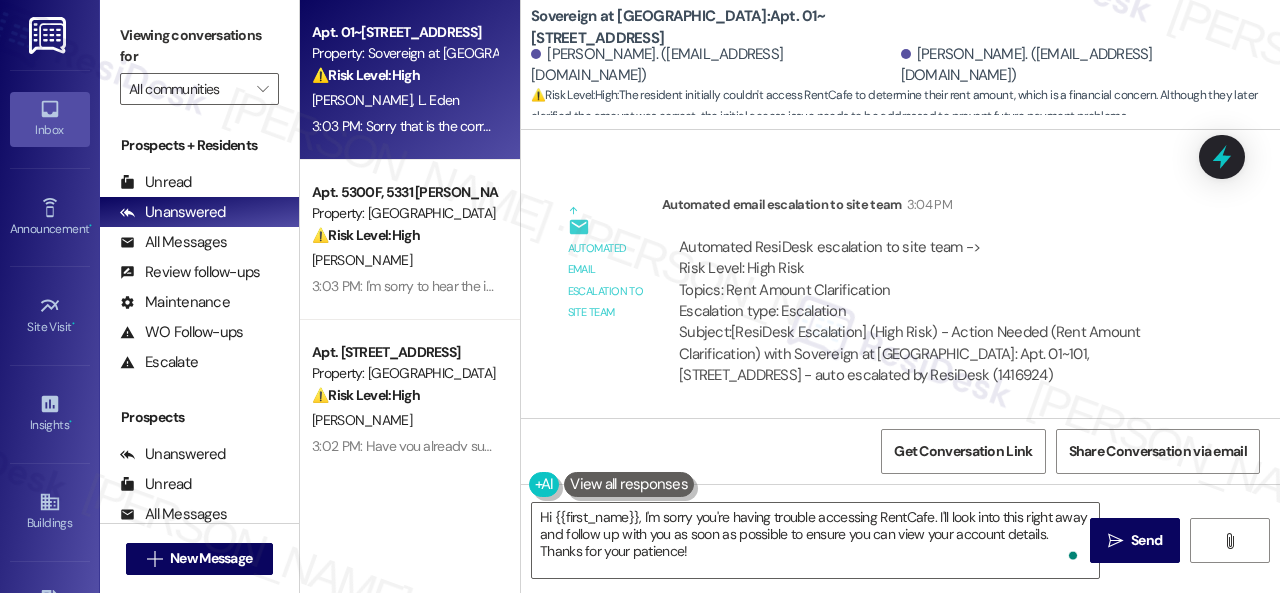 click on "Automated email escalation to site team Automated email escalation to site team 3:04 PM Automated ResiDesk escalation to site team ->
Risk Level: High Risk
Topics: Rent Amount Clarification
Escalation type: Escalation Subject:  [ResiDesk Escalation] (High Risk) - Action Needed (Rent Amount Clarification) with Sovereign at Overland Park: Apt. 01~101, 13310 Melrose Lane - auto escalated by ResiDesk (1416924)" at bounding box center [877, 298] 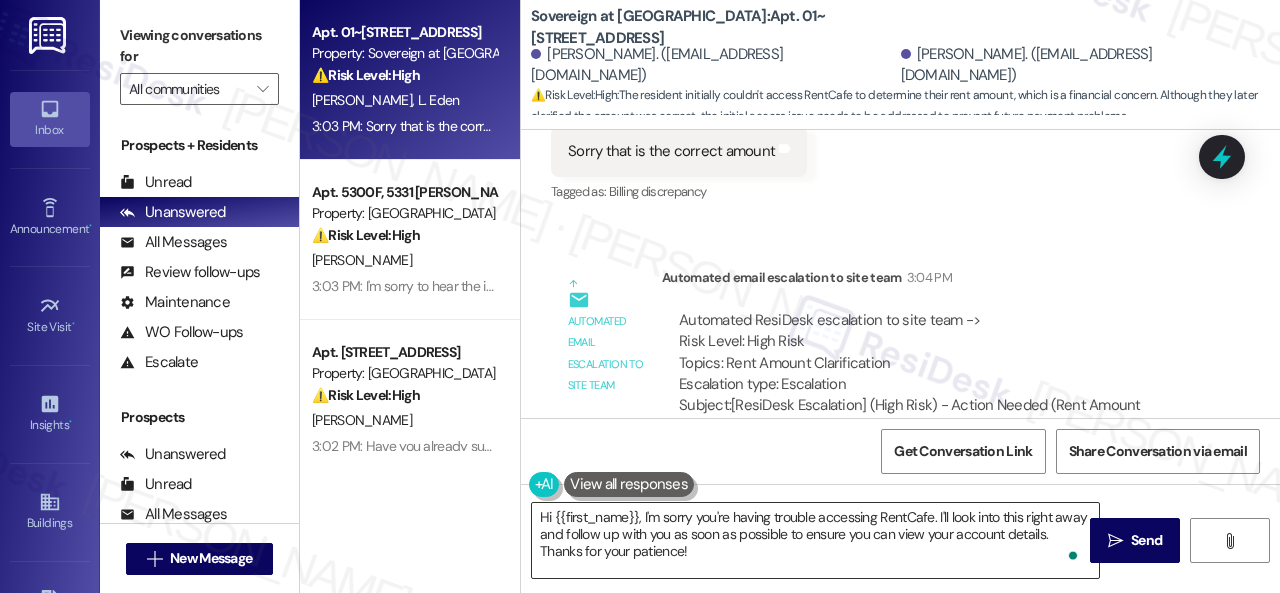 scroll, scrollTop: 2420, scrollLeft: 0, axis: vertical 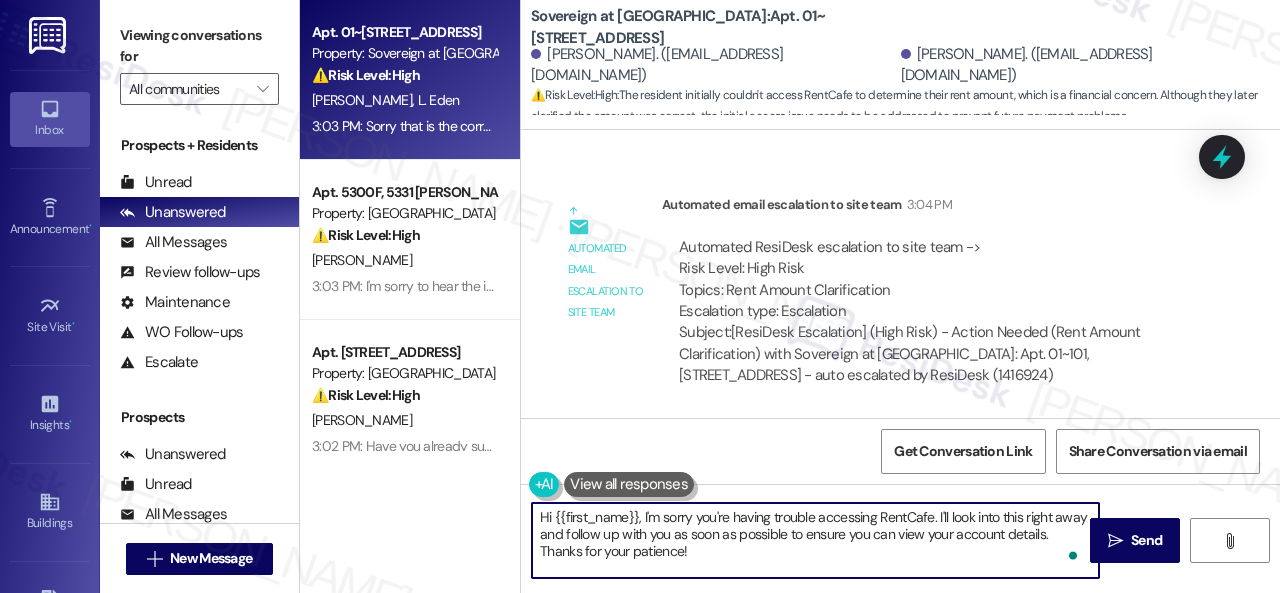 drag, startPoint x: 714, startPoint y: 560, endPoint x: 516, endPoint y: 498, distance: 207.48012 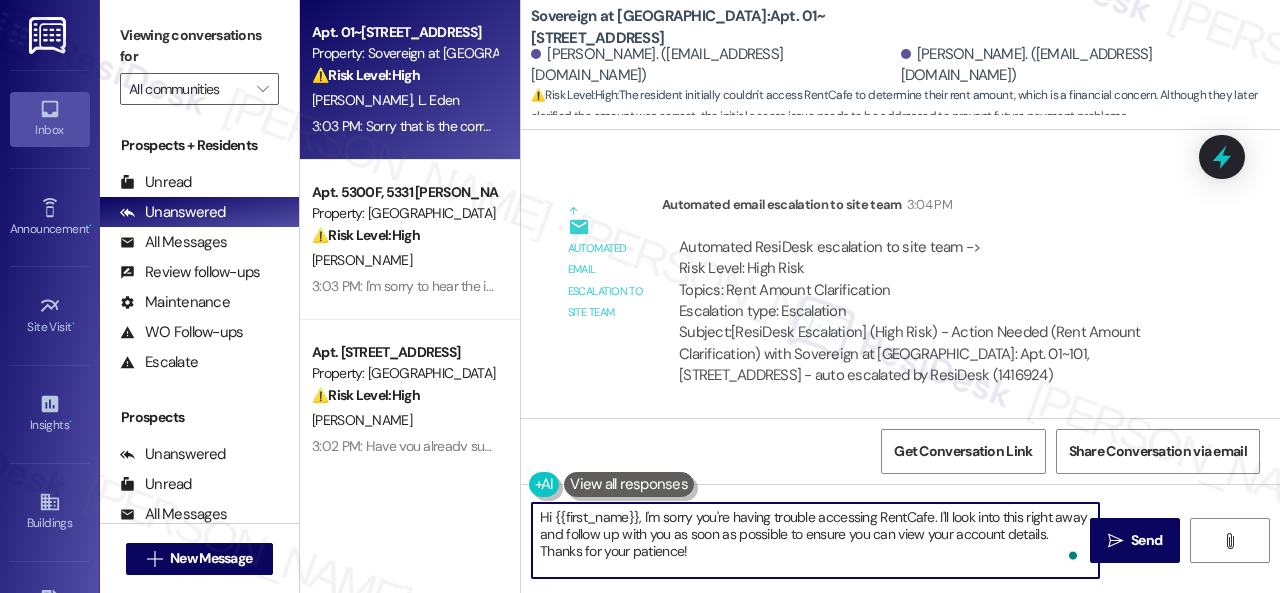 click on "Apt. 01~101, 13310 Melrose Lane Property: Sovereign at Overland Park ⚠️  Risk Level:  High The resident initially couldn't access RentCafe to determine their rent amount, which is a financial concern. Although they later clarified the amount was correct, the initial access issue needs to be addressed to prevent future payment problems. J. Eden L. Eden 3:03 PM: Sorry that is the correct amount 3:03 PM: Sorry that is the correct amount Apt. 5300F, 5331 Findley Property: Prairie Pines Townhomes ⚠️  Risk Level:  High The resident indicates that the work order was not completed due to a lack of equipment (ladder) and that the alarm was triggered while they were out of town. The alarm activation, even if accidental, represents a potential security concern and requires prompt attention. The incomplete work order also needs to be addressed. C. Morrison Apt. 401, 1550 Katy Gap Rd Property: Grand Villas ⚠️  Risk Level:  High V. Vasamsetti ( 1 ) Apt. 2506, 1805 S Egret Bay Blvd Property: Tuscan Lakes II 🌟" at bounding box center (790, 296) 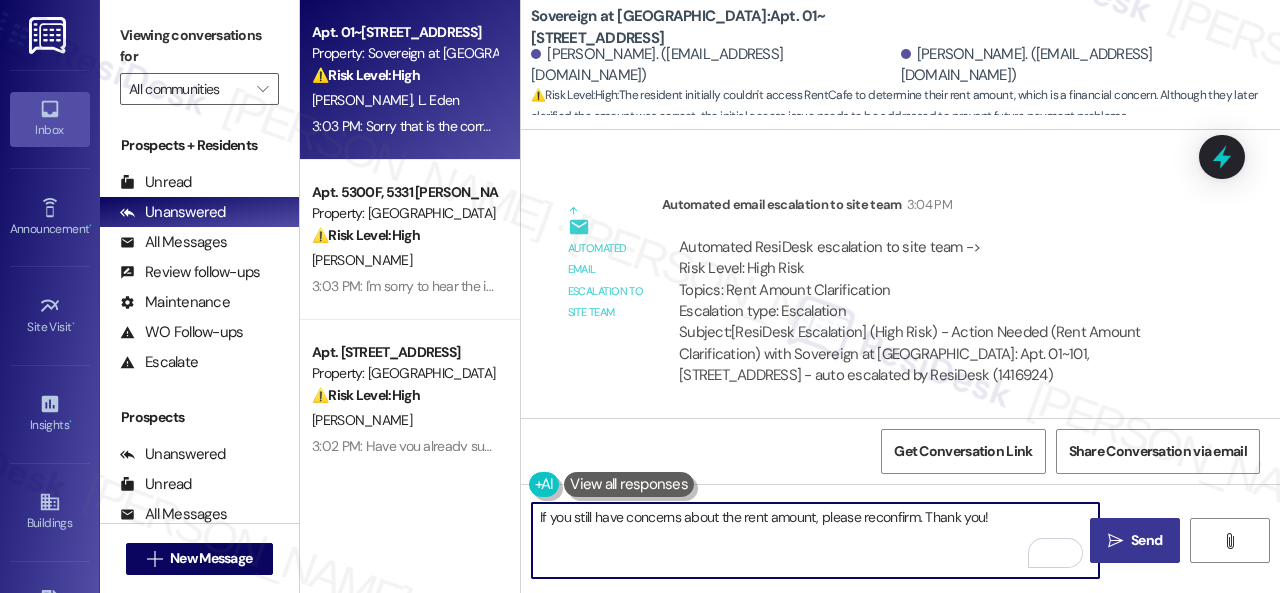 type on "If you still have concerns about the rent amount, please reconfirm. Thank you!" 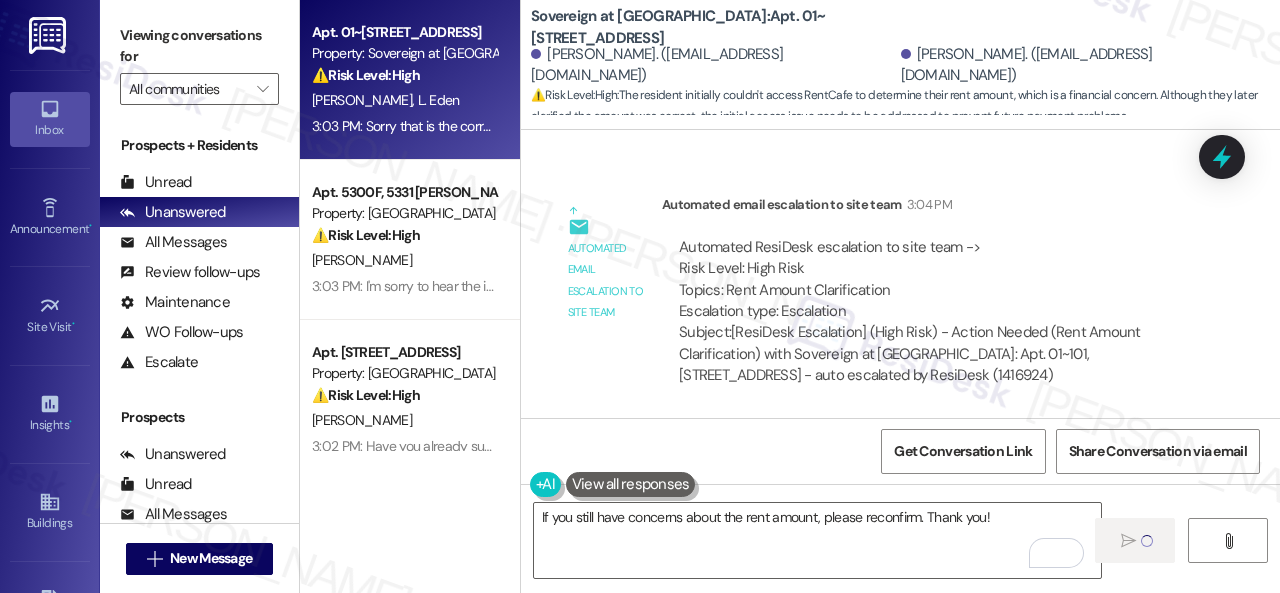 type 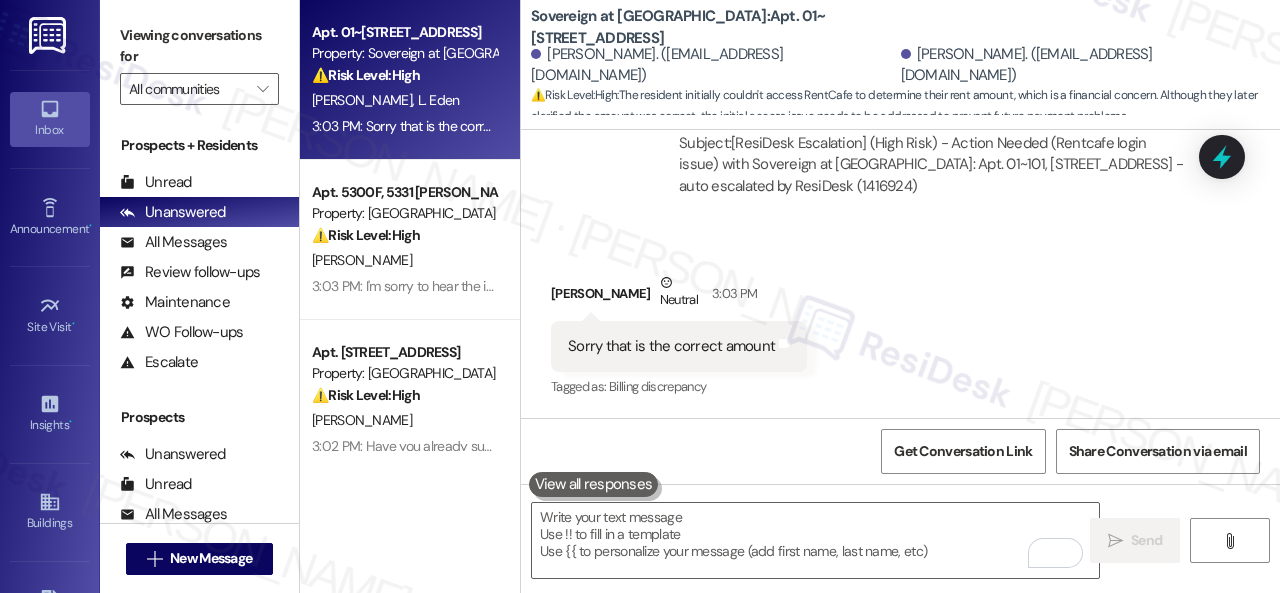 scroll, scrollTop: 2150, scrollLeft: 0, axis: vertical 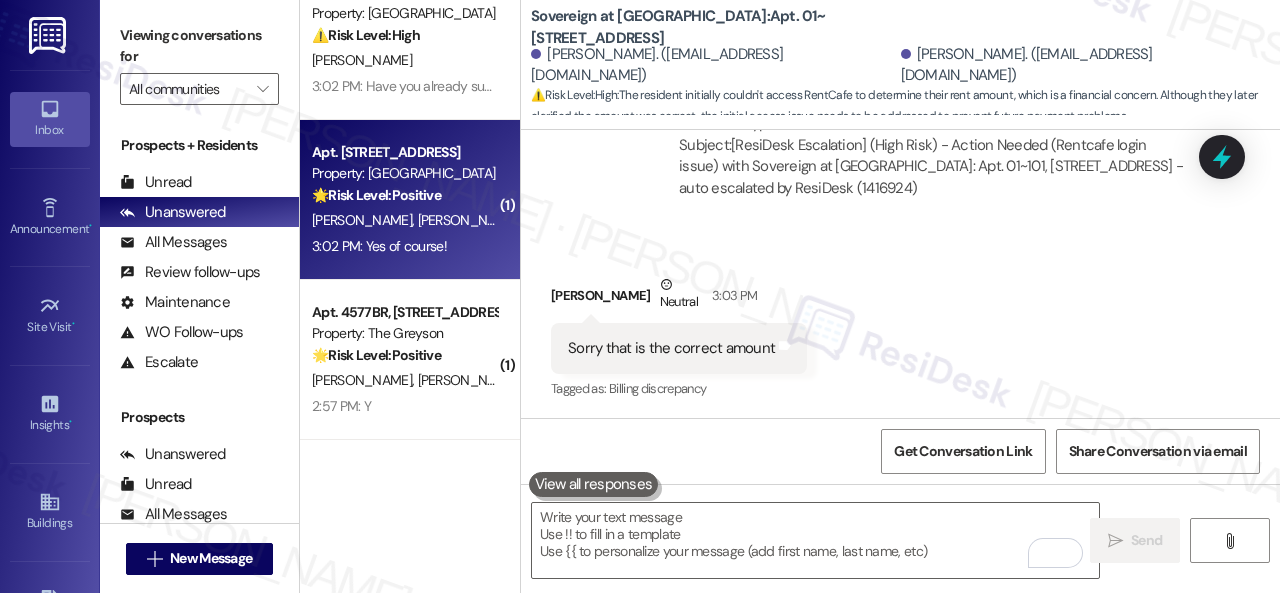 click on "H. Gomez G. Gomez" at bounding box center (404, 220) 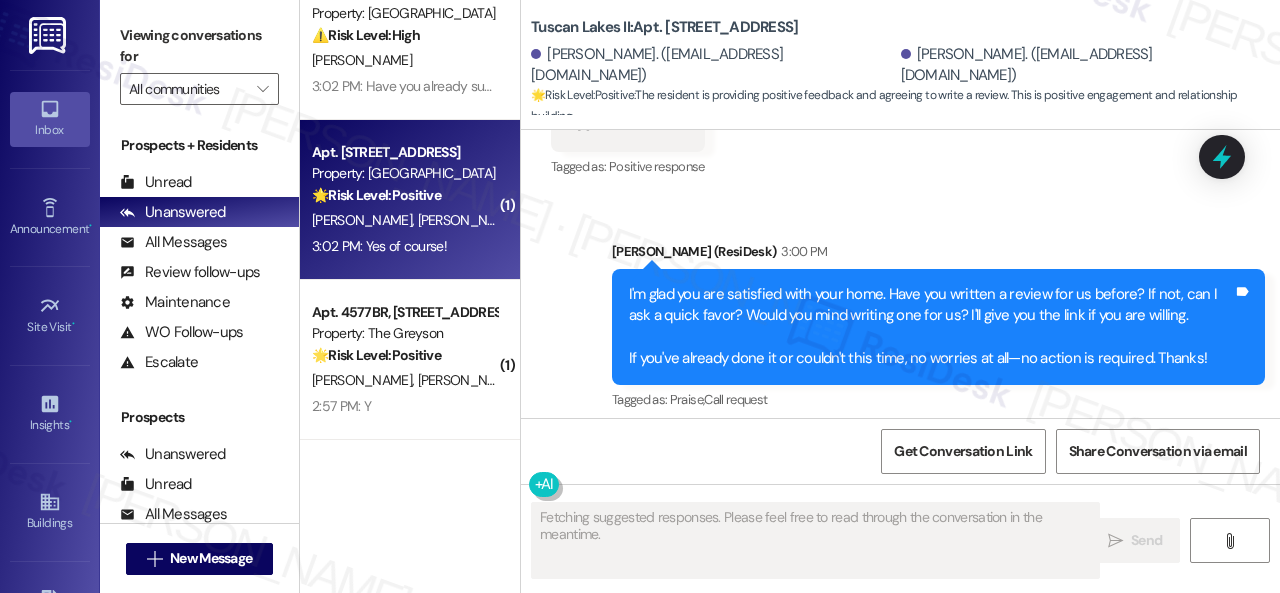 scroll, scrollTop: 2411, scrollLeft: 0, axis: vertical 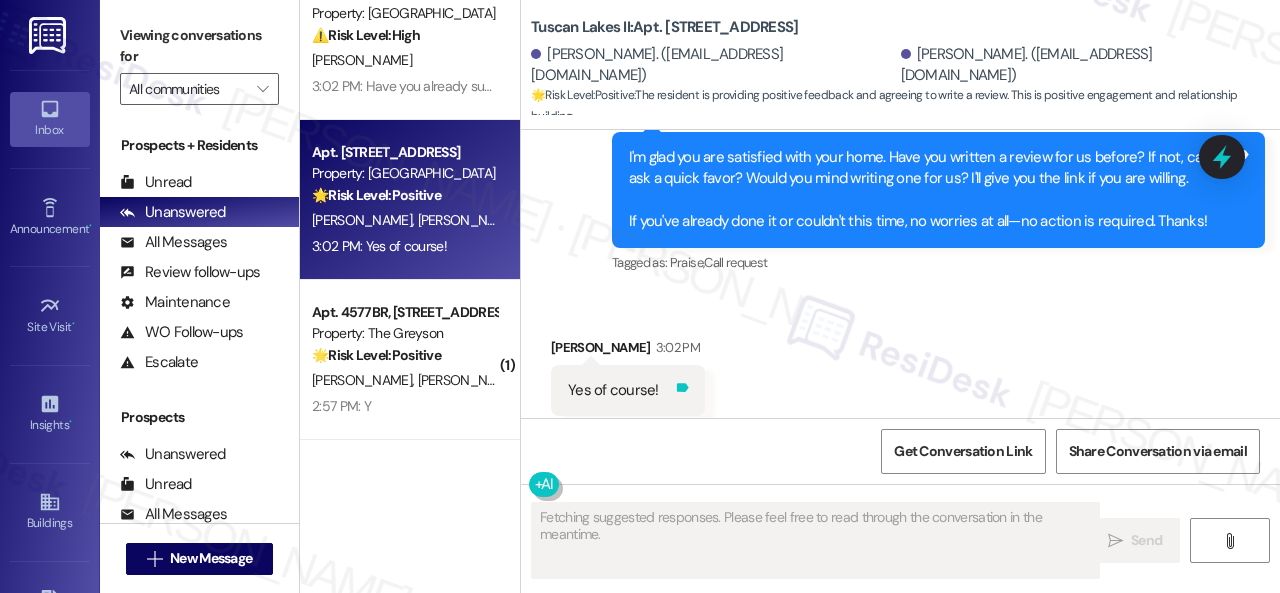 click 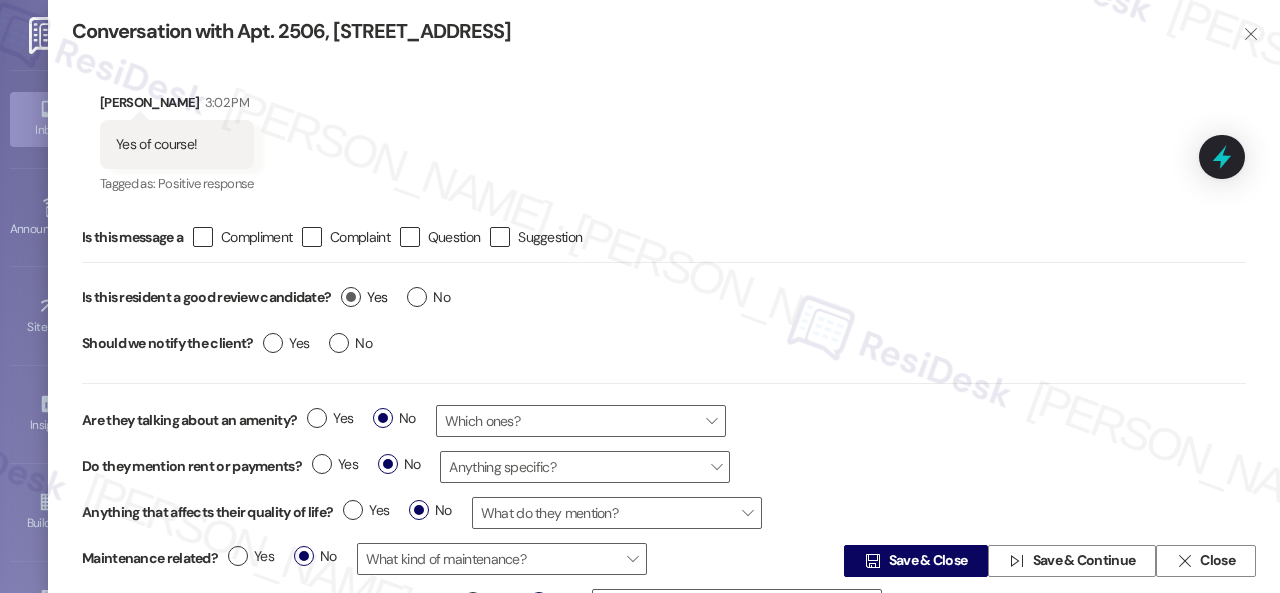 type on "Great, {{first_name}}! I'm happy to provide the link for you to leave a review. Let me know if you have any questions!" 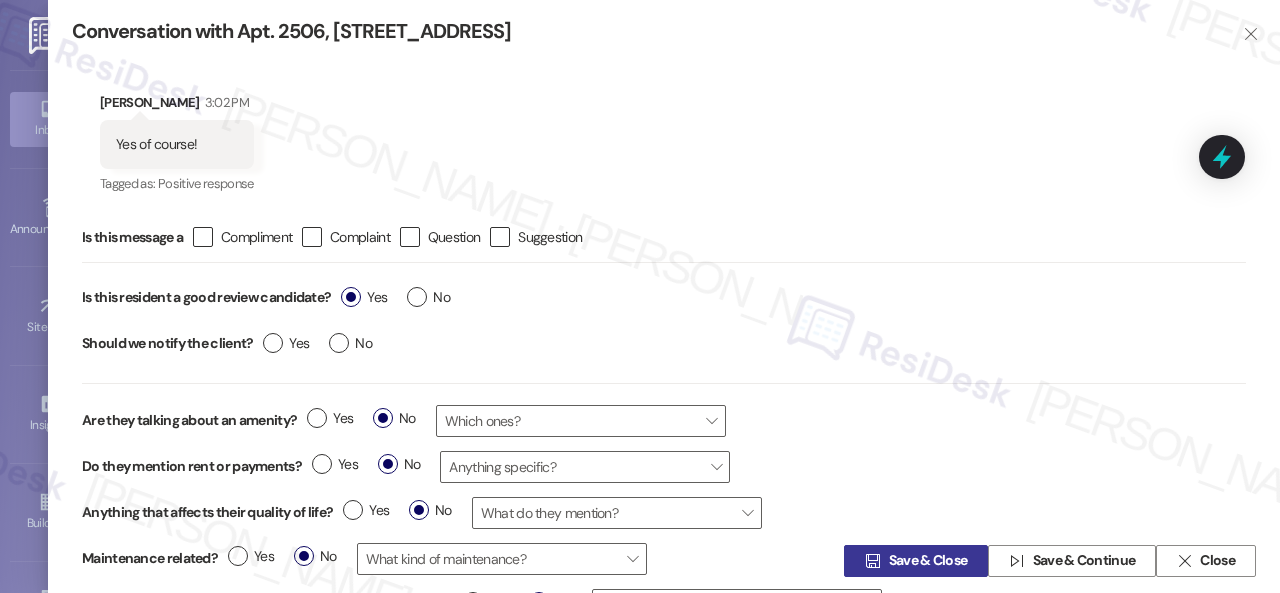 click on "Save & Close" at bounding box center [928, 561] 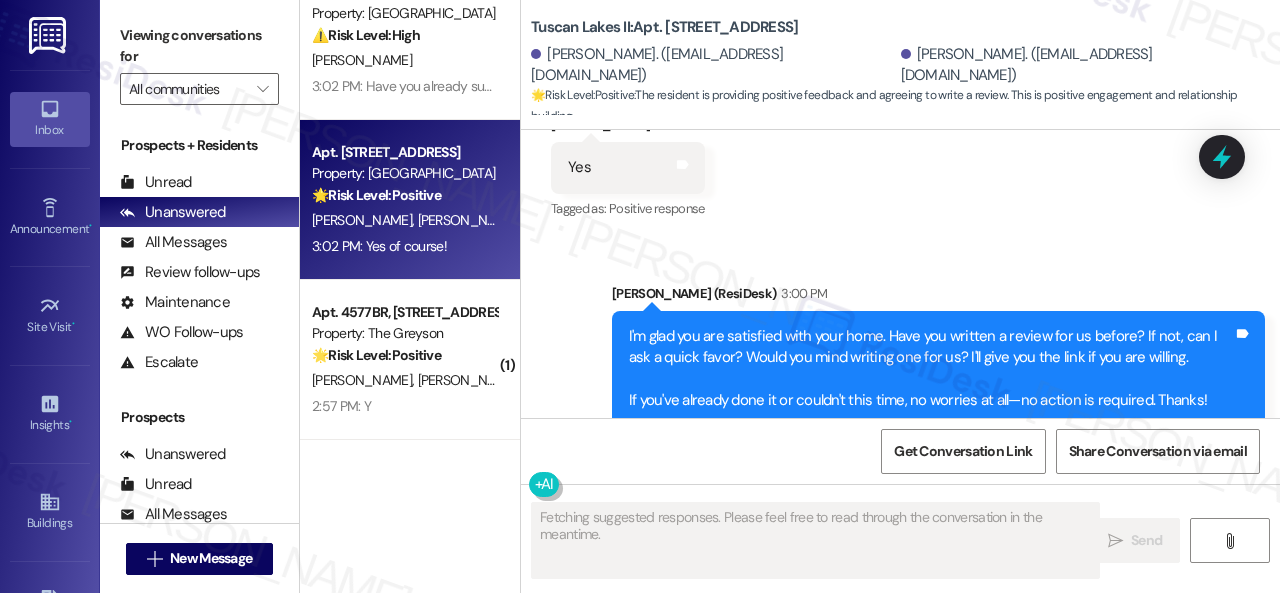 scroll, scrollTop: 2411, scrollLeft: 0, axis: vertical 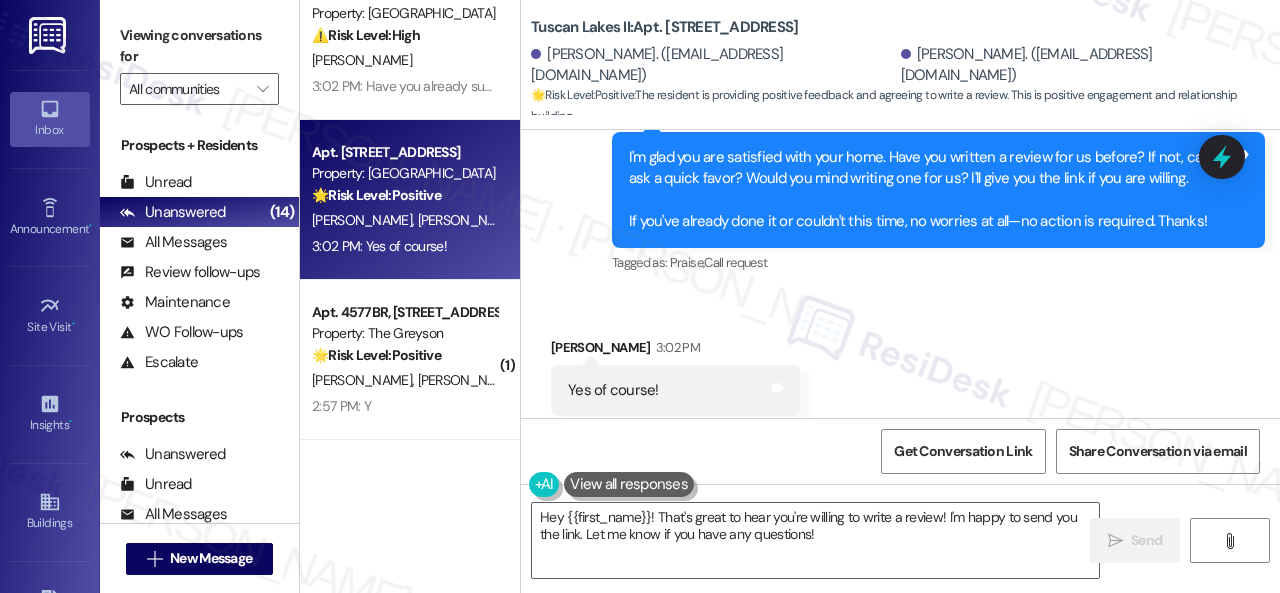 click on "Received via SMS Heather Gomez 3:02 PM Yes of course! Tags and notes Tagged as:   Positive response ,  Click to highlight conversations about Positive response Review candidate Click to highlight conversations about Review candidate" at bounding box center (900, 376) 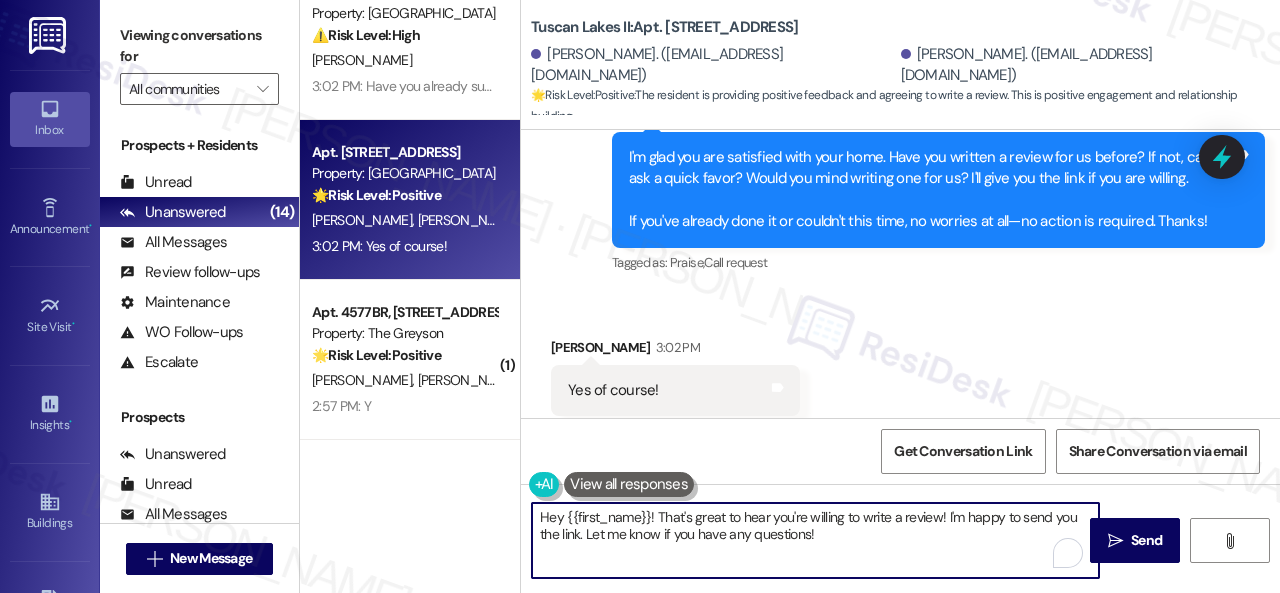 drag, startPoint x: 843, startPoint y: 542, endPoint x: 440, endPoint y: 471, distance: 409.20654 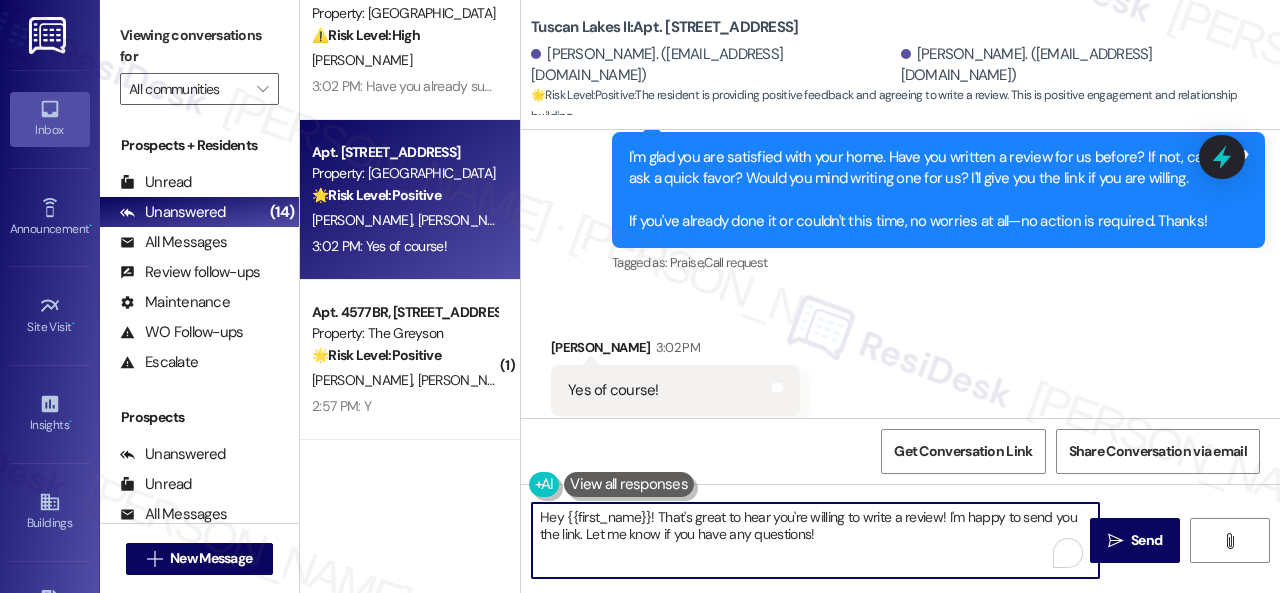 click on "Apt. 5300F, 5331 Findley Property: Prairie Pines Townhomes ⚠️  Risk Level:  High The resident indicates that the work order was not completed due to a lack of equipment (ladder) and that the alarm was triggered while they were out of town. The alarm activation, even if accidental, represents a potential security concern and requires prompt attention. The incomplete work order also needs to be addressed. C. Morrison Apt. 401, 1550 Katy Gap Rd Property: Grand Villas ⚠️  Risk Level:  High The resident reports that fans are running slow and need to be fixed or replaced. This is a maintenance issue that affects the functionality of the unit and requires attention to ensure resident comfort and safety. V. Vasamsetti Apt. 2506, 1805 S Egret Bay Blvd Property: Tuscan Lakes II 🌟  Risk Level:  Positive The resident is providing positive feedback and agreeing to write a review. This is positive engagement and relationship building. H. Gomez G. Gomez 3:02 PM: Yes of course! 3:02 PM: Yes of course! ( 1 ) 🌟" at bounding box center [790, 296] 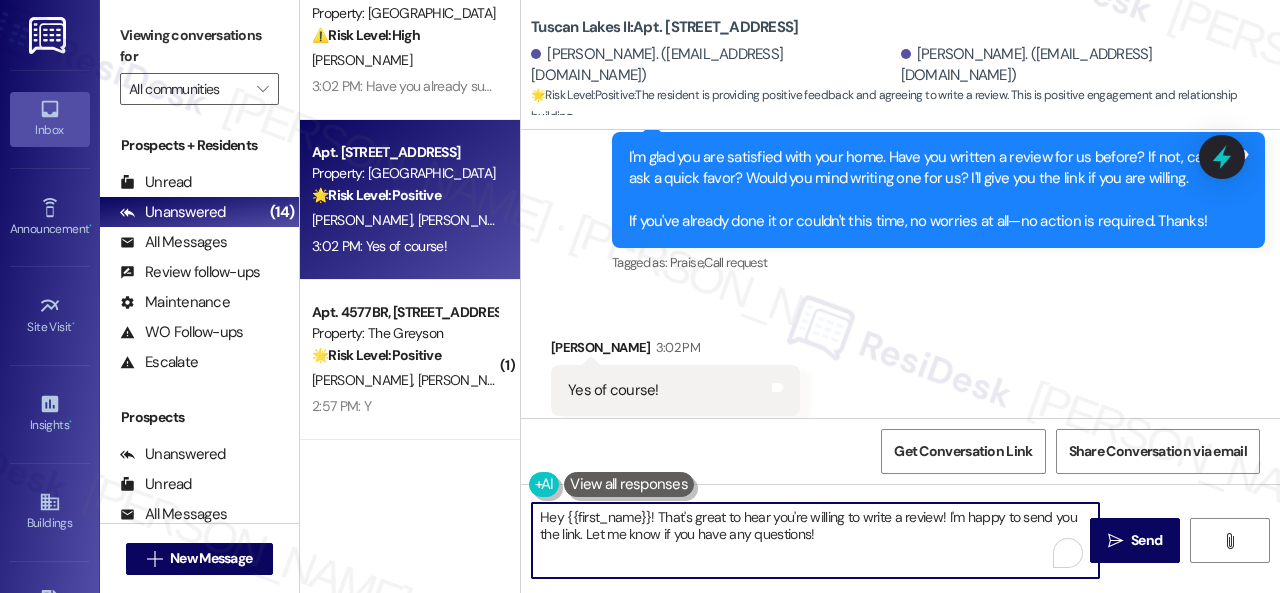 paste on "Thank you so much! It means a lot to us! Please take a moment to write a review here:
{{google_review_link}}
We truly appreciate your support! Let me know once you're done" 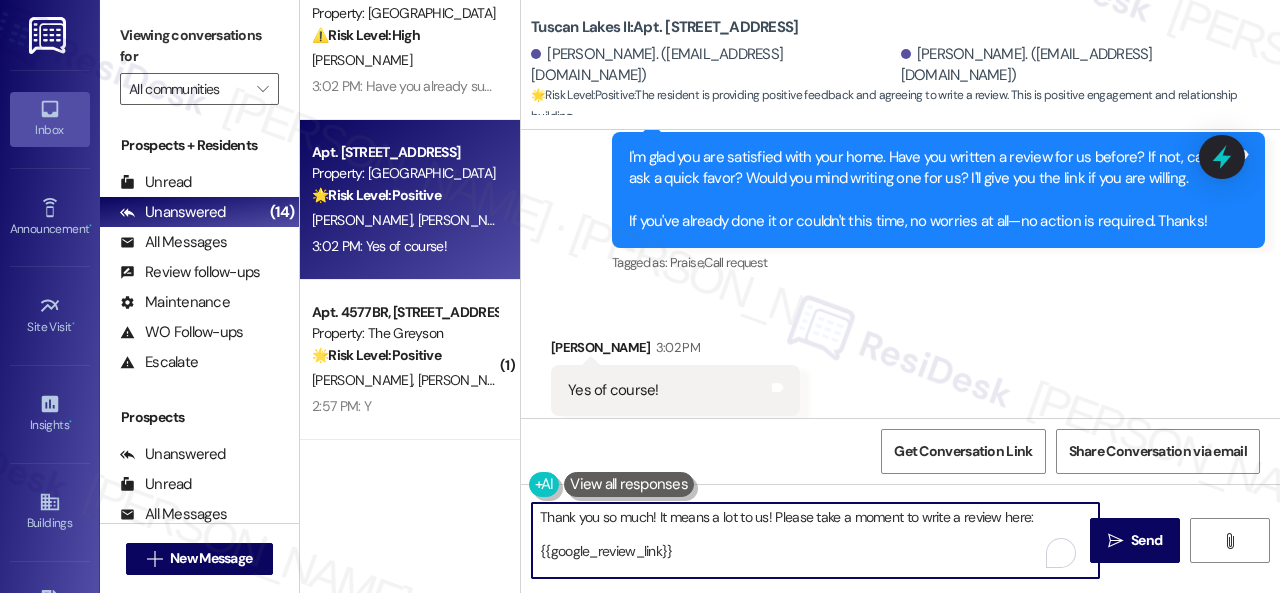 scroll, scrollTop: 16, scrollLeft: 0, axis: vertical 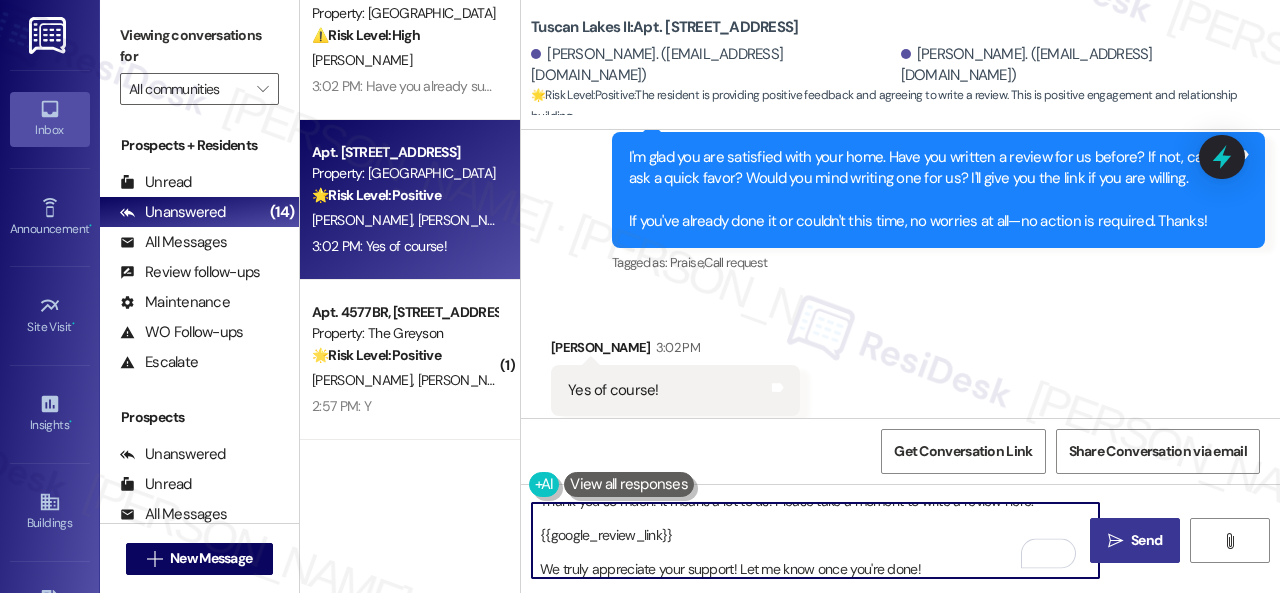 type on "Thank you so much! It means a lot to us! Please take a moment to write a review here:
{{google_review_link}}
We truly appreciate your support! Let me know once you're done!" 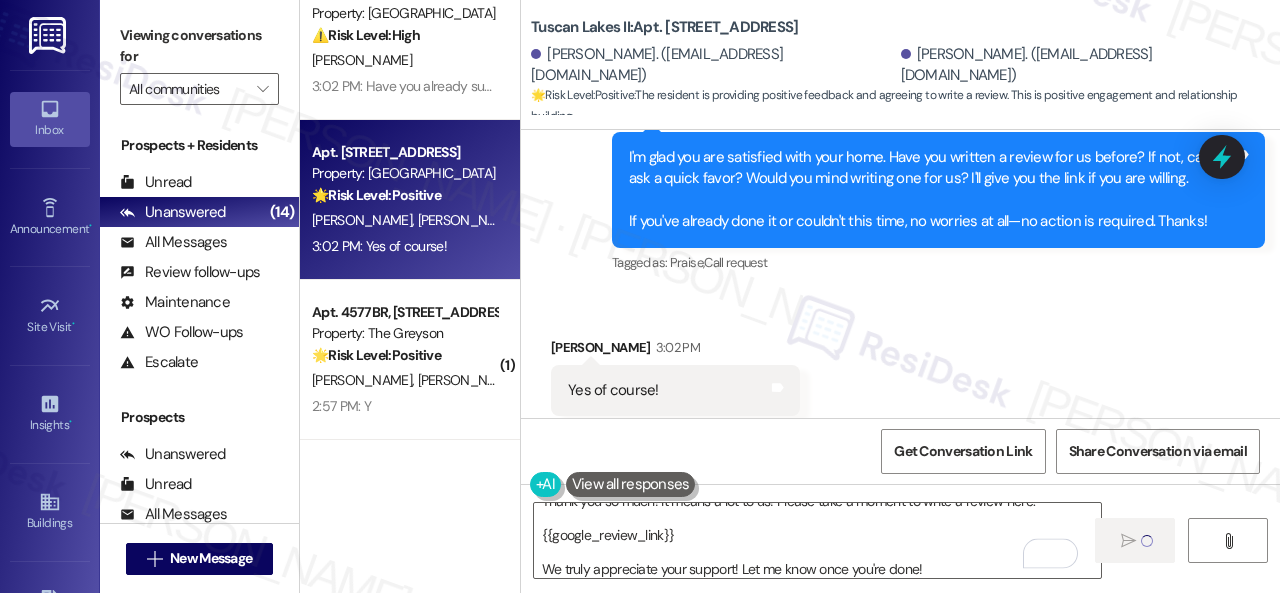 type 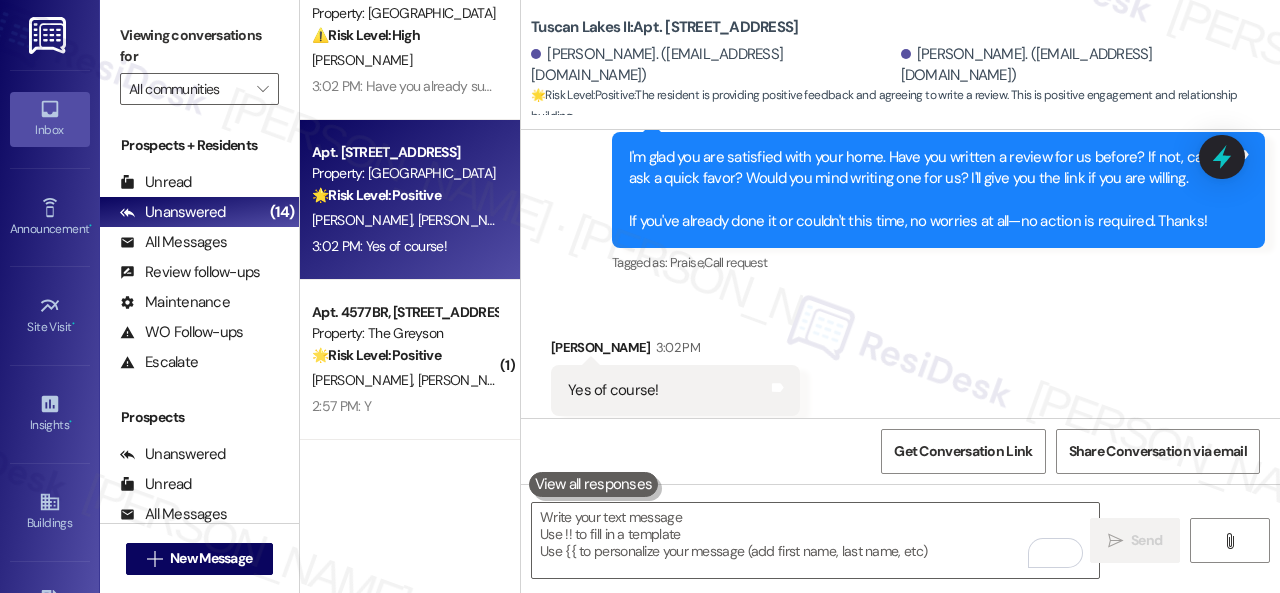 scroll, scrollTop: 0, scrollLeft: 0, axis: both 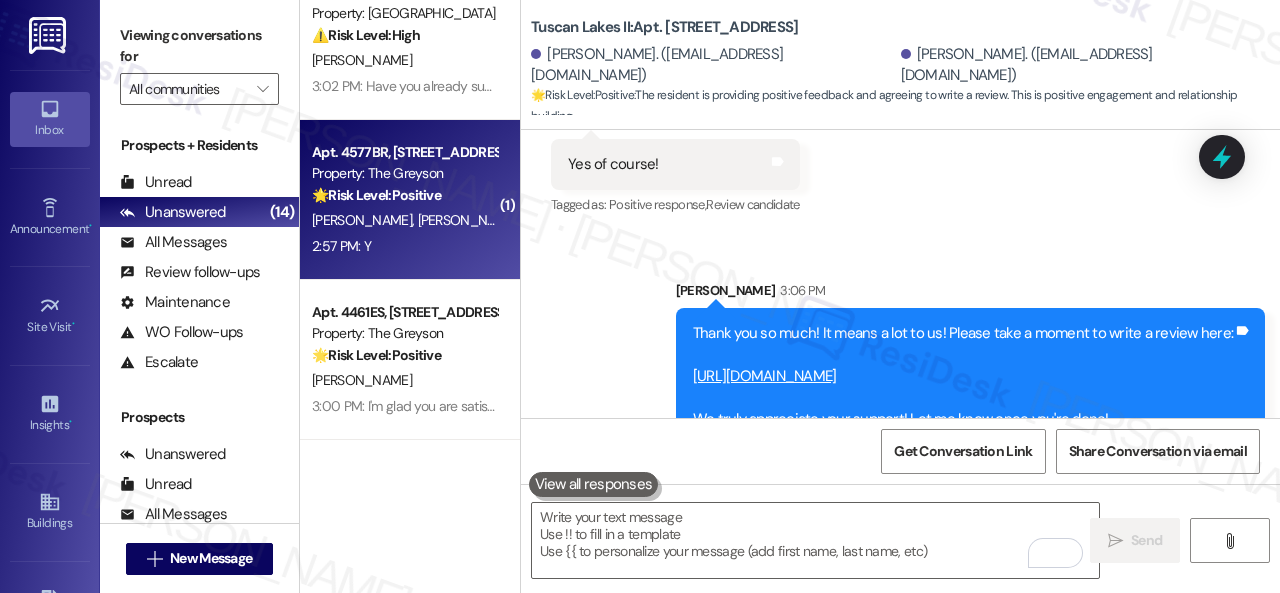 click on "2:57 PM: Y 2:57 PM: Y" at bounding box center (404, 246) 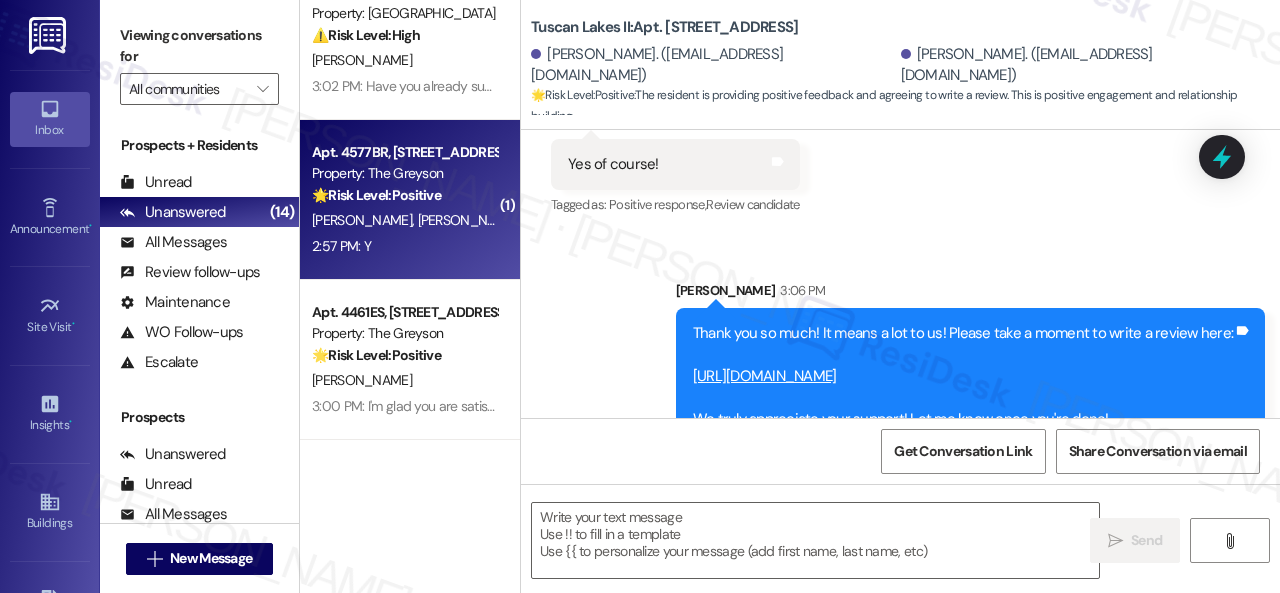 type on "Fetching suggested responses. Please feel free to read through the conversation in the meantime." 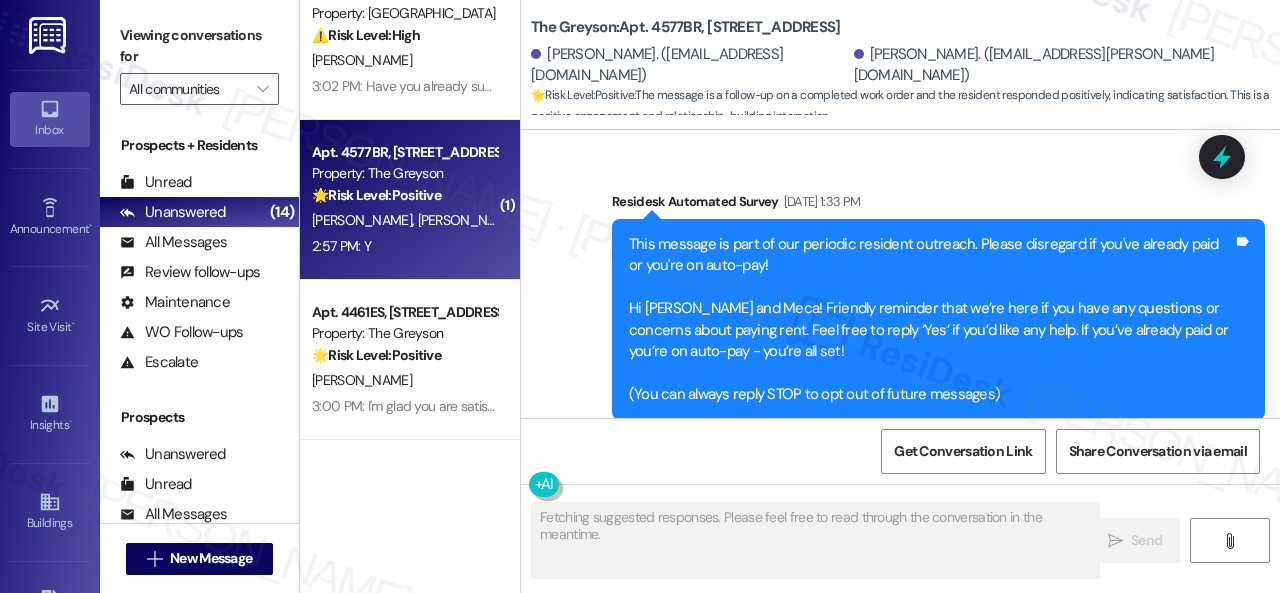 scroll, scrollTop: 22710, scrollLeft: 0, axis: vertical 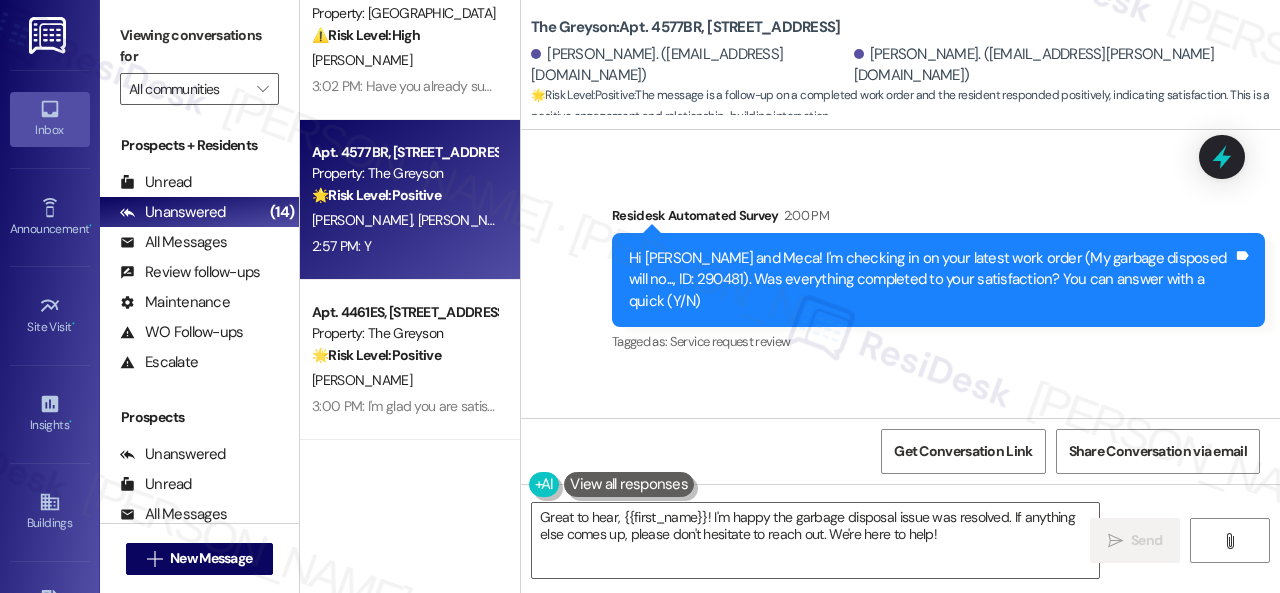 click on "Survey, sent via SMS Residesk Automated Survey 2:00 PM Hi Hezekiah and Meca! I'm checking in on your latest work order (My garbage disposed will no..., ID: 290481). Was everything completed to your satisfaction? You can answer with a quick (Y/N) Tags and notes Tagged as:   Service request review Click to highlight conversations about Service request review" at bounding box center [900, 266] 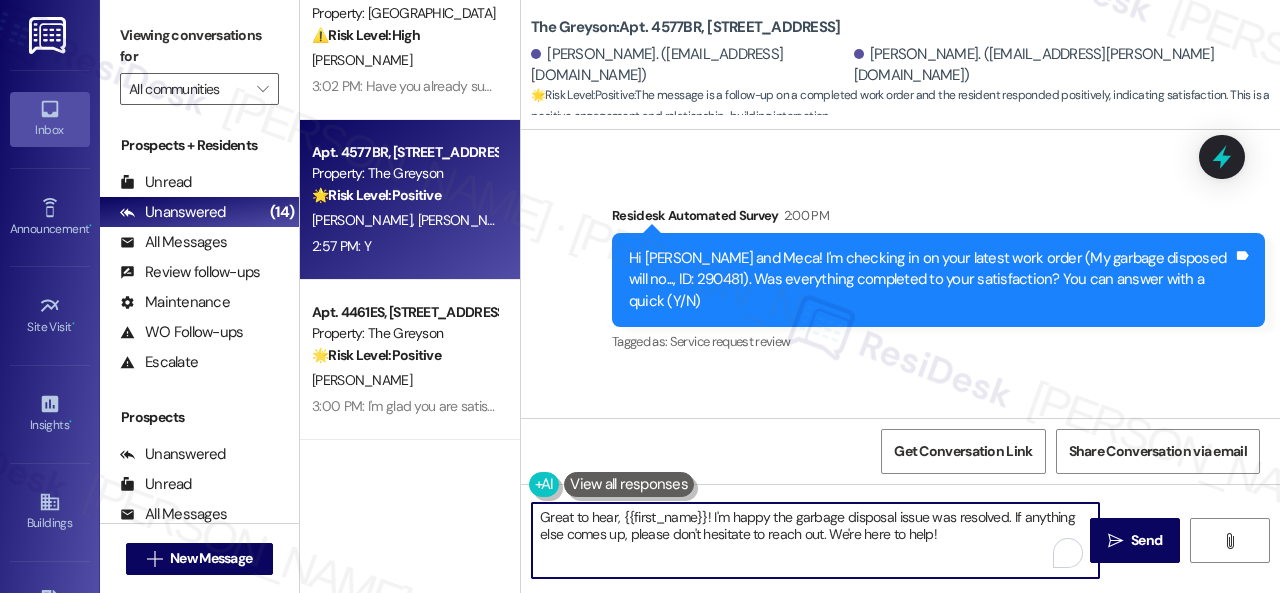 drag, startPoint x: 966, startPoint y: 540, endPoint x: 485, endPoint y: 484, distance: 484.2489 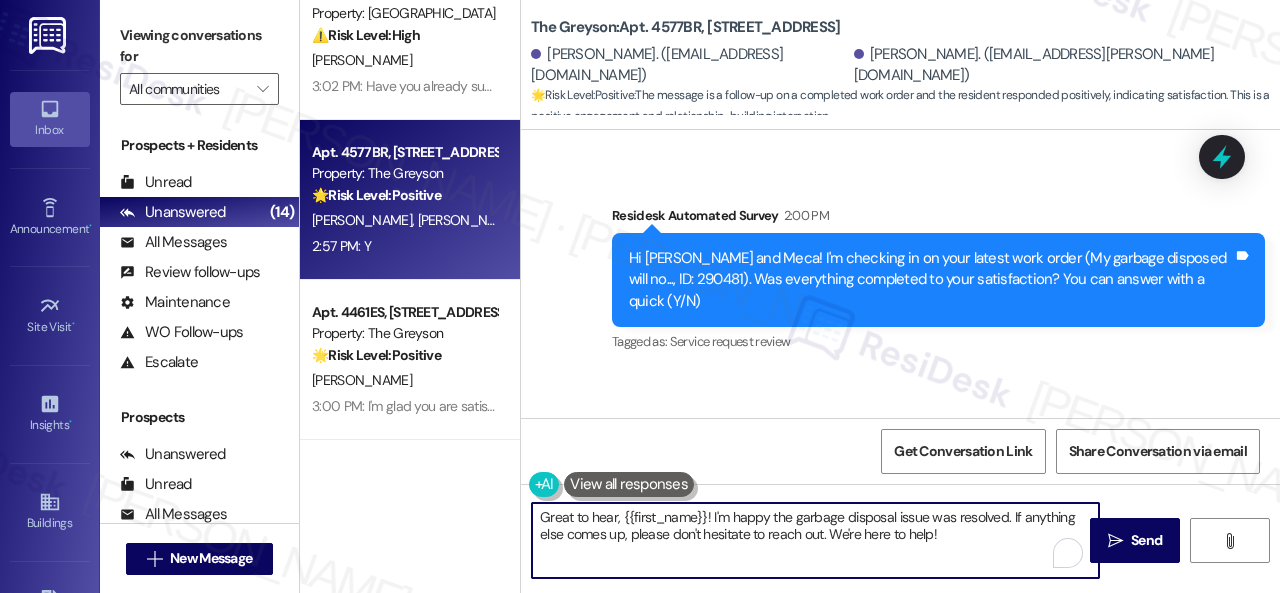 click on "Apt. 5300F, 5331 Findley Property: Prairie Pines Townhomes ⚠️  Risk Level:  High The resident indicates that the work order was not completed due to a lack of equipment (ladder) and that the alarm was triggered while they were out of town. The alarm activation, even if accidental, represents a potential security concern and requires prompt attention. The incomplete work order also needs to be addressed. C. Morrison Apt. 401, 1550 Katy Gap Rd Property: Grand Villas ⚠️  Risk Level:  High The resident reports that fans are running slow and need to be fixed or replaced. This is a maintenance issue that affects the functionality of the unit and requires attention to ensure resident comfort and safety. V. Vasamsetti Apt. 4577BR, 4460 Mountain Laurel Road Property: The Greyson 🌟  Risk Level:  Positive The message is a follow-up on a completed work order and the resident responded positively, indicating satisfaction. This is a positive engagement and relationship-building interaction. H. Hughes M. Seward" at bounding box center (790, 296) 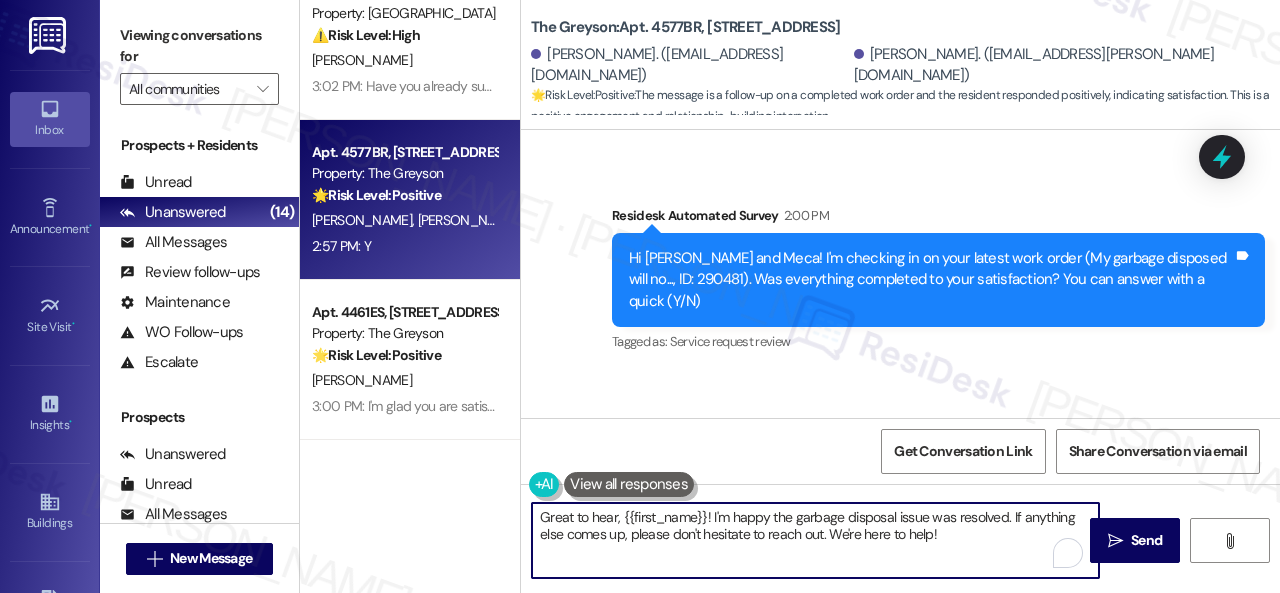 paste on "lad everything’s all set! If {{property}} met your expectations, just reply with “Yes.” If not, no problem — we’d love to hear your feedback so we can keep improving. Thank you" 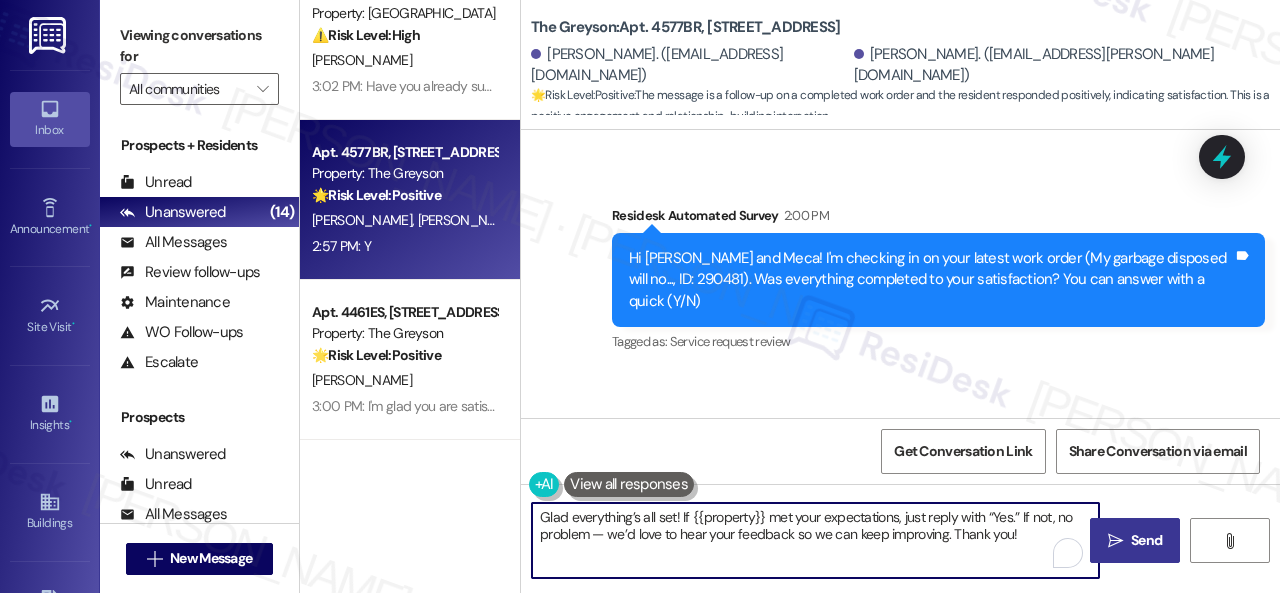 type on "Glad everything’s all set! If {{property}} met your expectations, just reply with “Yes.” If not, no problem — we’d love to hear your feedback so we can keep improving. Thank you!" 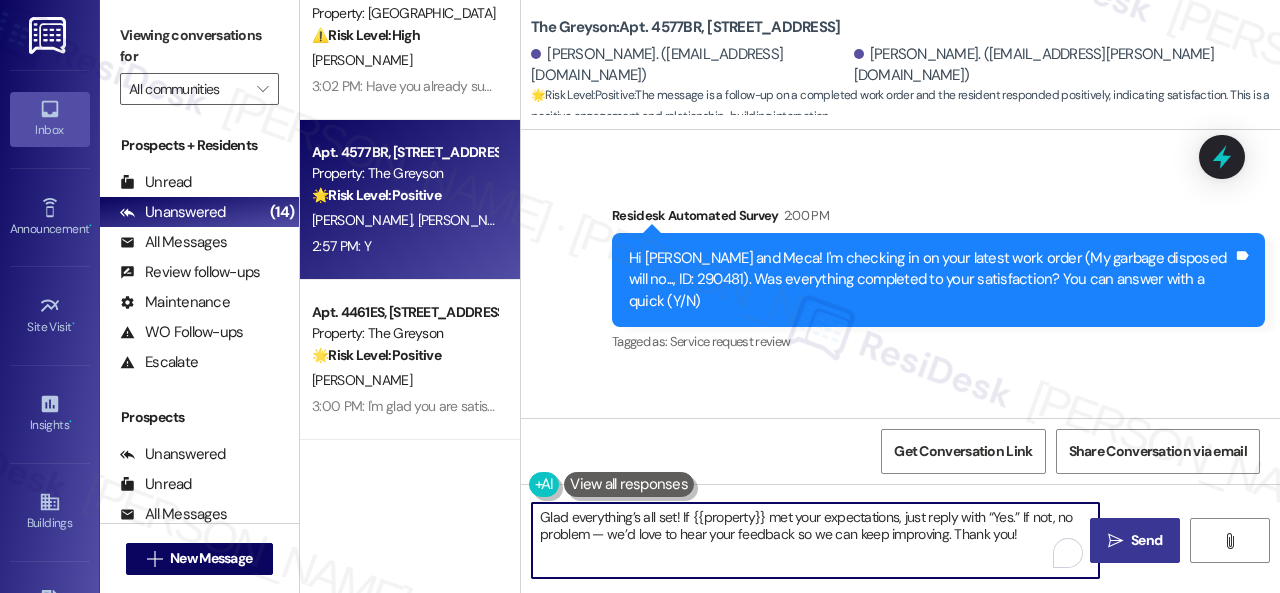 click on "Send" at bounding box center [1146, 540] 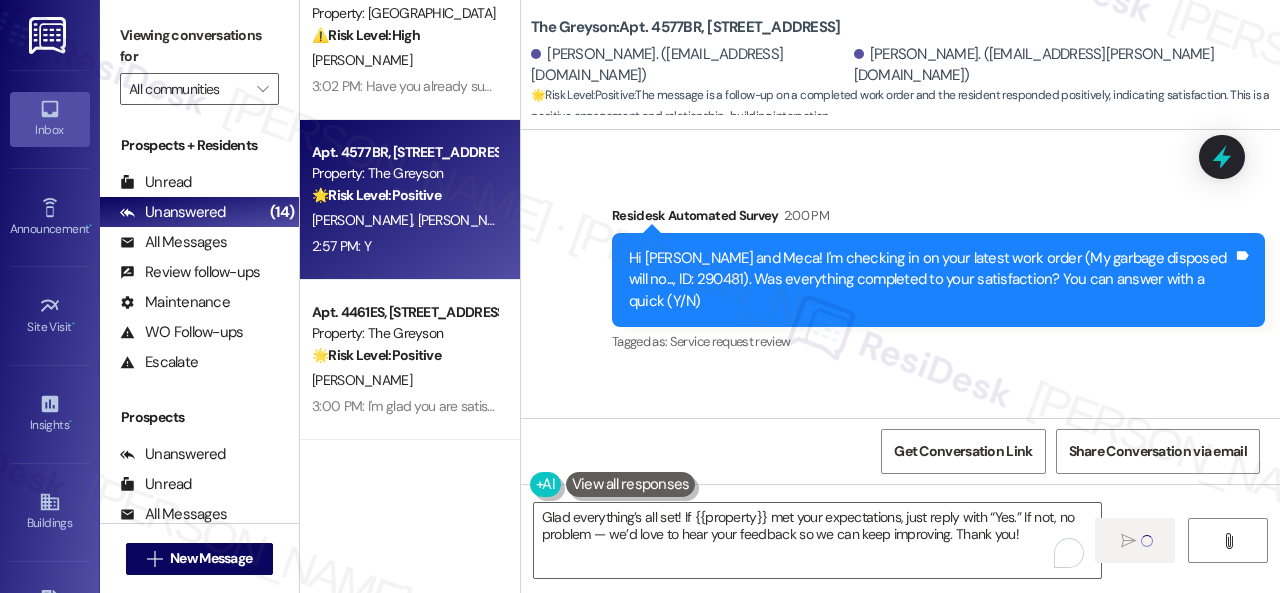 type 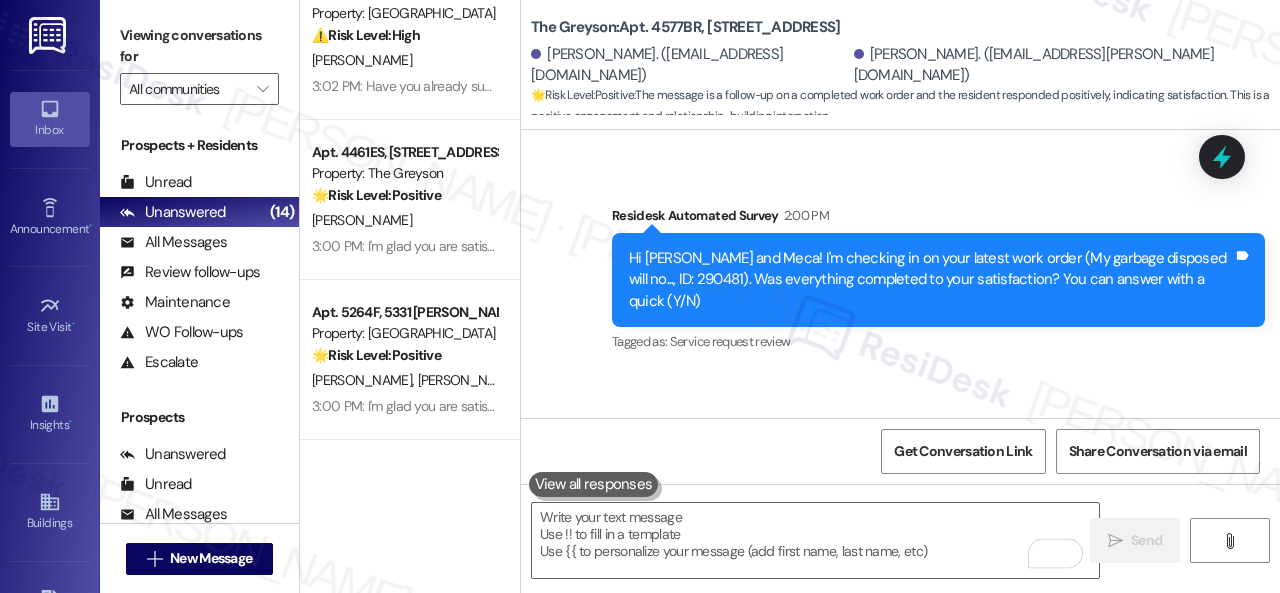 scroll, scrollTop: 22709, scrollLeft: 0, axis: vertical 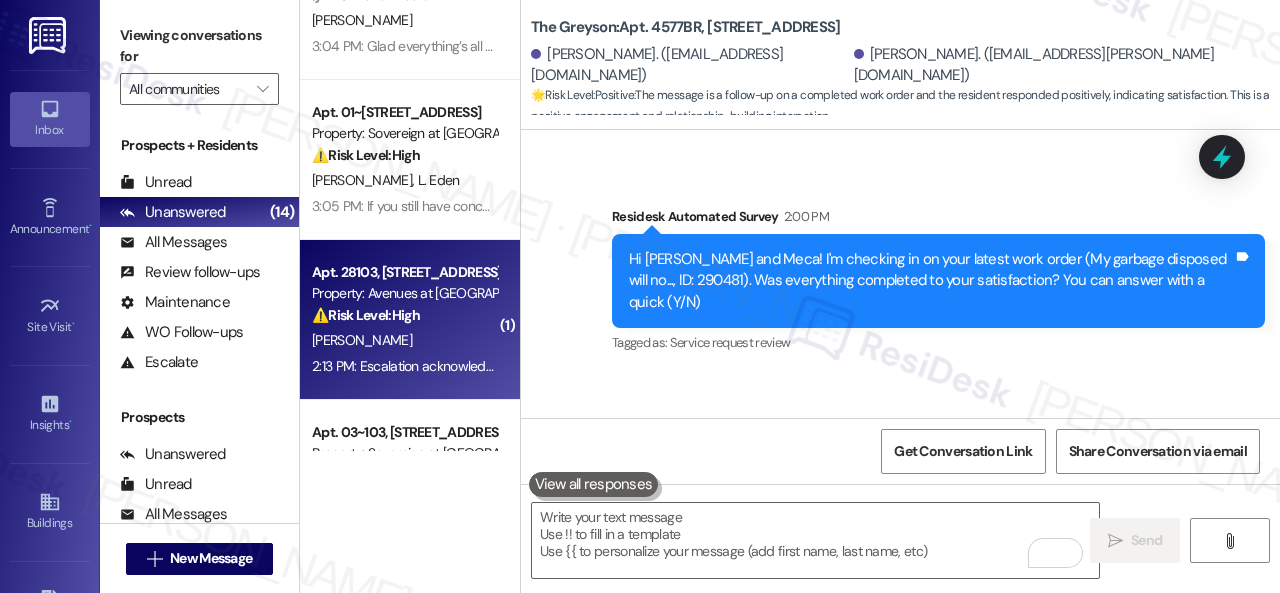 click on "Q. Virgil" at bounding box center [404, 340] 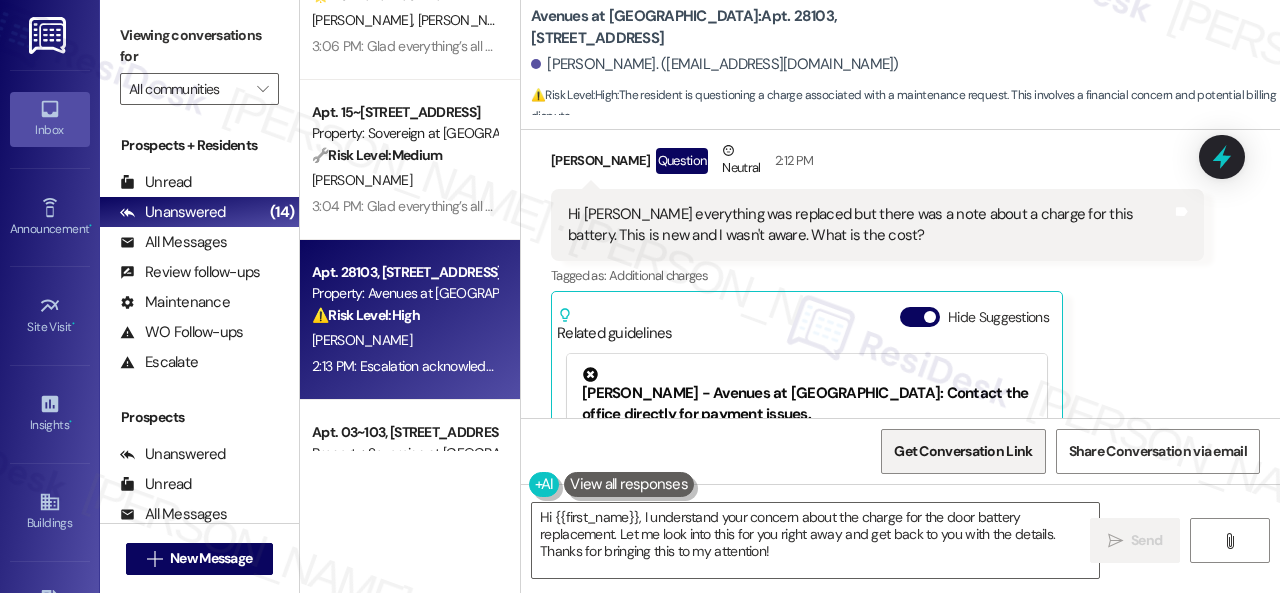 scroll, scrollTop: 5558, scrollLeft: 0, axis: vertical 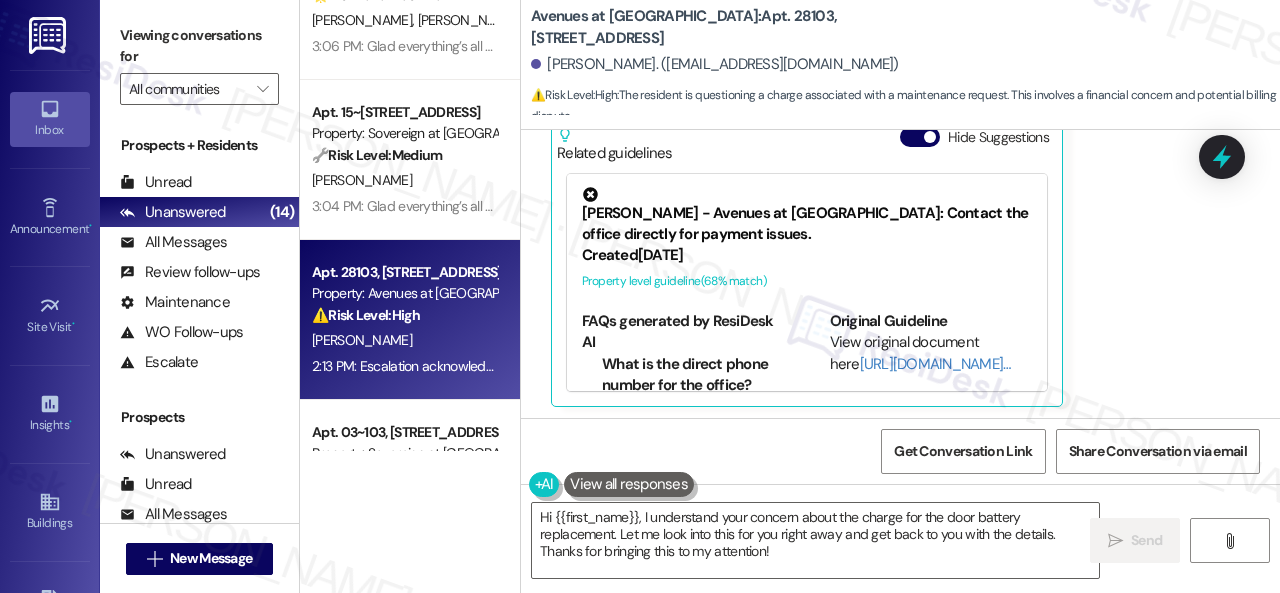 click on "Quinton Virgil Question   Neutral 2:12 PM Hi Sarah everything was replaced but there was a note about a charge for this battery. This is new and I wasn't aware. What is the cost?  Tags and notes Tagged as:   Additional charges Click to highlight conversations about Additional charges  Related guidelines Hide Suggestions Nolan - Avenues at Shadow Creek: Contact the office directly for payment issues.
Created  7 months ago Property level guideline  ( 68 % match) FAQs generated by ResiDesk AI What is the direct phone number for the office? The document doesn't provide a specific phone number. Please check your lease agreement or the property's website for the office contact information. What are the office hours for contacting about payment issues? The document doesn't specify office hours. It's best to check your lease agreement or the property's website for current office hours. Can I email about payment issues instead of calling? What types of payment issues should I contact the office about? Created   ( 67" at bounding box center (877, 184) 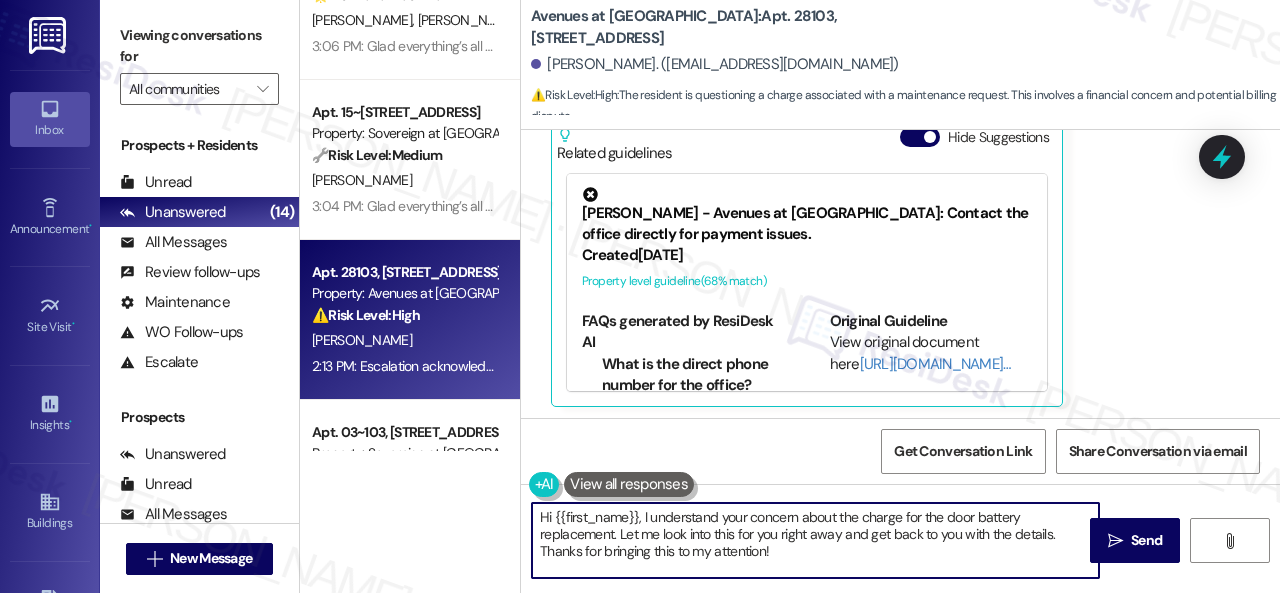 drag, startPoint x: 608, startPoint y: 505, endPoint x: 445, endPoint y: 466, distance: 167.60072 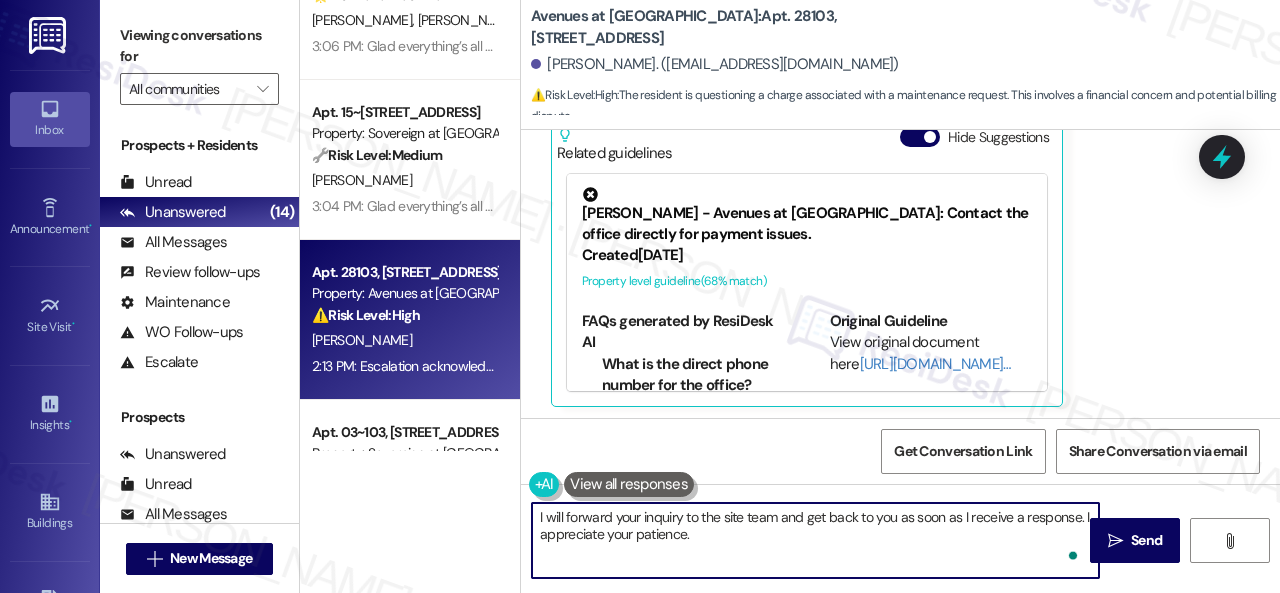 click on "I will forward your inquiry to the site team and get back to you as soon as I receive a response. I appreciate your patience." at bounding box center (815, 540) 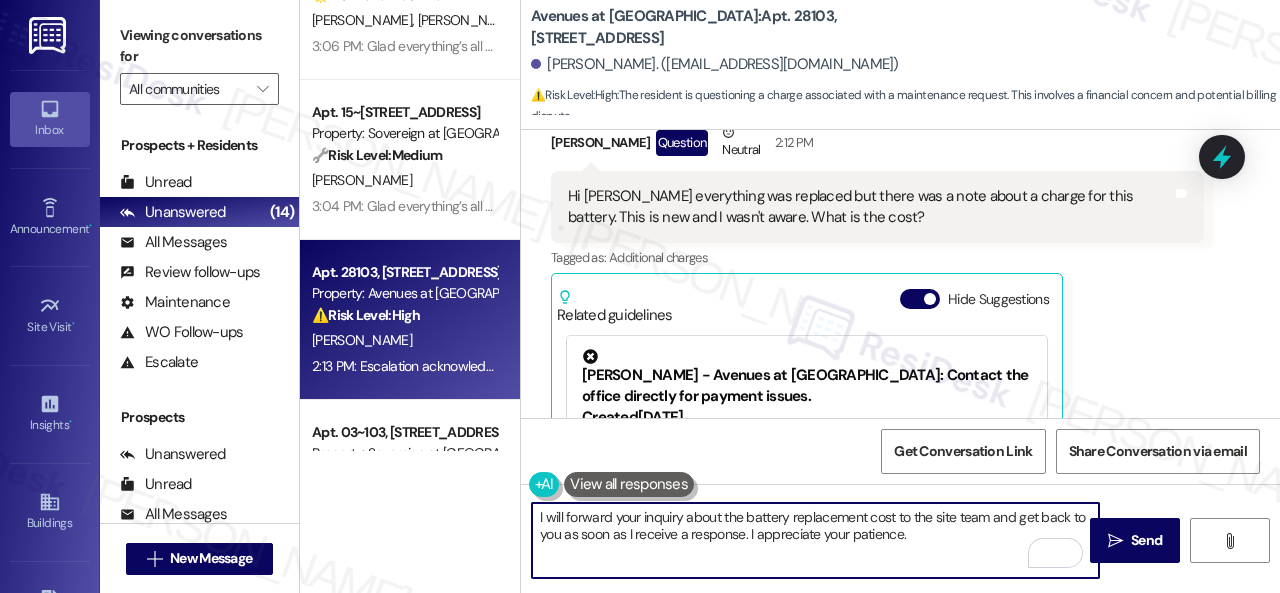 scroll, scrollTop: 5758, scrollLeft: 0, axis: vertical 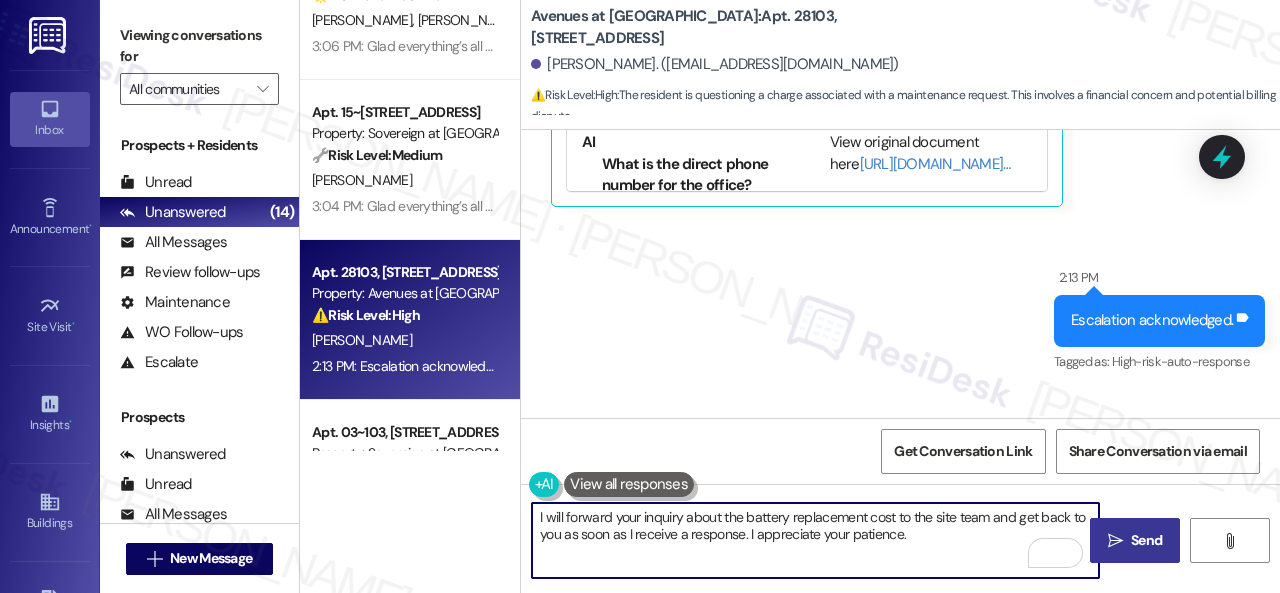 type on "I will forward your inquiry about the battery replacement cost to the site team and get back to you as soon as I receive a response. I appreciate your patience." 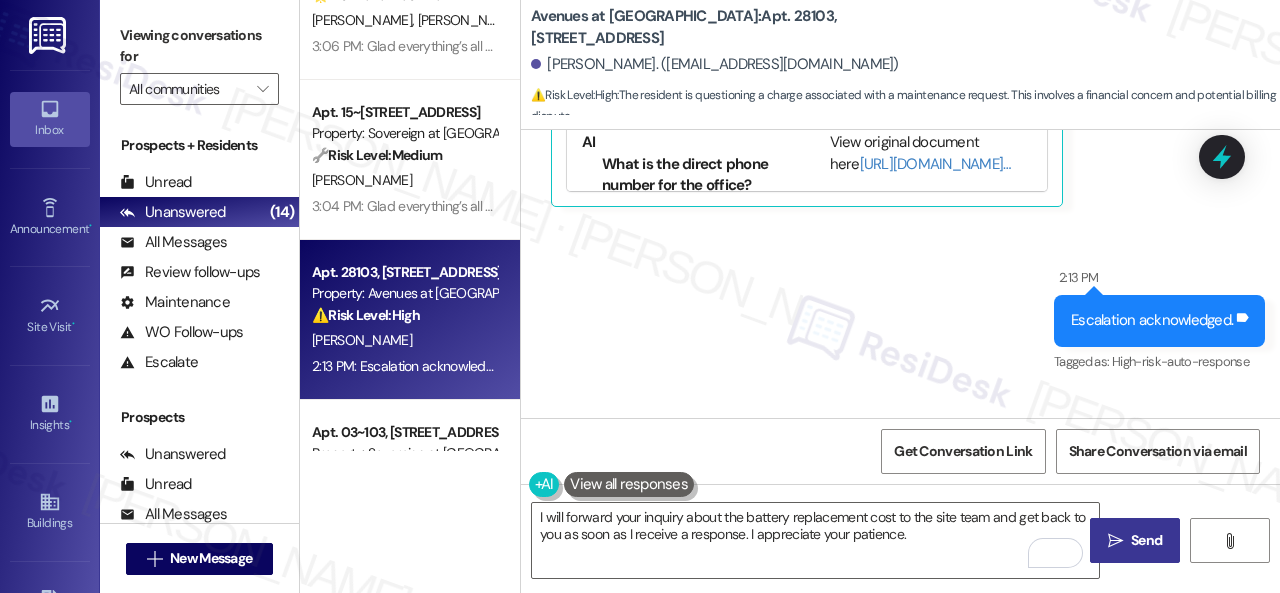 drag, startPoint x: 1125, startPoint y: 549, endPoint x: 1126, endPoint y: 538, distance: 11.045361 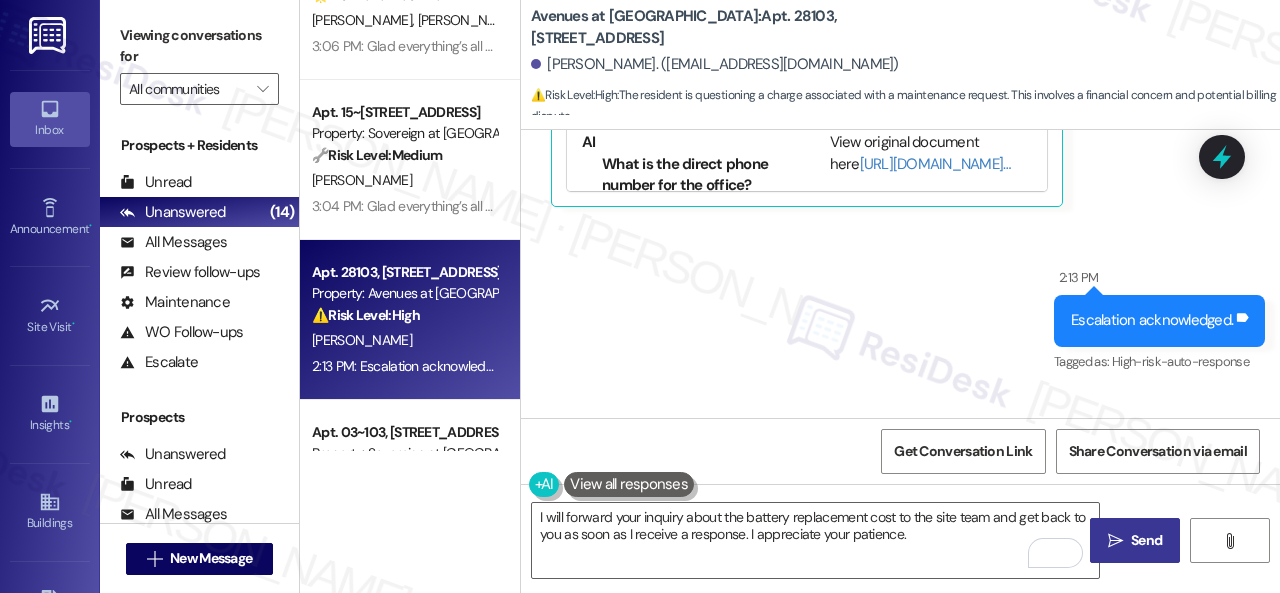 click on "Send" at bounding box center (1146, 540) 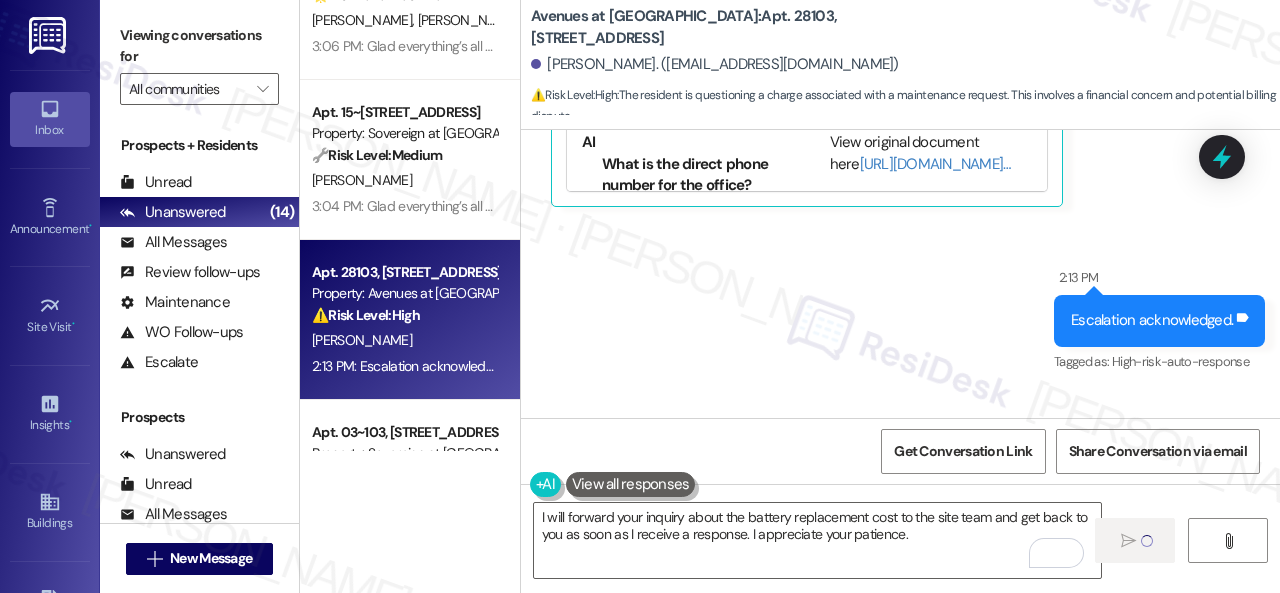 type 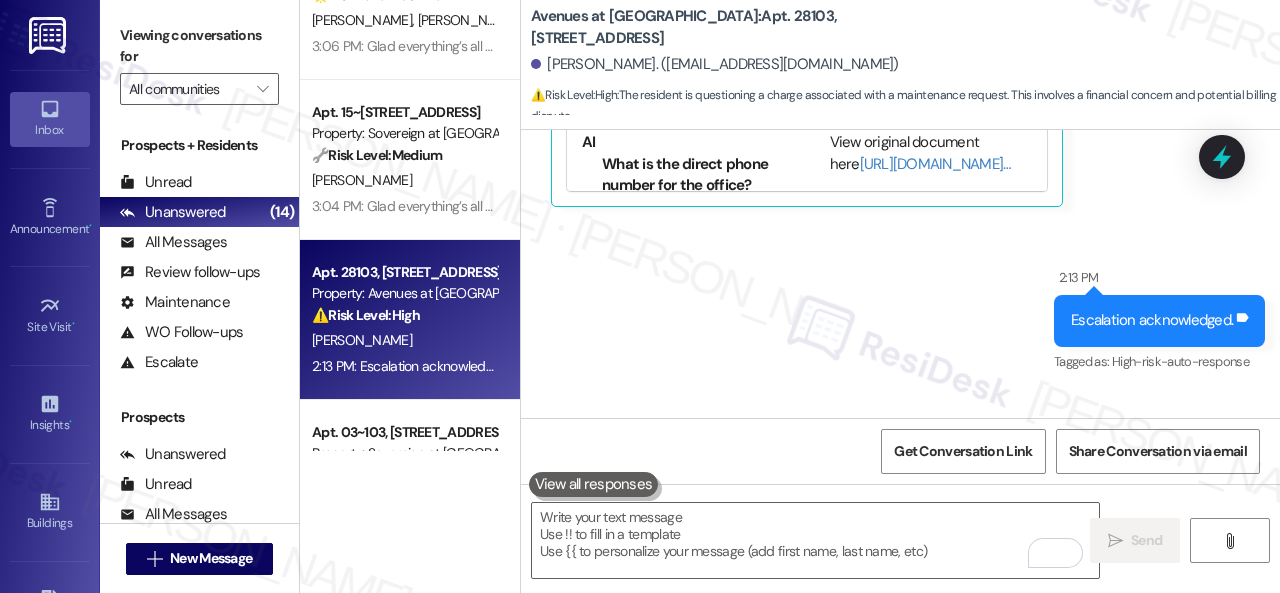 scroll, scrollTop: 5558, scrollLeft: 0, axis: vertical 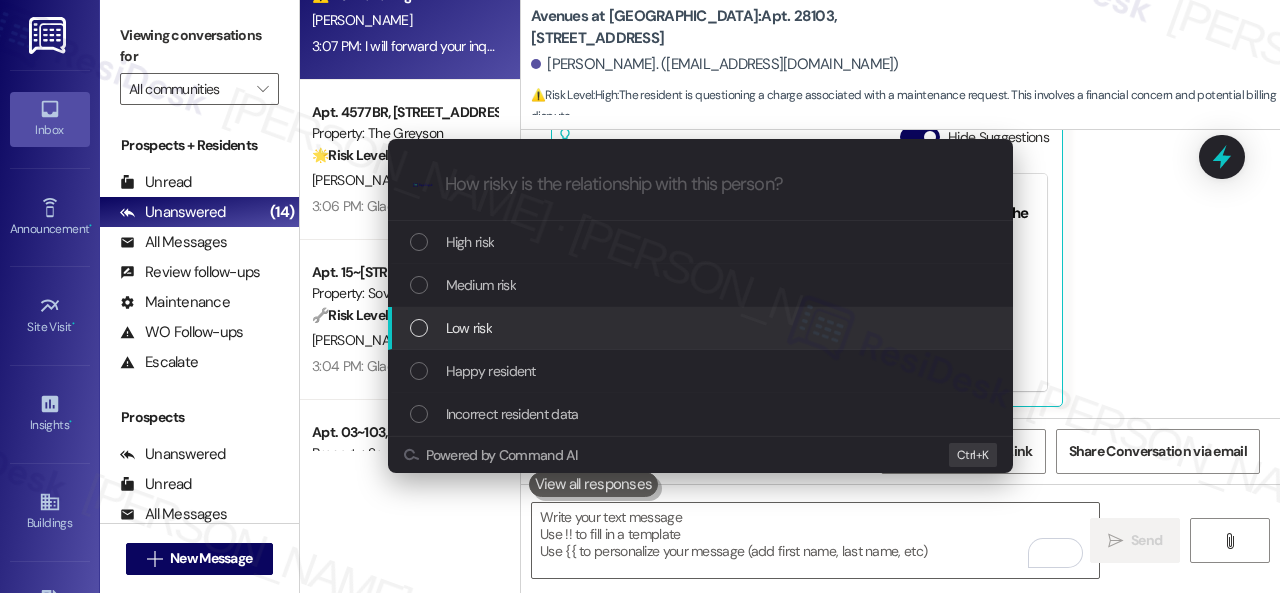 click on "Low risk" at bounding box center [469, 328] 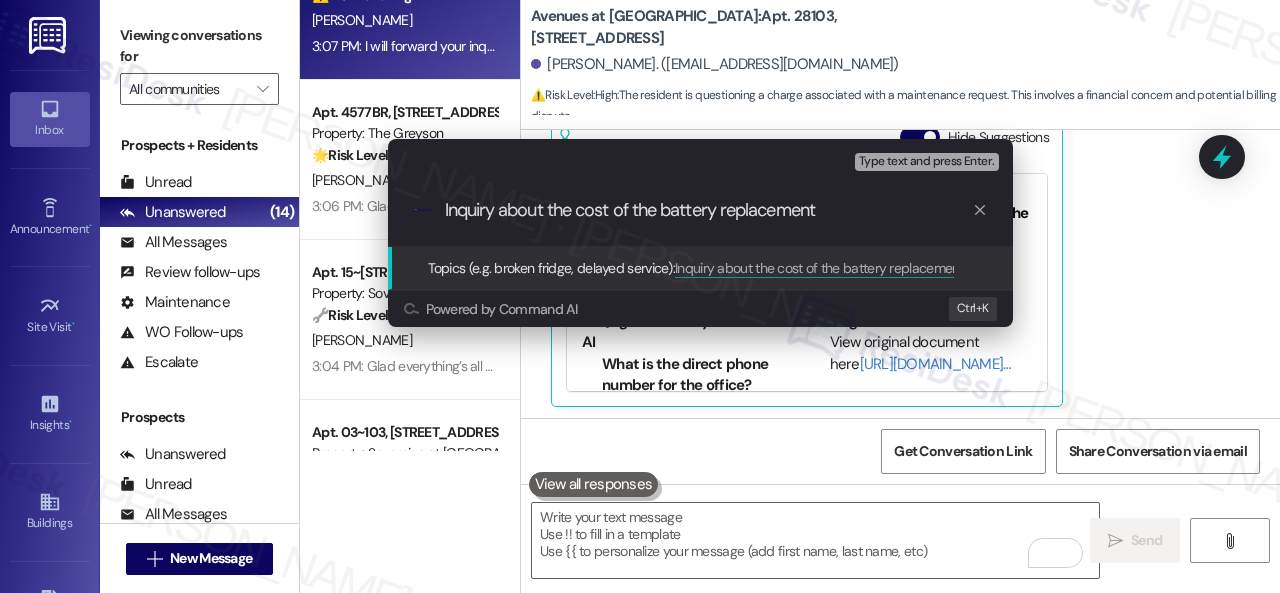 type on "Inquiry about the cost of the battery replacement." 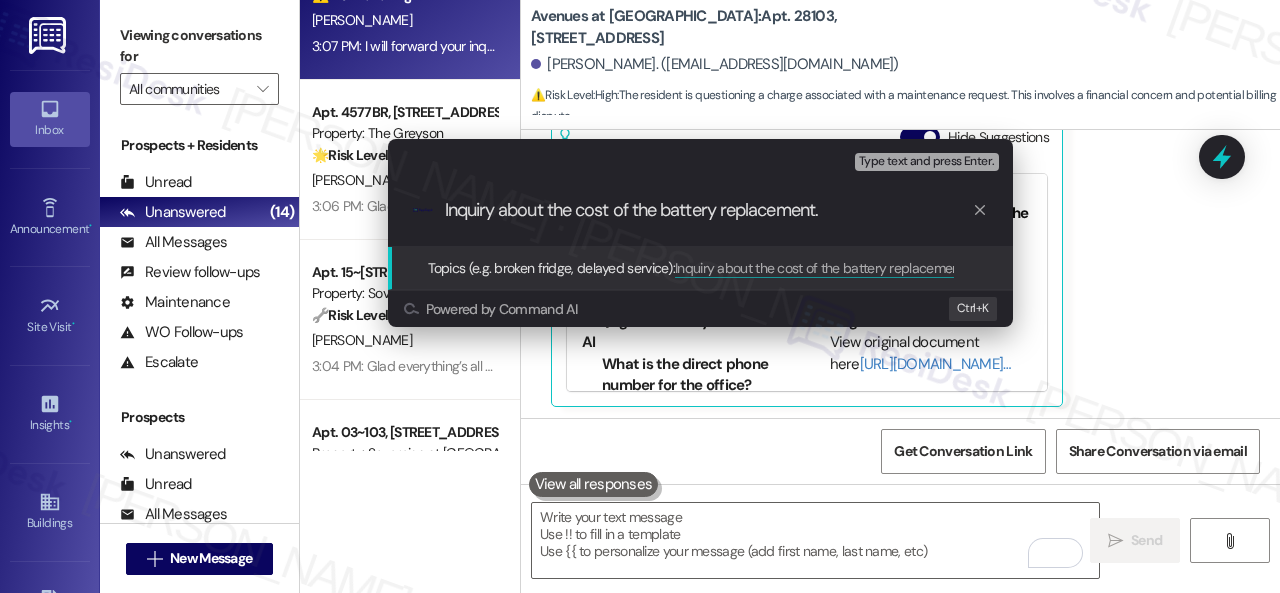 type 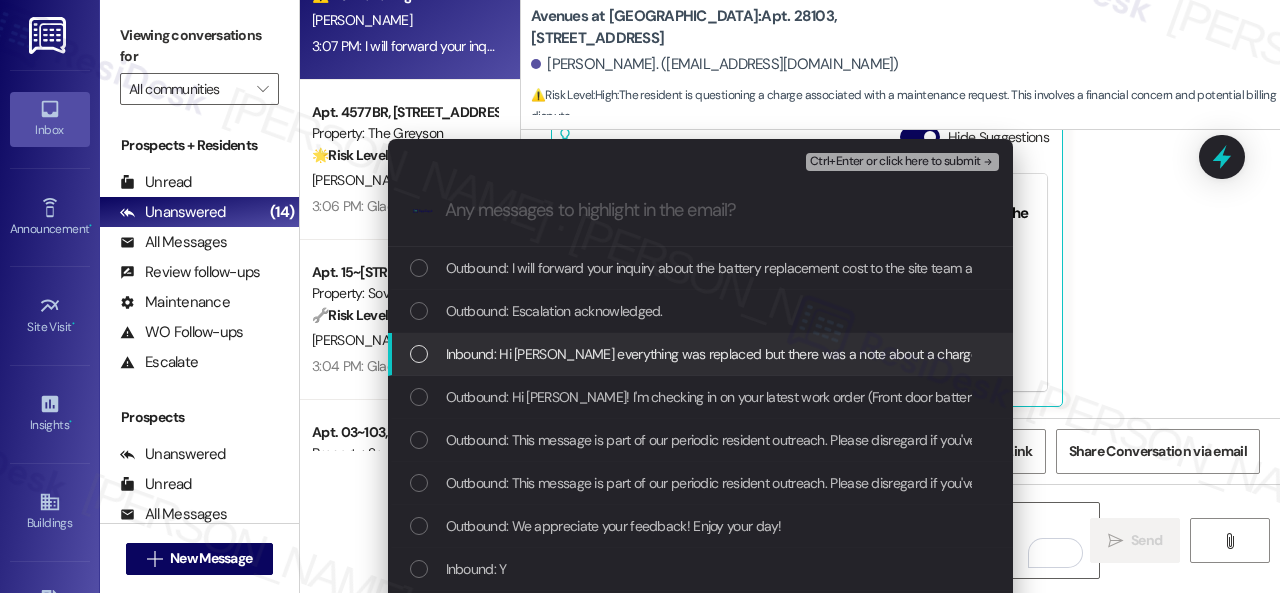 click on "Inbound: Hi Sarah everything was replaced but there was a note about a charge for this battery. This is new and I wasn't aware. What is the cost?" at bounding box center [899, 354] 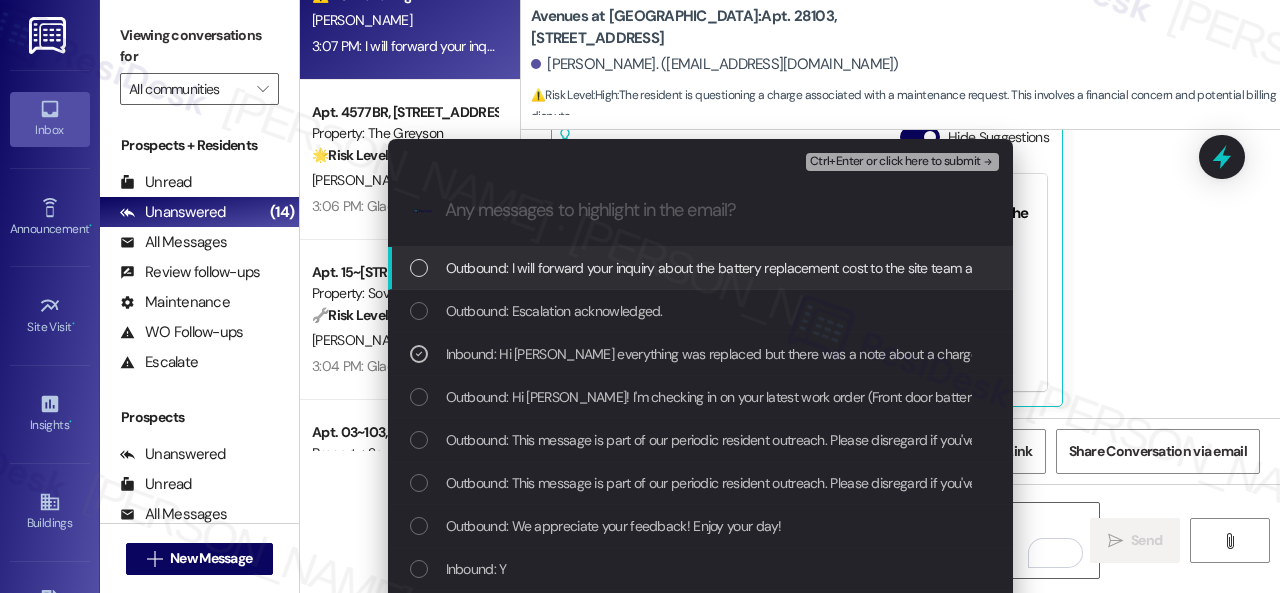 click on "Ctrl+Enter or click here to submit" at bounding box center (895, 162) 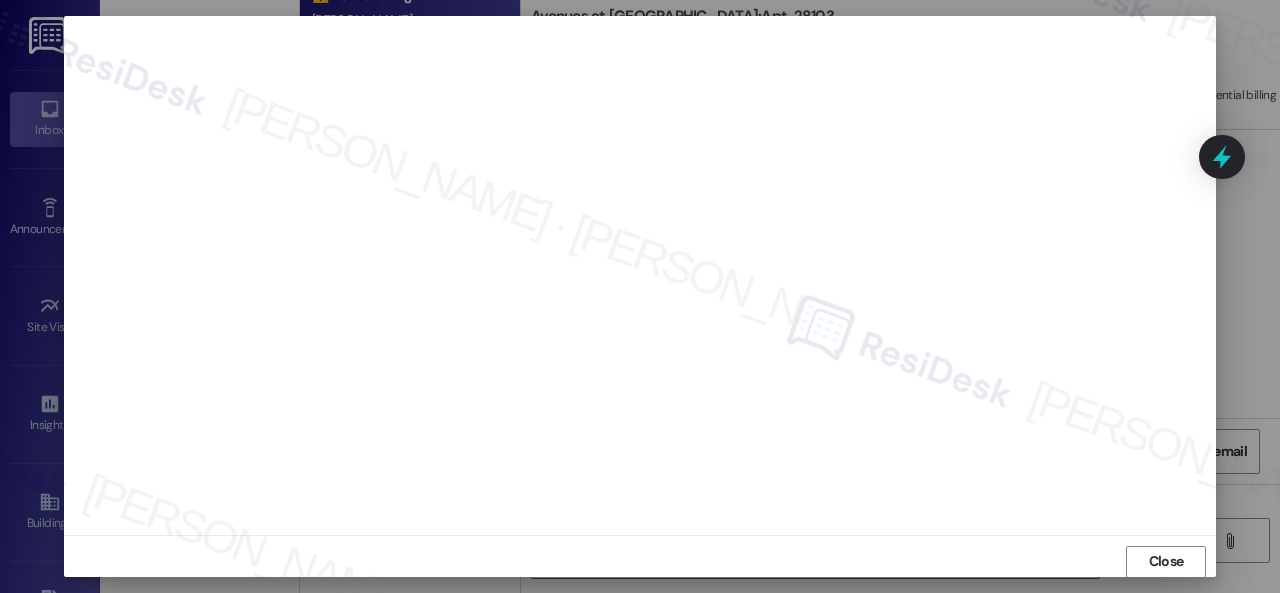 scroll, scrollTop: 25, scrollLeft: 0, axis: vertical 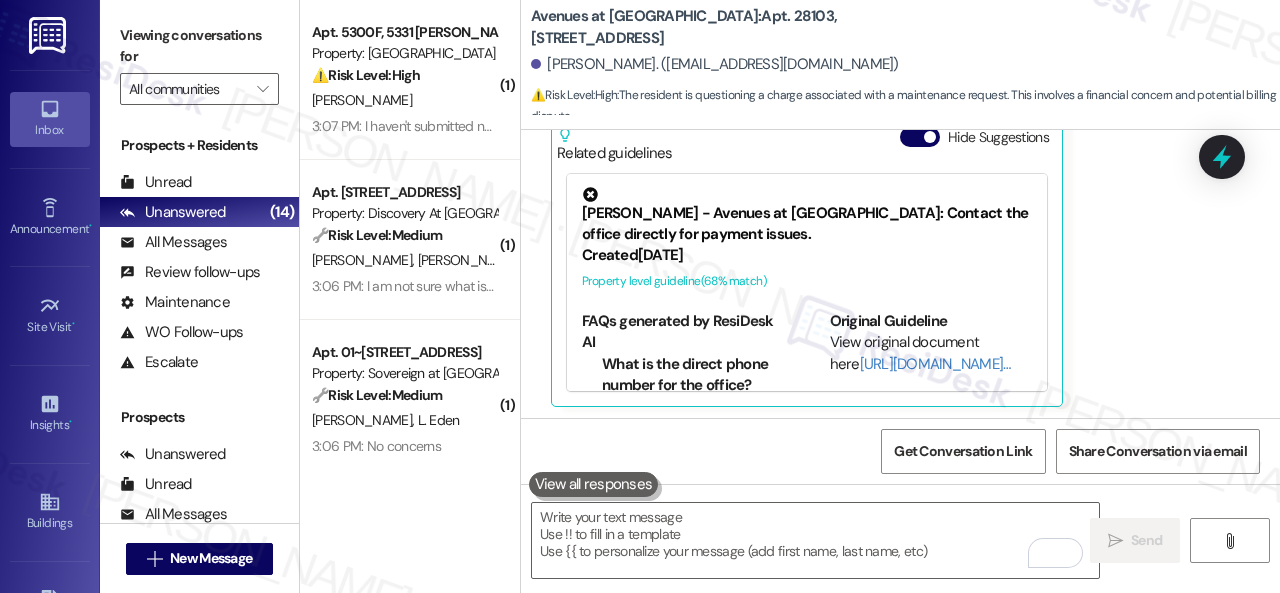 click on "C. Morrison" at bounding box center (404, 100) 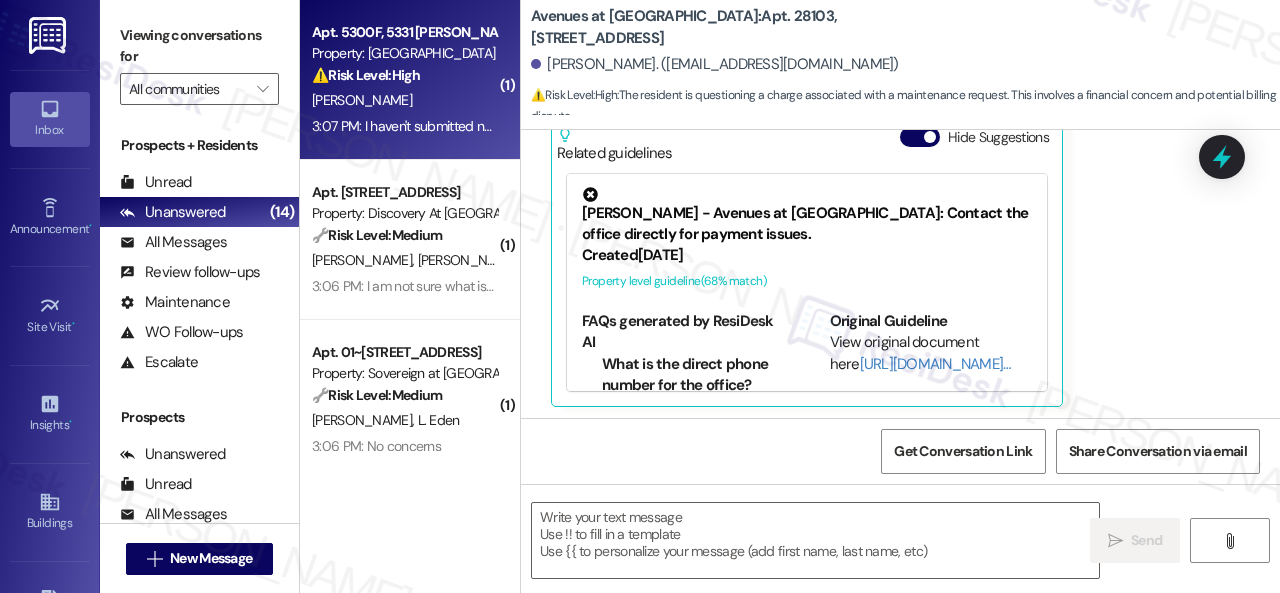 type on "Fetching suggested responses. Please feel free to read through the conversation in the meantime." 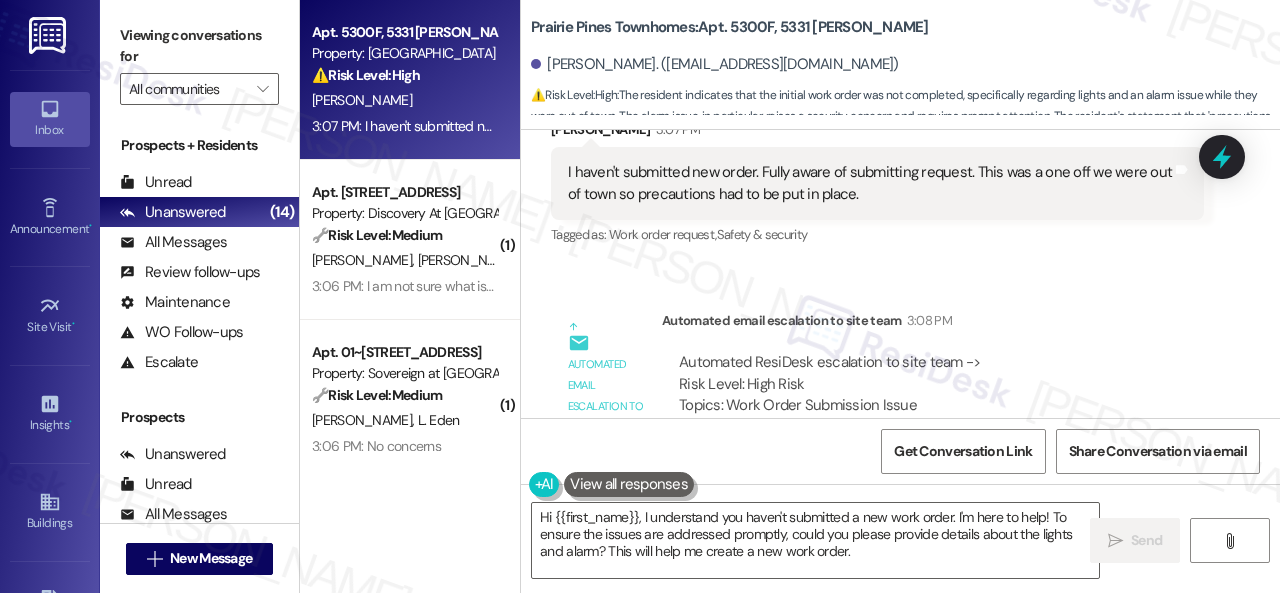 scroll, scrollTop: 2870, scrollLeft: 0, axis: vertical 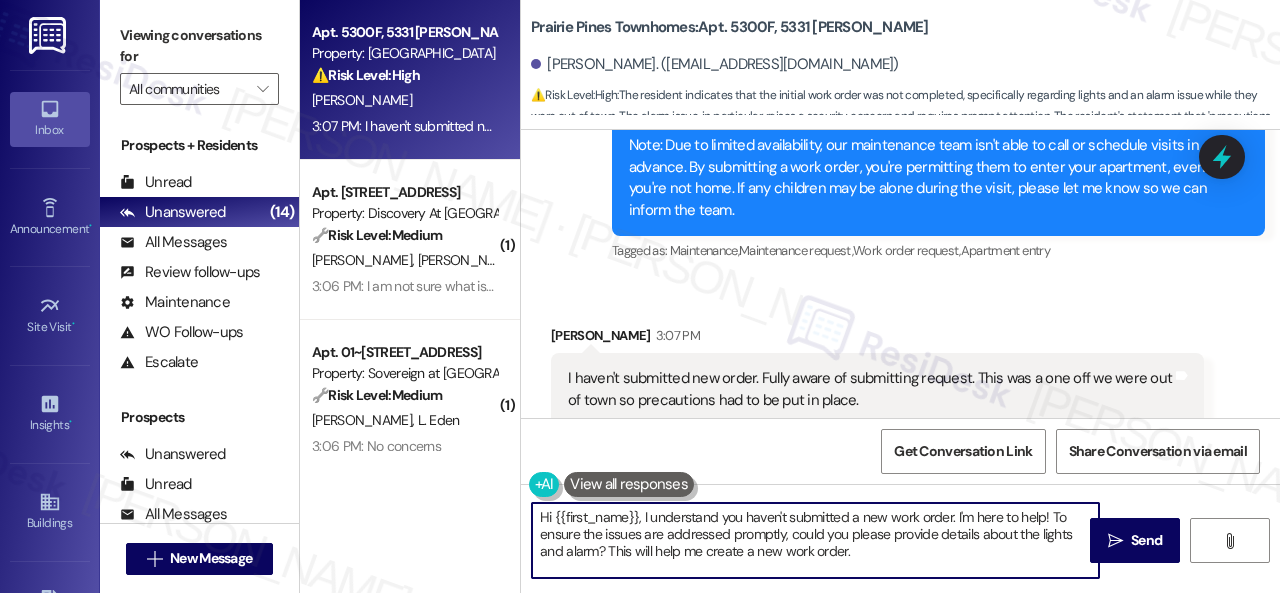 drag, startPoint x: 861, startPoint y: 557, endPoint x: 439, endPoint y: 476, distance: 429.7034 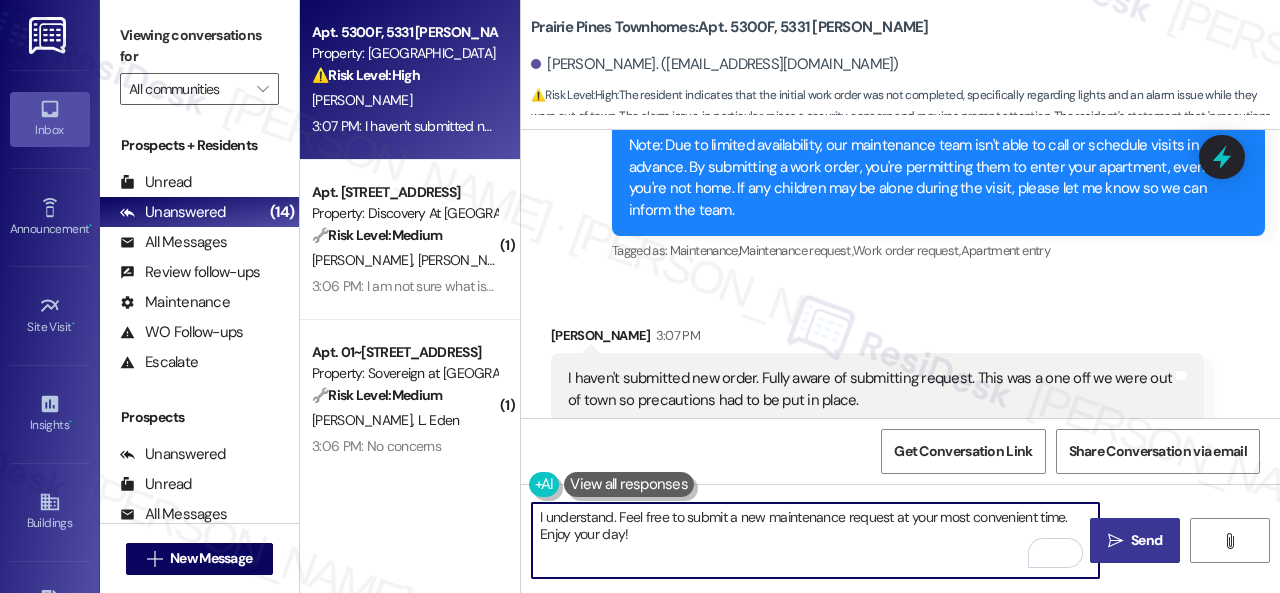 type on "I understand. Feel free to submit a new maintenance request at your most convenient time. Enjoy your day!" 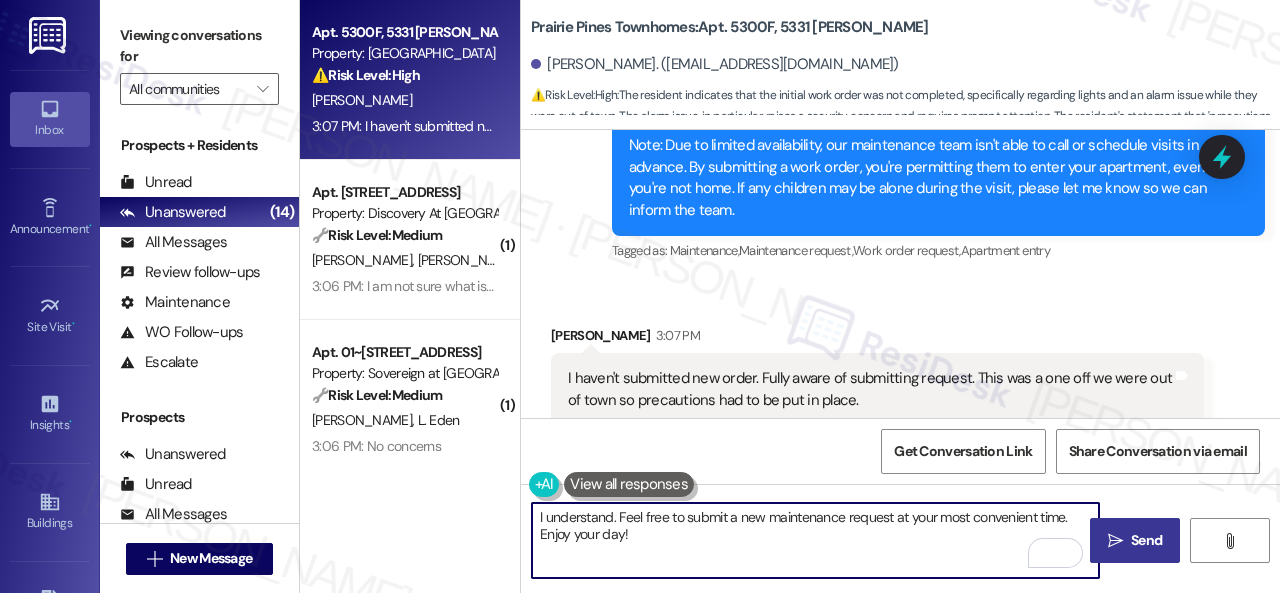 click on "Send" at bounding box center [1146, 540] 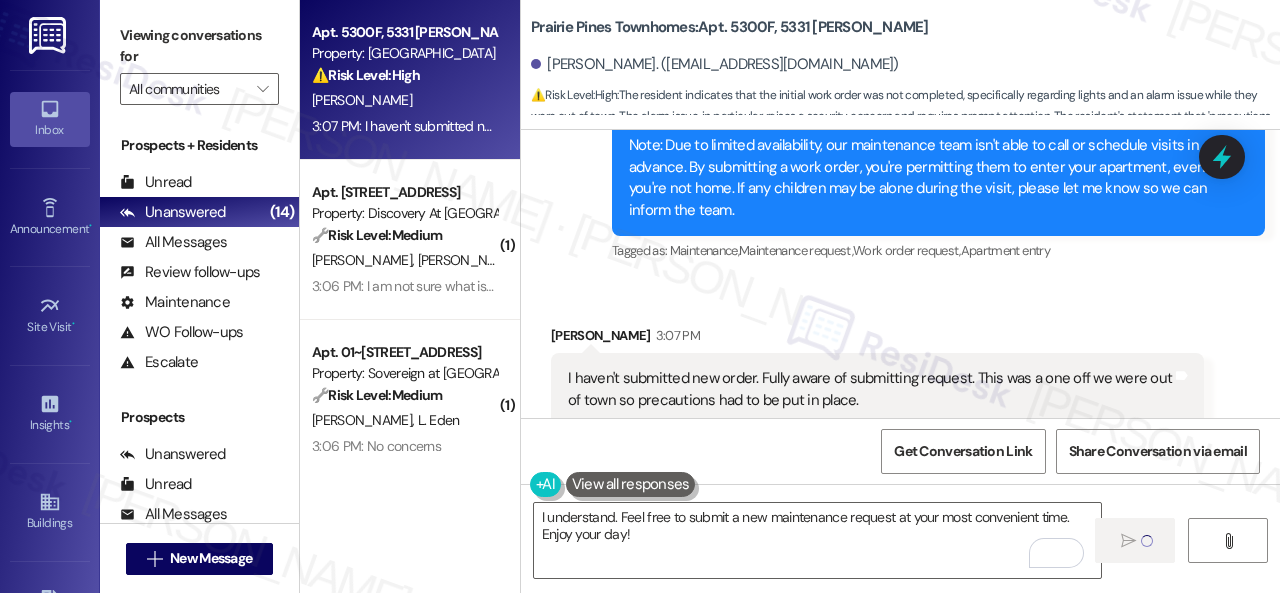 type 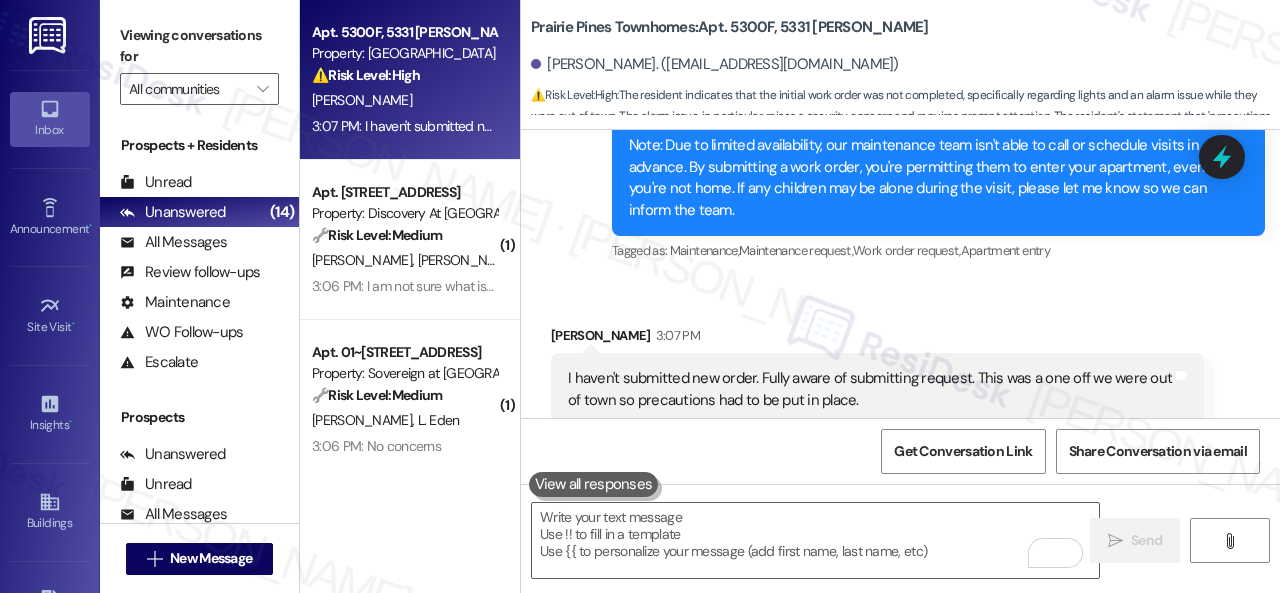 scroll, scrollTop: 2901, scrollLeft: 0, axis: vertical 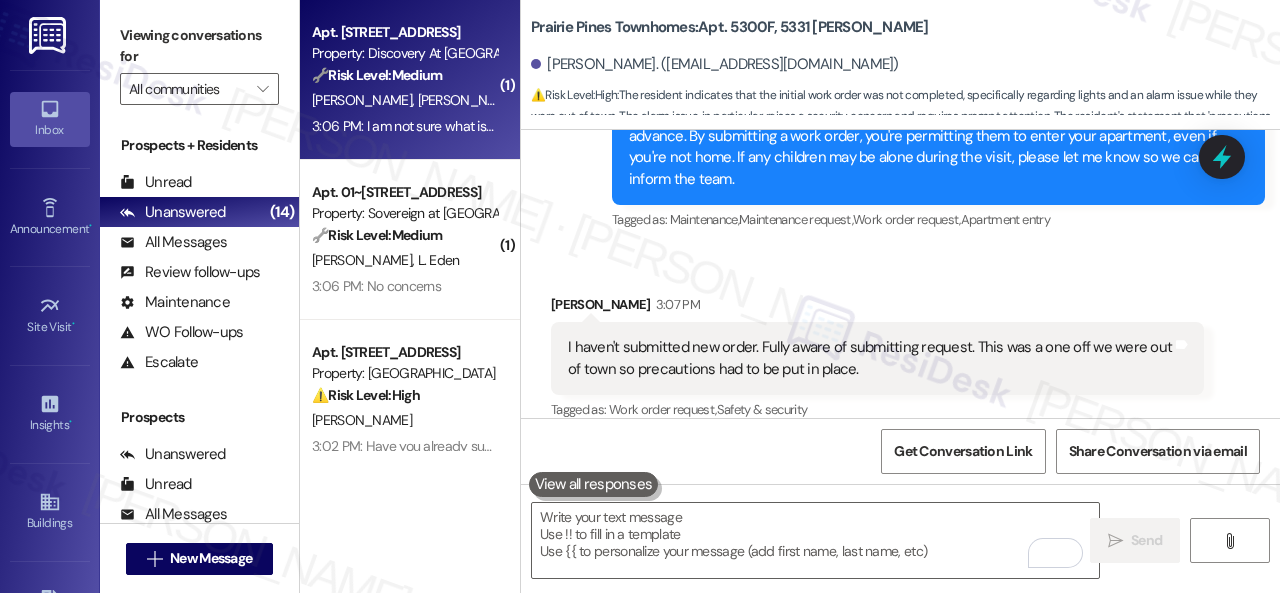click on "K. Ferreira A. Oddo" at bounding box center [404, 100] 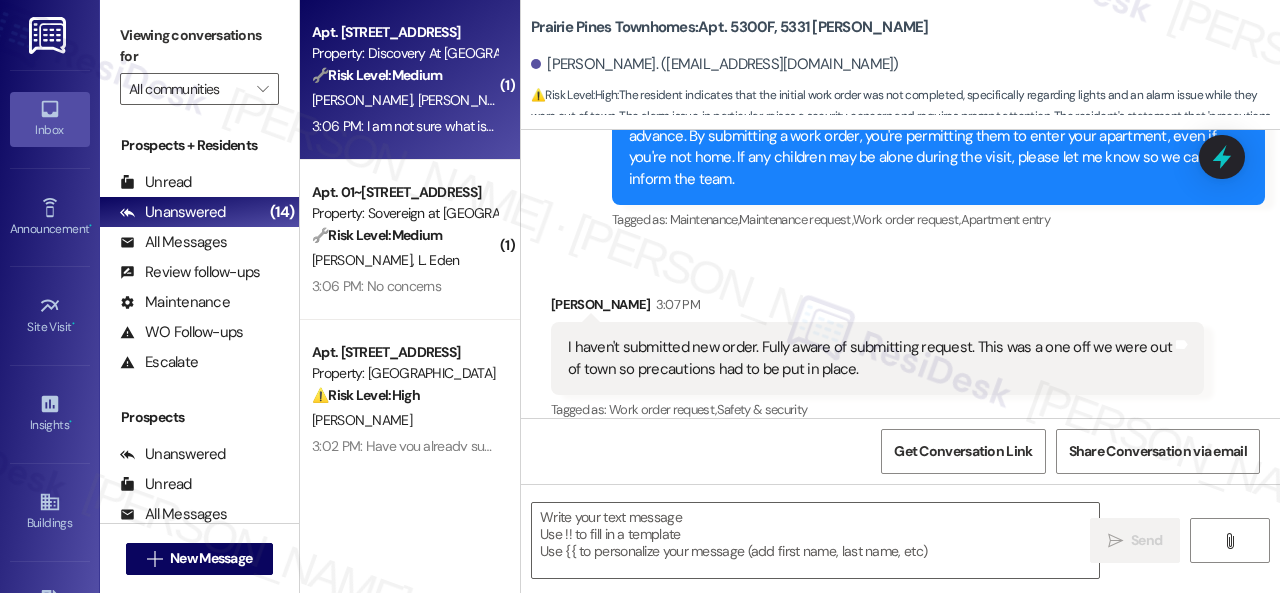 type on "Fetching suggested responses. Please feel free to read through the conversation in the meantime." 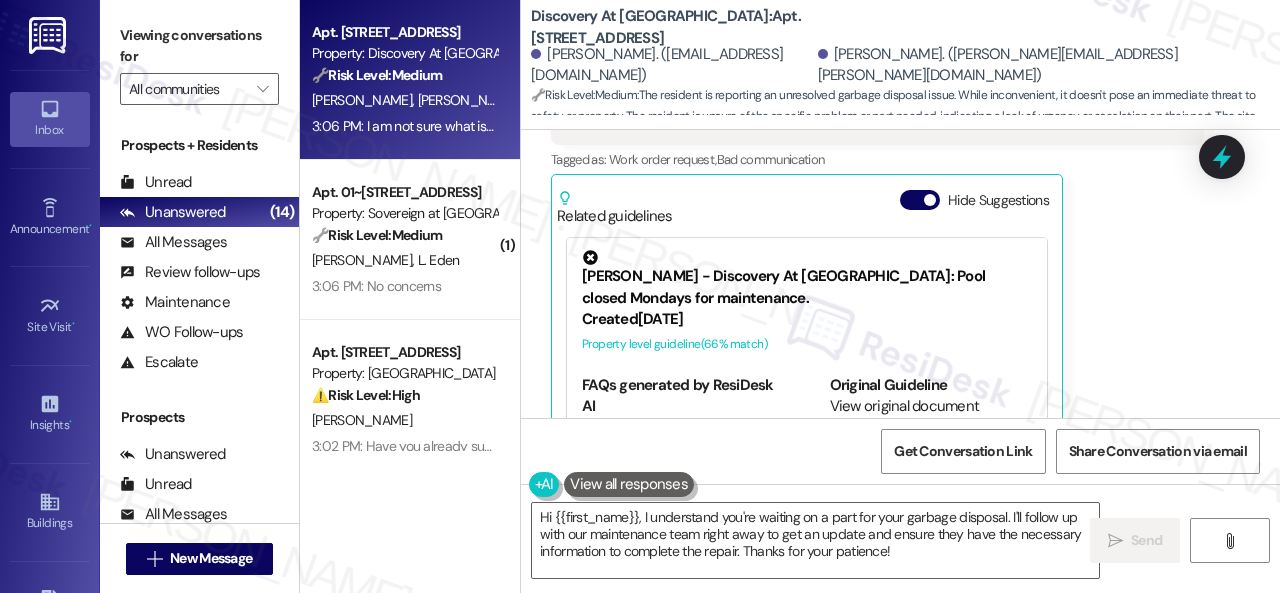 scroll, scrollTop: 6671, scrollLeft: 0, axis: vertical 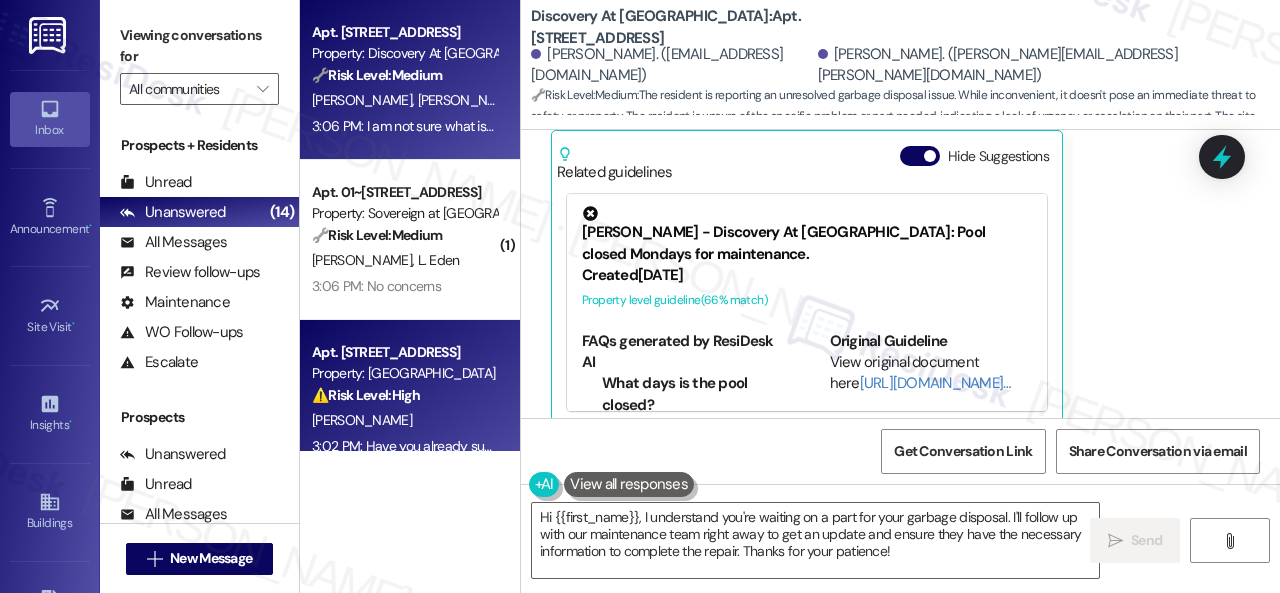 click on "Apt. 821, 150 Northpark Plaza Drive Property: Discovery At Kingwood 🔧  Risk Level:  Medium The resident is reporting an unresolved garbage disposal issue. While inconvenient, it doesn't pose an immediate threat to safety or property. The resident is unsure of the specific problem or part needed, indicating a lack of urgency or escalation on their part. The site team has already been involved, but the issue remains unresolved, justifying a Tier 3 classification for follow-up. K. Ferreira A. Oddo 3:06 PM: I am not sure what is wrong with it or what part was needed they did not say. Just that a part was going to be ordered then they would come fix it.  3:06 PM: I am not sure what is wrong with it or what part was needed they did not say. Just that a part was going to be ordered then they would come fix it.  ( 1 ) Apt. 01~101, 13310 Melrose Lane Property: Sovereign at Overland Park 🔧  Risk Level:  Medium J. Eden L. Eden 3:06 PM: No concerns  3:06 PM: No concerns  Apt. 401, 1550 Katy Gap Rd ⚠️ High ( 1 )" at bounding box center [790, 296] 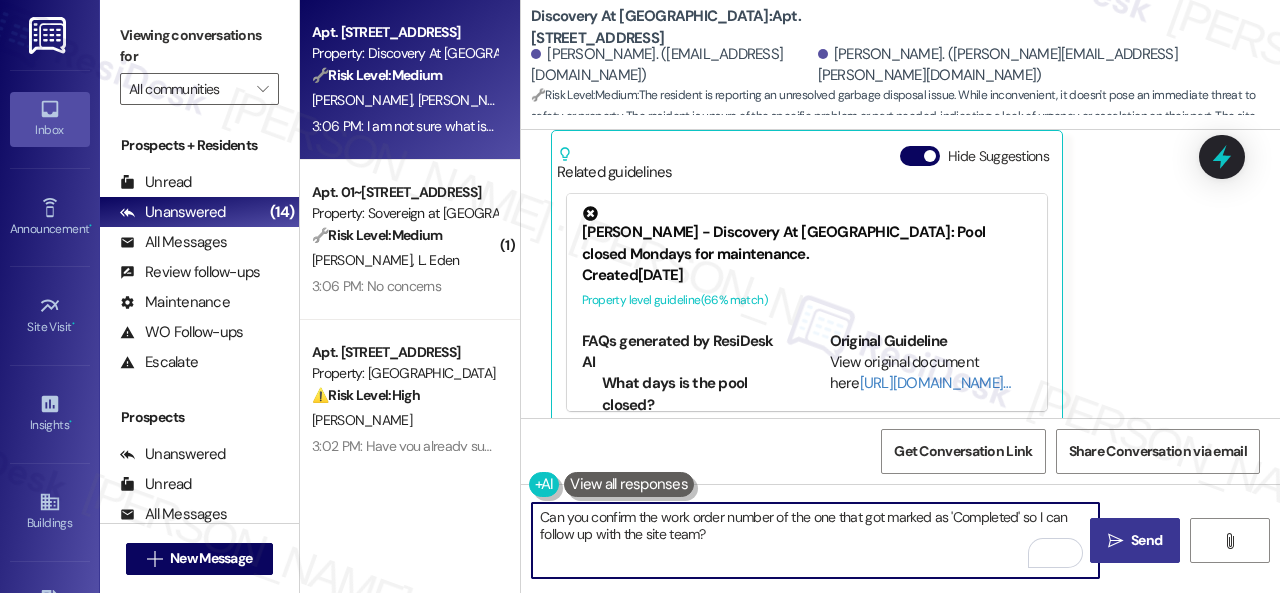 type on "Can you confirm the work order number of the one that got marked as 'Completed' so I can follow up with the site team?" 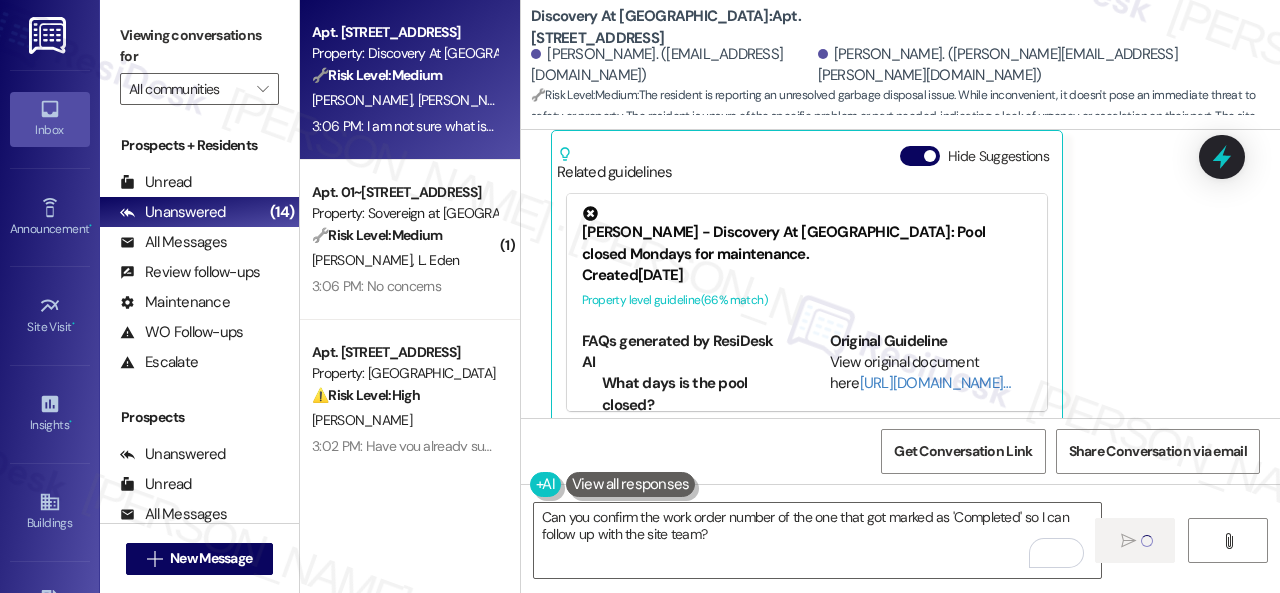 type 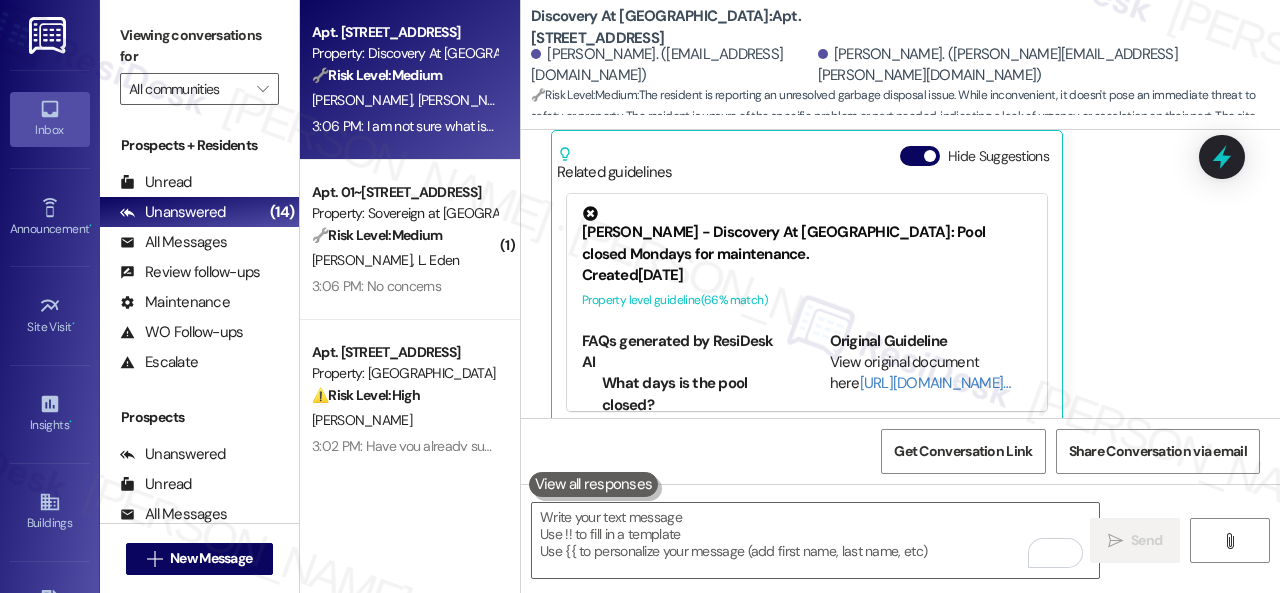 scroll, scrollTop: 6670, scrollLeft: 0, axis: vertical 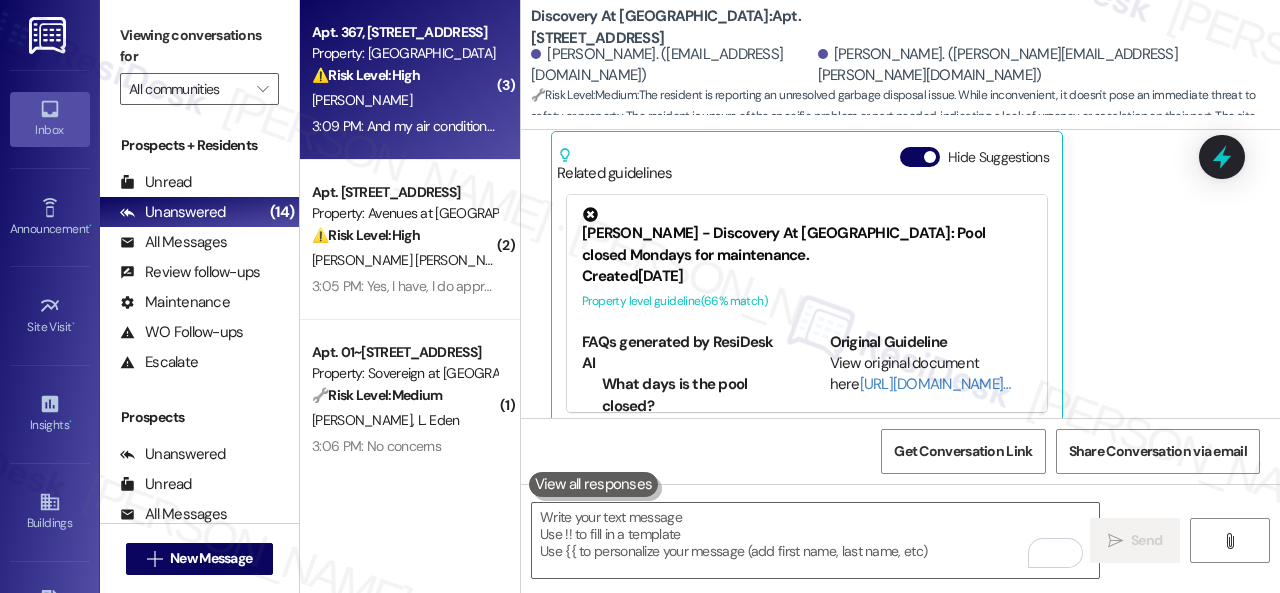 click on "E. Wright" at bounding box center (404, 100) 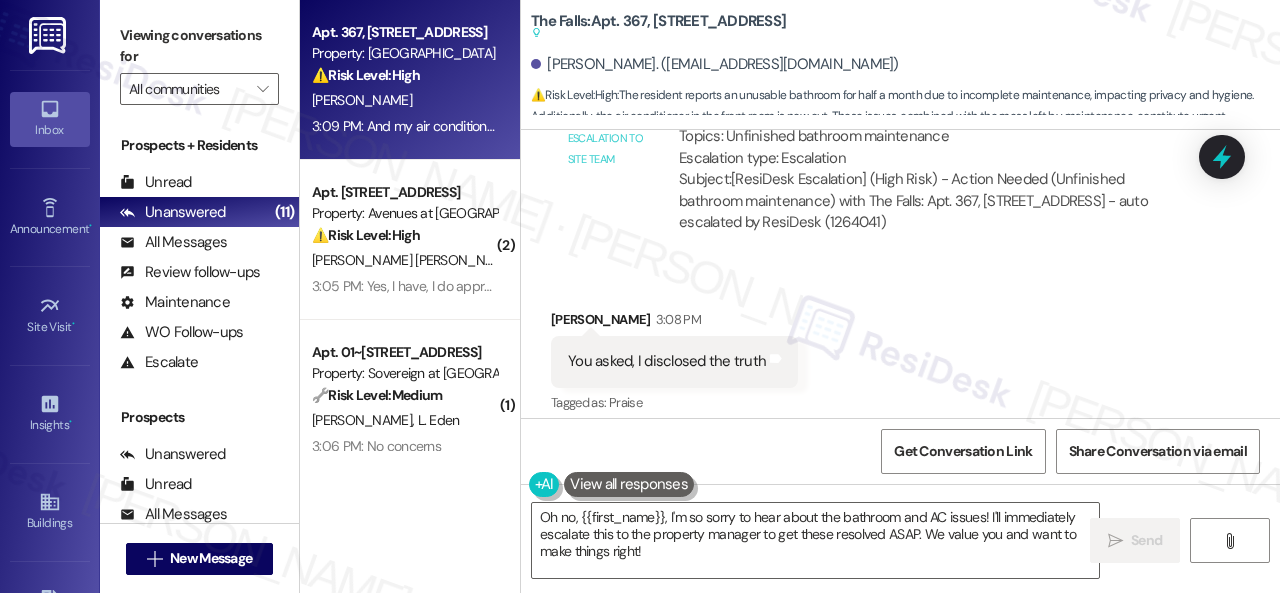 scroll, scrollTop: 3025, scrollLeft: 0, axis: vertical 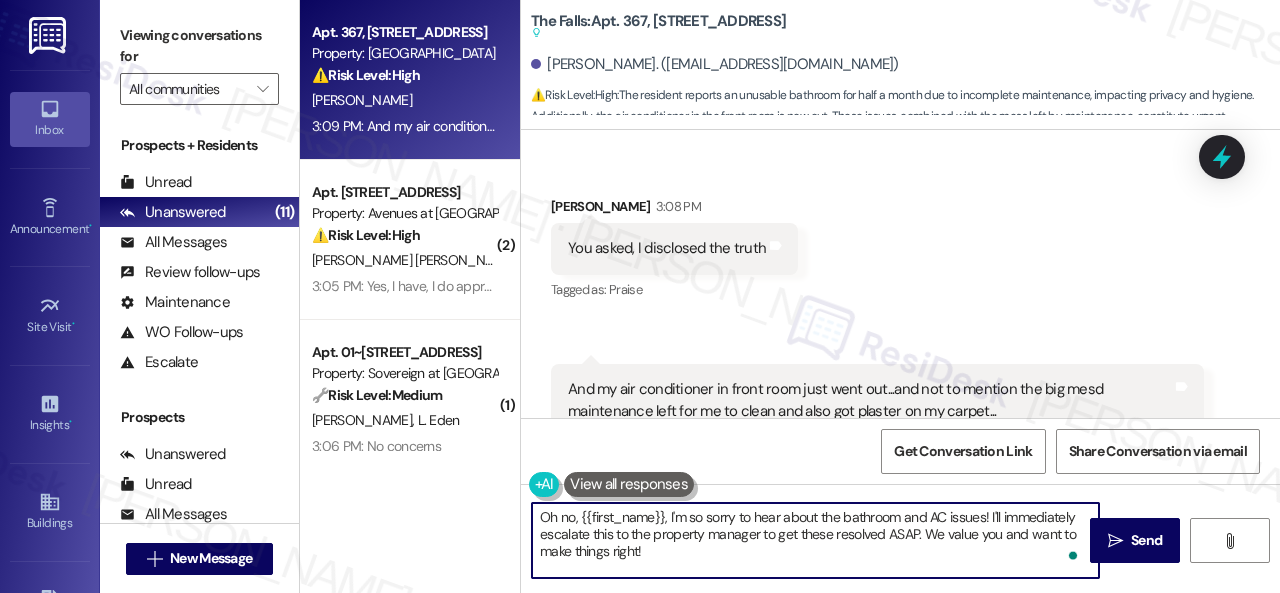 drag, startPoint x: 664, startPoint y: 553, endPoint x: 486, endPoint y: 500, distance: 185.72292 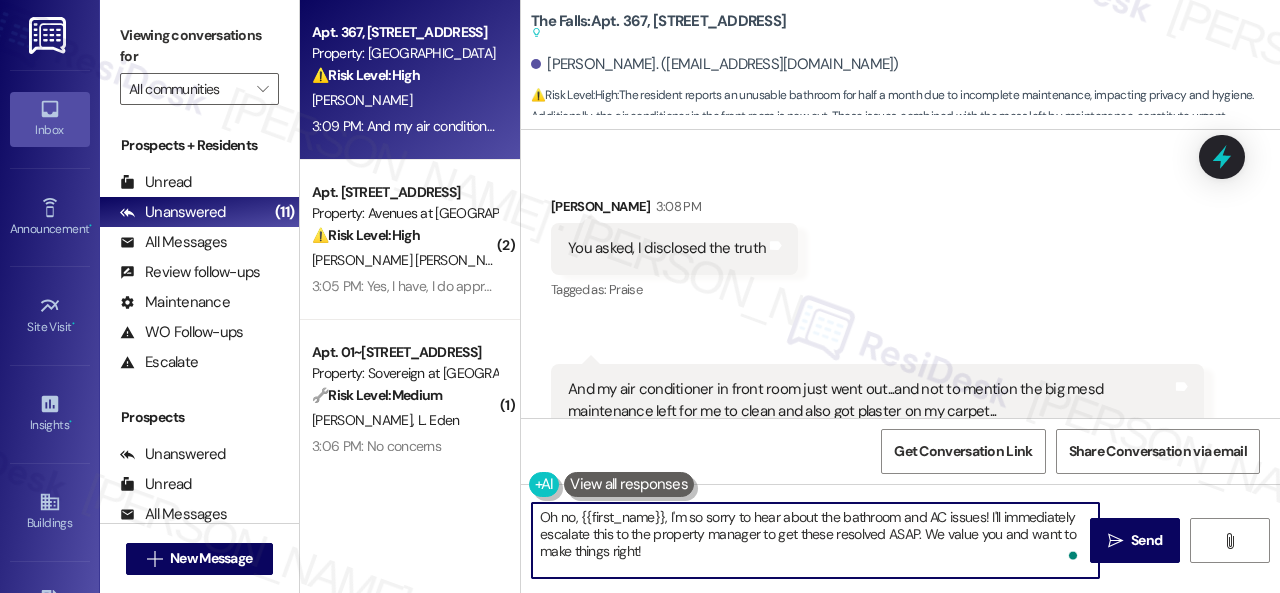 click on "Apt. 367, 6565 W Foxridge Dr Property: The Falls ⚠️  Risk Level:  High The resident reports an unusable bathroom for half a month due to incomplete maintenance, impacting privacy and hygiene. Additionally, the air conditioner in the front room is now out. These issues, combined with the mess left by maintenance, constitute urgent maintenance needs and impact the resident's quality of life. E. Wright 3:09 PM: And my air conditioner in front room just went out...and not to mention the big mesd maintenance left for me to clean and also got plaster on my carpet... 3:09 PM: And my air conditioner in front room just went out...and not to mention the big mesd maintenance left for me to clean and also got plaster on my carpet... ( 2 ) Apt. 16101, 12501 Broadway St Property: Avenues at Shadow Creek ⚠️  Risk Level:  High P. Leite Nobrega R. Rife Nobrega 3:05 PM: Yes, I have, I do appreciate your support! Order #201000 3:05 PM: Yes, I have, I do appreciate your support! Order #201000 ( 1 ) 🔧  Risk Level:  ( 1" at bounding box center (790, 296) 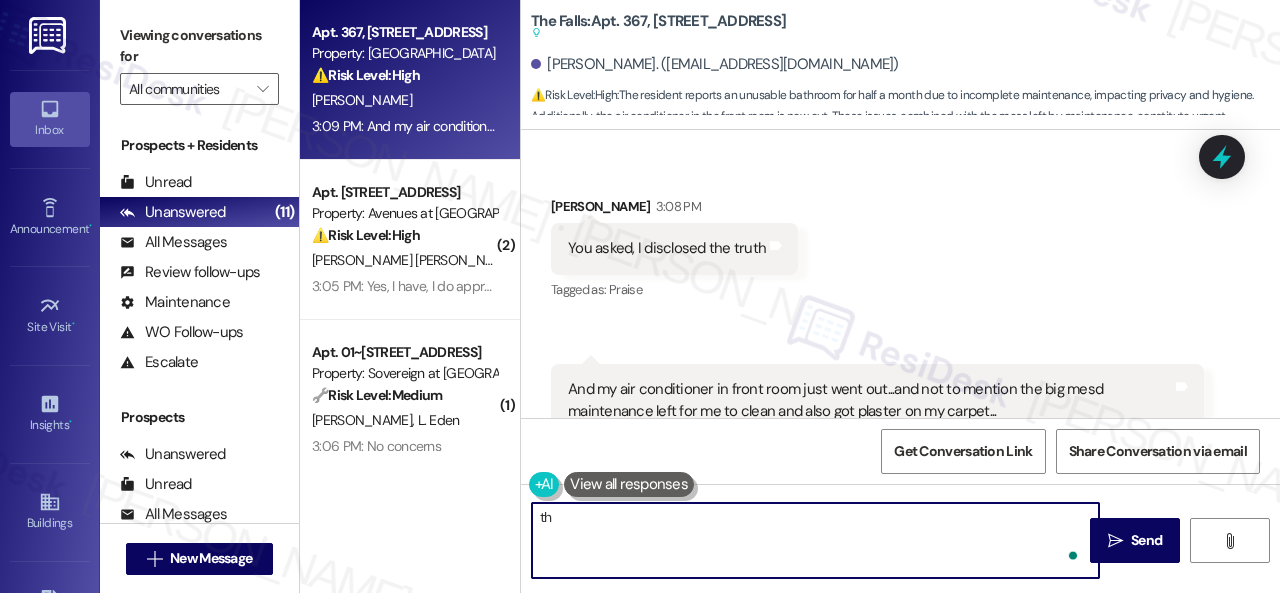 type on "t" 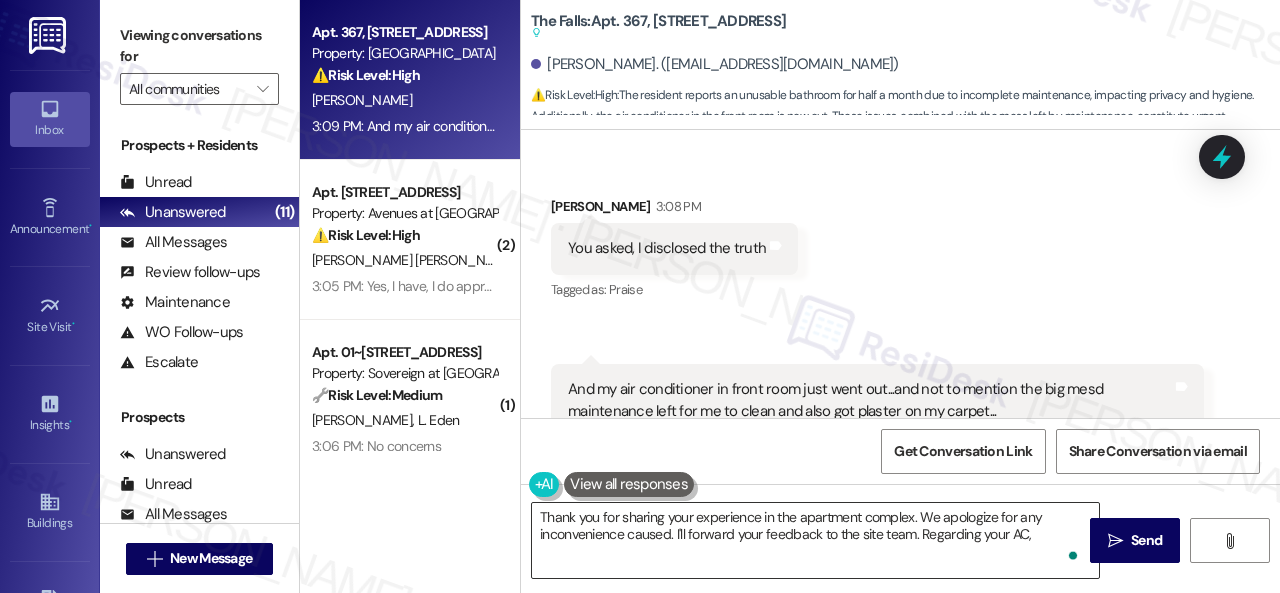 click on "Thank you for sharing your experience in the apartment complex. We apologize for any inconvenience caused. I'll forward your feedback to the site team. Regarding your AC," at bounding box center [815, 540] 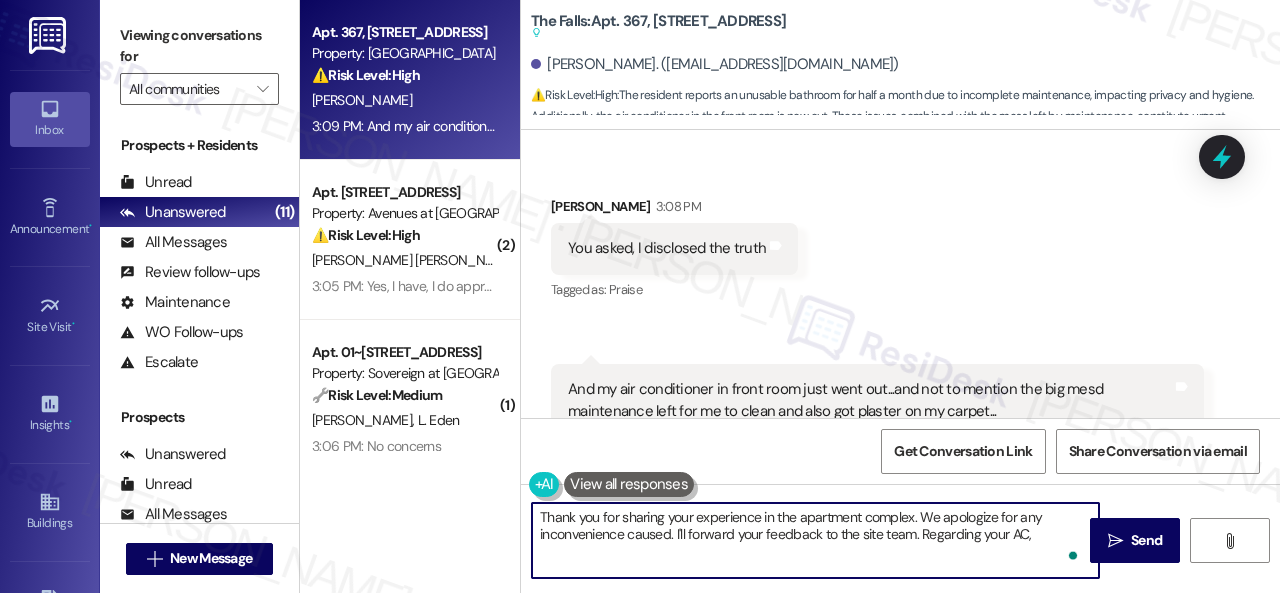 paste on "I'll be happy to submit a work order on your behalf. Is your AC running but not blowing cold air, or is it not turning on at all? Any specific details or photos would be helpful.
Note: Due to limited availability, our maintenance team isn't able to call or schedule visits in advance. By submitting a work order, you're permitting them to enter your apartment, even if you're not home. If any children may be alone during the visit, please let me know so we can inform the team." 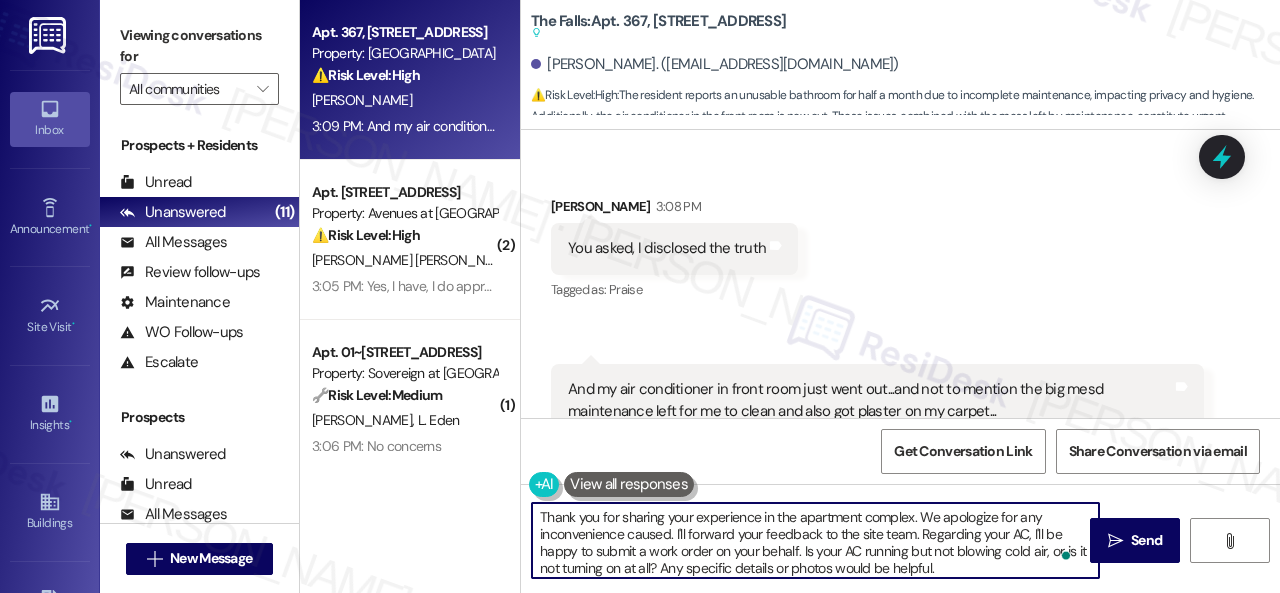 scroll, scrollTop: 84, scrollLeft: 0, axis: vertical 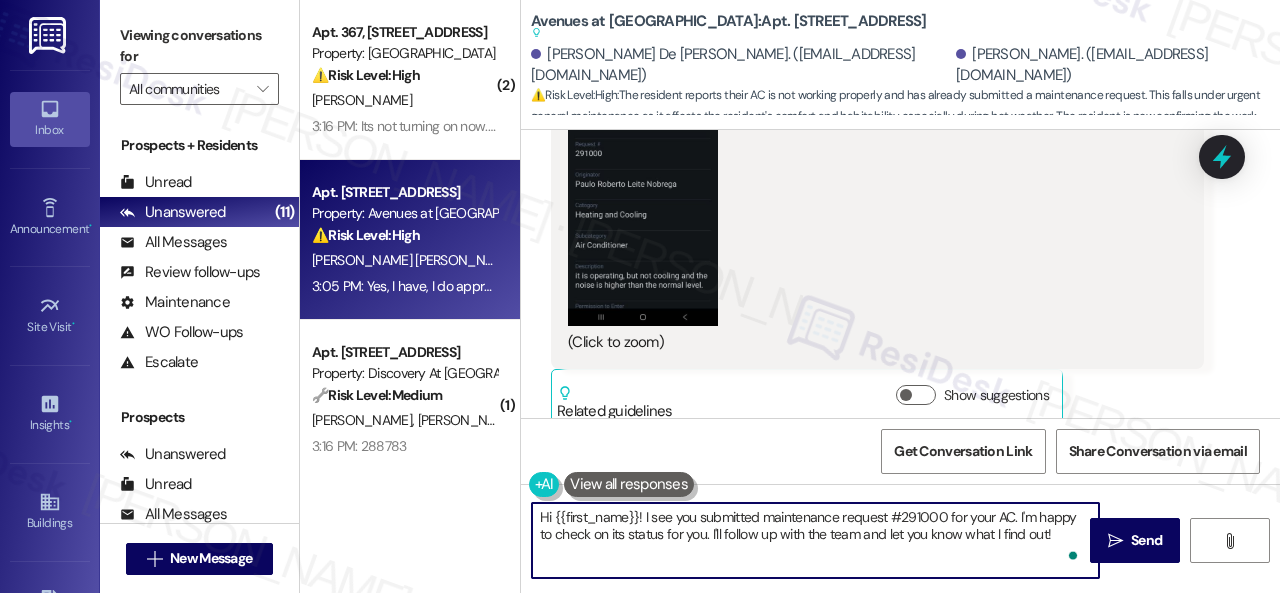 click on "(Click to zoom)" at bounding box center [870, 342] 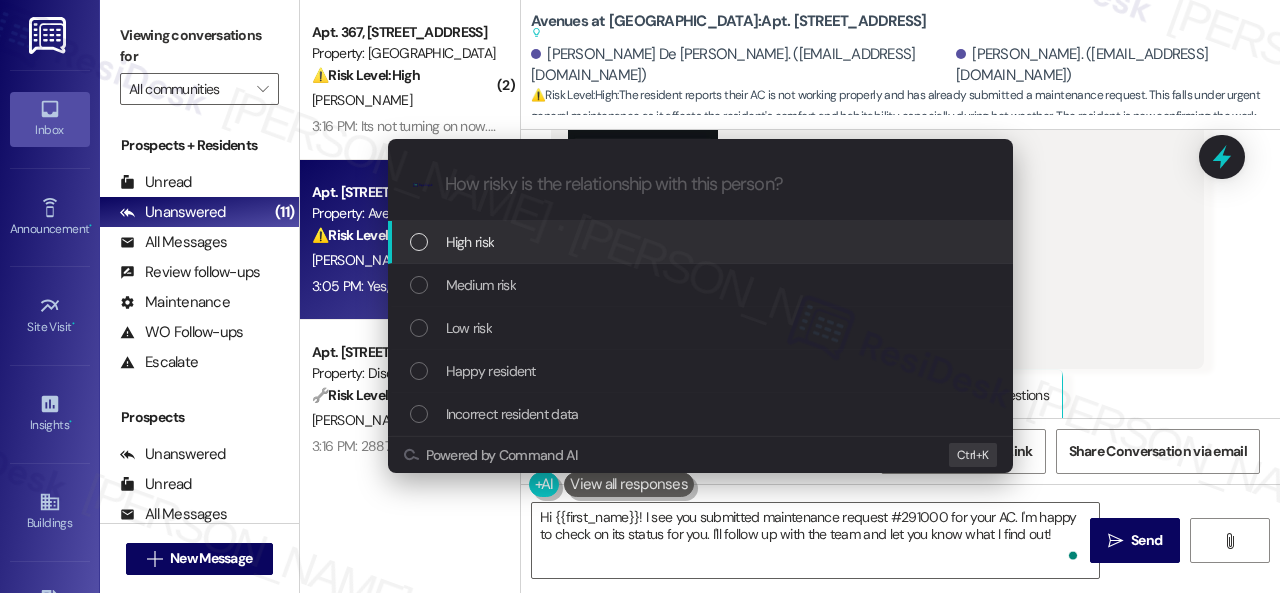 click on "High risk" at bounding box center (470, 242) 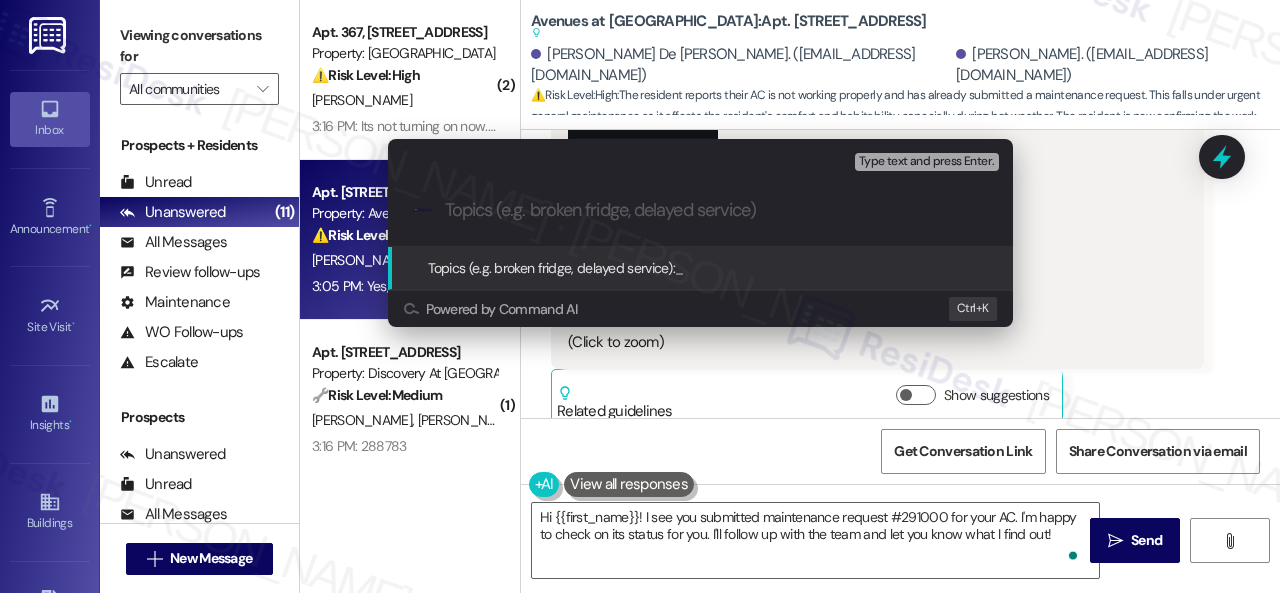 paste on "Follow-up on work order 291000" 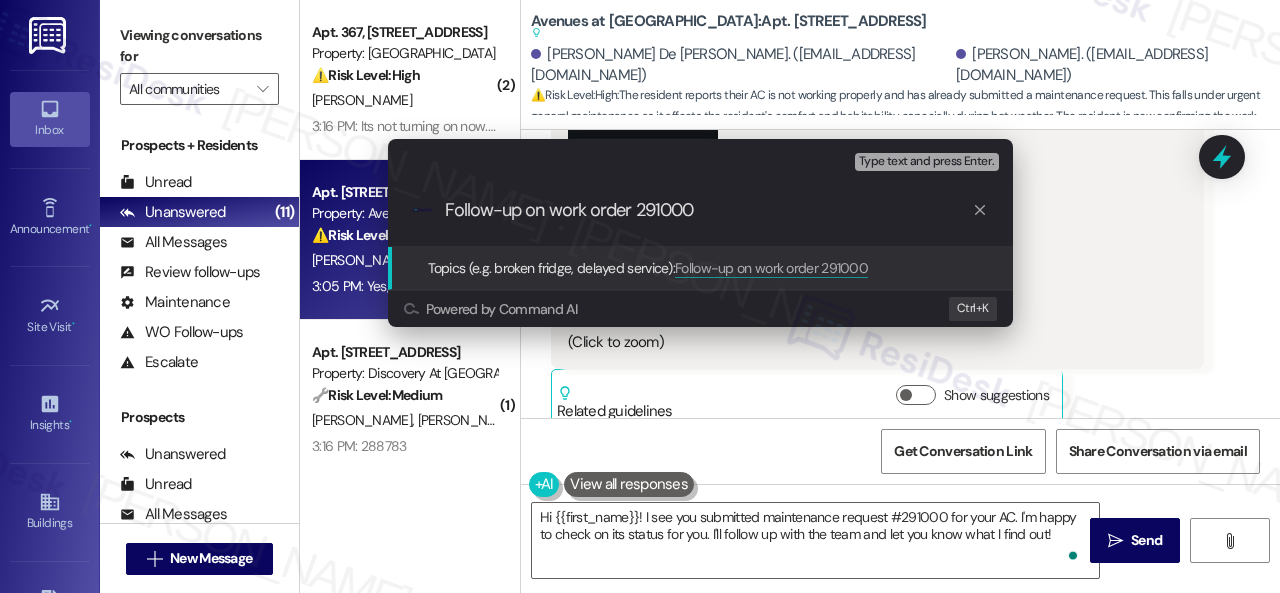type 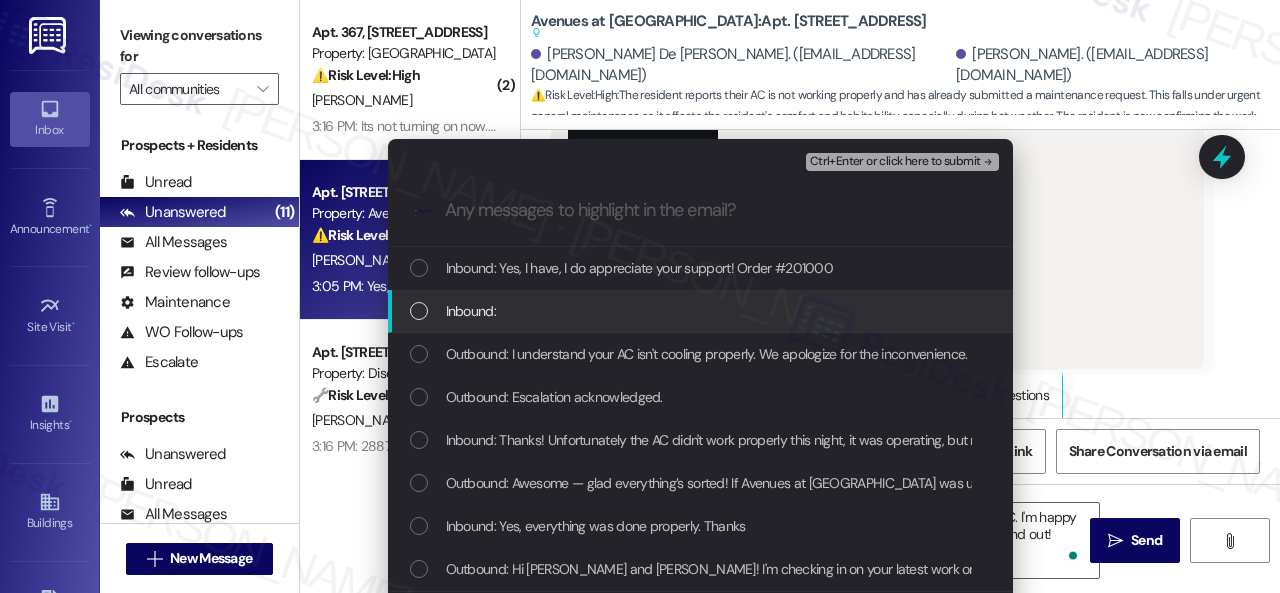 click on "Inbound:" at bounding box center [471, 311] 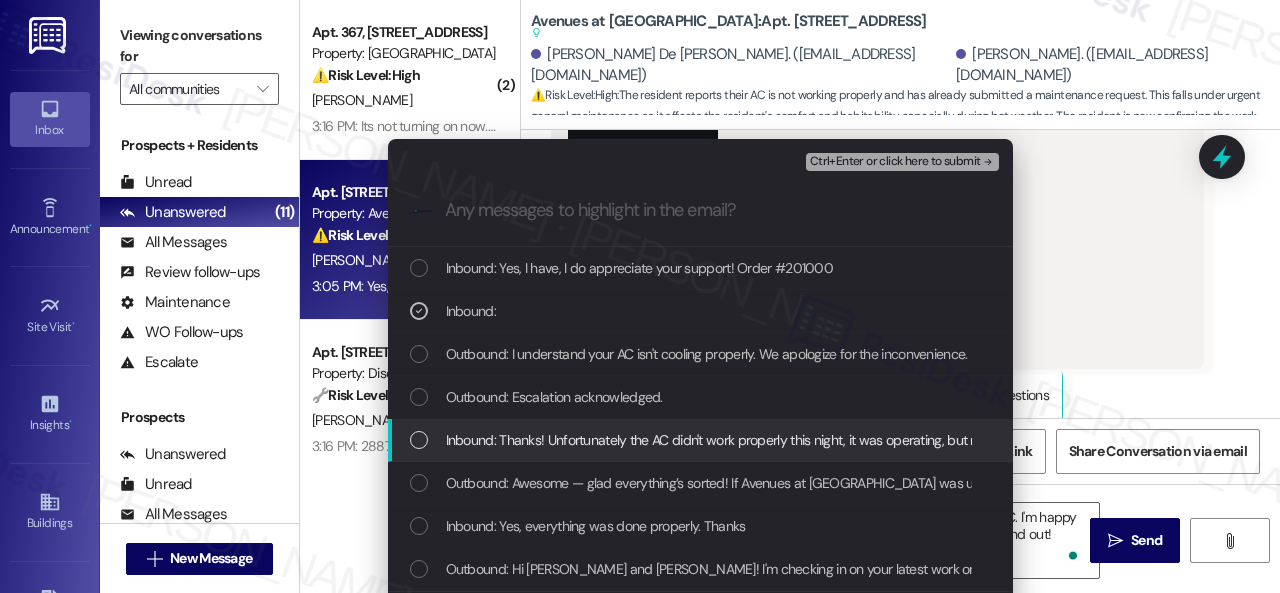click on "Inbound: Thanks! Unfortunately the AC didn't work properly this night, it was operating, but not cooling. I already ask maintenance guys to repair this night. Could you tell me if it is scheduled for today?" at bounding box center [1022, 440] 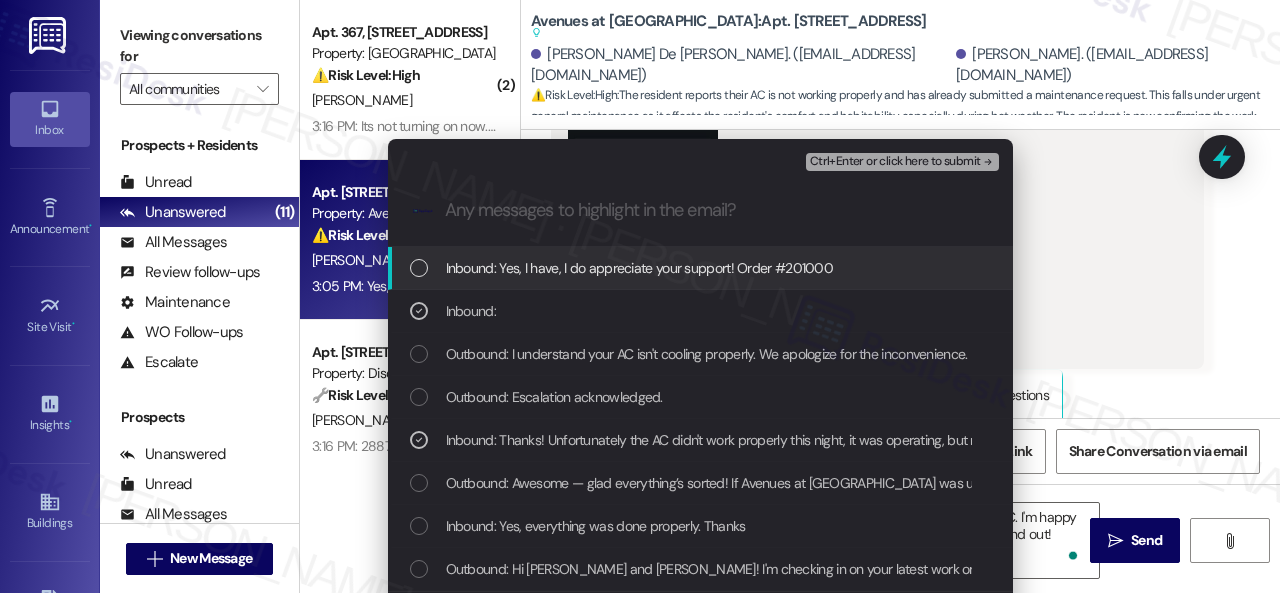 click on "Ctrl+Enter or click here to submit" at bounding box center (895, 162) 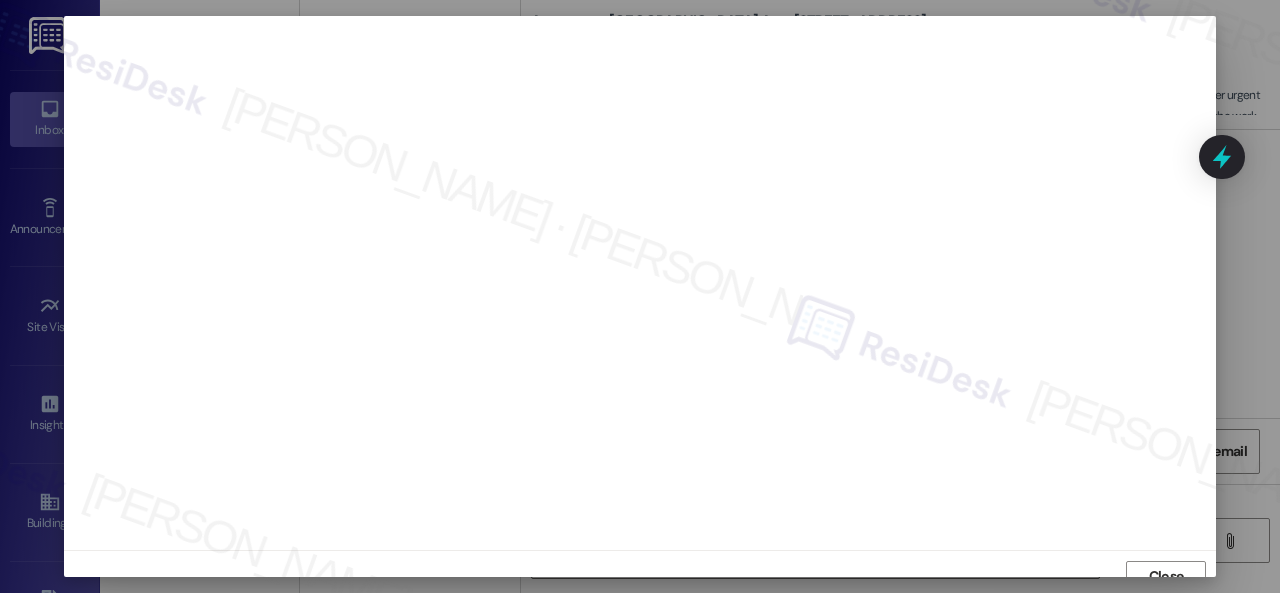 scroll, scrollTop: 15, scrollLeft: 0, axis: vertical 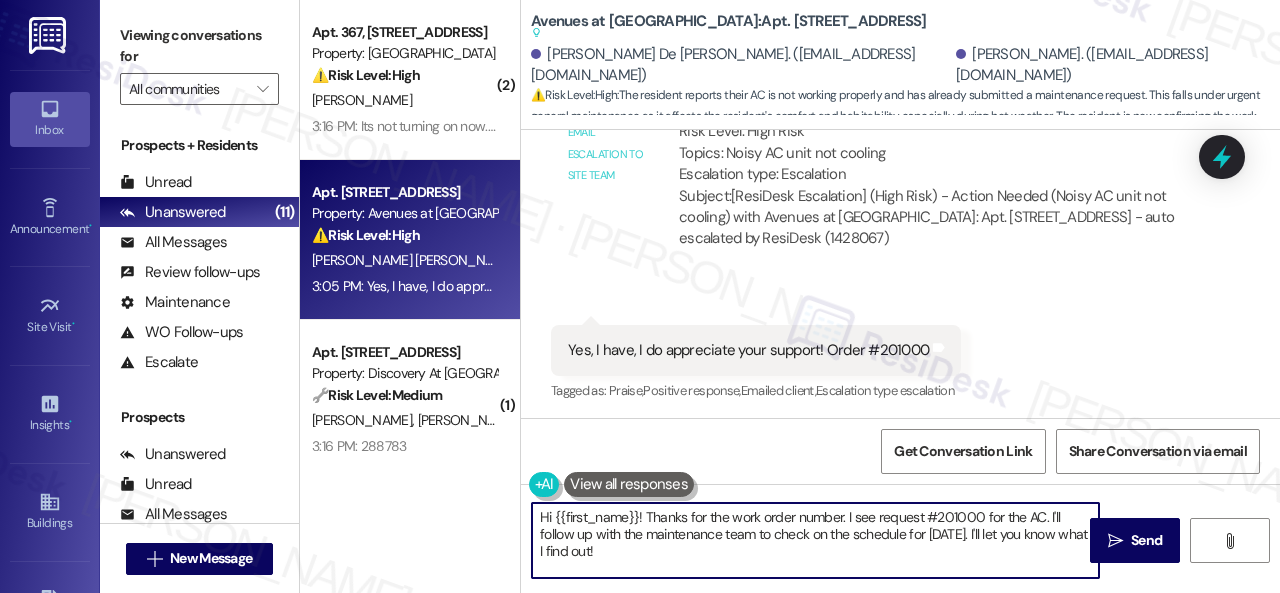 click on "( 2 ) Apt. 367, 6565 W Foxridge Dr Property: The Falls ⚠️  Risk Level:  High The resident reports their AC unit is not working, which is an urgent maintenance issue, especially during hot weather. Additionally, they express frustration about feeling ignored and mention a previous issue with maintenance leaving a mess, suggesting a potential service failure and risk to retention. The AC issue alone would be Tier 3, but the added context of frustration and past issues elevates the urgency. E. Wright 3:16 PM: Its not turning on now...Thank you...it sounded like maybe something had gotten in it from outside and was loud and quit 3:16 PM: Its not turning on now...Thank you...it sounded like maybe something had gotten in it from outside and was loud and quit Apt. 16101, 12501 Broadway St Property: Avenues at Shadow Creek ⚠️  Risk Level:  High P. Leite Nobrega R. Rife Nobrega 3:05 PM: Yes, I have, I do appreciate your support! Order #201000 3:05 PM: Yes, I have, I do appreciate your support! Order #201000 (" at bounding box center [790, 296] 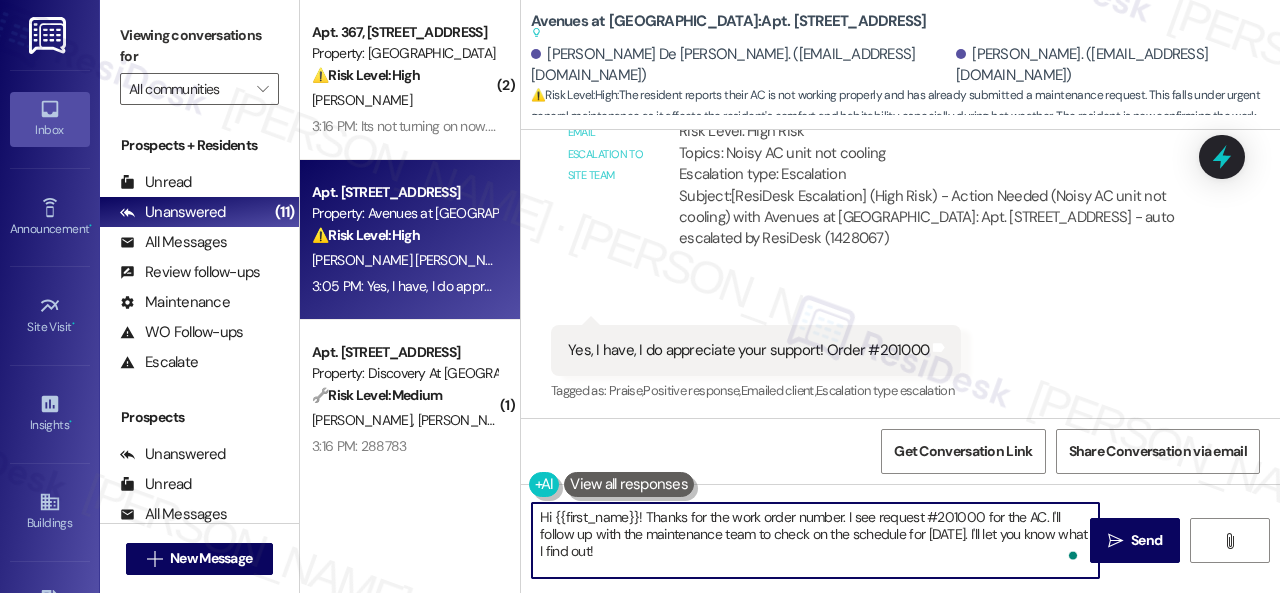 paste on "Thank you. I've made a follow-up with the site team regarding your work order. Let me know when you have an update or need anything else." 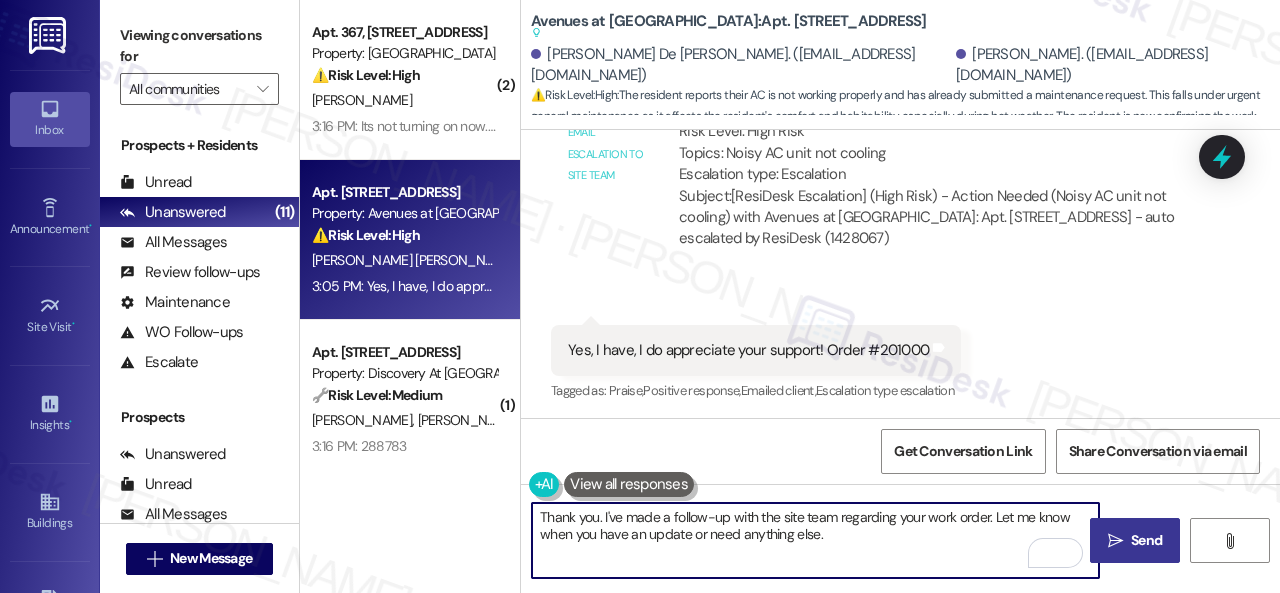 type on "Thank you. I've made a follow-up with the site team regarding your work order. Let me know when you have an update or need anything else." 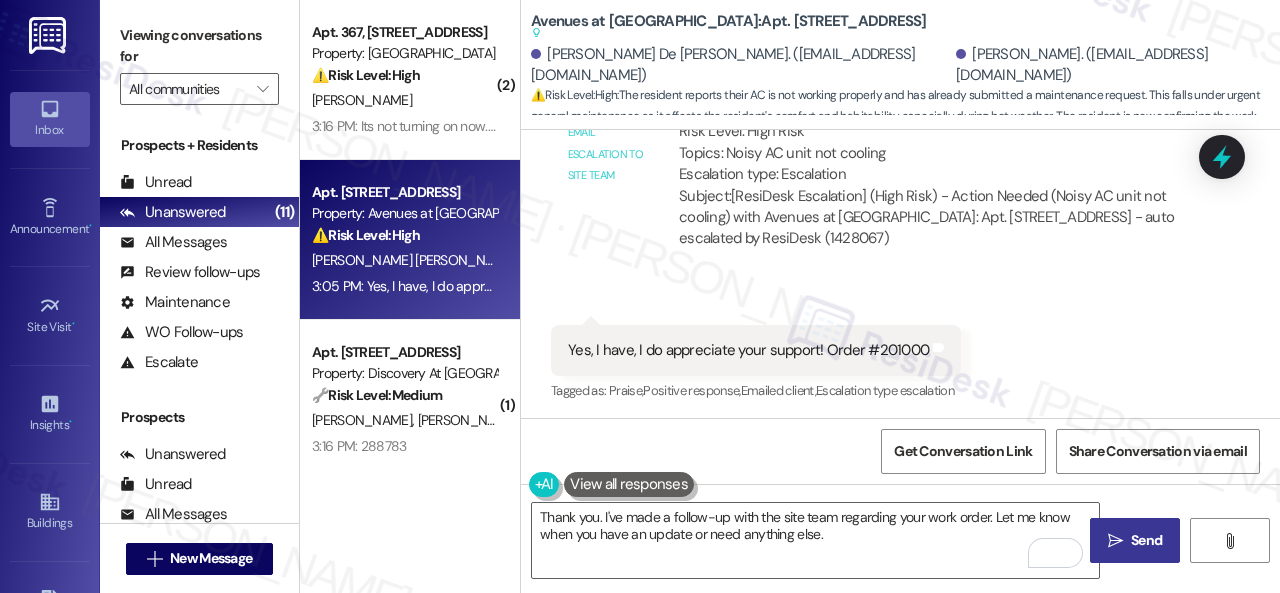 click on "Send" at bounding box center (1146, 540) 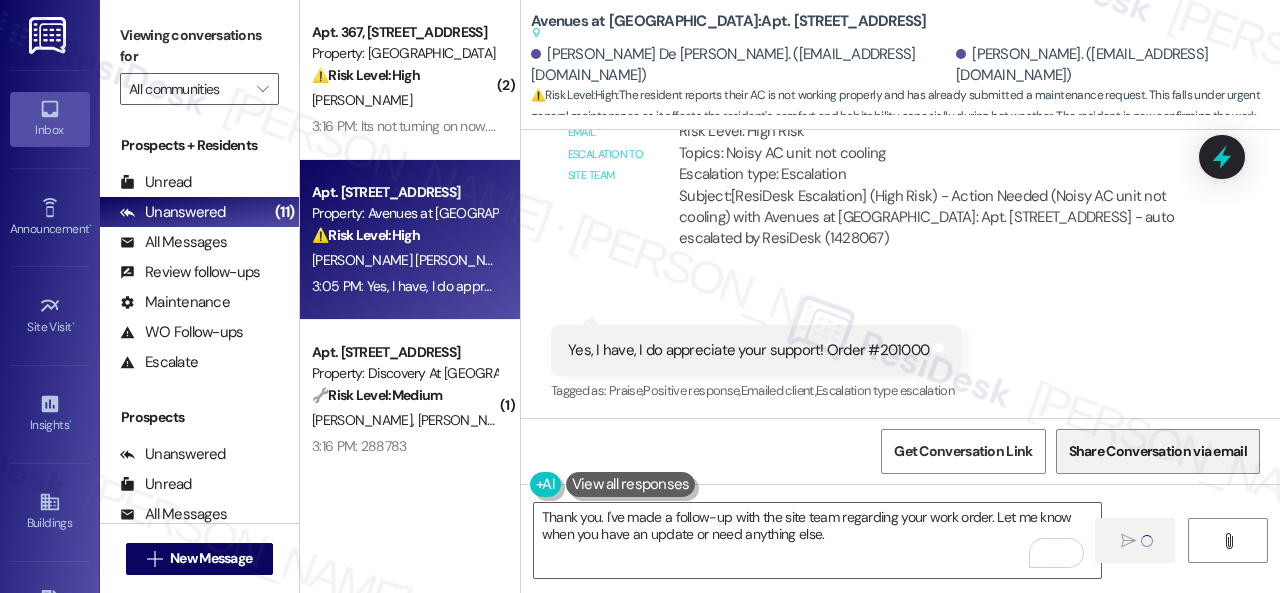 type 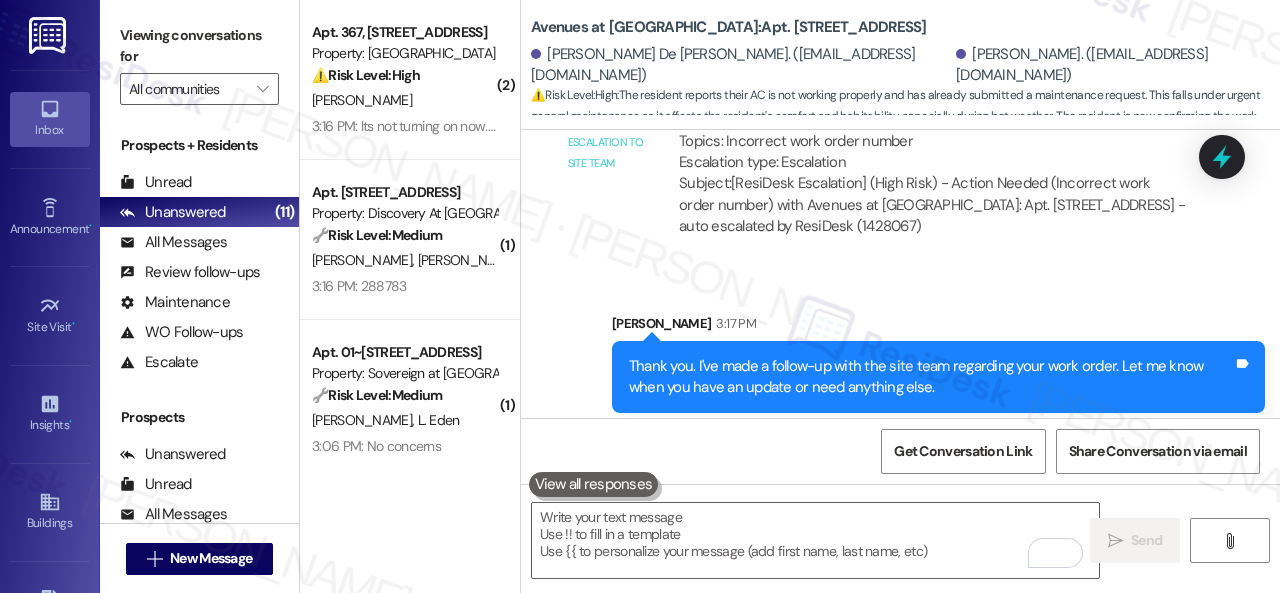 scroll, scrollTop: 2946, scrollLeft: 0, axis: vertical 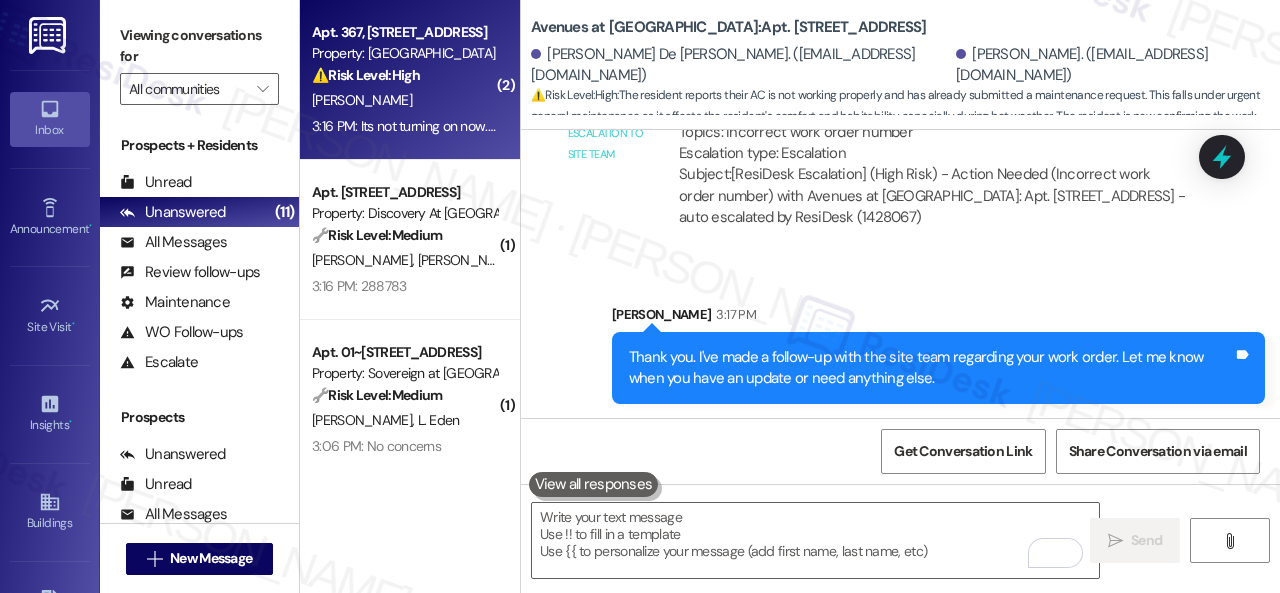 click on "[PERSON_NAME]" at bounding box center [404, 100] 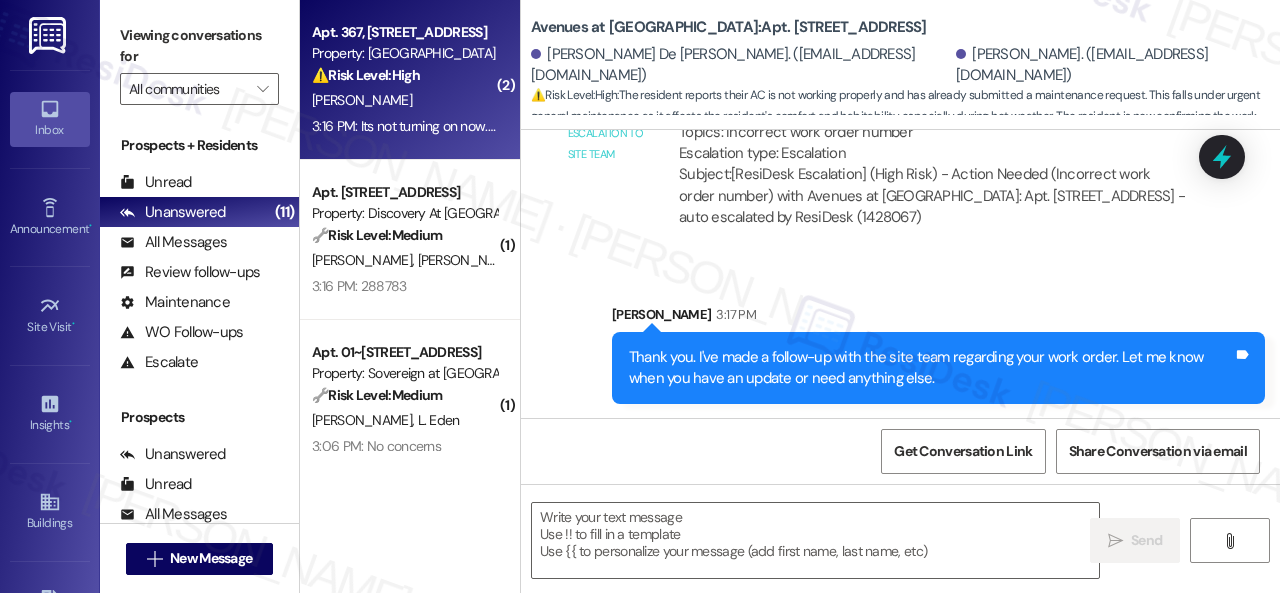 type on "Fetching suggested responses. Please feel free to read through the conversation in the meantime." 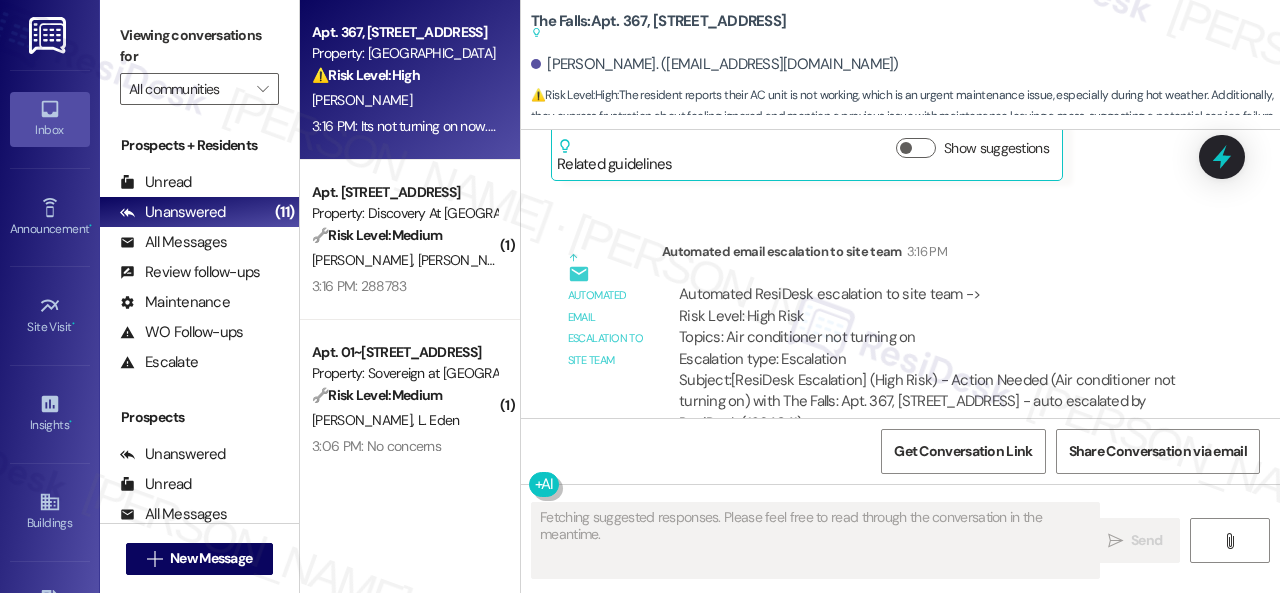 scroll, scrollTop: 4978, scrollLeft: 0, axis: vertical 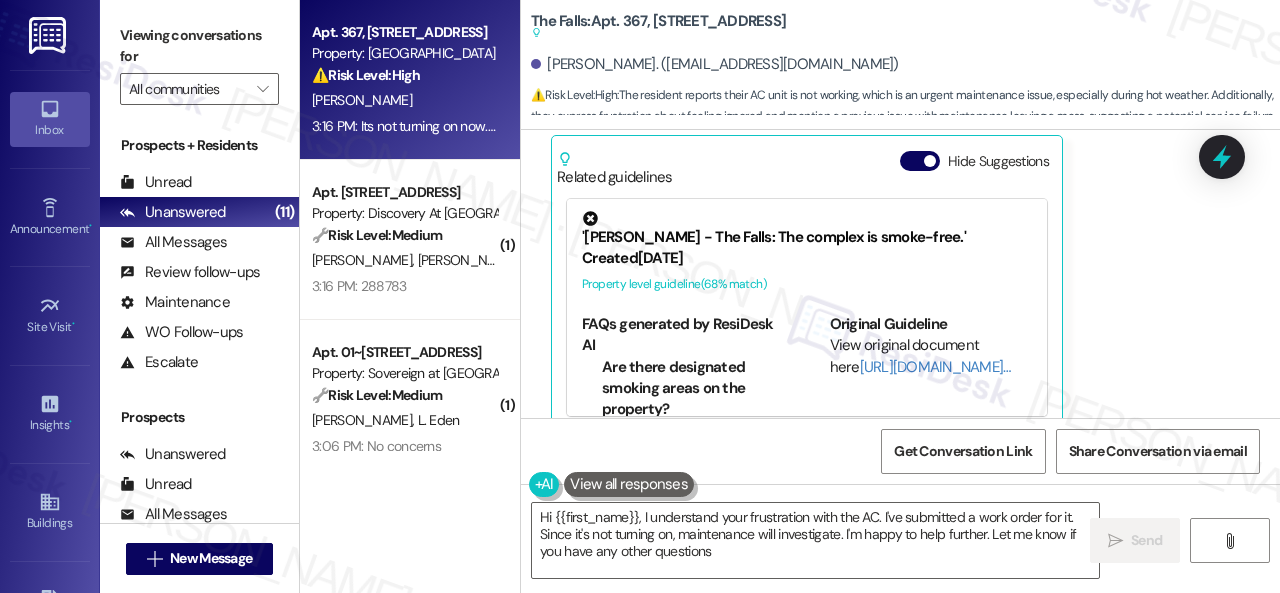 type on "Hi {{first_name}}, I understand your frustration with the AC. I've submitted a work order for it. Since it's not turning on, maintenance will investigate. I'm happy to help further. Let me know if you have any other questions!" 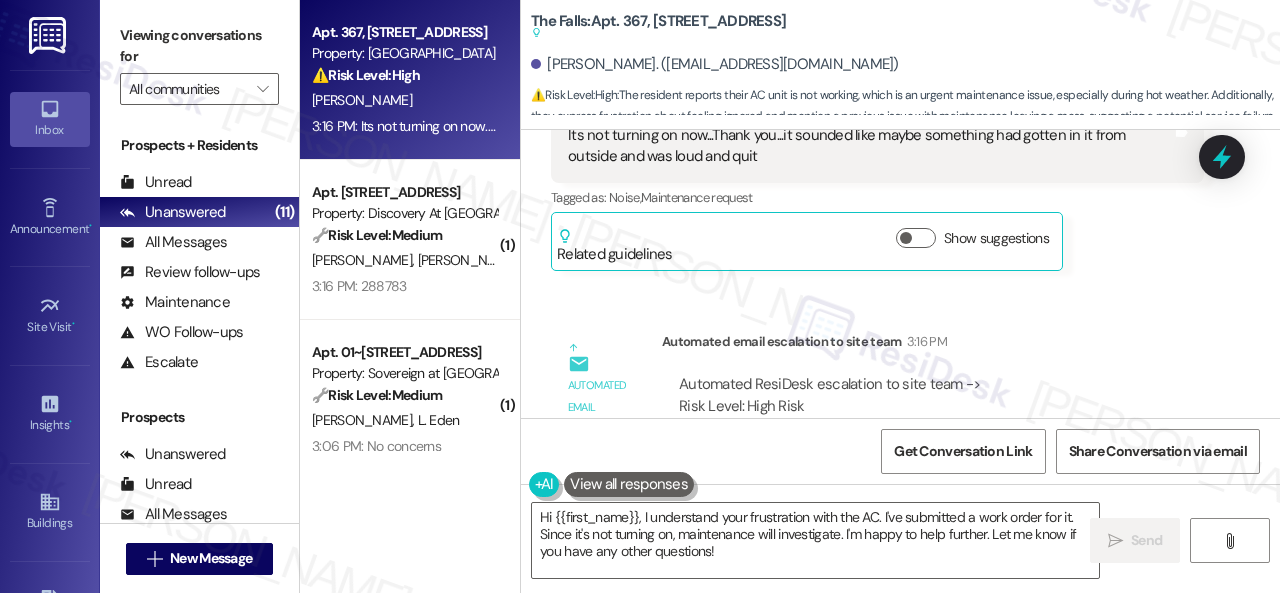 scroll, scrollTop: 4978, scrollLeft: 0, axis: vertical 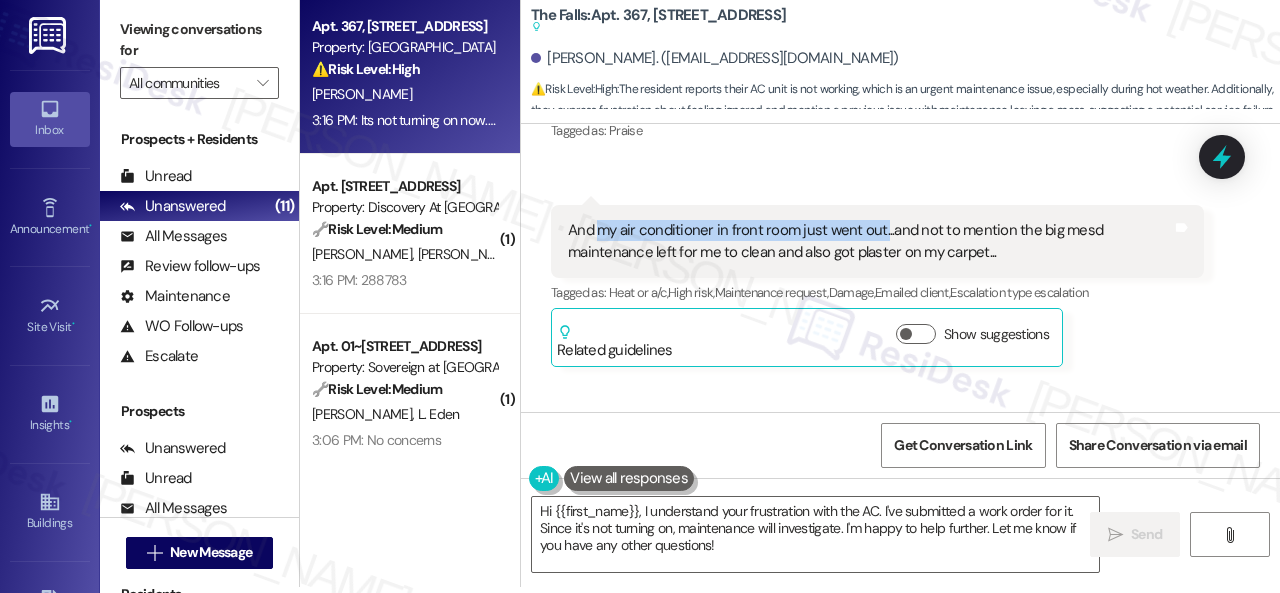 drag, startPoint x: 599, startPoint y: 209, endPoint x: 880, endPoint y: 208, distance: 281.00177 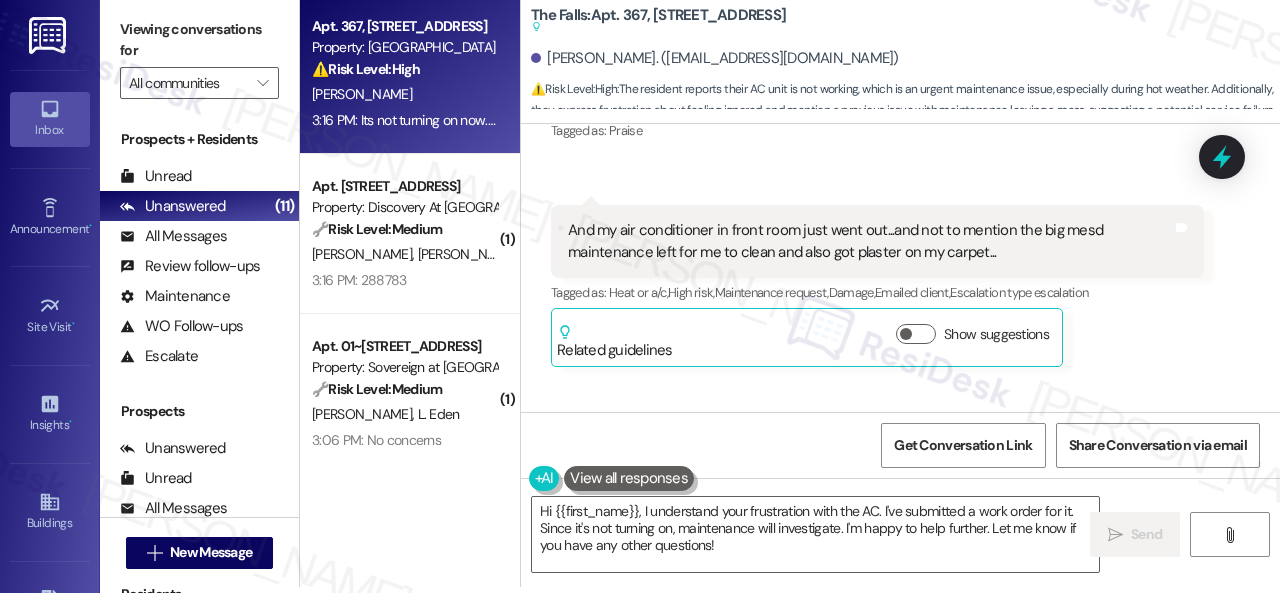 click on "And my air conditioner in front room just went out...and not to mention the big mesd maintenance left for me to clean and also got plaster on my carpet..." at bounding box center [870, 241] 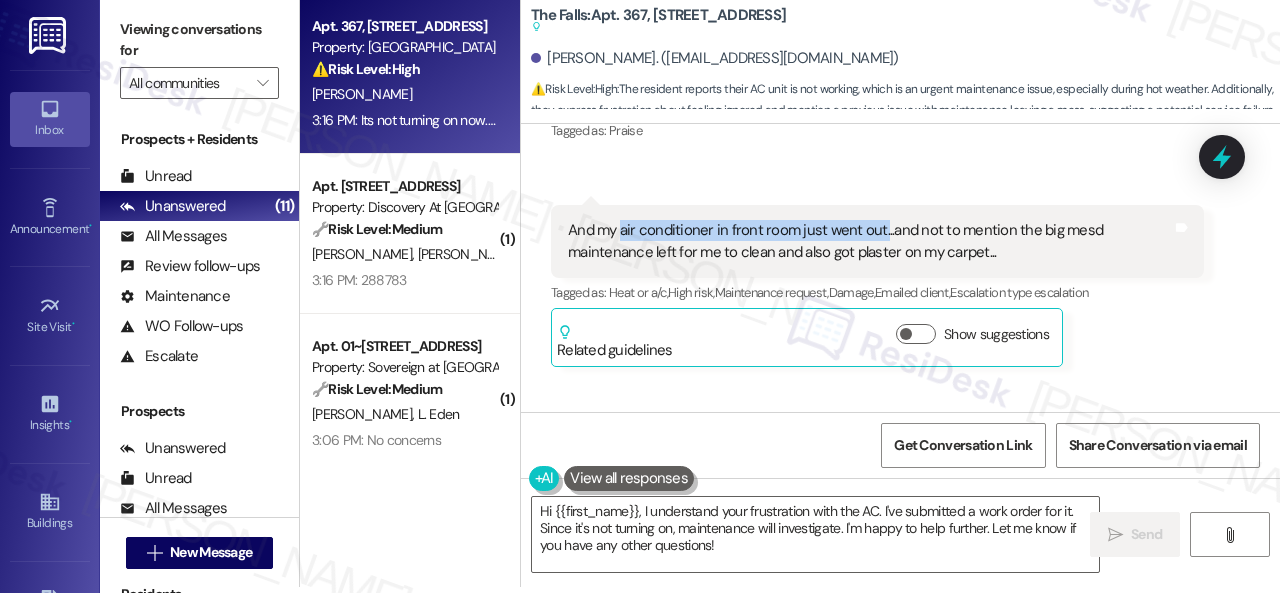 drag, startPoint x: 619, startPoint y: 207, endPoint x: 881, endPoint y: 209, distance: 262.00763 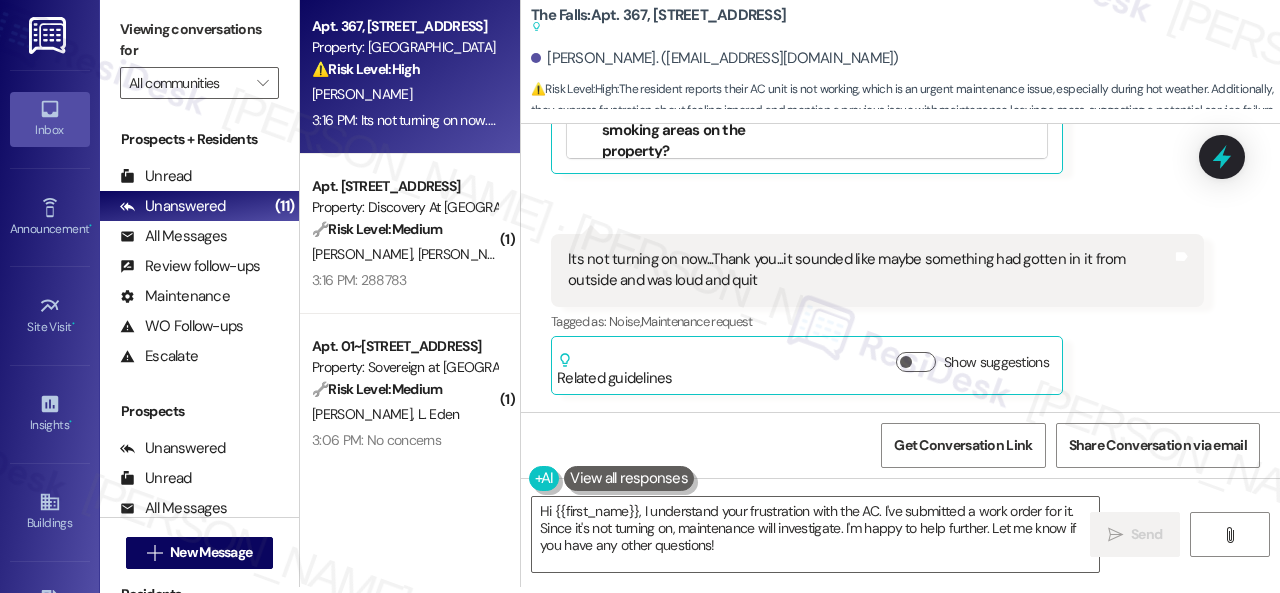 scroll, scrollTop: 4678, scrollLeft: 0, axis: vertical 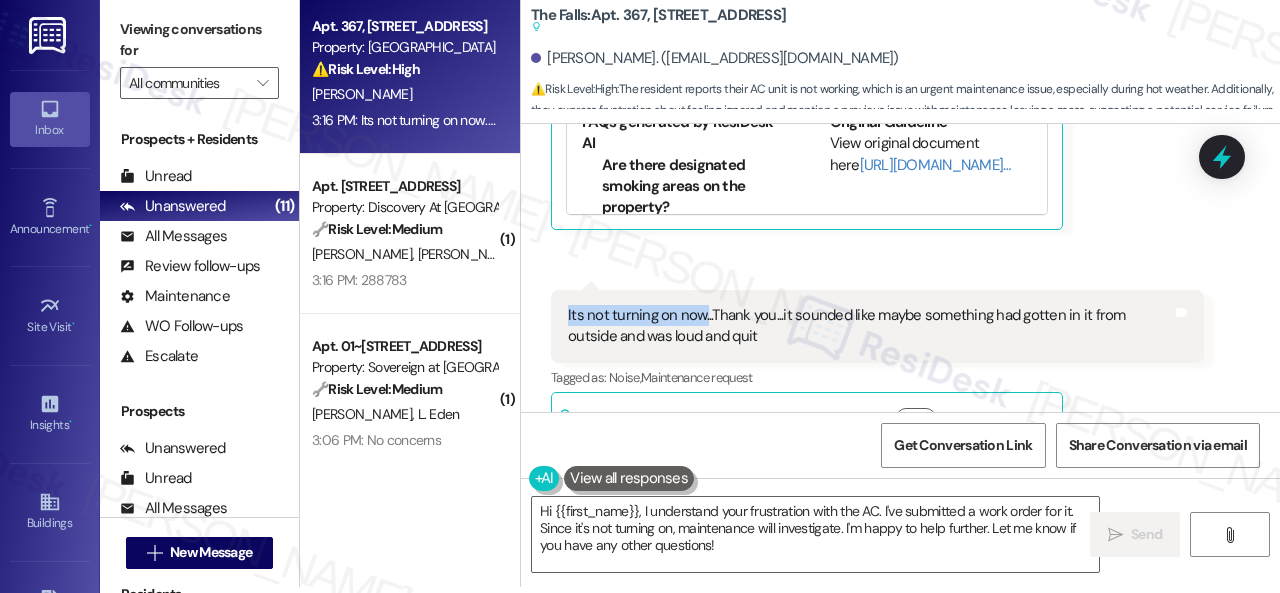 drag, startPoint x: 566, startPoint y: 290, endPoint x: 704, endPoint y: 294, distance: 138.05795 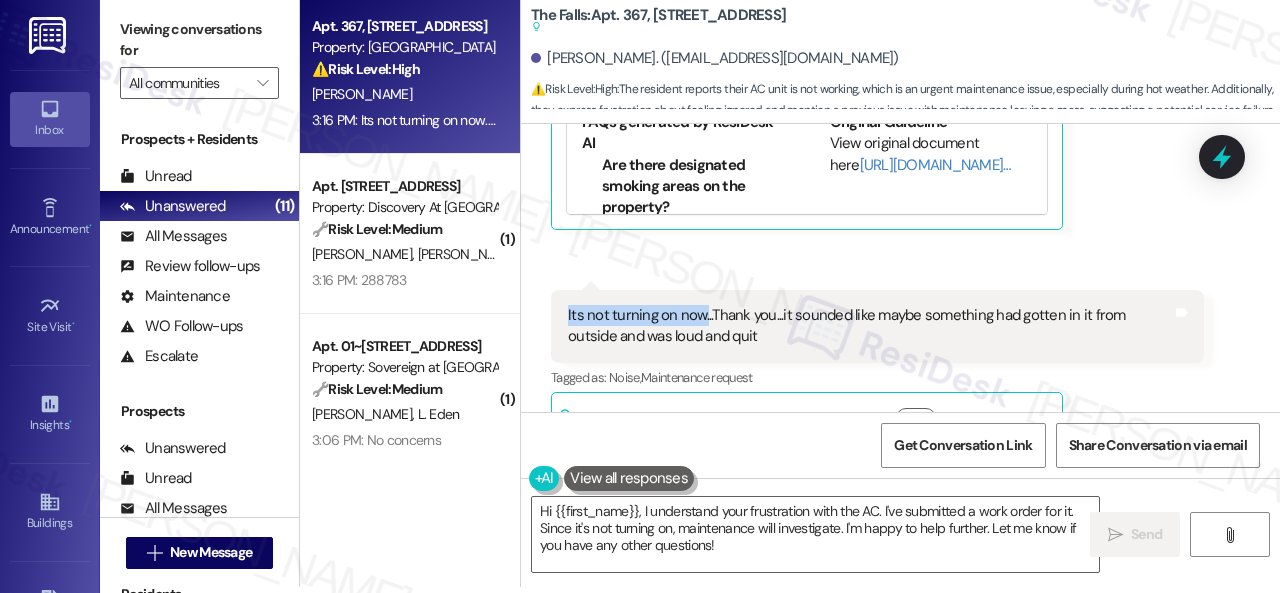 copy on "Its not turning on now." 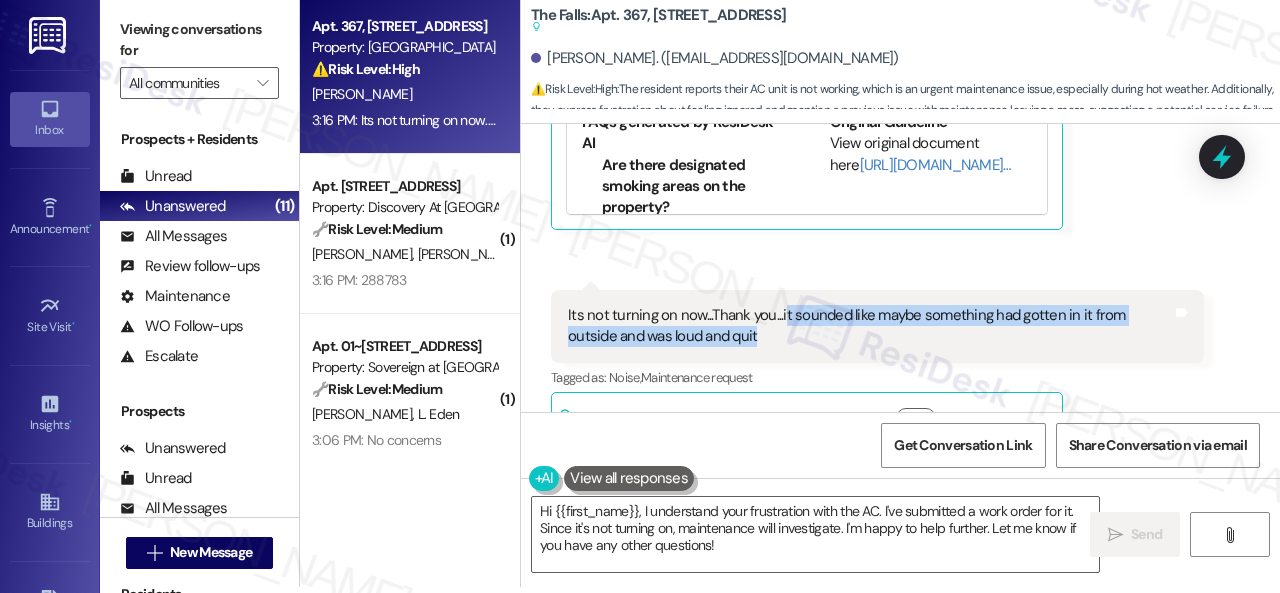 drag, startPoint x: 780, startPoint y: 294, endPoint x: 786, endPoint y: 312, distance: 18.973665 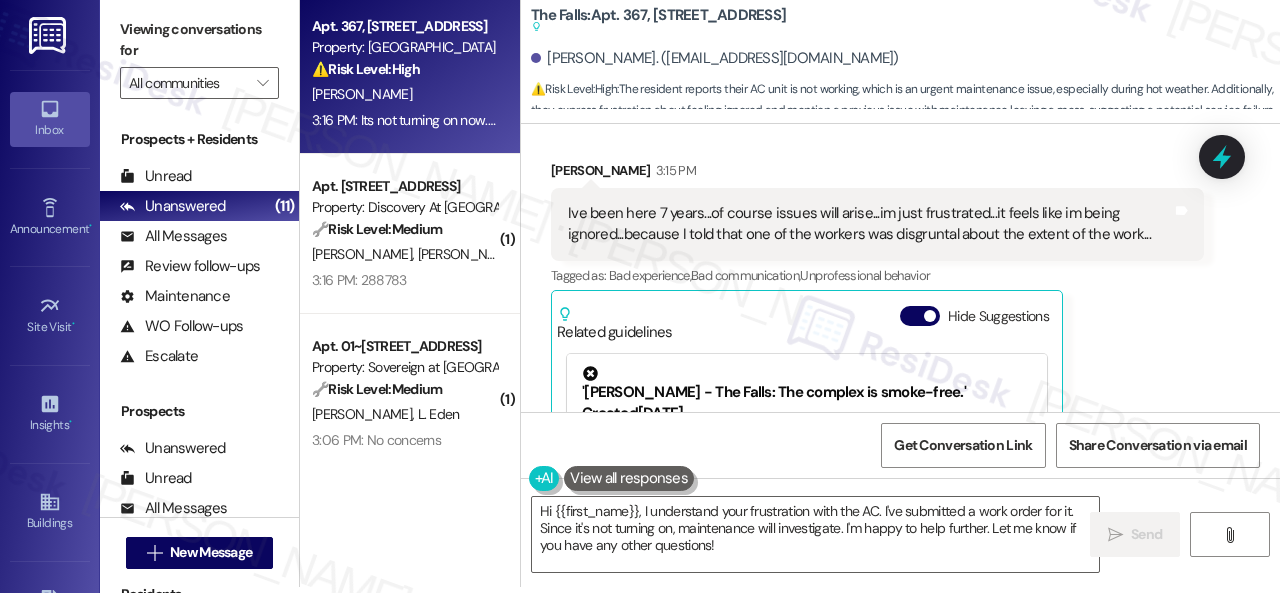 scroll, scrollTop: 4678, scrollLeft: 0, axis: vertical 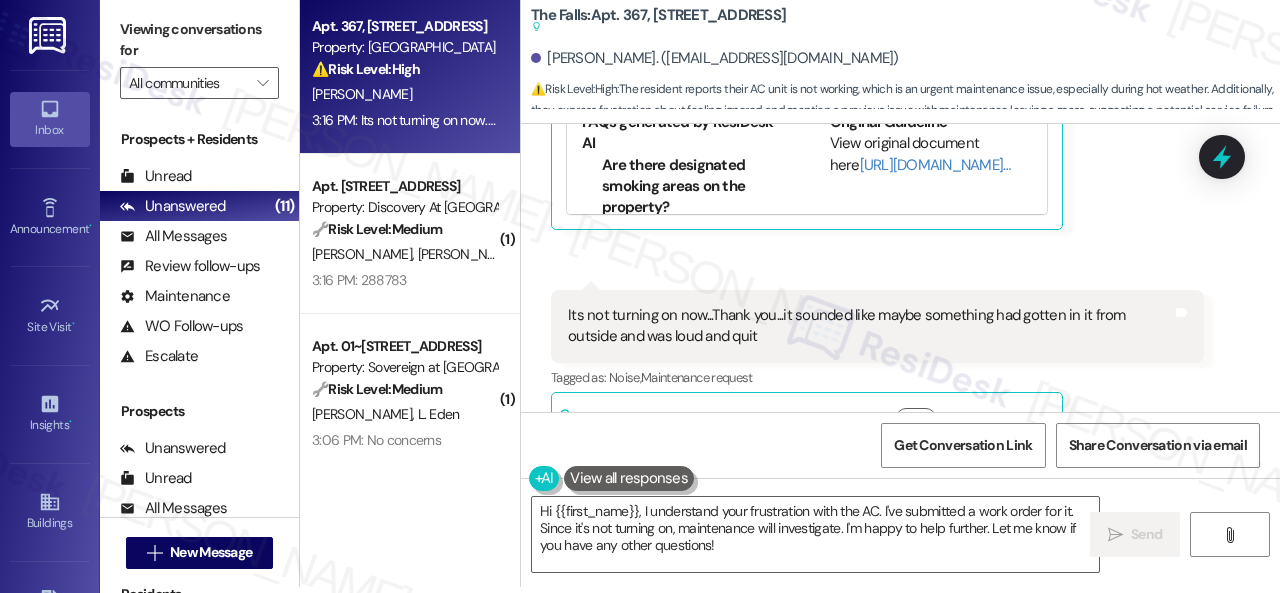 click on "Tagged as:   Noise ,  Click to highlight conversations about Noise Maintenance request Click to highlight conversations about Maintenance request" at bounding box center [877, 377] 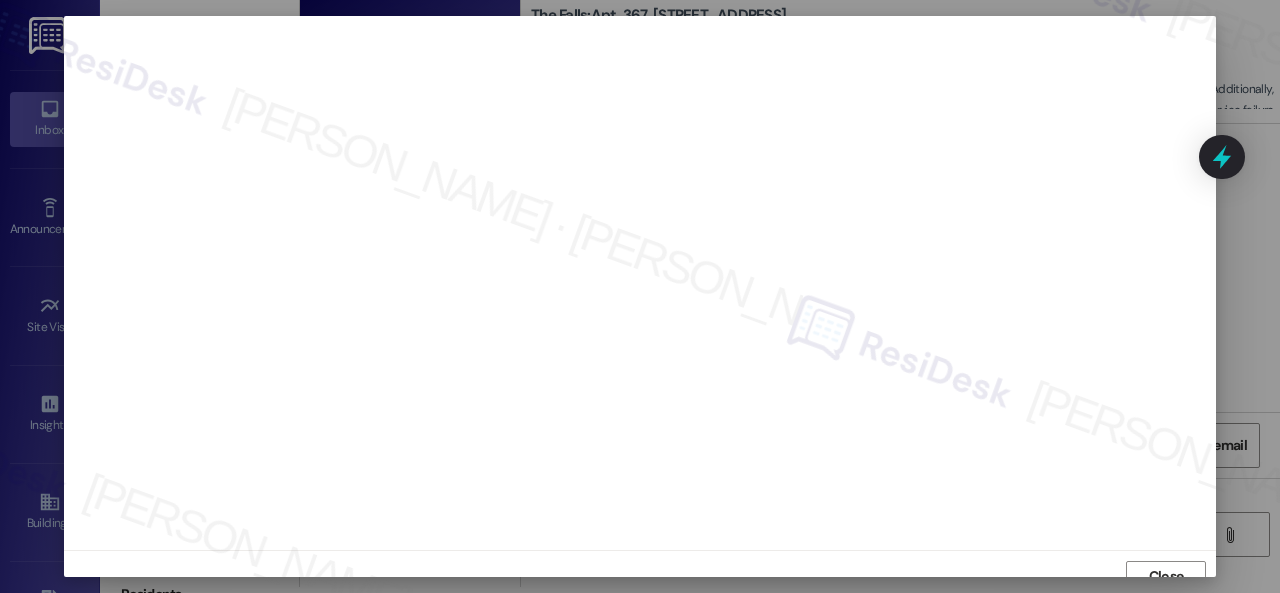 scroll, scrollTop: 15, scrollLeft: 0, axis: vertical 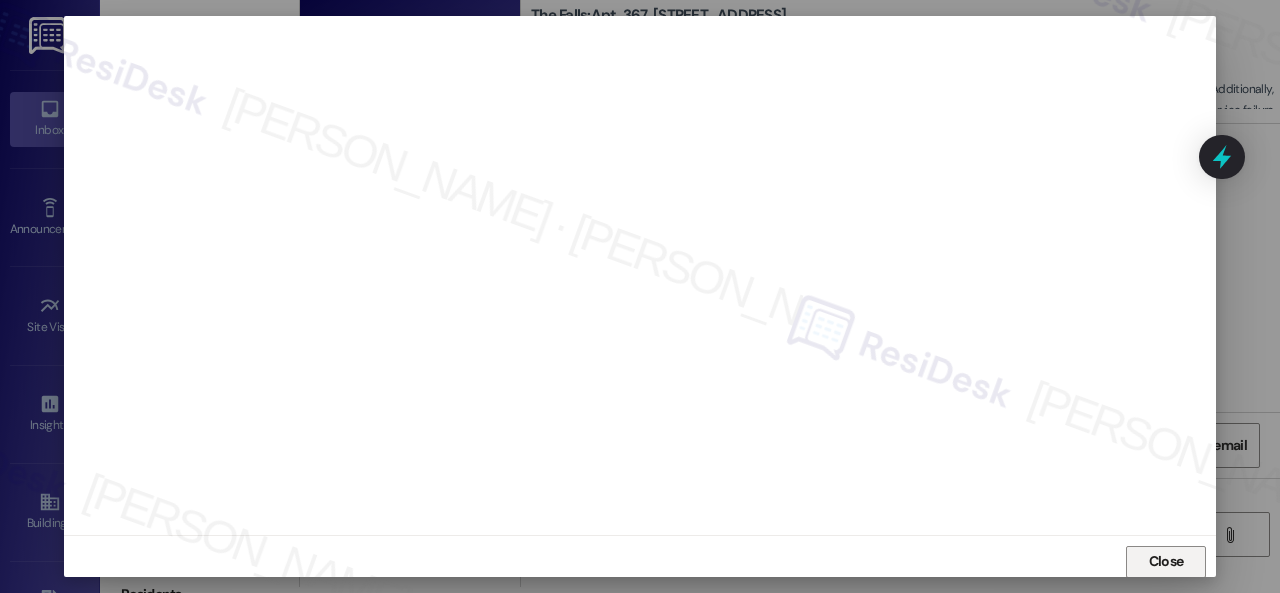 click on "Close" at bounding box center [1166, 561] 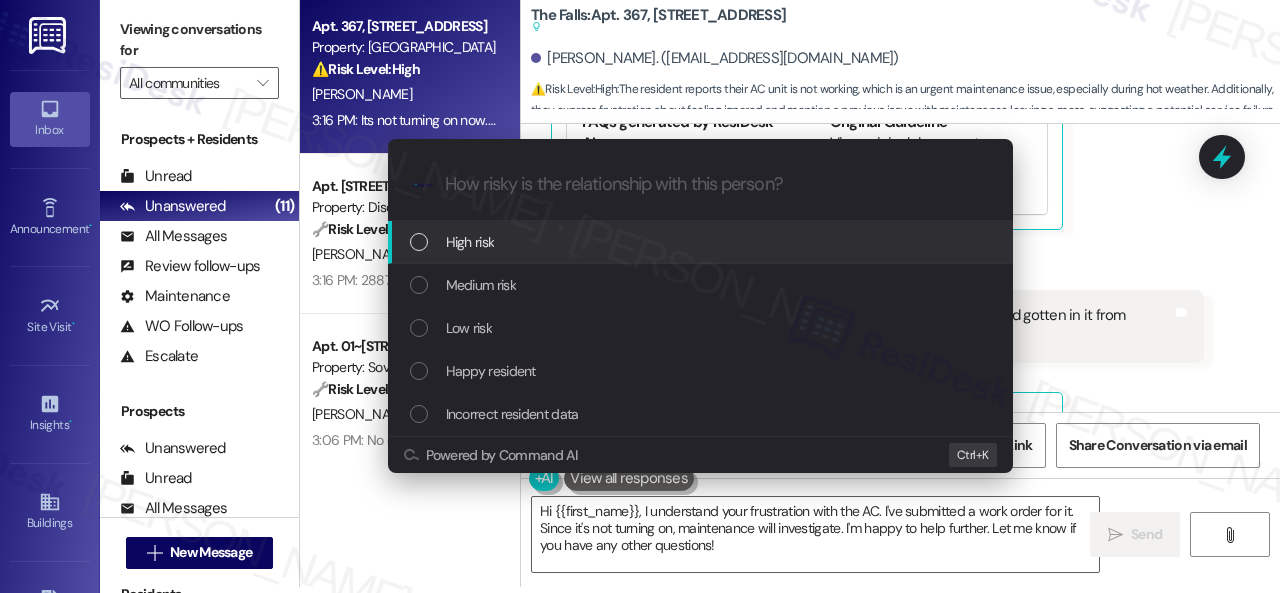 click on "High risk" at bounding box center (470, 242) 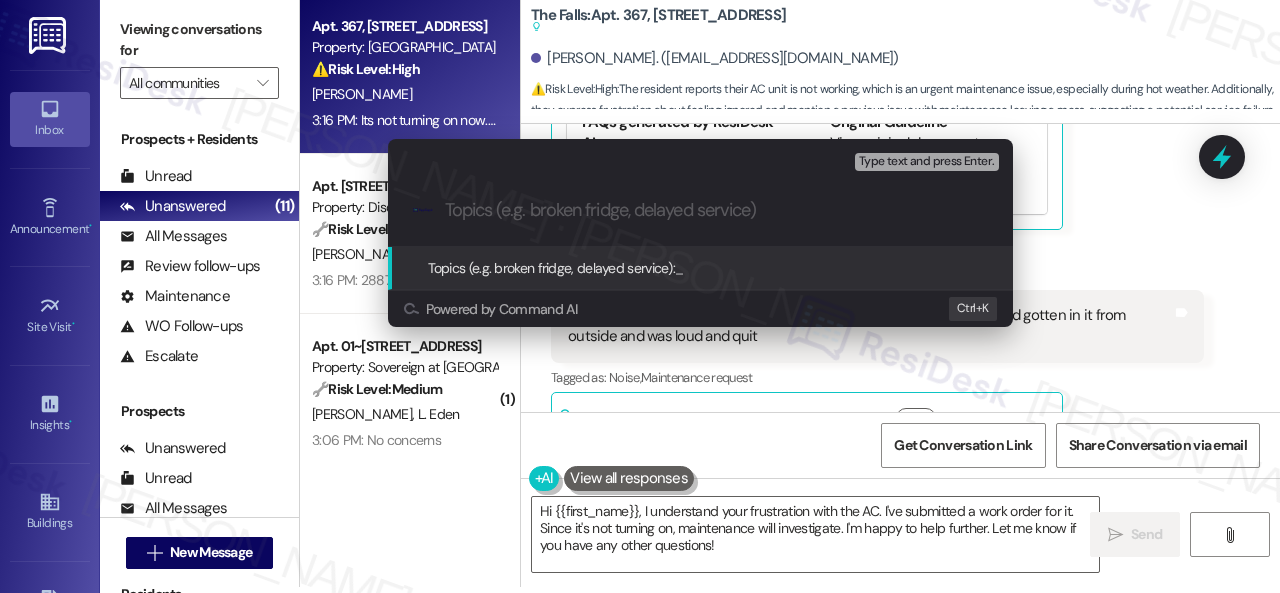 paste on "Work Order filed by ResiDesk 291135" 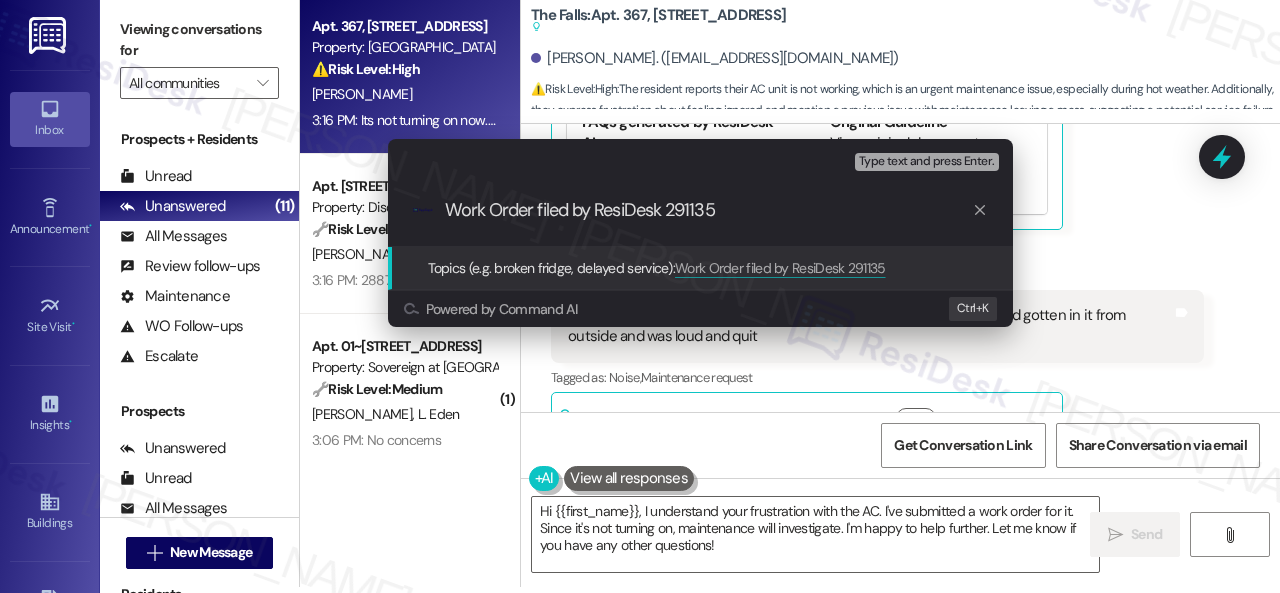 type 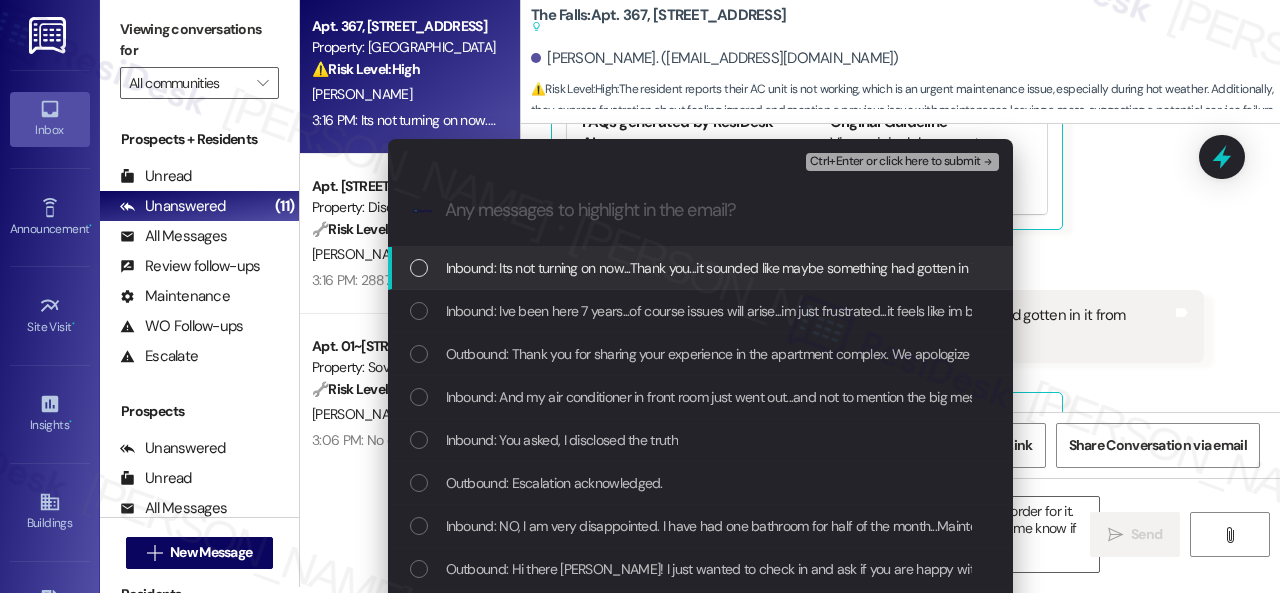 click on "Inbound: Its not turning on now...Thank you...it sounded like maybe something had gotten in it from outside and was loud and quit" at bounding box center (817, 268) 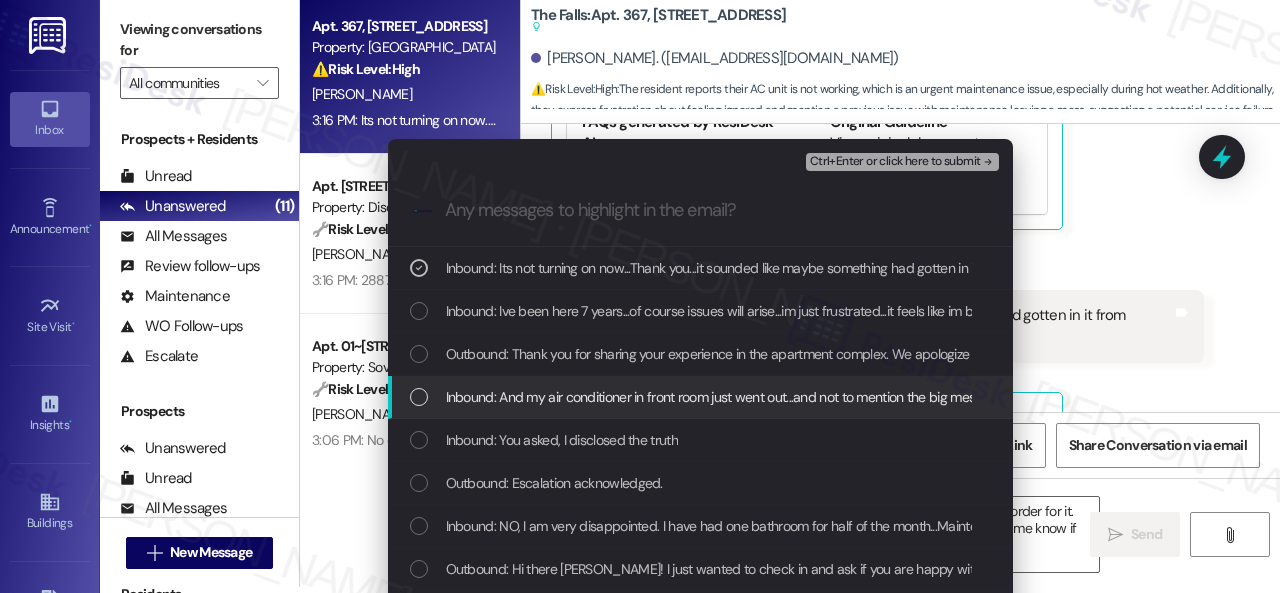 click on "Inbound: And my air conditioner in front room just went out...and not to mention the big mesd maintenance left for me to clean and also got plaster on my carpet..." at bounding box center [914, 397] 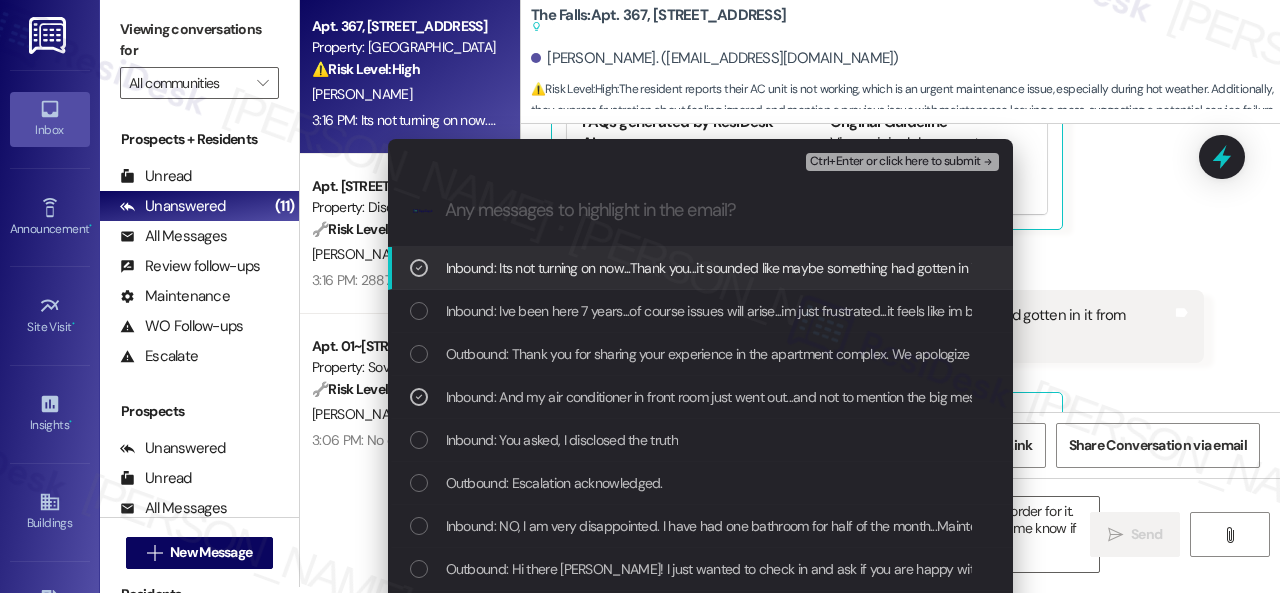 click on "Ctrl+Enter or click here to submit" at bounding box center [895, 162] 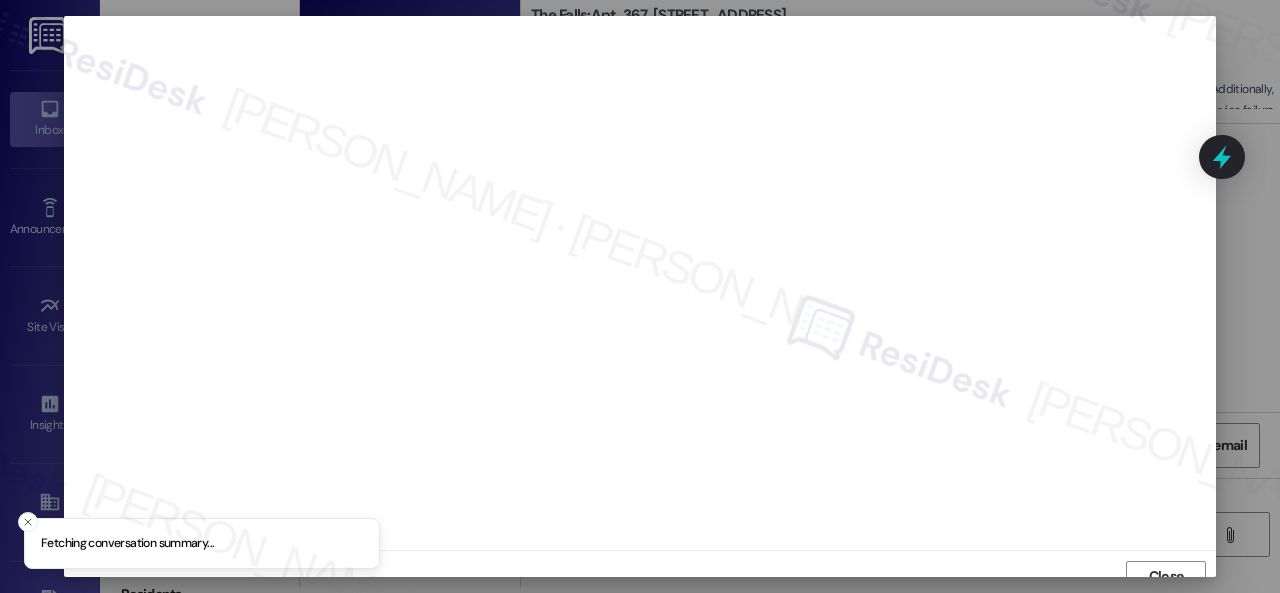 scroll, scrollTop: 15, scrollLeft: 0, axis: vertical 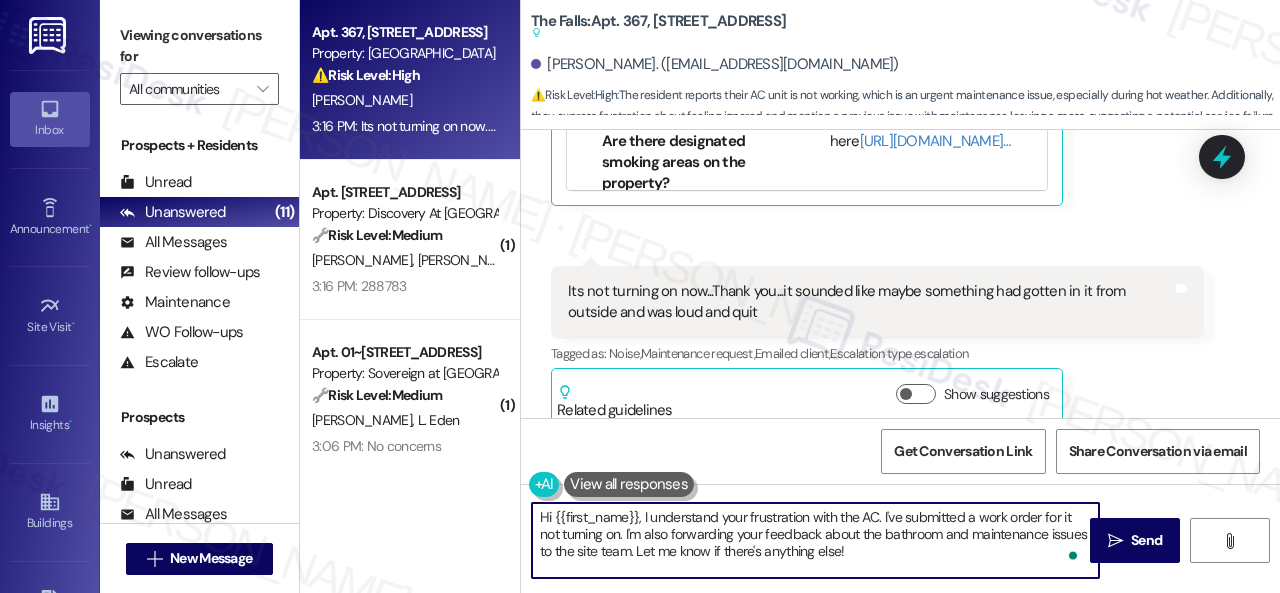 drag, startPoint x: 868, startPoint y: 558, endPoint x: 464, endPoint y: 492, distance: 409.3556 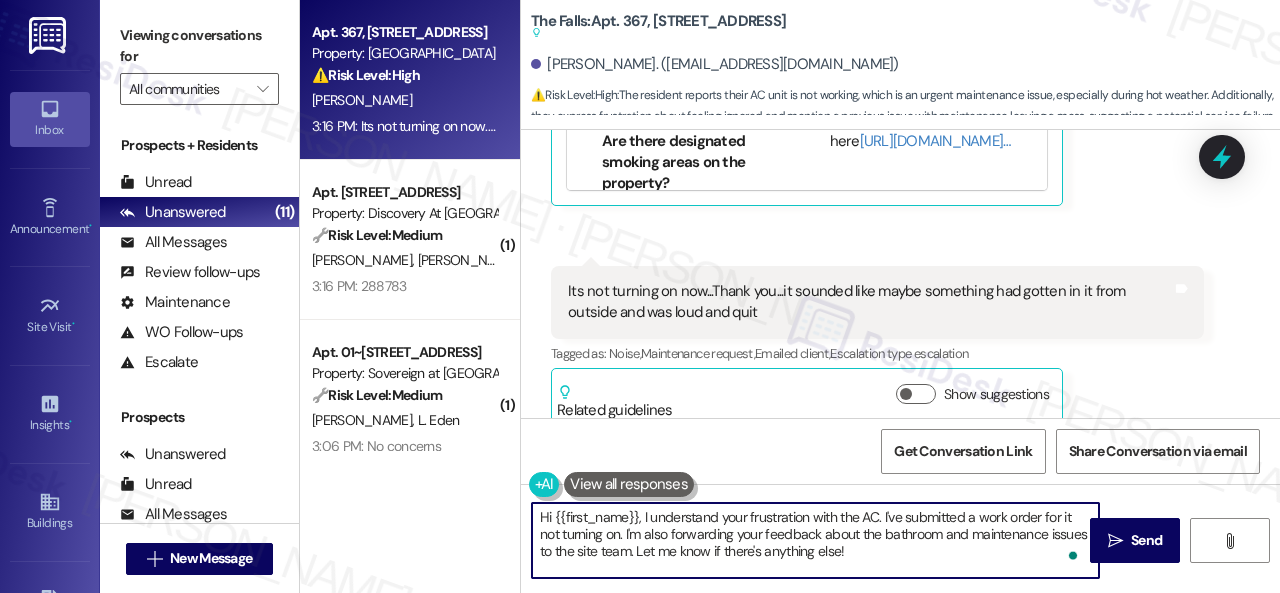 click on "Apt. 367, 6565 W Foxridge Dr Property: The Falls ⚠️  Risk Level:  High The resident reports their AC unit is not working, which is an urgent maintenance issue, especially during hot weather. Additionally, they express frustration about feeling ignored and mention a previous issue with maintenance leaving a mess, suggesting a potential service failure and risk to retention. The AC issue alone would be Tier 3, but the added context of frustration and past issues elevates the urgency. E. Wright 3:16 PM: Its not turning on now...Thank you...it sounded like maybe something had gotten in it from outside and was loud and quit 3:16 PM: Its not turning on now...Thank you...it sounded like maybe something had gotten in it from outside and was loud and quit ( 1 ) Apt. 821, 150 Northpark Plaza Drive Property: Discovery At Kingwood 🔧  Risk Level:  Medium K. Ferreira A. Oddo 3:16 PM: 288783 3:16 PM: 288783 ( 1 ) Apt. 01~101, 13310 Melrose Lane Property: Sovereign at Overland Park 🔧  Risk Level:  Medium J. Eden (" at bounding box center (790, 296) 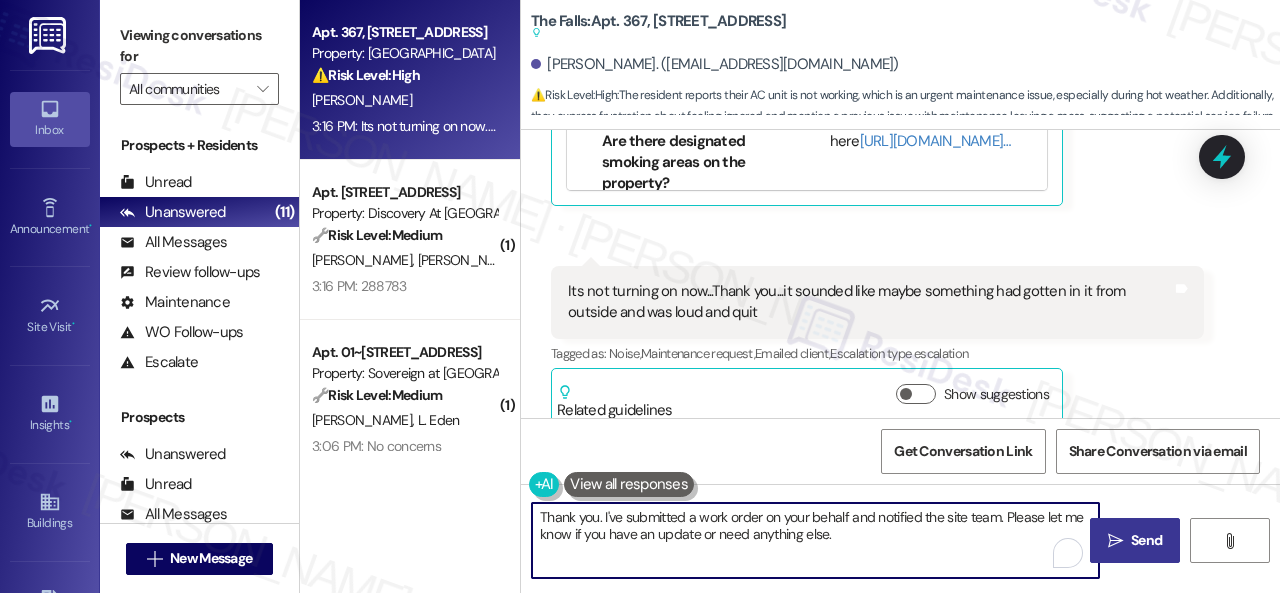 type on "Thank you. I've submitted a work order on your behalf and notified the site team. Please let me know if you have an update or need anything else." 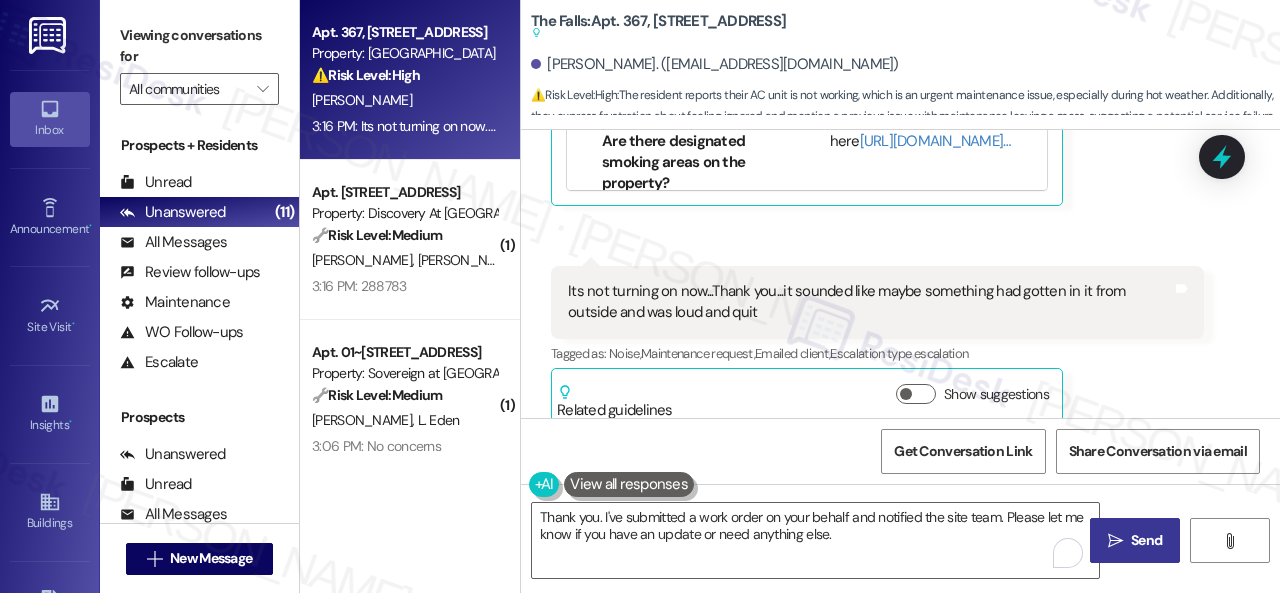 click on "" at bounding box center (1115, 541) 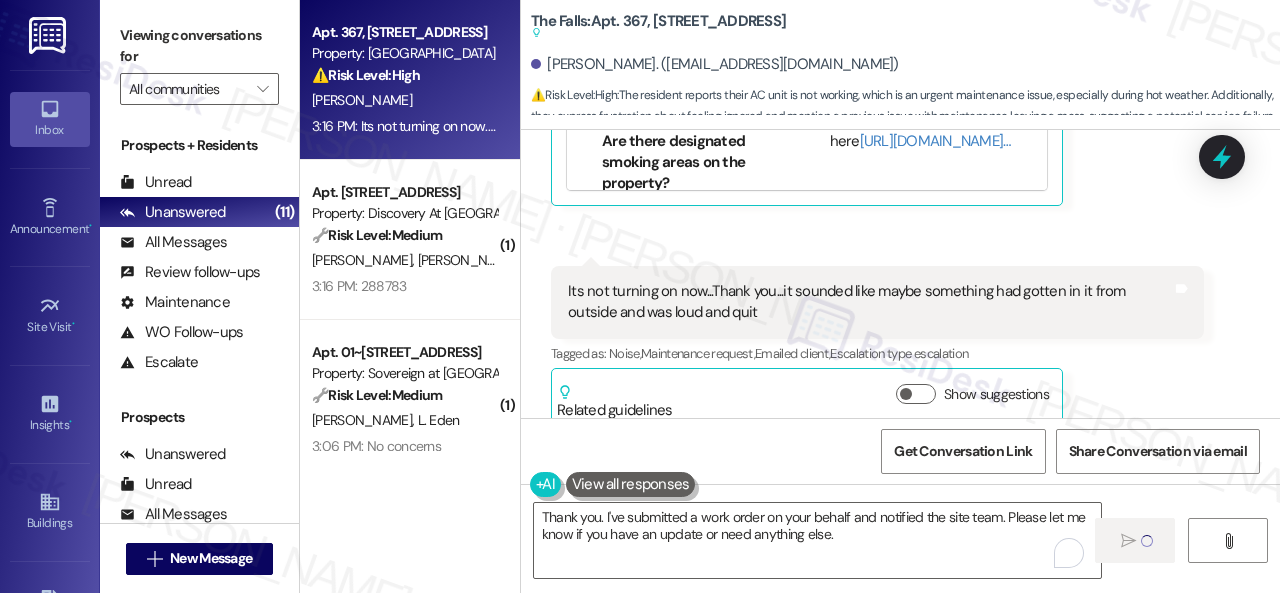 type 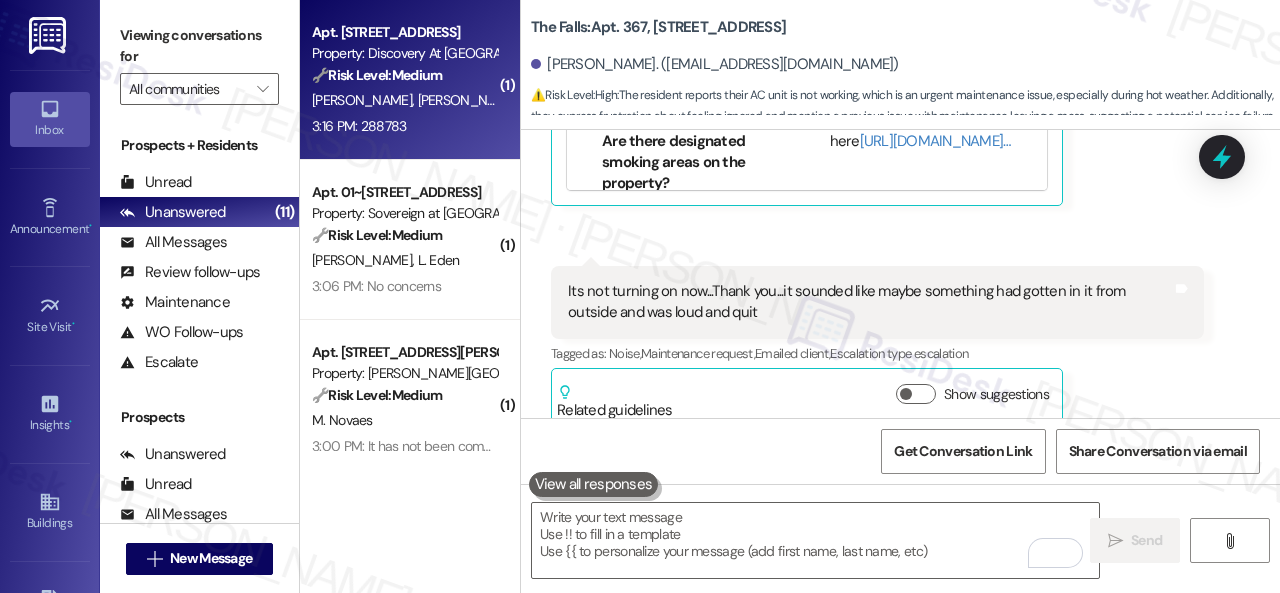 click on "3:16 PM: 288783 3:16 PM: 288783" at bounding box center (404, 126) 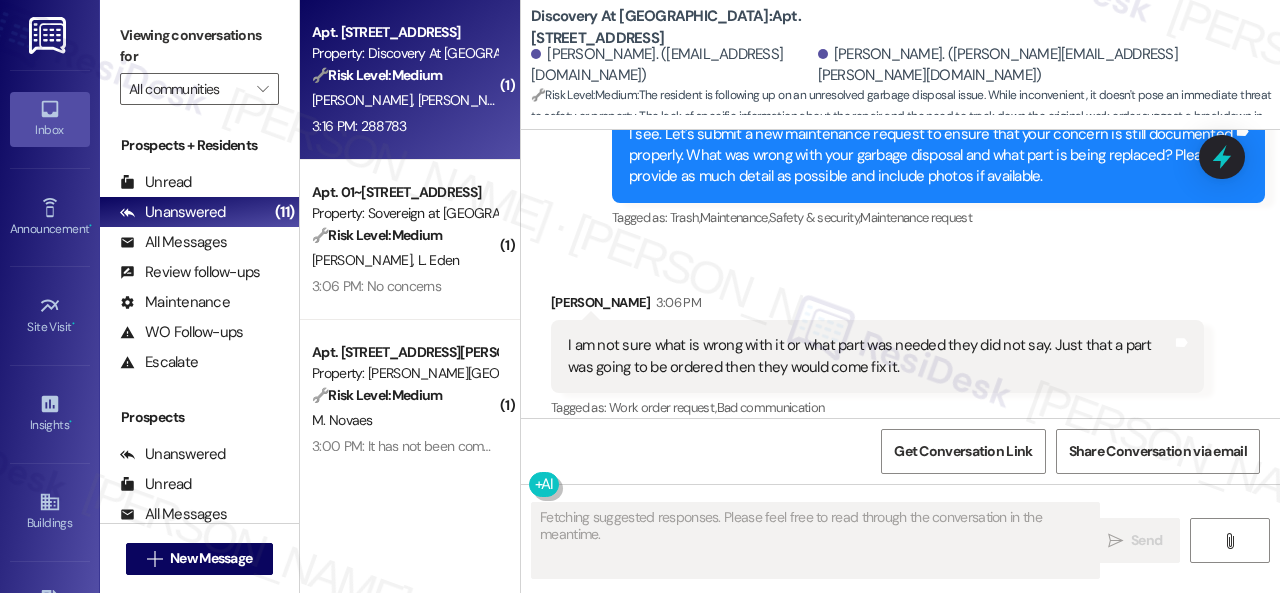 scroll, scrollTop: 6762, scrollLeft: 0, axis: vertical 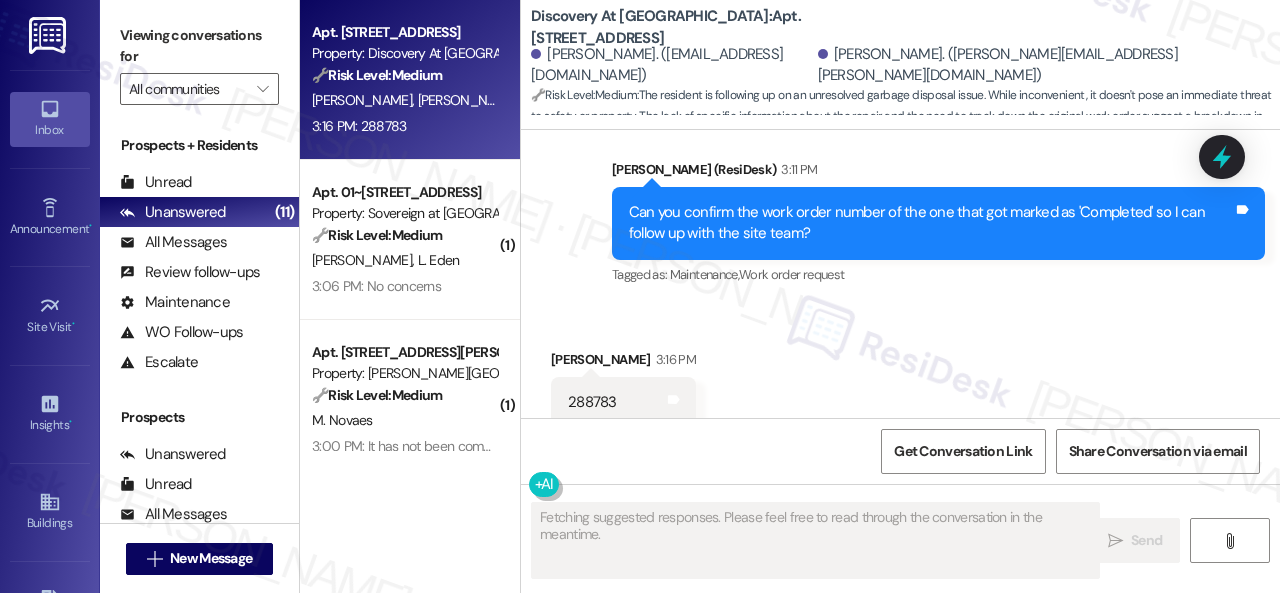 click on "288783" at bounding box center [592, 402] 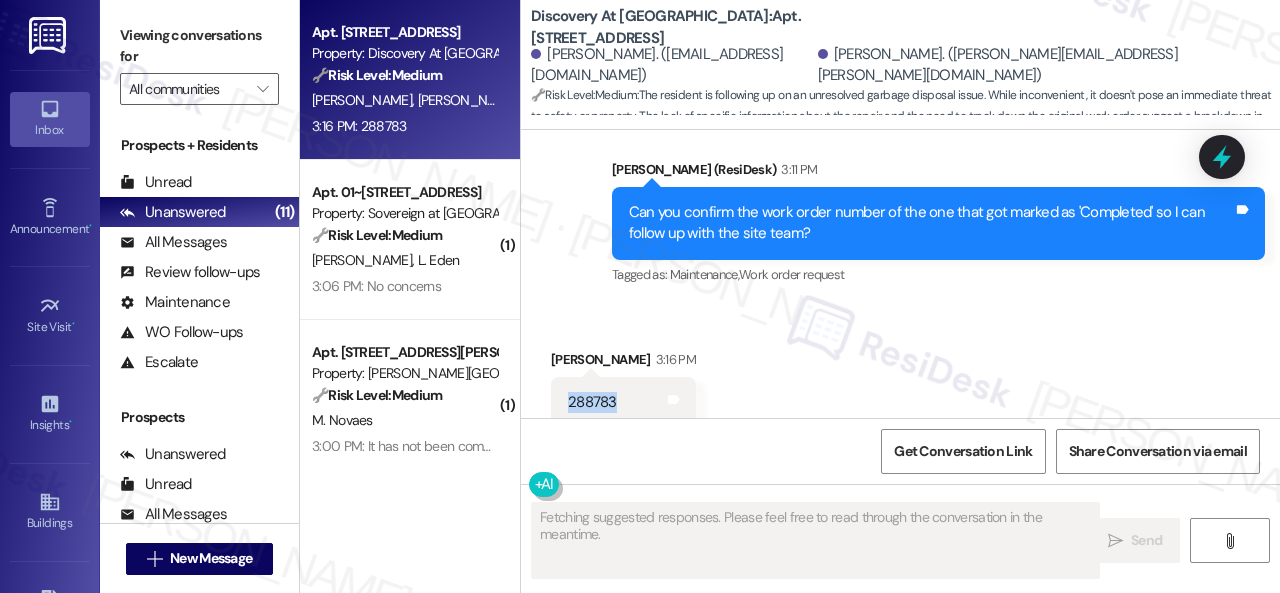 click on "288783" at bounding box center [592, 402] 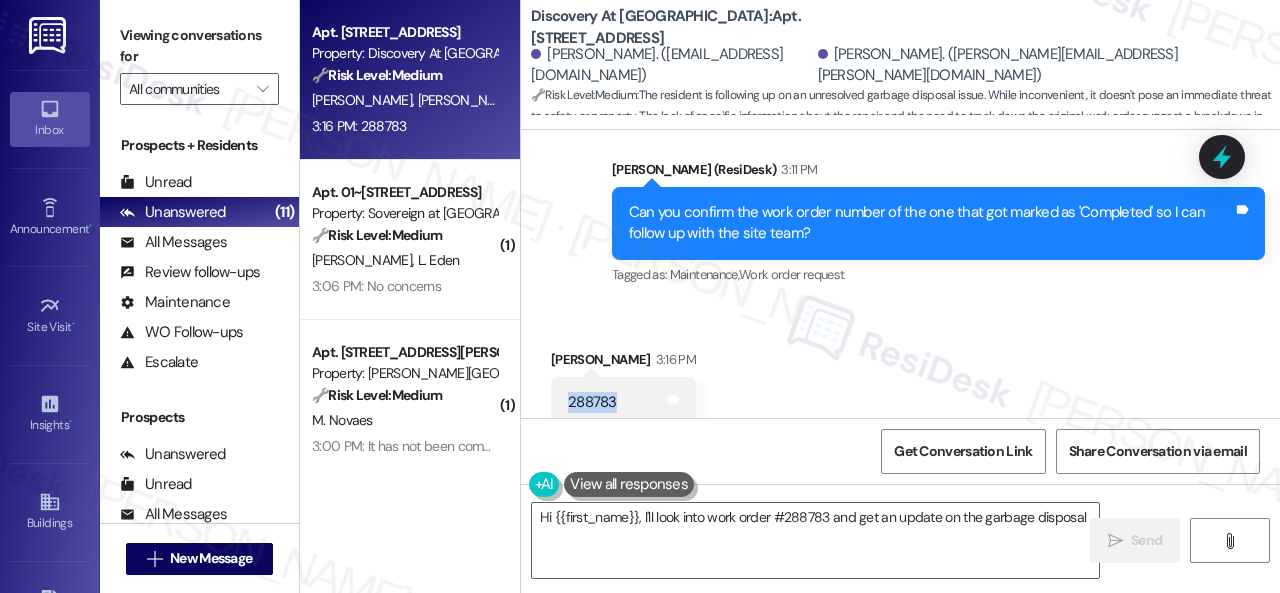 scroll, scrollTop: 6462, scrollLeft: 0, axis: vertical 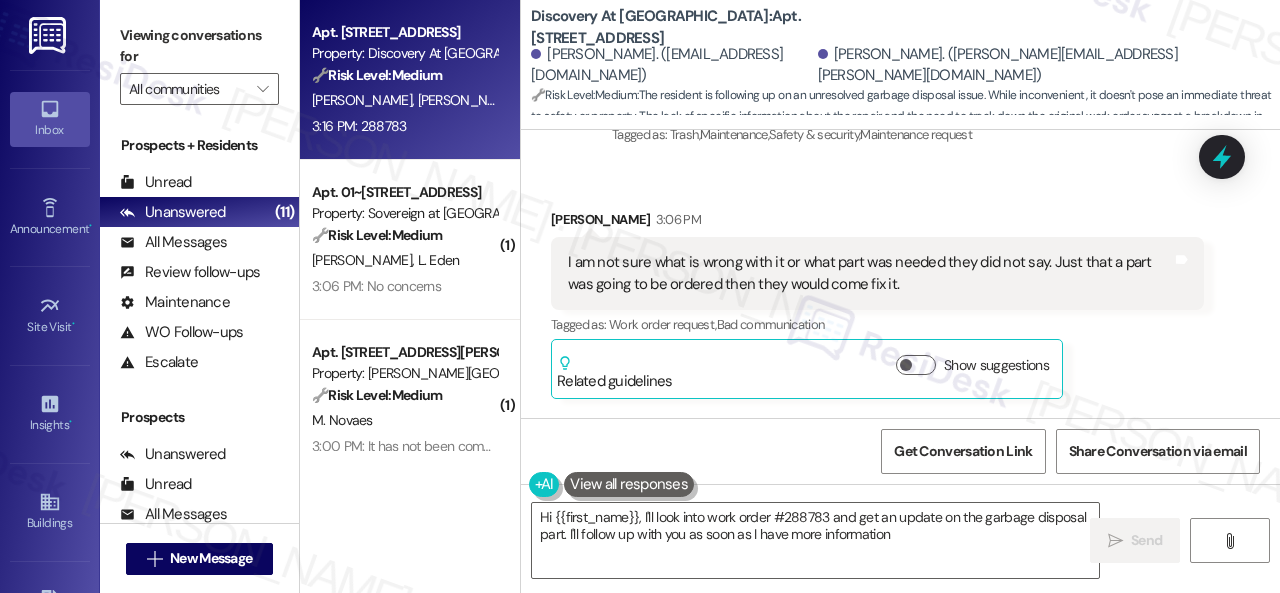 type on "Hi {{first_name}}, I'll look into work order #288783 and get an update on the garbage disposal part. I'll follow up with you as soon as I have more information!" 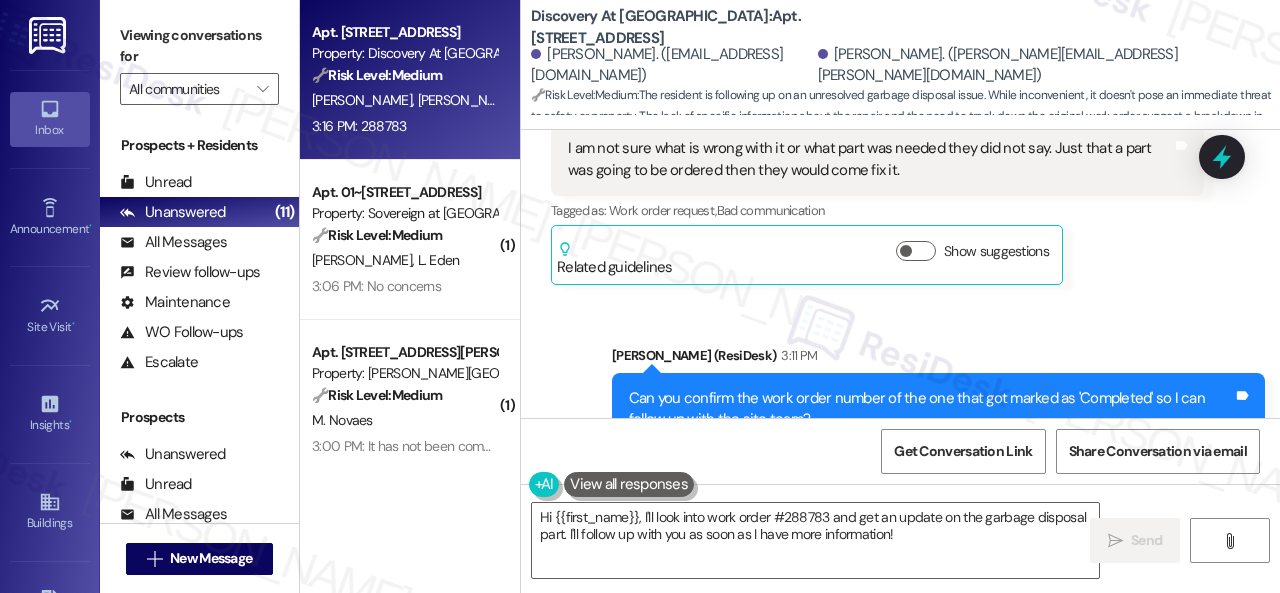 scroll, scrollTop: 6764, scrollLeft: 0, axis: vertical 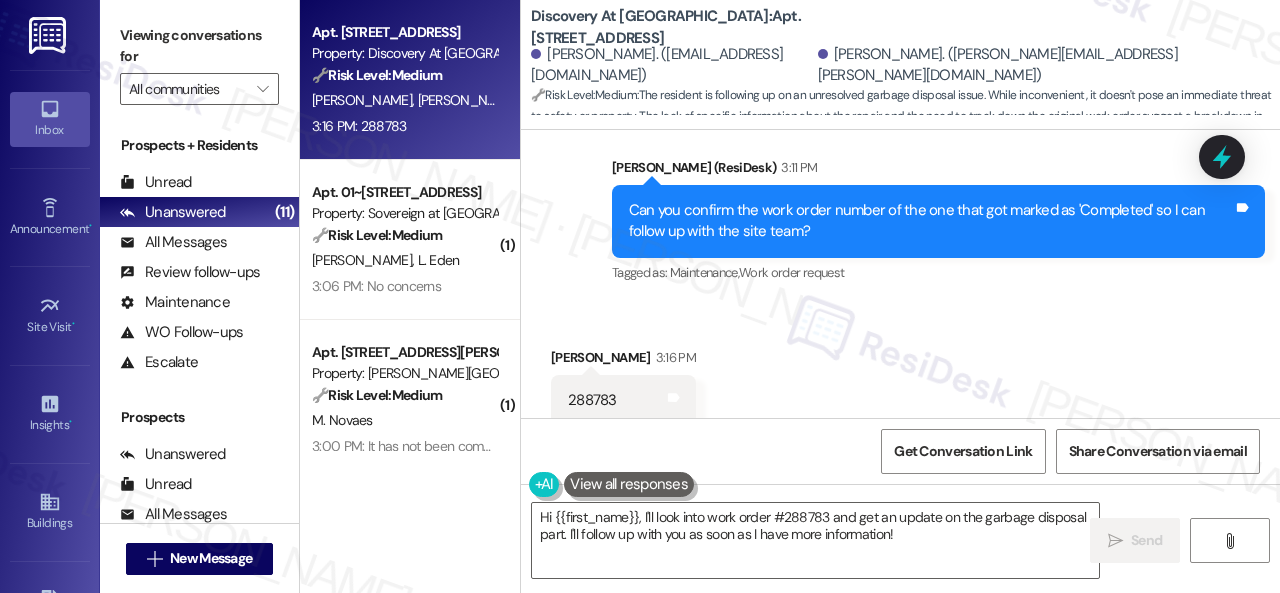 click on "Received via SMS Abigail Oddo 3:16 PM 288783 Tags and notes" at bounding box center [900, 371] 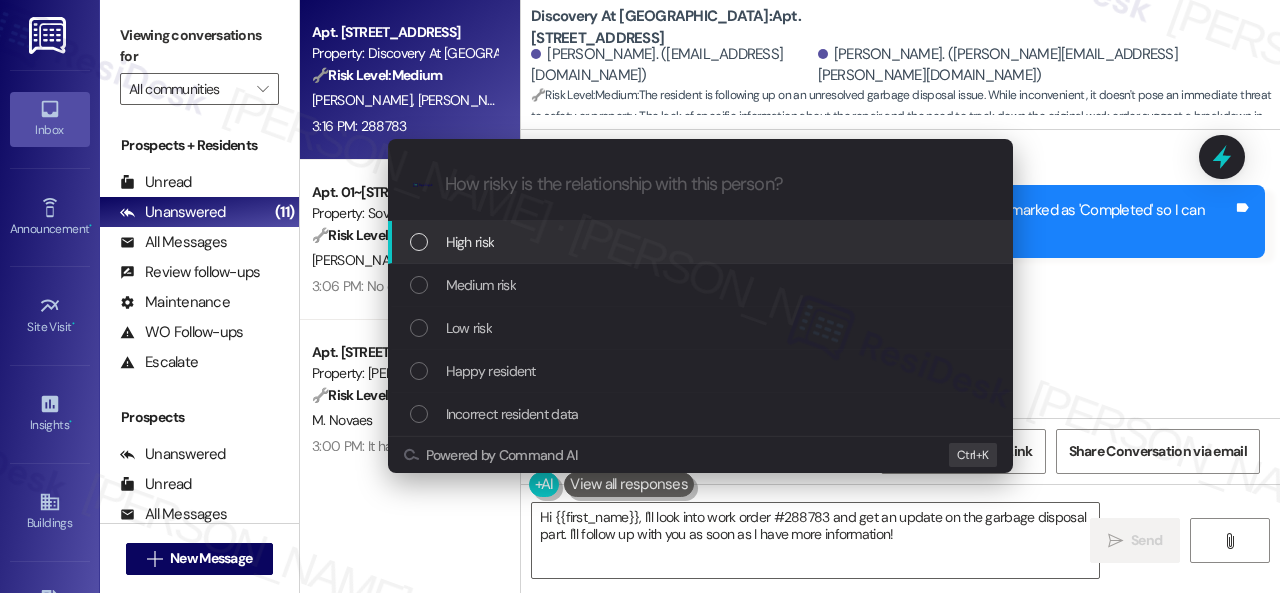drag, startPoint x: 468, startPoint y: 247, endPoint x: 487, endPoint y: 247, distance: 19 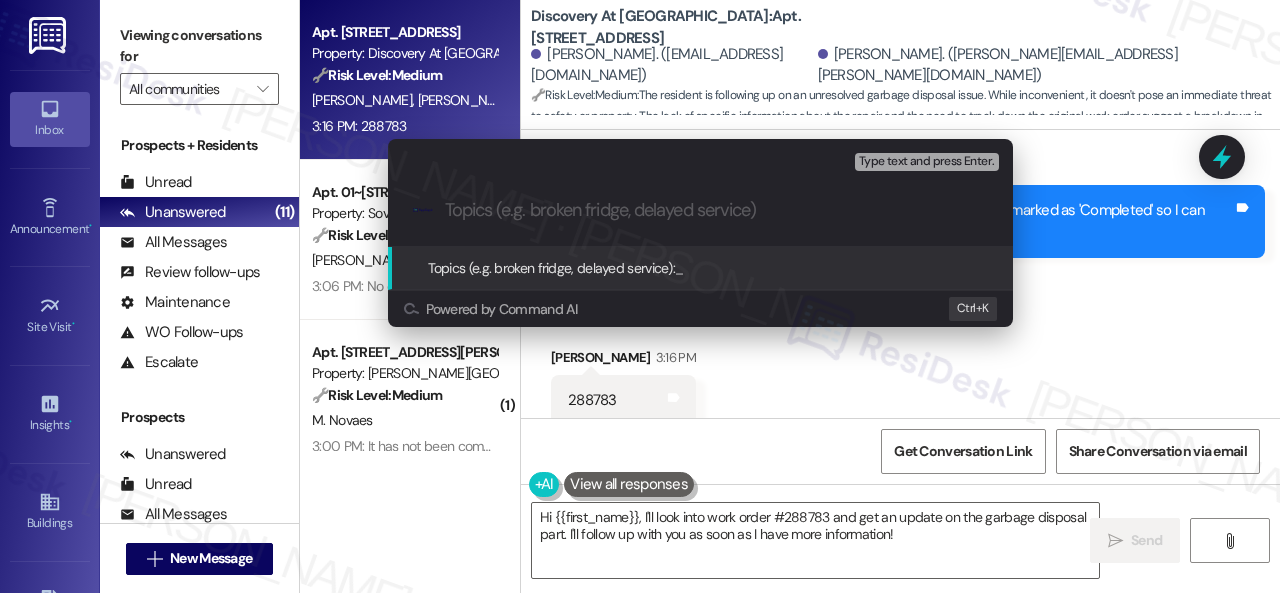 paste on "Follow-up on work order 288783" 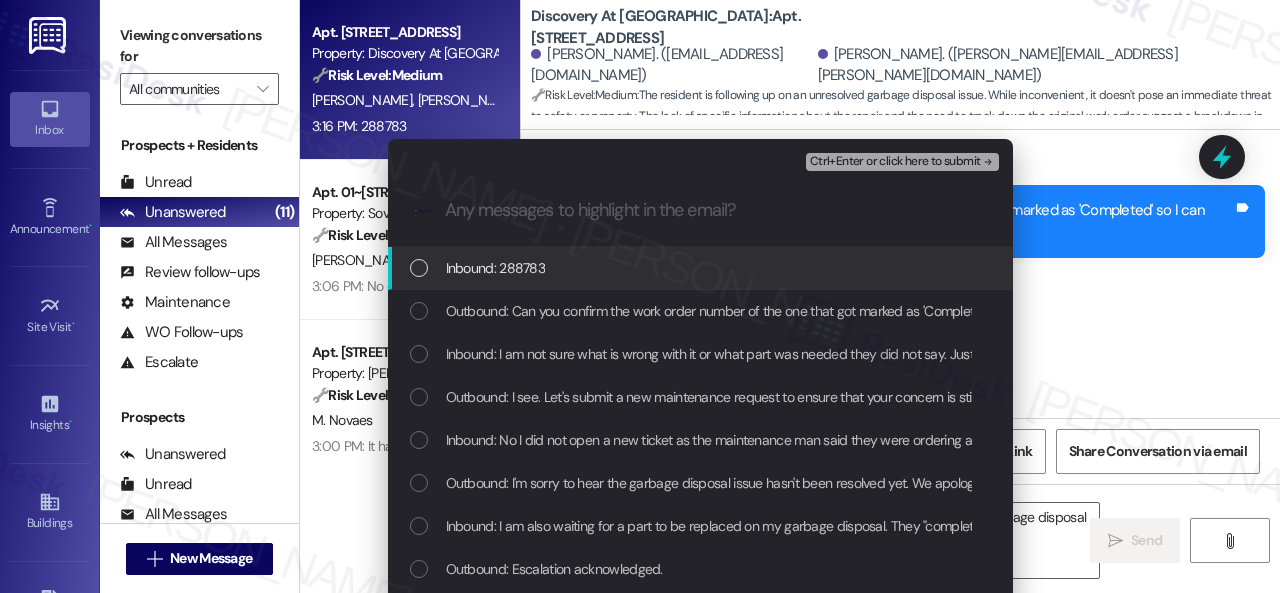 click on "Inbound: 288783" at bounding box center [496, 268] 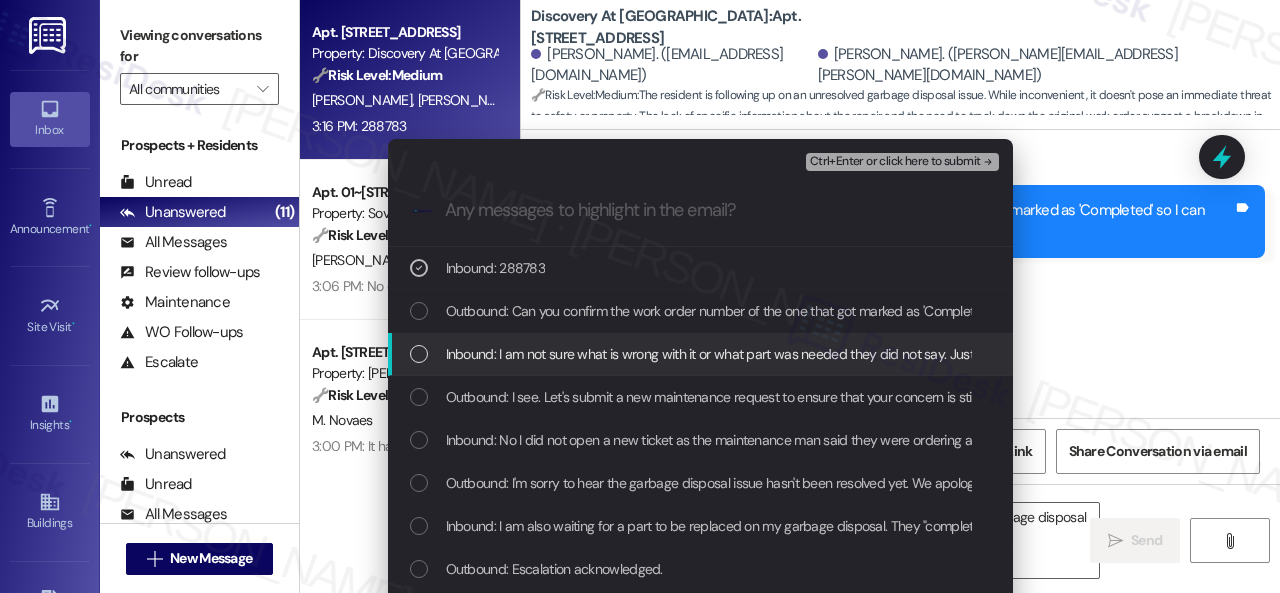 click on "Inbound: I am not sure what is wrong with it or what part was needed they did not say. Just that a part was going to be ordered then they would come fix it." at bounding box center (897, 354) 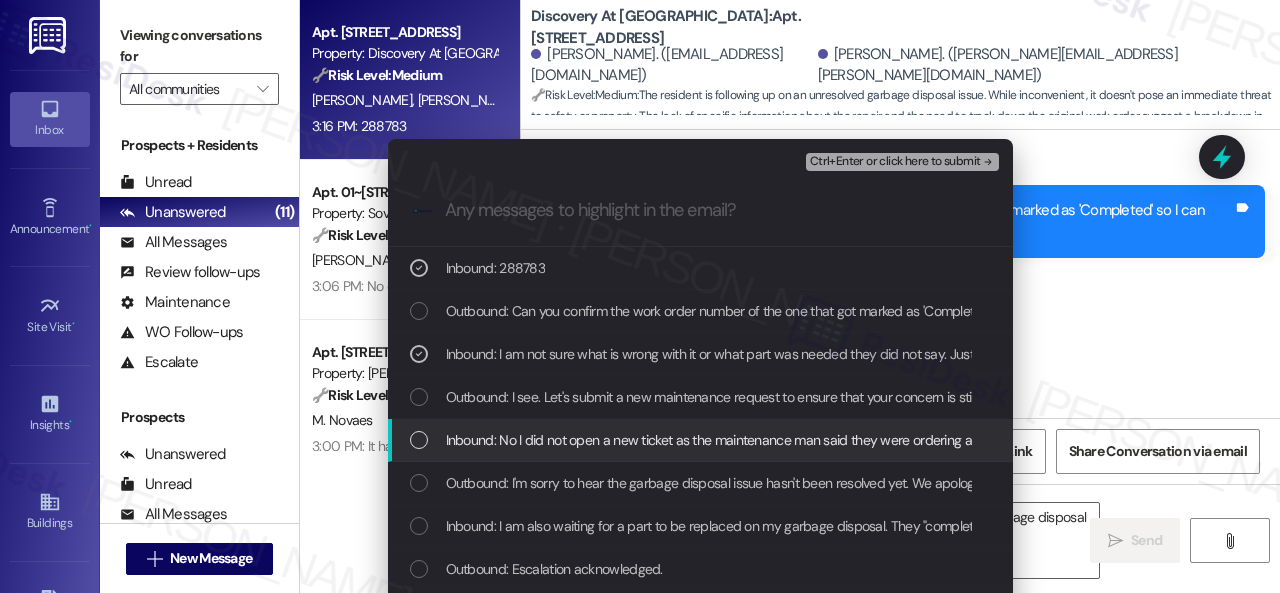 click on "Inbound: No I did not open a new ticket as the maintenance man said they were ordering a part and would be back to put it in once it arrives." at bounding box center (854, 440) 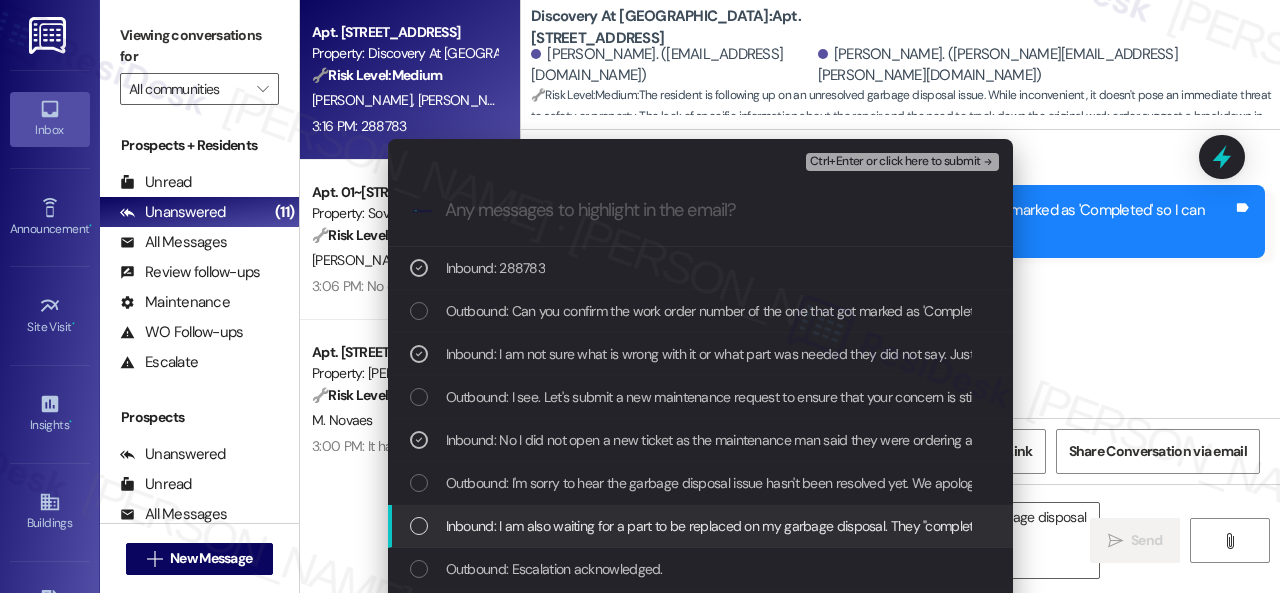click on "Inbound: I am also waiting for a part to be replaced on my garbage disposal. They "completed" the ticket in the resident app but never came back with the part to fix. Any update on this?" at bounding box center [983, 526] 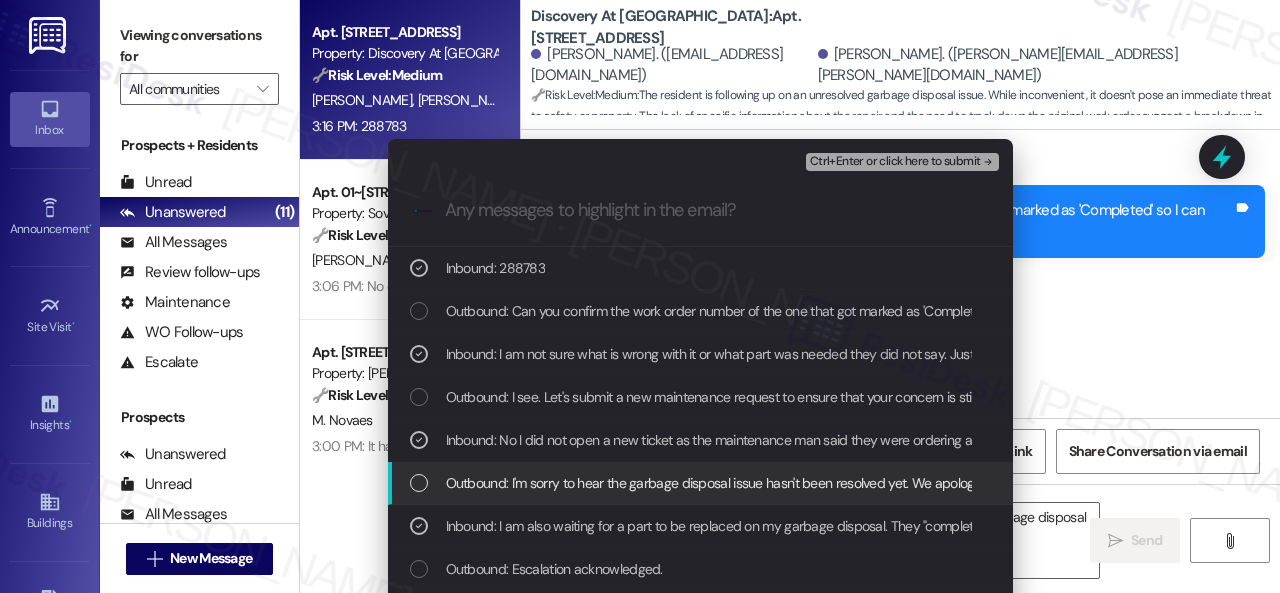 scroll, scrollTop: 100, scrollLeft: 0, axis: vertical 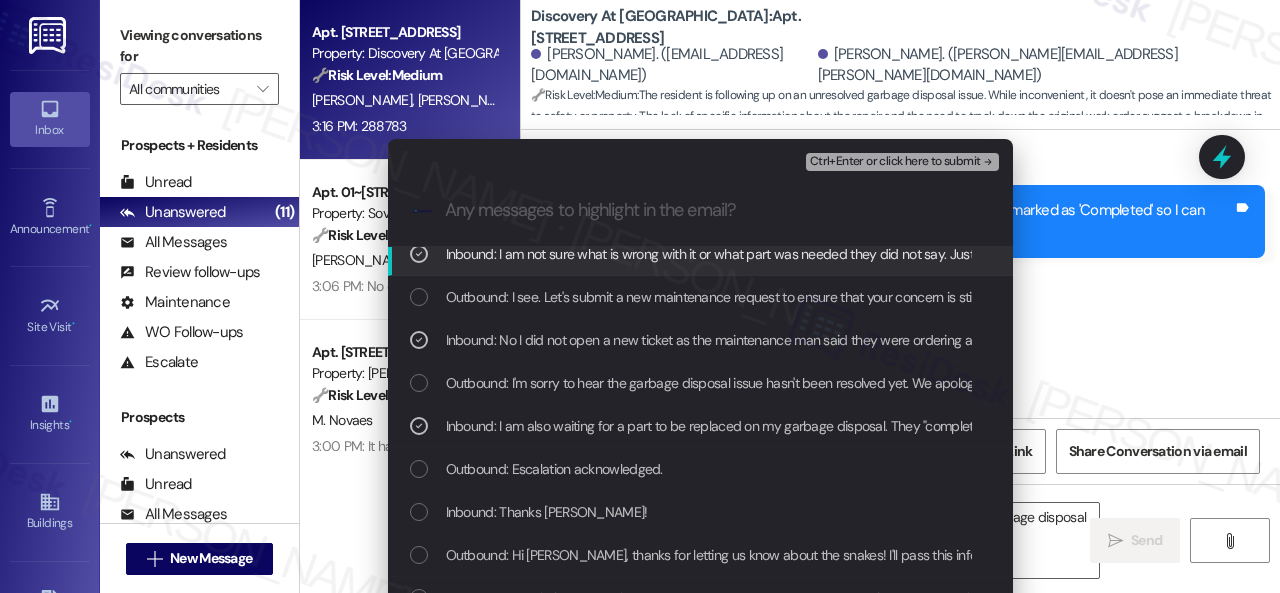 click on "Ctrl+Enter or click here to submit" at bounding box center [895, 162] 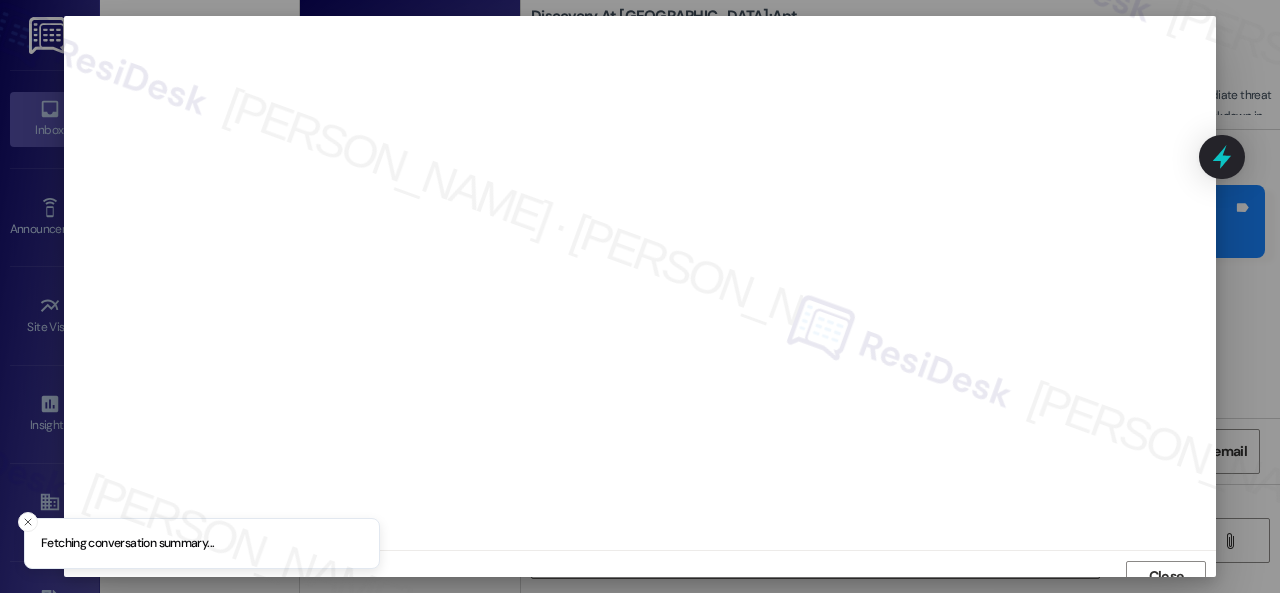 scroll, scrollTop: 15, scrollLeft: 0, axis: vertical 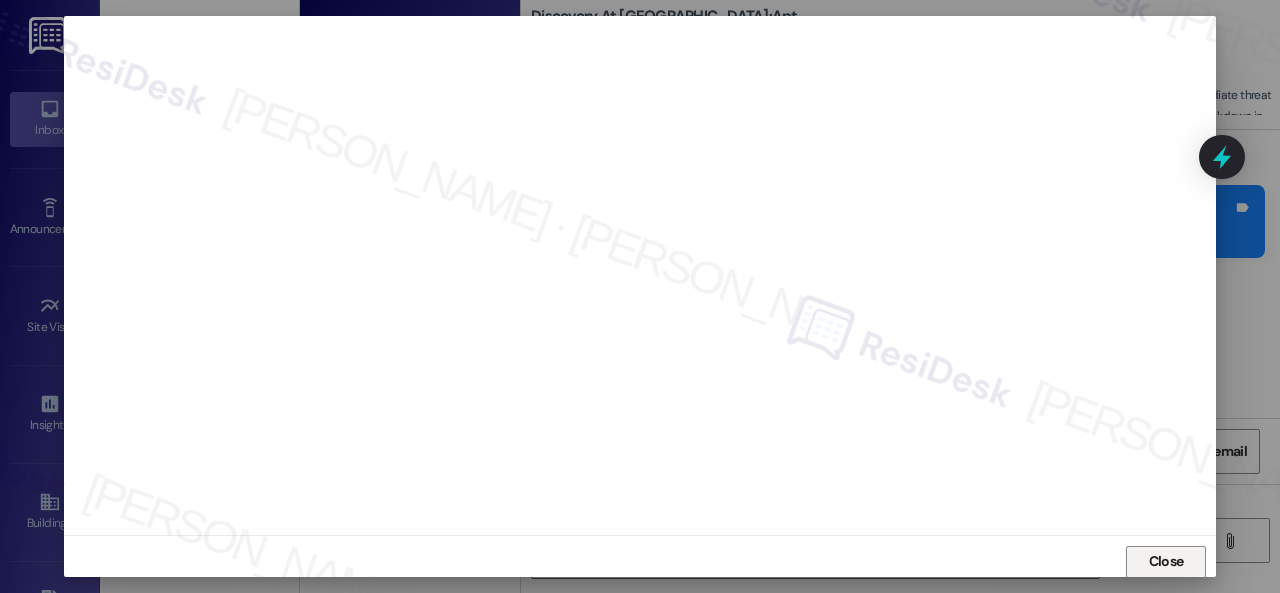 click on "Close" at bounding box center [1166, 561] 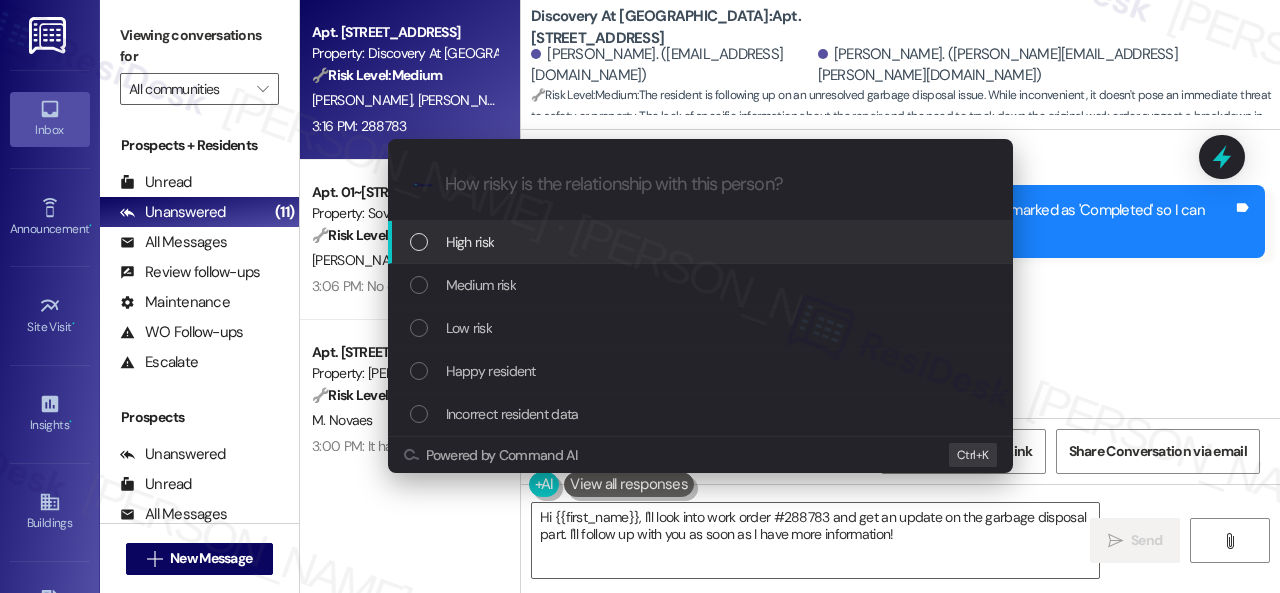 click on "High risk" at bounding box center (470, 242) 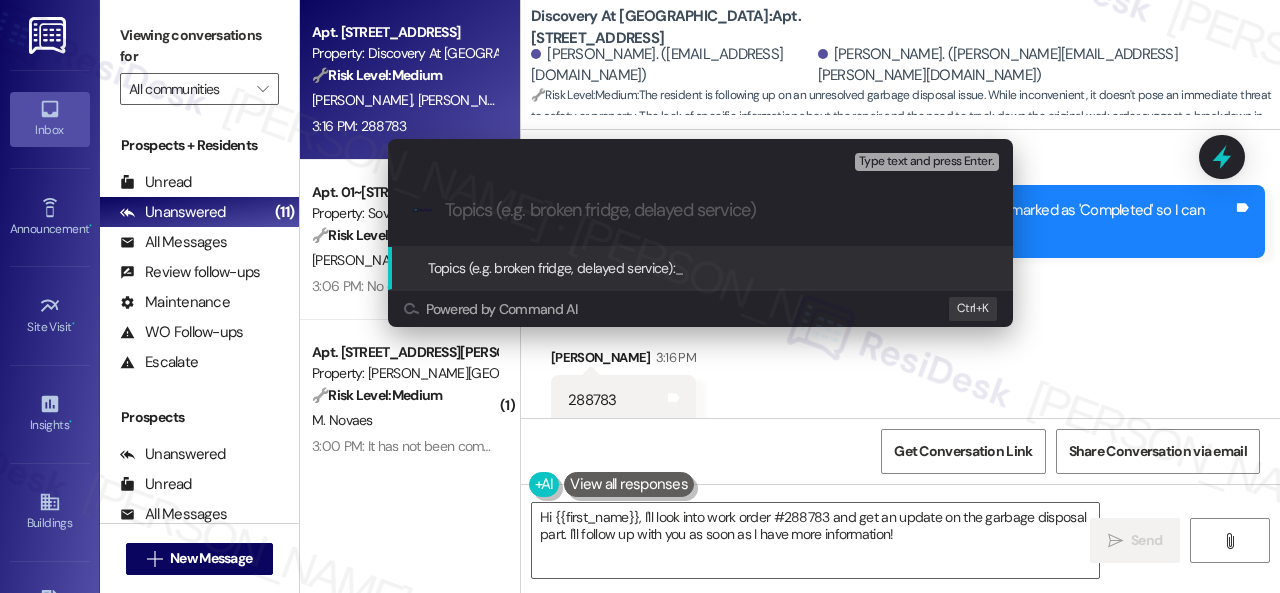 paste on "Follow-up on work order 288783" 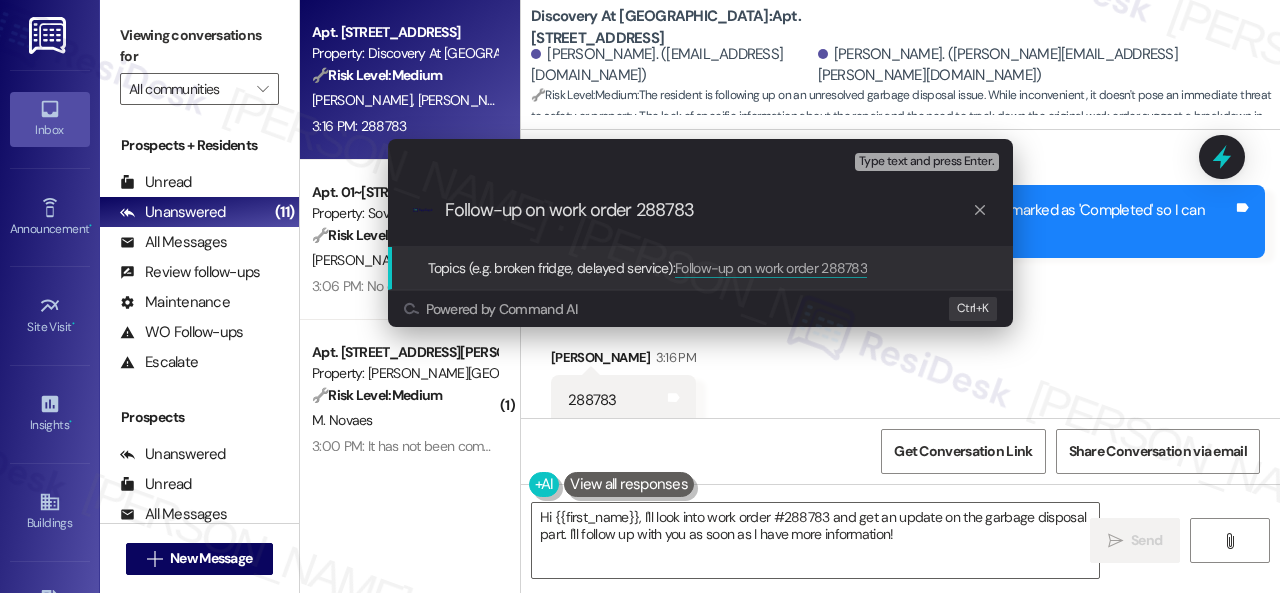 type 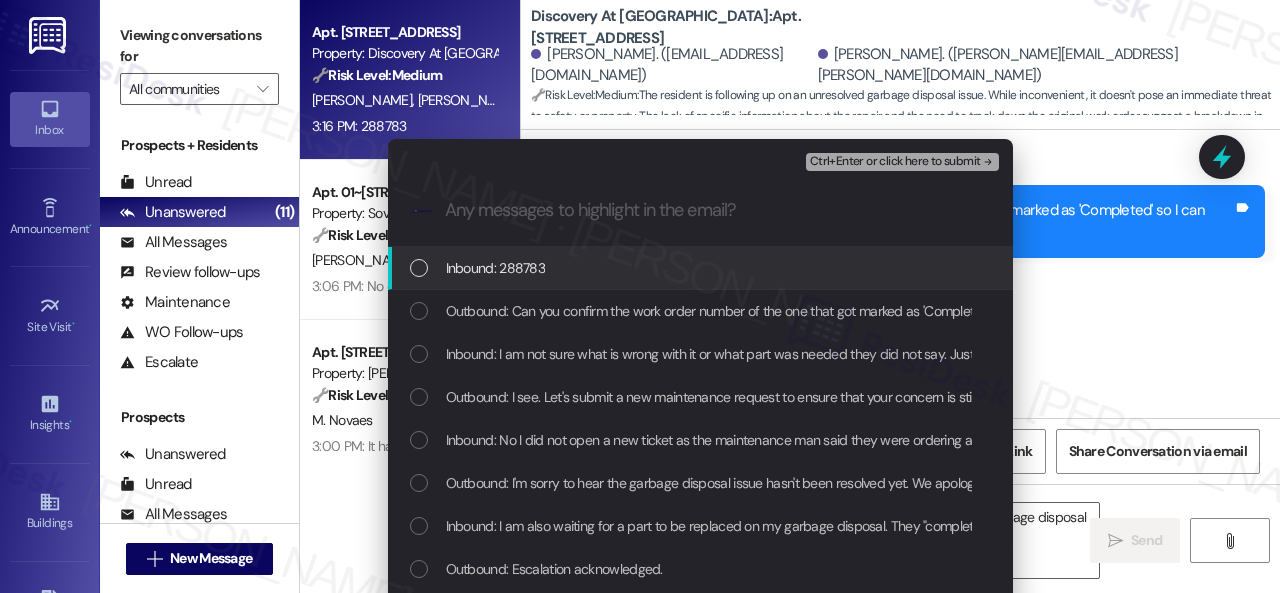 click on "Inbound: 288783" at bounding box center [496, 268] 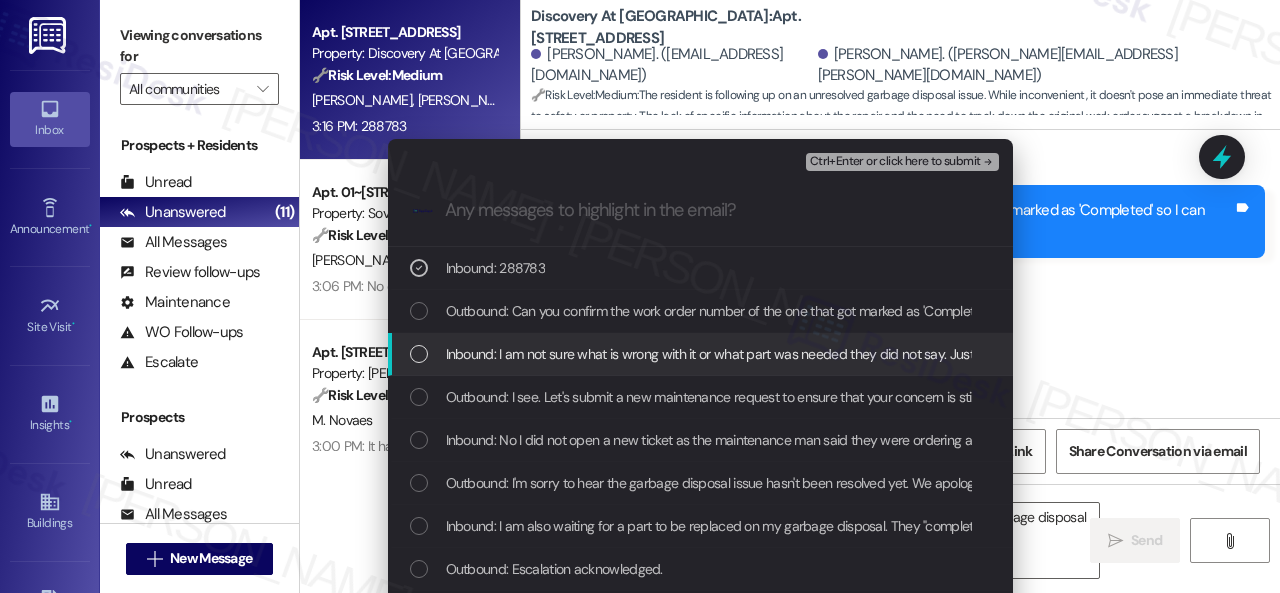 click on "Inbound: I am not sure what is wrong with it or what part was needed they did not say. Just that a part was going to be ordered then they would come fix it." at bounding box center [897, 354] 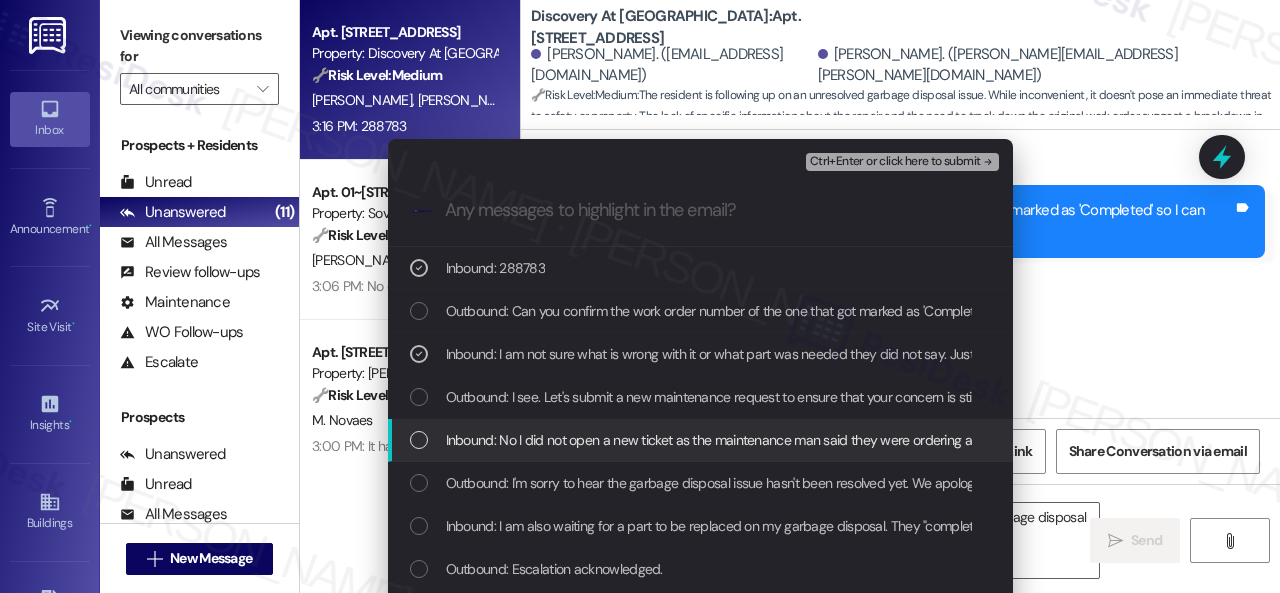 click on "Inbound: No I did not open a new ticket as the maintenance man said they were ordering a part and would be back to put it in once it arrives." at bounding box center [854, 440] 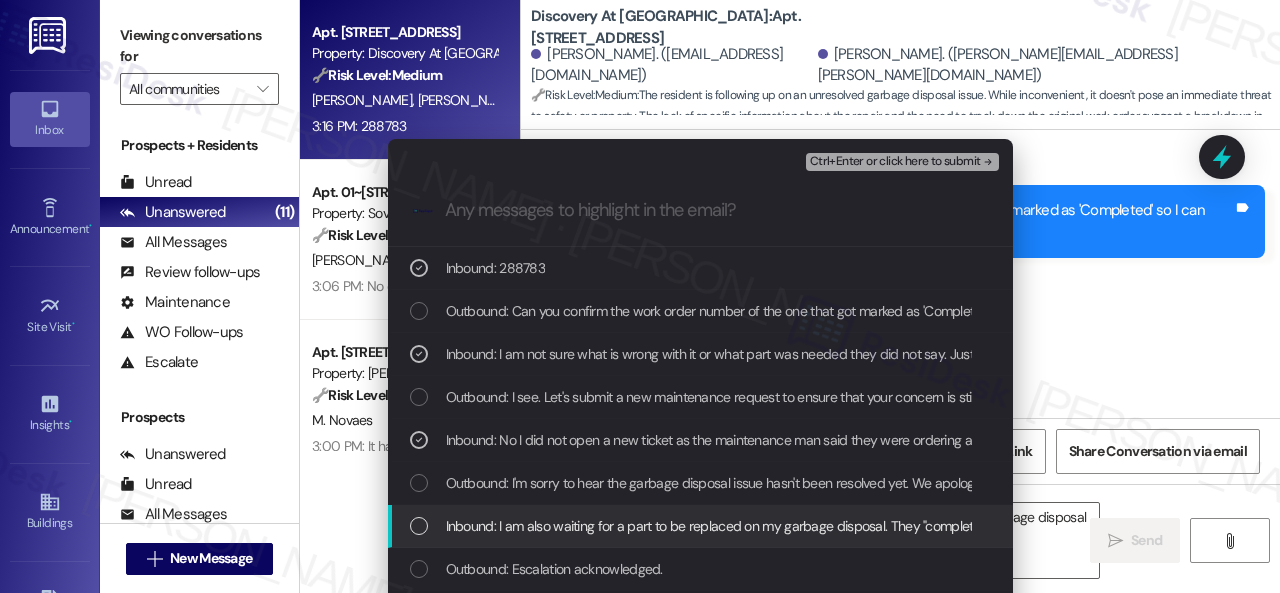 click on "Inbound: I am also waiting for a part to be replaced on my garbage disposal. They "completed" the ticket in the resident app but never came back with the part to fix. Any update on this?" at bounding box center [983, 526] 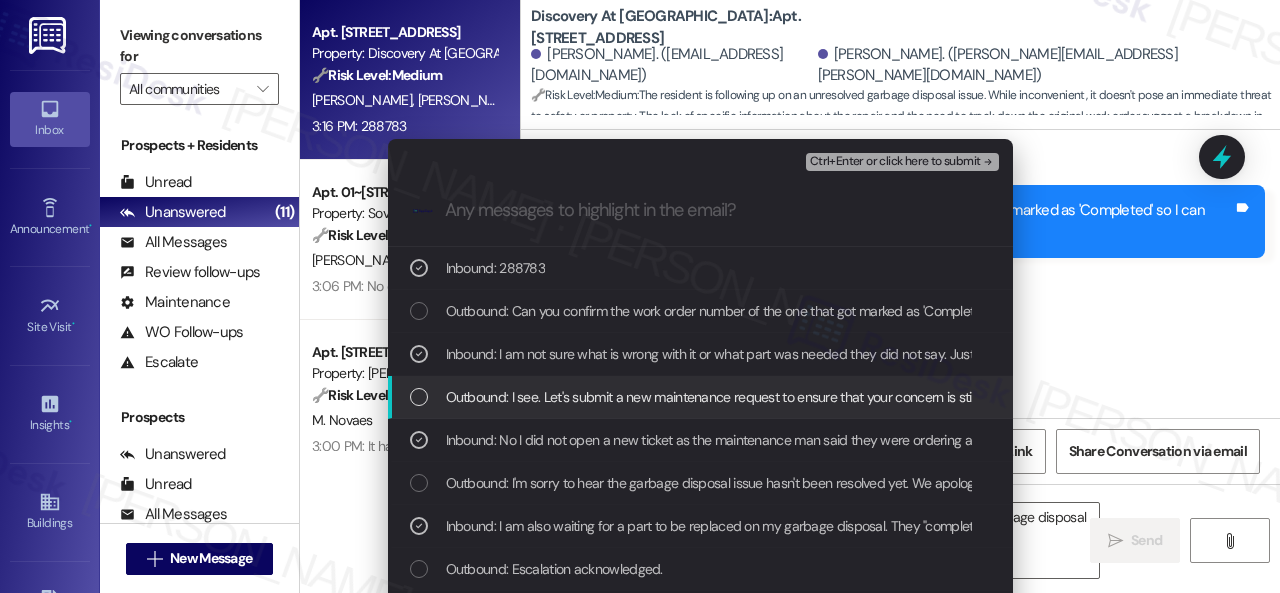 scroll, scrollTop: 100, scrollLeft: 0, axis: vertical 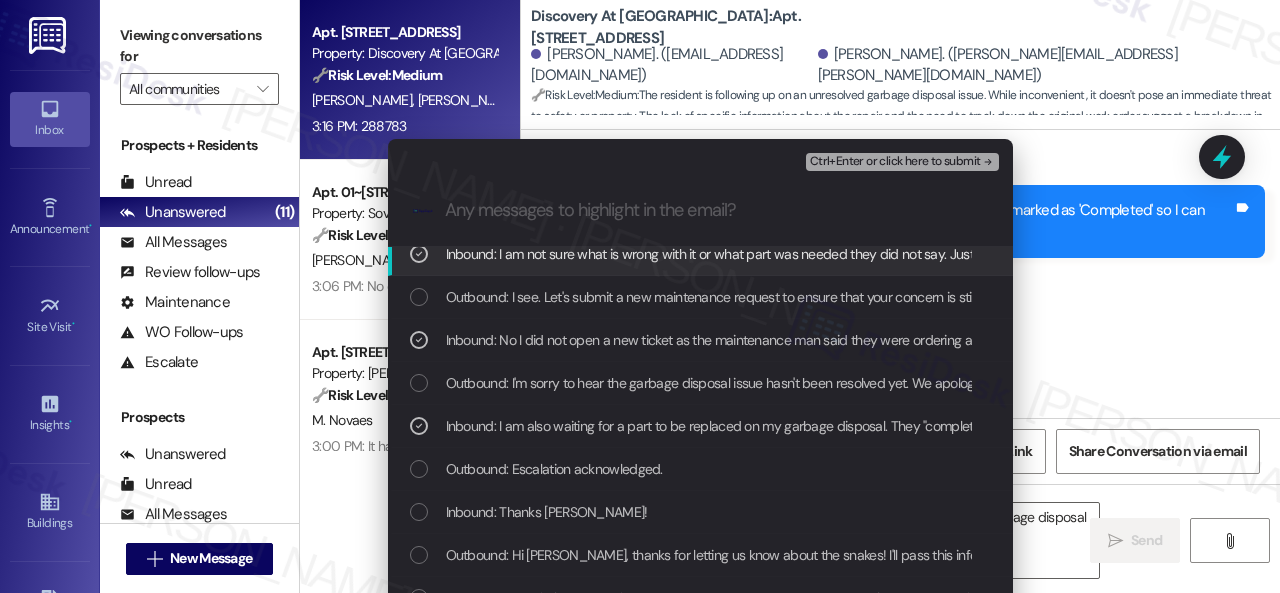 click on "Ctrl+Enter or click here to submit" at bounding box center (895, 162) 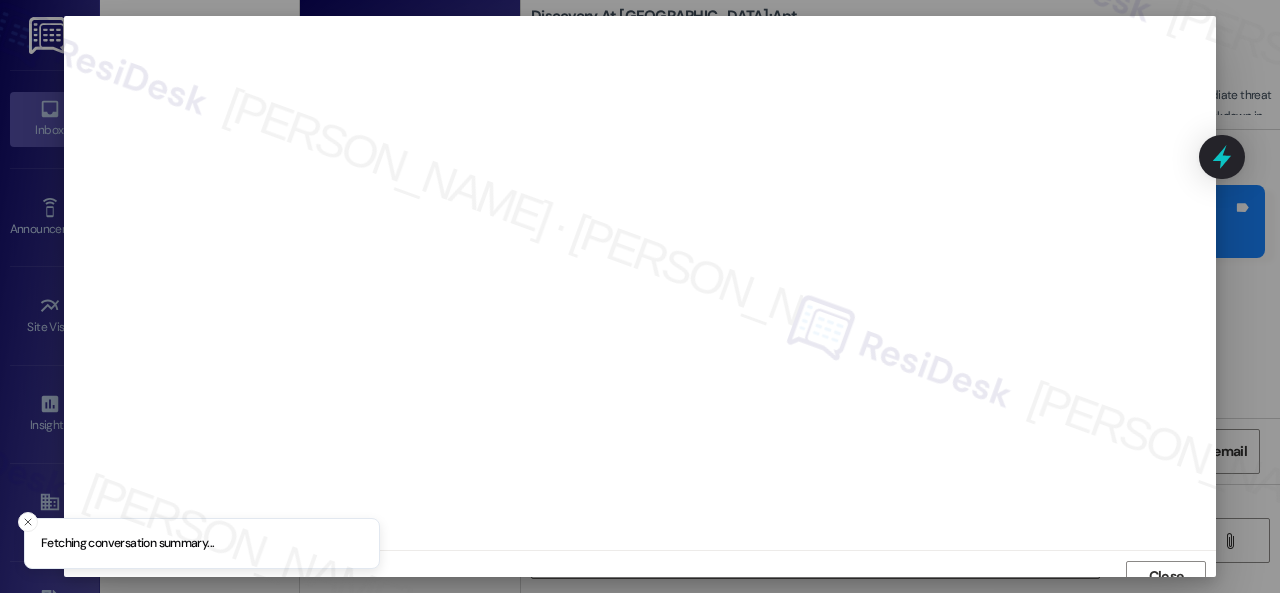 scroll, scrollTop: 15, scrollLeft: 0, axis: vertical 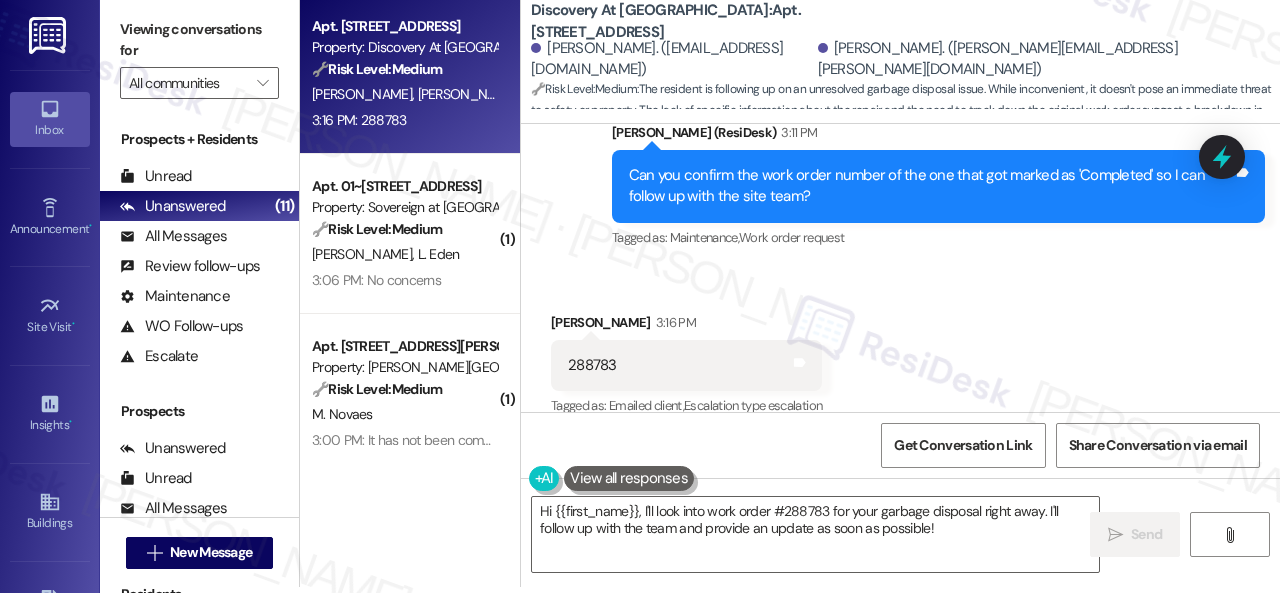 click on "Received via SMS Abigail Oddo 3:16 PM 288783 Tags and notes Tagged as:   Emailed client ,  Click to highlight conversations about Emailed client Escalation type escalation Click to highlight conversations about Escalation type escalation" at bounding box center [900, 351] 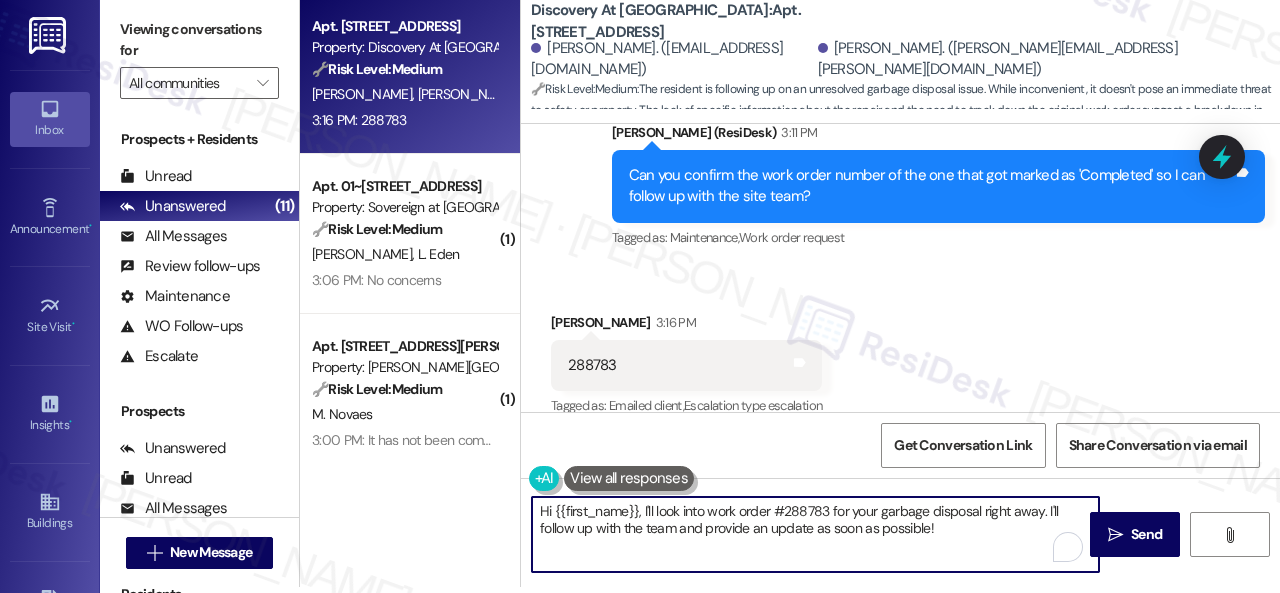 drag, startPoint x: 941, startPoint y: 539, endPoint x: 404, endPoint y: 492, distance: 539.05286 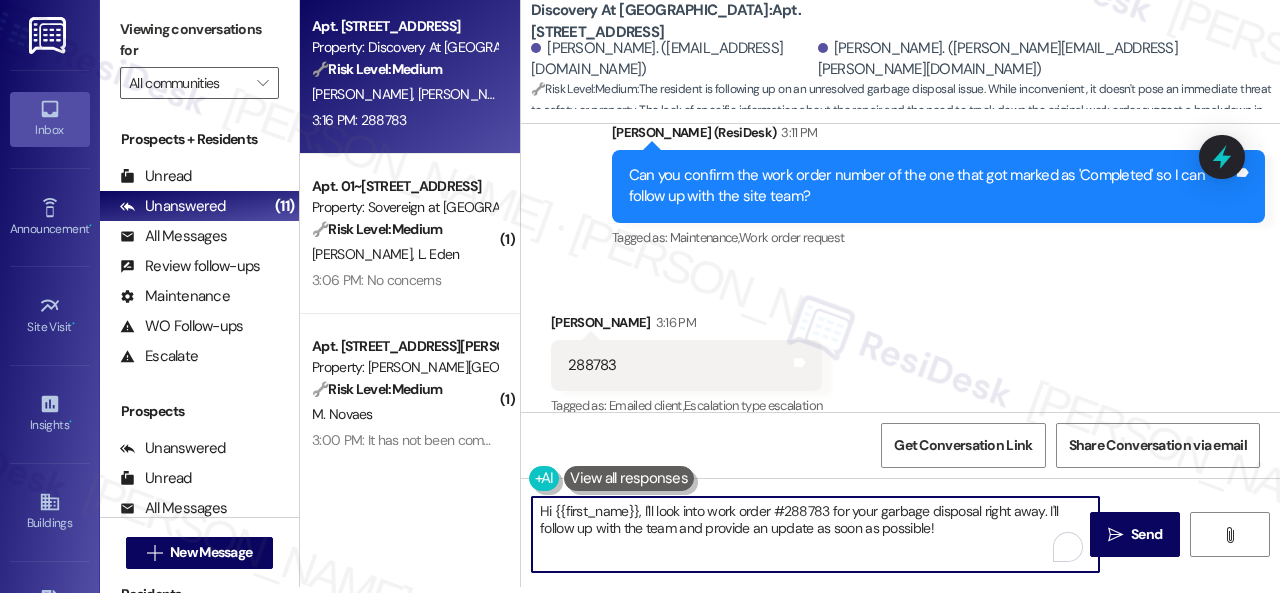click on "Apt. 821, 150 Northpark Plaza Drive Property: Discovery At Kingwood 🔧  Risk Level:  Medium The resident is following up on an unresolved garbage disposal issue. While inconvenient, it doesn't pose an immediate threat to safety or property. The lack of specific information about the repair and the need to track down the original work order suggest a breakdown in communication, but not an emergency. This warrants a Tier 3 classification for non-urgent maintenance and asset preservation. K. Ferreira A. Oddo 3:16 PM: 288783 3:16 PM: 288783 ( 1 ) Apt. 01~101, 13310 Melrose Lane Property: Sovereign at Overland Park 🔧  Risk Level:  Medium The resident initially had trouble accessing RentCafe to check their rent amount, but later confirmed that the amount was correct and that they have no concerns. This indicates a temporary technical issue that has been resolved. No further action is needed. J. Eden L. Eden 3:06 PM: No concerns  3:06 PM: No concerns  ( 1 ) Apt. 1023, 4101 S Custer Rd Property: Craig Ranch 🔧" at bounding box center [790, 290] 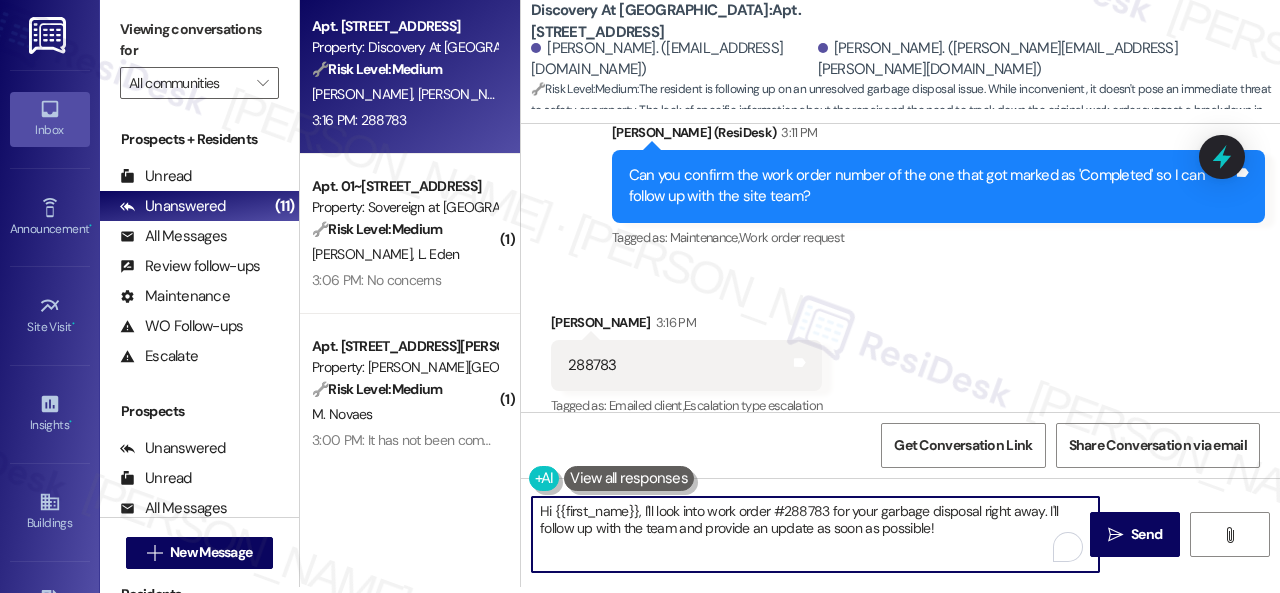 paste on "Thank you. I've made a follow-up with the site team regarding your work order. Let me know when you have an update or need anything else." 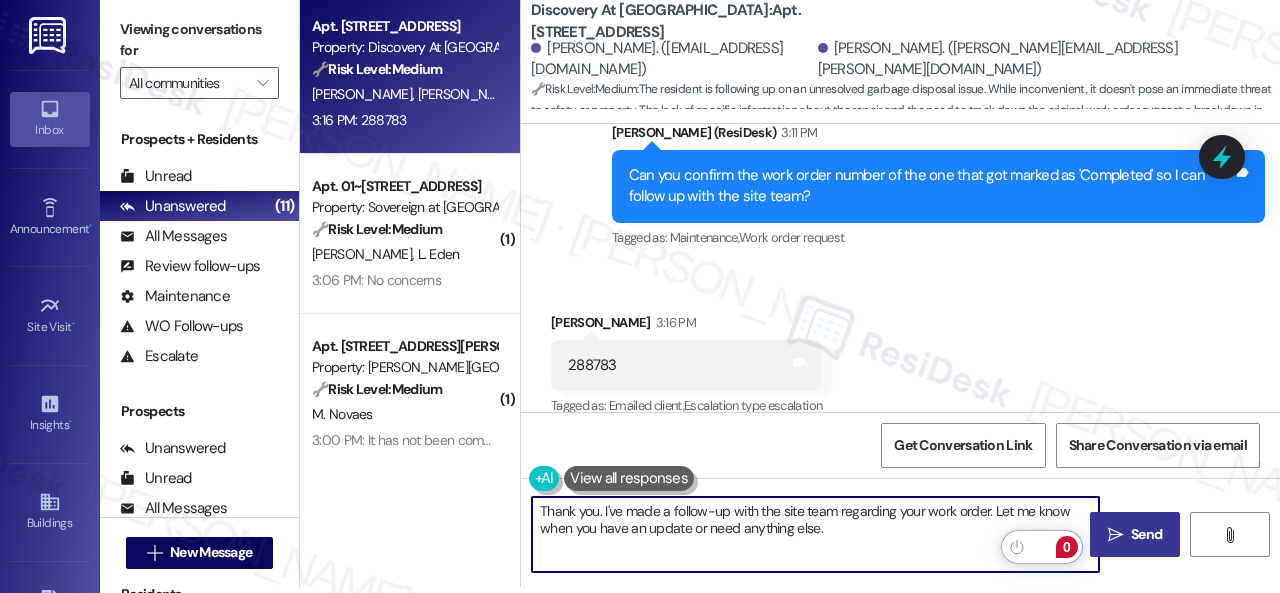 type on "Thank you. I've made a follow-up with the site team regarding your work order. Let me know when you have an update or need anything else." 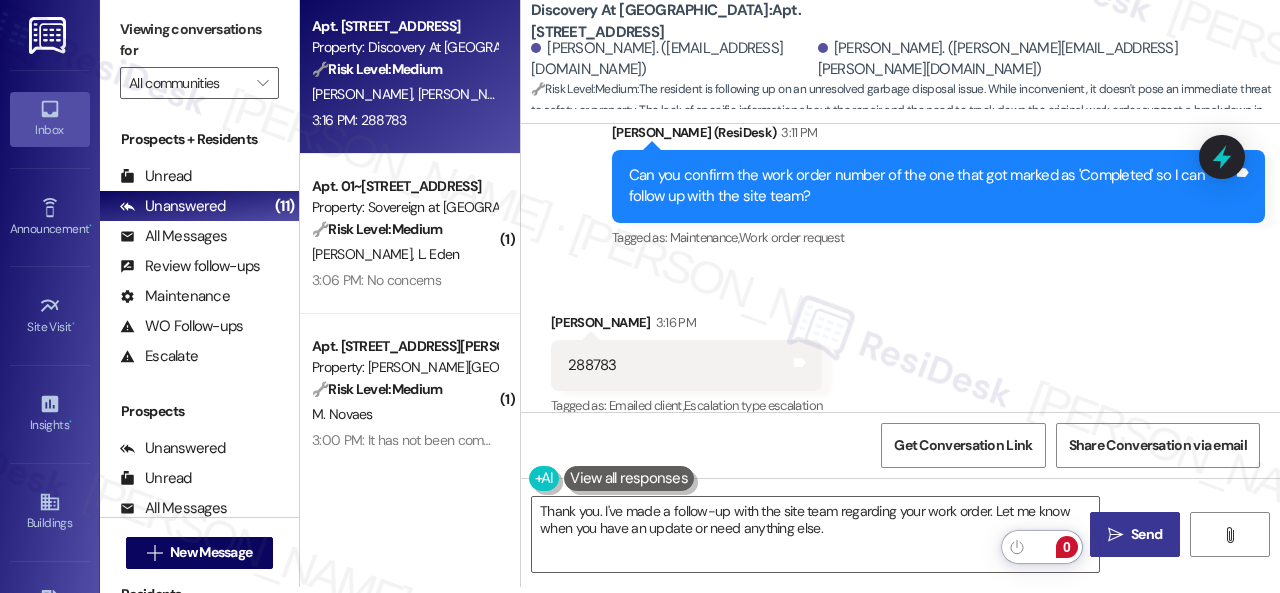 click on "Send" at bounding box center [1146, 534] 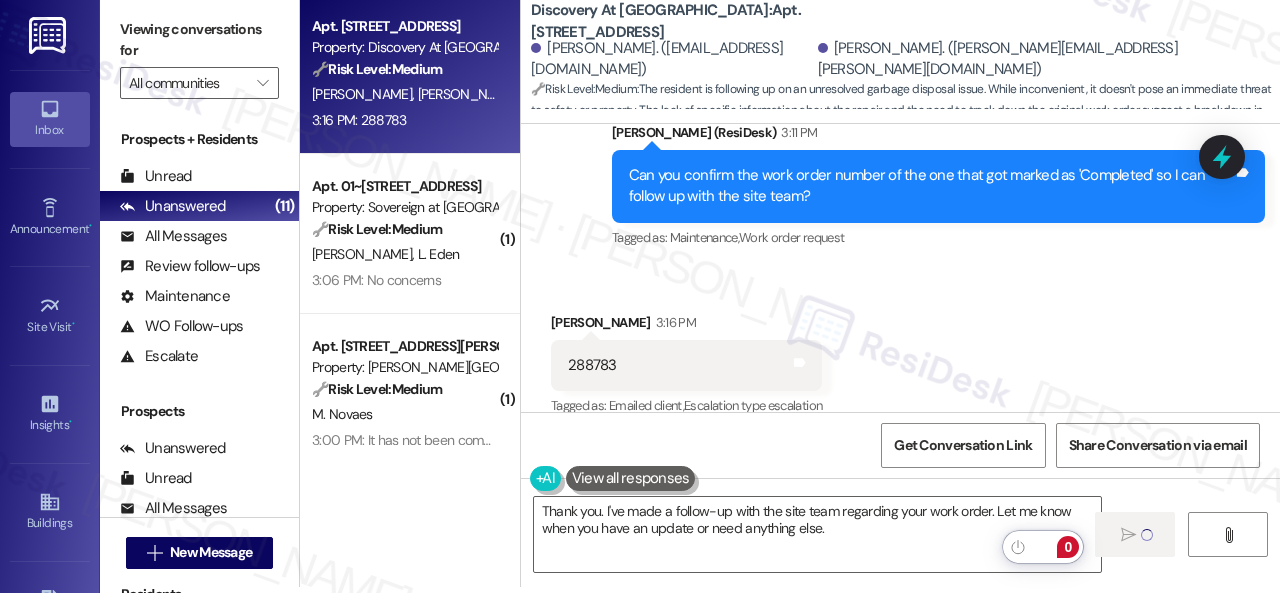 type 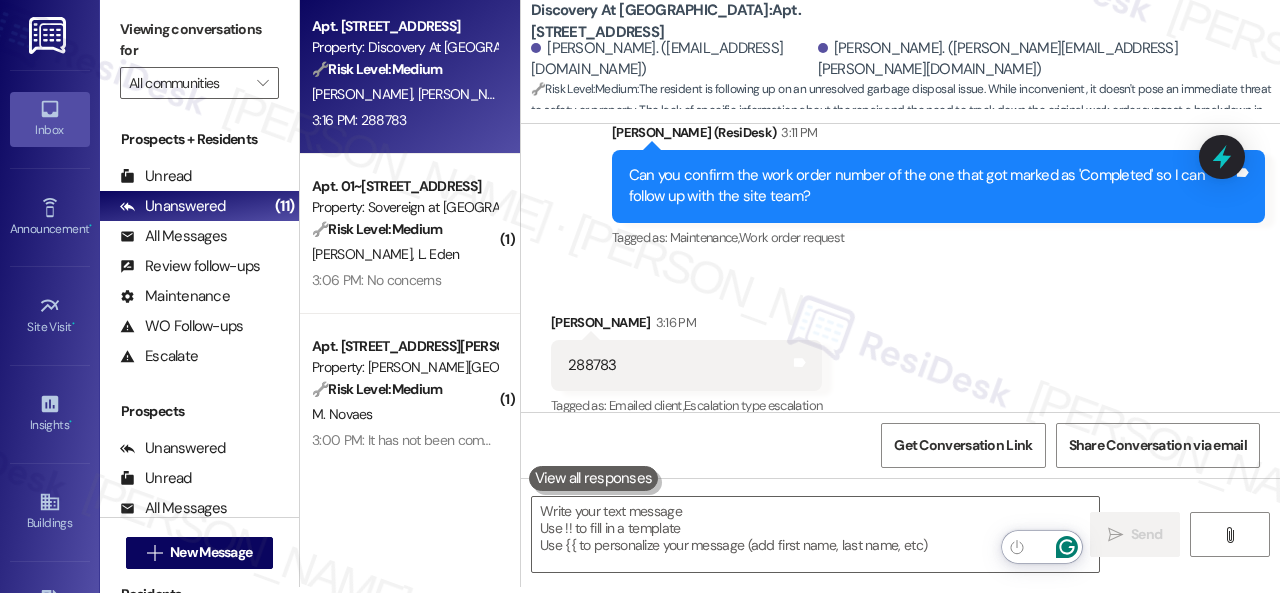 scroll, scrollTop: 0, scrollLeft: 0, axis: both 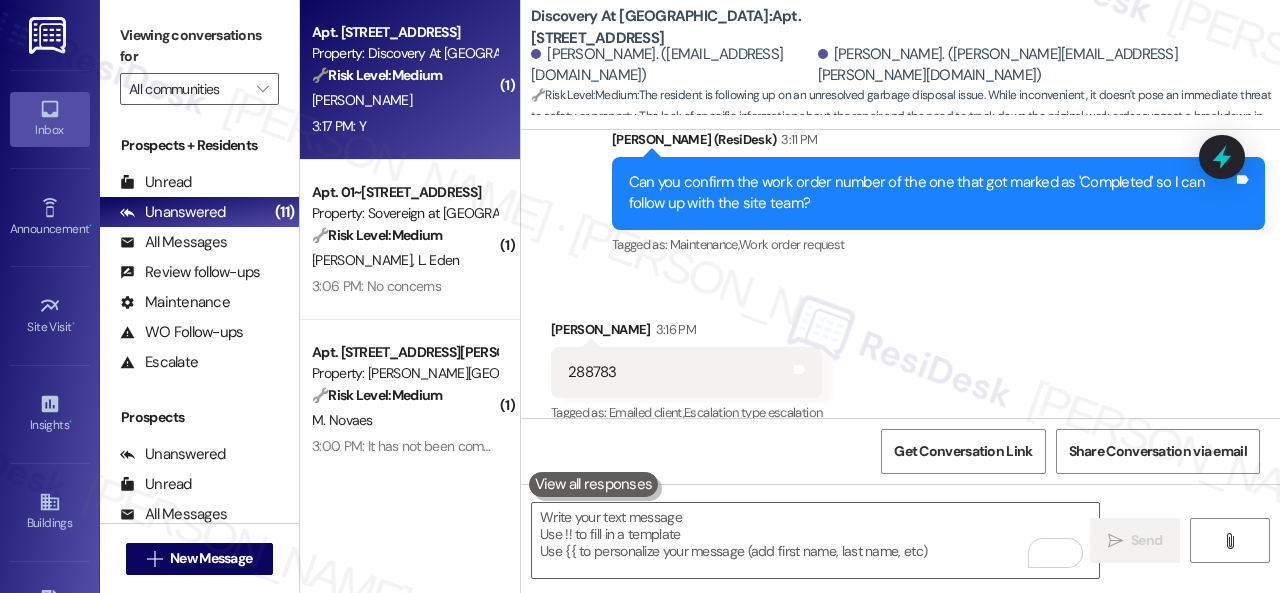 click on "3:17 PM: Y 3:17 PM: Y" at bounding box center (404, 126) 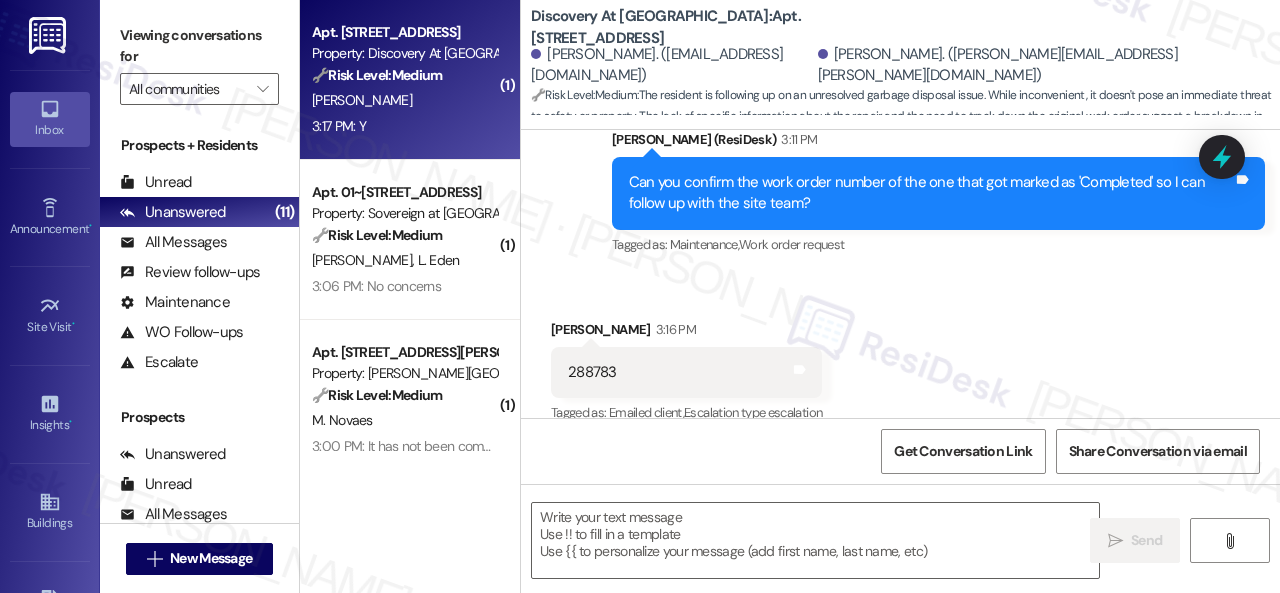 type on "Fetching suggested responses. Please feel free to read through the conversation in the meantime." 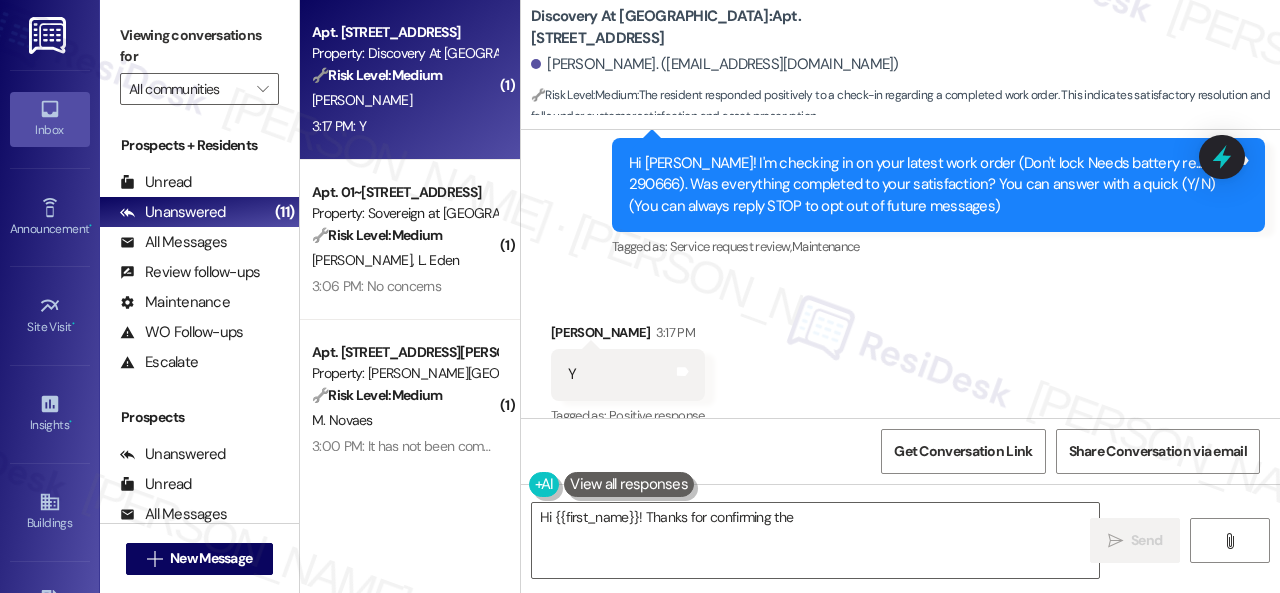 scroll, scrollTop: 226, scrollLeft: 0, axis: vertical 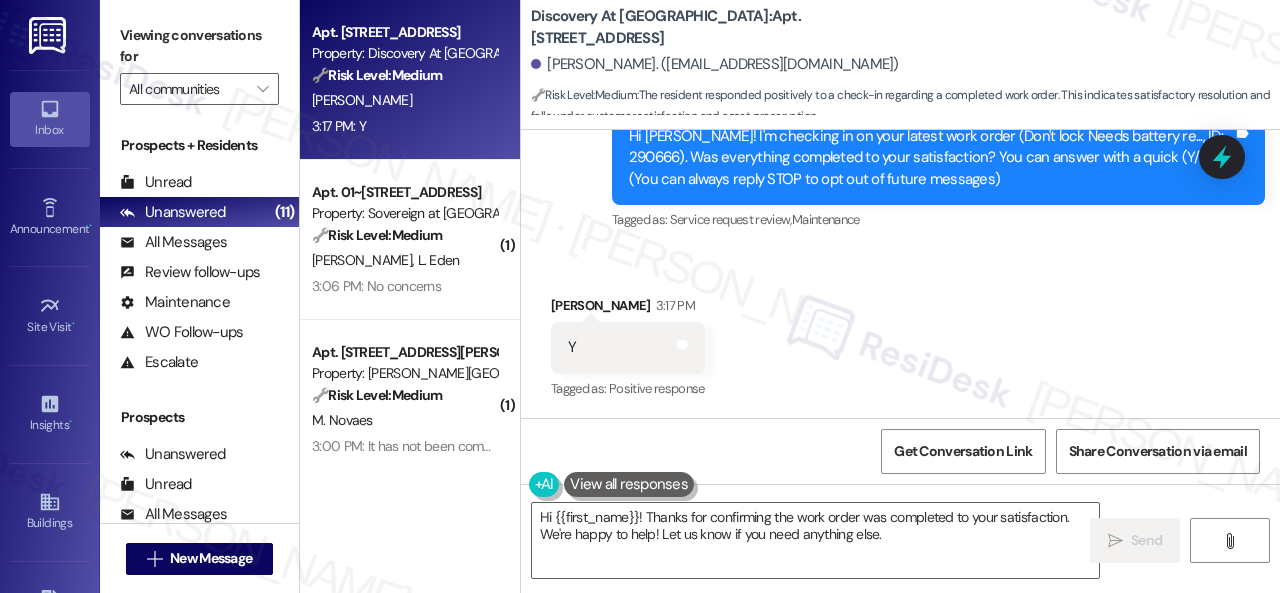 click on "Received via SMS Maria Cerna 3:17 PM Y Tags and notes Tagged as:   Positive response Click to highlight conversations about Positive response" at bounding box center [900, 334] 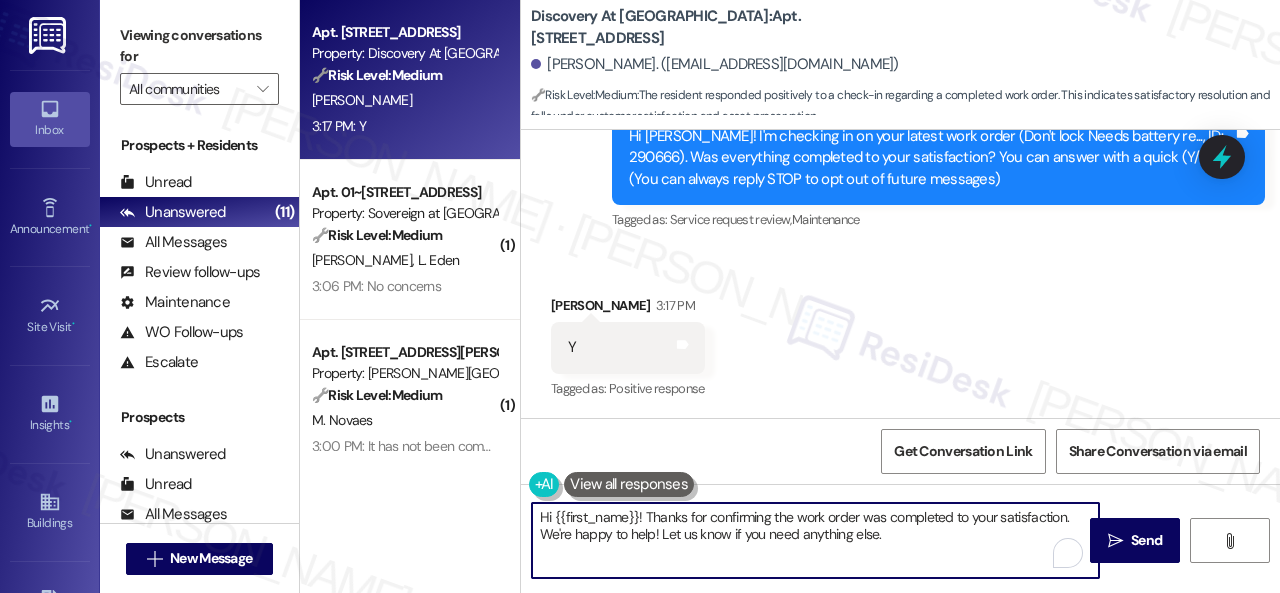 drag, startPoint x: 803, startPoint y: 526, endPoint x: 429, endPoint y: 468, distance: 378.4706 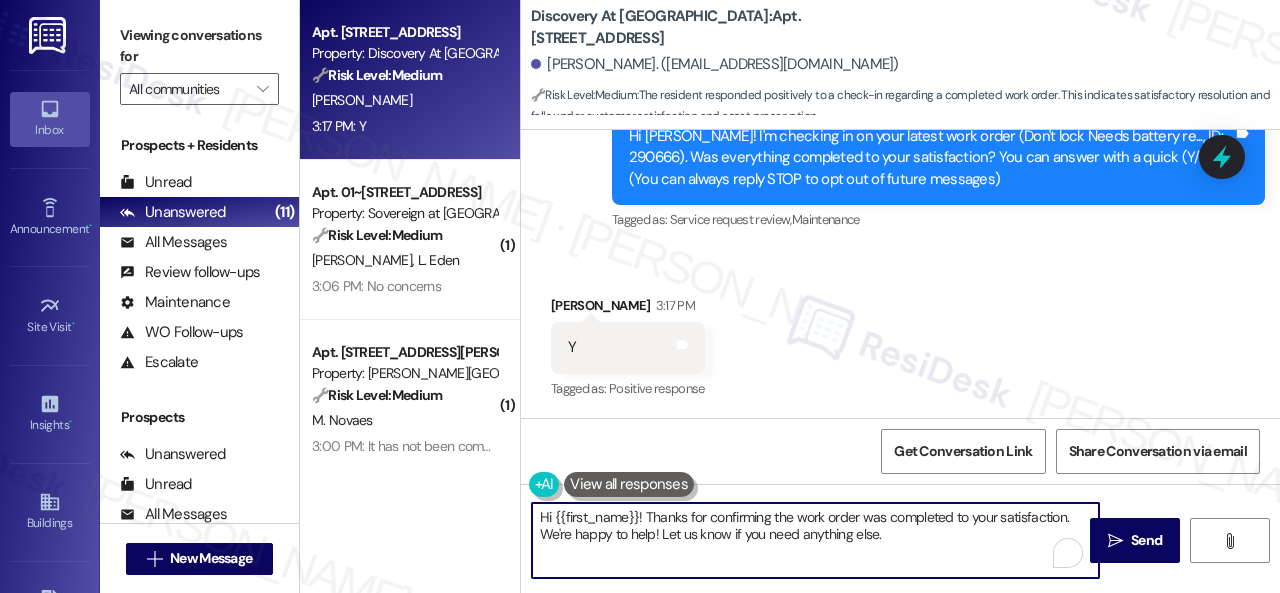 click on "Apt. 514, 150 Northpark Plaza Drive Property: Discovery At Kingwood 🔧  Risk Level:  Medium The resident responded positively to a check-in regarding a completed work order. This indicates satisfactory resolution and falls under customer satisfaction and asset preservation. M. Cerna 3:17 PM: Y 3:17 PM: Y ( 1 ) Apt. 01~101, 13310 Melrose Lane Property: Sovereign at Overland Park 🔧  Risk Level:  Medium The resident initially had trouble accessing RentCafe to check their rent amount, but later confirmed that the amount was correct and that they have no concerns. This indicates a temporary technical issue that has been resolved. No further action is needed. J. Eden L. Eden 3:06 PM: No concerns  3:06 PM: No concerns  ( 1 ) Apt. 1023, 4101 S Custer Rd Property: Craig Ranch 🔧  Risk Level:  Medium M. Novaes 3:00 PM: It has not been completed  3:00 PM: It has not been completed  ( 1 ) Apt. 1054, 6565 W Foxridge Dr Property: The Falls 🌟  Risk Level:  Positive C. Hall 3:12 PM: Yes 3:12 PM: Yes ( 1 ) 🌟" at bounding box center (790, 296) 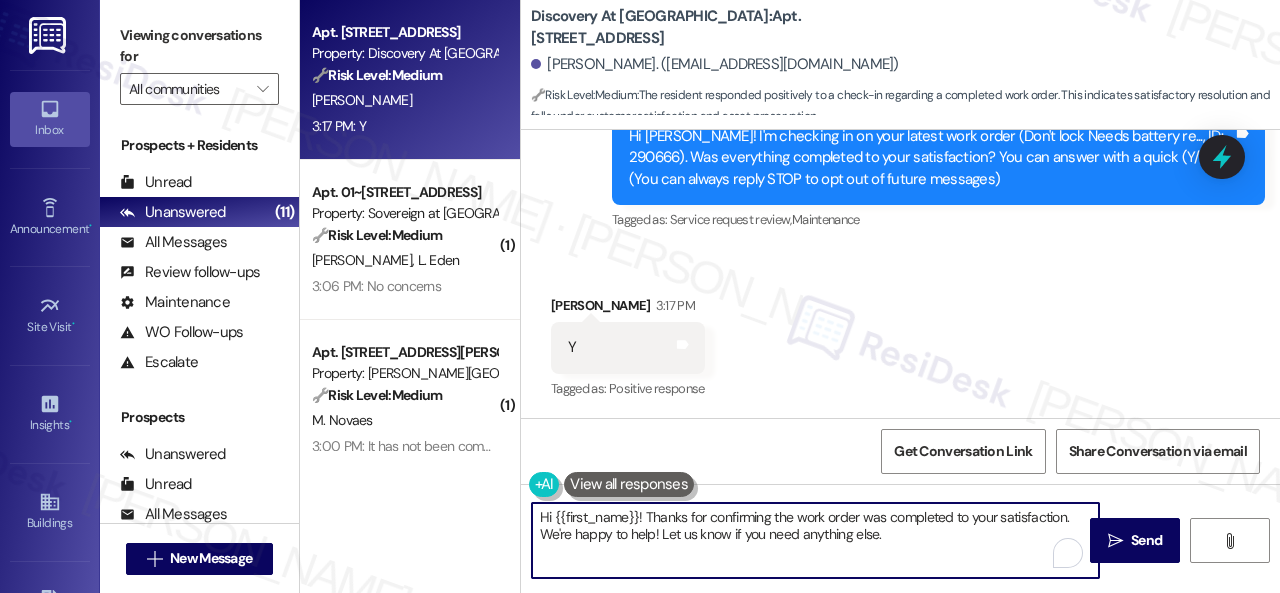paste on "Glad everything’s all set! If {{property}} met your expectations, just reply with “Yes.” If not, no problem — we’d love to hear your feedback so we can keep improving. Thank you!" 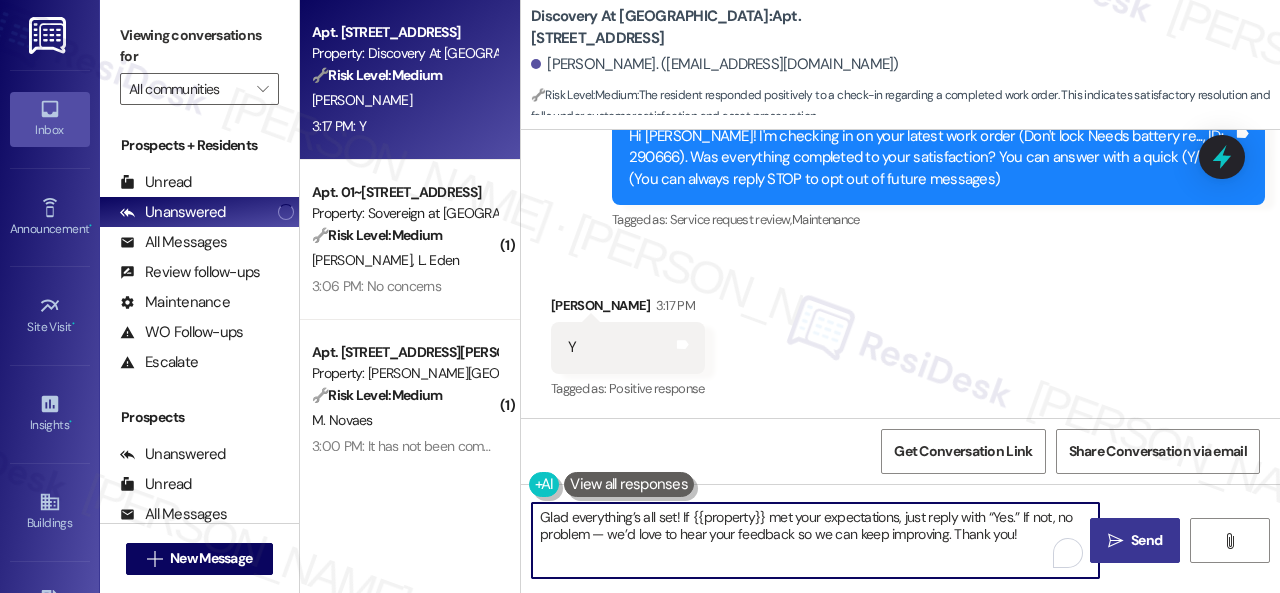 type on "Glad everything’s all set! If {{property}} met your expectations, just reply with “Yes.” If not, no problem — we’d love to hear your feedback so we can keep improving. Thank you!" 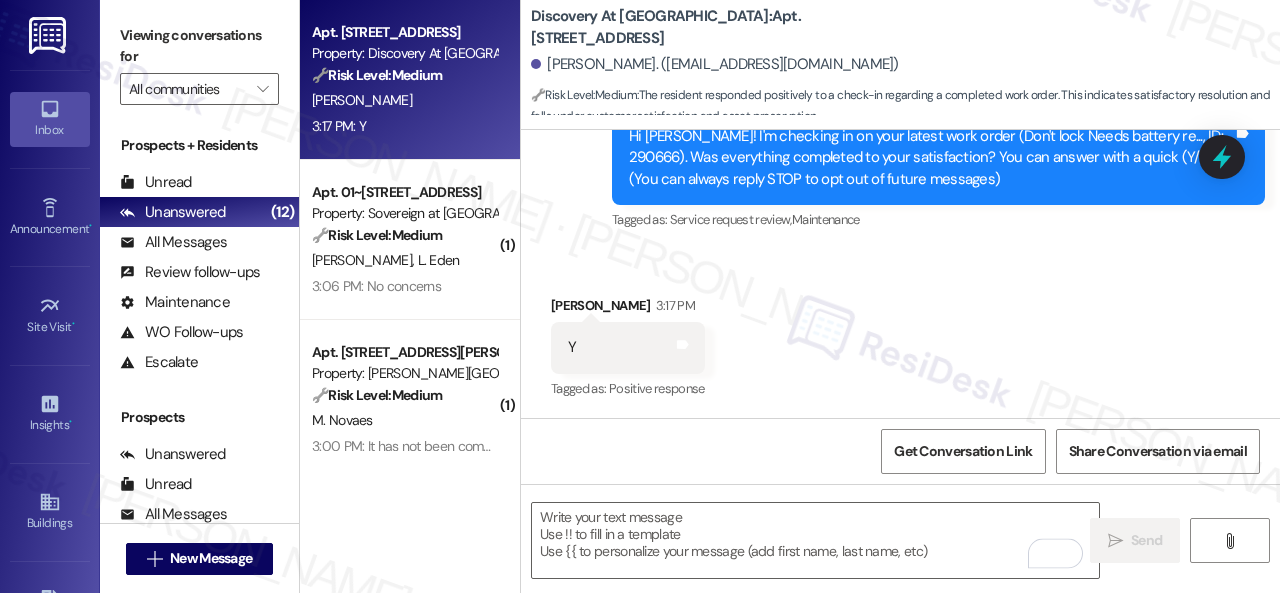 type on "Fetching suggested responses. Please feel free to read through the conversation in the meantime." 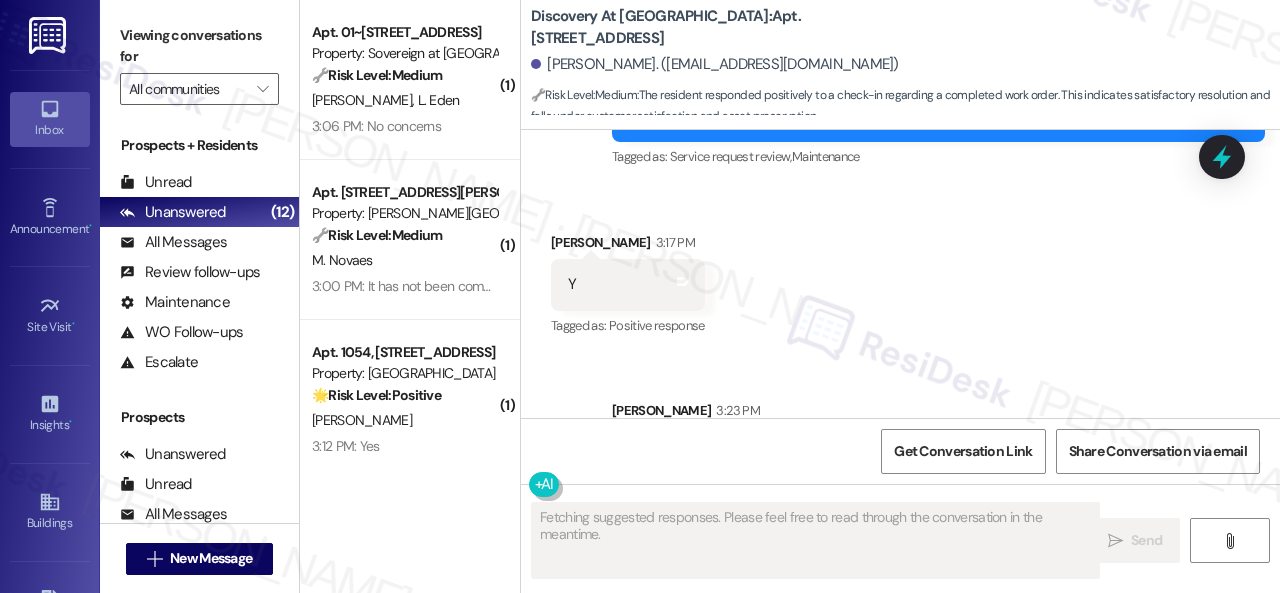scroll, scrollTop: 388, scrollLeft: 0, axis: vertical 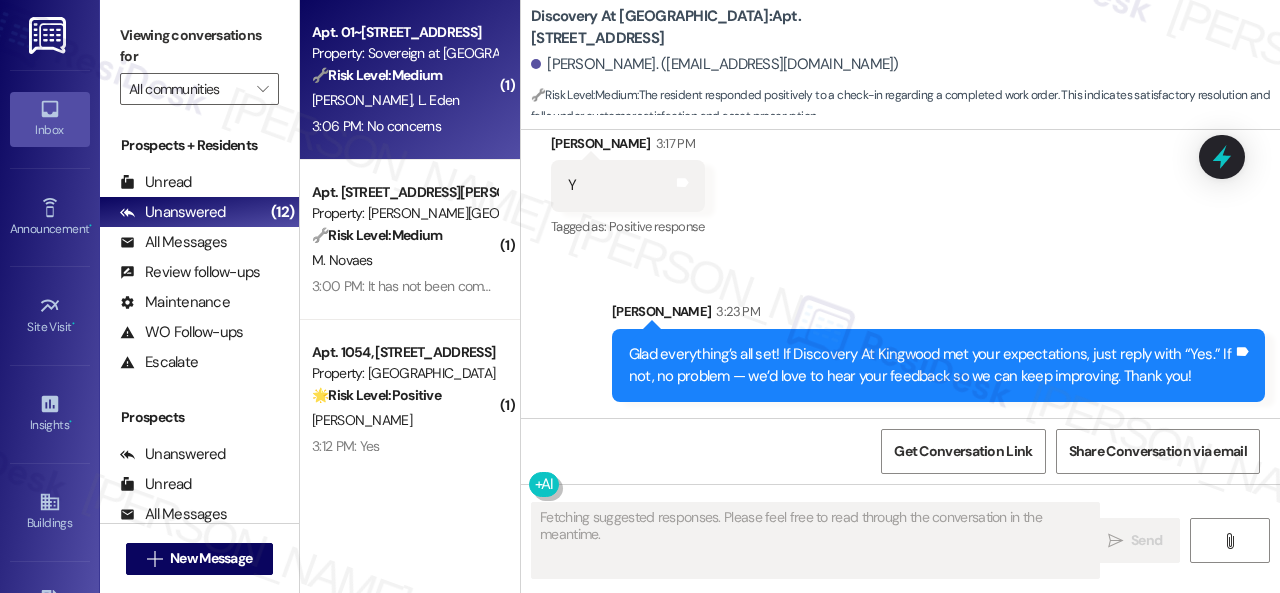 click on "3:06 PM: No concerns  3:06 PM: No concerns" at bounding box center (376, 126) 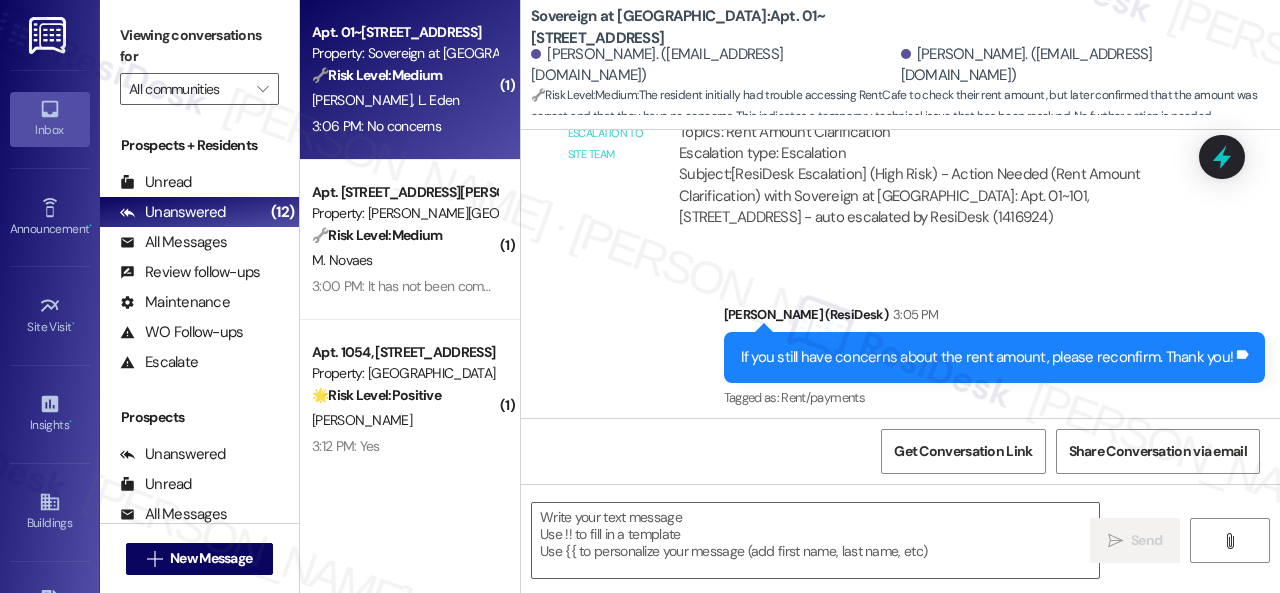 scroll, scrollTop: 2756, scrollLeft: 0, axis: vertical 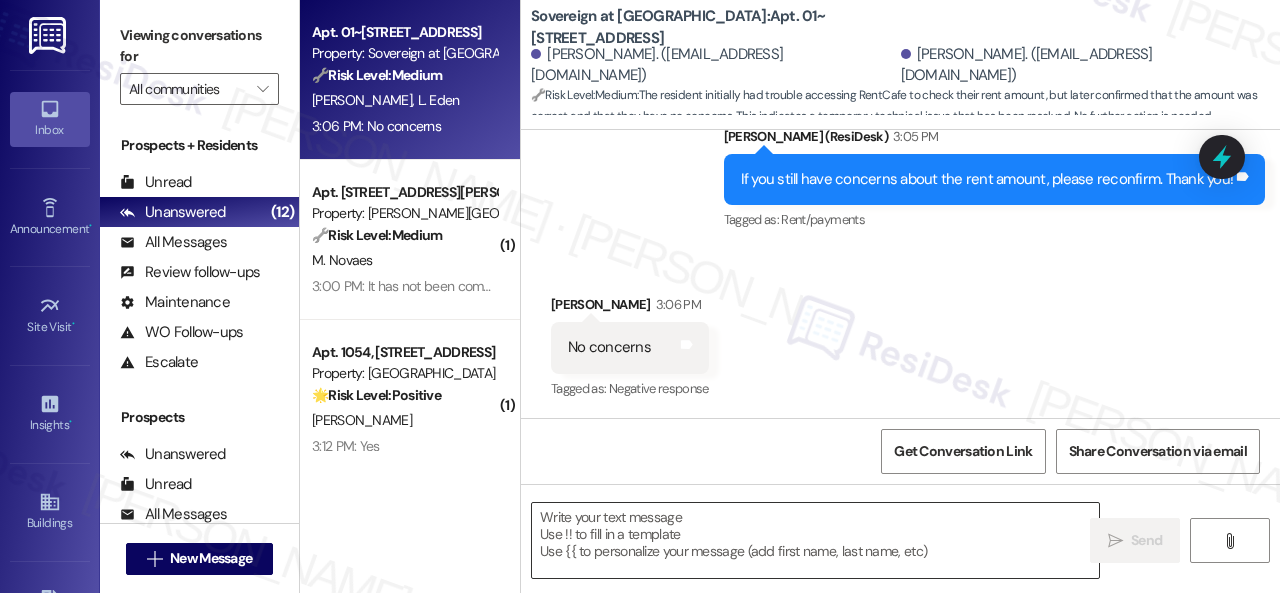 click at bounding box center [815, 540] 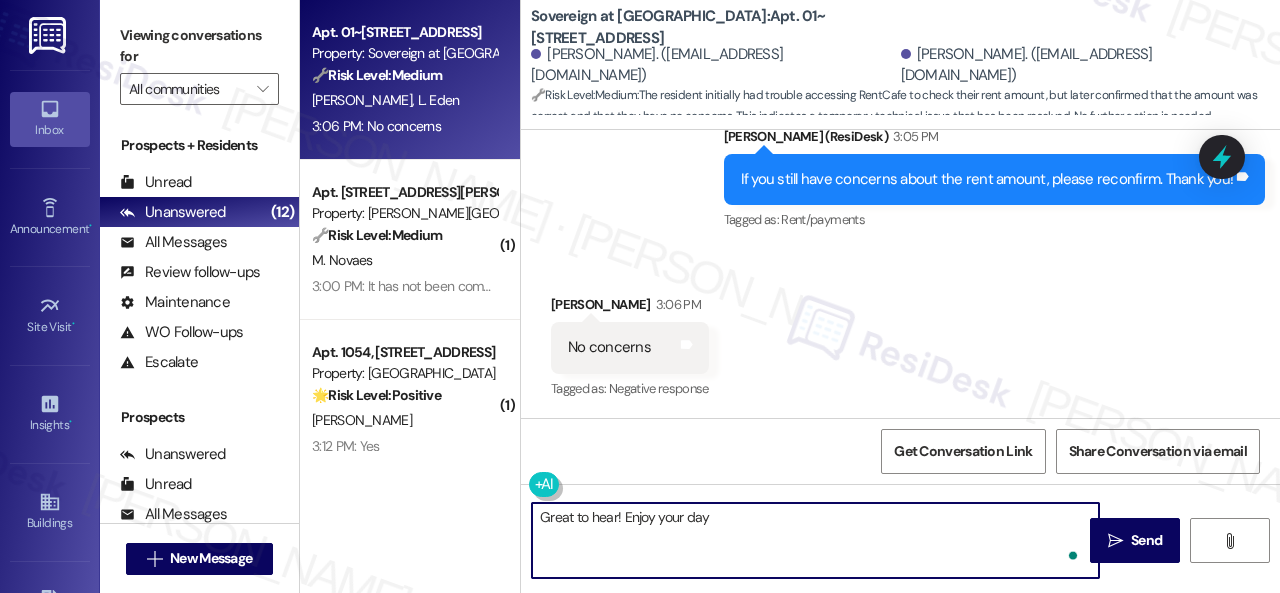 type on "Great to hear! Enjoy your day!" 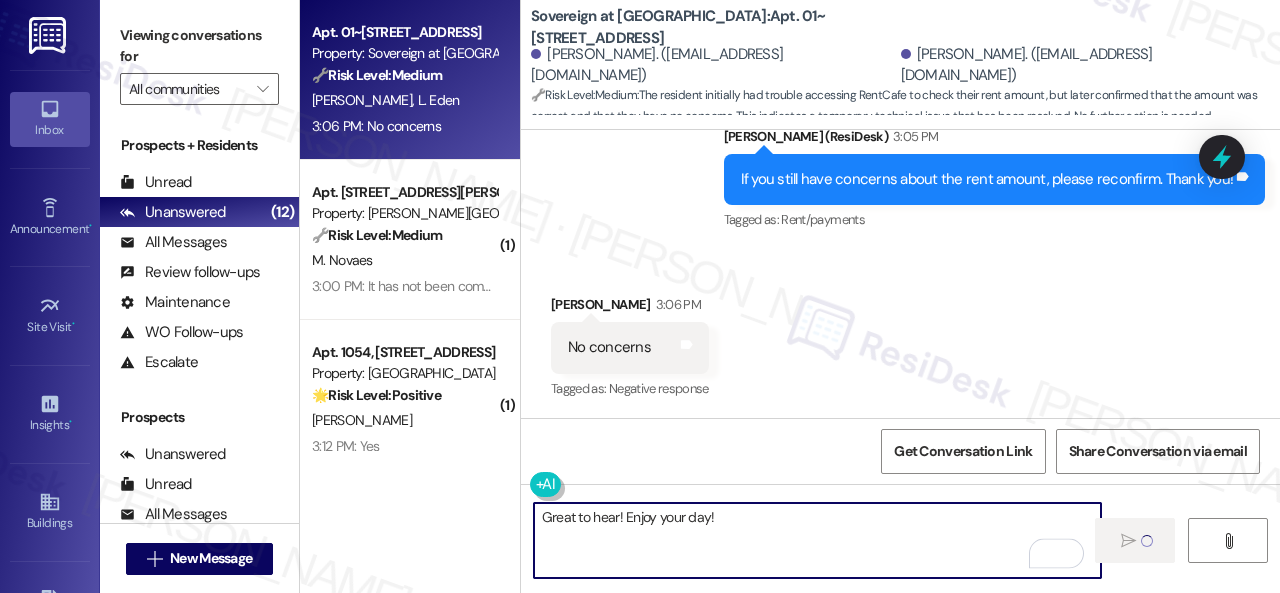 type 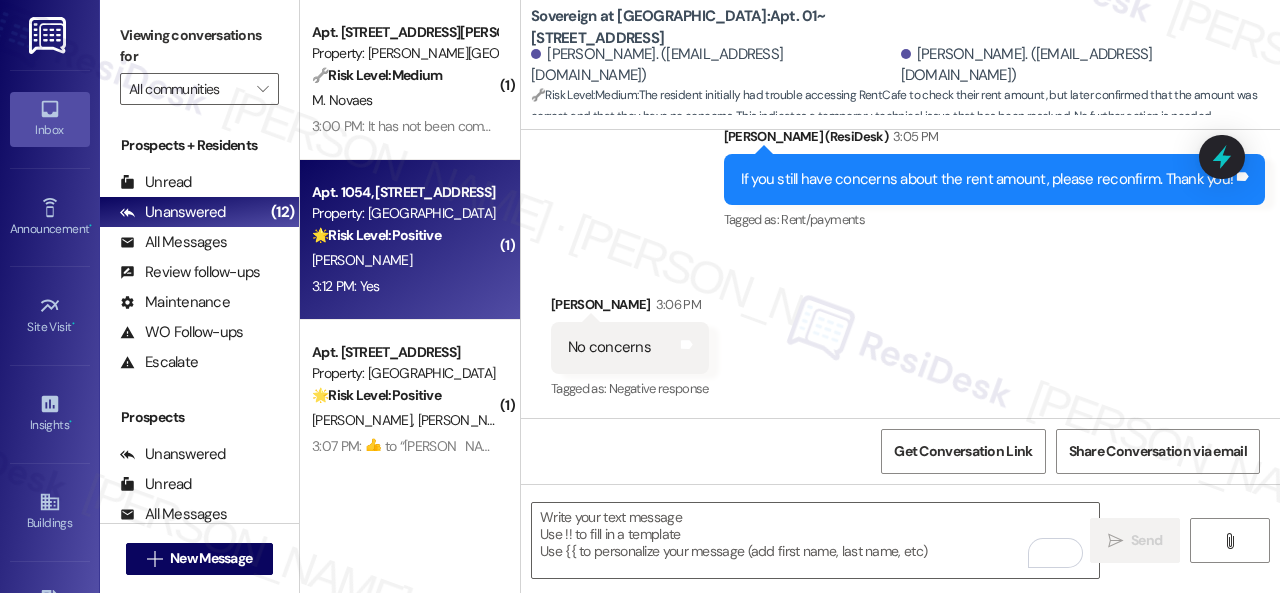 click on "[PERSON_NAME]" at bounding box center [404, 260] 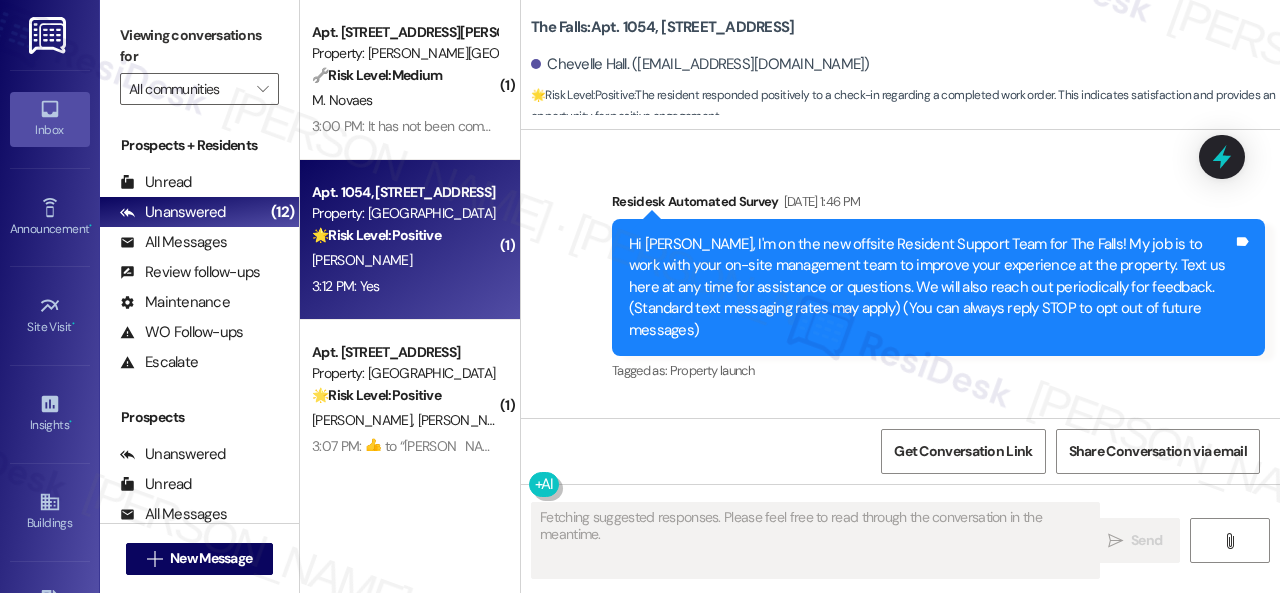 type on "Fetching suggested responses. Please feel free to read through the conversation in the meantime." 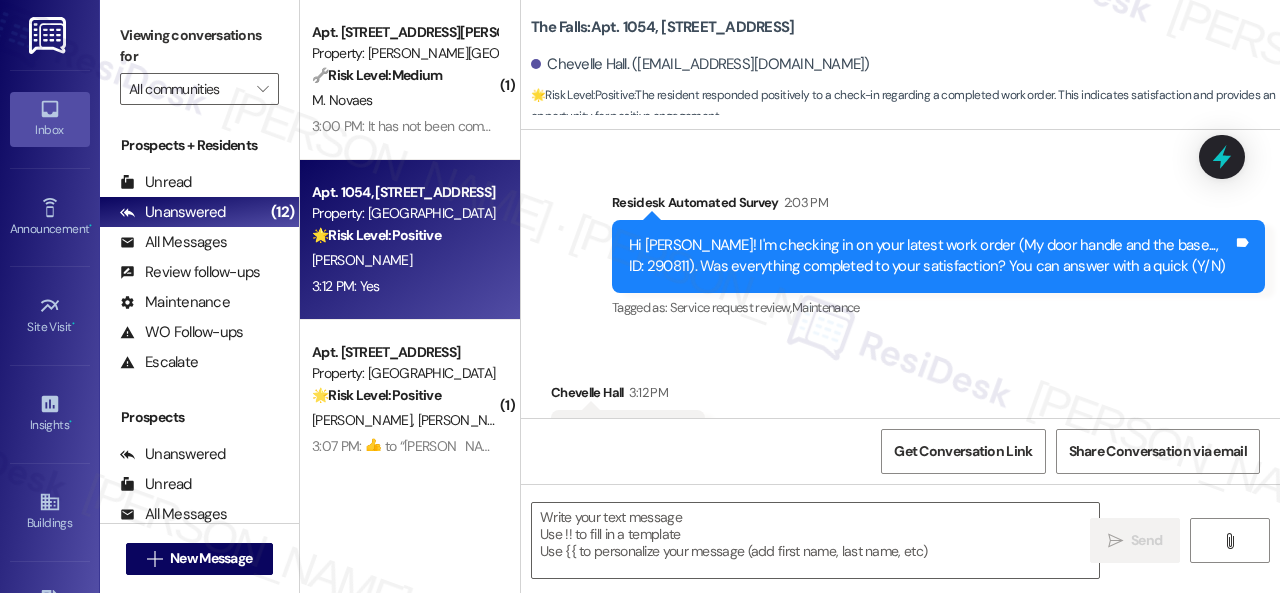 click on "Received via SMS Chevelle Hall 3:12 PM Yes Tags and notes Tagged as:   Positive response Click to highlight conversations about Positive response" at bounding box center [900, 421] 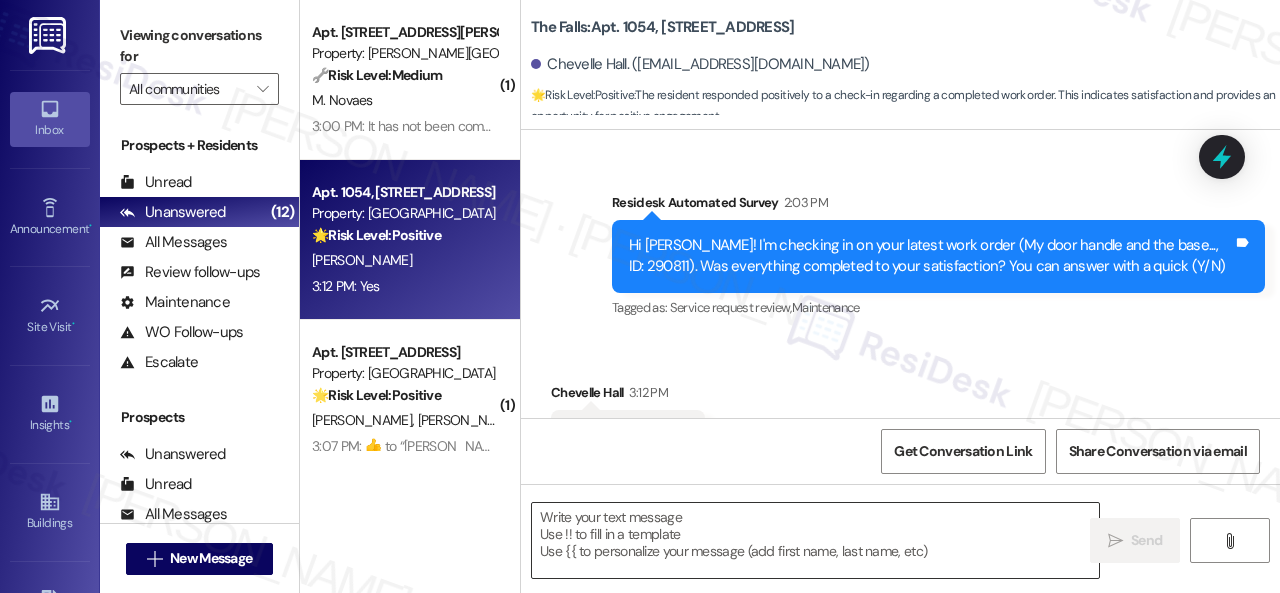 click at bounding box center [815, 540] 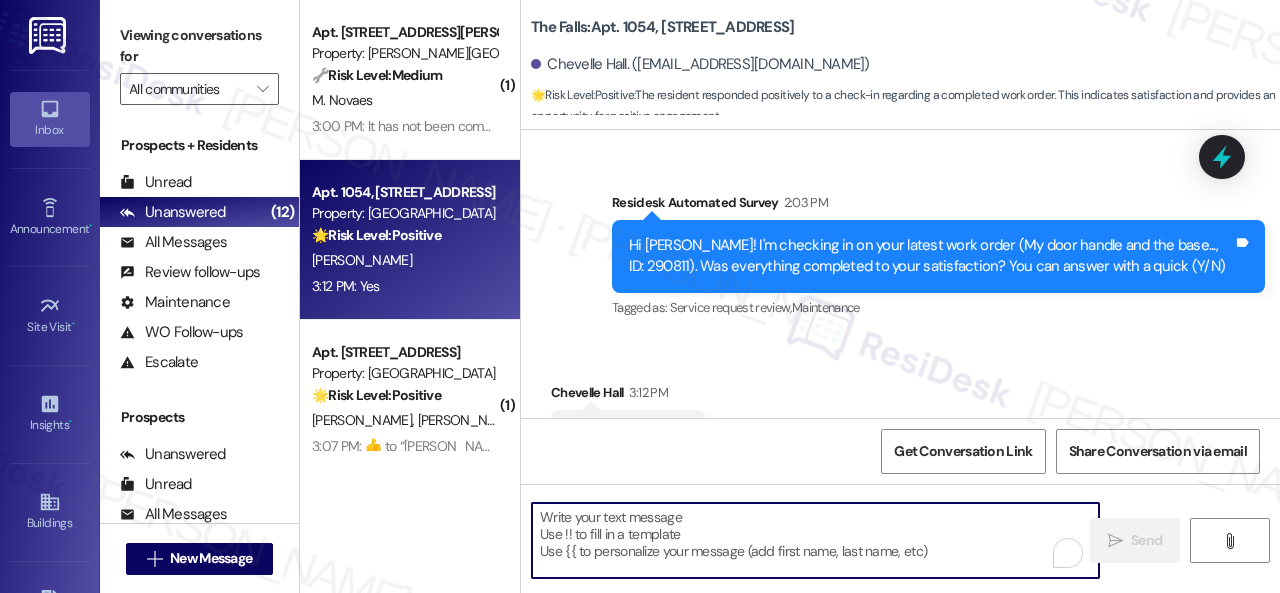 paste on "Glad everything’s all set! If {{property}} met your expectations, just reply with “Yes.” If not, no problem — we’d love to hear your feedback so we can keep improving. Thank you!" 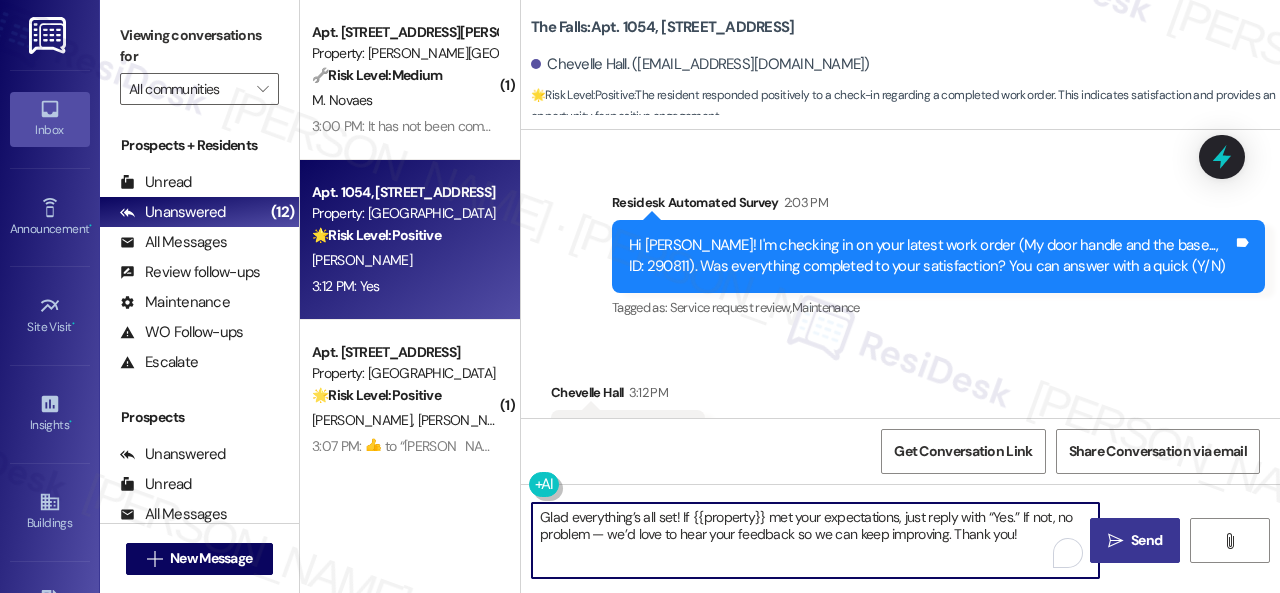 type on "Glad everything’s all set! If {{property}} met your expectations, just reply with “Yes.” If not, no problem — we’d love to hear your feedback so we can keep improving. Thank you!" 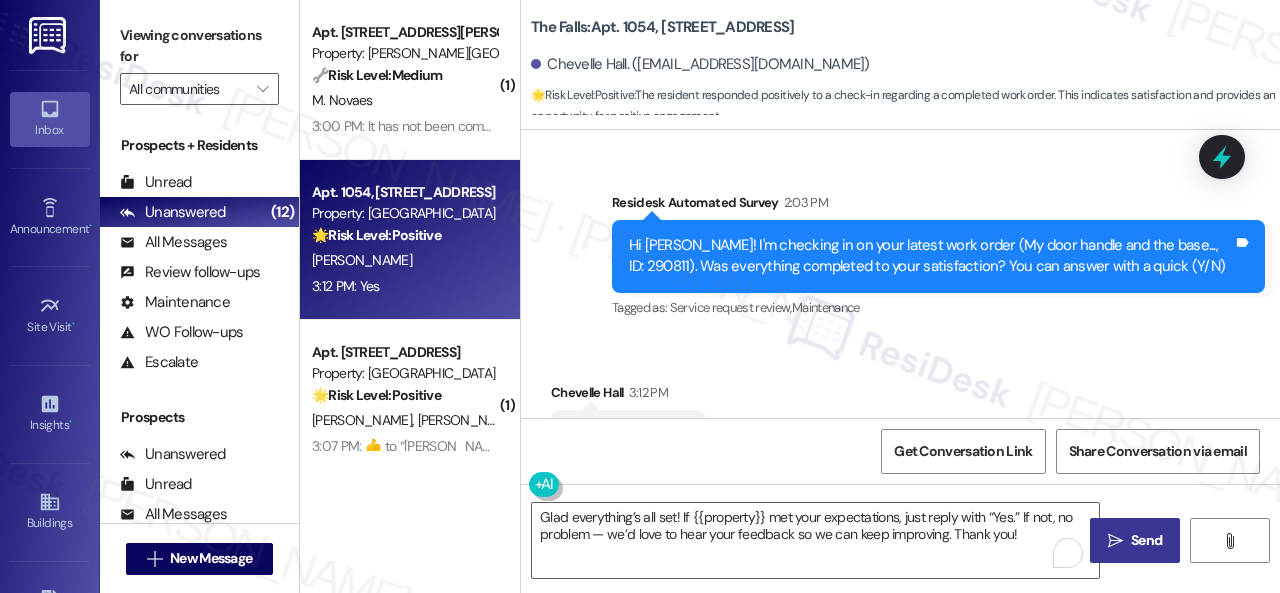 click on " Send" at bounding box center [1135, 540] 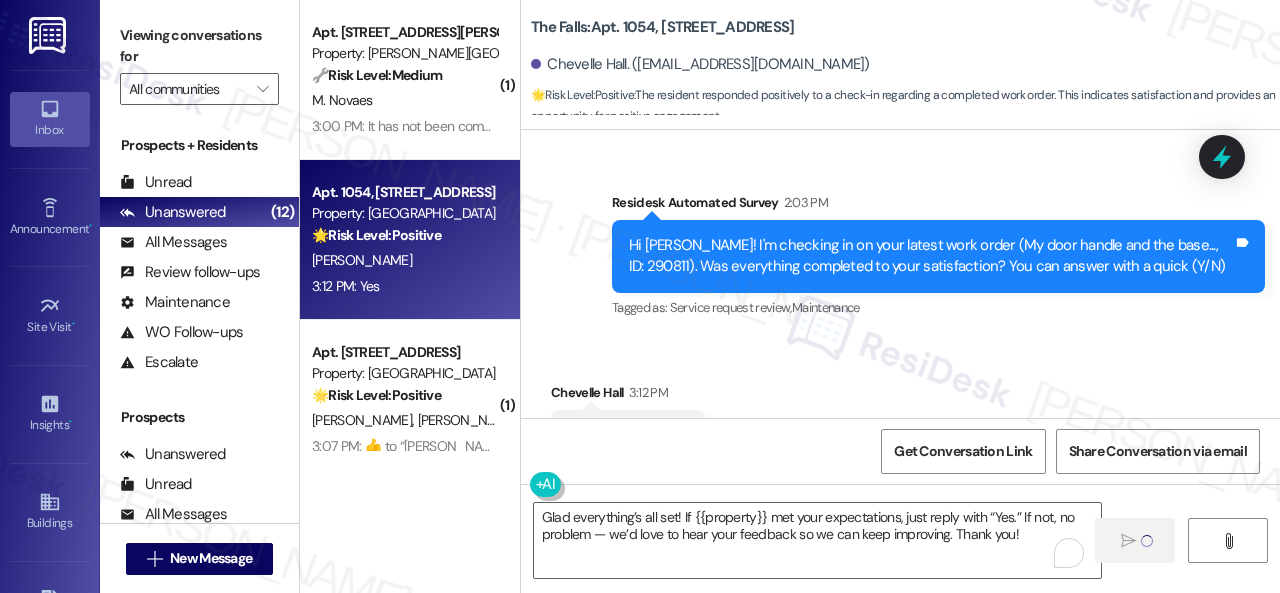 type 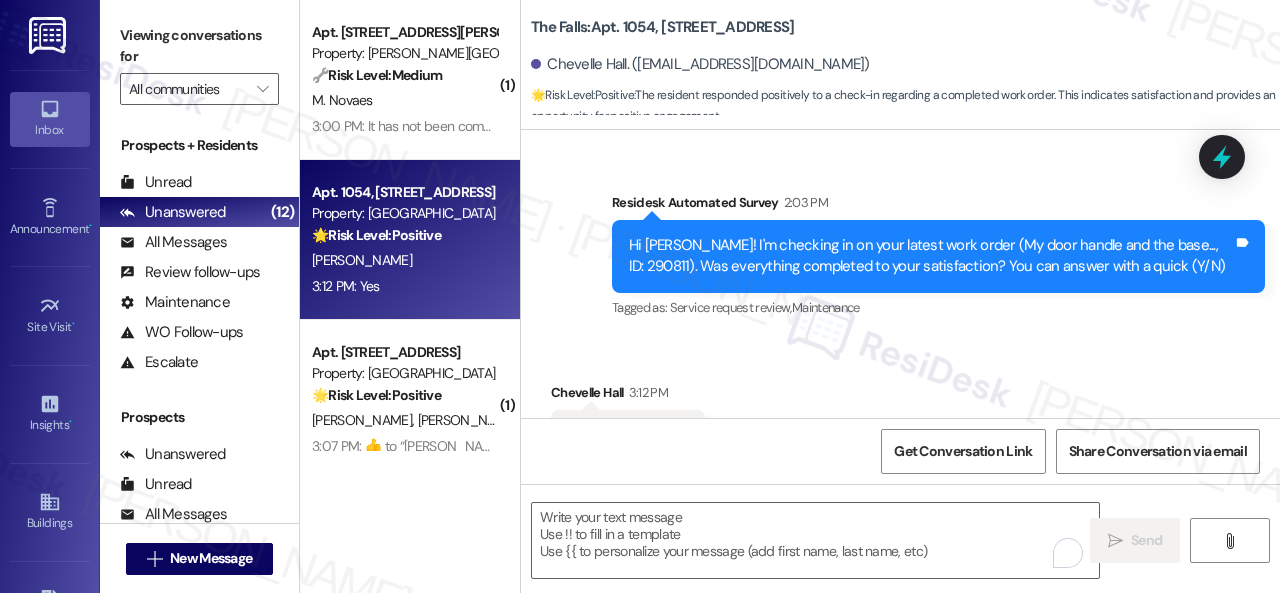 scroll, scrollTop: 27627, scrollLeft: 0, axis: vertical 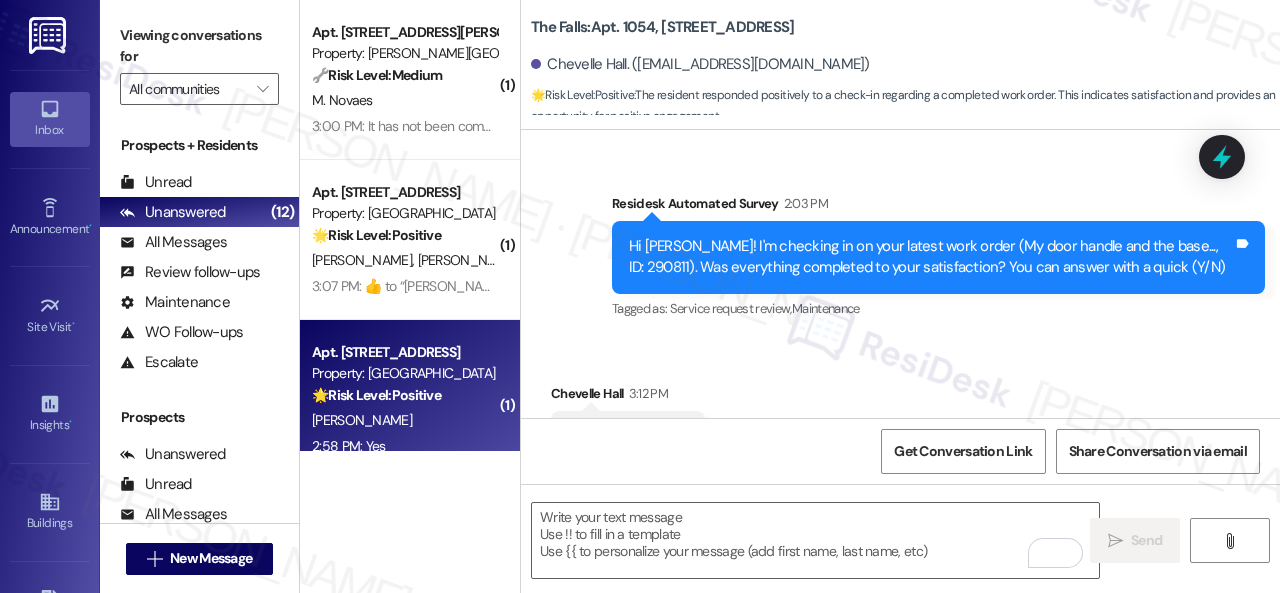 click on "🌟  Risk Level:  Positive" at bounding box center [376, 395] 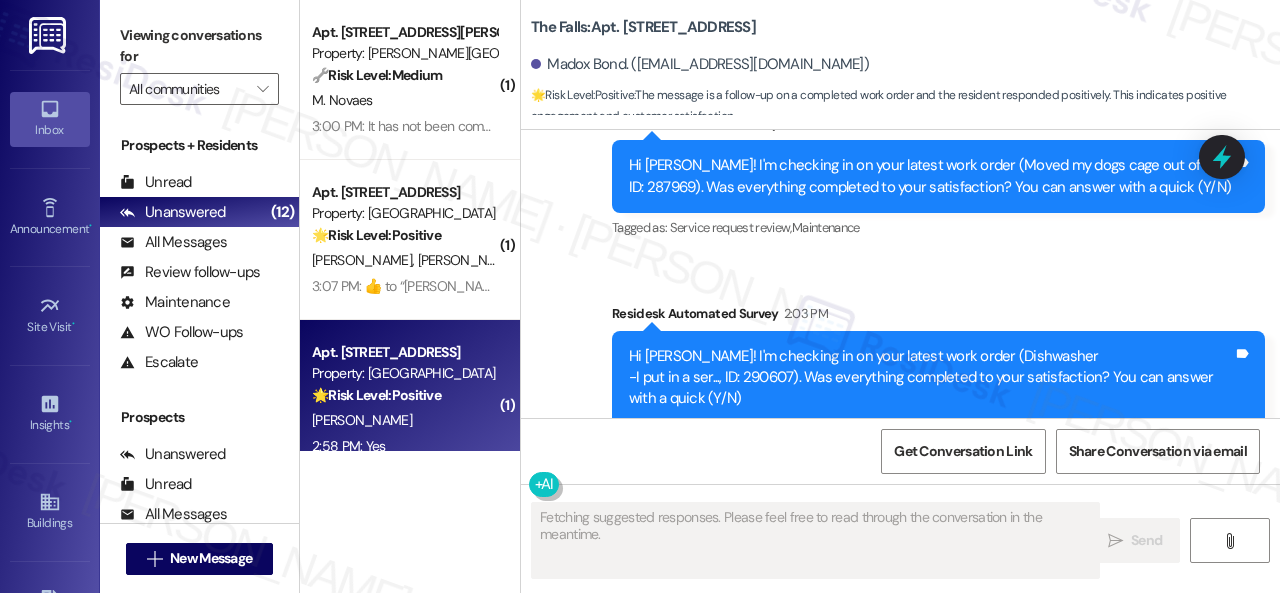 scroll, scrollTop: 5739, scrollLeft: 0, axis: vertical 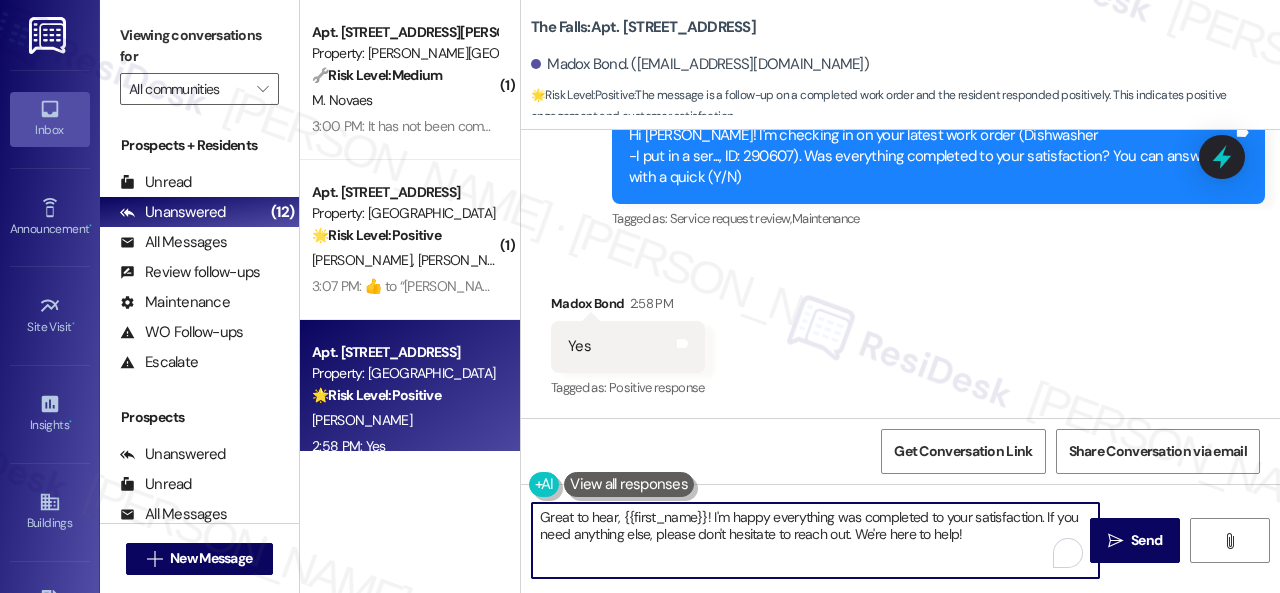 drag, startPoint x: 868, startPoint y: 529, endPoint x: 390, endPoint y: 524, distance: 478.02615 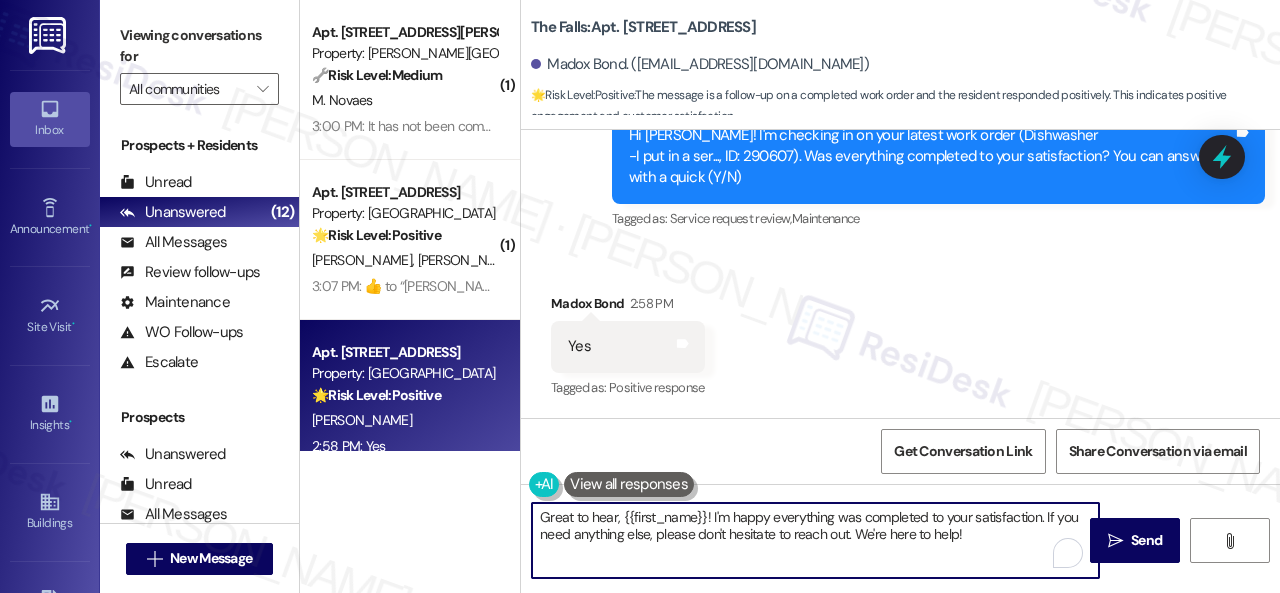 click on "( 1 ) Apt. 1023, 4101 S Custer Rd Property: Craig Ranch 🔧  Risk Level:  Medium The resident is reporting that a previously submitted work order has not been completed. This falls under non-urgent maintenance as it is a follow-up on an existing request and does not indicate an immediate safety or habitability concern. M. Novaes 3:00 PM: It has not been completed  3:00 PM: It has not been completed  ( 1 ) Apt. 2506, 1805 S Egret Bay Blvd Property: Tuscan Lakes II 🌟  Risk Level:  Positive The resident is positively engaging by agreeing to write a review. This is a positive interaction and relationship building. H. Gomez G. Gomez 3:07 PM:  ​👍​ to “ Sarah (Tuscan Lakes II): Thank you so much! It means a lot to us! Please take a moment to write a review here:
https://www.theresidesk.com/links/review-bEIRUC-He
We truly appreciate your support! Let me know once you're done! ”  Apt. 345, 6565 W Foxridge Dr Property: The Falls 🌟  Risk Level:  Positive M. Bond 2:58 PM: Yes  2:58 PM: Yes" at bounding box center (790, 296) 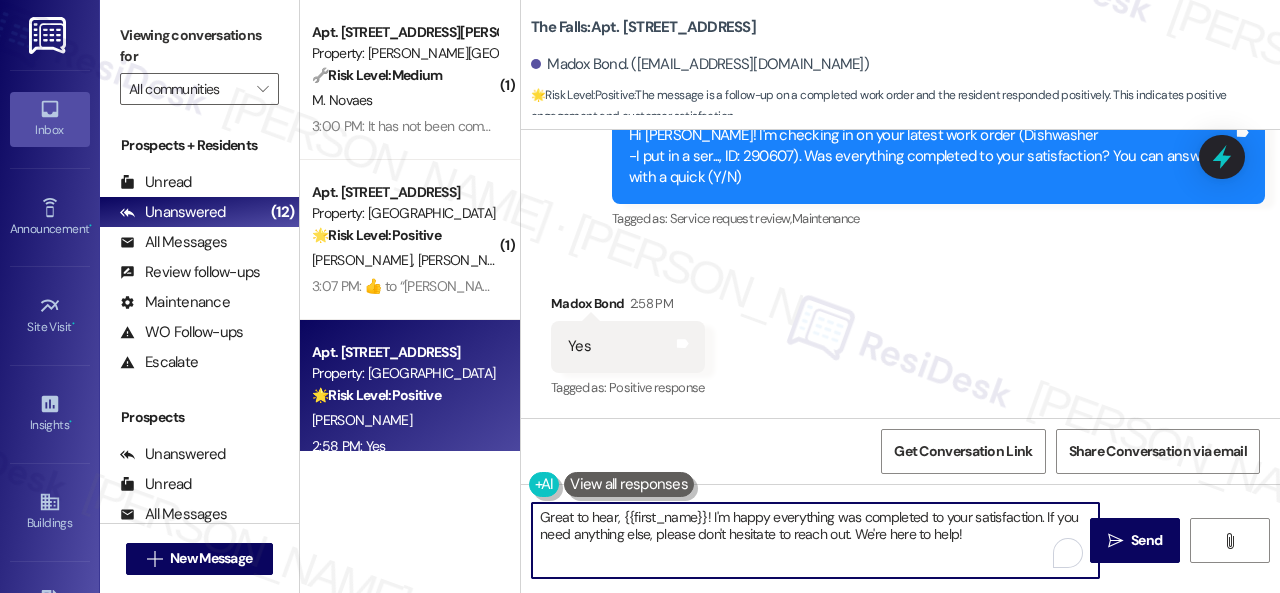 paste on "lad everything’s all set! If {{property}} met your expectations, just reply with “Yes.” If not, no problem — we’d love to hear your feedback so we can keep improving. Thank you" 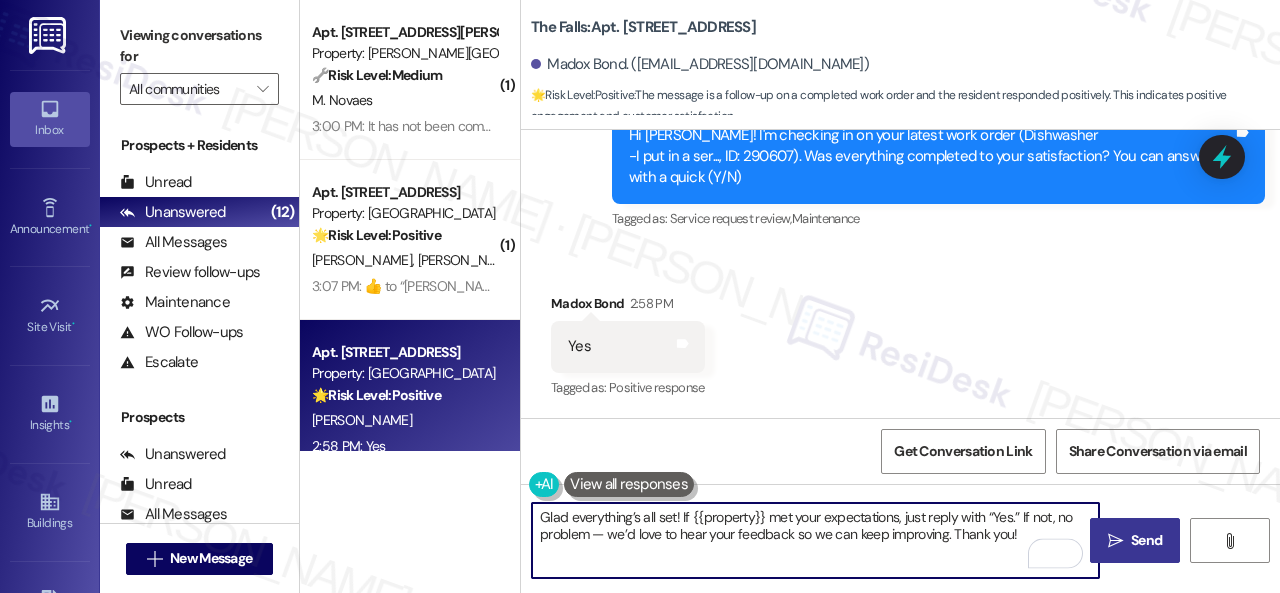 type on "Glad everything’s all set! If {{property}} met your expectations, just reply with “Yes.” If not, no problem — we’d love to hear your feedback so we can keep improving. Thank you!" 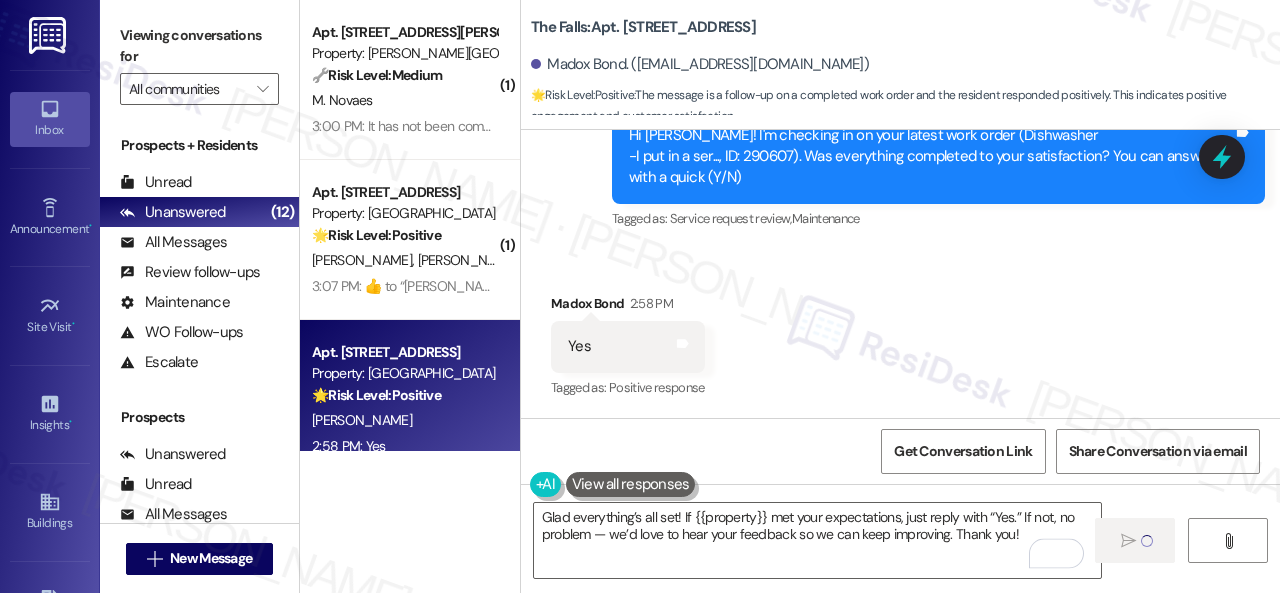 type 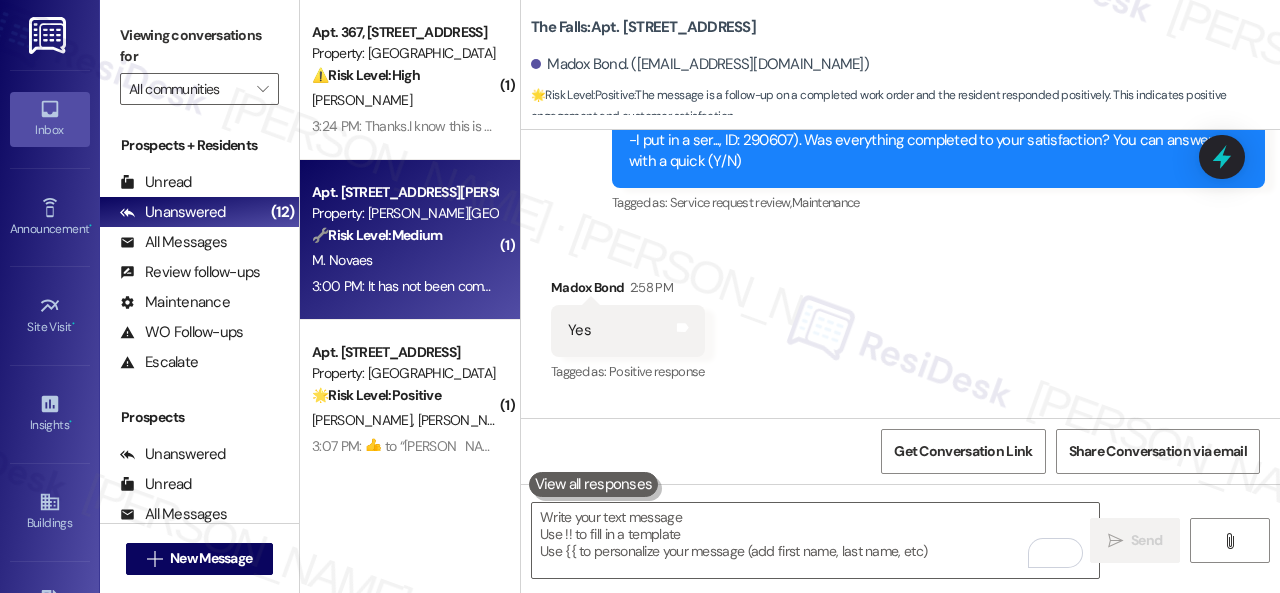click on "M. Novaes" at bounding box center [404, 260] 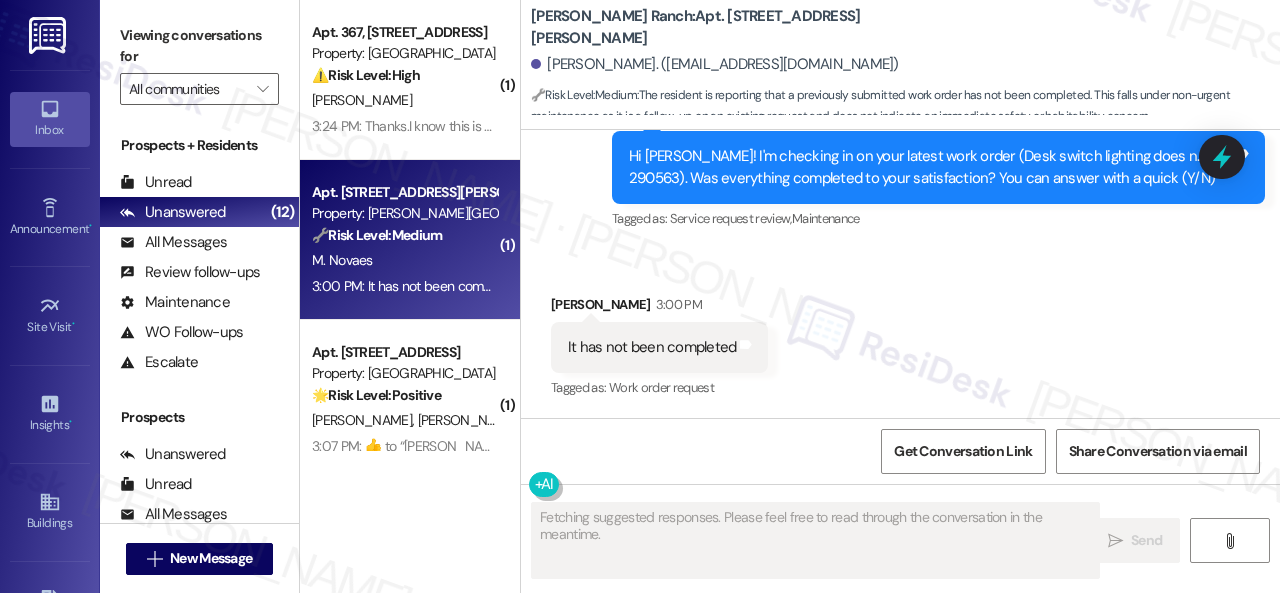 scroll, scrollTop: 2426, scrollLeft: 0, axis: vertical 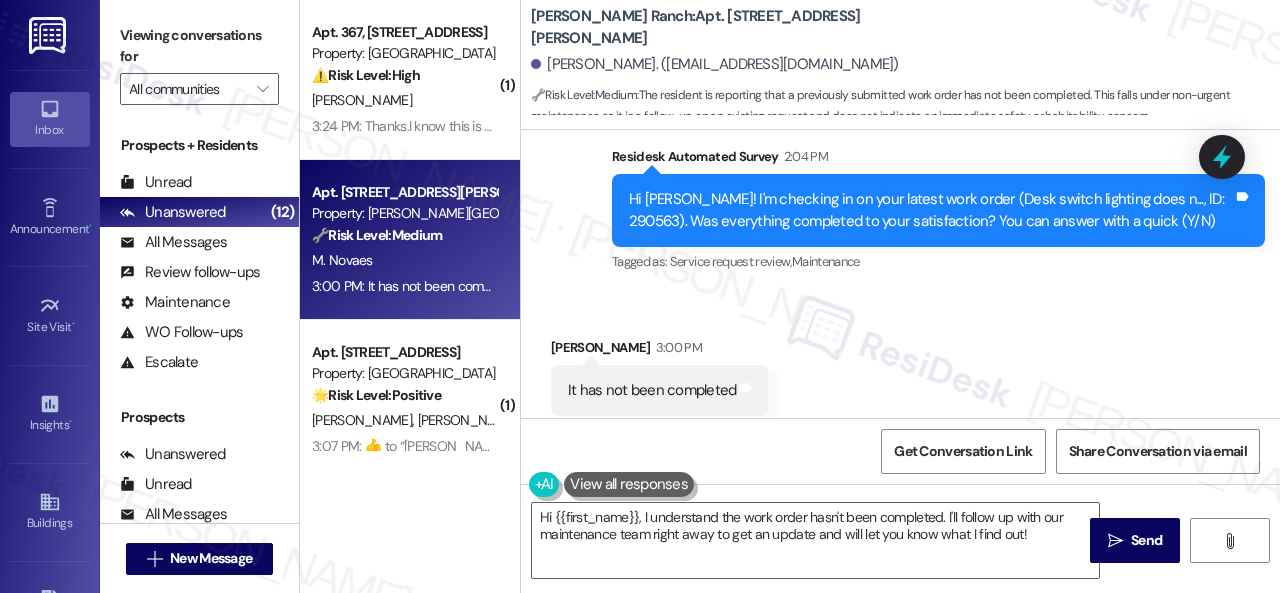 drag, startPoint x: 569, startPoint y: 256, endPoint x: 691, endPoint y: 382, distance: 175.38528 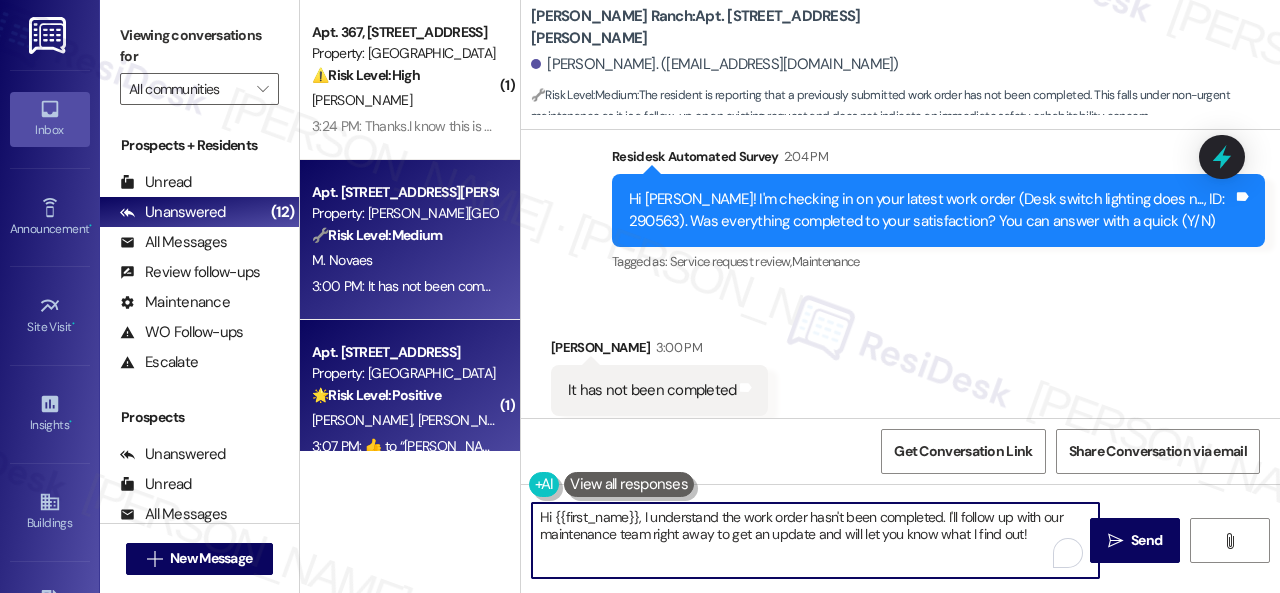 drag, startPoint x: 395, startPoint y: 451, endPoint x: 455, endPoint y: 446, distance: 60.207973 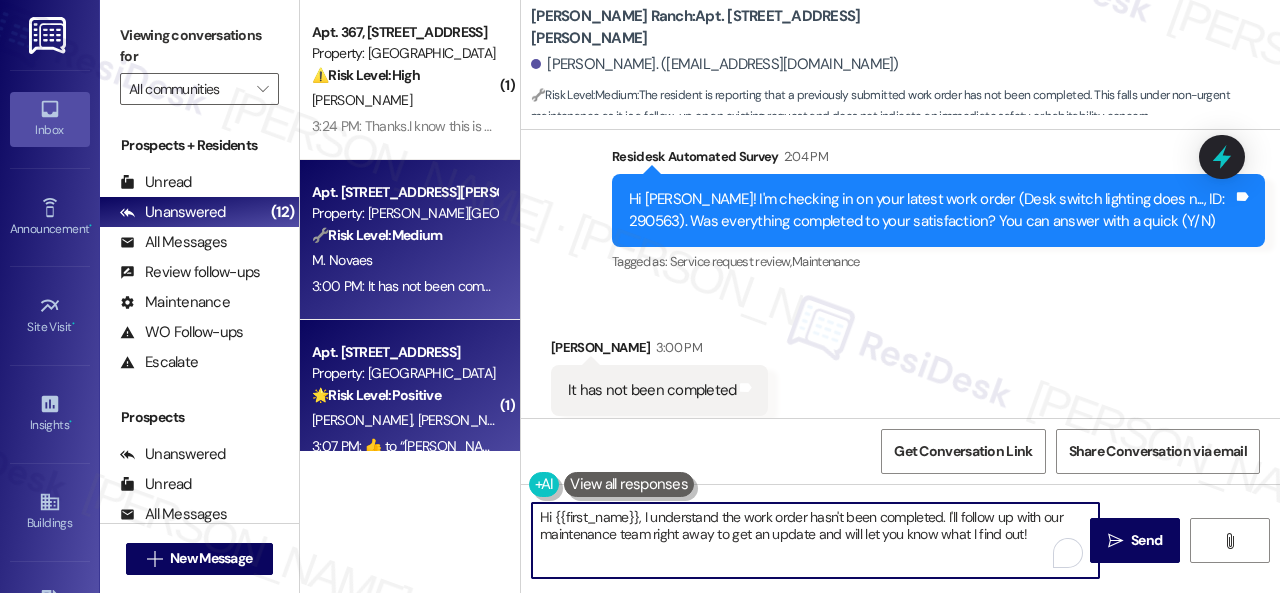 click on "( 1 ) Apt. 367, 6565 W Foxridge Dr Property: The Falls ⚠️  Risk Level:  High The resident reports a non-functional AC unit, which is a general maintenance issue, especially during hot weather. The resident also mentions frustration and feeling ignored, which could lead to further dissatisfaction if not addressed promptly. The additional complaint about the mess left by maintenance is also a factor, though secondary to the AC issue. E. Wright 3:24 PM: Thanks.I know this is a massive complex and Im not the only one...thanks for response 3:24 PM: Thanks.I know this is a massive complex and Im not the only one...thanks for response Apt. 1023, 4101 S Custer Rd Property: Craig Ranch 🔧  Risk Level:  Medium The resident is reporting that a previously submitted work order has not been completed. This falls under non-urgent maintenance as it is a follow-up on an existing request and does not indicate an immediate safety or habitability concern. M. Novaes 3:00 PM: It has not been completed  ( 1 ) 🌟 Positive" at bounding box center (790, 296) 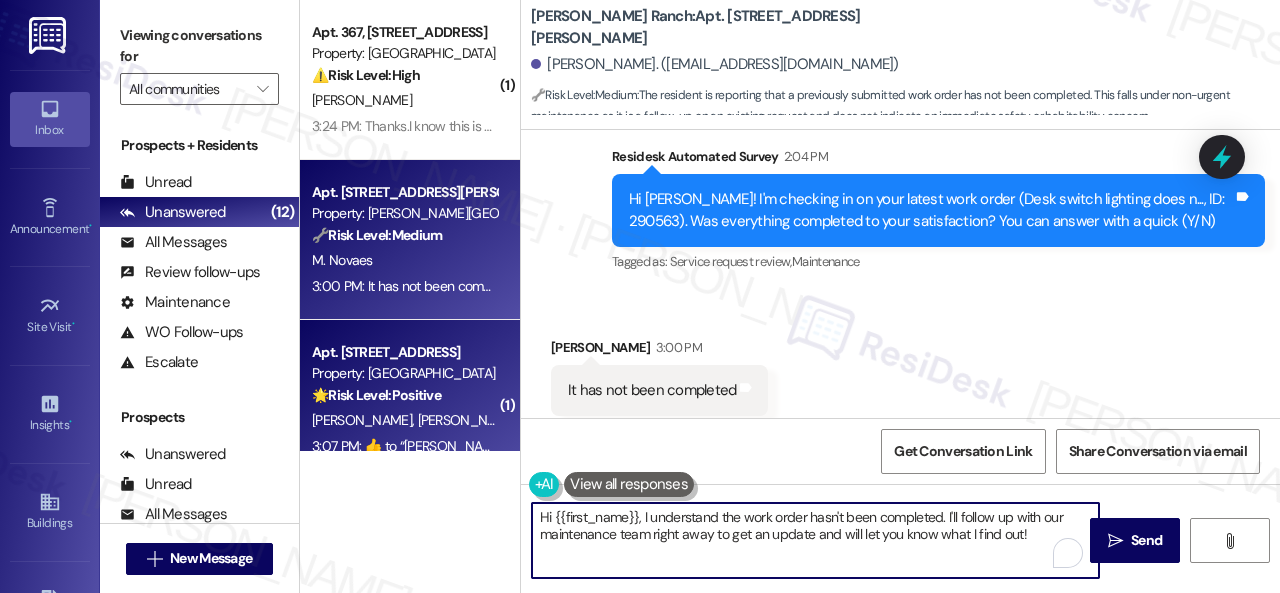 paste on "I'm sorry to hear the issue hasn't been resolved yet. We apologize for the delay and any inconvenience this may have caused. Have you already submitted a new work order? If so, may I have the work order number so I can follow up with the site team? If not, I'll be happy to submit a new work order on your behalf. Please provide as much detail as possible and include photos if available.
Note: Due to limited availability, our maintenance team isn't able to call or schedule visits in advance. By submitting a work order, you're permitting them to enter your apartment, even if you're not home. If any children may be alone during the visit, please let me know so we can inform the team." 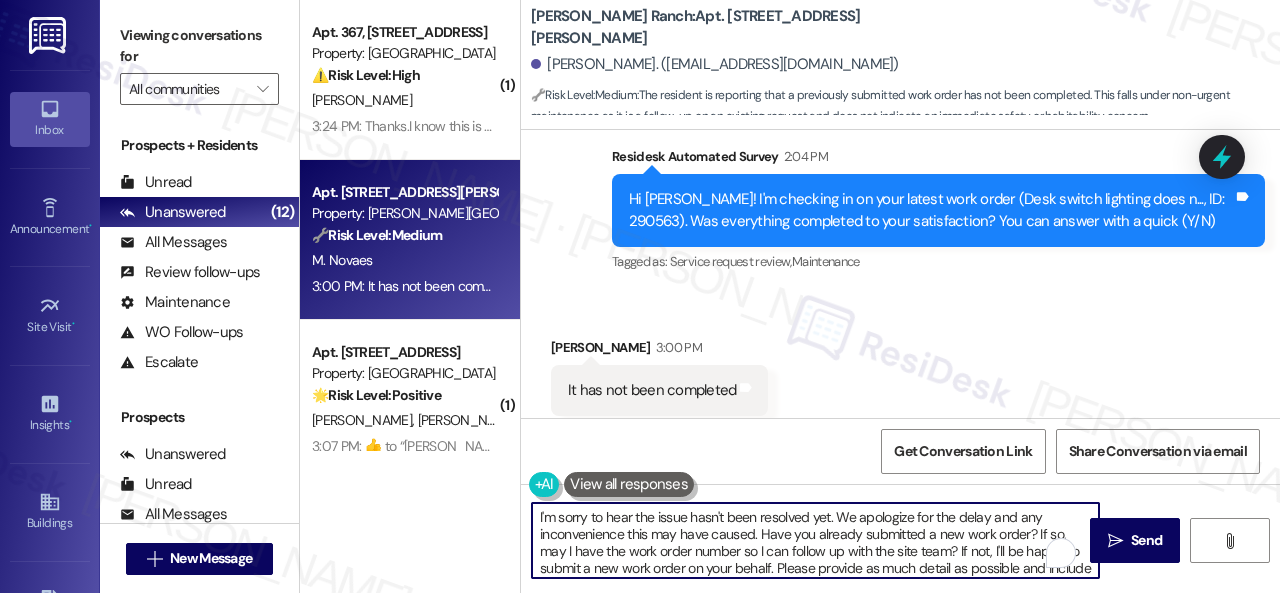 scroll, scrollTop: 102, scrollLeft: 0, axis: vertical 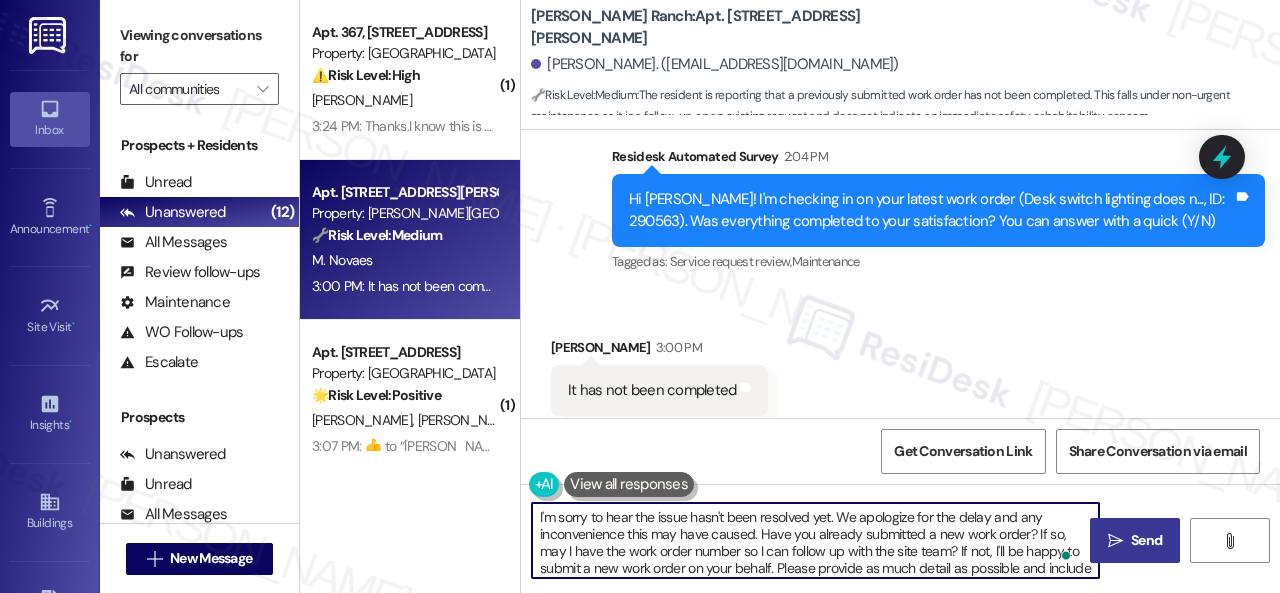 type on "I'm sorry to hear the issue hasn't been resolved yet. We apologize for the delay and any inconvenience this may have caused. Have you already submitted a new work order? If so, may I have the work order number so I can follow up with the site team? If not, I'll be happy to submit a new work order on your behalf. Please provide as much detail as possible and include photos if available.
Note: Due to limited availability, our maintenance team isn't able to call or schedule visits in advance. By submitting a work order, you're permitting them to enter your apartment, even if you're not home. If any children may be alone during the visit, please let me know so we can inform the team." 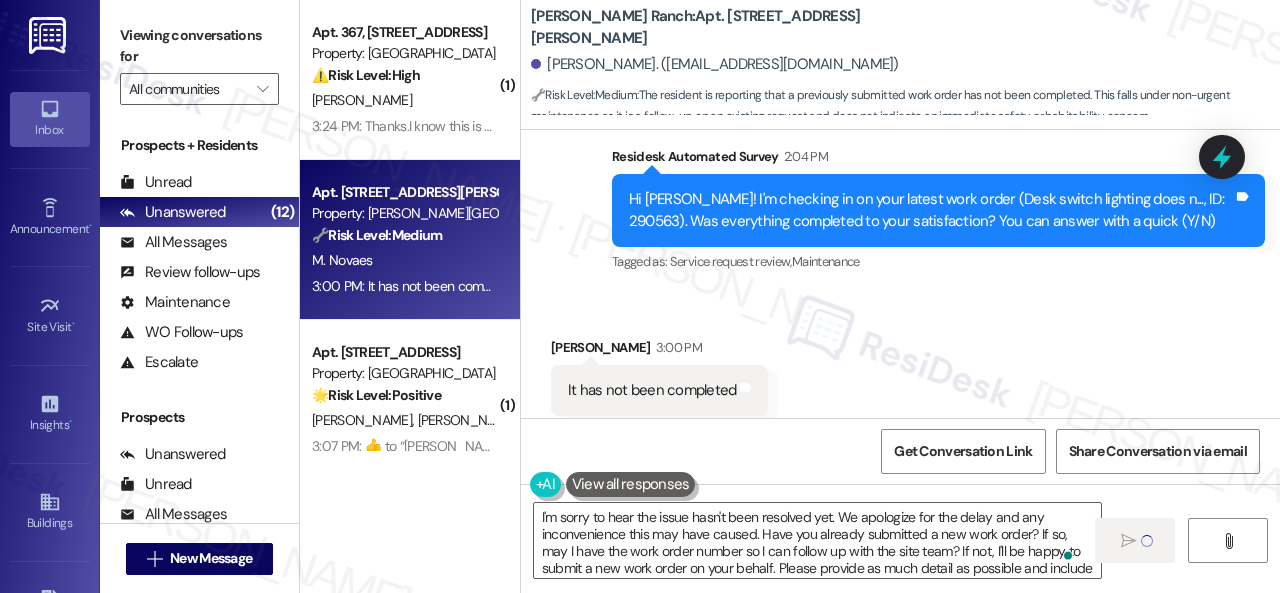 type 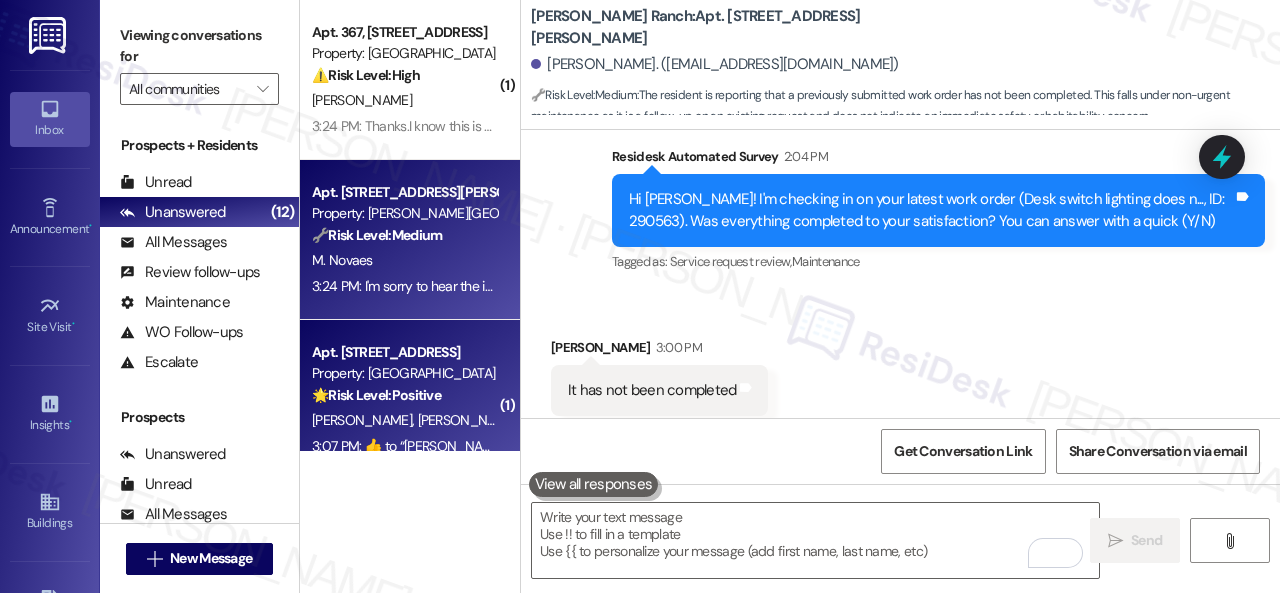 click on "H. Gomez G. Gomez" at bounding box center [404, 420] 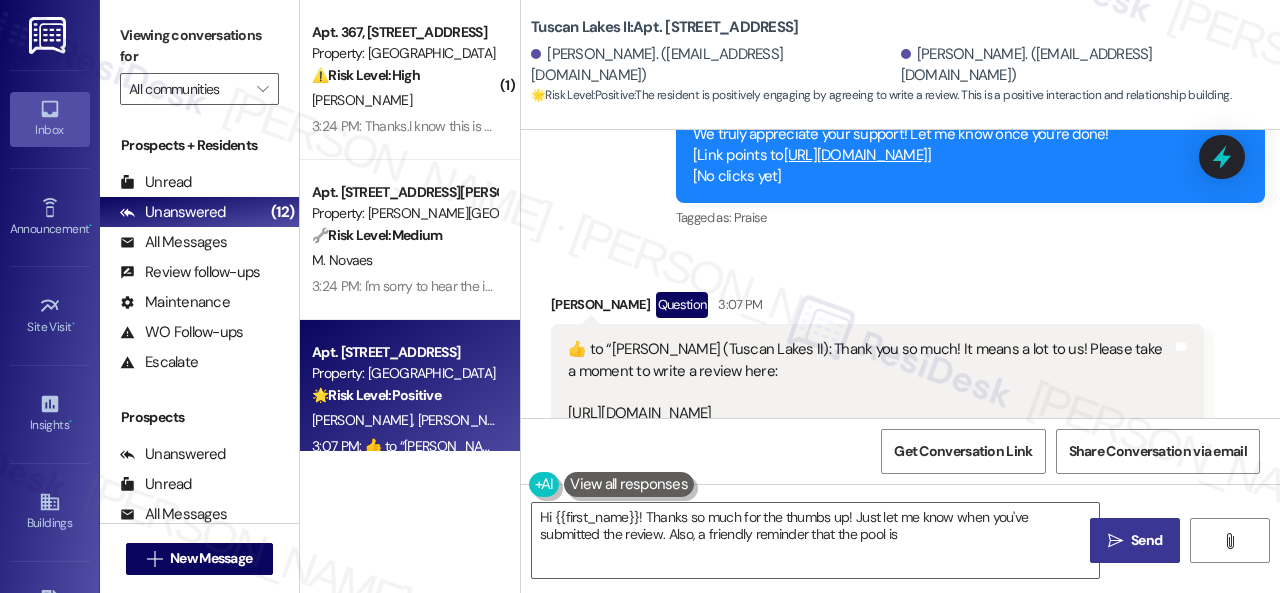 scroll, scrollTop: 2870, scrollLeft: 0, axis: vertical 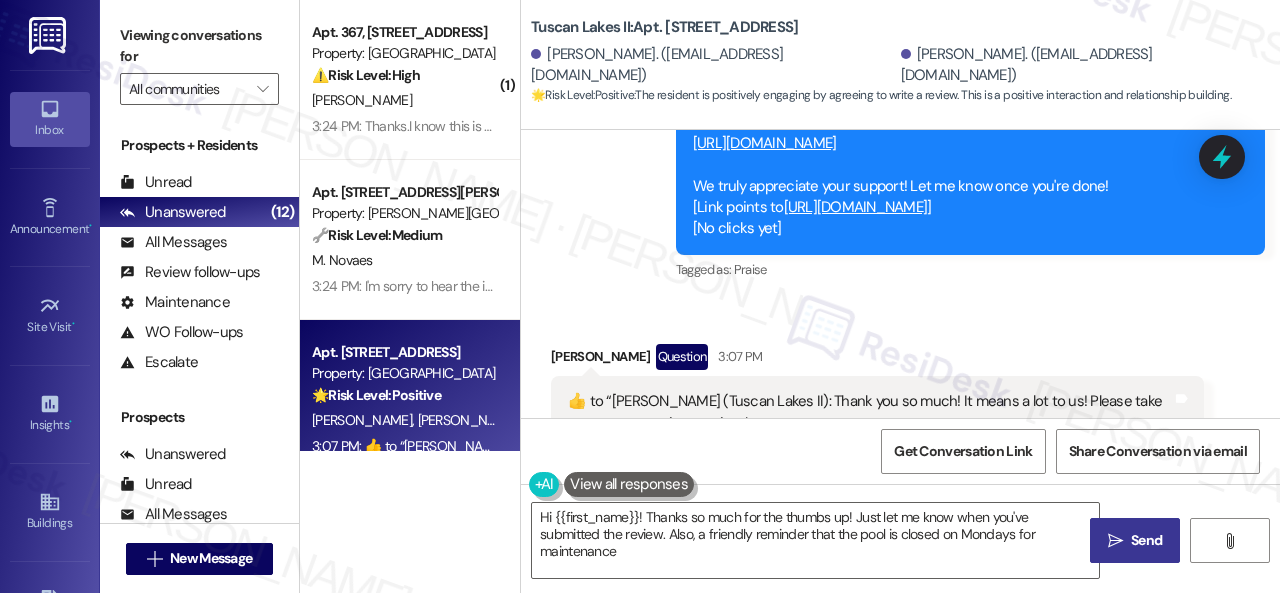 type on "Hi {{first_name}}! Thanks so much for the thumbs up! Just let me know when you've submitted the review. Also, a friendly reminder that the pool is closed on Mondays for maintenance!" 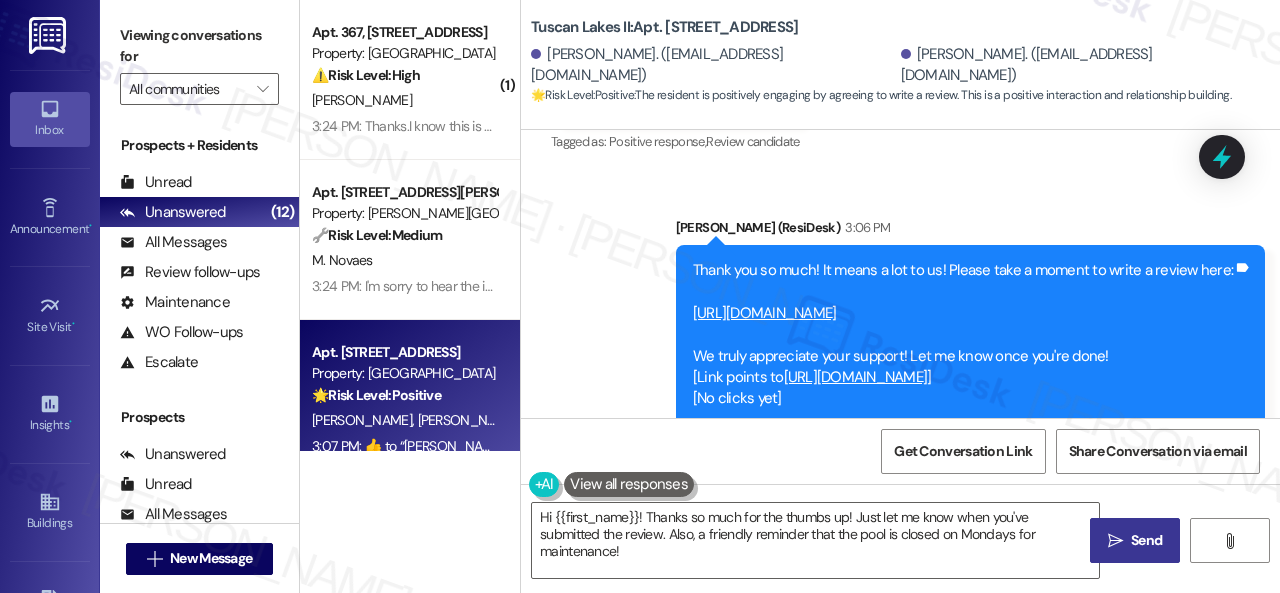 scroll, scrollTop: 2670, scrollLeft: 0, axis: vertical 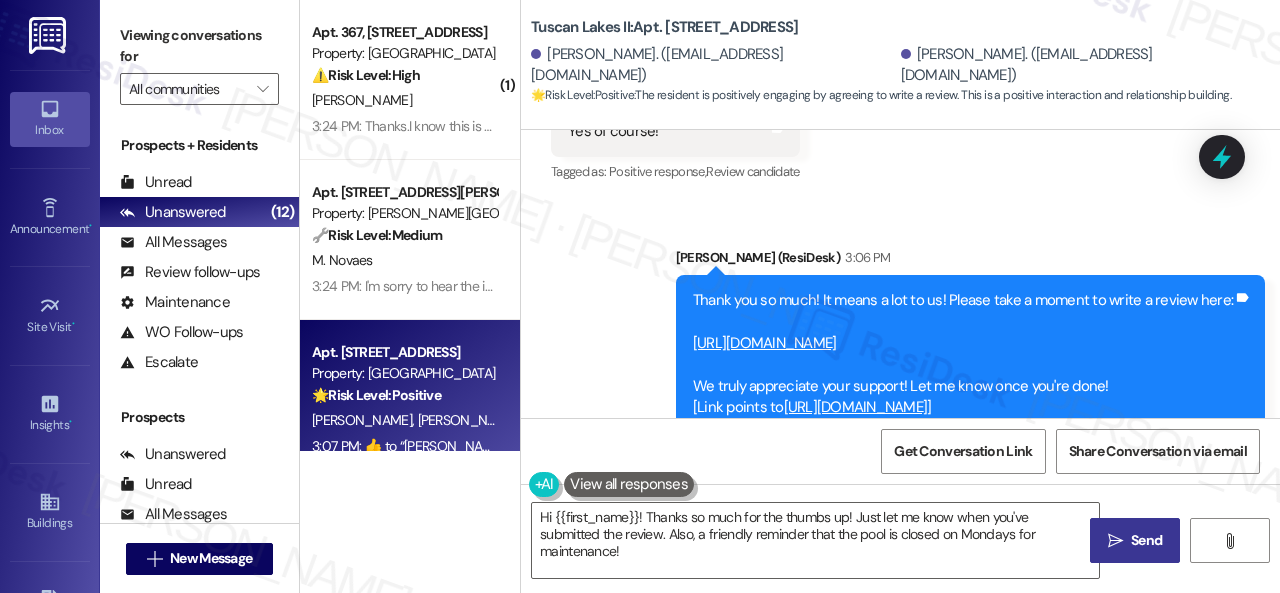 click on "https://www.theresidesk.com/links/review-bEIRUC-He" at bounding box center (765, 343) 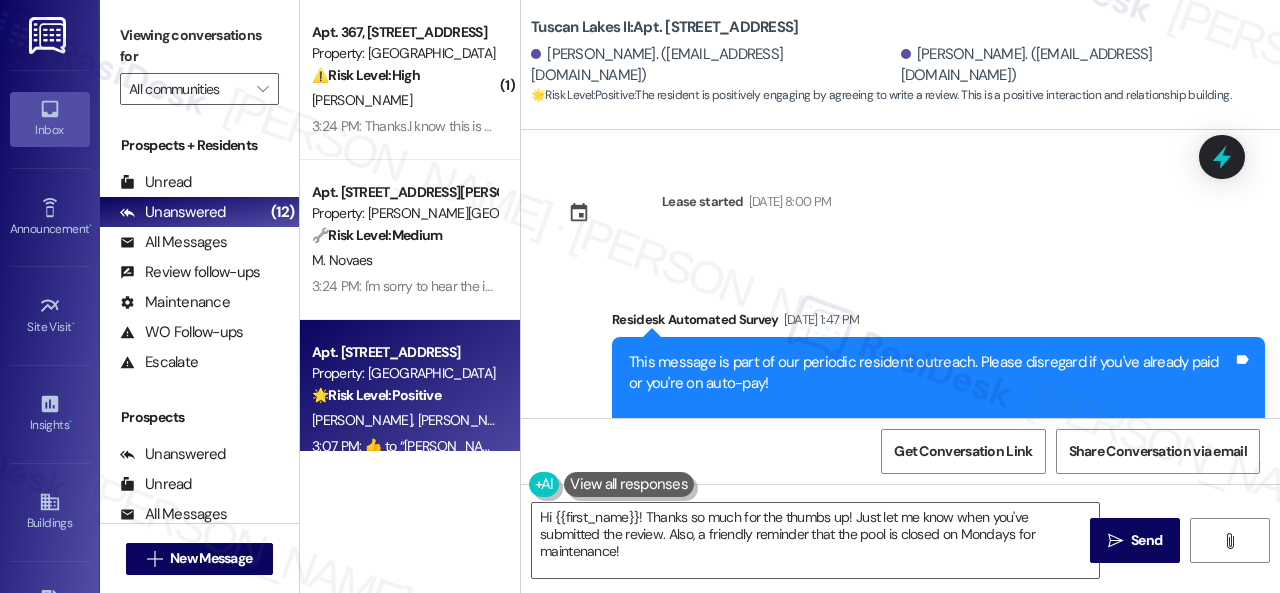 scroll, scrollTop: 0, scrollLeft: 0, axis: both 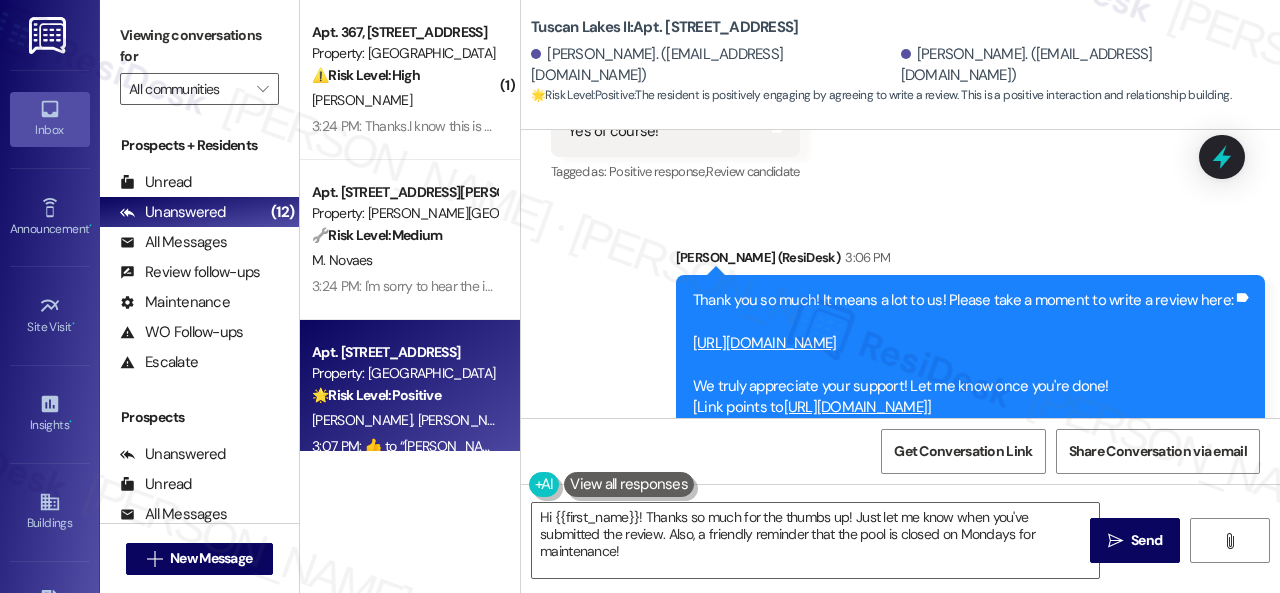 click on "Sent via SMS [PERSON_NAME]   (ResiDesk) 3:06 PM Thank you so much! It means a lot to us! Please take a moment to write a review here:
[URL][DOMAIN_NAME]
We truly appreciate your support! Let me know once you're done!
[Link points to  [URL][DOMAIN_NAME] ]
[No clicks yet] Tags and notes Tagged as:   Praise Click to highlight conversations about Praise" at bounding box center [900, 350] 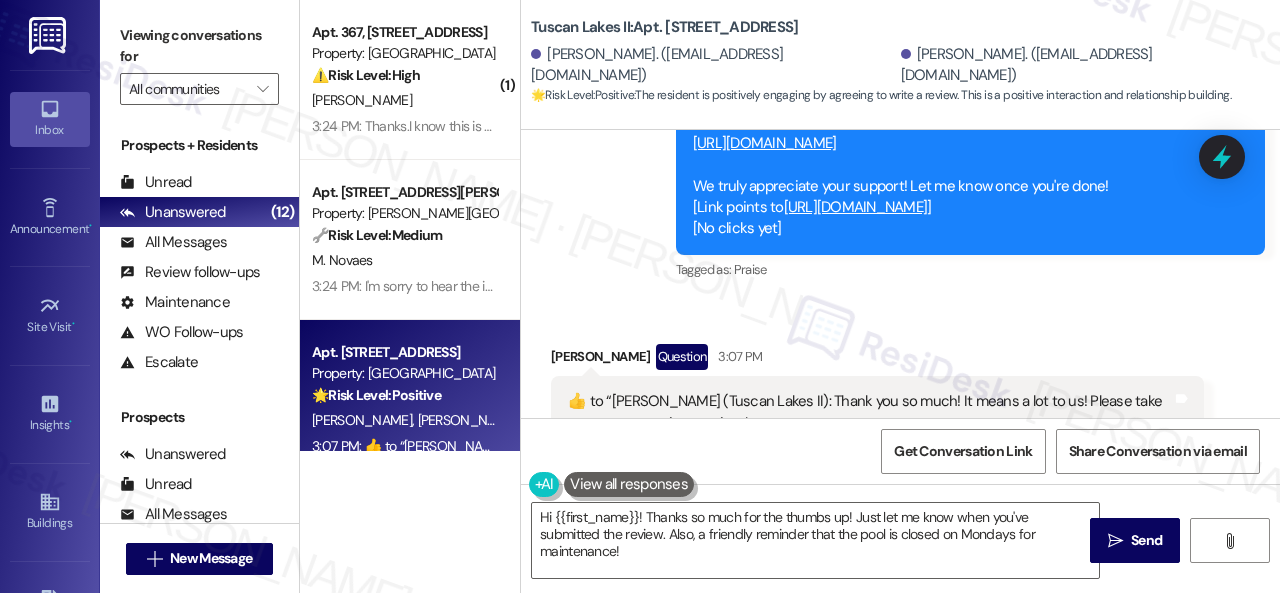 scroll, scrollTop: 3070, scrollLeft: 0, axis: vertical 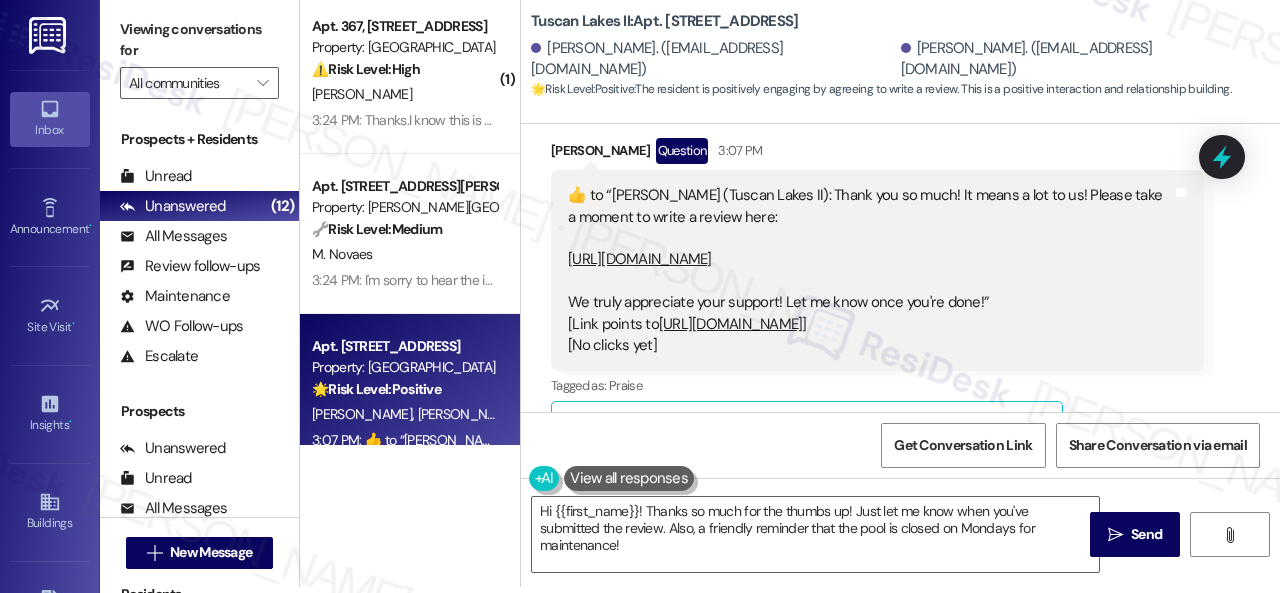 drag, startPoint x: 663, startPoint y: 557, endPoint x: 362, endPoint y: 464, distance: 315.03967 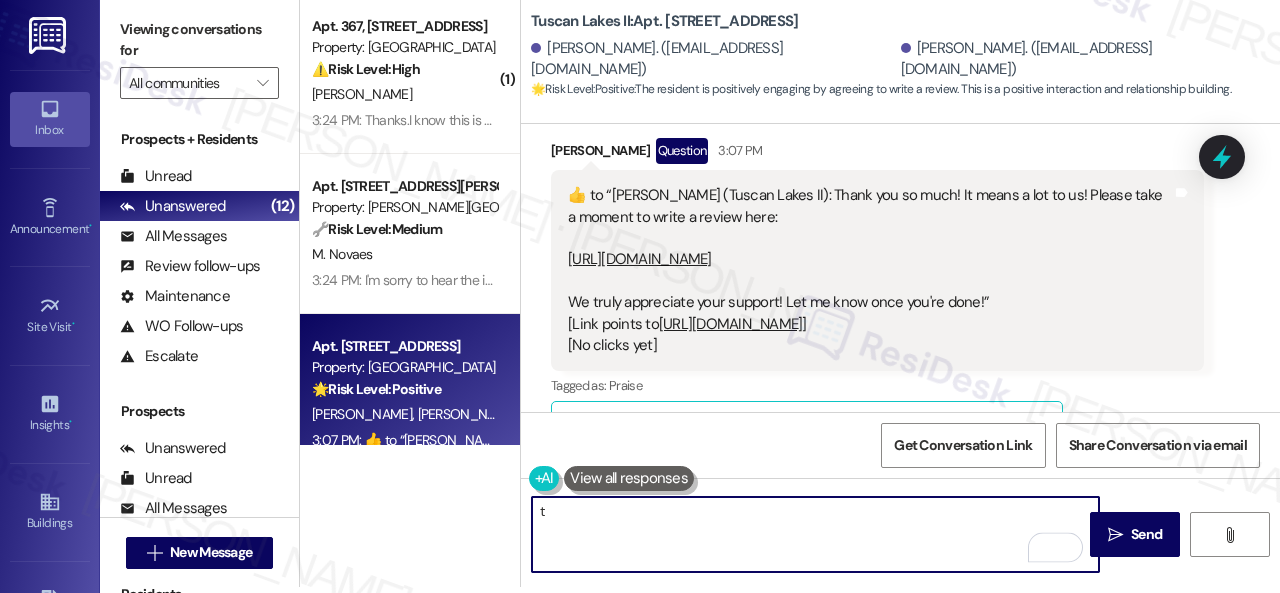 drag, startPoint x: 289, startPoint y: 447, endPoint x: 576, endPoint y: 553, distance: 305.94934 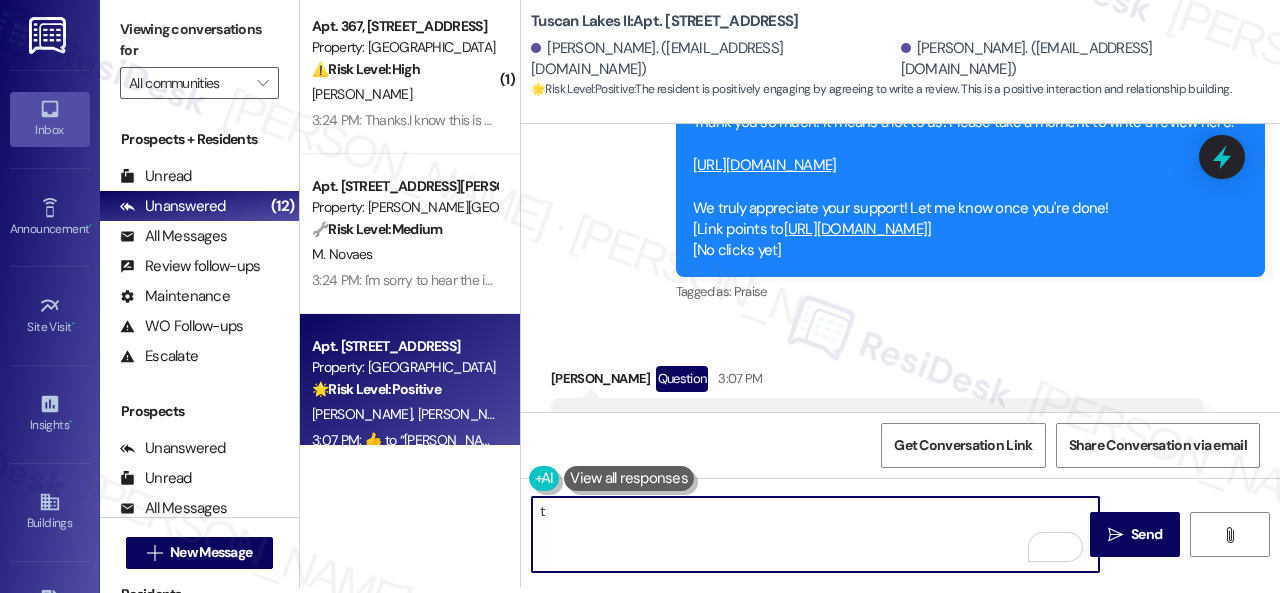 scroll, scrollTop: 3070, scrollLeft: 0, axis: vertical 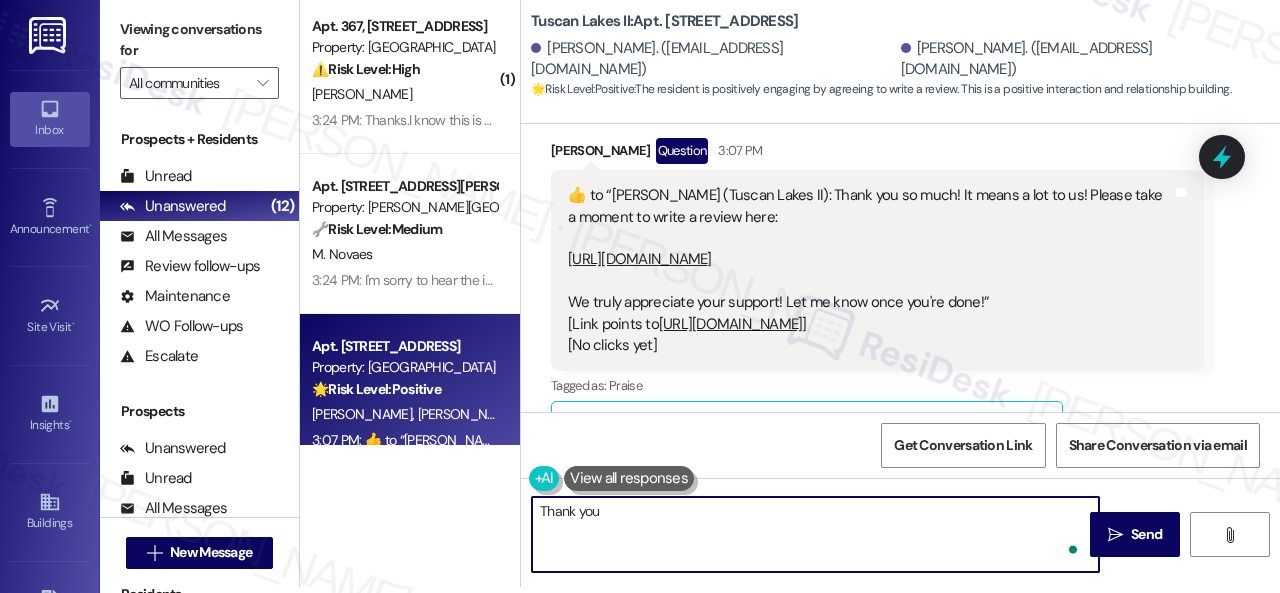 type on "Thank you!" 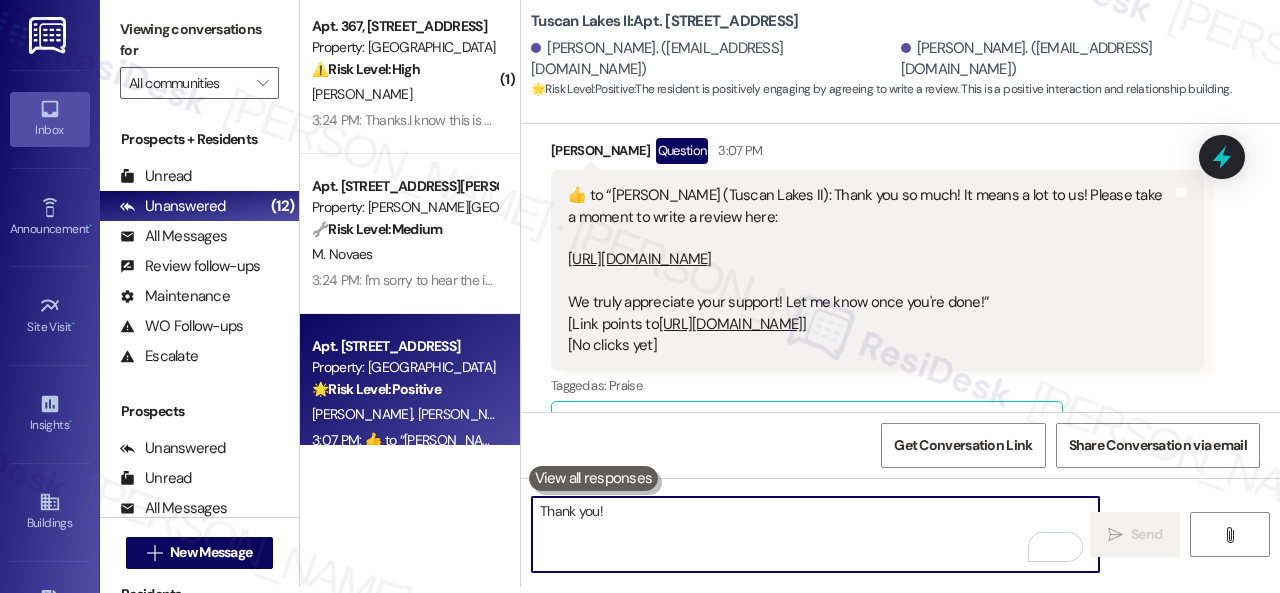 scroll, scrollTop: 0, scrollLeft: 0, axis: both 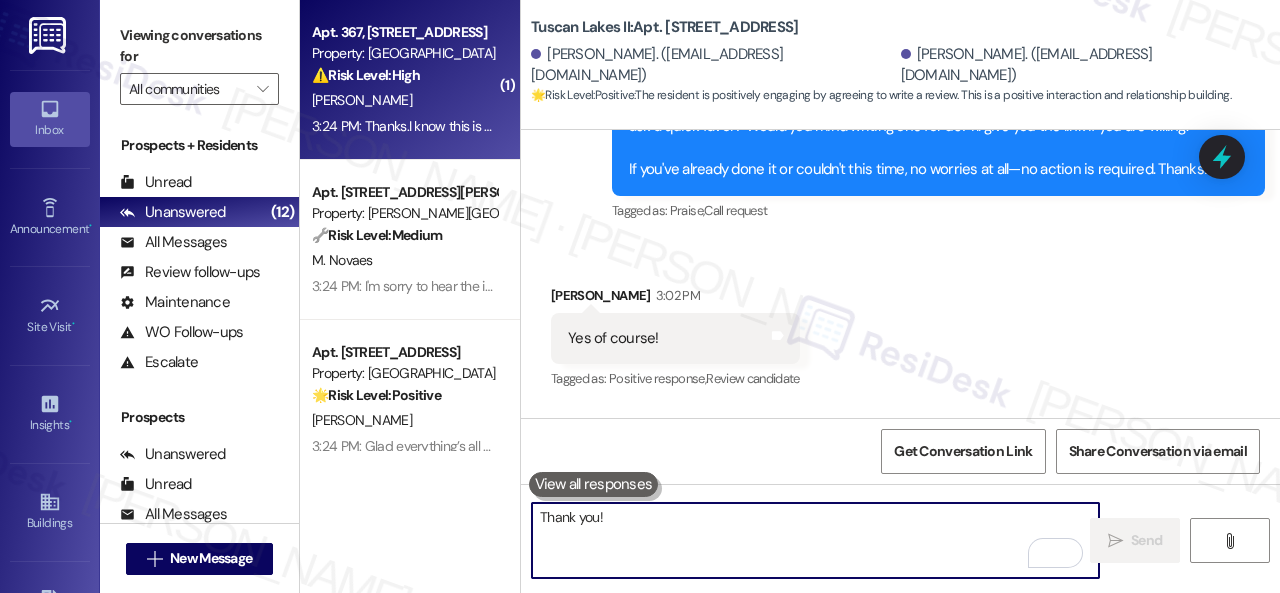 type 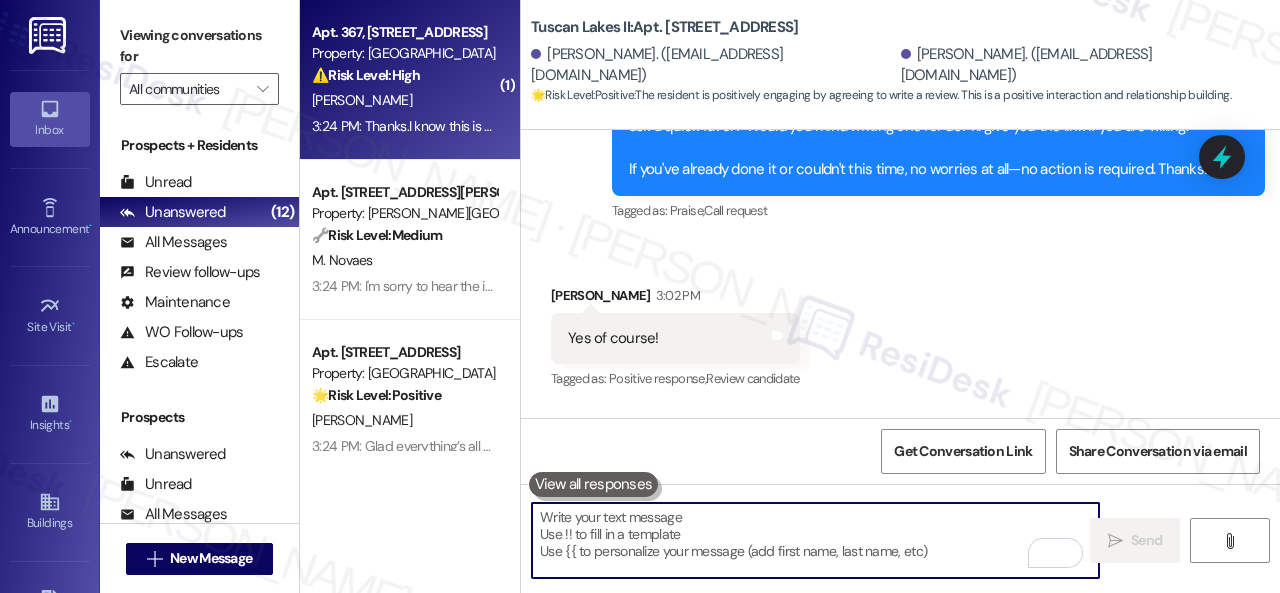 click on "[PERSON_NAME]" at bounding box center (404, 100) 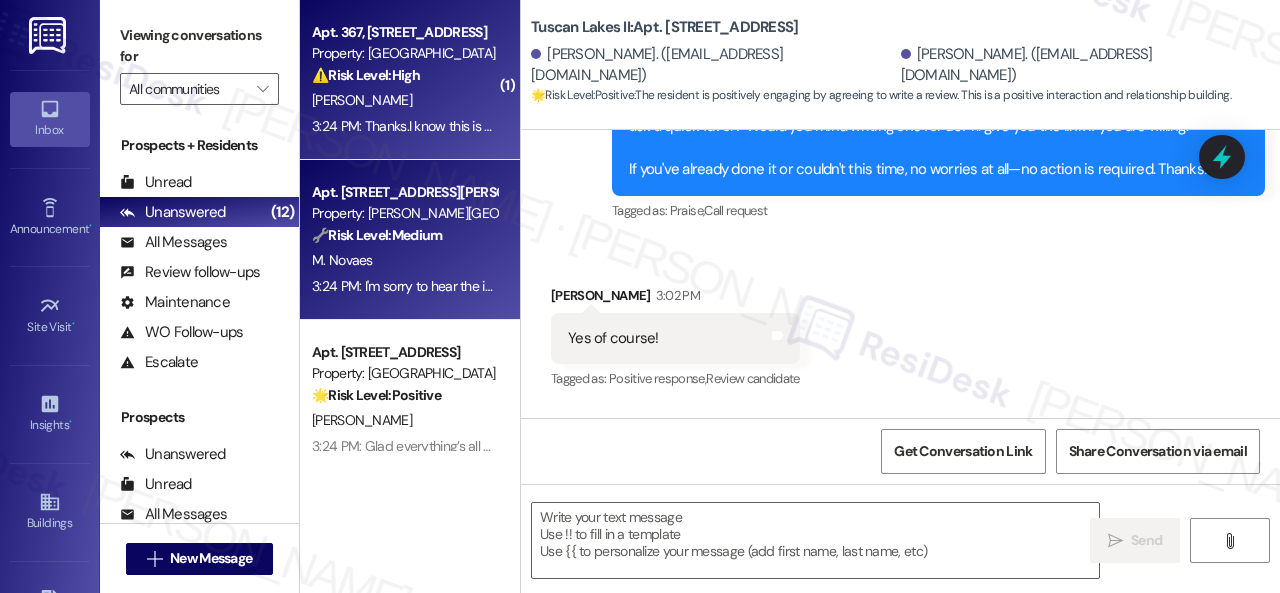 type on "Fetching suggested responses. Please feel free to read through the conversation in the meantime." 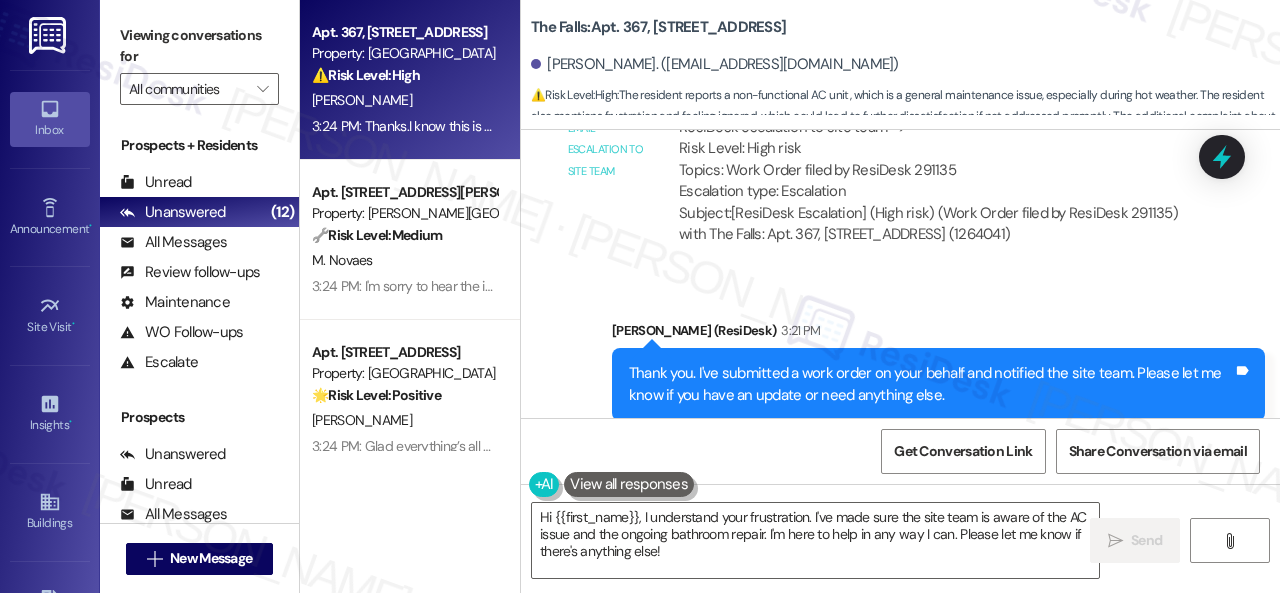 scroll, scrollTop: 5634, scrollLeft: 0, axis: vertical 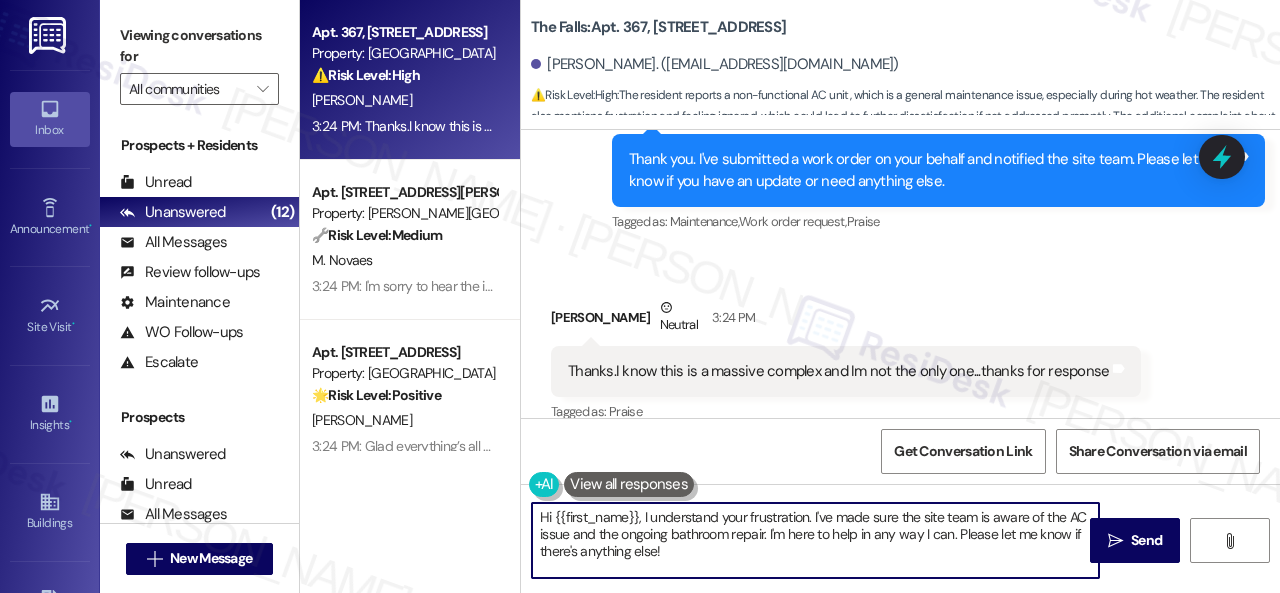drag, startPoint x: 709, startPoint y: 559, endPoint x: 417, endPoint y: 463, distance: 307.37598 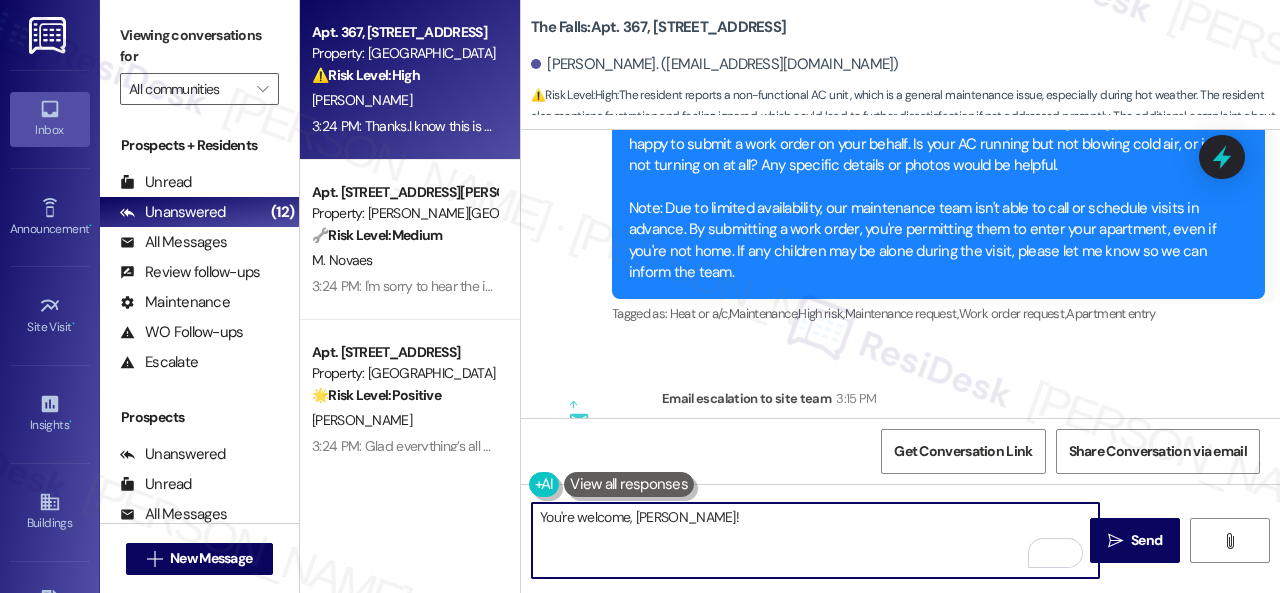 scroll, scrollTop: 3734, scrollLeft: 0, axis: vertical 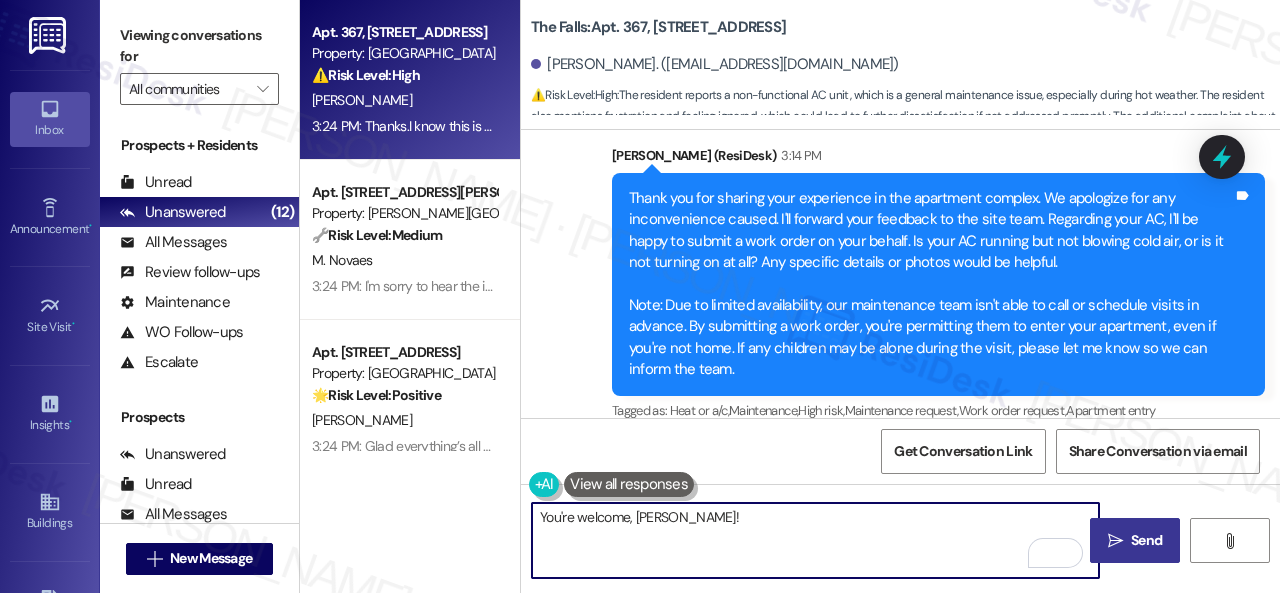 type on "You're welcome, [PERSON_NAME]!" 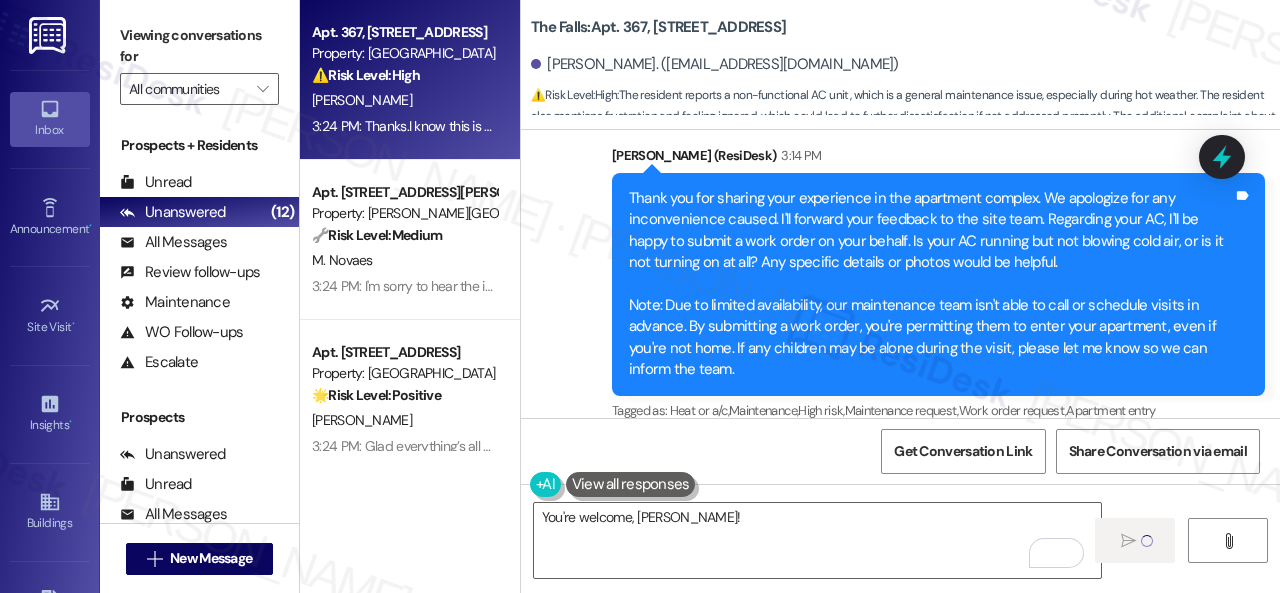 type 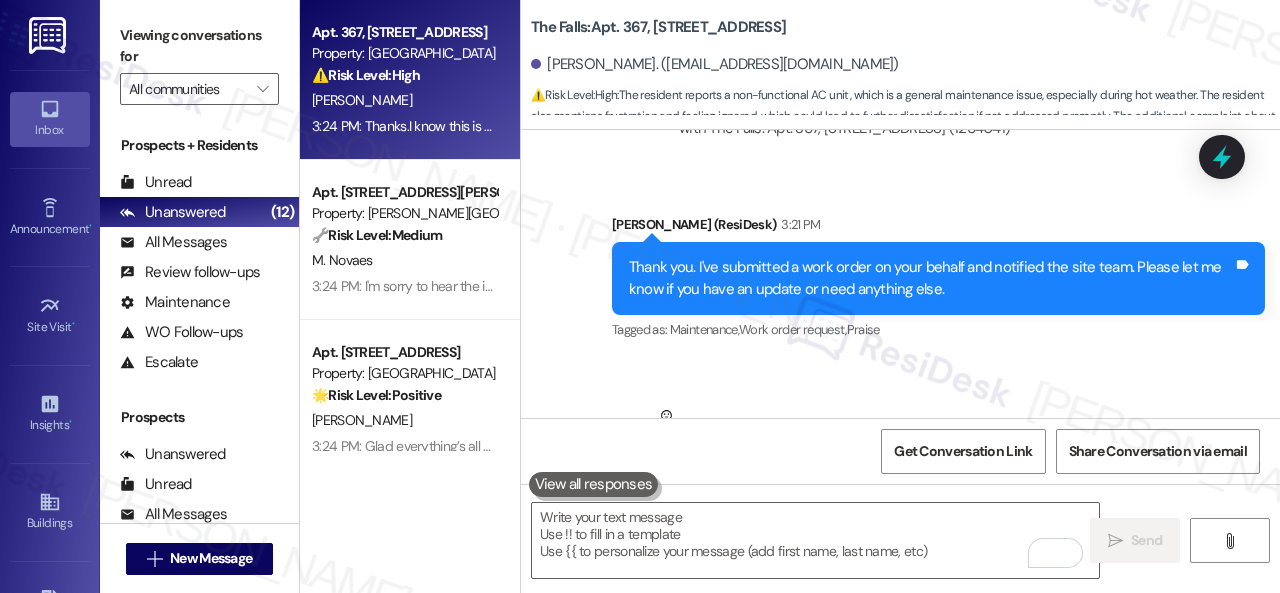 scroll, scrollTop: 5634, scrollLeft: 0, axis: vertical 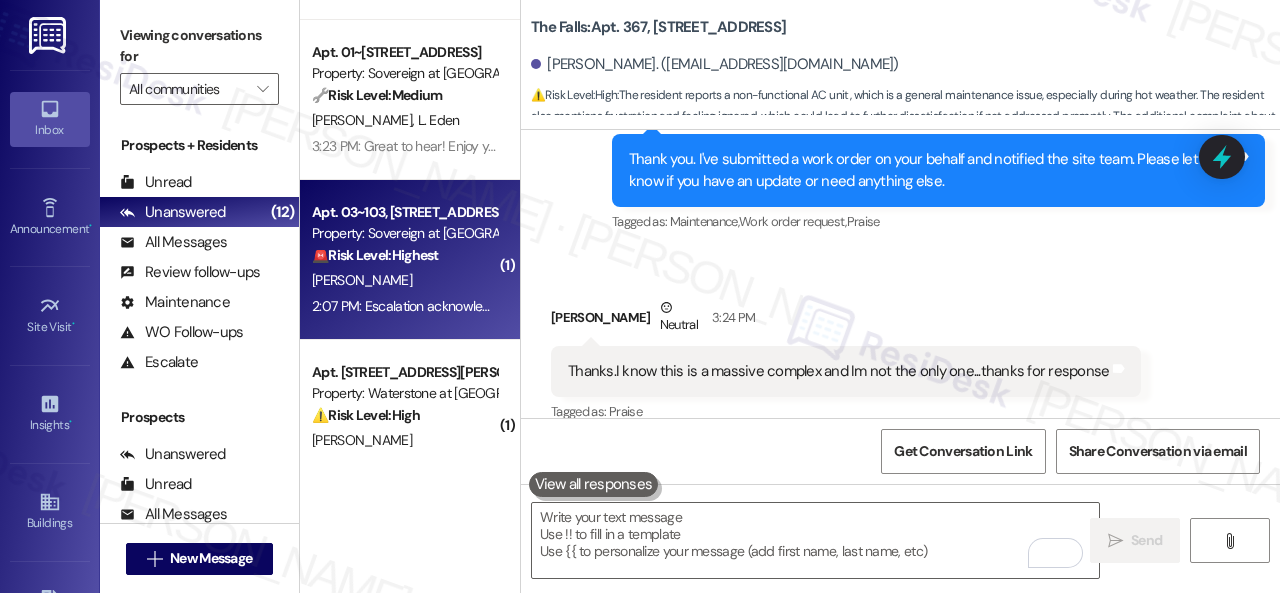 click on "[PERSON_NAME]" at bounding box center (404, 280) 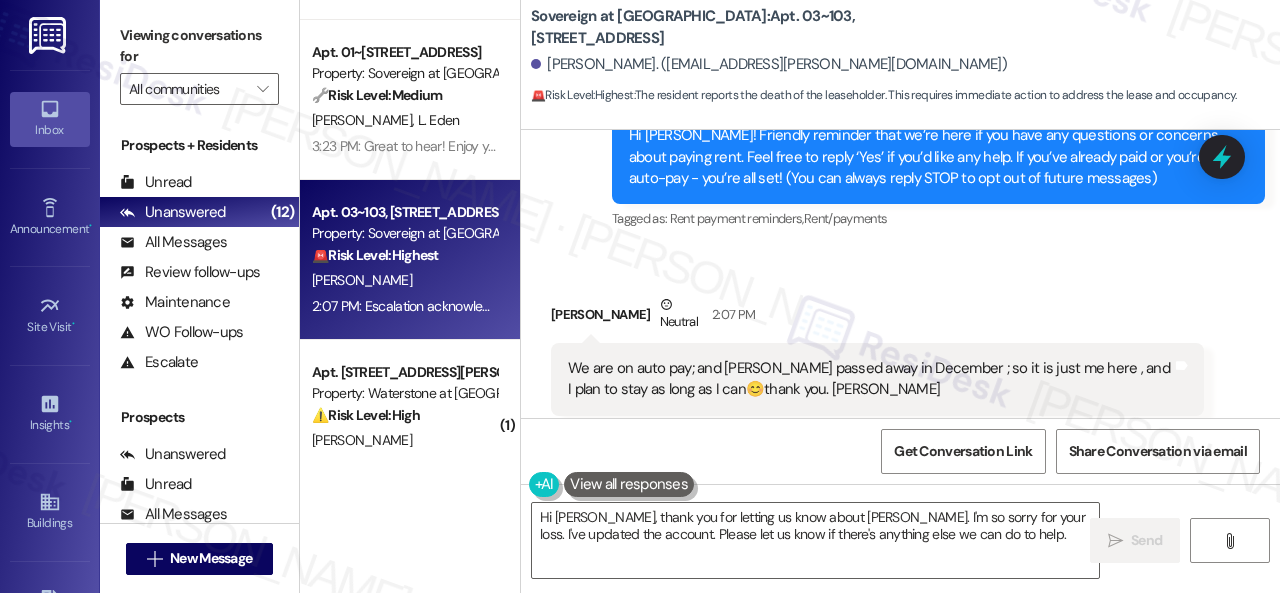 scroll, scrollTop: 332, scrollLeft: 0, axis: vertical 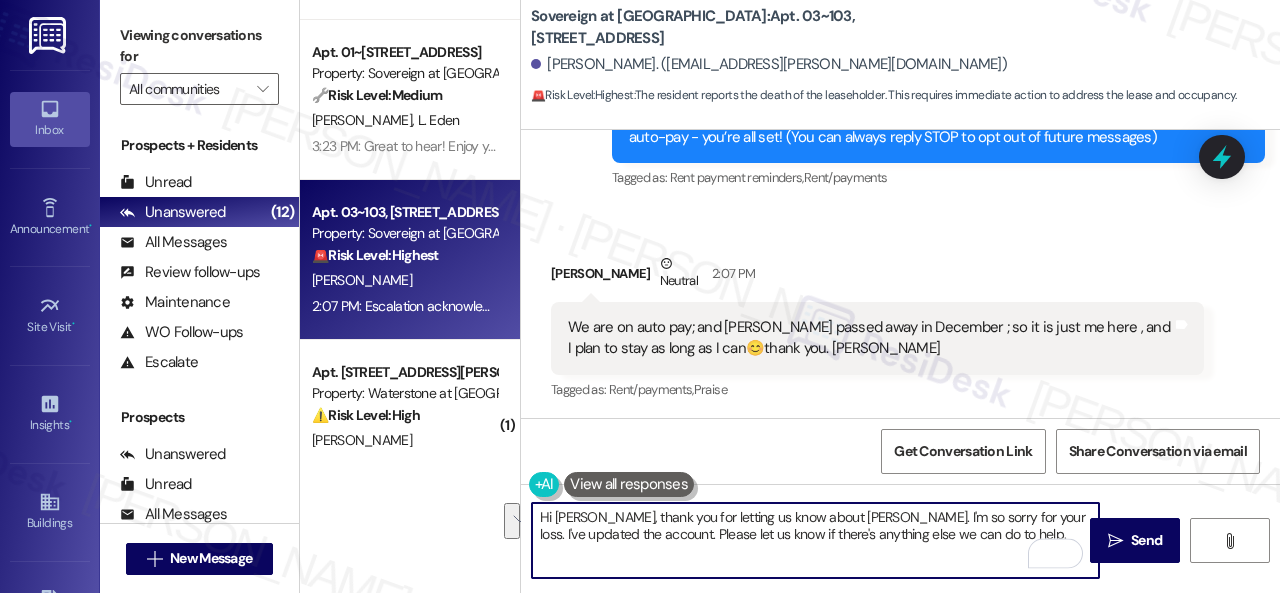 drag, startPoint x: 971, startPoint y: 518, endPoint x: 972, endPoint y: 531, distance: 13.038404 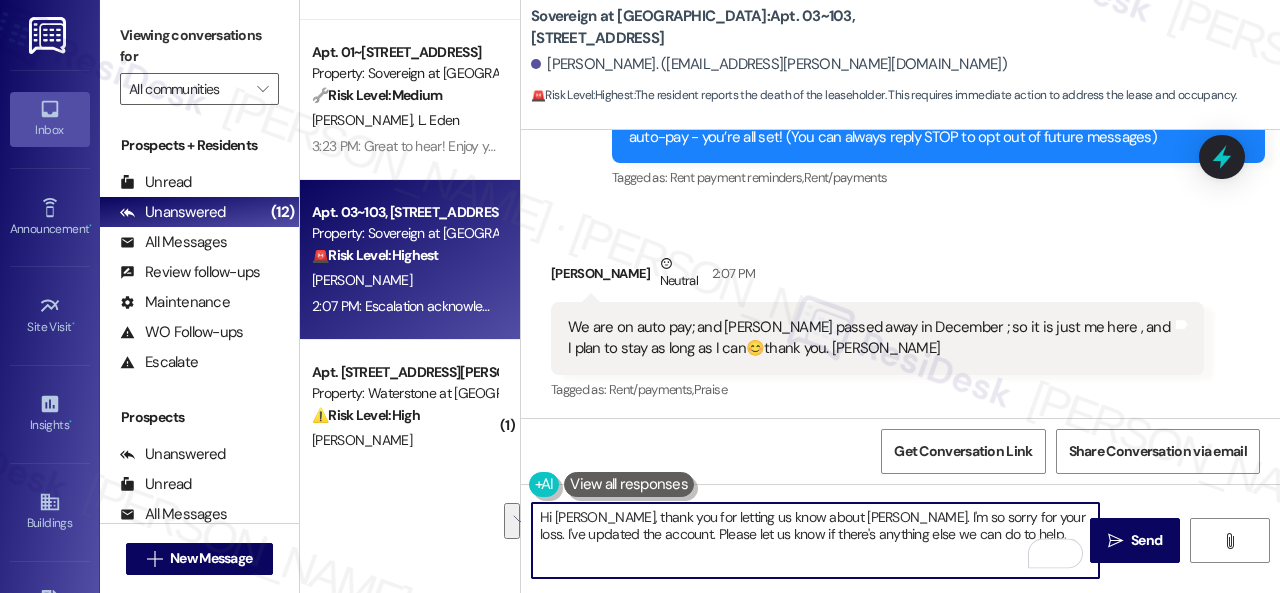 click on "Hi [PERSON_NAME], thank you for letting us know about [PERSON_NAME]. I'm so sorry for your loss. I've updated the account. Please let us know if there's anything else we can do to help." at bounding box center [815, 540] 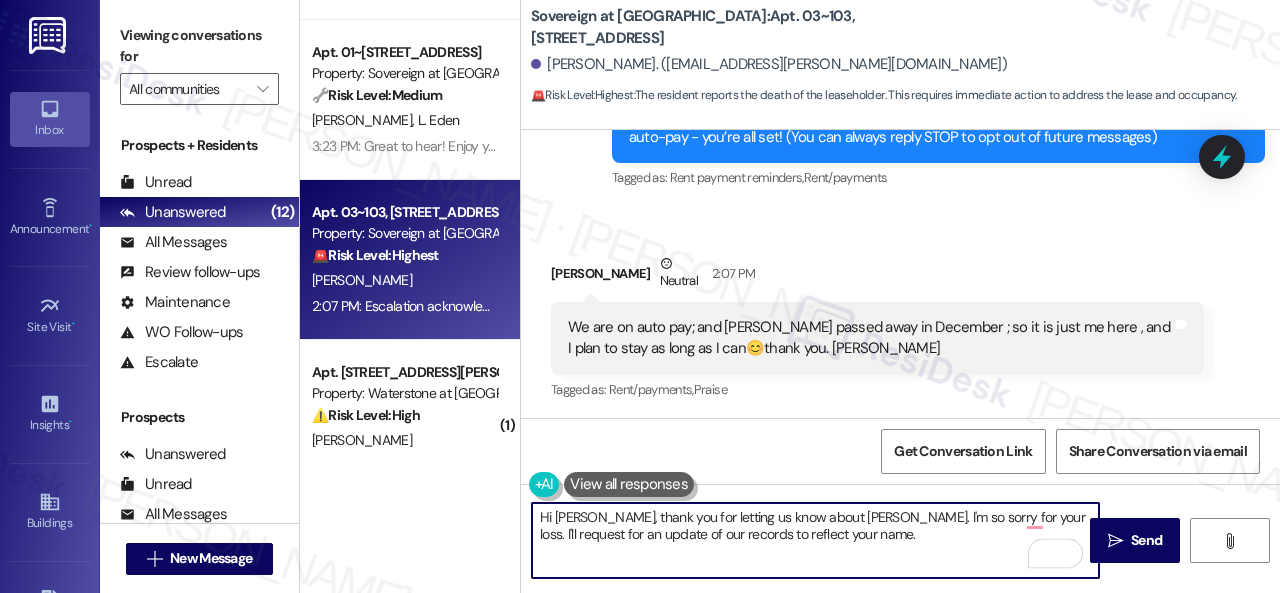 click on "Hi [PERSON_NAME], thank you for letting us know about [PERSON_NAME]. I'm so sorry for your loss. I'll request for an update of our records to reflect your name." at bounding box center (815, 540) 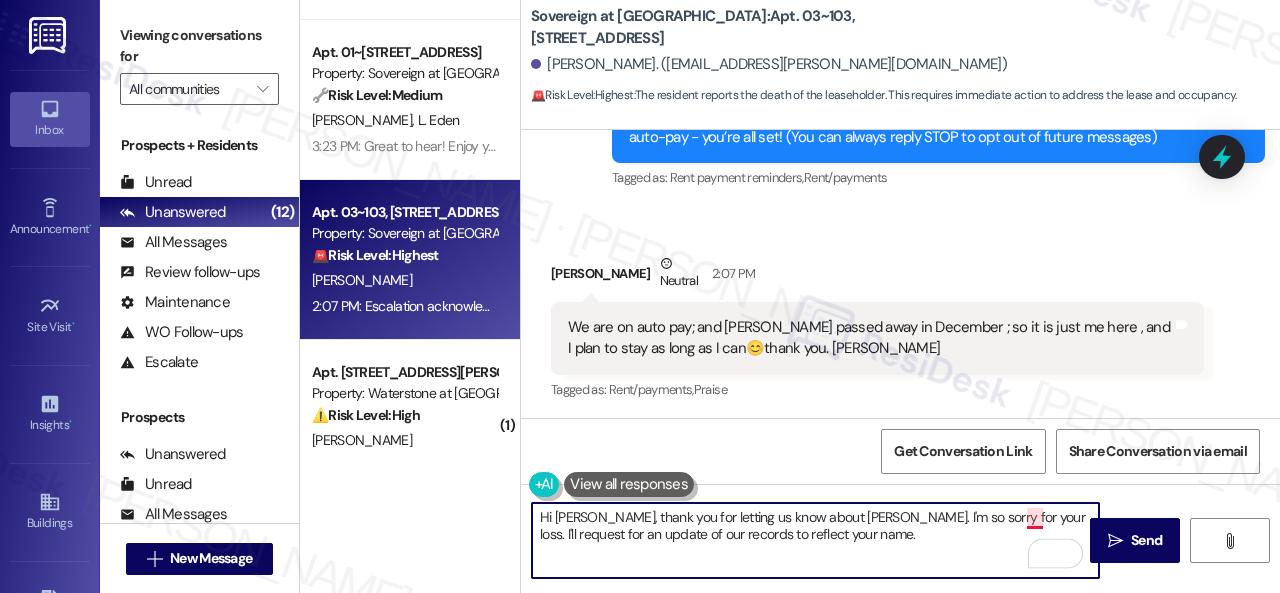 click on "Hi [PERSON_NAME], thank you for letting us know about [PERSON_NAME]. I'm so sorry for your loss. I'll request for an update of our records to reflect your name." at bounding box center [815, 540] 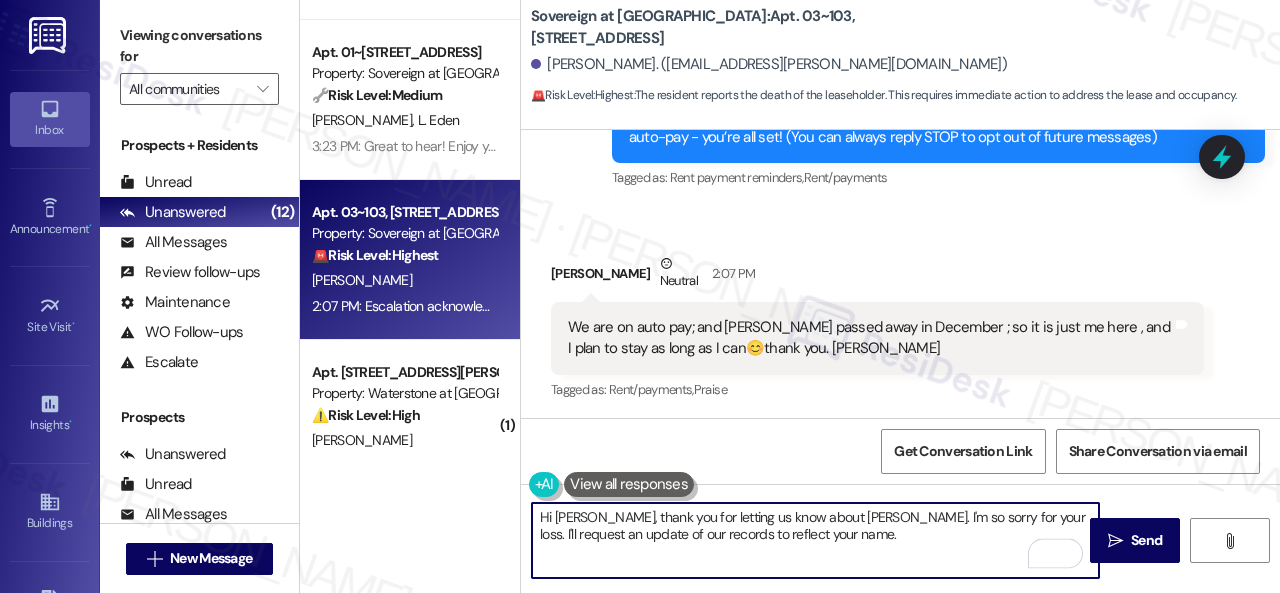 click on "Hi [PERSON_NAME], thank you for letting us know about [PERSON_NAME]. I'm so sorry for your loss. I'll request an update of our records to reflect your name." at bounding box center [815, 540] 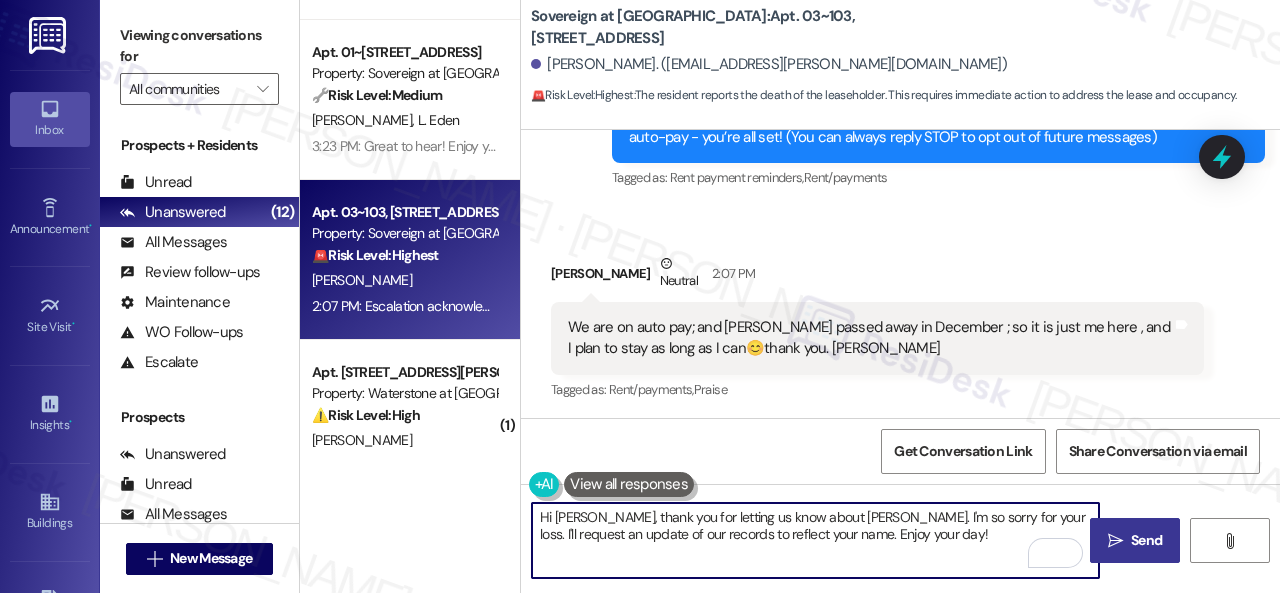 type on "Hi [PERSON_NAME], thank you for letting us know about [PERSON_NAME]. I'm so sorry for your loss. I'll request an update of our records to reflect your name. Enjoy your day!" 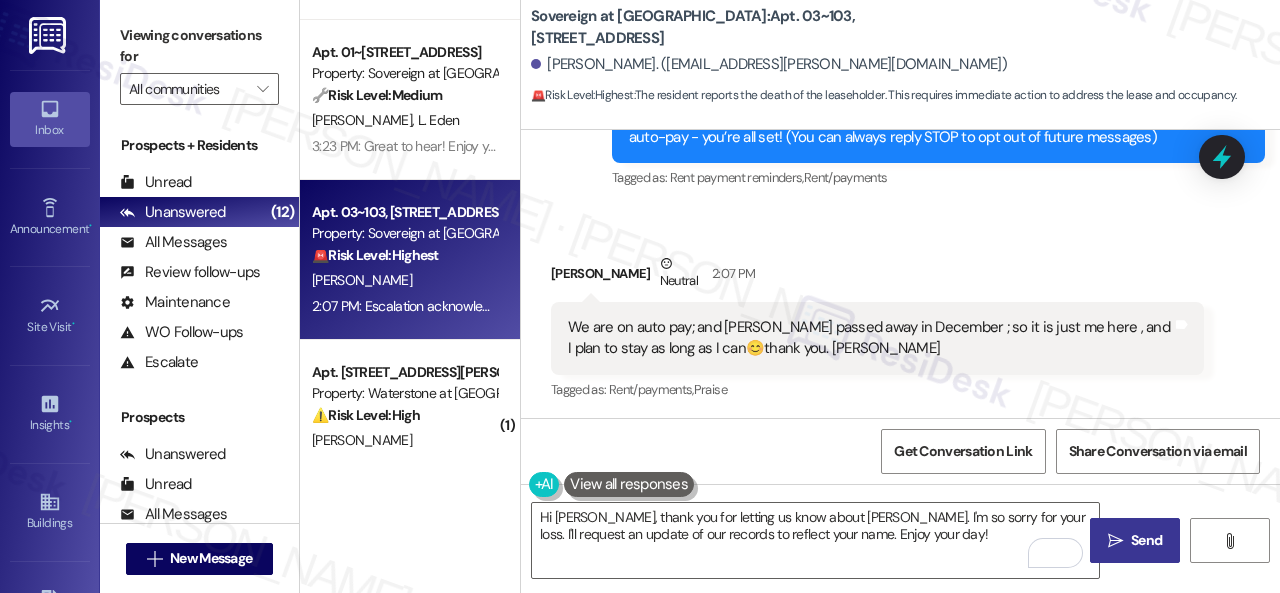 click on "Send" at bounding box center [1146, 540] 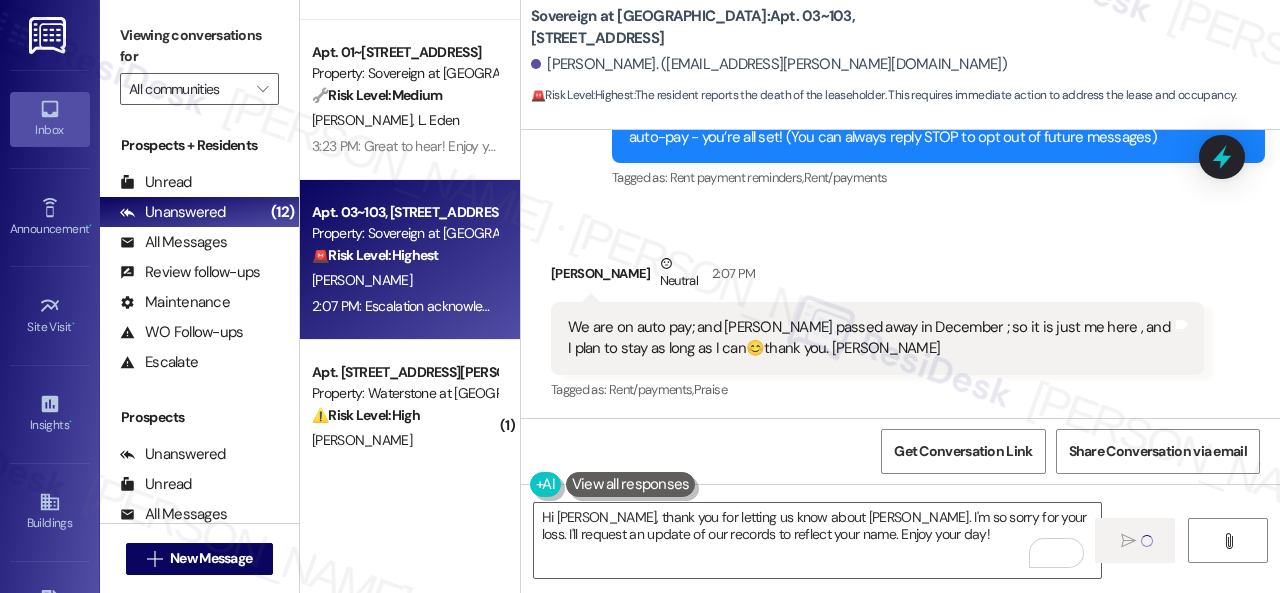 type 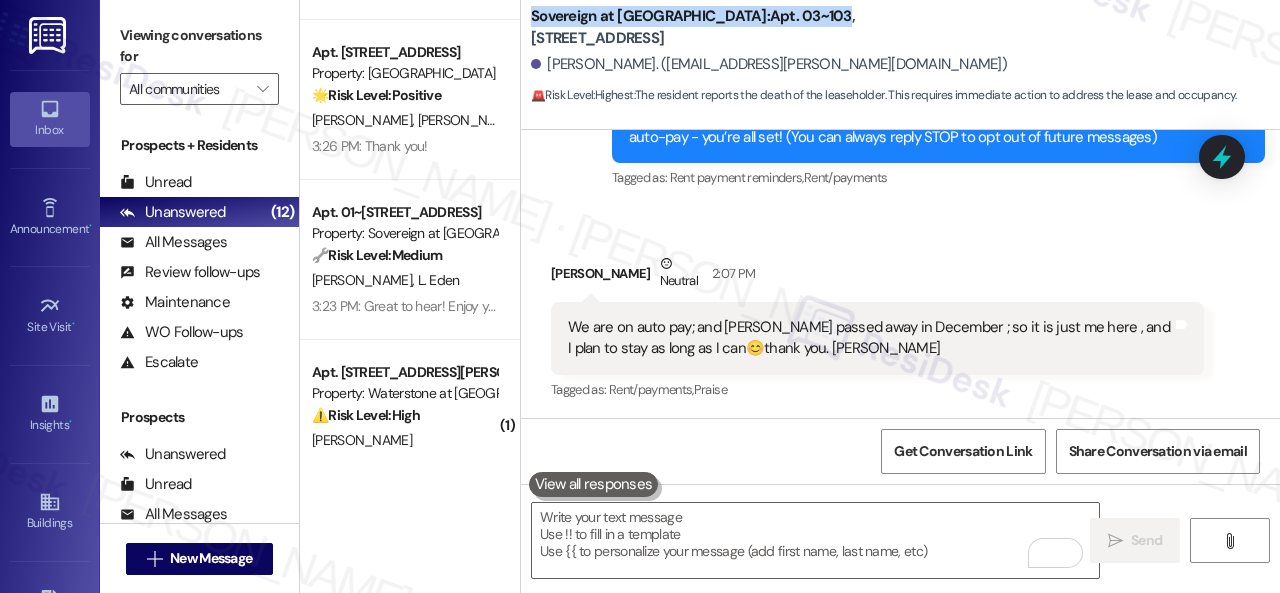 drag, startPoint x: 531, startPoint y: 26, endPoint x: 792, endPoint y: 22, distance: 261.03064 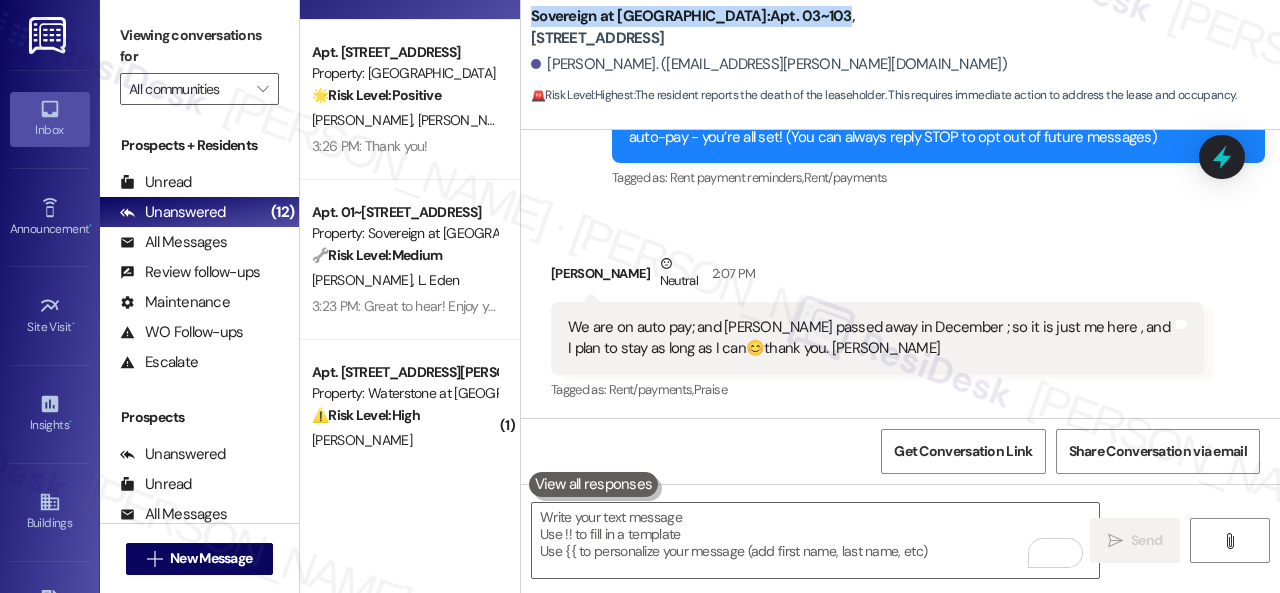 copy on "Sovereign at [GEOGRAPHIC_DATA]:  Apt. 03~103" 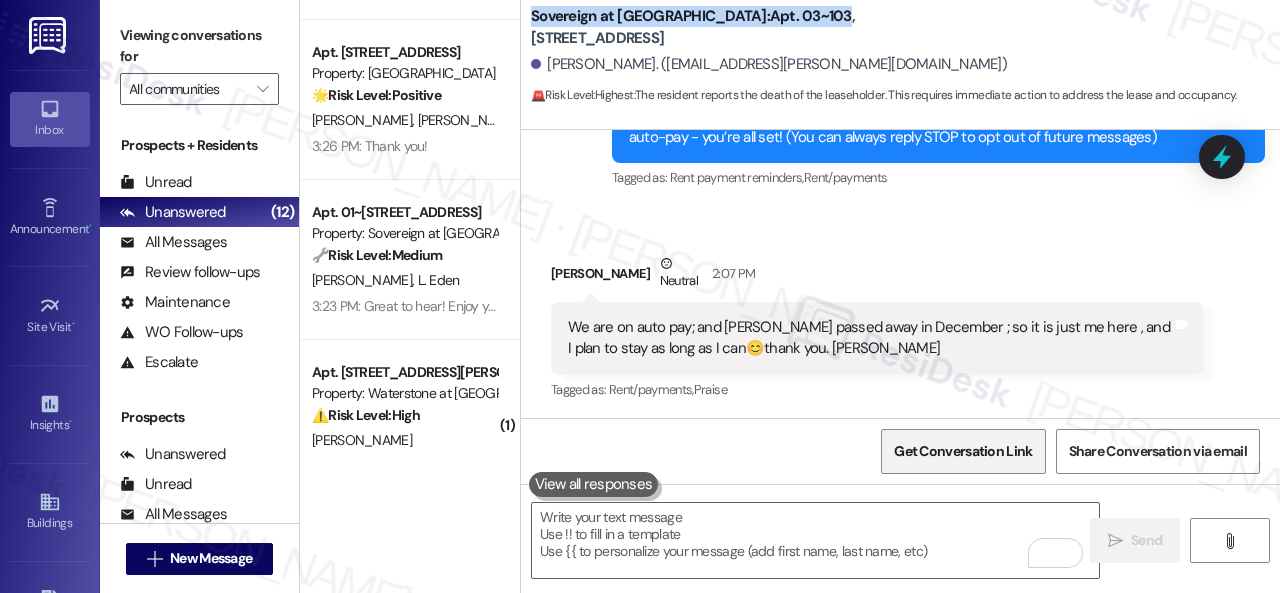click on "Get Conversation Link" at bounding box center [963, 451] 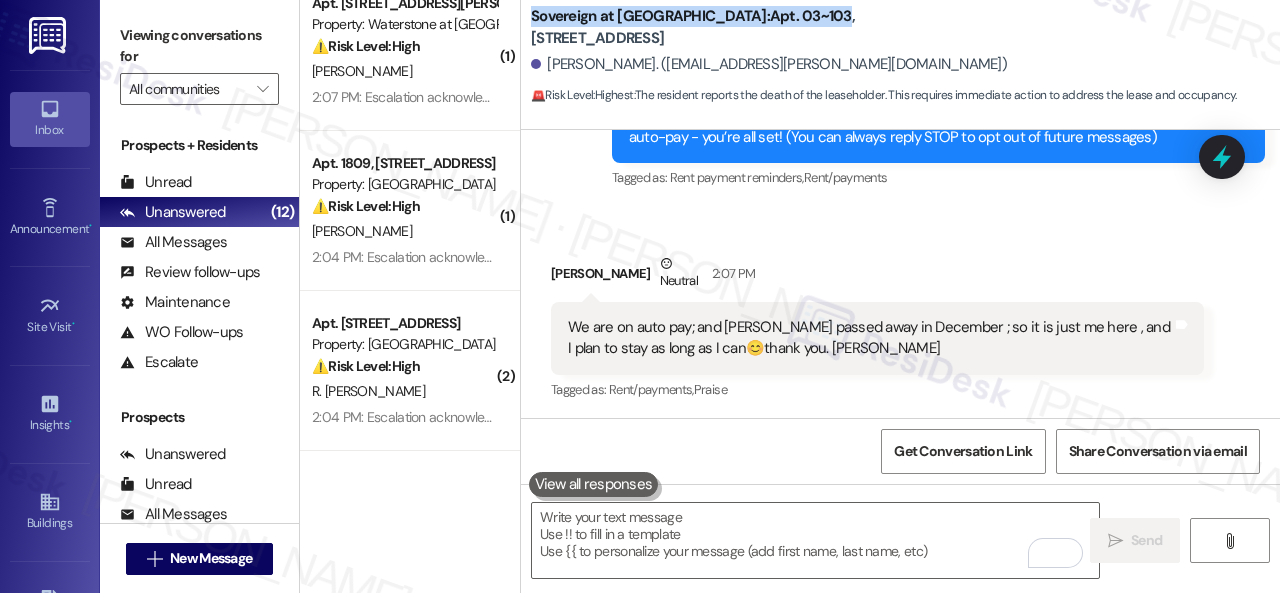 scroll, scrollTop: 828, scrollLeft: 0, axis: vertical 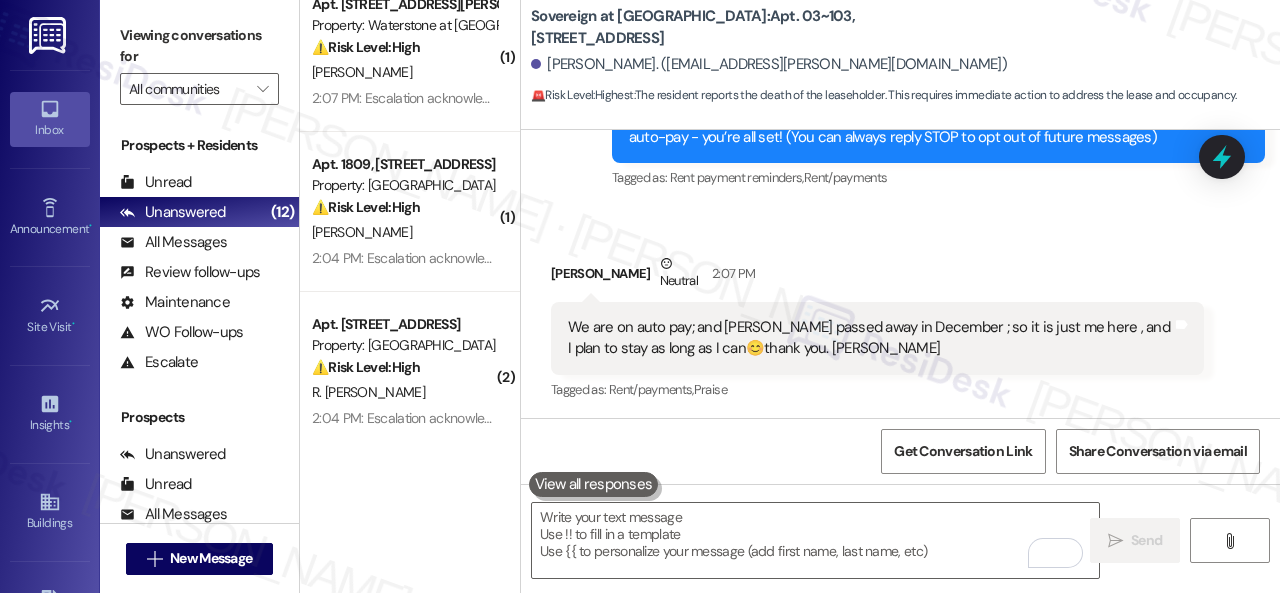 click on "Received via SMS [PERSON_NAME]   Neutral 2:07 PM We are on auto pay;  and [PERSON_NAME] passed away in December ; so it is just me here , and I plan to stay as long as I can😊thank you.       [PERSON_NAME] Tags and notes Tagged as:   Rent/payments ,  Click to highlight conversations about Rent/payments Praise Click to highlight conversations about Praise" at bounding box center (900, 313) 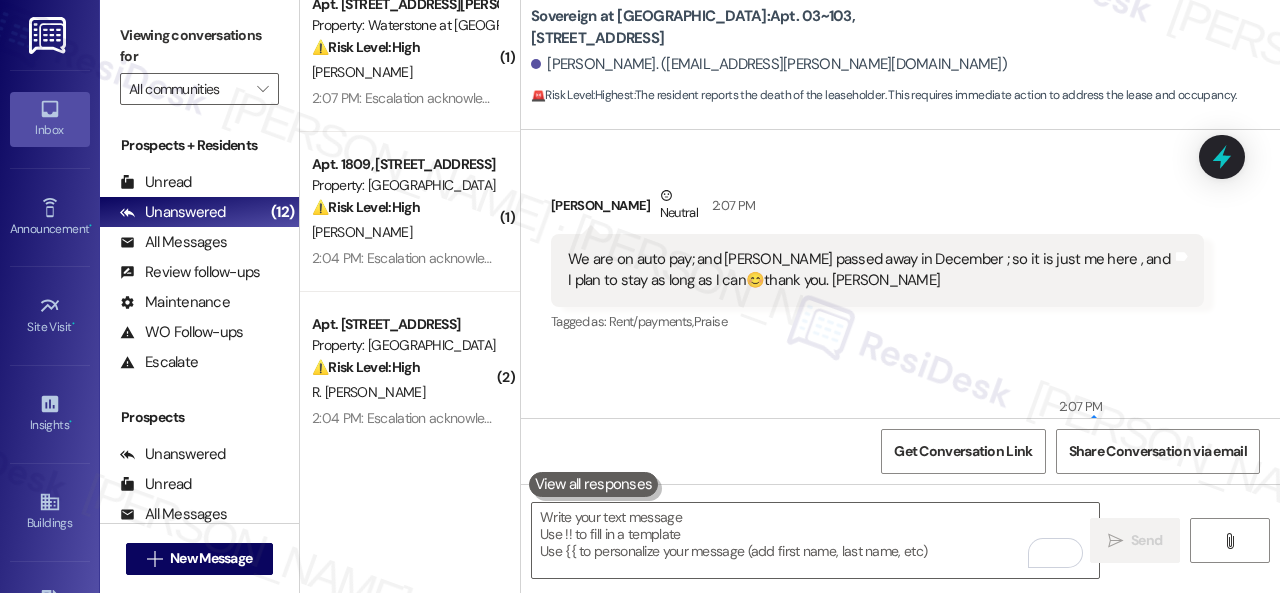 scroll, scrollTop: 431, scrollLeft: 0, axis: vertical 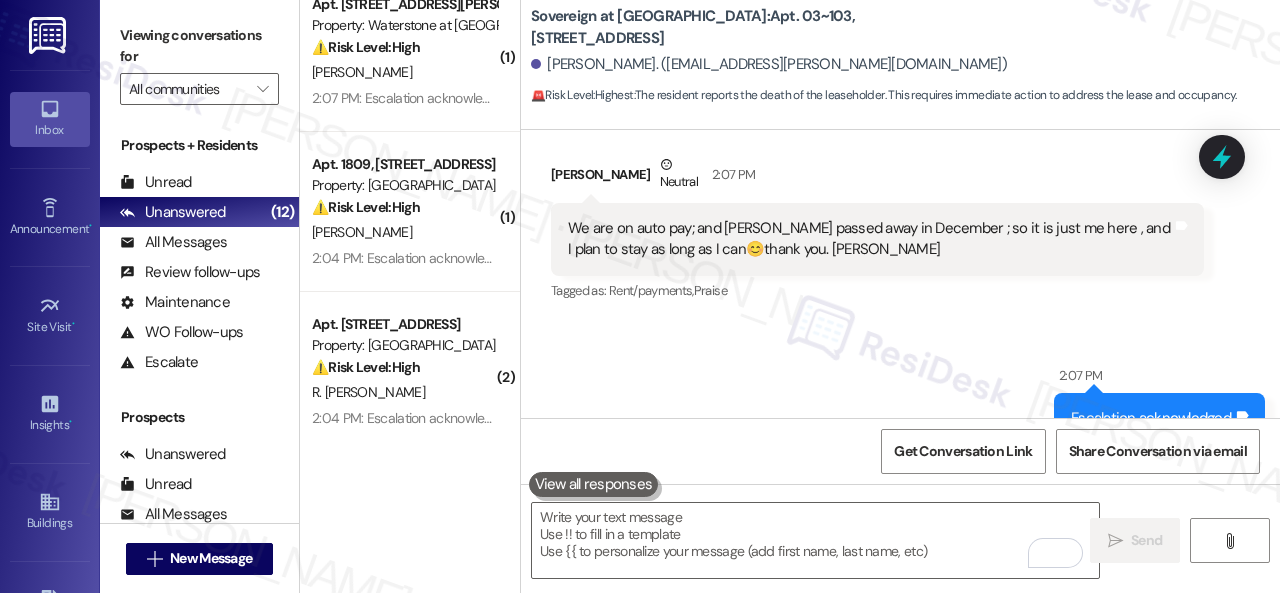 click on "Sent via SMS 2:07 PM Escalation acknowledged. Tags and notes Tagged as:   High-risk-auto-response Click to highlight conversations about High-risk-auto-response" at bounding box center (900, 404) 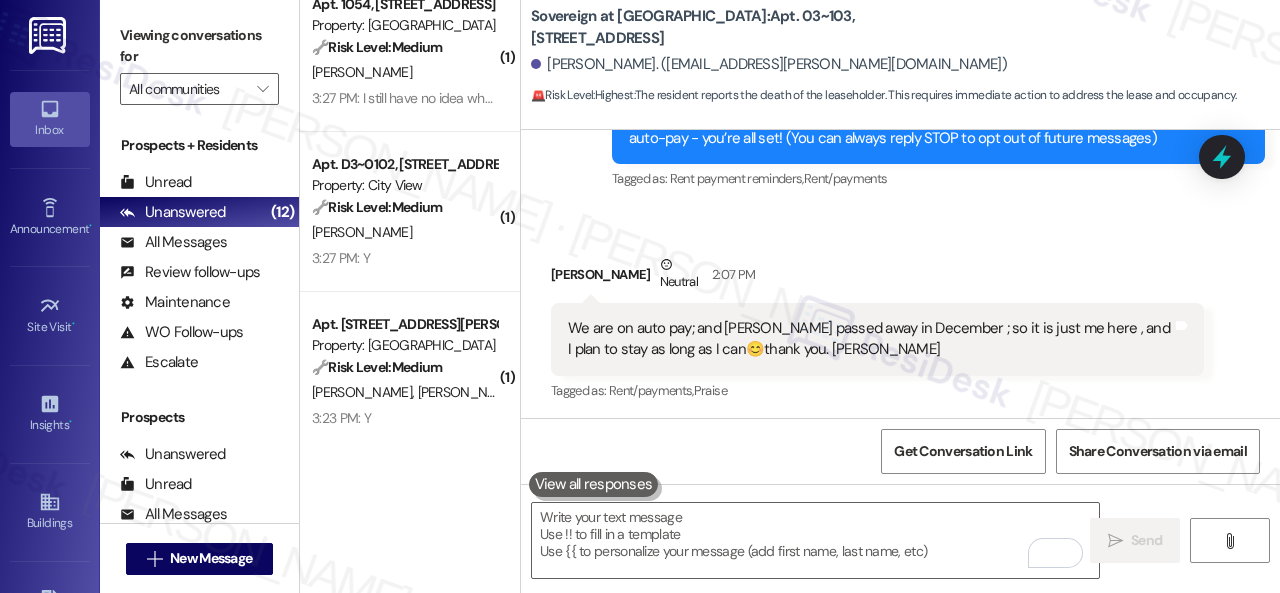 scroll, scrollTop: 0, scrollLeft: 0, axis: both 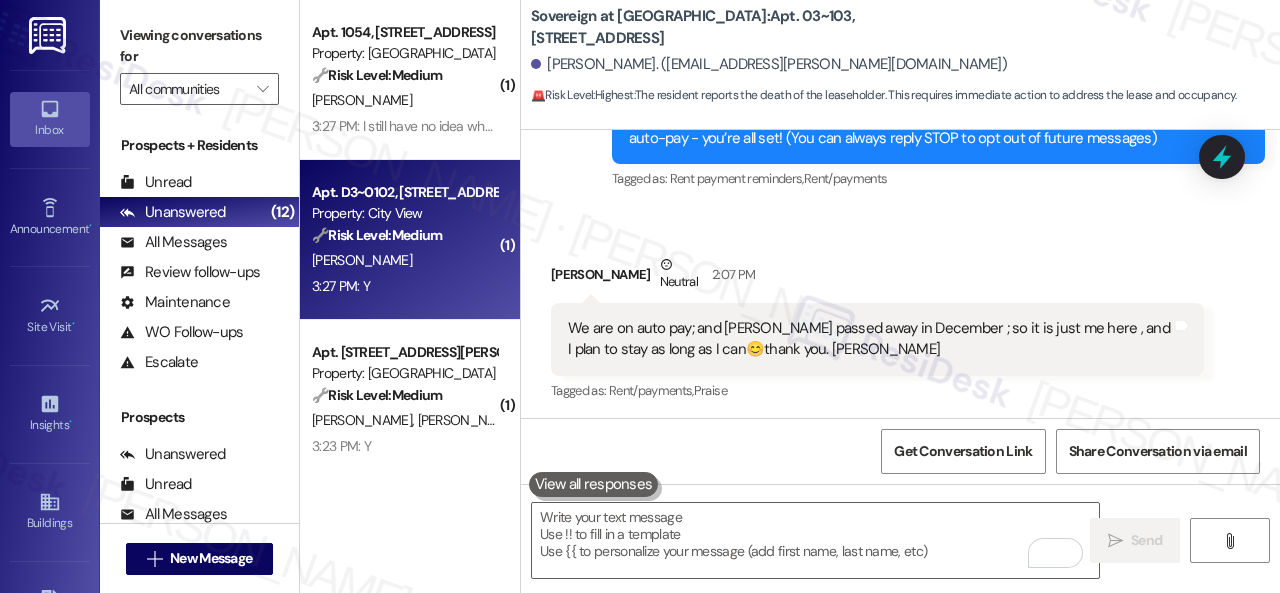 click on "3:27 PM: Y 3:27 PM: Y" at bounding box center [404, 286] 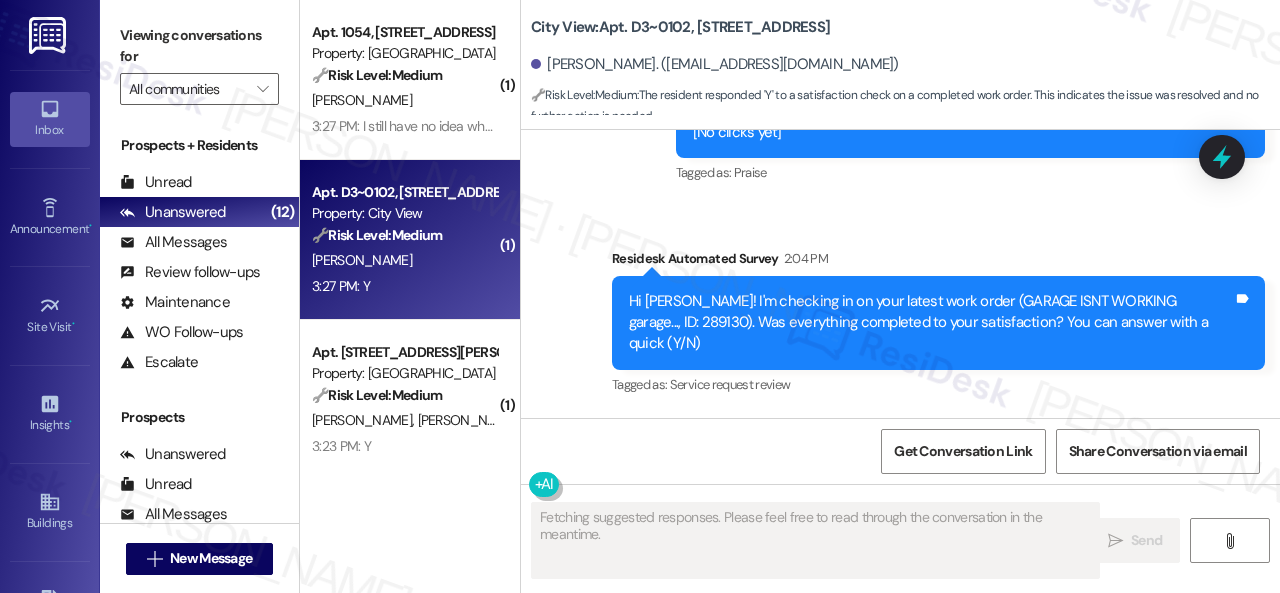 scroll, scrollTop: 6582, scrollLeft: 0, axis: vertical 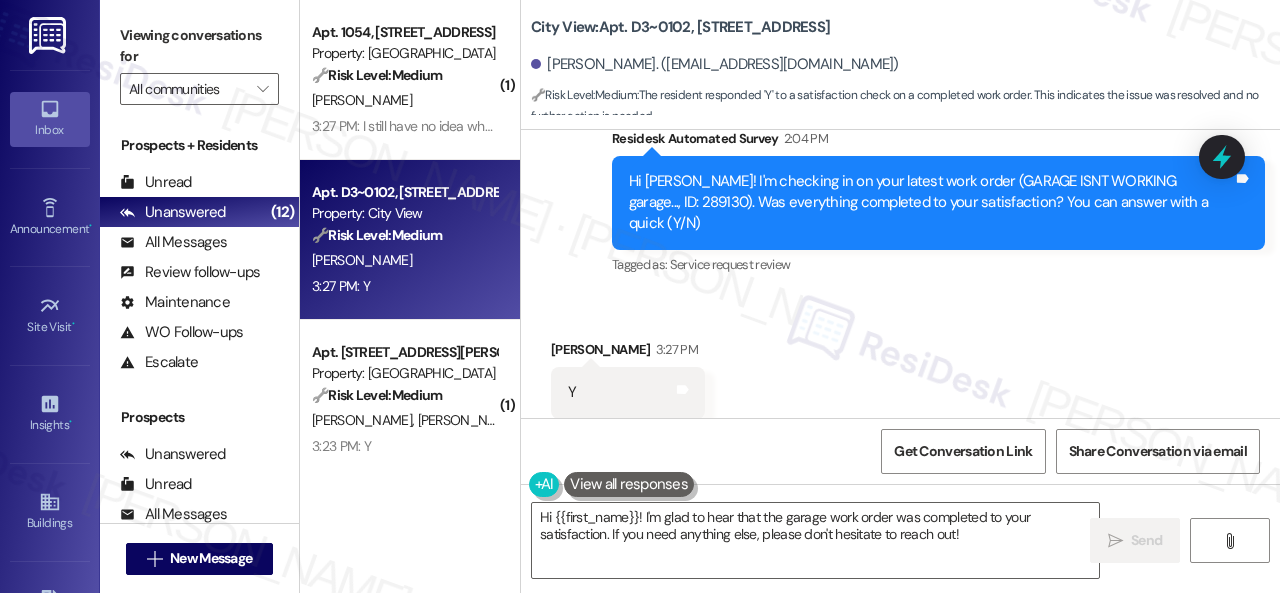click on "Sent via SMS [PERSON_NAME]   (ResiDesk) [DATE] 12:37 PM Thank you so much! It means a lot to us! Please take a moment to write a review here:
[URL][DOMAIN_NAME]
We truly appreciate your support! Let me know once you're done!
[Link points to  [URL][DOMAIN_NAME] ]
[No clicks yet] Tags and notes Tagged as:   Praise Click to highlight conversations about Praise Survey, sent via SMS Residesk Automated Survey 2:04 PM Hi [PERSON_NAME]! I'm checking in on your latest work order (GARAGE ISNT WORKING
garage..., ID: 289130). Was everything completed to your satisfaction? You can answer with a quick (Y/N) Tags and notes Tagged as:   Service request review Click to highlight conversations about Service request review" at bounding box center (900, 39) 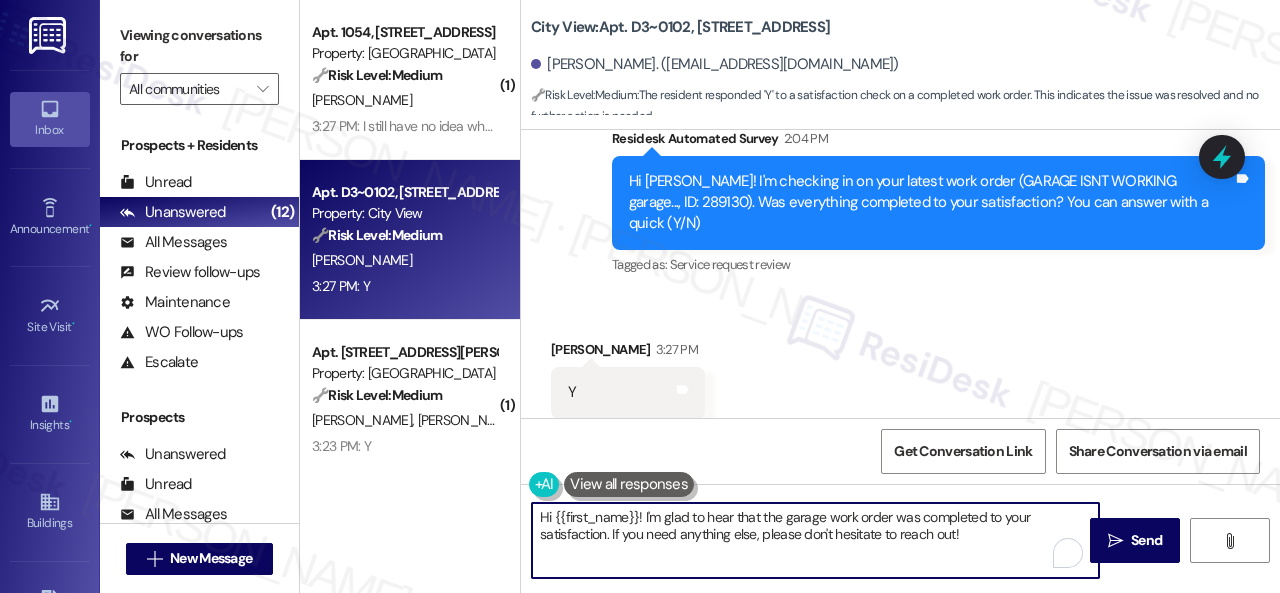 drag, startPoint x: 999, startPoint y: 534, endPoint x: 447, endPoint y: 463, distance: 556.54736 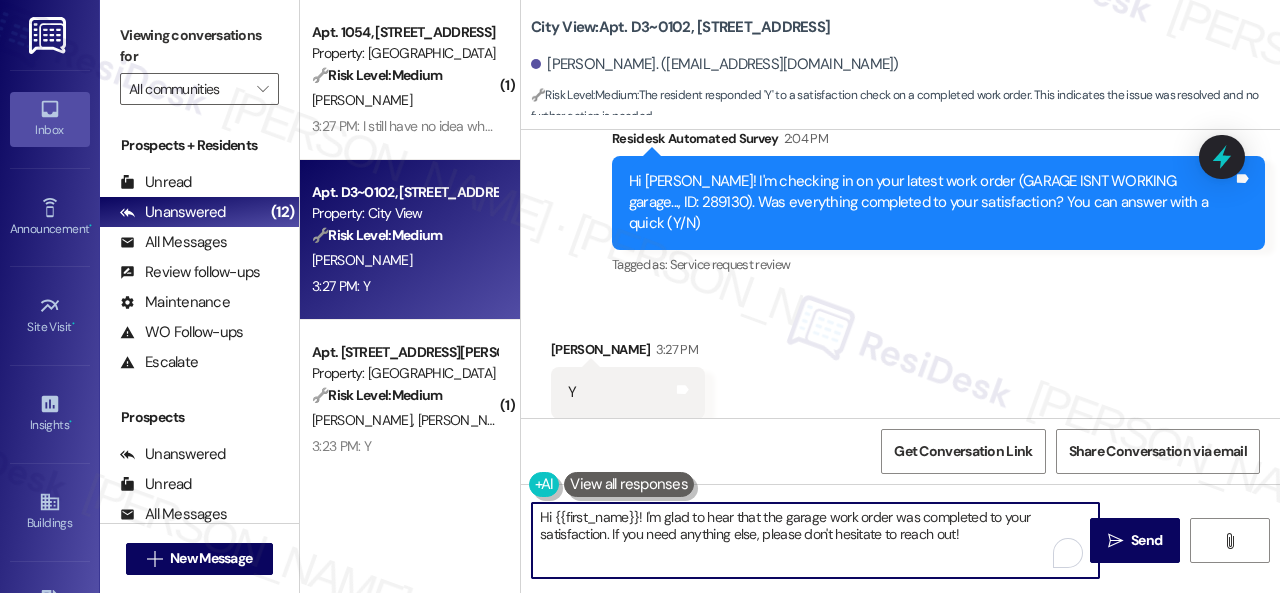 paste on "Glad everything’s all set! If {{property}} met your expectations, just reply with “Yes.” If not, no problem — we’d love to hear your feedback so we can keep improving. Thank you" 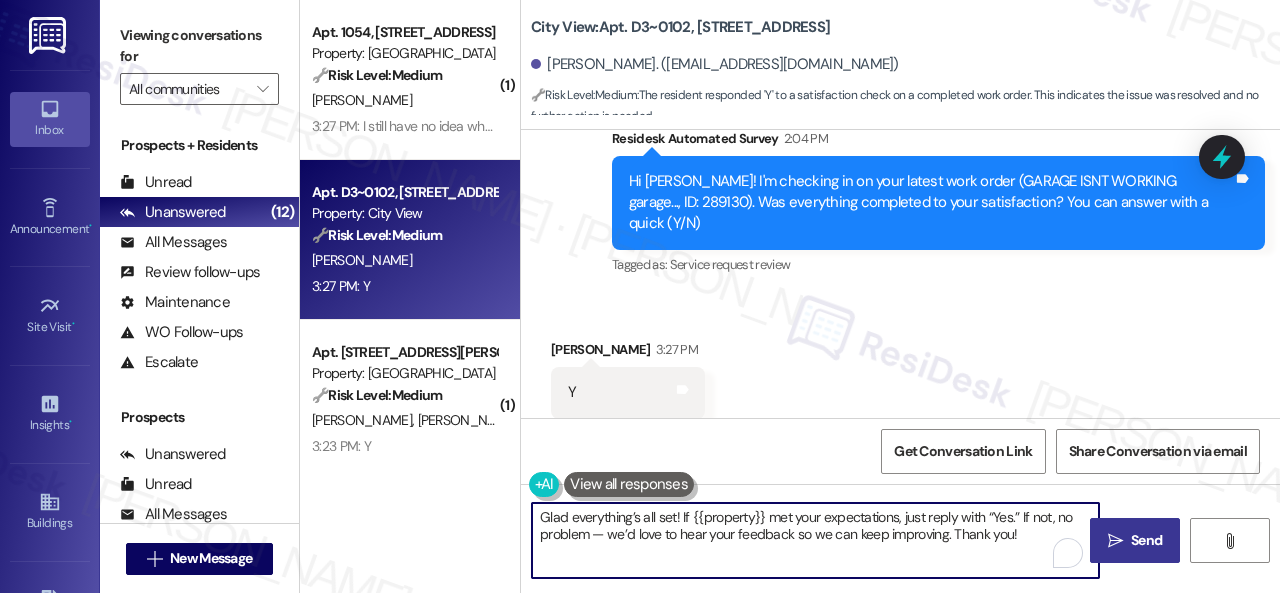 type on "Glad everything’s all set! If {{property}} met your expectations, just reply with “Yes.” If not, no problem — we’d love to hear your feedback so we can keep improving. Thank you!" 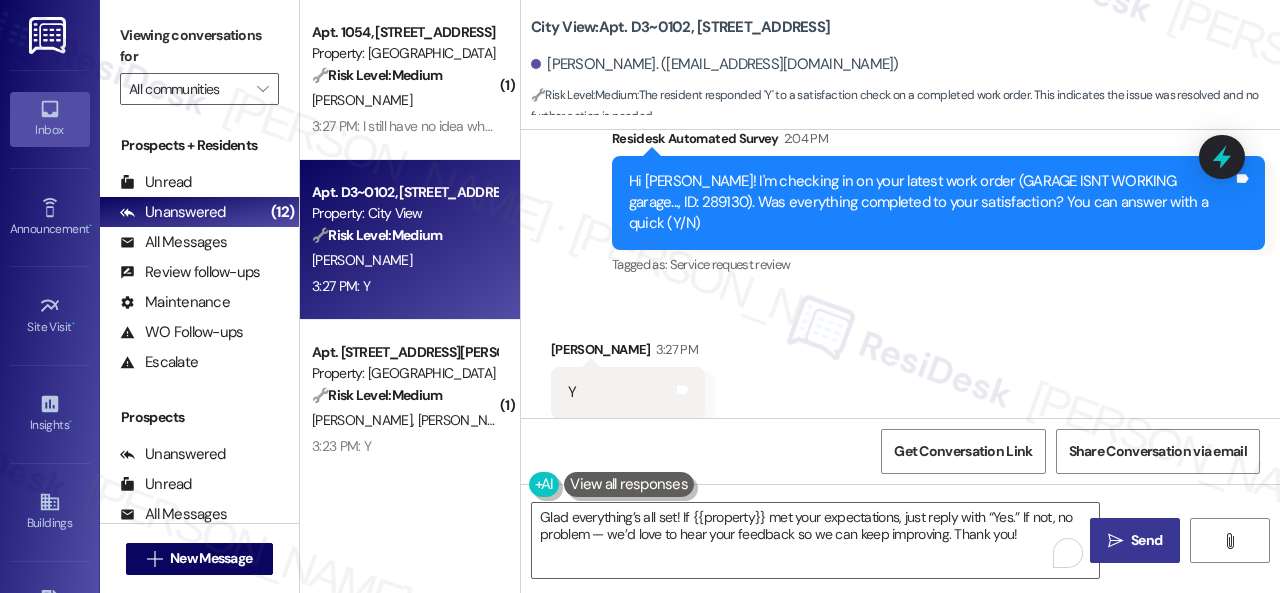 click on "Send" at bounding box center (1146, 540) 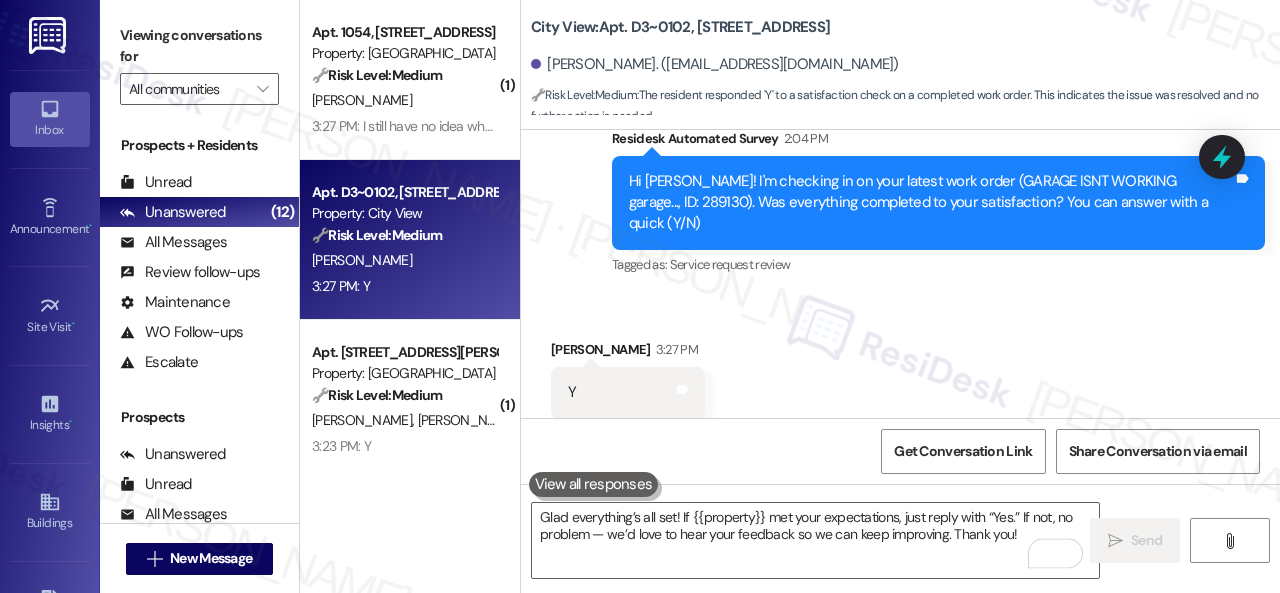 type 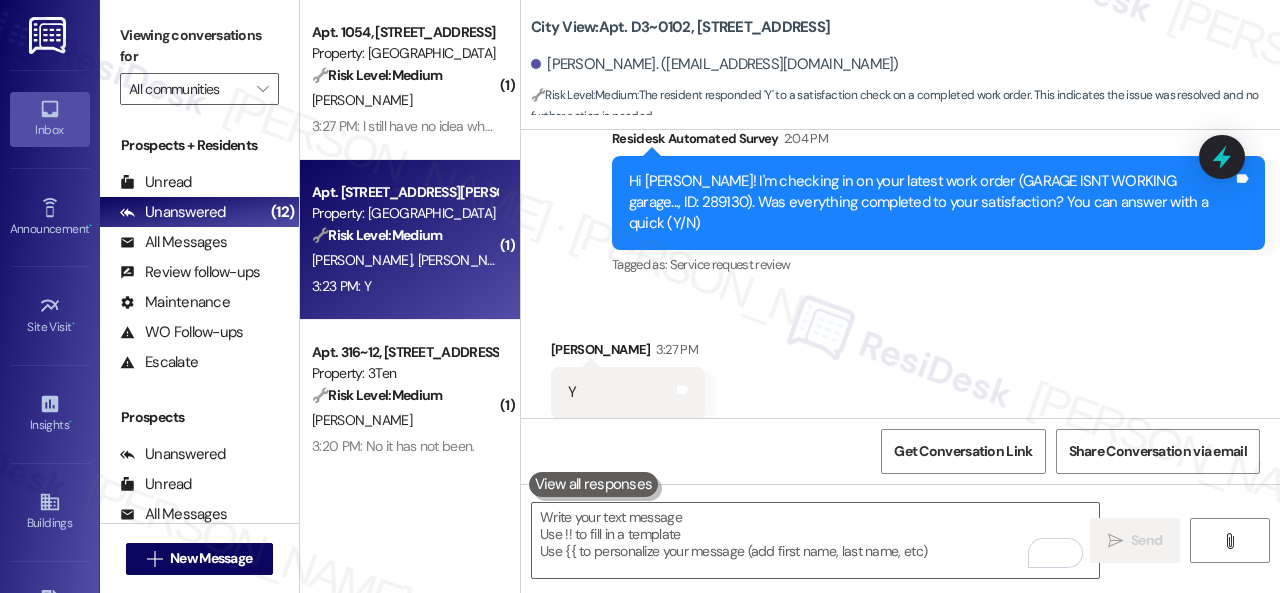 click on "3:23 PM: Y 3:23 PM: Y" at bounding box center (404, 286) 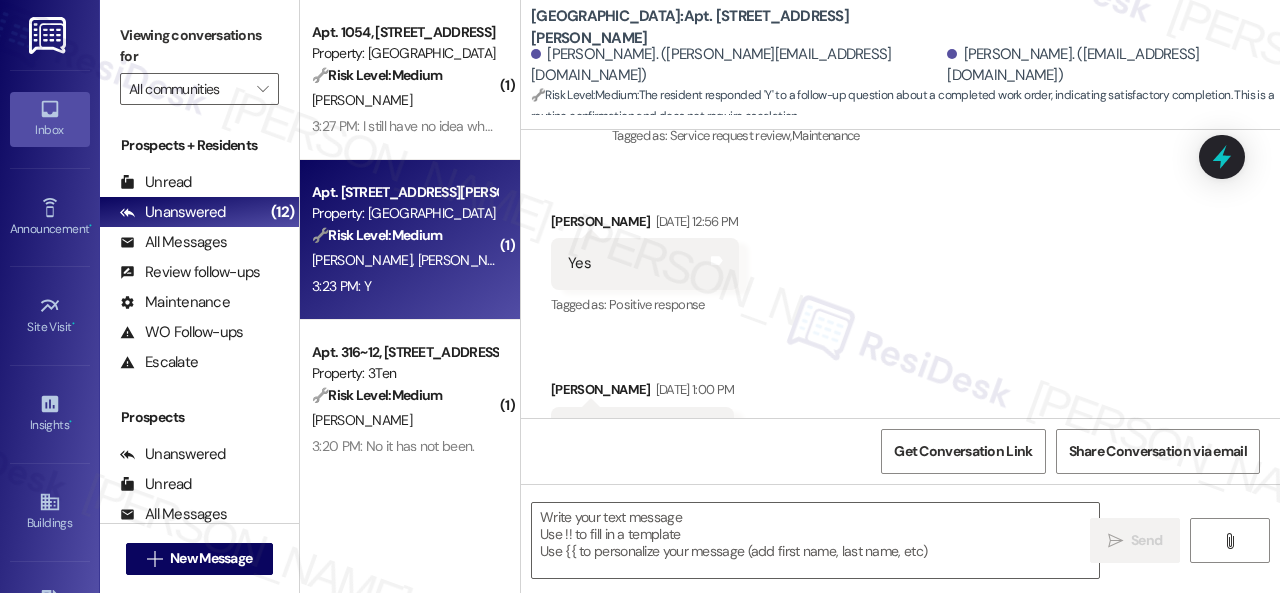 type on "Fetching suggested responses. Please feel free to read through the conversation in the meantime." 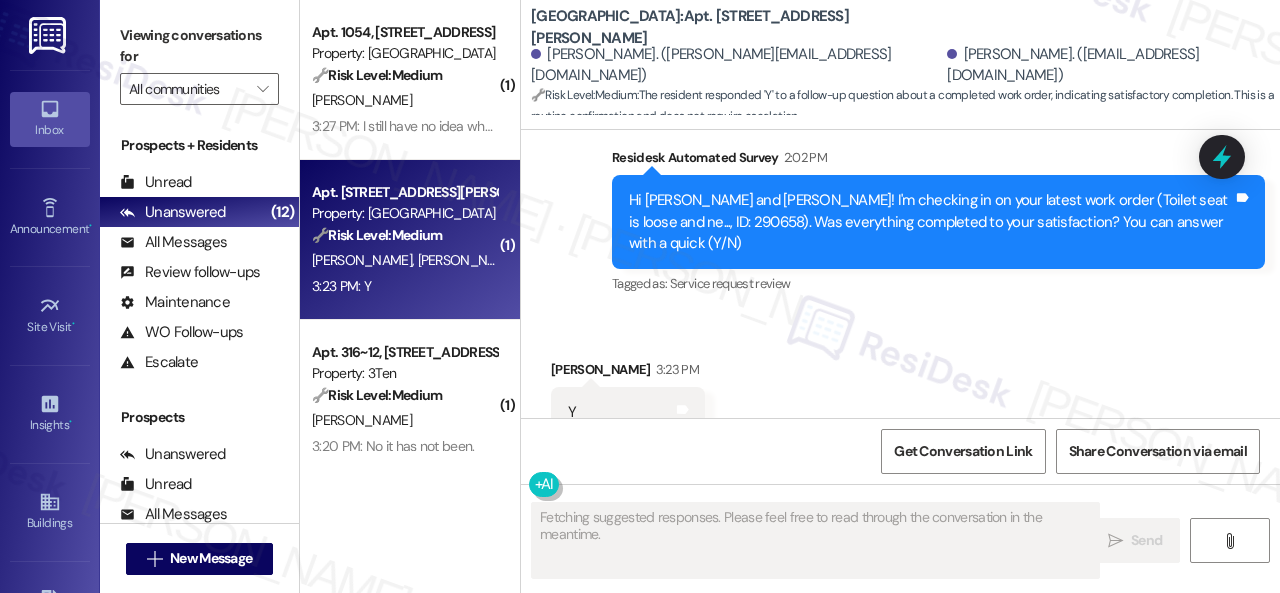 scroll, scrollTop: 944, scrollLeft: 0, axis: vertical 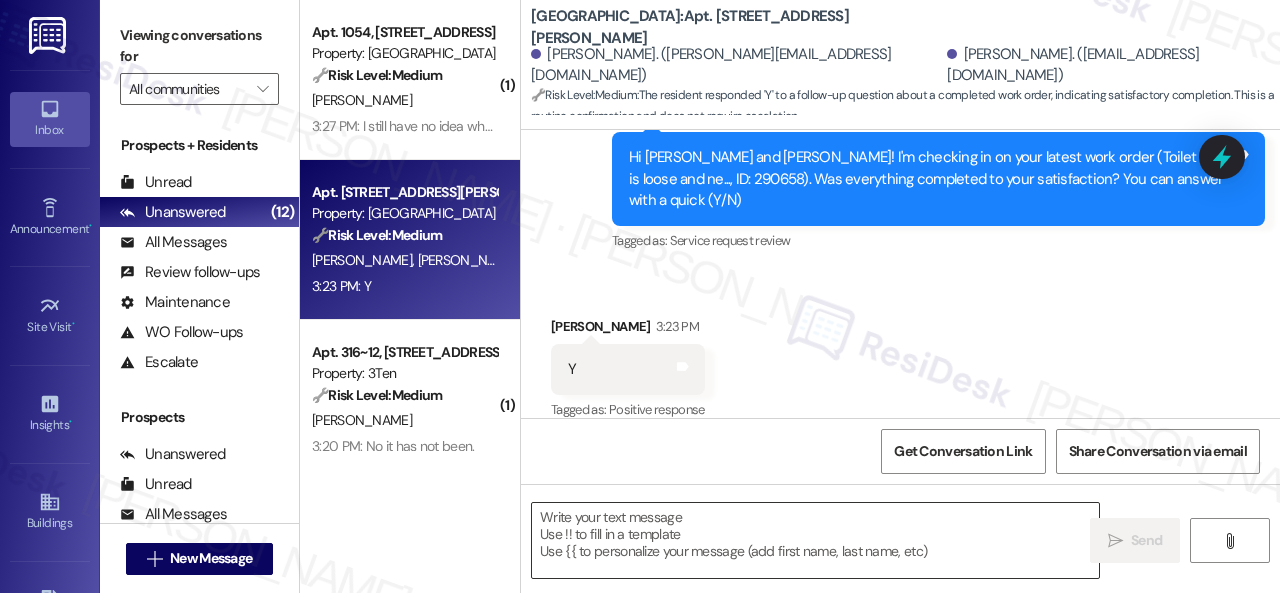 click at bounding box center [815, 540] 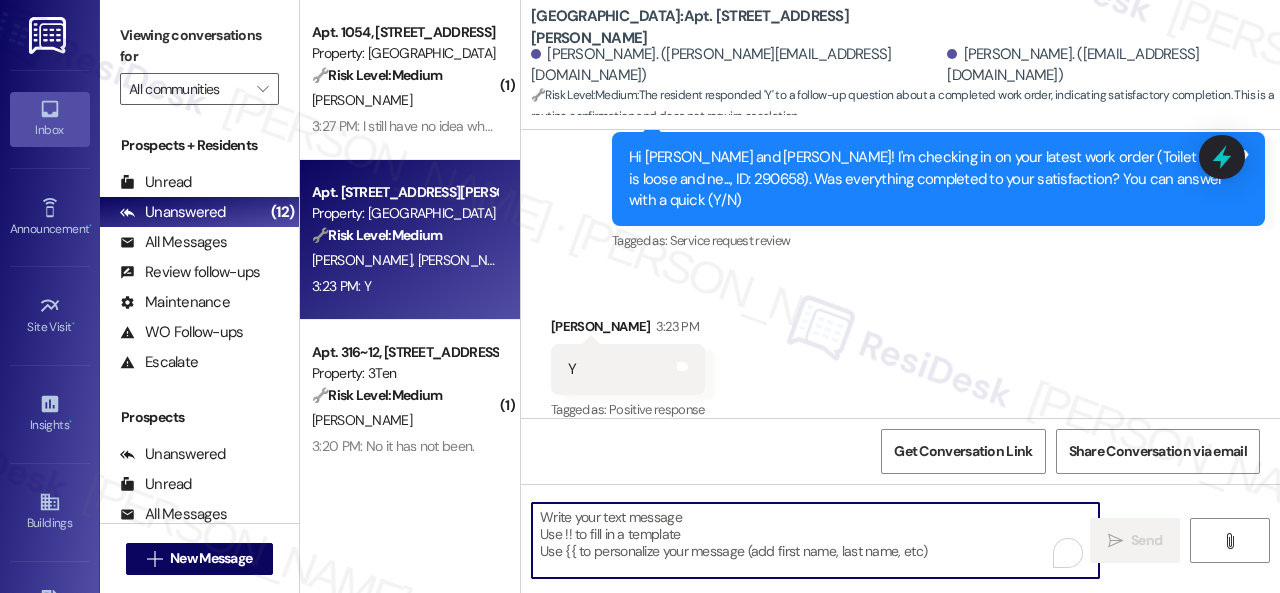 paste on "Glad everything’s all set! If {{property}} met your expectations, just reply with “Yes.” If not, no problem — we’d love to hear your feedback so we can keep improving. Thank you!" 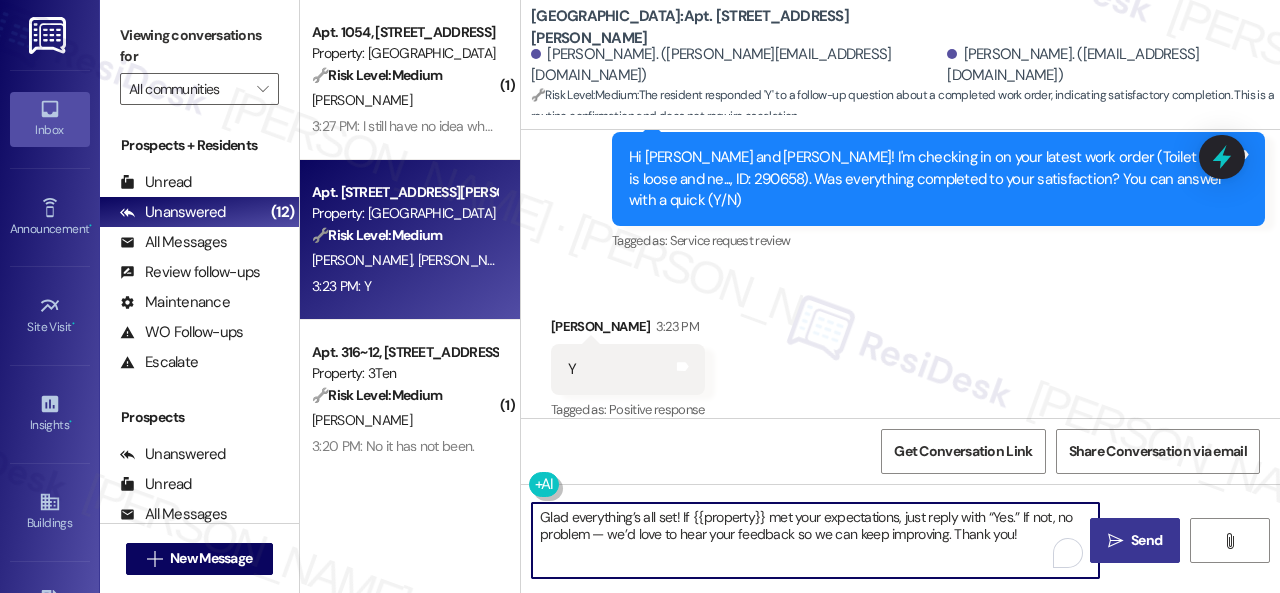 type on "Glad everything’s all set! If {{property}} met your expectations, just reply with “Yes.” If not, no problem — we’d love to hear your feedback so we can keep improving. Thank you!" 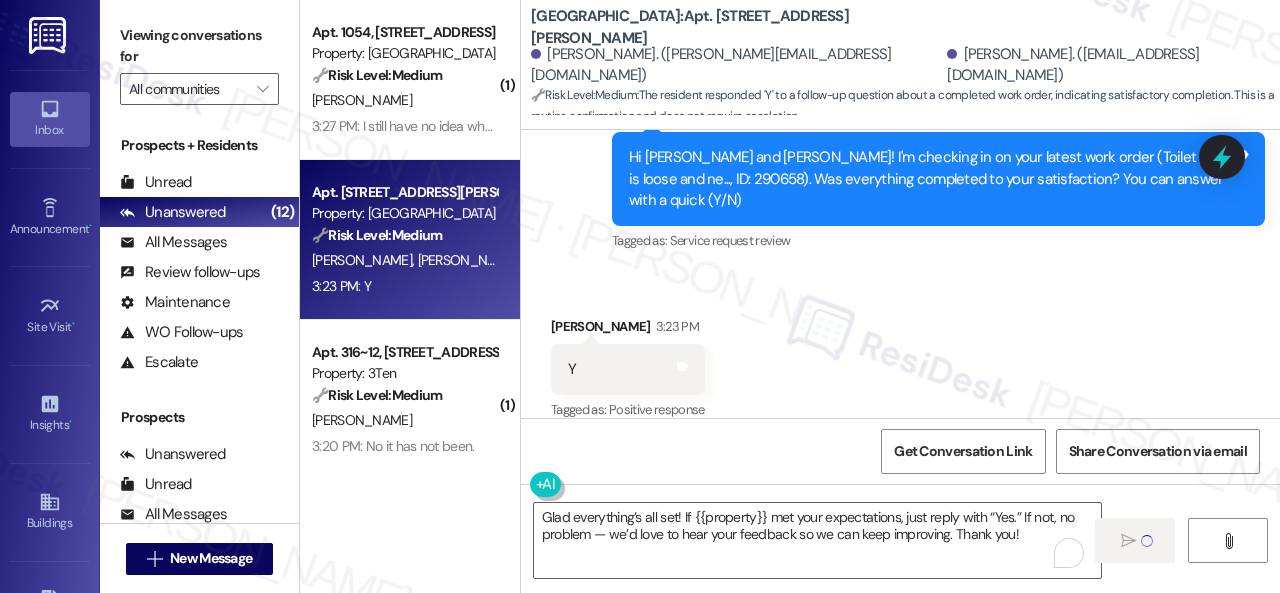 type 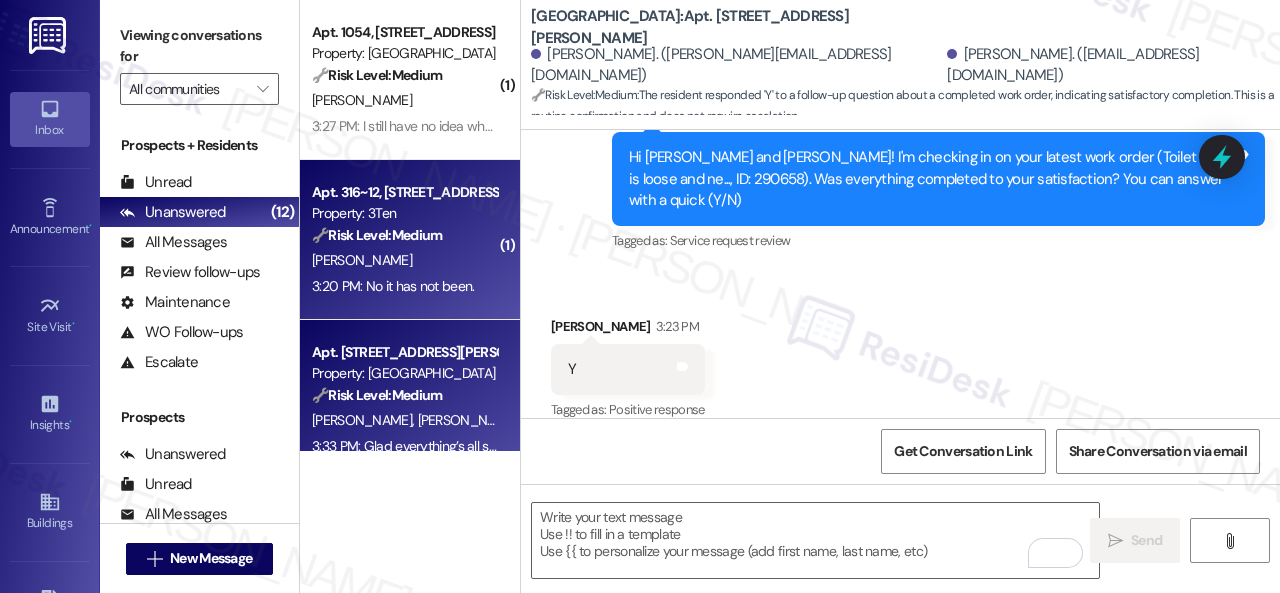 click on "[PERSON_NAME]" at bounding box center [404, 260] 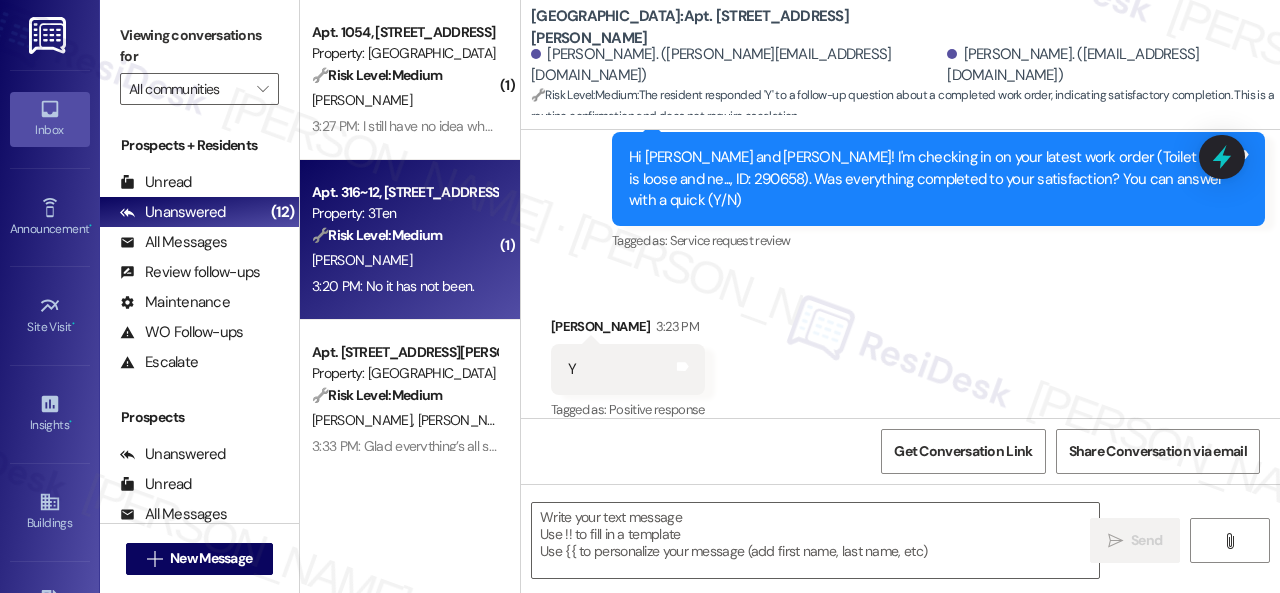 type on "Fetching suggested responses. Please feel free to read through the conversation in the meantime." 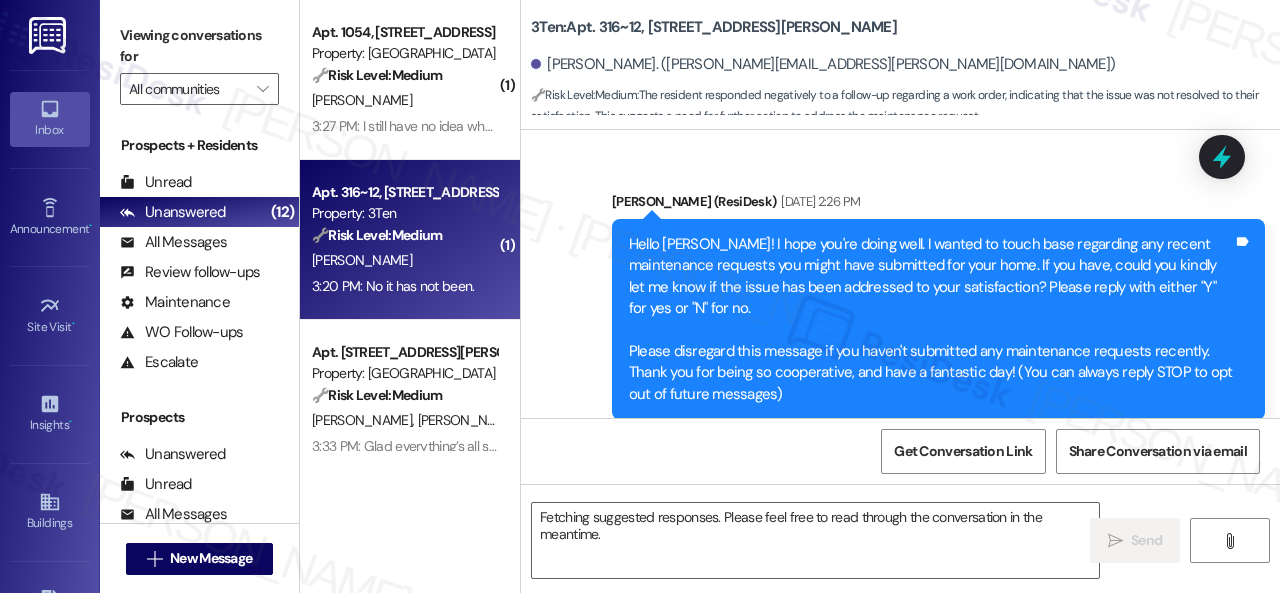 scroll, scrollTop: 29838, scrollLeft: 0, axis: vertical 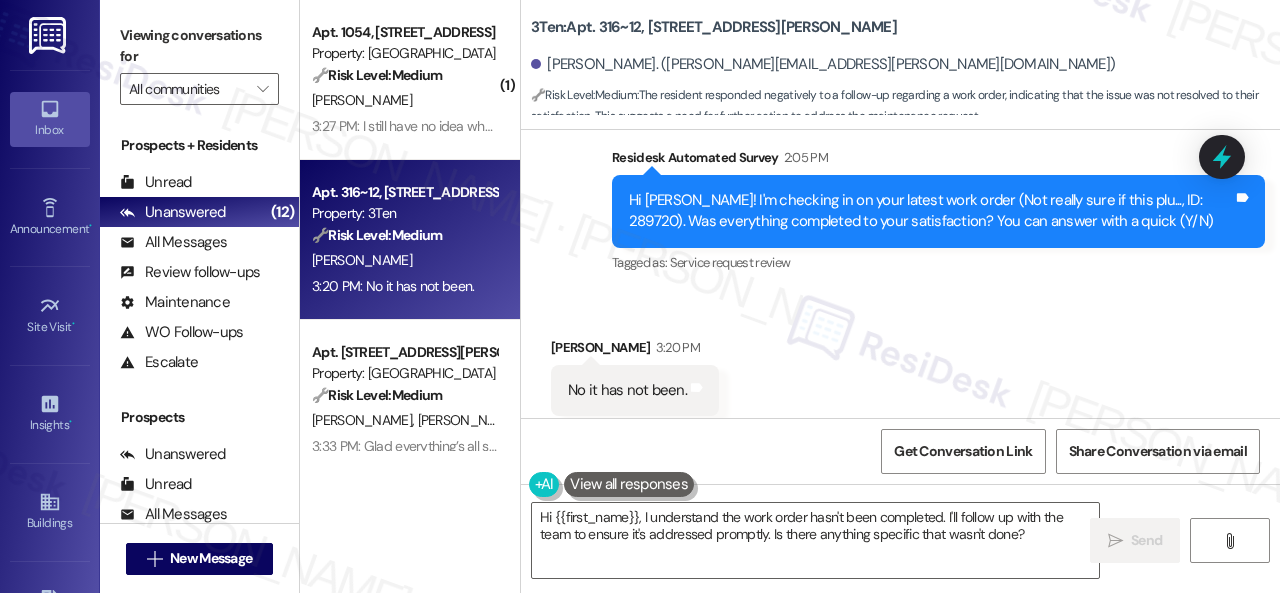drag, startPoint x: 573, startPoint y: 266, endPoint x: 613, endPoint y: 323, distance: 69.63476 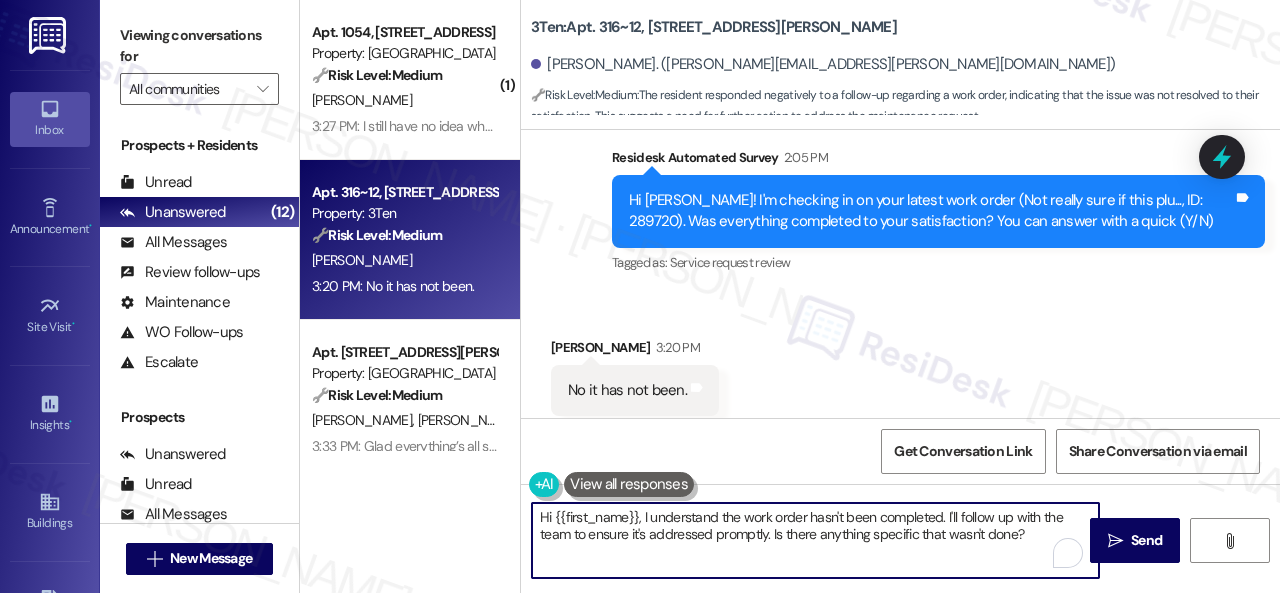 drag, startPoint x: 1043, startPoint y: 530, endPoint x: 594, endPoint y: 493, distance: 450.5219 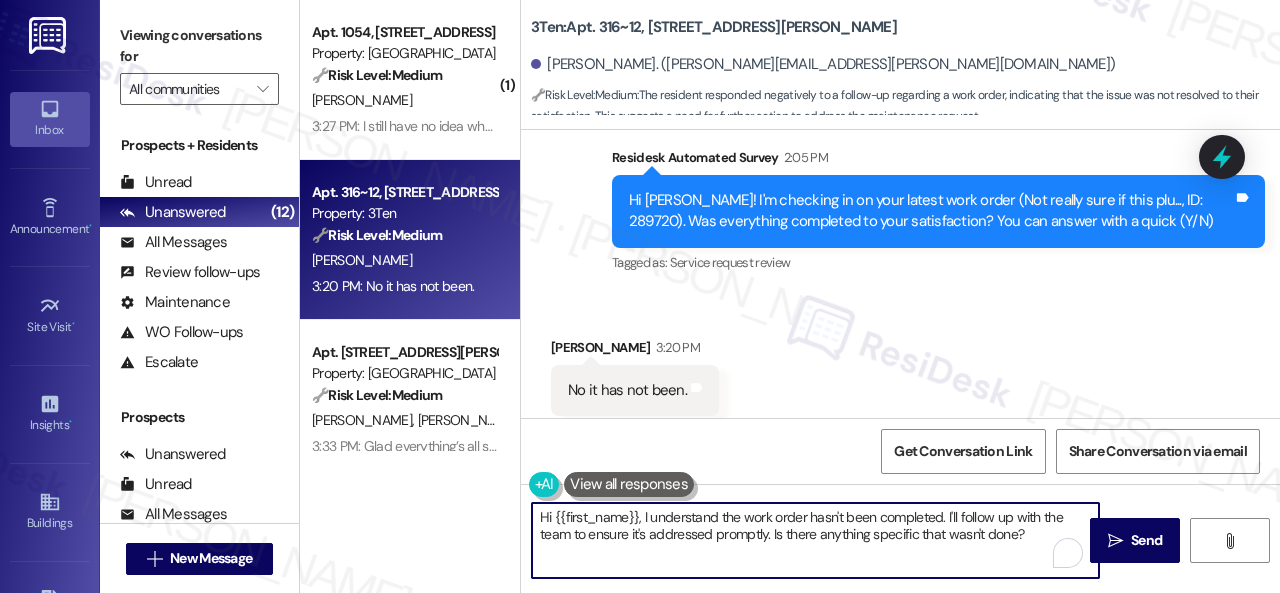click on "( 1 ) Apt. 1054, [STREET_ADDRESS] Property: The Falls 🔧  Risk Level:  Medium The resident is reporting dead flies in their kitchen after returning from a trip. While unpleasant, this does not constitute an immediate health hazard or property damage. It is a non-urgent maintenance/pest control issue. [PERSON_NAME] 3:27 PM: I still have no idea where all those flies came from. I been out of town. I just got back [DATE] and seen 5 dead flies in my kitchen on around my stove. That was nasty and weird. I was gone for 4 1/2  days. 3:27 PM: I still have no idea where all those flies came from. I been out of town. I just got back [DATE] and seen 5 dead flies in my kitchen on around my stove. That was nasty and weird. I was gone for 4 1/2  days. Apt. 316~12, [STREET_ADDRESS][PERSON_NAME] Property: 3Ten 🔧  Risk Level:  Medium [PERSON_NAME] 3:20 PM: No it has not been.  3:20 PM: No it has not been.  Apt. [STREET_ADDRESS][PERSON_NAME] Property: [GEOGRAPHIC_DATA] 🔧  Risk Level:  Medium [PERSON_NAME] [PERSON_NAME] Property: City View 🔧 🚨" at bounding box center [790, 296] 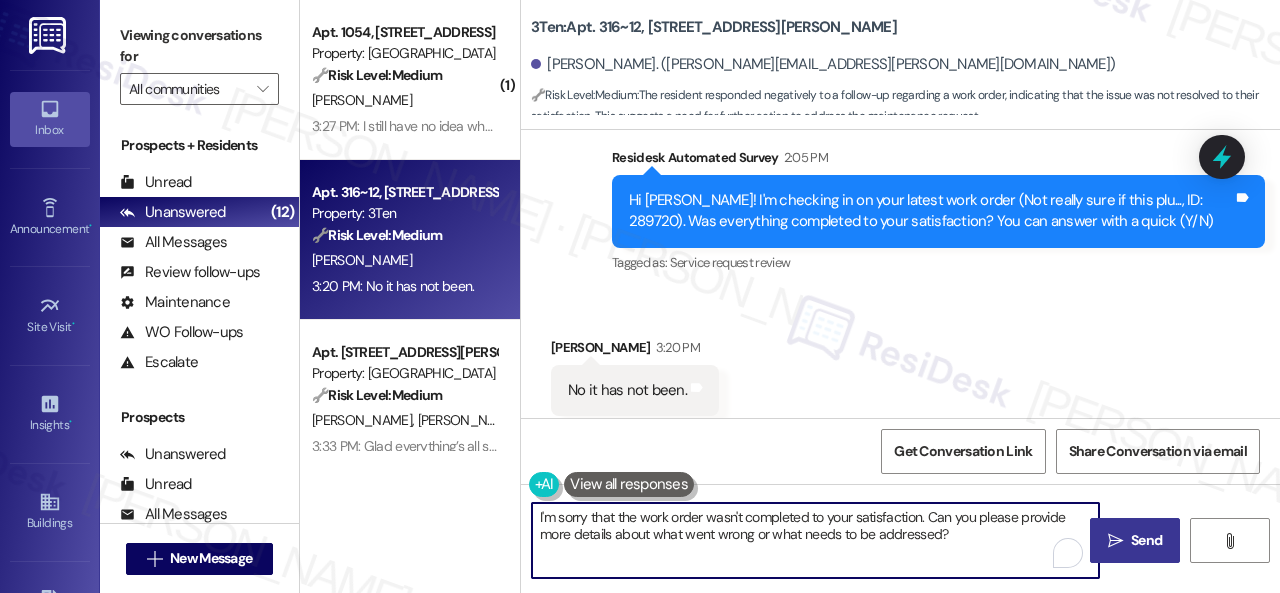 type on "I'm sorry that the work order wasn't completed to your satisfaction. Can you please provide more details about what went wrong or what needs to be addressed?" 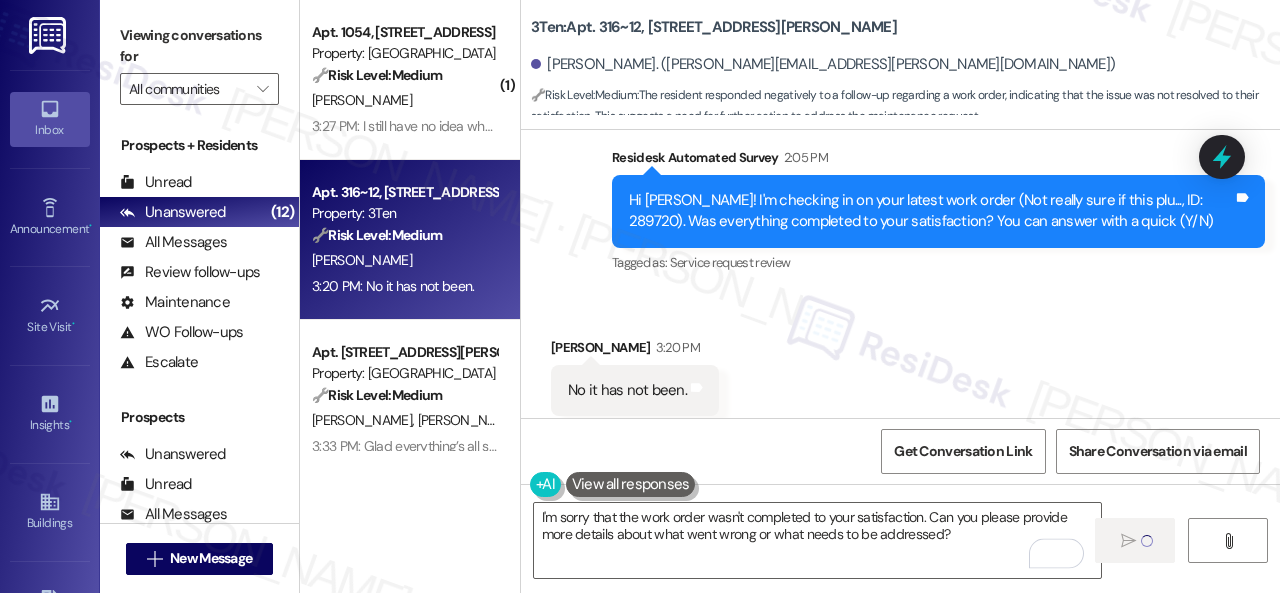 type 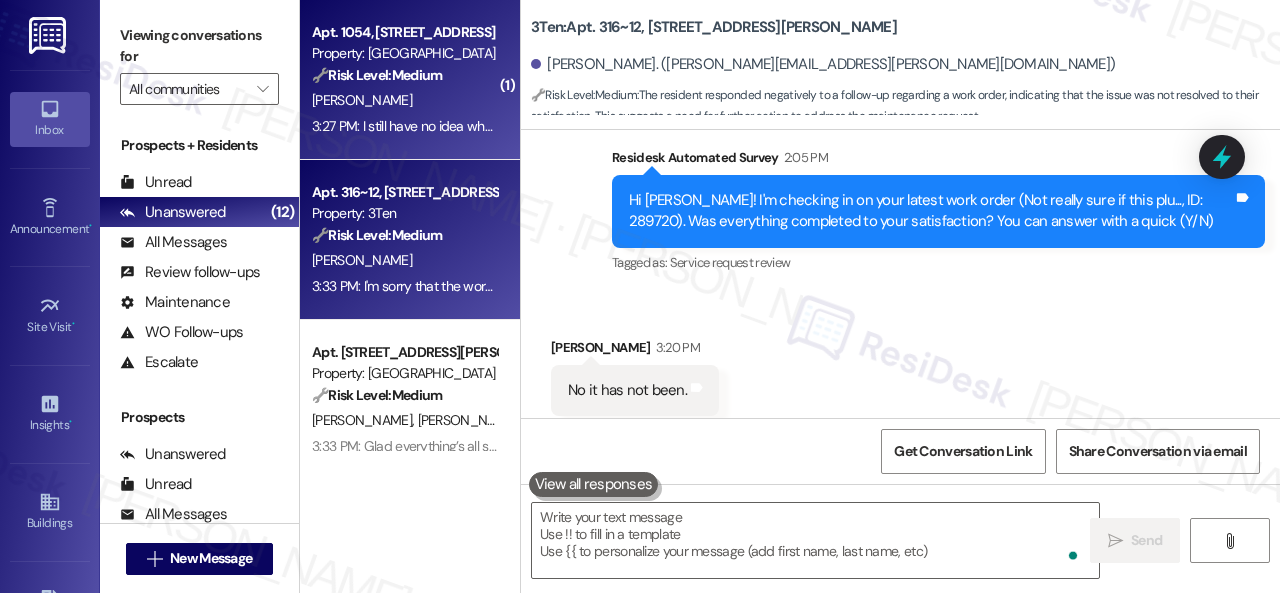 click on "[PERSON_NAME]" at bounding box center (404, 100) 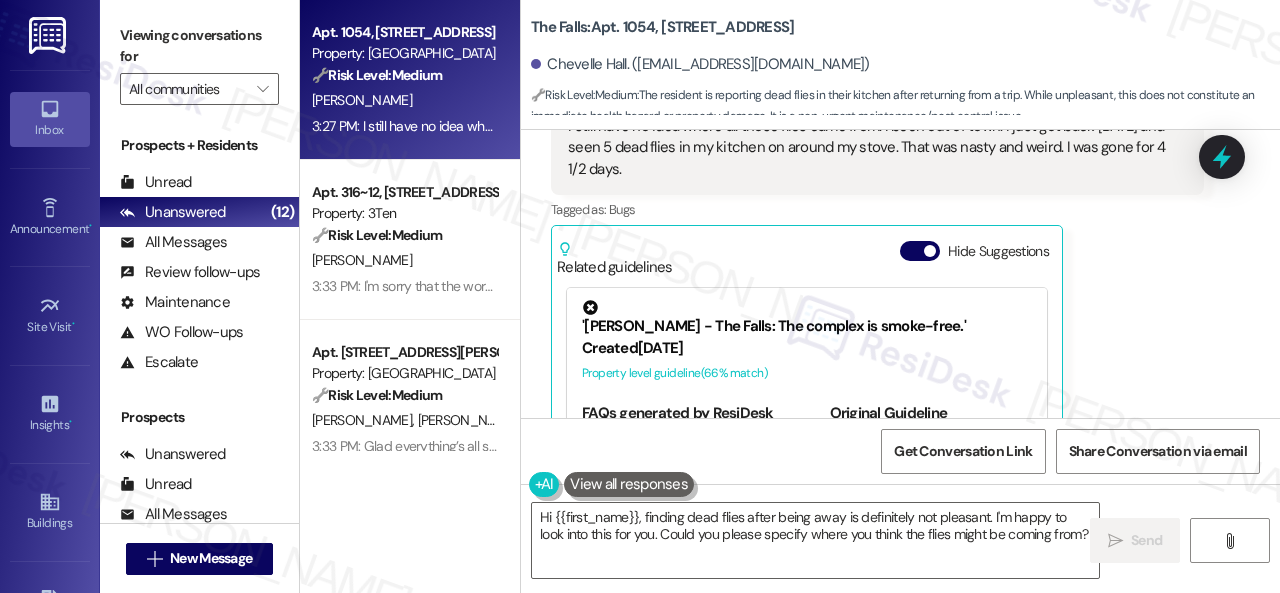 scroll, scrollTop: 28326, scrollLeft: 0, axis: vertical 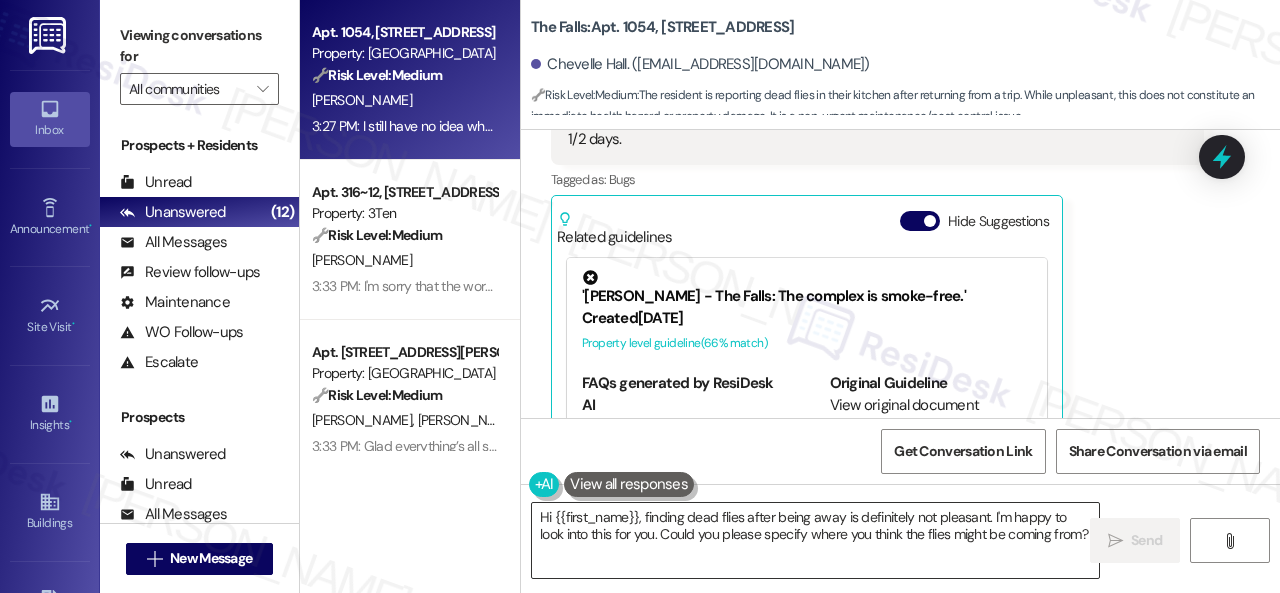 drag, startPoint x: 795, startPoint y: 513, endPoint x: 780, endPoint y: 537, distance: 28.301943 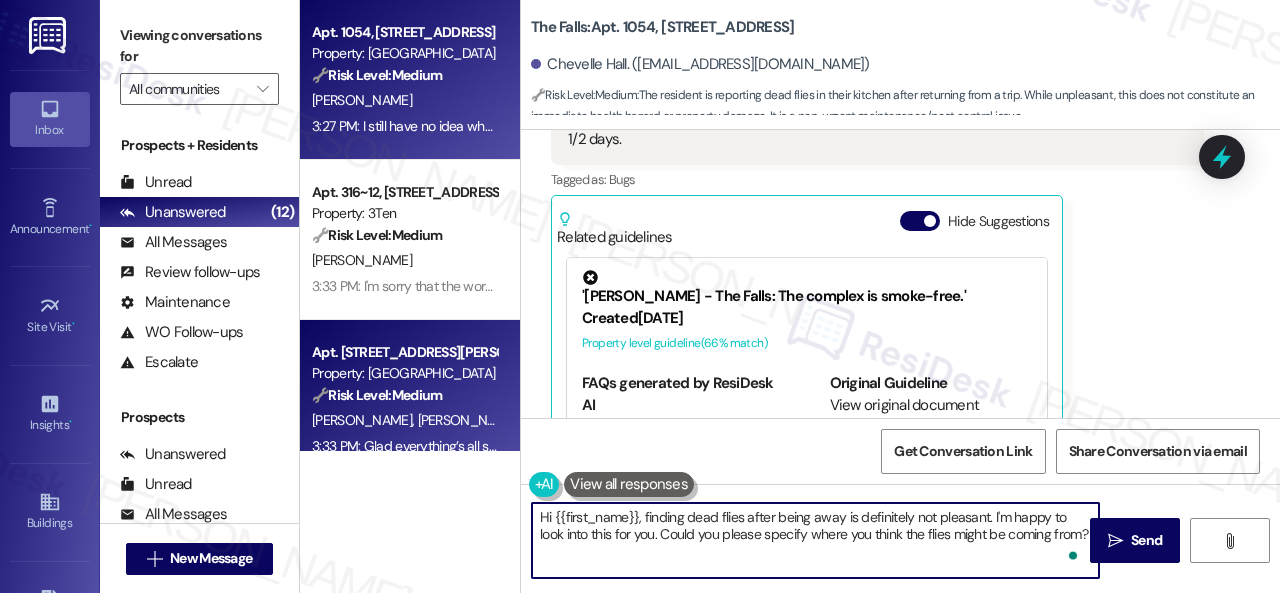 drag, startPoint x: 595, startPoint y: 555, endPoint x: 397, endPoint y: 437, distance: 230.49512 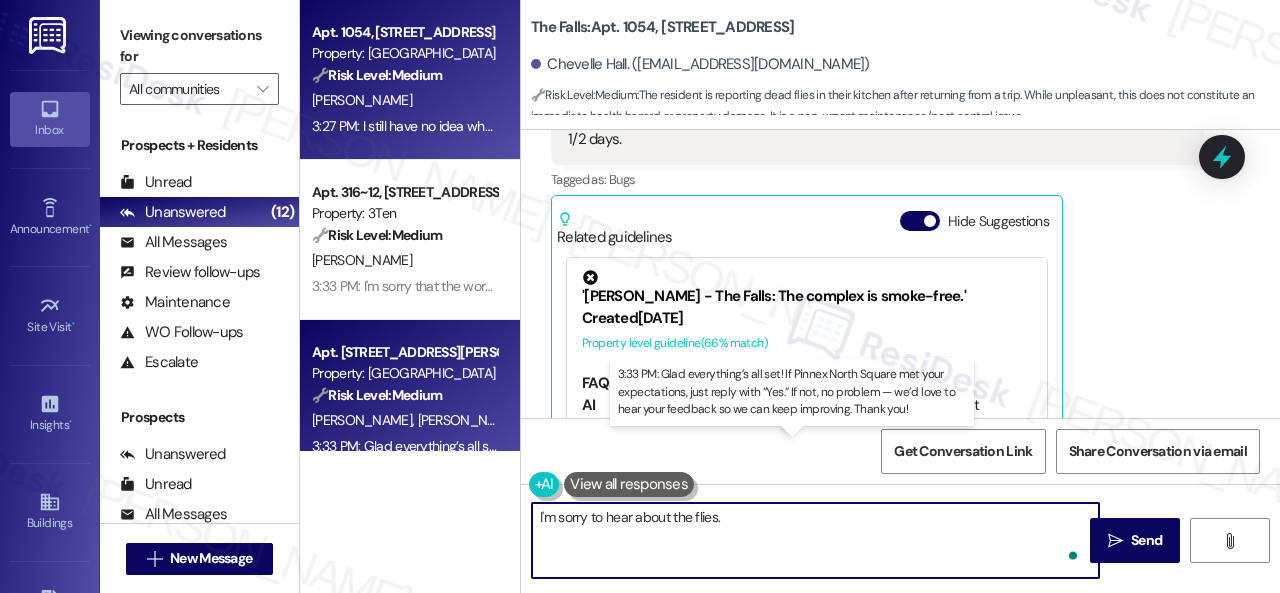paste on "Is there a work order for the issue already? If so, may I have the work order number so I can follow up with the site team? If not, I'll be happy to submit a work order on your behalf. What types of pests need to be eliminated? In what areas of your home can they be seen?
Note: Due to limited availability, our pest control team isn't able to call or schedule visits in advance. By submitting a work order, you're permitting them to enter your apartment, even if you're not home. If any children may be alone during the visit, please let me know so we can inform the team." 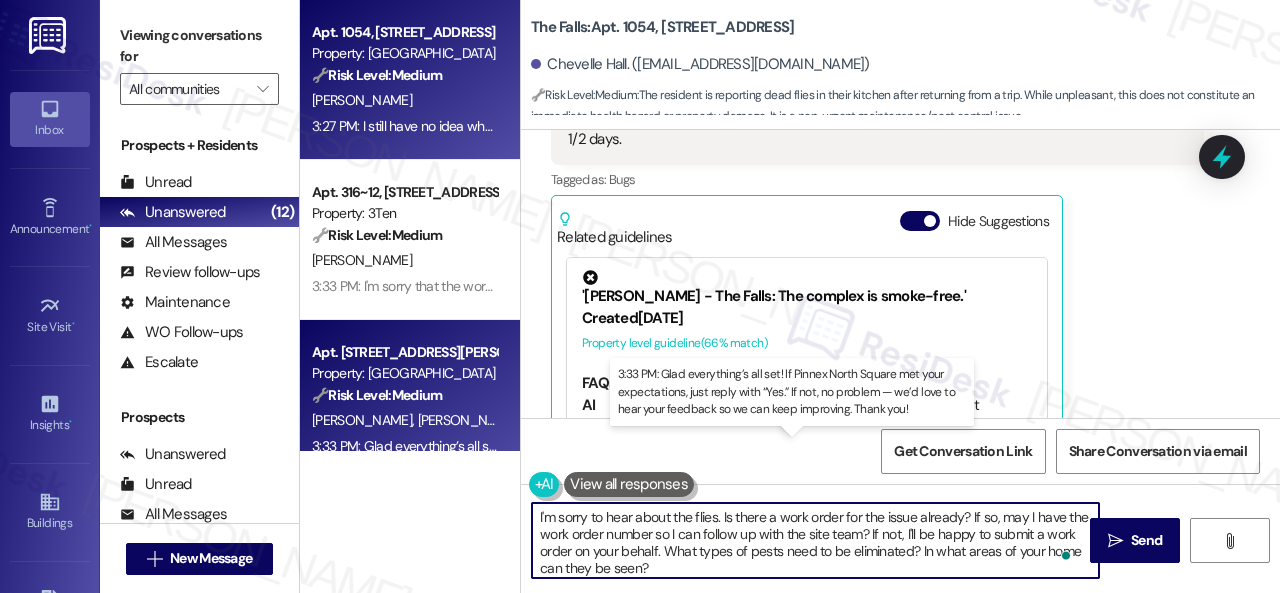 scroll, scrollTop: 84, scrollLeft: 0, axis: vertical 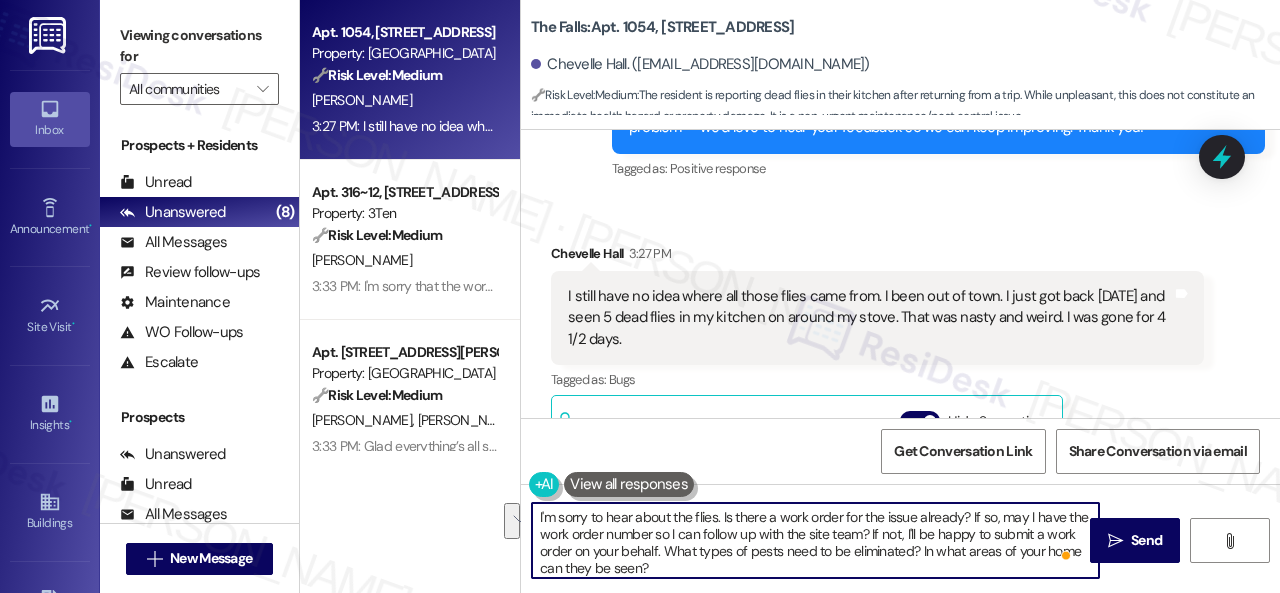 drag, startPoint x: 692, startPoint y: 551, endPoint x: 697, endPoint y: 563, distance: 13 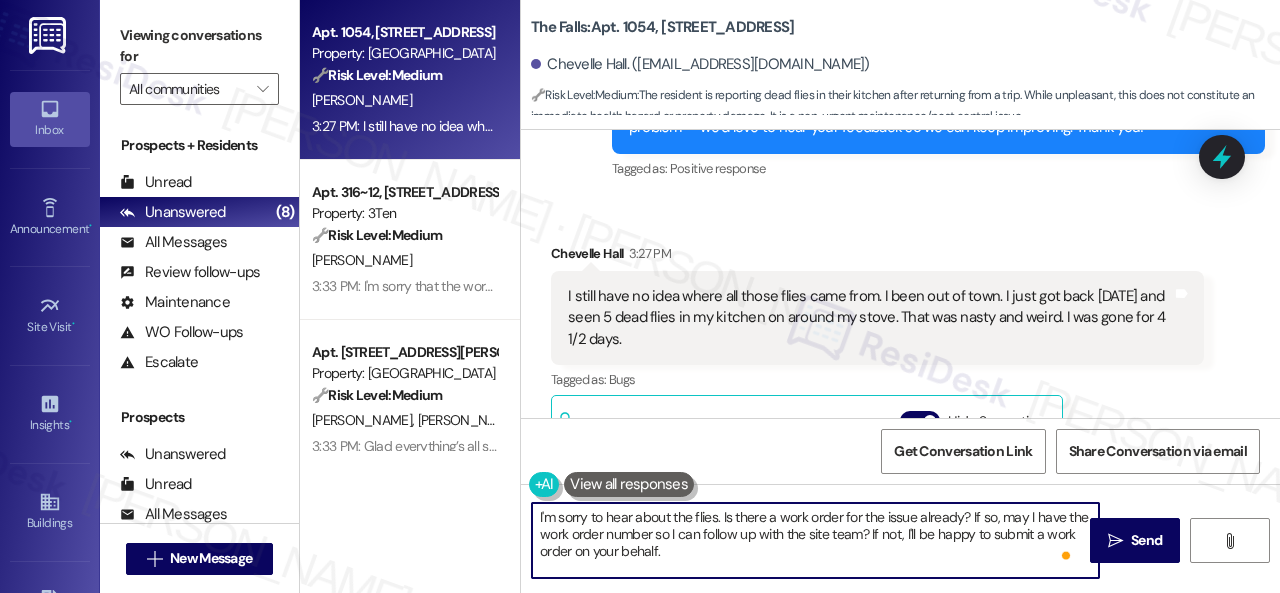 scroll, scrollTop: 51, scrollLeft: 0, axis: vertical 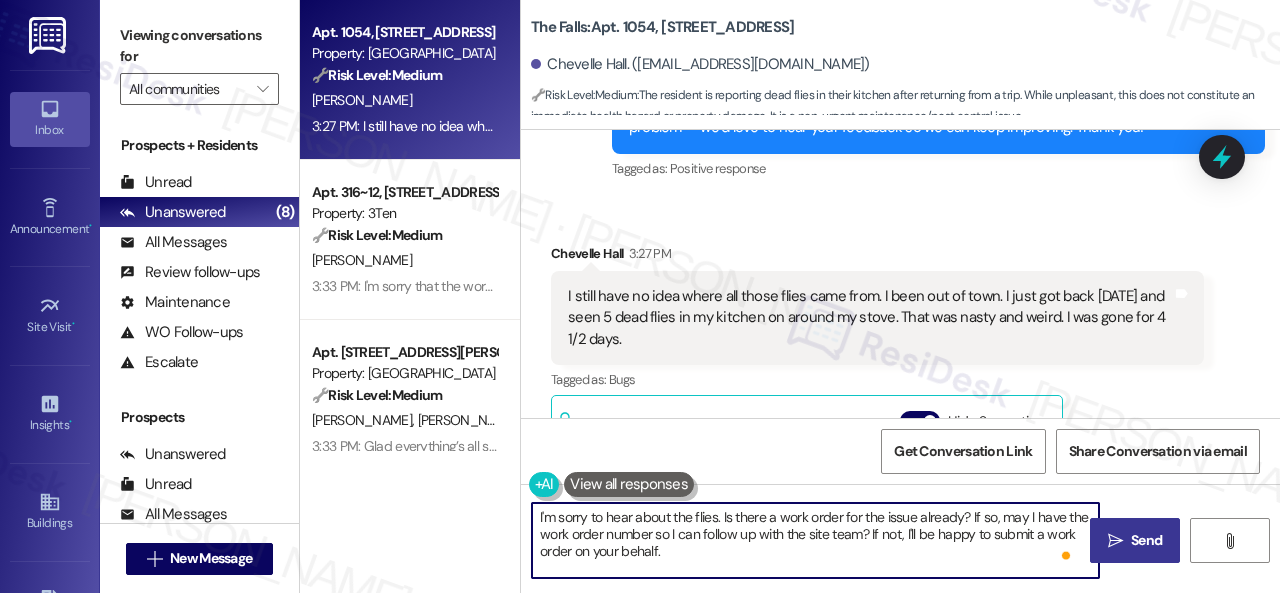type on "I'm sorry to hear about the flies. Is there a work order for the issue already? If so, may I have the work order number so I can follow up with the site team? If not, I'll be happy to submit a work order on your behalf.
Note: Due to limited availability, our pest control team isn't able to call or schedule visits in advance. By submitting a work order, you're permitting them to enter your apartment, even if you're not home. If any children may be alone during the visit, please let me know so we can inform the team." 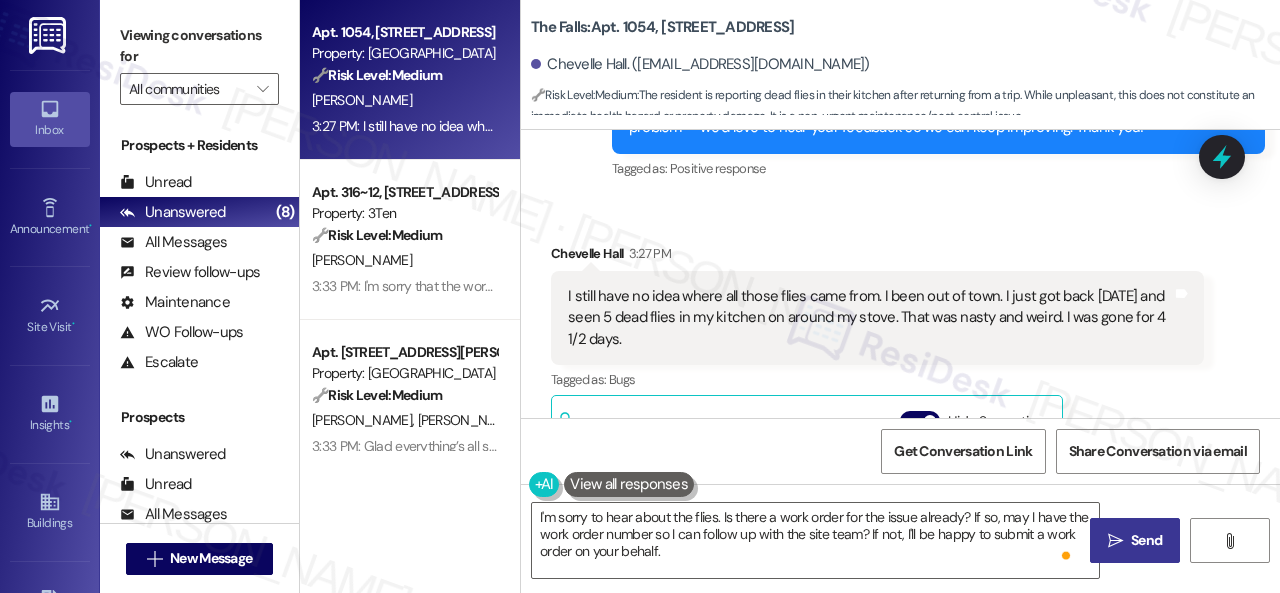 click on "" at bounding box center [1115, 541] 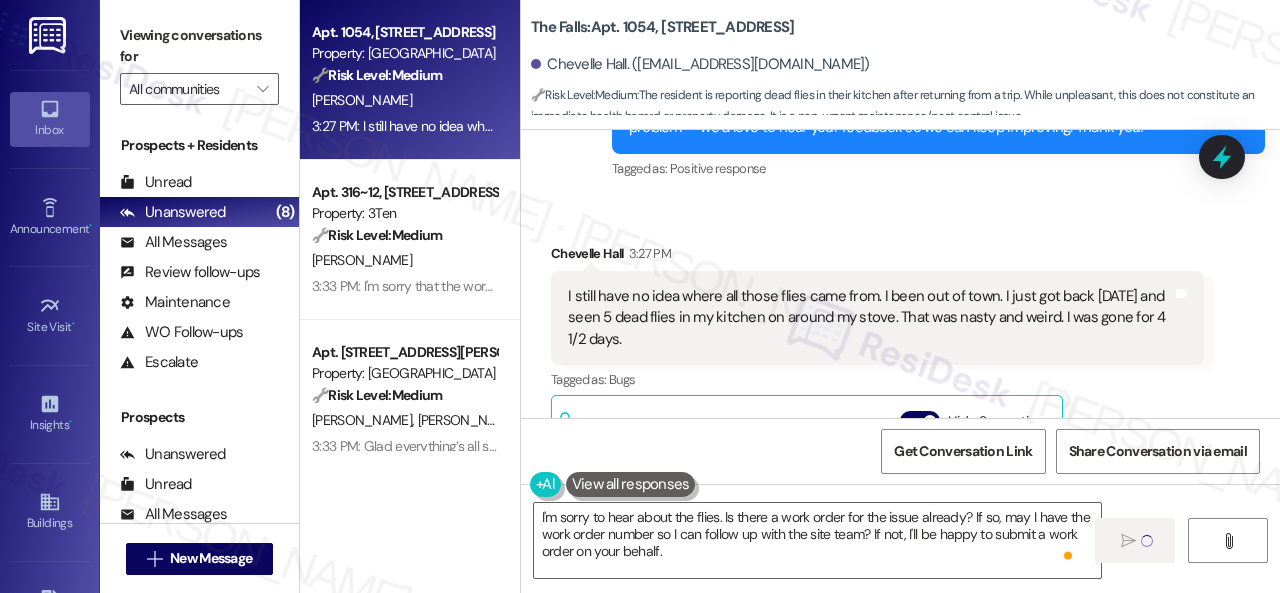 type 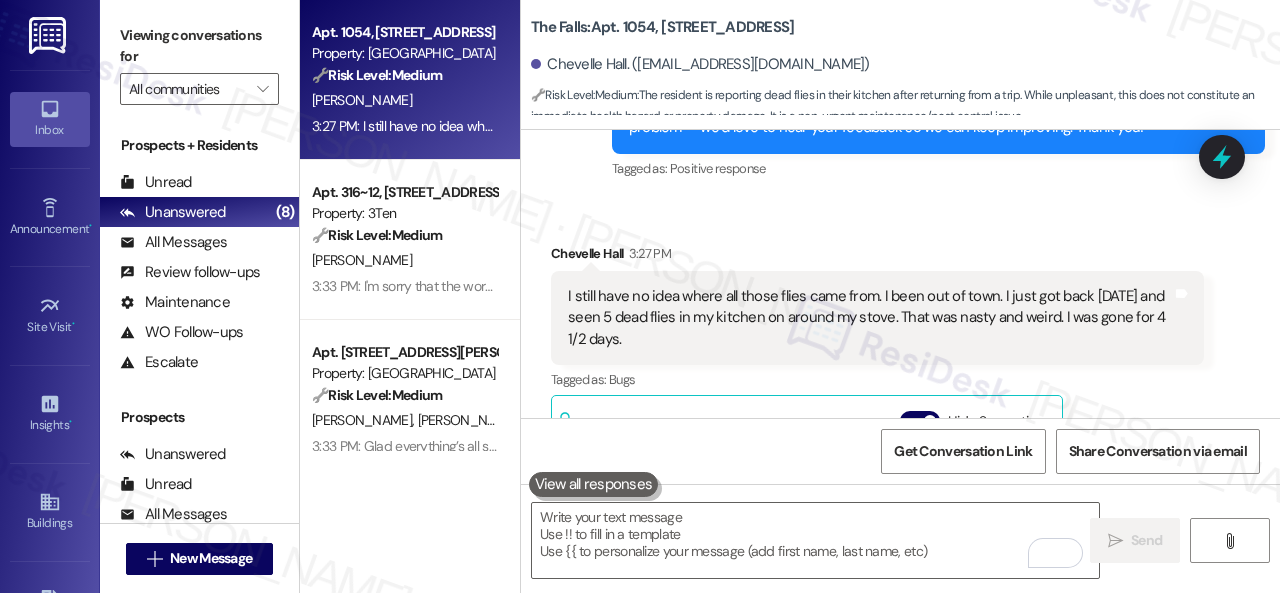 scroll, scrollTop: 28325, scrollLeft: 0, axis: vertical 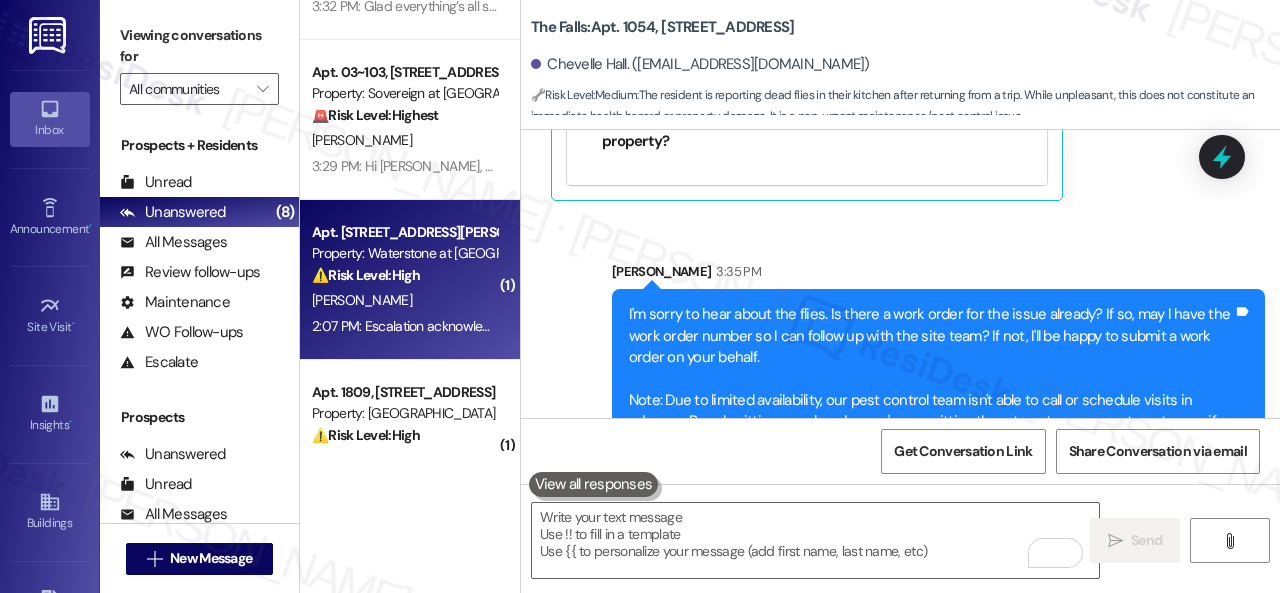 click on "2:07 PM: Escalation acknowledged. 2:07 PM: Escalation acknowledged." at bounding box center (404, 326) 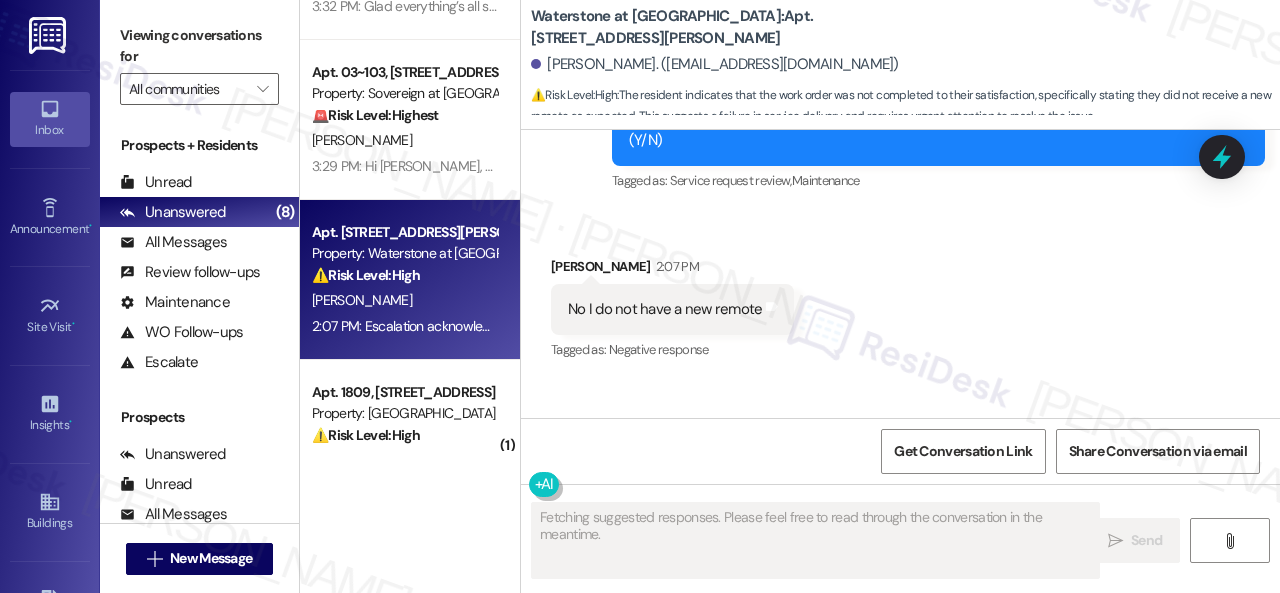 scroll, scrollTop: 19126, scrollLeft: 0, axis: vertical 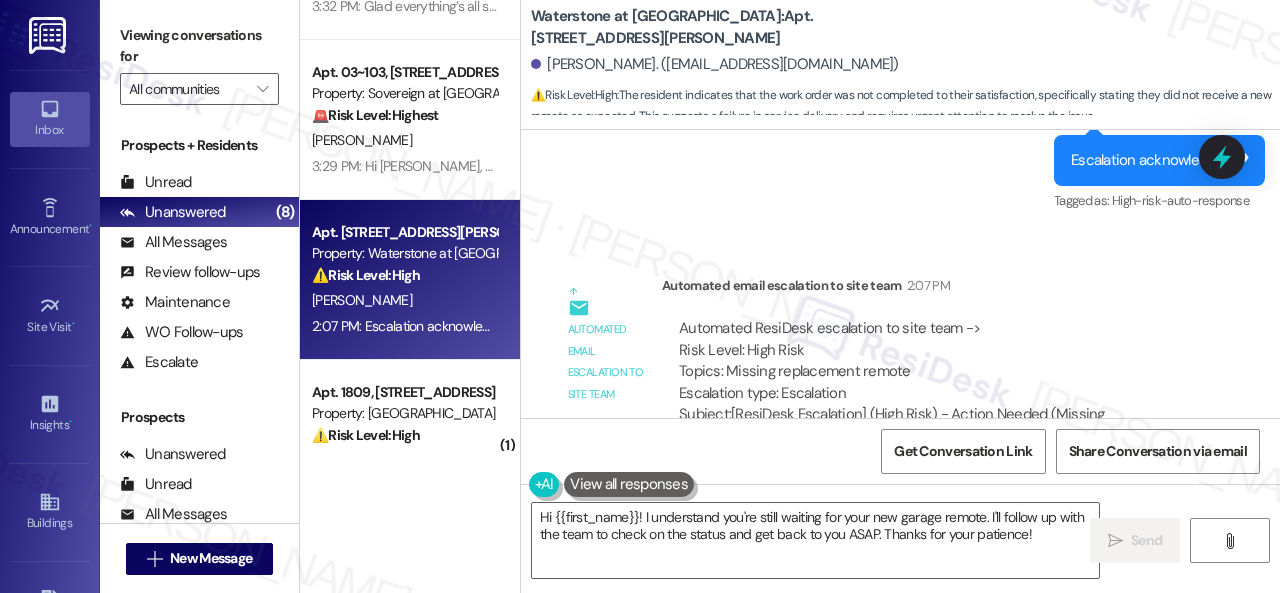 drag, startPoint x: 606, startPoint y: 420, endPoint x: 668, endPoint y: 437, distance: 64.288414 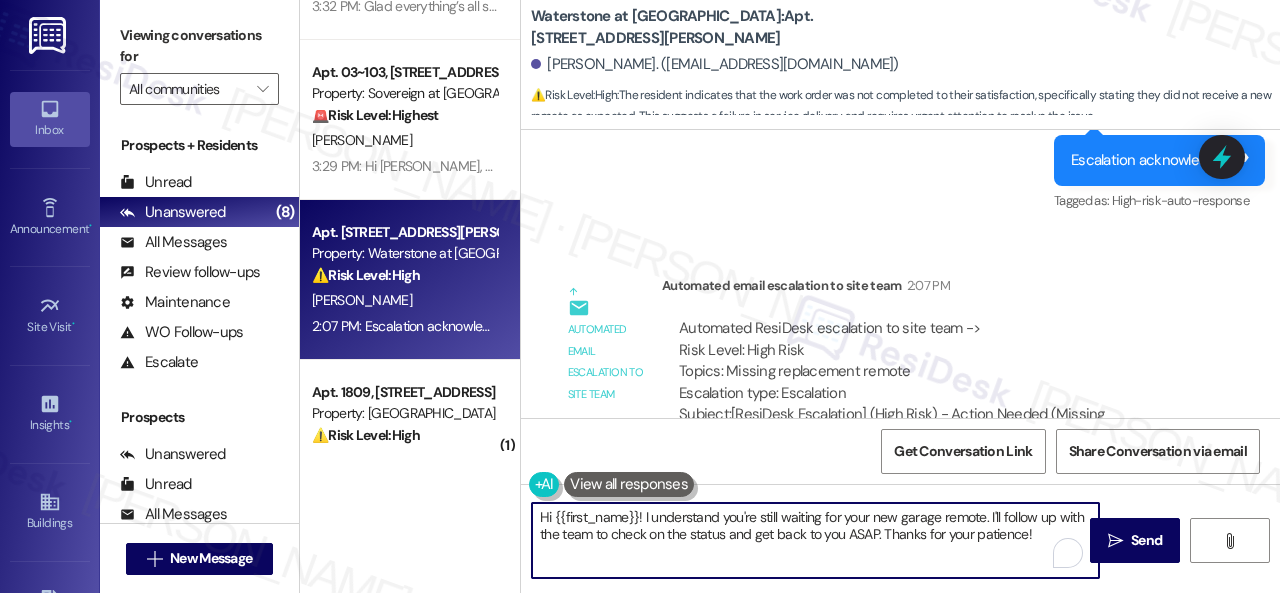 drag, startPoint x: 1045, startPoint y: 539, endPoint x: 404, endPoint y: 466, distance: 645.1434 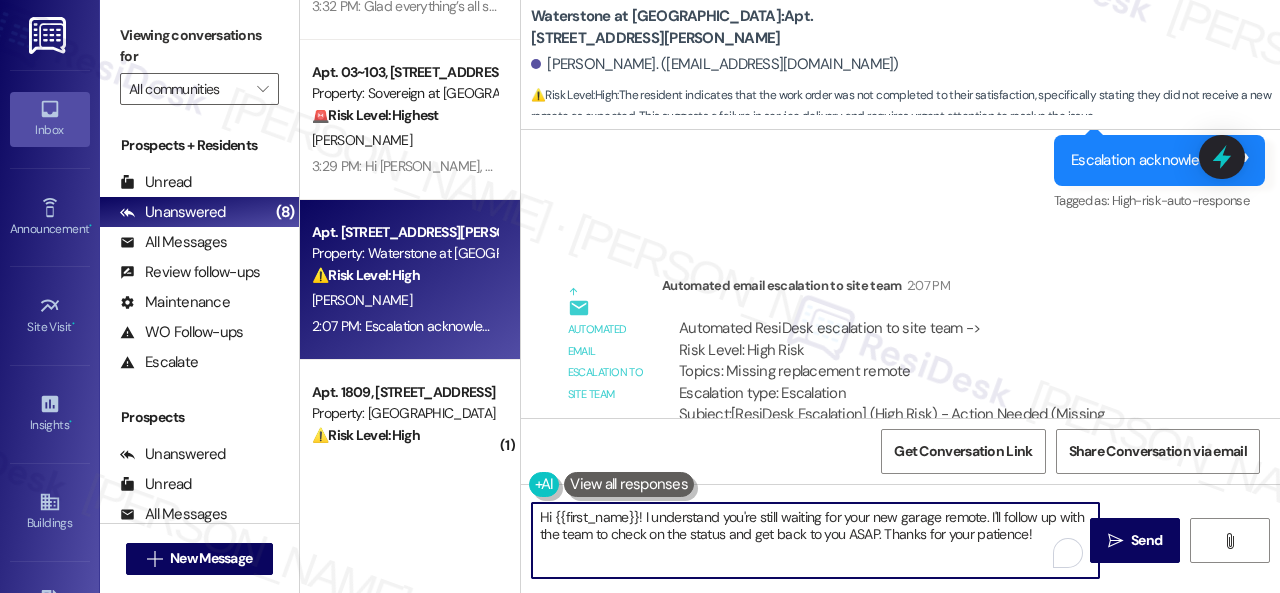 click on "Apt. 316~12, 310 Dickinson Rd Property: 3Ten 🔧  Risk Level:  Medium The resident responded negatively to a follow-up regarding a work order, indicating that the issue was not resolved to their satisfaction. This suggests a need for further action to address the maintenance request. C. Bolen 3:33 PM: I'm sorry that the work order wasn't completed to your satisfaction. Can you please provide more details about what went wrong or what needs to be addressed? 3:33 PM: I'm sorry that the work order wasn't completed to your satisfaction. Can you please provide more details about what went wrong or what needs to be addressed? Apt. 218, 931 Fletcher Avenue Property: Pinnex North Square 🔧  Risk Level:  Medium The resident responded 'Y' to a follow-up question about a completed work order, indicating satisfactory completion. This is a routine confirmation and does not require escalation. B. Miller K. Robinson Apt. D3~0102, 2600 Cityview Drive Property: City View 🔧  Risk Level:  Medium N. Williamson 🚨 Highest" at bounding box center [790, 296] 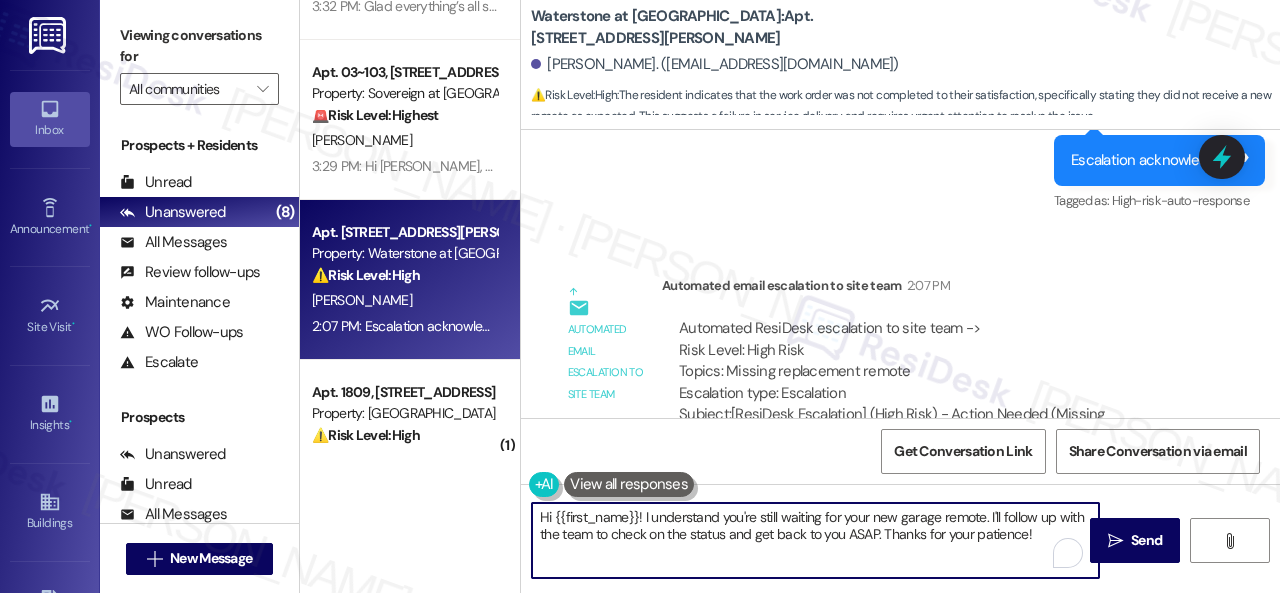 paste on "I'm sorry to hear the issue hasn't been resolved yet. We apologize for the delay and any inconvenience this may have caused. Have you already submitted a new work order? If so, may I have the work order number so I can follow up with the site team? If not, I'll be happy to submit a new work order on your behalf. Please provide as much detail as possible and include photos if available.
Note: Due to limited availability, our maintenance team isn't able to call or schedule visits in advance. By submitting a work order, you're permitting them to enter your apartment, even if you're not home. If any children may be alone during the visit, please let me know so we can inform the team." 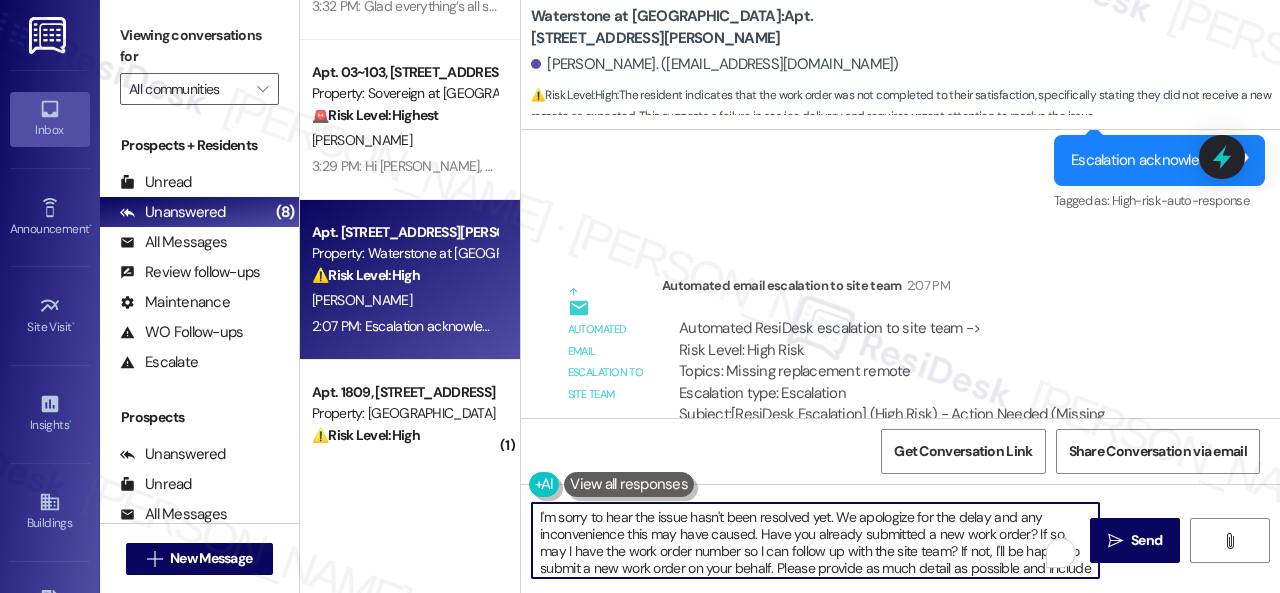 scroll, scrollTop: 102, scrollLeft: 0, axis: vertical 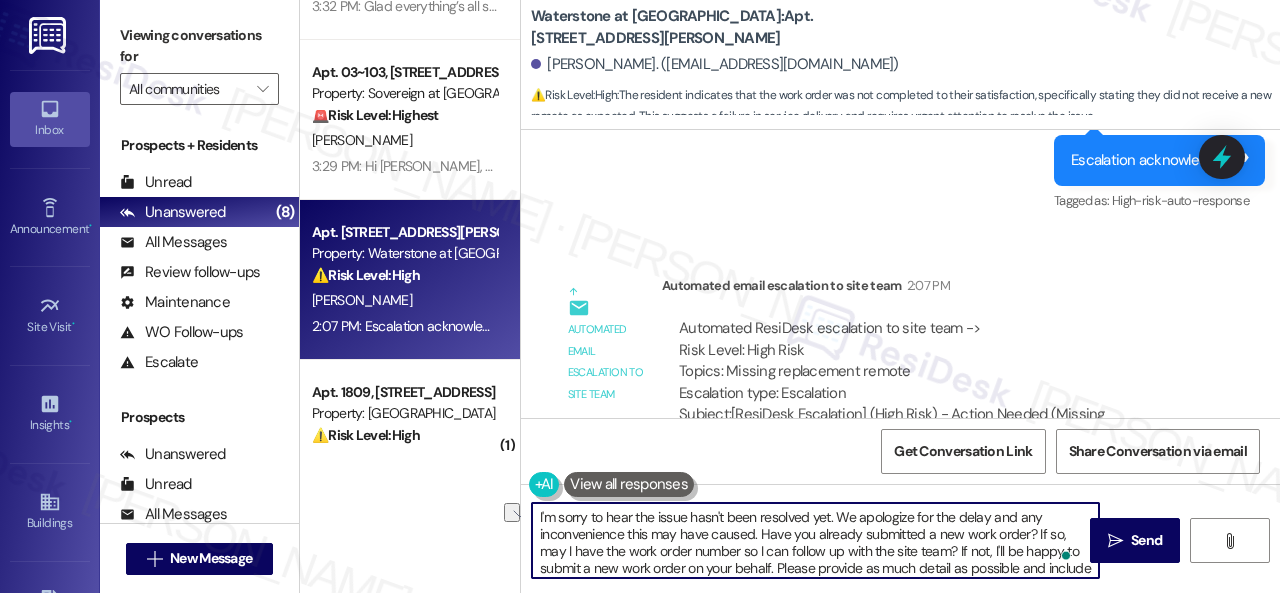 drag, startPoint x: 637, startPoint y: 516, endPoint x: 810, endPoint y: 516, distance: 173 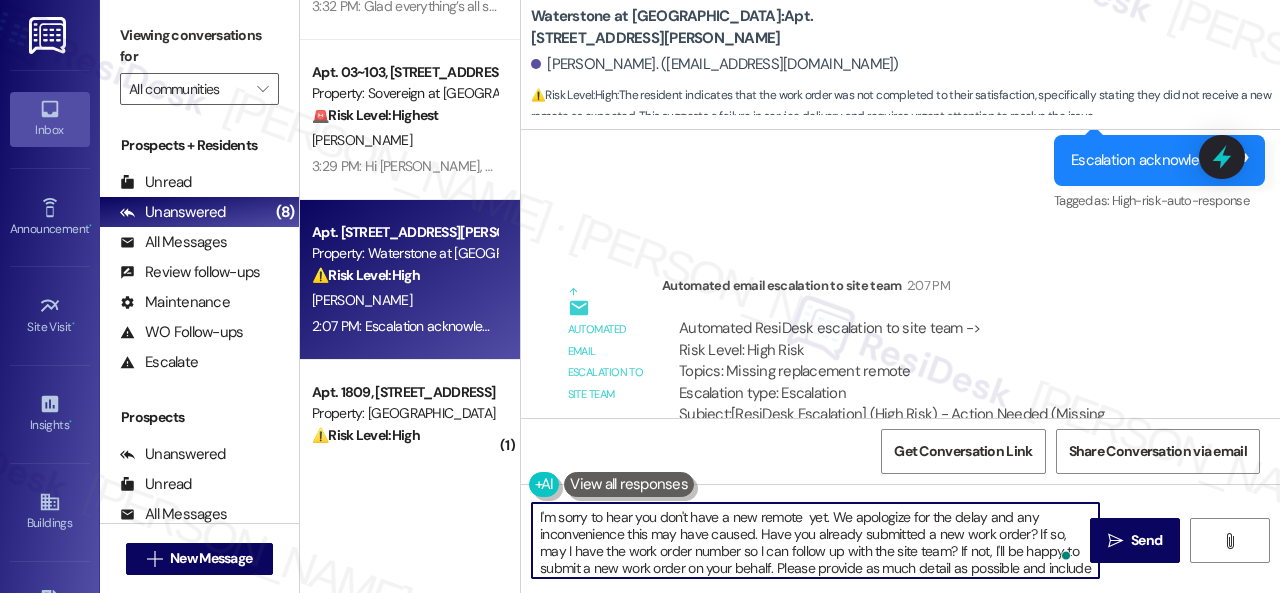 type on "I'm sorry to hear you don't have a new remote yet. We apologize for the delay and any inconvenience this may have caused. Have you already submitted a new work order? If so, may I have the work order number so I can follow up with the site team? If not, I'll be happy to submit a new work order on your behalf. Please provide as much detail as possible and include photos if available.
Note: Due to limited availability, our maintenance team isn't able to call or schedule visits in advance. By submitting a work order, you're permitting them to enter your apartment, even if you're not home. If any children may be alone during the visit, please let me know so we can inform the team." 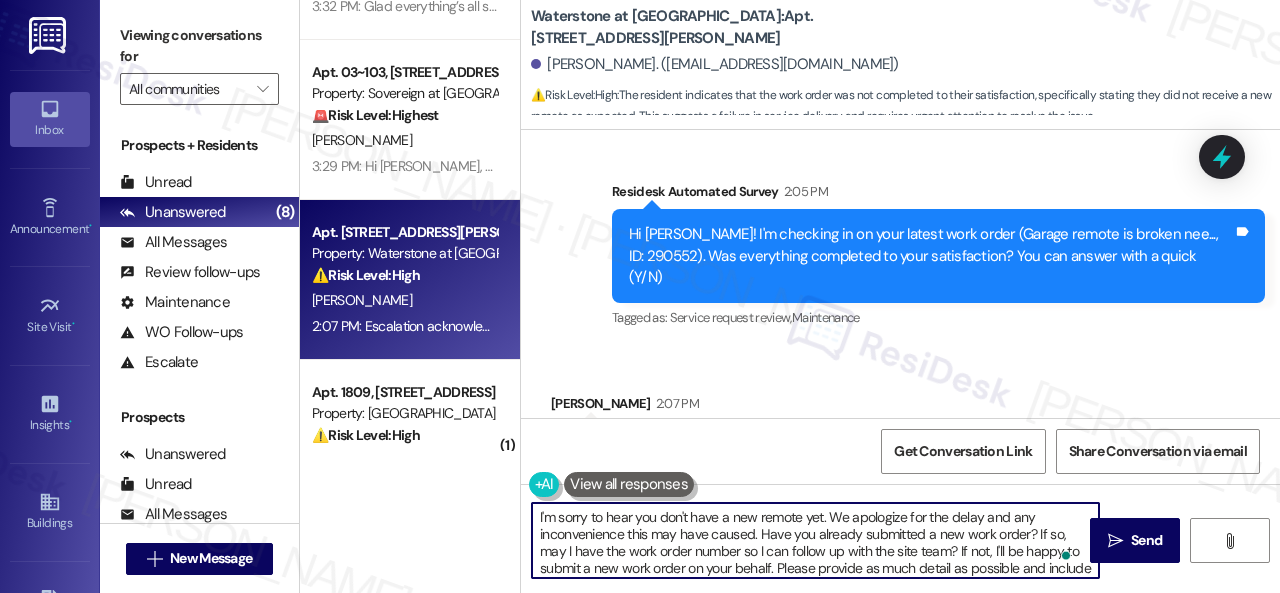 scroll, scrollTop: 19026, scrollLeft: 0, axis: vertical 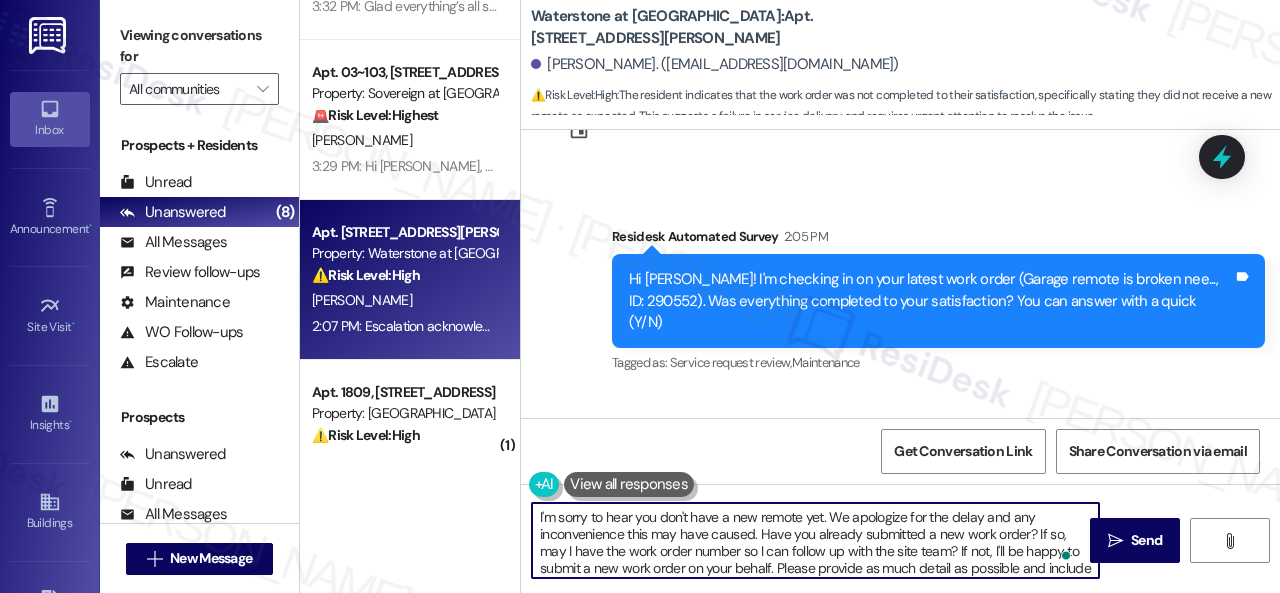click on "I'm sorry to hear you don't have a new remote yet. We apologize for the delay and any inconvenience this may have caused. Have you already submitted a new work order? If so, may I have the work order number so I can follow up with the site team? If not, I'll be happy to submit a new work order on your behalf. Please provide as much detail as possible and include photos if available.
Note: Due to limited availability, our maintenance team isn't able to call or schedule visits in advance. By submitting a work order, you're permitting them to enter your apartment, even if you're not home. If any children may be alone during the visit, please let me know so we can inform the team." at bounding box center [815, 540] 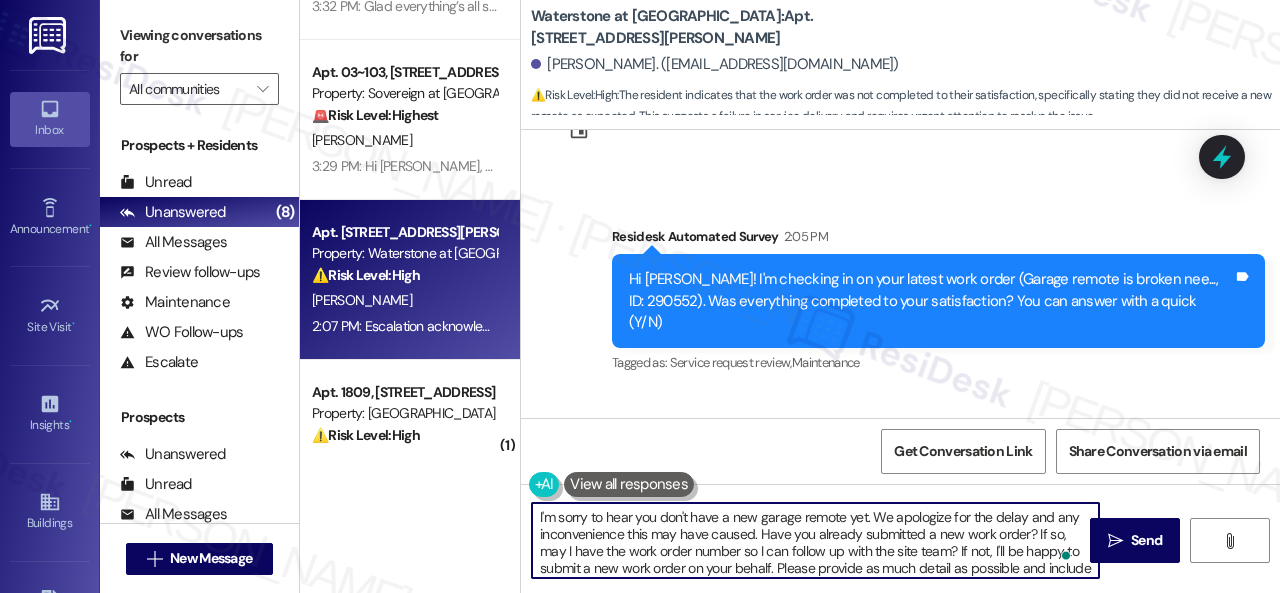 scroll, scrollTop: 76, scrollLeft: 0, axis: vertical 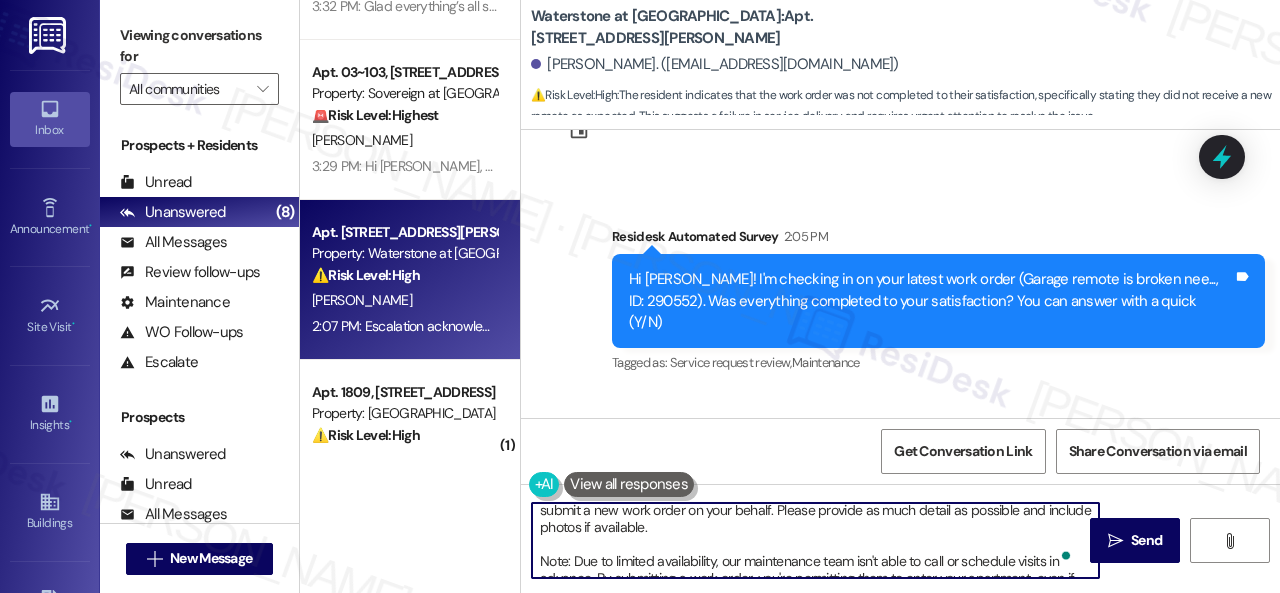 drag, startPoint x: 1015, startPoint y: 510, endPoint x: 1008, endPoint y: 519, distance: 11.401754 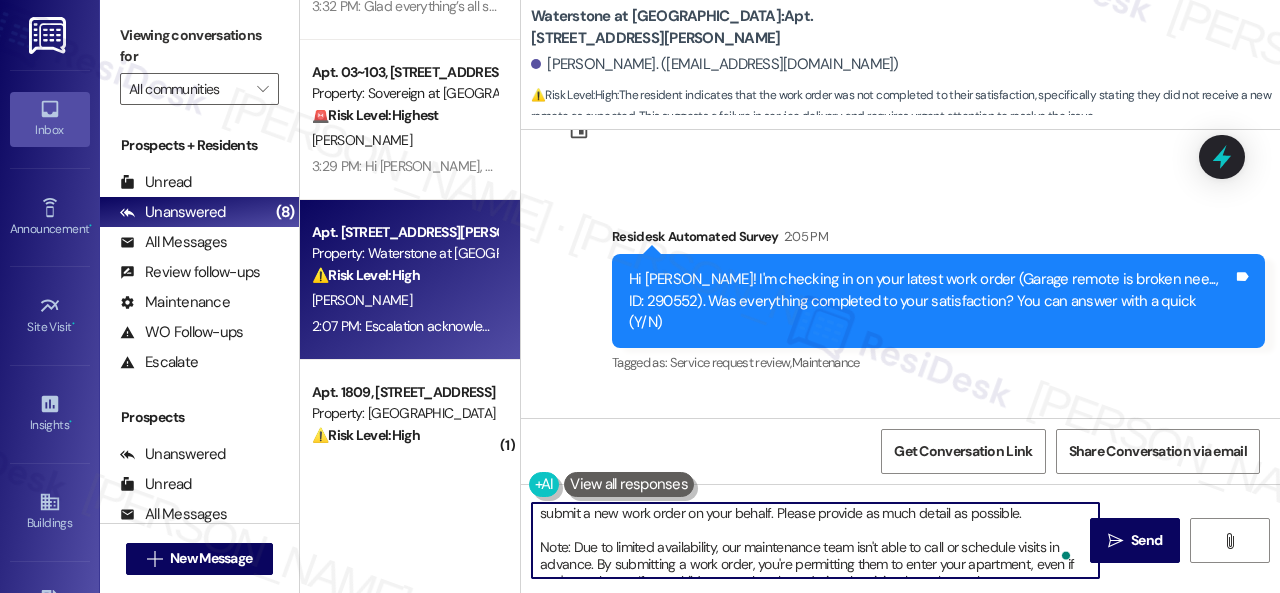click on "I'm sorry to hear you don't have a new garage remote yet. We apologize for the delay and any inconvenience this may have caused. Have you already submitted a new work order? If so, may I have the work order number so I can follow up with the site team? If not, I'll be happy to submit a new work order on your behalf. Please provide as much detail as possible.
Note: Due to limited availability, our maintenance team isn't able to call or schedule visits in advance. By submitting a work order, you're permitting them to enter your apartment, even if you're not home. If any children may be alone during the visit, please let me know so we can inform the team." at bounding box center [815, 540] 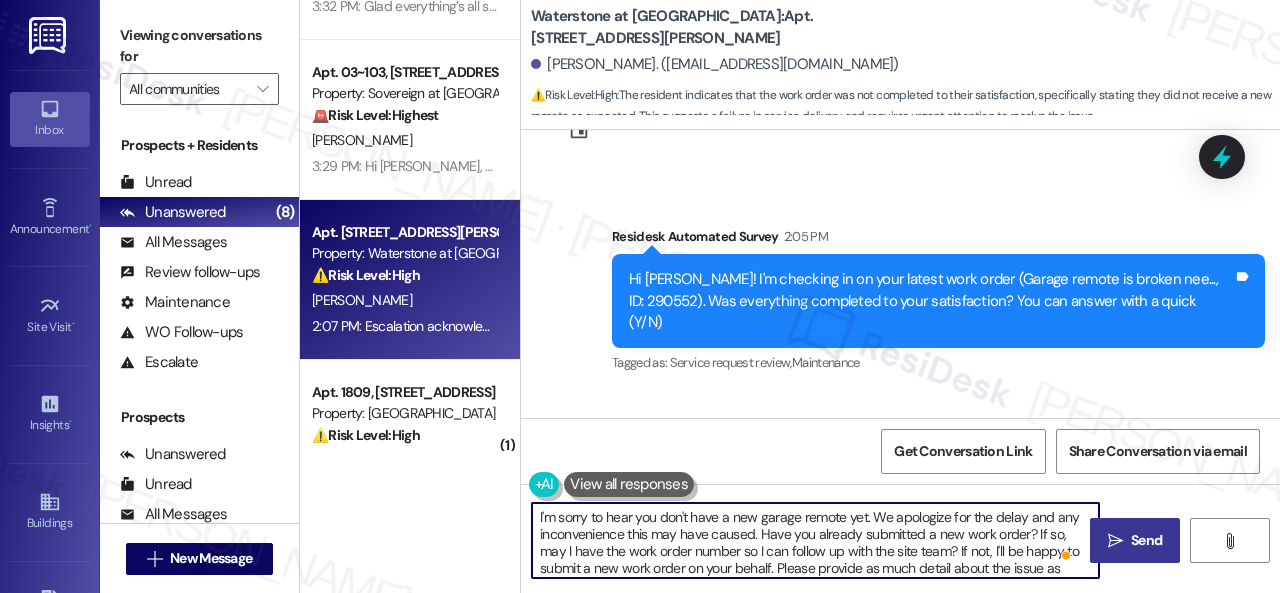 type on "I'm sorry to hear you don't have a new garage remote yet. We apologize for the delay and any inconvenience this may have caused. Have you already submitted a new work order? If so, may I have the work order number so I can follow up with the site team? If not, I'll be happy to submit a new work order on your behalf. Please provide as much detail about the issue as possible.
Note: Due to limited availability, our maintenance team isn't able to call or schedule visits in advance. By submitting a work order, you're permitting them to enter your apartment, even if you're not home. If any children may be alone during the visit, please let me know so we can inform the team." 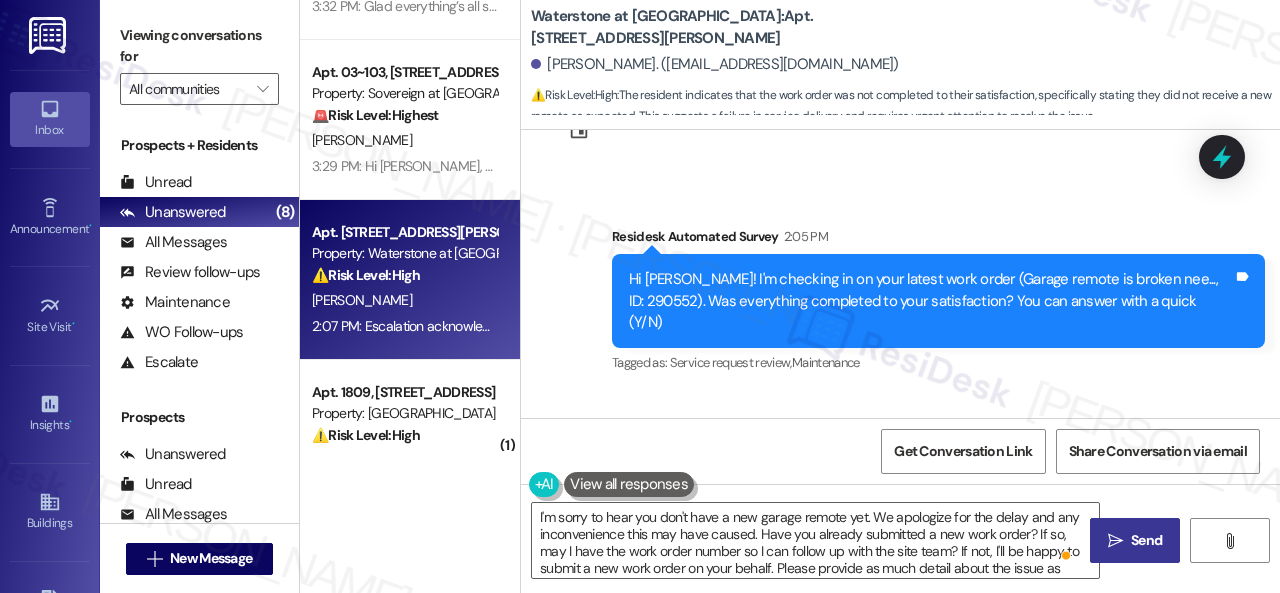 click on "" at bounding box center (1115, 541) 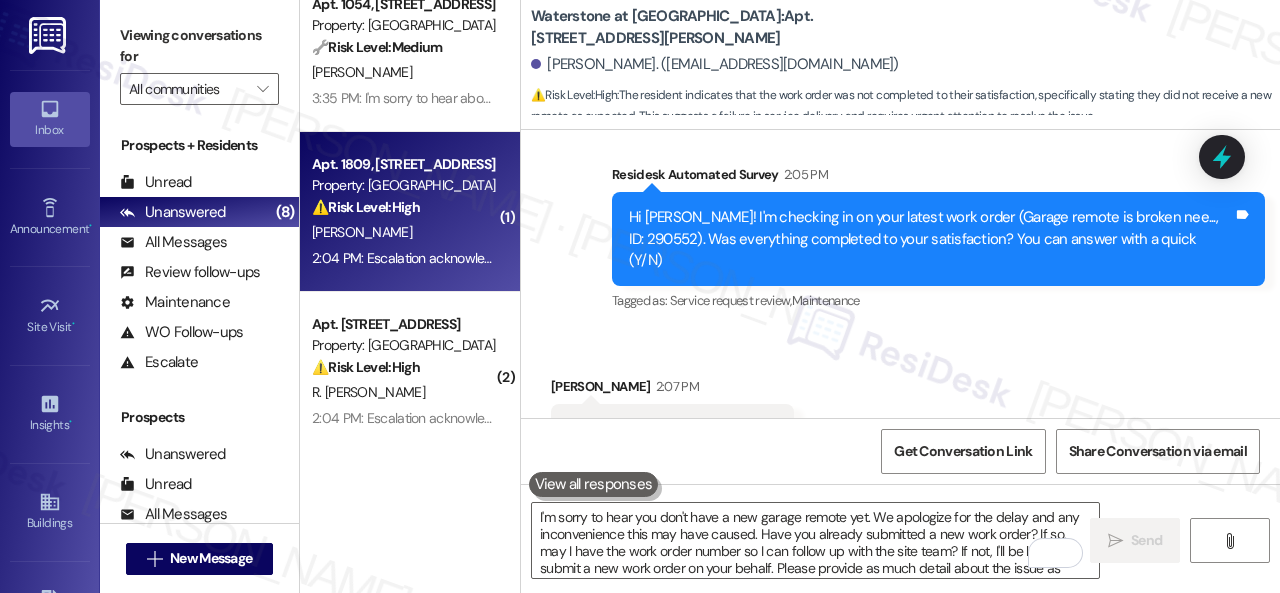 click on "M. Cosentino" at bounding box center [404, 232] 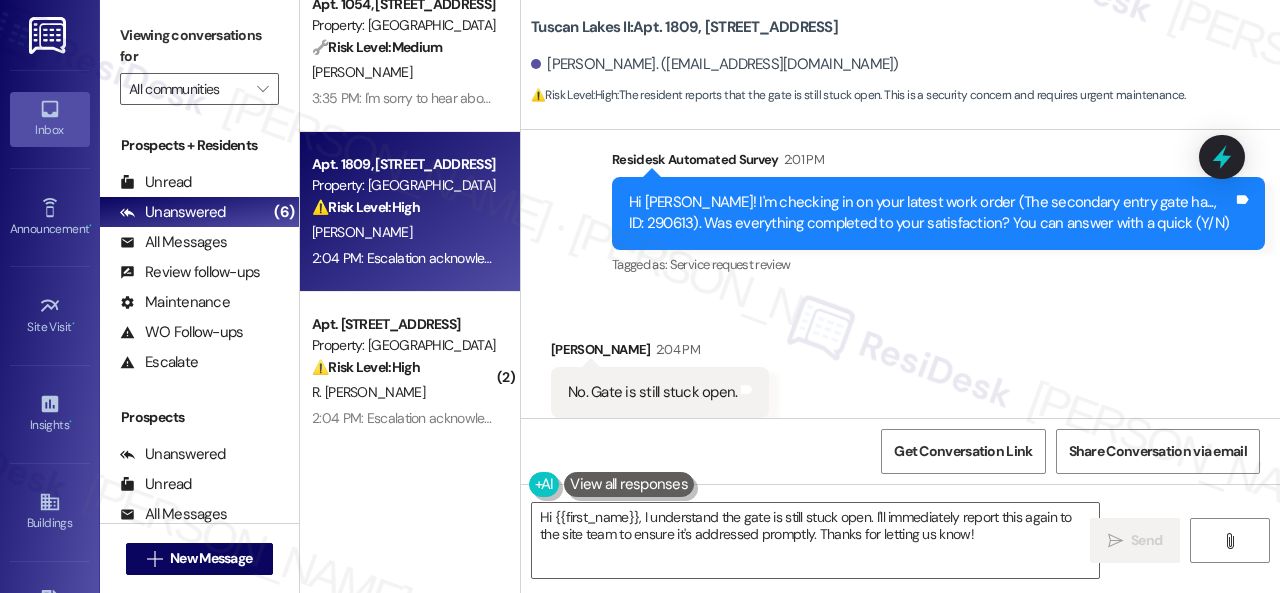click on "Received via SMS Mark Cosentino 2:04 PM No. Gate is still stuck open.  Tags and notes Tagged as:   Gate issue Click to highlight conversations about Gate issue" at bounding box center (900, 378) 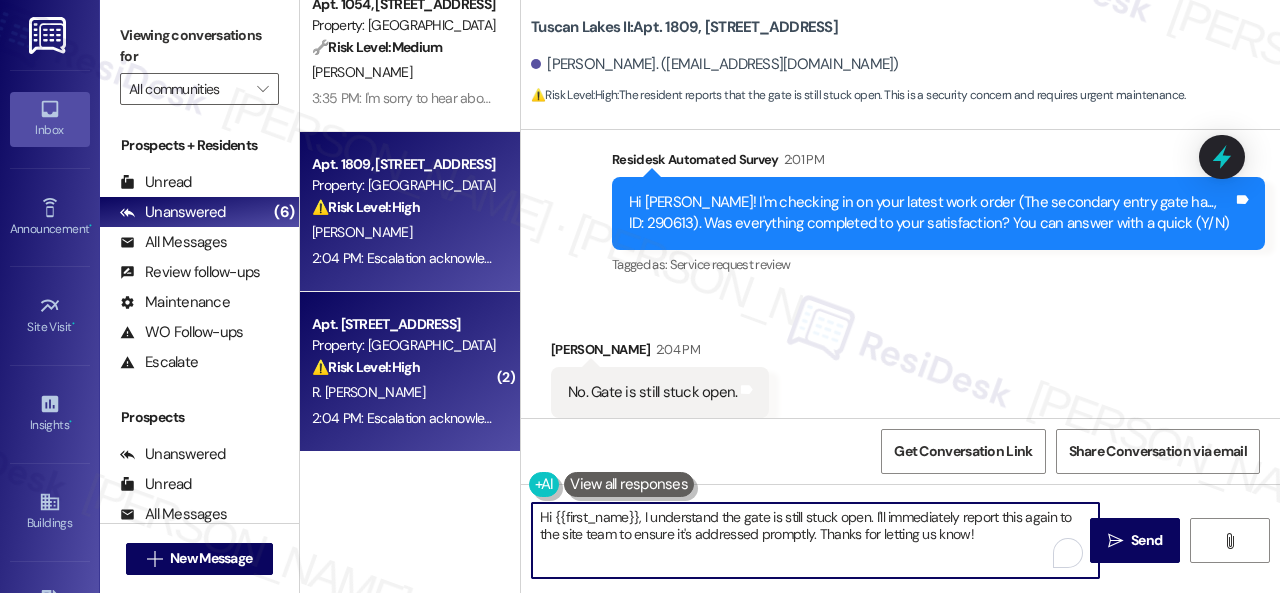 drag, startPoint x: 470, startPoint y: 469, endPoint x: 376, endPoint y: 441, distance: 98.0816 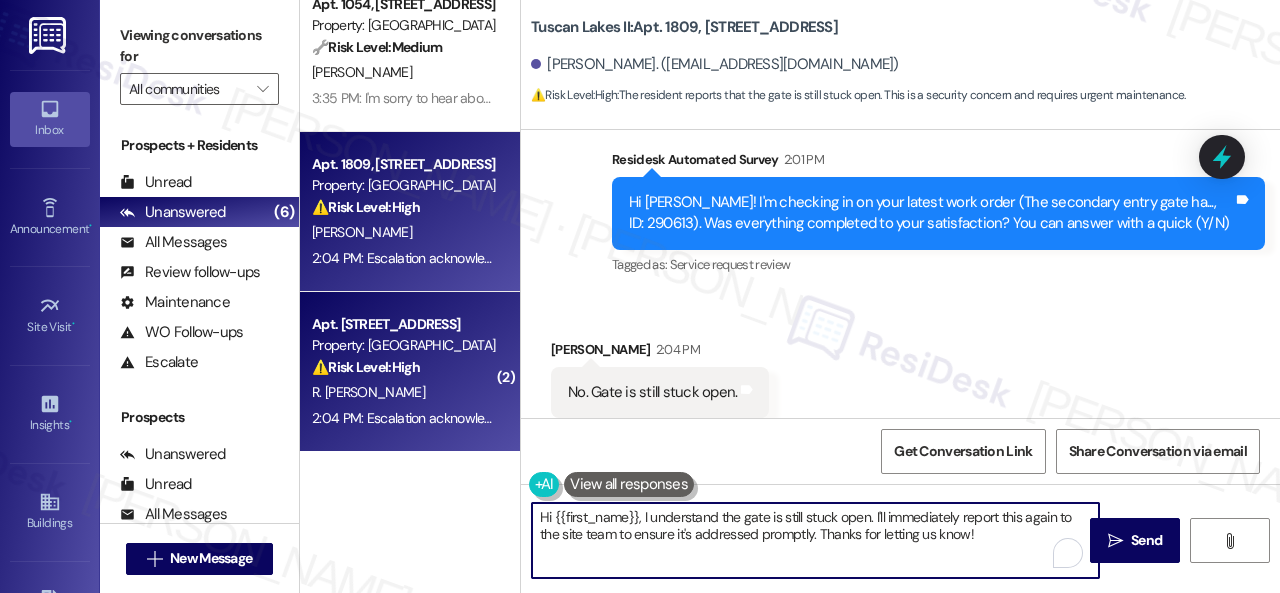click on "( 1 ) Apt. 821, 150 Northpark Plaza Drive Property: Discovery At Kingwood 🔧  Risk Level:  Medium The resident is following up on a previously completed maintenance request for a garbage disposal. The issue is not resolved, but there is no indication of immediate risk or damage. The agent is appropriately following up with the site team. This is a non-urgent maintenance issue. K. Ferreira A. Oddo 3:32 PM: Thank you so much! 3:32 PM: Thank you so much! Apt. 17108, 6855 S Mason Rd Property: Waterstone at Cinco Ranch ⚠️  Risk Level:  High The resident indicates that the work order was not completed to their satisfaction, specifically stating they did not receive a new remote as expected. This suggests a failure in service delivery and requires urgent attention to resolve the issue. C. Monroe Apt. 1054, 6565 W Foxridge Dr Property: The Falls 🔧  Risk Level:  Medium C. Hall Apt. 1809, 1805 S Egret Bay Blvd Property: Tuscan Lakes II ⚠️  Risk Level:  High M. Cosentino 2:04 PM: Escalation acknowledged. (" at bounding box center [790, 296] 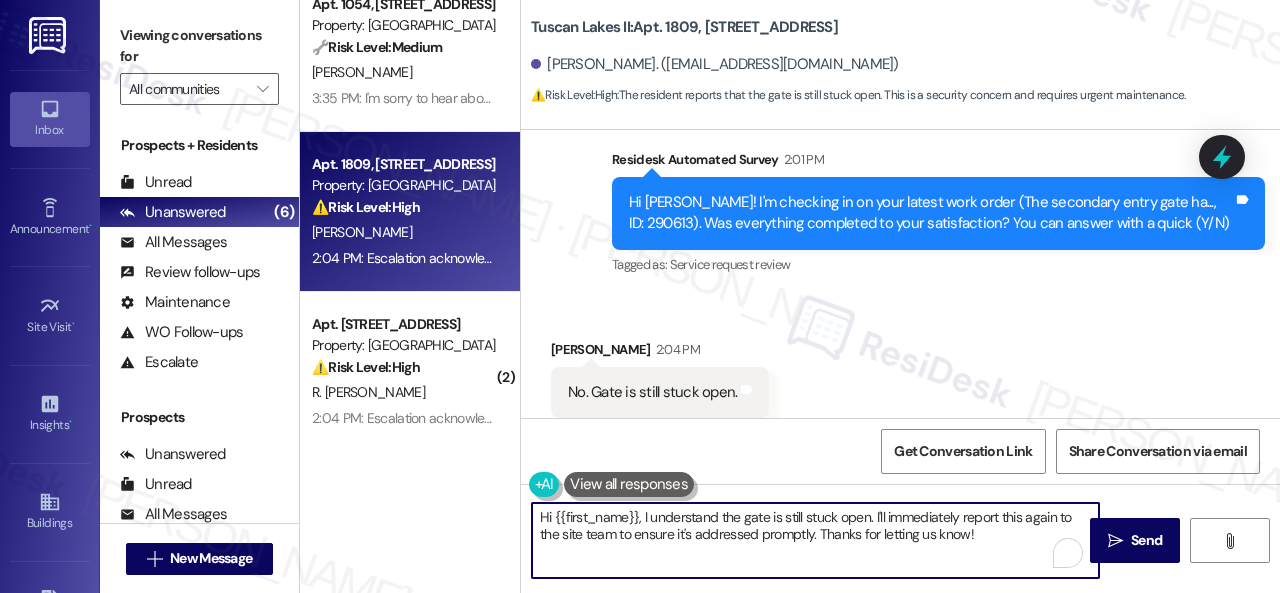 paste on "I'm sorry to hear the issue hasn't been resolved yet. We apologize for the delay and any inconvenience this may have caused. Have you already submitted a new work order? If so, may I have the work order number so I can follow up with the site team? If not, I'll be happy to submit a new work order on your behalf. Please provide as much detail as possible and include photos if available.
Note: Due to limited availability, our maintenance team isn't able to call or schedule visits in advance. By submitting a work order, you're permitting them to enter your apartment, even if you're not home. If any children may be alone during the visit, please let me know so we can inform the team." 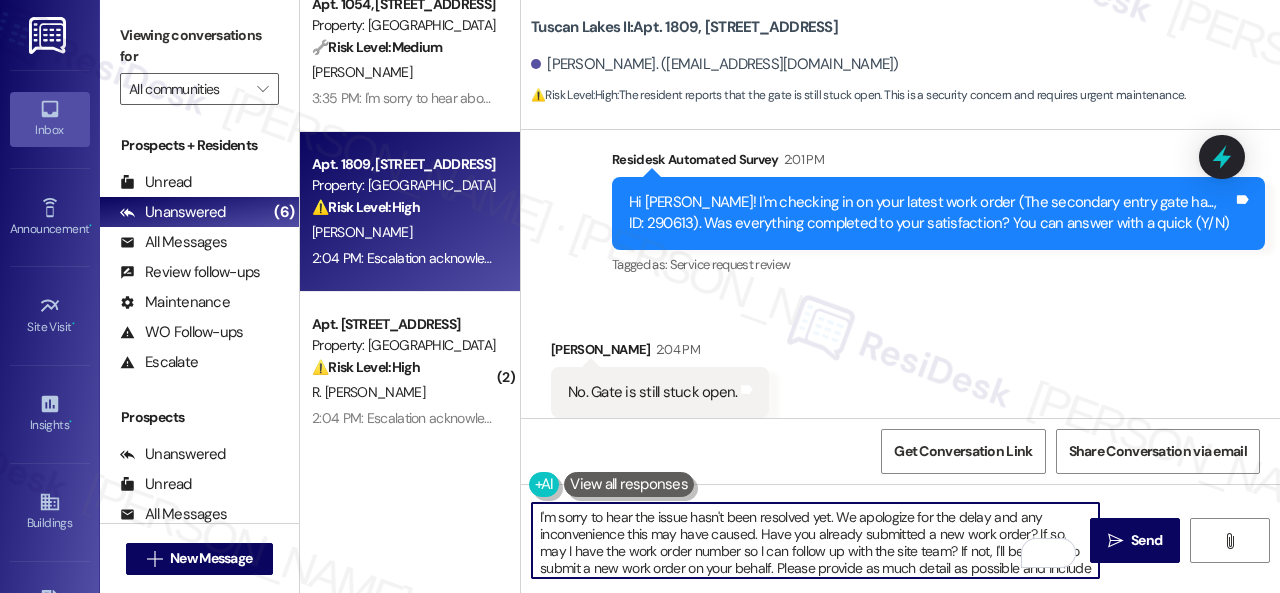 click on "I'm sorry to hear the issue hasn't been resolved yet. We apologize for the delay and any inconvenience this may have caused. Have you already submitted a new work order? If so, may I have the work order number so I can follow up with the site team? If not, I'll be happy to submit a new work order on your behalf. Please provide as much detail as possible and include photos if available.
Note: Due to limited availability, our maintenance team isn't able to call or schedule visits in advance. By submitting a work order, you're permitting them to enter your apartment, even if you're not home. If any children may be alone during the visit, please let me know so we can inform the team." at bounding box center [815, 540] 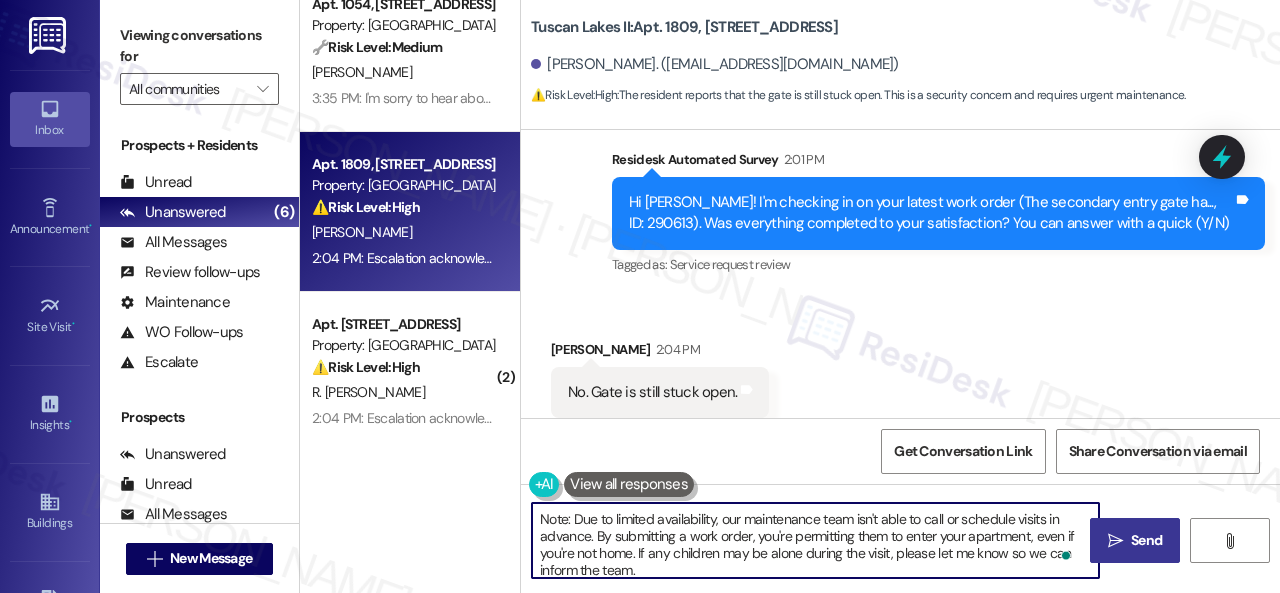 type on "I'm sorry to hear the gate issue hasn't been resolved yet. We apologize for the delay and any inconvenience this may have caused. Have you already submitted a new work order? If so, may I have the work order number so I can follow up with the site team? If not, I'll be happy to submit a new work order on your behalf. Please provide as much detail as possible and include photos if available.
Note: Due to limited availability, our maintenance team isn't able to call or schedule visits in advance. By submitting a work order, you're permitting them to enter your apartment, even if you're not home. If any children may be alone during the visit, please let me know so we can inform the team." 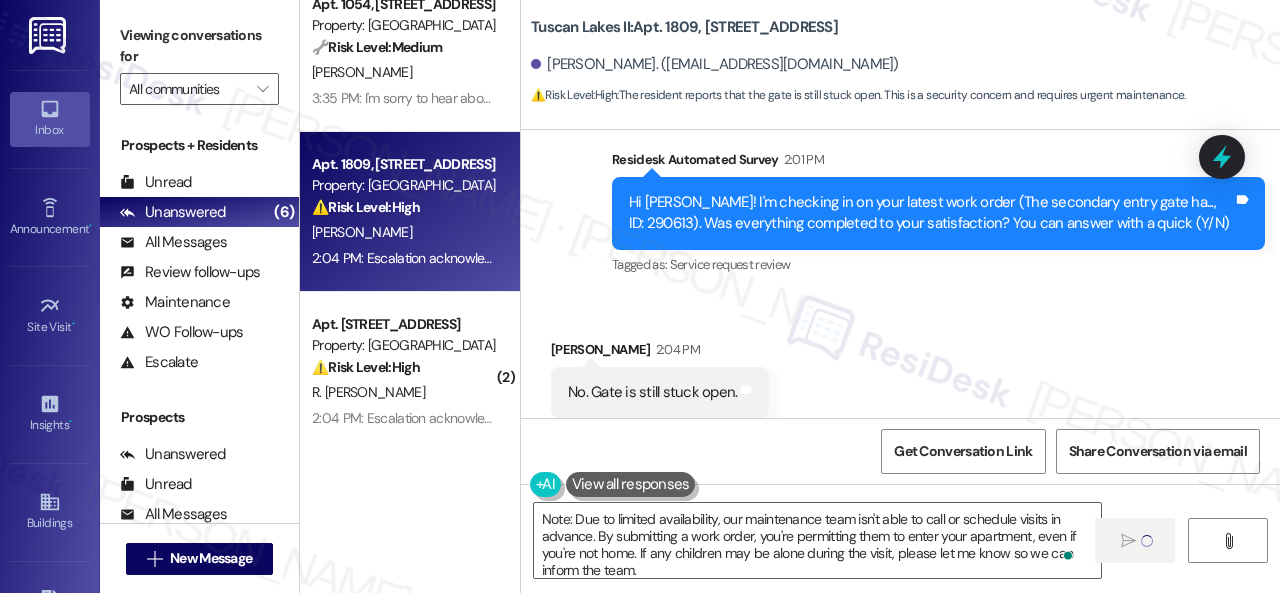 type 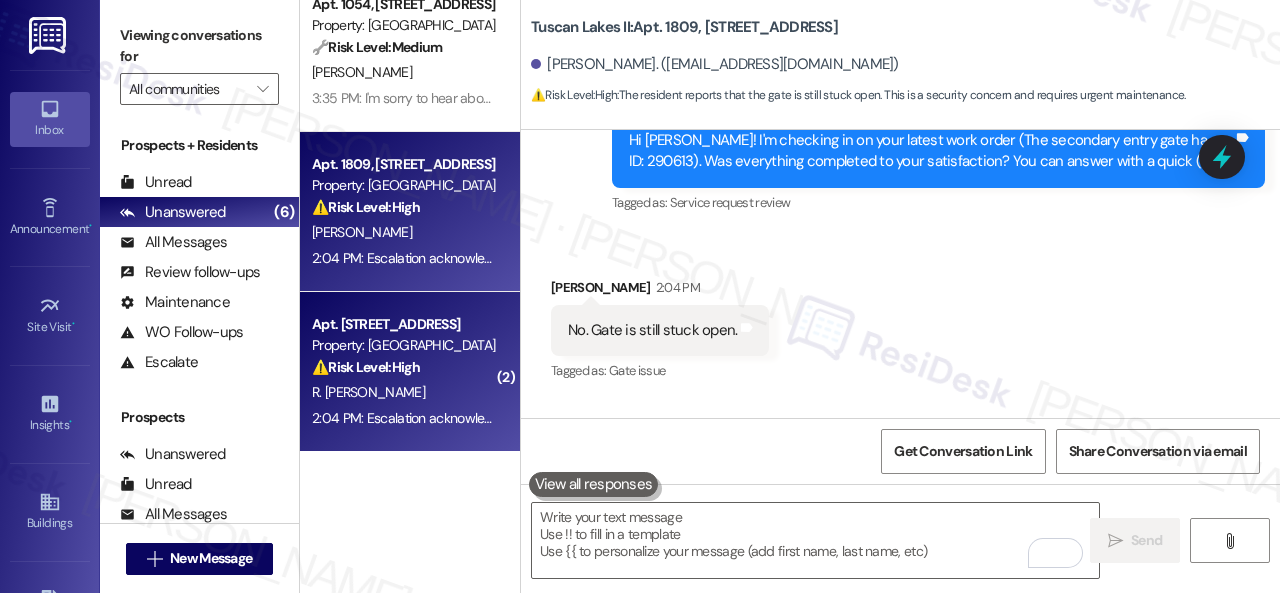 click on "⚠️  Risk Level:  High The resident indicates that a previously submitted work order (ants) has not been addressed. This suggests a failure to resolve a maintenance issue, potentially leading to property damage or resident dissatisfaction. The presence of pests can also escalate into a health and safety concern if left unaddressed." at bounding box center [404, 367] 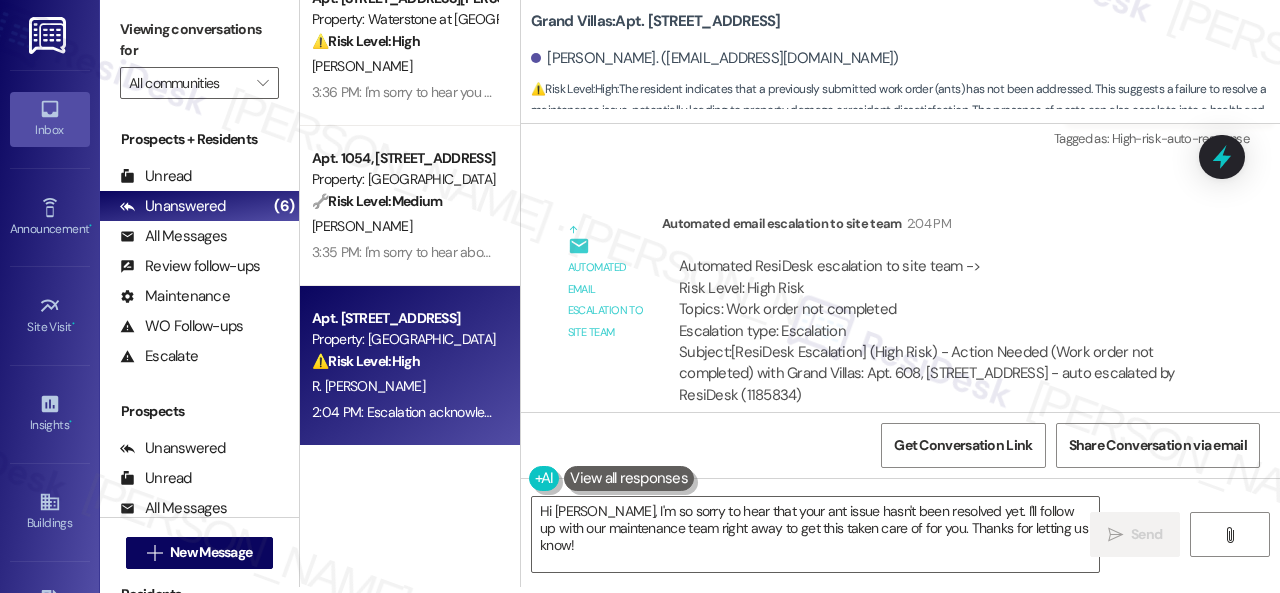 drag, startPoint x: 579, startPoint y: 178, endPoint x: 627, endPoint y: 243, distance: 80.80223 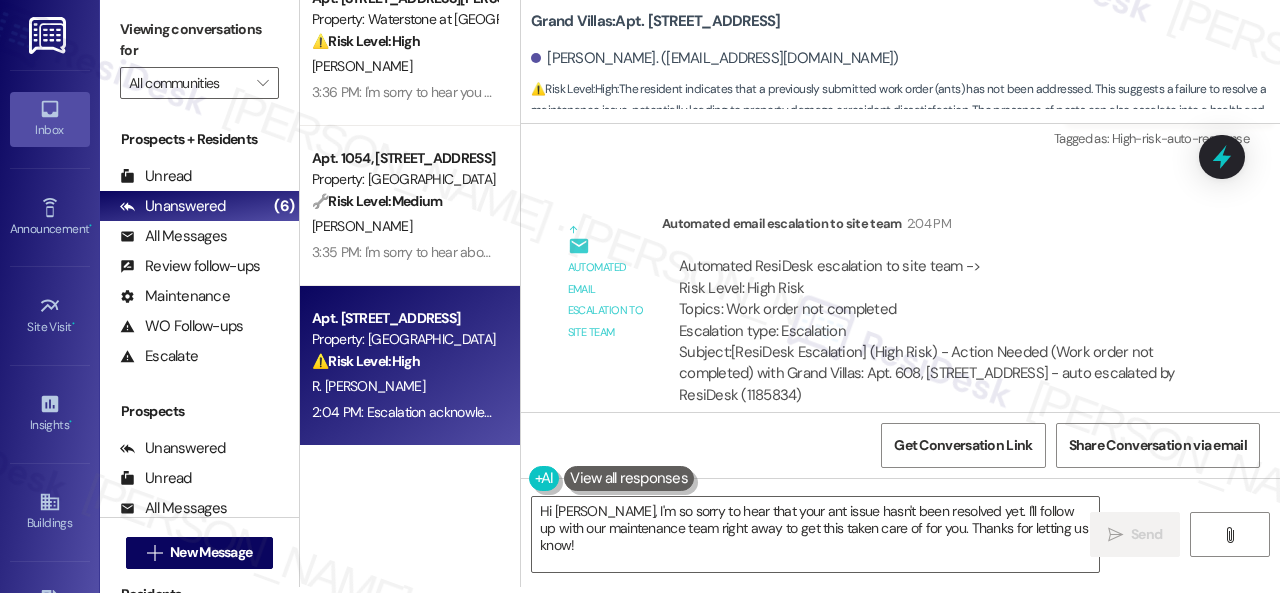 drag, startPoint x: 636, startPoint y: 513, endPoint x: 439, endPoint y: 477, distance: 200.26233 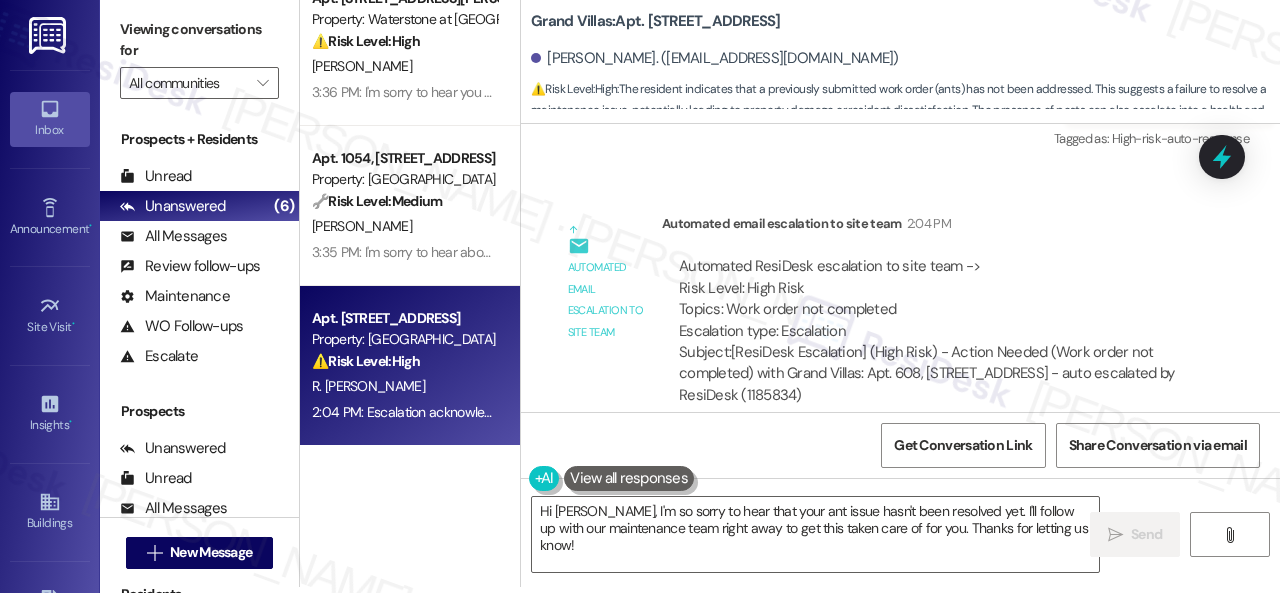 click on "( 1 ) Apt. 821, 150 Northpark Plaza Drive Property: Discovery At Kingwood 🔧  Risk Level:  Medium The resident is following up on a previously completed maintenance request for a garbage disposal. The issue is not resolved, but there is no indication of immediate risk or damage. The agent is appropriately following up with the site team. This is a non-urgent maintenance issue. K. Ferreira A. Oddo 3:32 PM: Thank you so much! 3:32 PM: Thank you so much! Apt. 1809, 1805 S Egret Bay Blvd Property: Tuscan Lakes II ⚠️  Risk Level:  High The resident reports that the gate is still stuck open. This is a security concern and requires urgent maintenance. M. Cosentino Apt. 17108, 6855 S Mason Rd Property: Waterstone at Cinco Ranch ⚠️  Risk Level:  High The resident indicates that the work order was not completed to their satisfaction, specifically stating they did not receive a new remote as expected. This suggests a failure in service delivery and requires urgent attention to resolve the issue. C. Monroe 🔧" at bounding box center [790, 290] 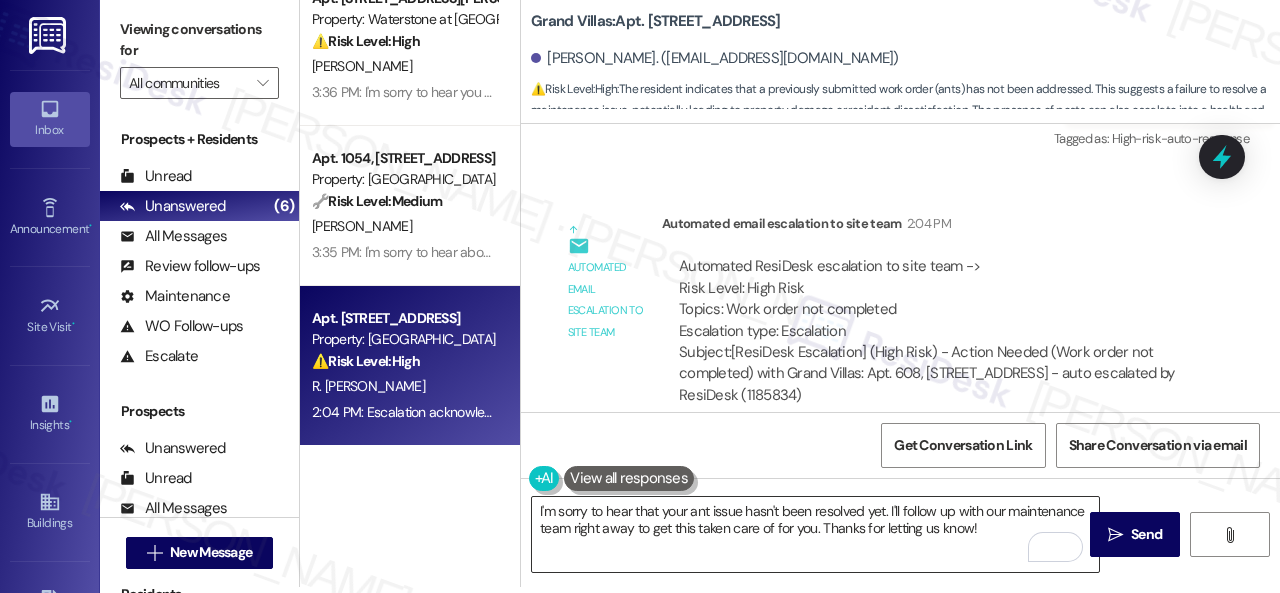 drag, startPoint x: 657, startPoint y: 519, endPoint x: 716, endPoint y: 521, distance: 59.03389 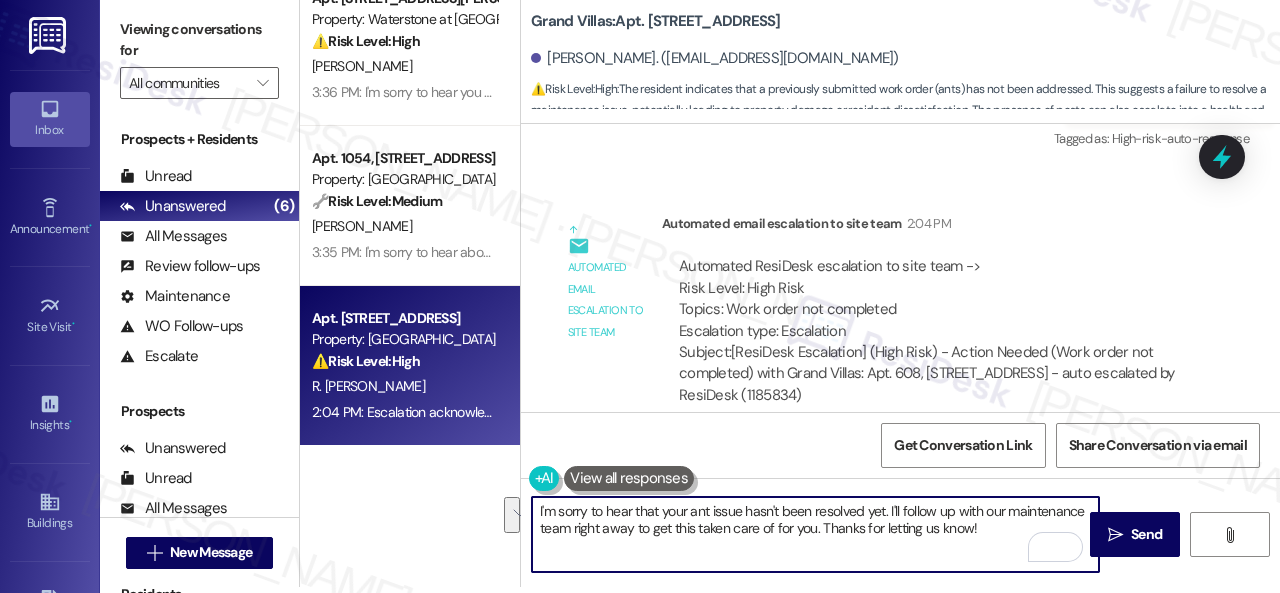 drag, startPoint x: 891, startPoint y: 512, endPoint x: 993, endPoint y: 529, distance: 103.40696 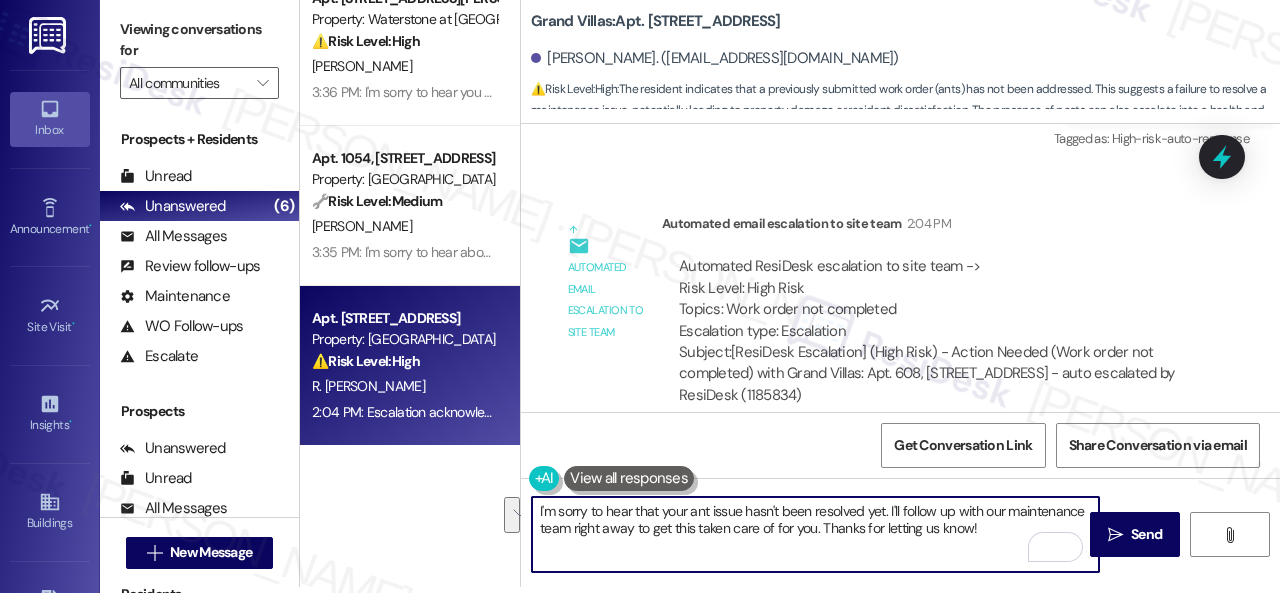 click on "I'm sorry to hear that your ant issue hasn't been resolved yet. I'll follow up with our maintenance team right away to get this taken care of for you. Thanks for letting us know!" at bounding box center (815, 534) 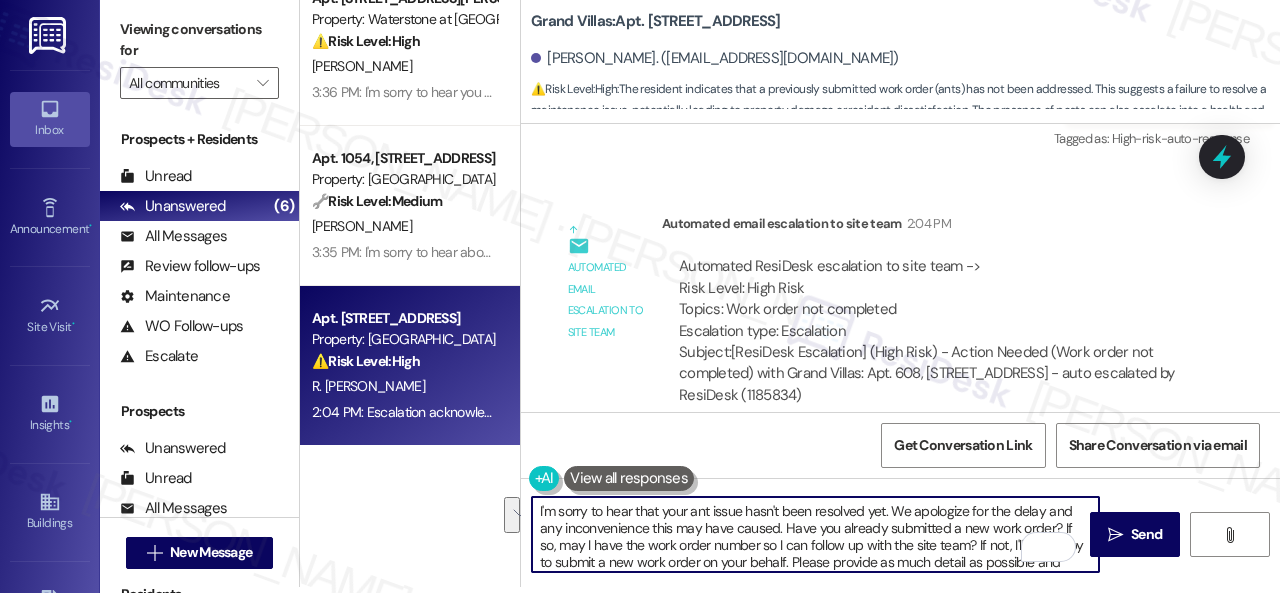 scroll, scrollTop: 102, scrollLeft: 0, axis: vertical 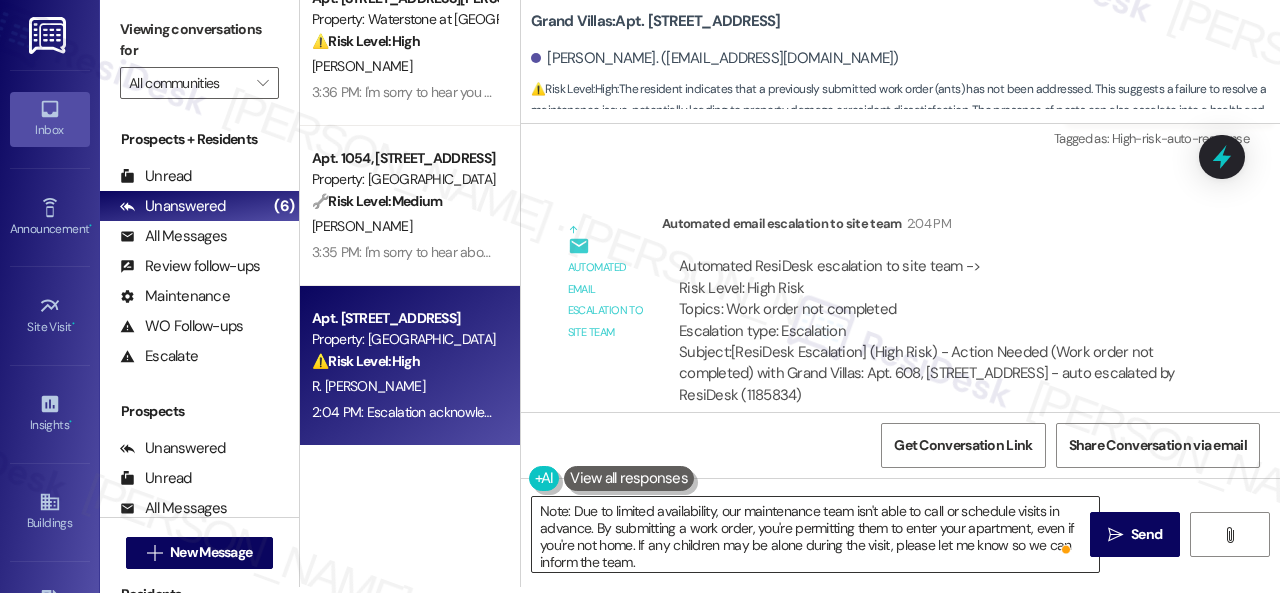 click on "I'm sorry to hear that your ant issue hasn't been resolved yet. We apologize for the delay and any inconvenience this may have caused. Have you already submitted a new work order? If so, may I have the work order number so I can follow up with the site team? If not, I'll be happy to submit a new work order on your behalf. Please provide as much detail as possible and include photos if available.
Note: Due to limited availability, our maintenance team isn't able to call or schedule visits in advance. By submitting a work order, you're permitting them to enter your apartment, even if you're not home. If any children may be alone during the visit, please let me know so we can inform the team." at bounding box center [815, 534] 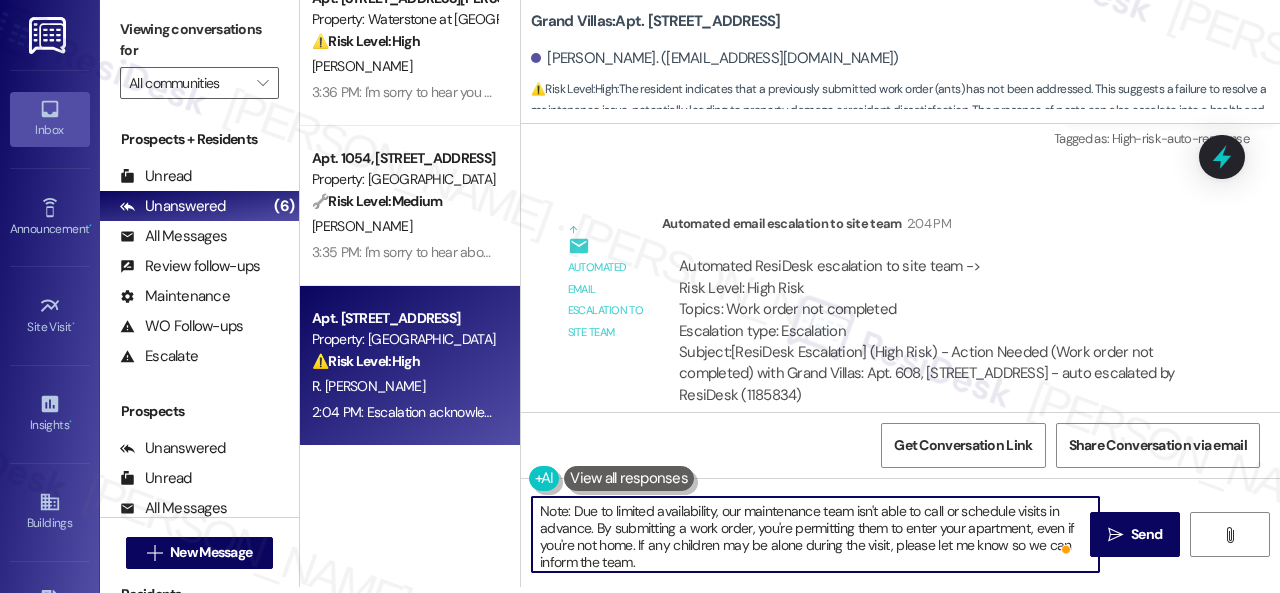 scroll, scrollTop: 90, scrollLeft: 0, axis: vertical 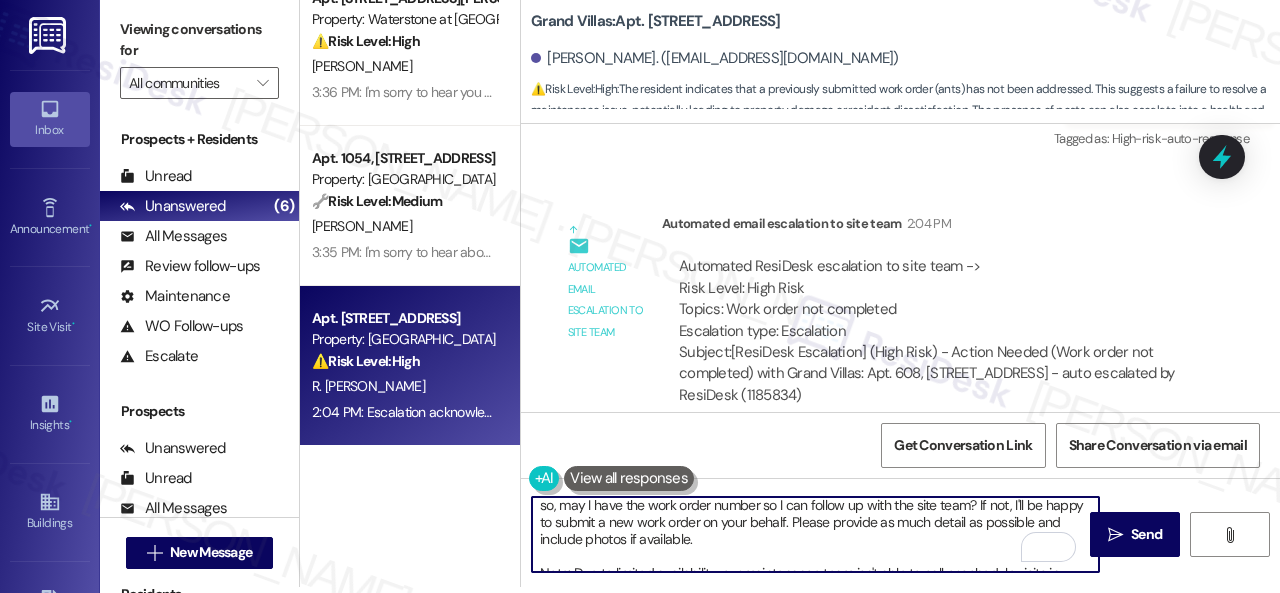drag, startPoint x: 791, startPoint y: 521, endPoint x: 801, endPoint y: 533, distance: 15.6205 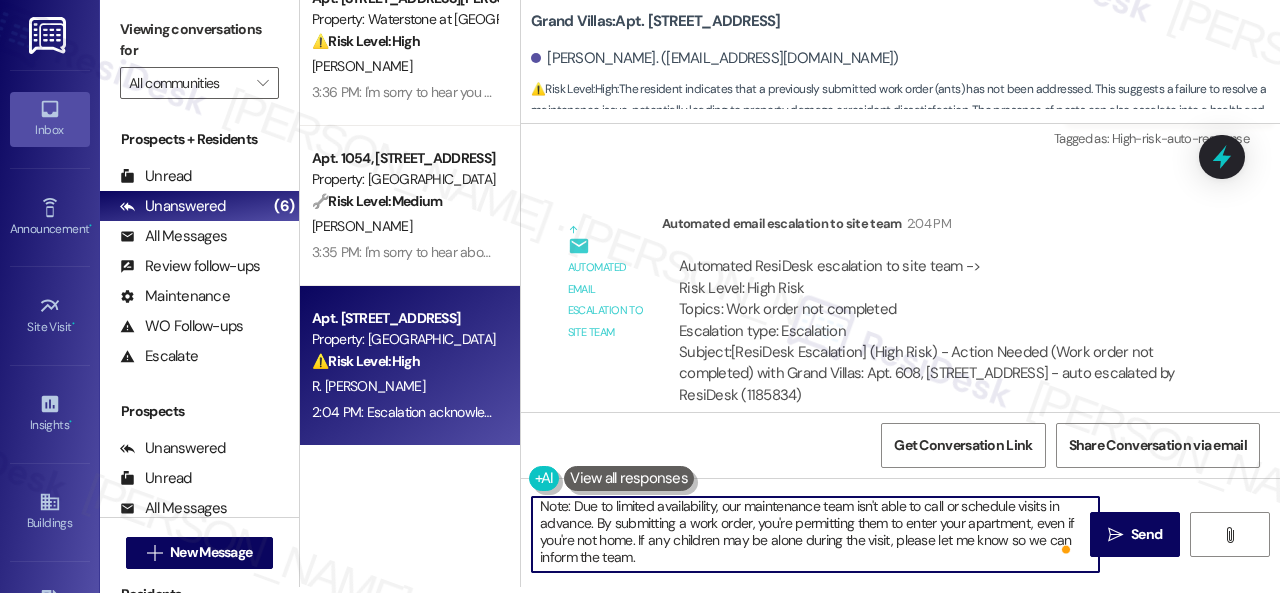 click on "I'm sorry to hear that your ant issue hasn't been resolved yet. We apologize for the delay and any inconvenience this may have caused. Have you already submitted a new work order? If so, may I have the work order number so I can follow up with the site team? If not, I'll be happy to submit a new work order on your behalf. In what areas of your home can they be seen?
Note: Due to limited availability, our maintenance team isn't able to call or schedule visits in advance. By submitting a work order, you're permitting them to enter your apartment, even if you're not home. If any children may be alone during the visit, please let me know so we can inform the team." at bounding box center [815, 534] 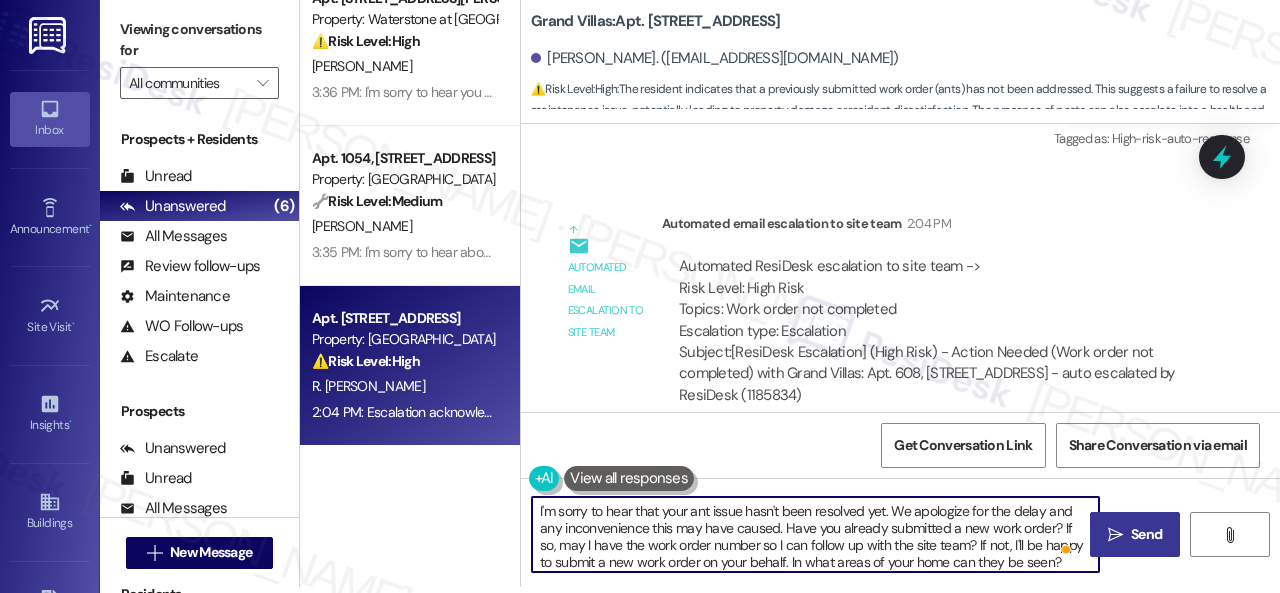 type on "I'm sorry to hear that your ant issue hasn't been resolved yet. We apologize for the delay and any inconvenience this may have caused. Have you already submitted a new work order? If so, may I have the work order number so I can follow up with the site team? If not, I'll be happy to submit a new work order on your behalf. In what areas of your home can they be seen?
Note: Due to limited availability, our pest control team isn't able to call or schedule visits in advance. By submitting a work order, you're permitting them to enter your apartment, even if you're not home. If any children may be alone during the visit, please let me know so we can inform the team." 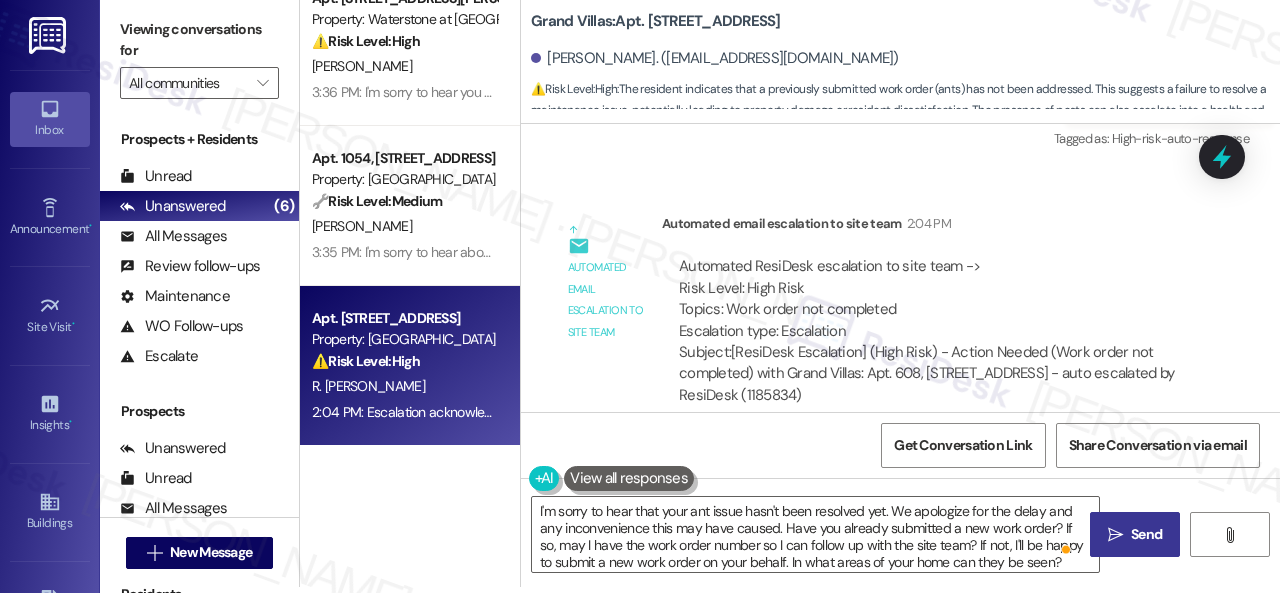 click on "Send" at bounding box center (1146, 534) 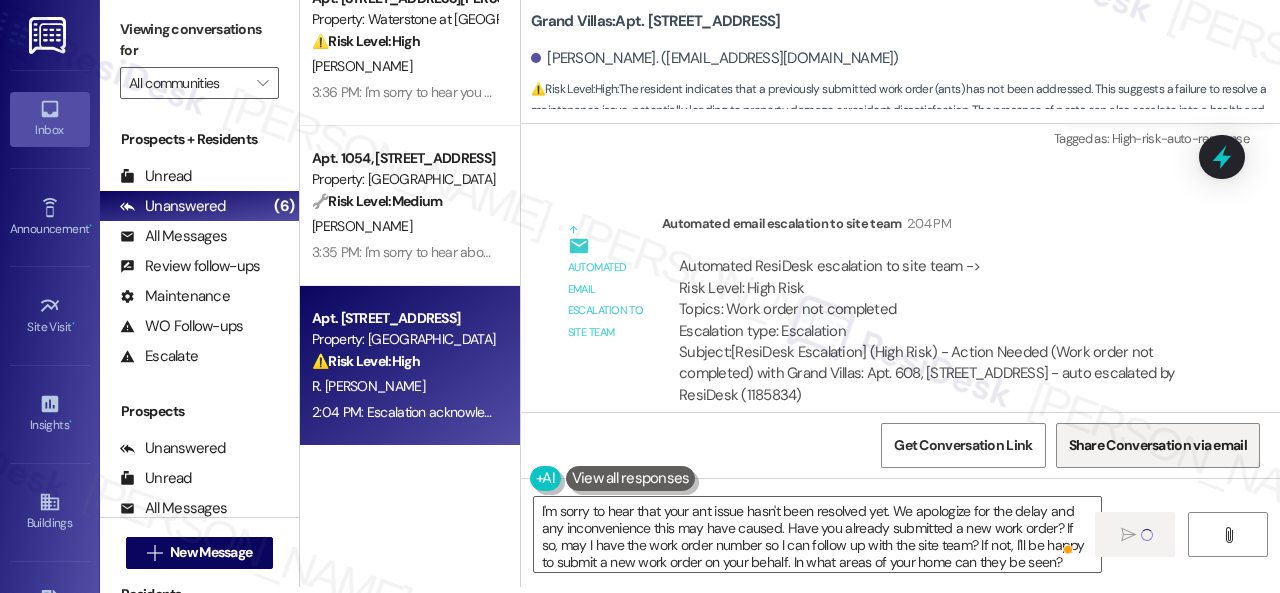 type 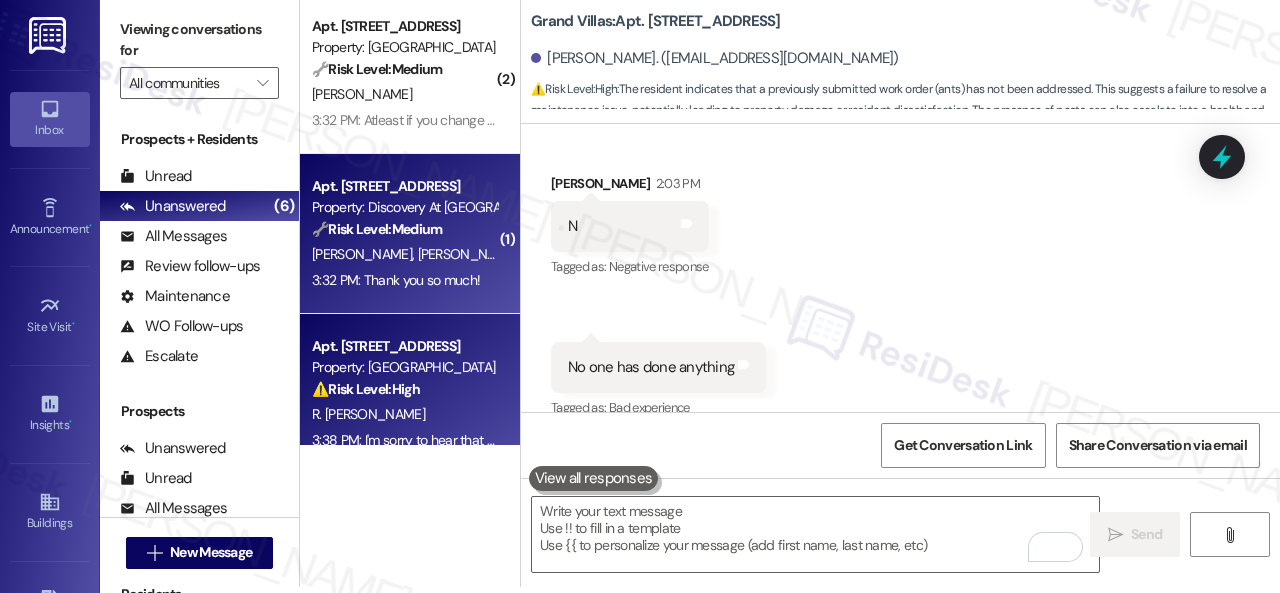 click on "K. Ferreira A. Oddo" at bounding box center (404, 254) 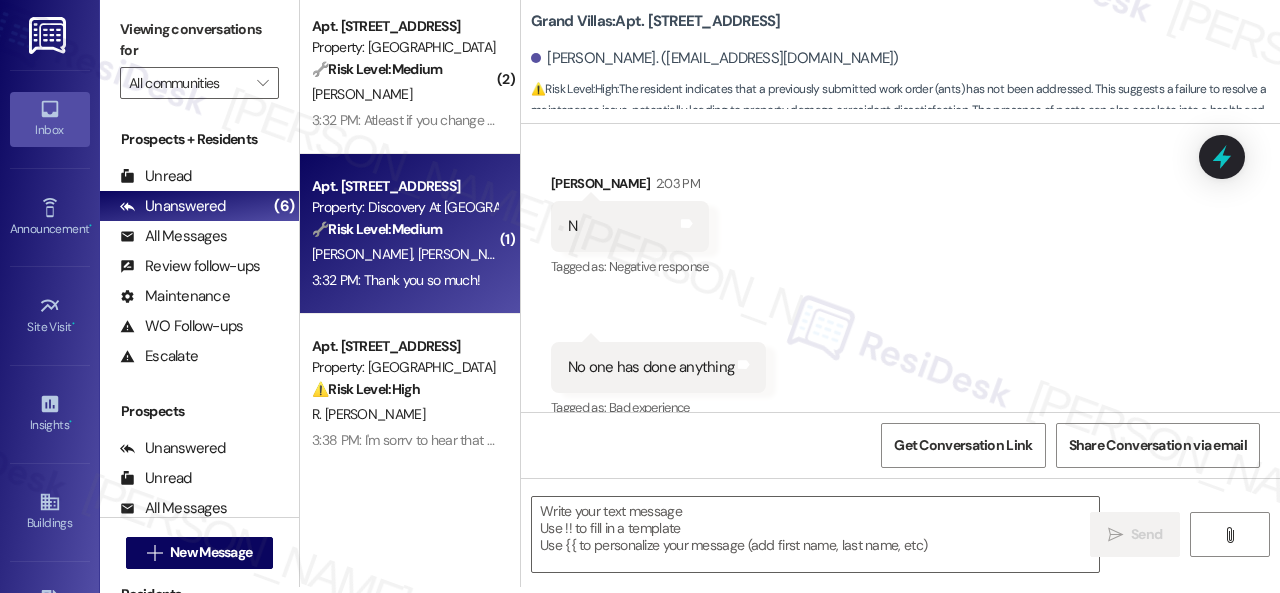 type on "Fetching suggested responses. Please feel free to read through the conversation in the meantime." 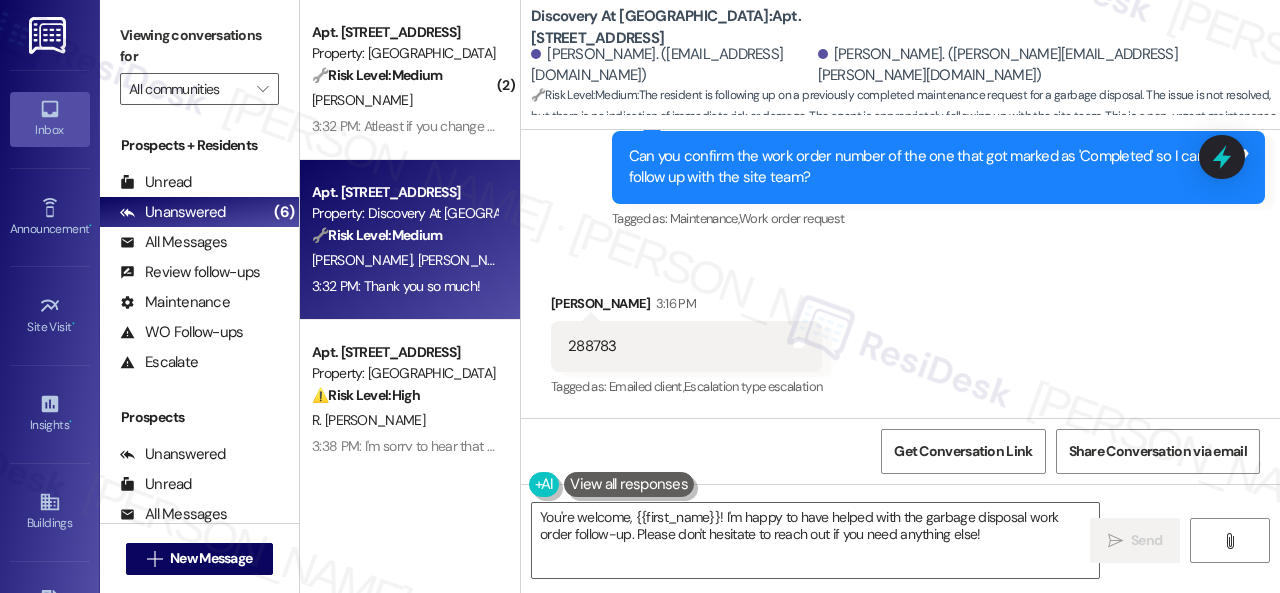 drag, startPoint x: 990, startPoint y: 537, endPoint x: 184, endPoint y: 414, distance: 815.33124 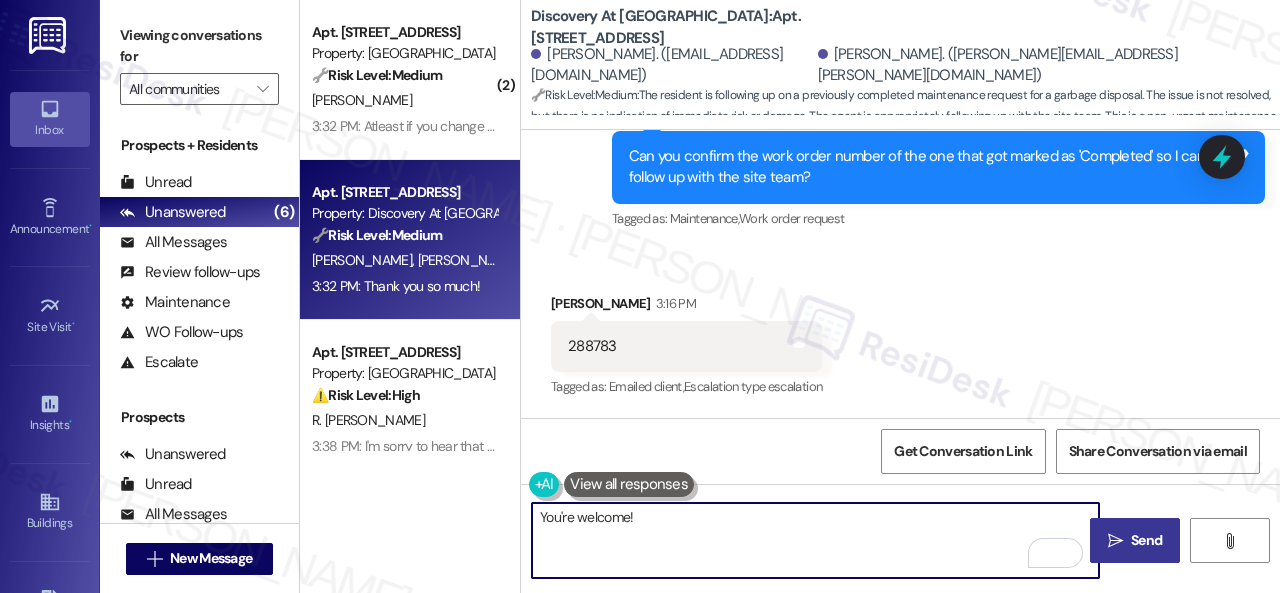type on "You're welcome!" 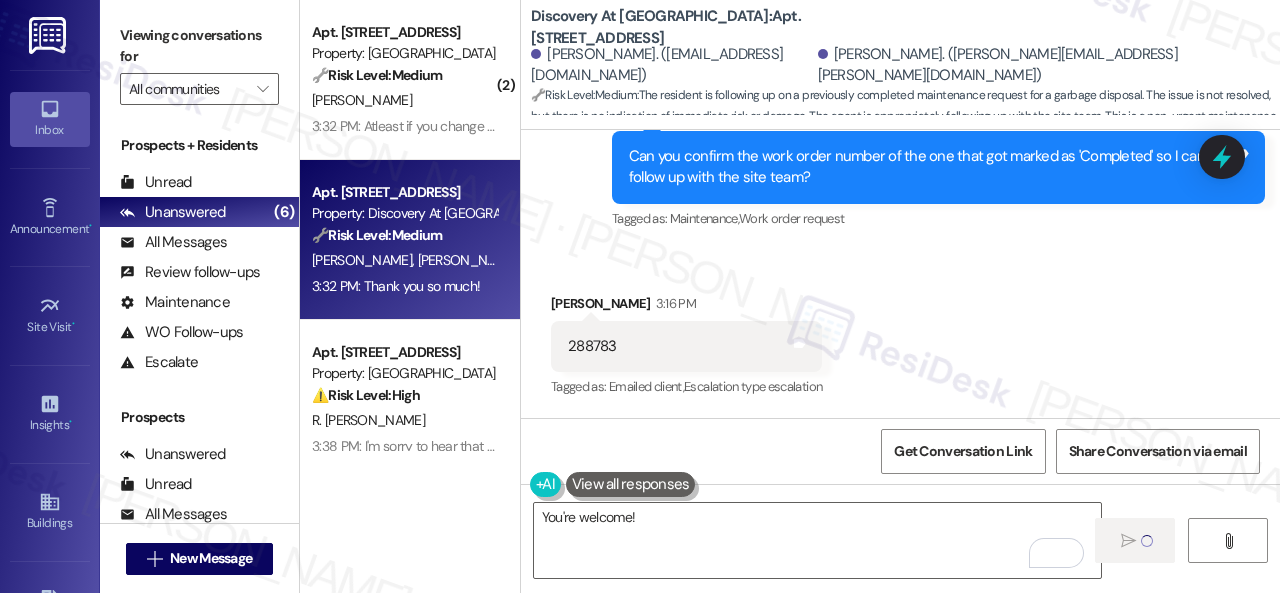 type 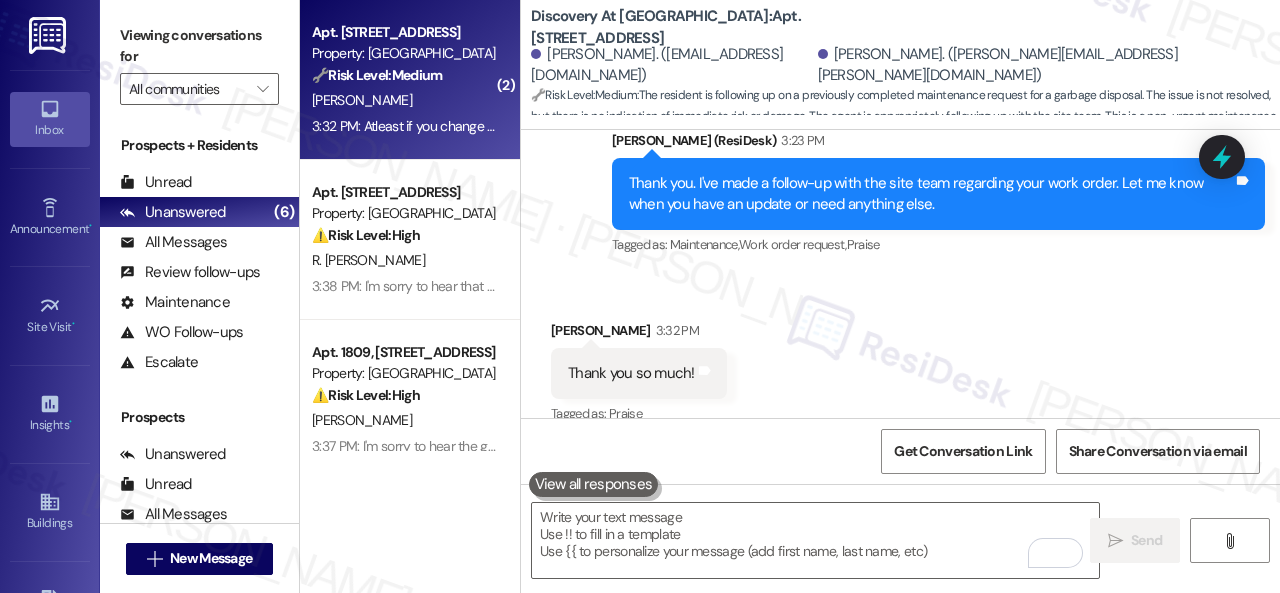 click on "V. Vasamsetti" at bounding box center (404, 100) 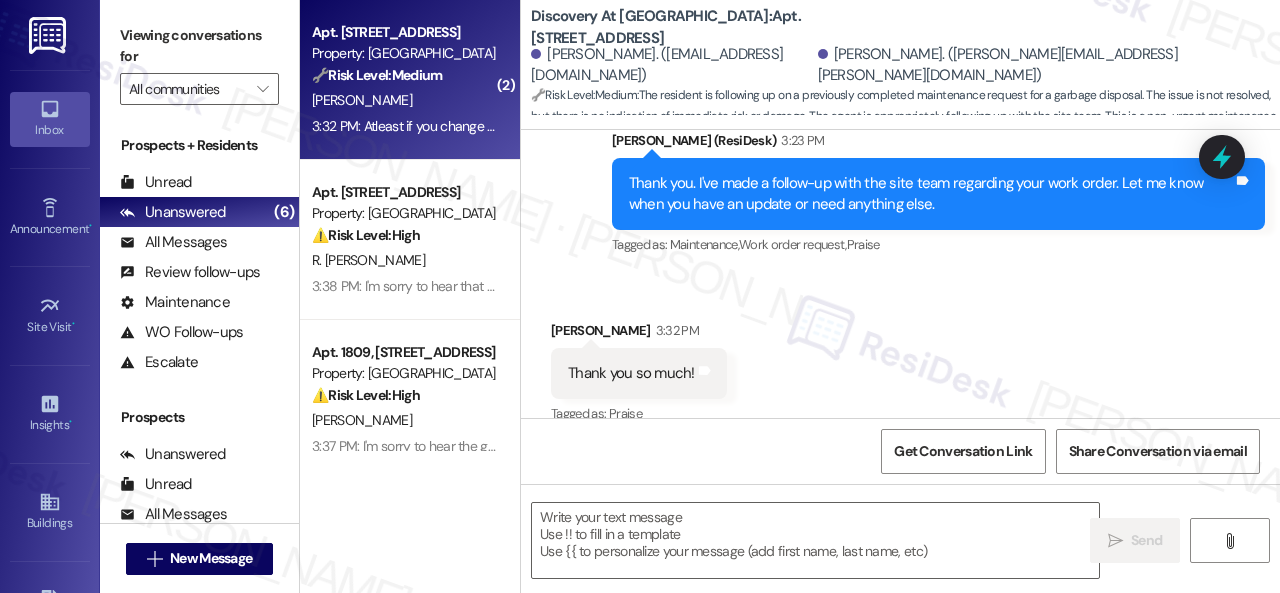 type on "Fetching suggested responses. Please feel free to read through the conversation in the meantime." 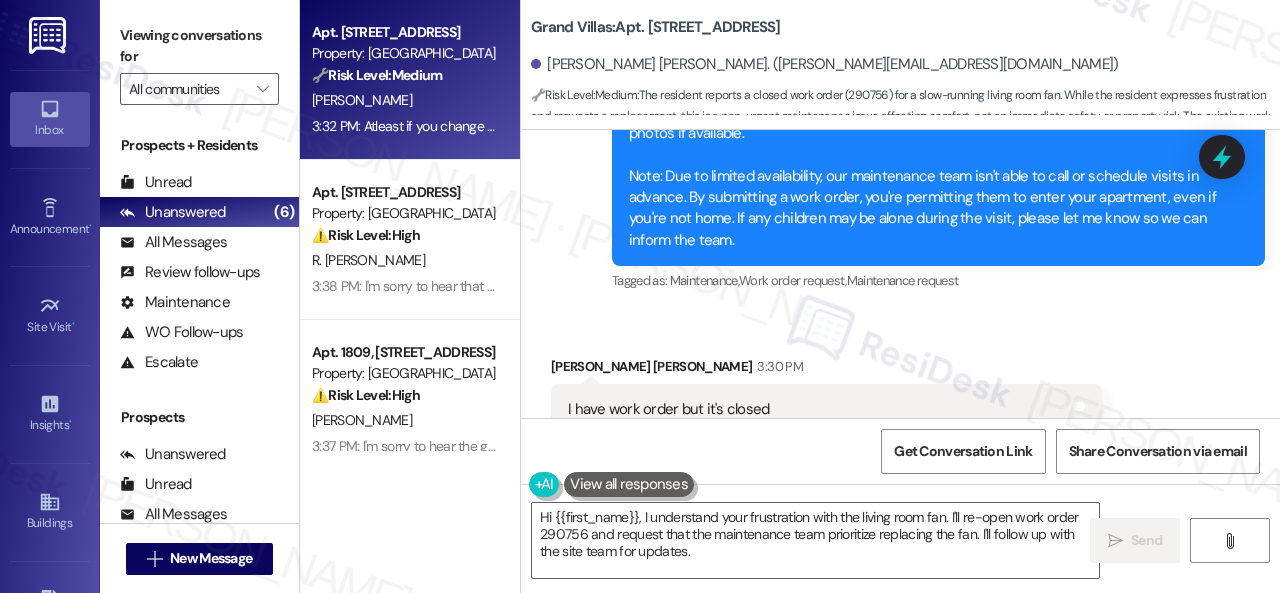 scroll, scrollTop: 12862, scrollLeft: 0, axis: vertical 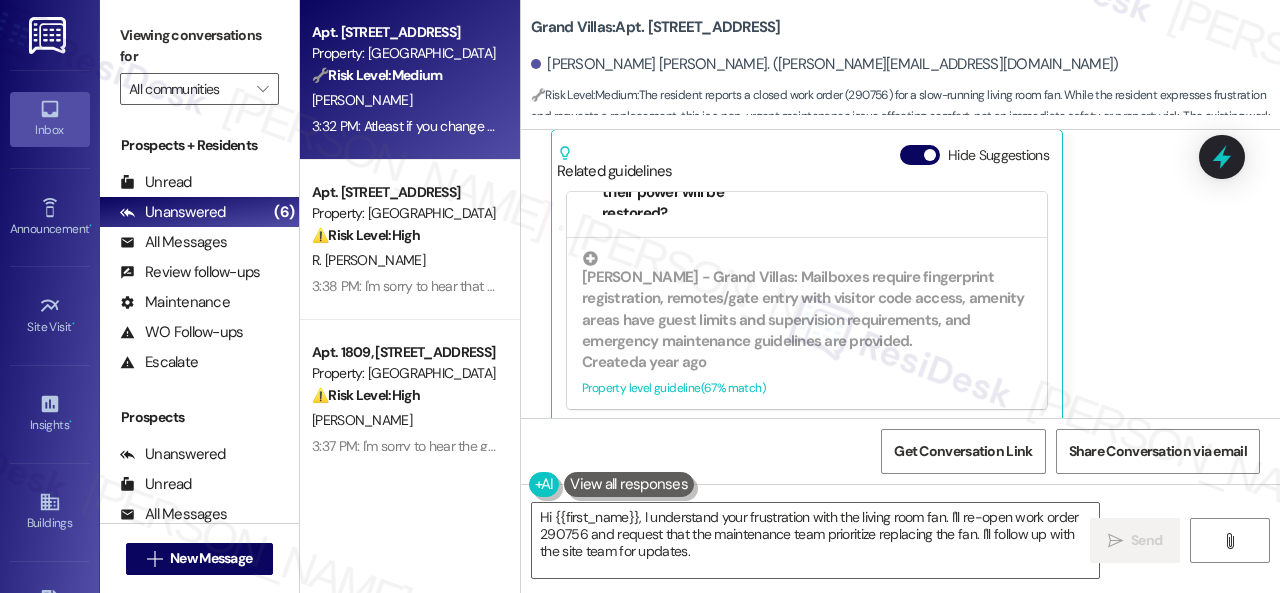 drag, startPoint x: 729, startPoint y: 556, endPoint x: 446, endPoint y: 479, distance: 293.28827 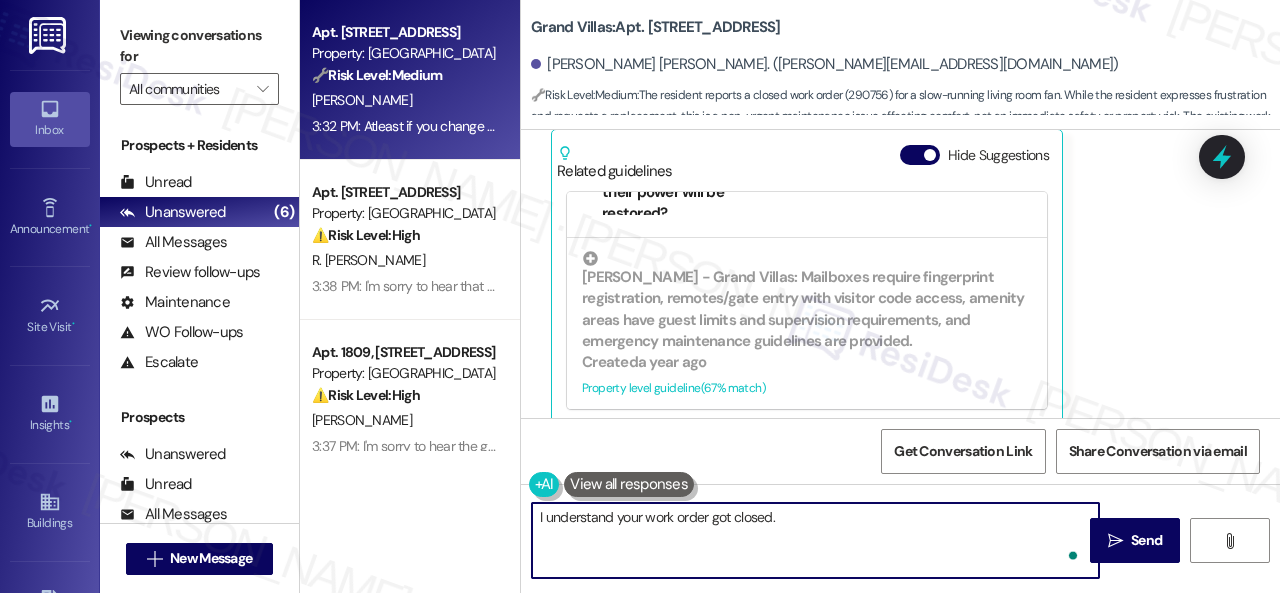 type on "I understand your work order got closed." 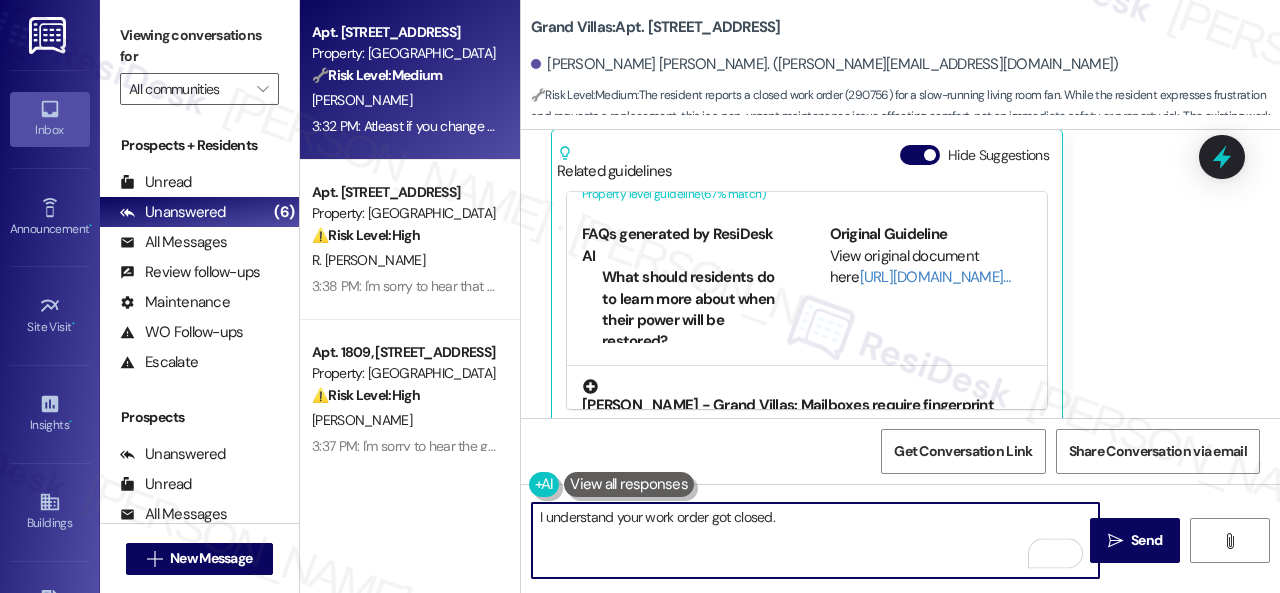 scroll, scrollTop: 0, scrollLeft: 0, axis: both 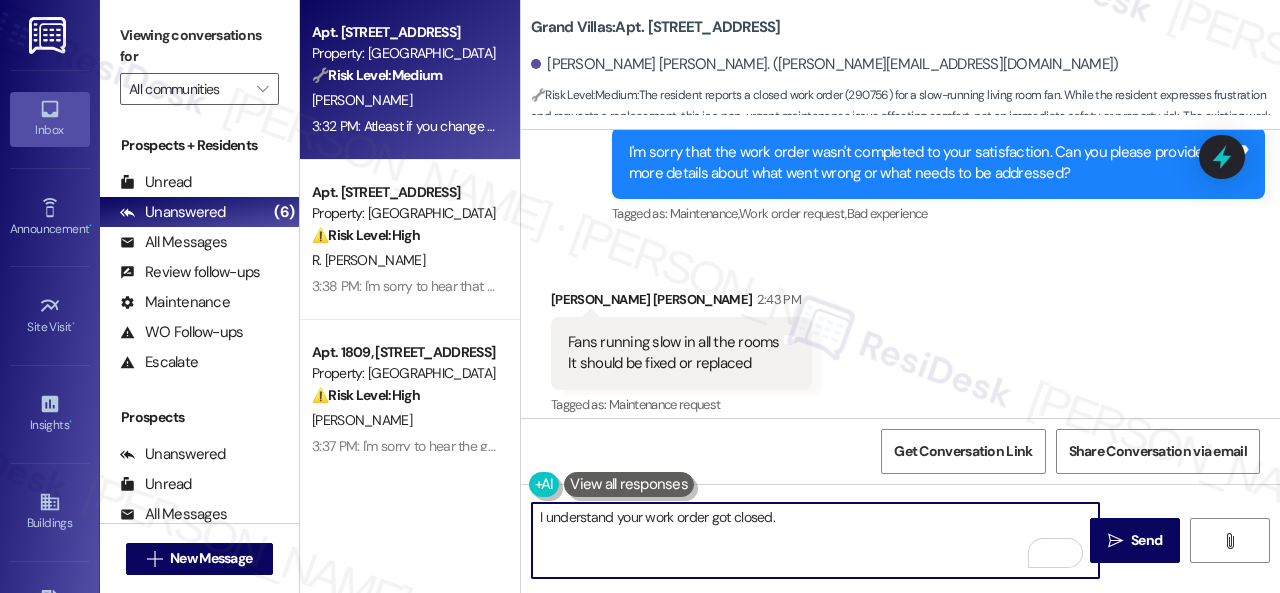 drag, startPoint x: 808, startPoint y: 521, endPoint x: 480, endPoint y: 503, distance: 328.49353 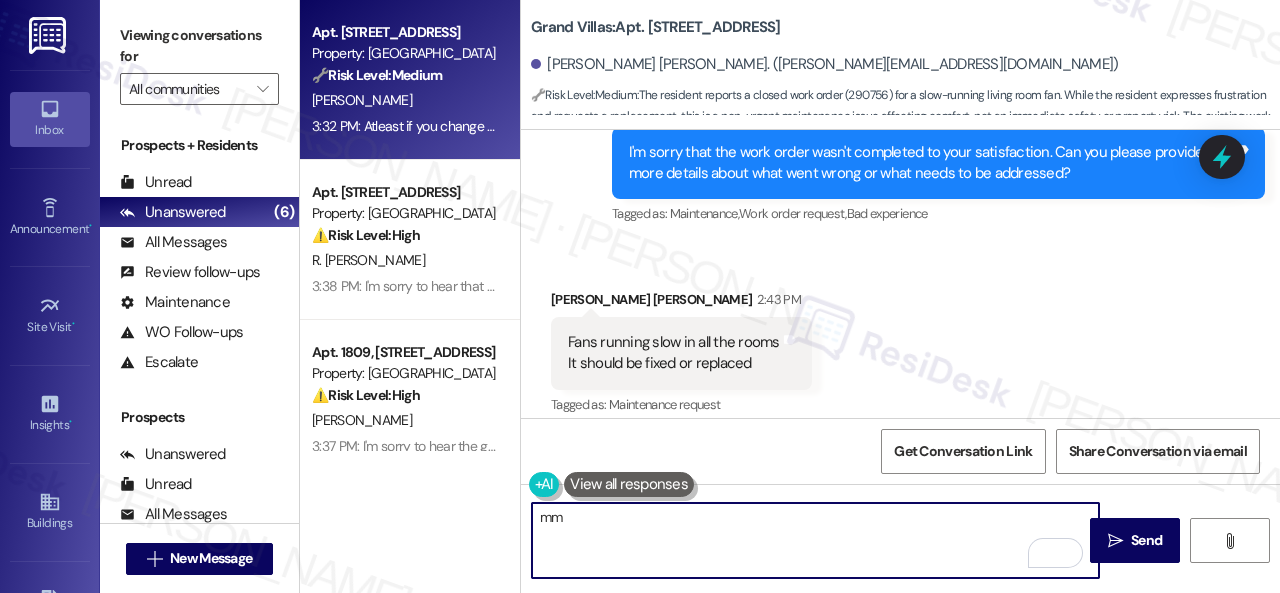 type on "mm" 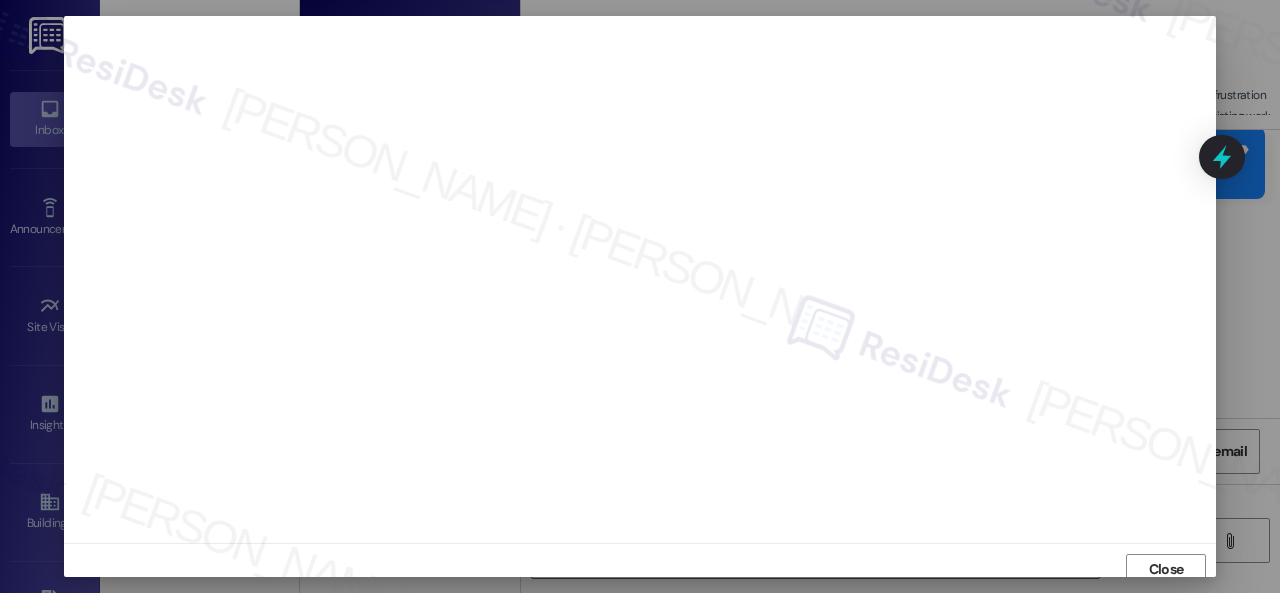 scroll, scrollTop: 0, scrollLeft: 0, axis: both 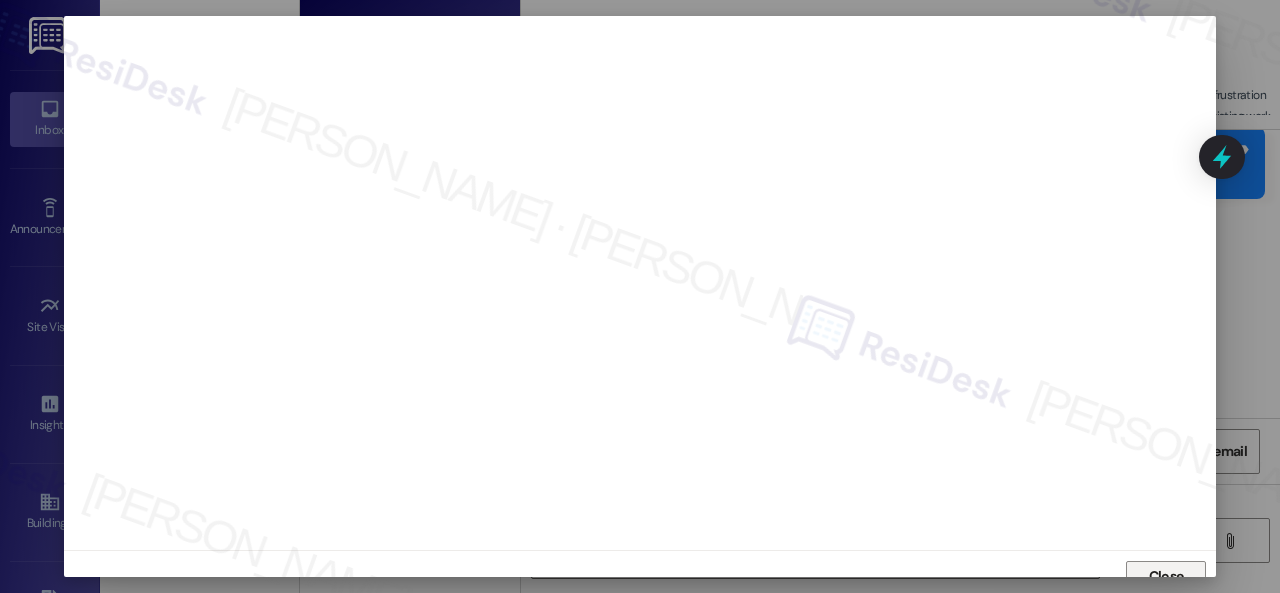 click on "Close" at bounding box center [1166, 576] 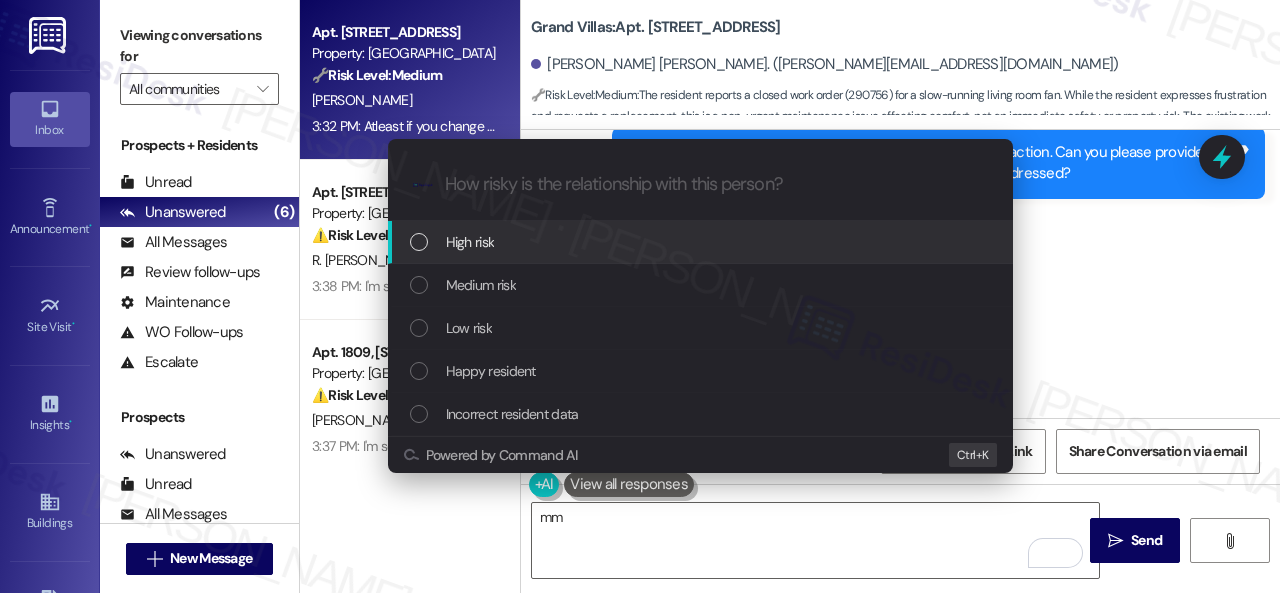 click on "High risk" at bounding box center (470, 242) 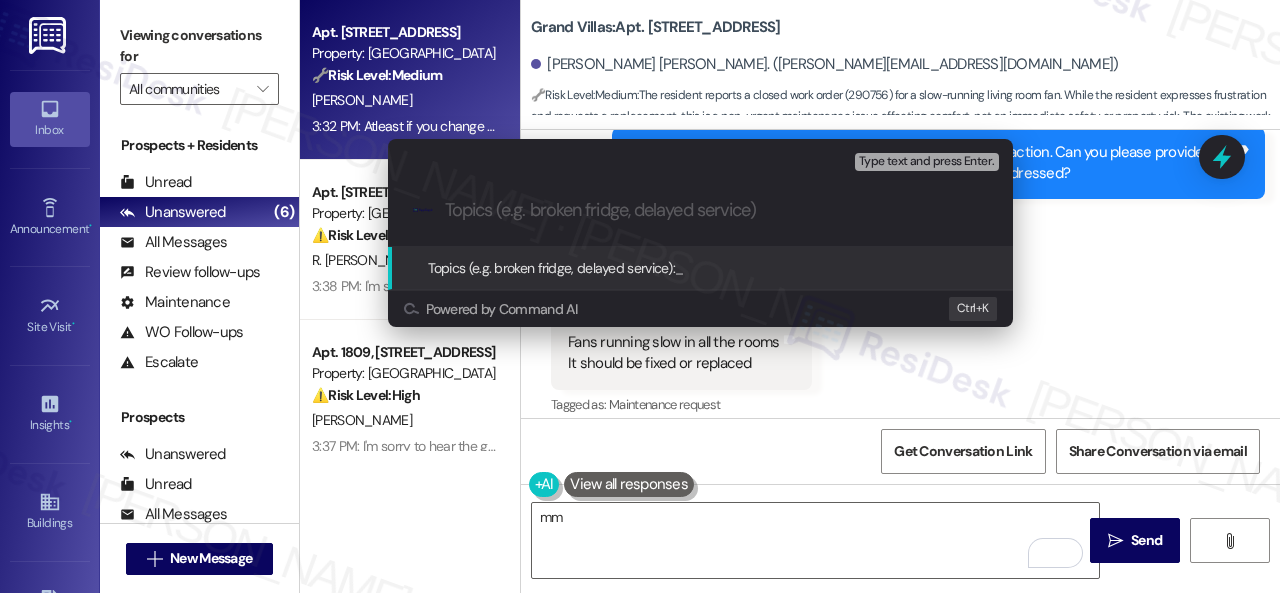paste on "Work Order filed by ResiDesk 291142" 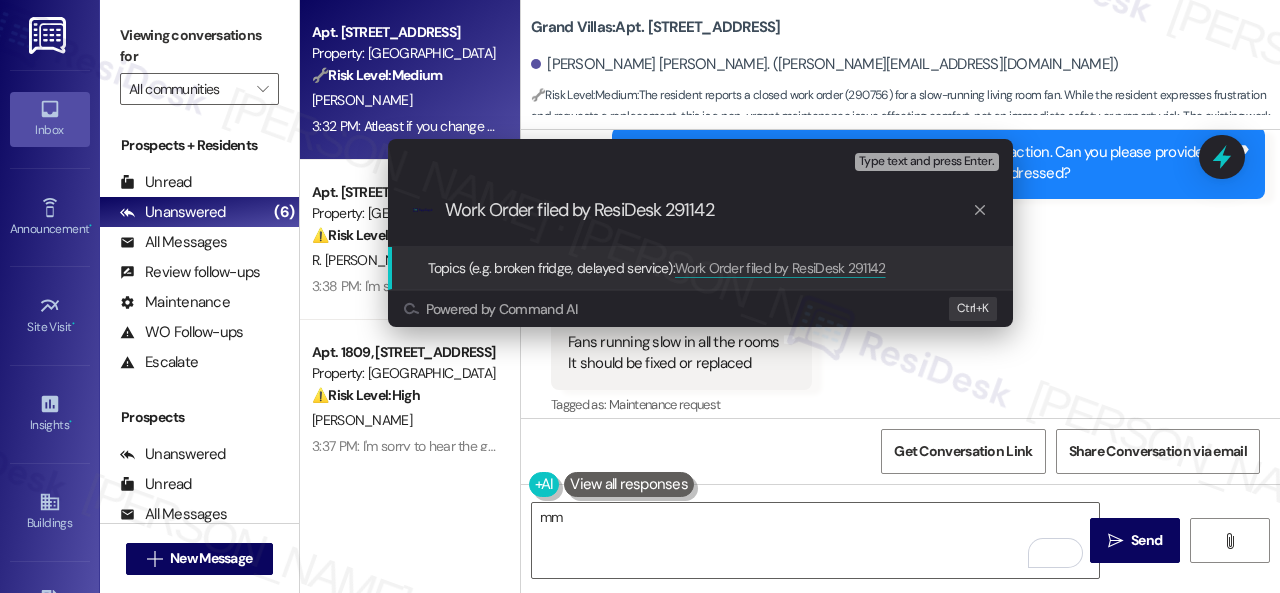 type 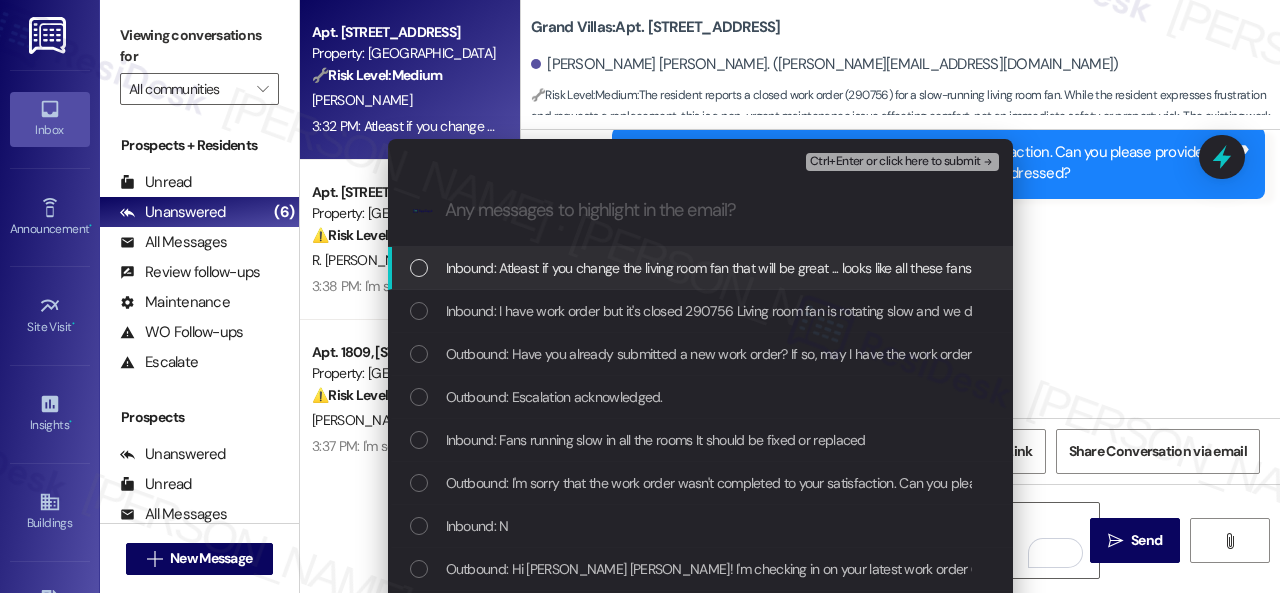 click on "Inbound: Atleast if you change the living room fan that will be great ...
looks like all these fans are very old and not working as expected" at bounding box center [831, 268] 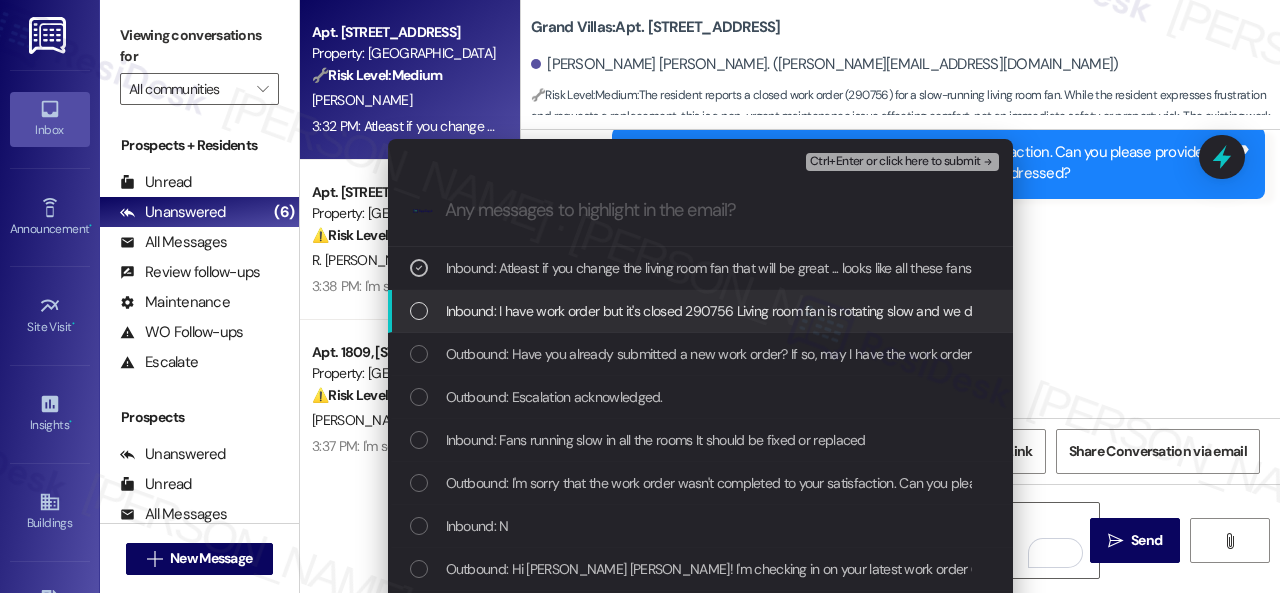 click on "Inbound: I have work order but it's closed
290756
Living room fan is rotating slow and we dont feel any air comes it's just for show" at bounding box center [821, 311] 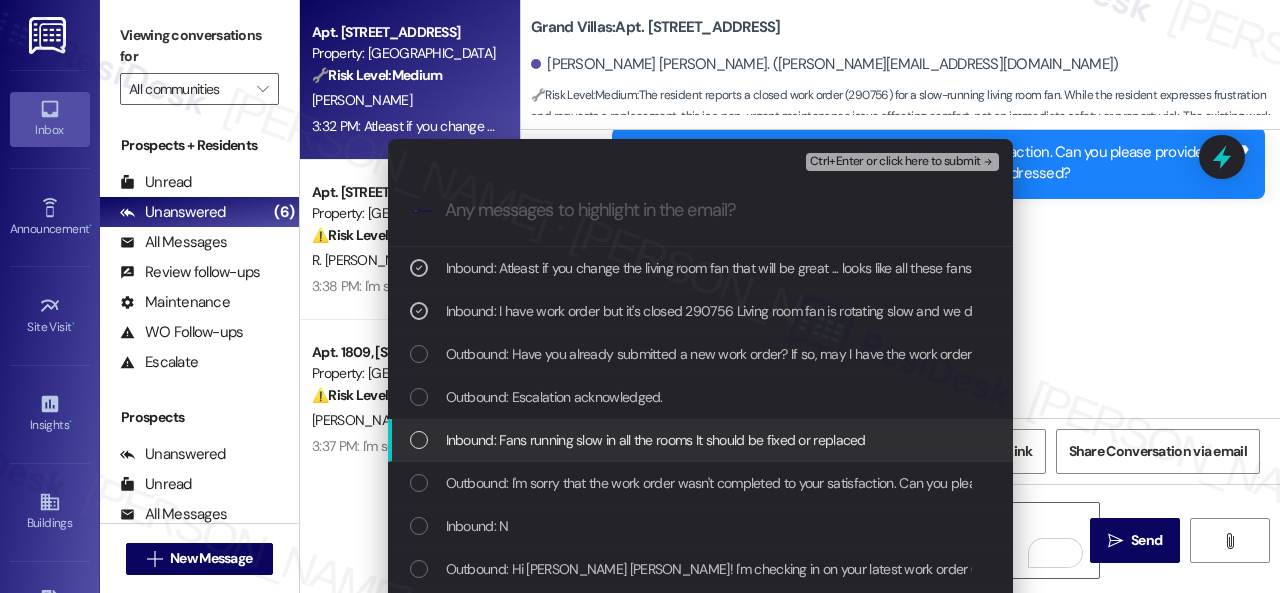 click on "Inbound: Fans running slow in all the rooms
It should be fixed or replaced" at bounding box center [656, 440] 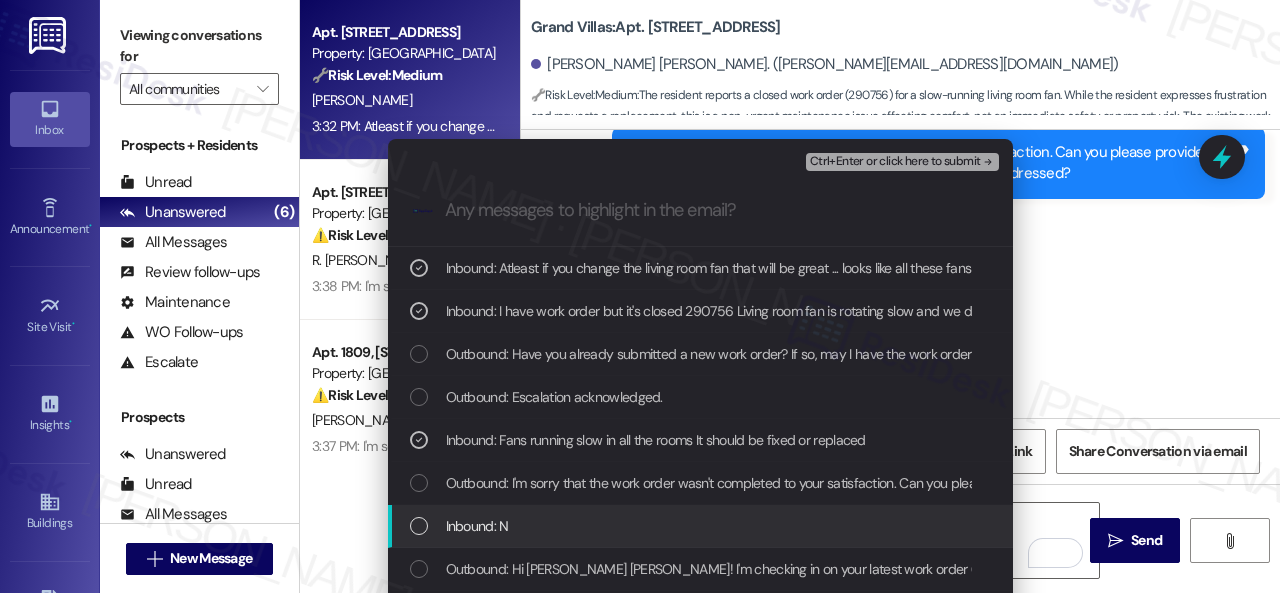 click on "Inbound: N" at bounding box center [477, 526] 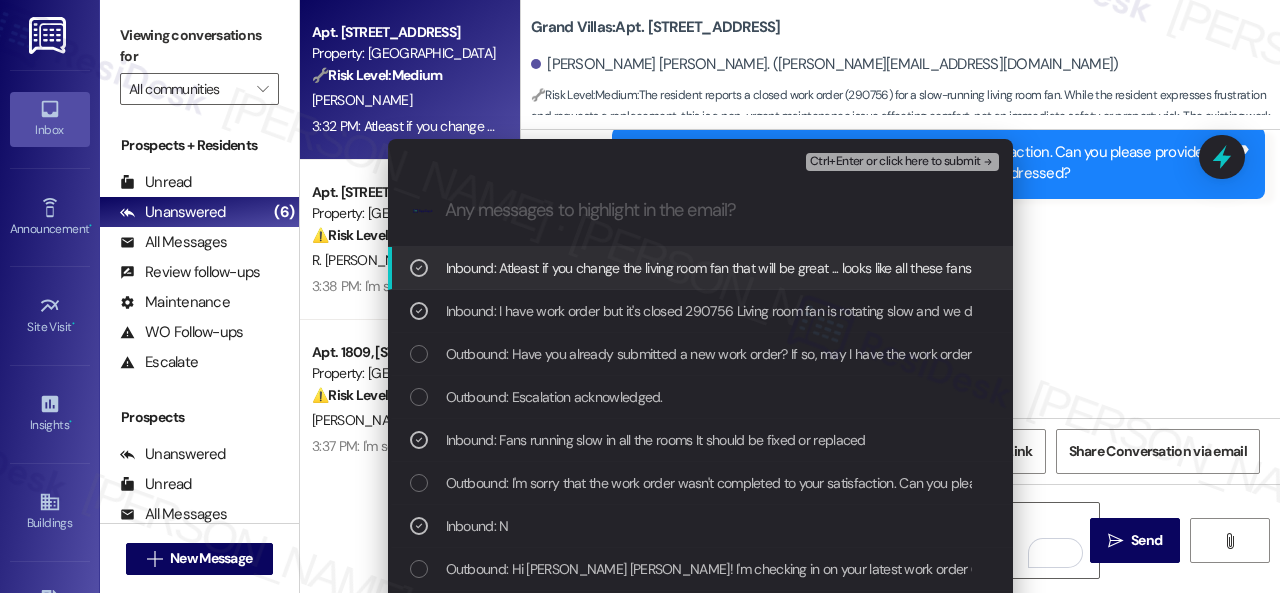 click on "Ctrl+Enter or click here to submit" at bounding box center [895, 162] 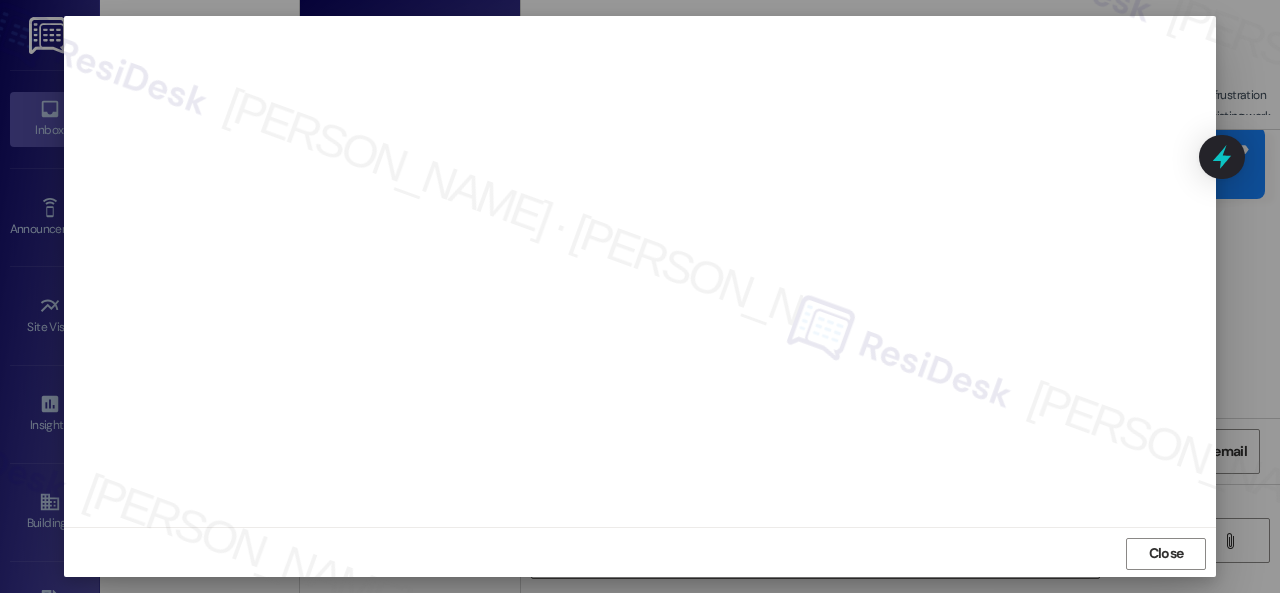 scroll, scrollTop: 25, scrollLeft: 0, axis: vertical 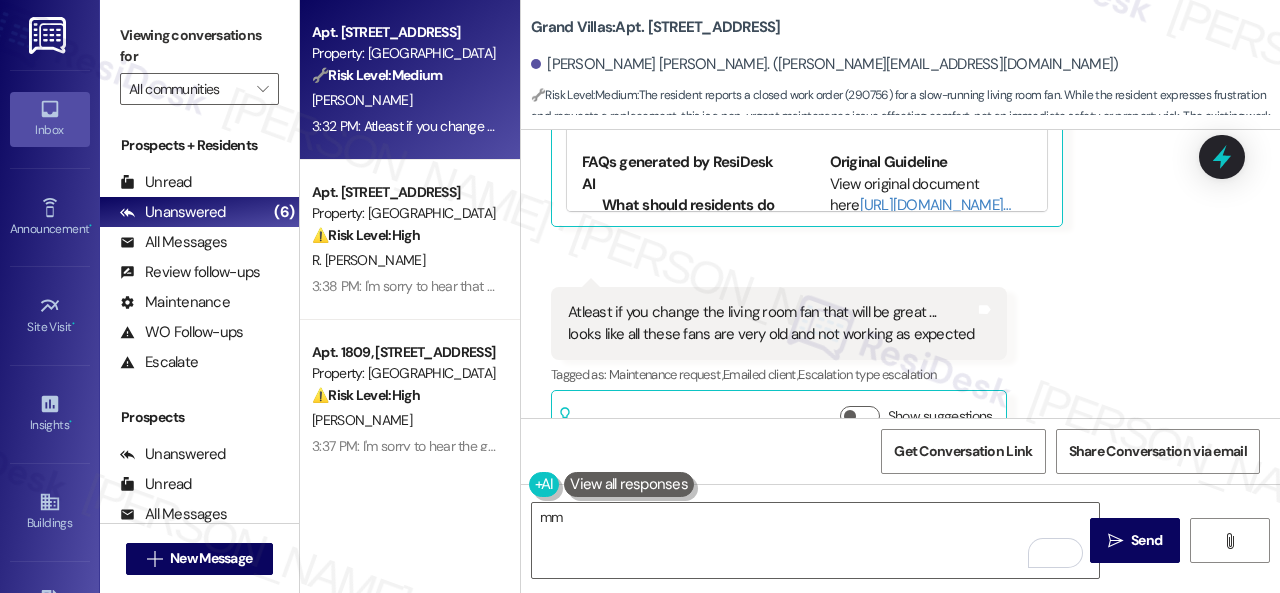 click on "Received via SMS Venkata Satya Kamesh Vasamsetti 3:30 PM I have work order but it's closed
290756
Living room fan is rotating slow and we dont feel any air comes it's just for show Tags and notes Tagged as:   Maintenance ,  Click to highlight conversations about Maintenance Work order request ,  Click to highlight conversations about Work order request Maintenance request Click to highlight conversations about Maintenance request  Related guidelines Hide Suggestions Nolan - Grand Villas: Advise residents to follow local outage maps for information on power restoration during a recent hurricane in Houston. Created  a year ago Property level guideline  ( 67 % match) FAQs generated by ResiDesk AI What should residents do to learn more about when their power will be restored? Residents should follow the local outage maps to learn more about when their power will be restored through the City/County. How can residents find information about power outages in their area? Original Guideline http://res.cl…  (" at bounding box center [900, 88] 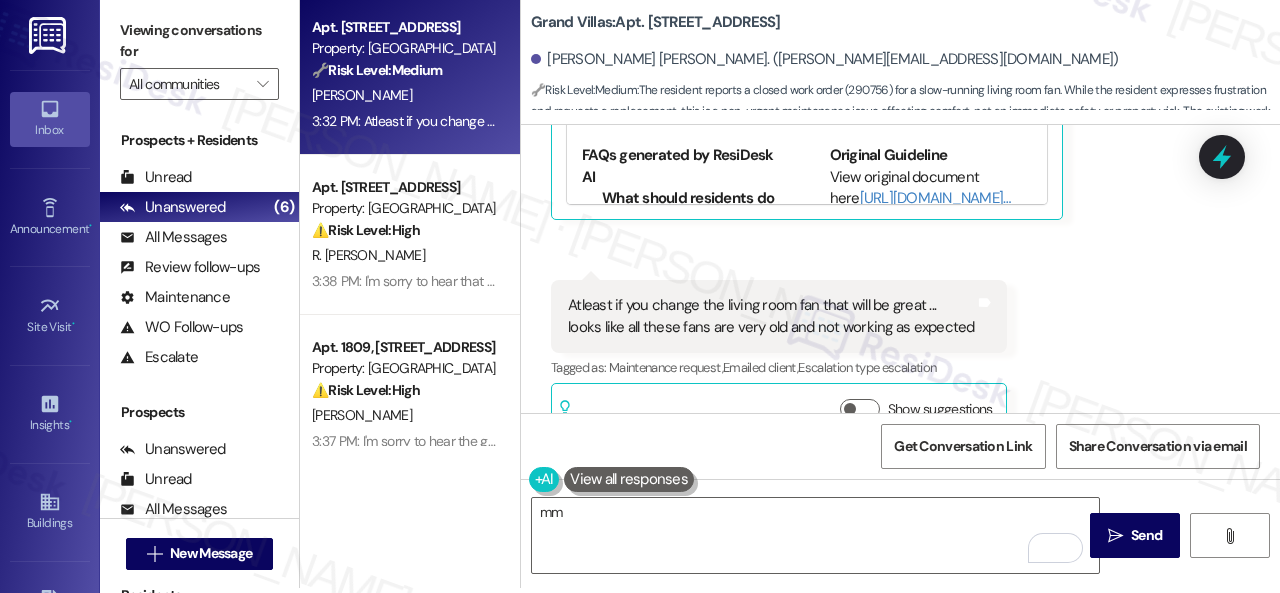scroll, scrollTop: 6, scrollLeft: 0, axis: vertical 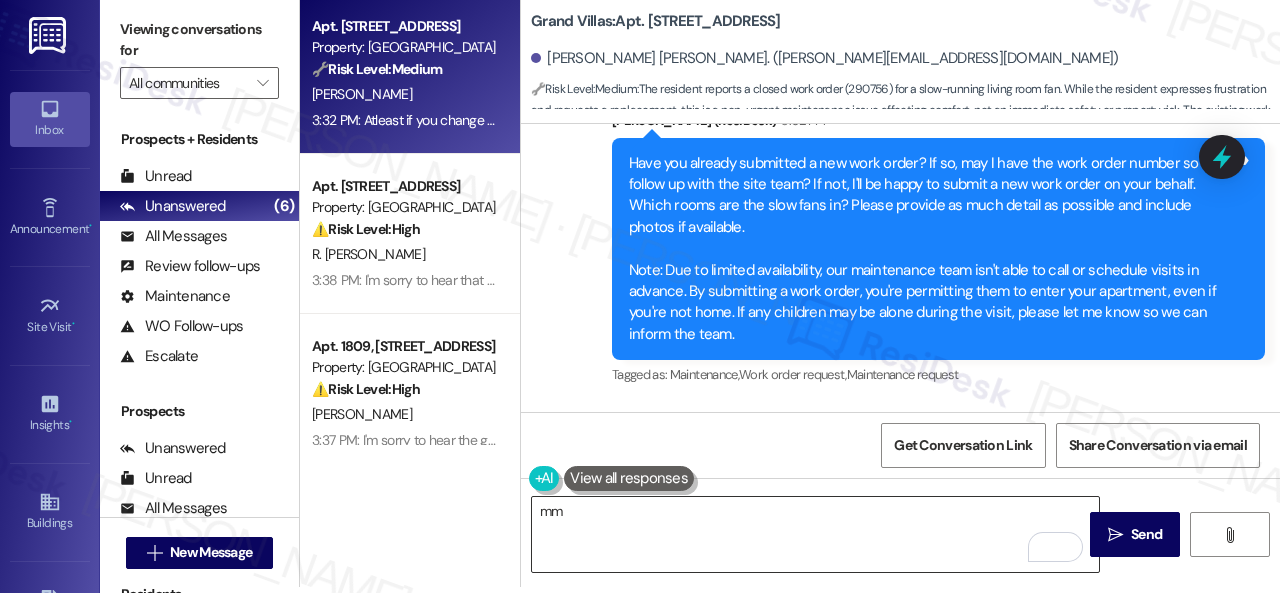 click on "Received via SMS Venkata Satya Kamesh Vasamsetti 3:30 PM I have work order but it's closed
290756
Living room fan is rotating slow and we dont feel any air comes it's just for show Tags and notes Tagged as:   Maintenance ,  Click to highlight conversations about Maintenance Work order request ,  Click to highlight conversations about Work order request Maintenance request Click to highlight conversations about Maintenance request  Related guidelines Hide Suggestions Nolan - Grand Villas: Advise residents to follow local outage maps for information on power restoration during a recent hurricane in Houston. Created  a year ago Property level guideline  ( 67 % match) FAQs generated by ResiDesk AI What should residents do to learn more about when their power will be restored? Residents should follow the local outage maps to learn more about when their power will be restored through the City/County. How can residents find information about power outages in their area? Original Guideline http://res.cl…  (" at bounding box center [900, 780] 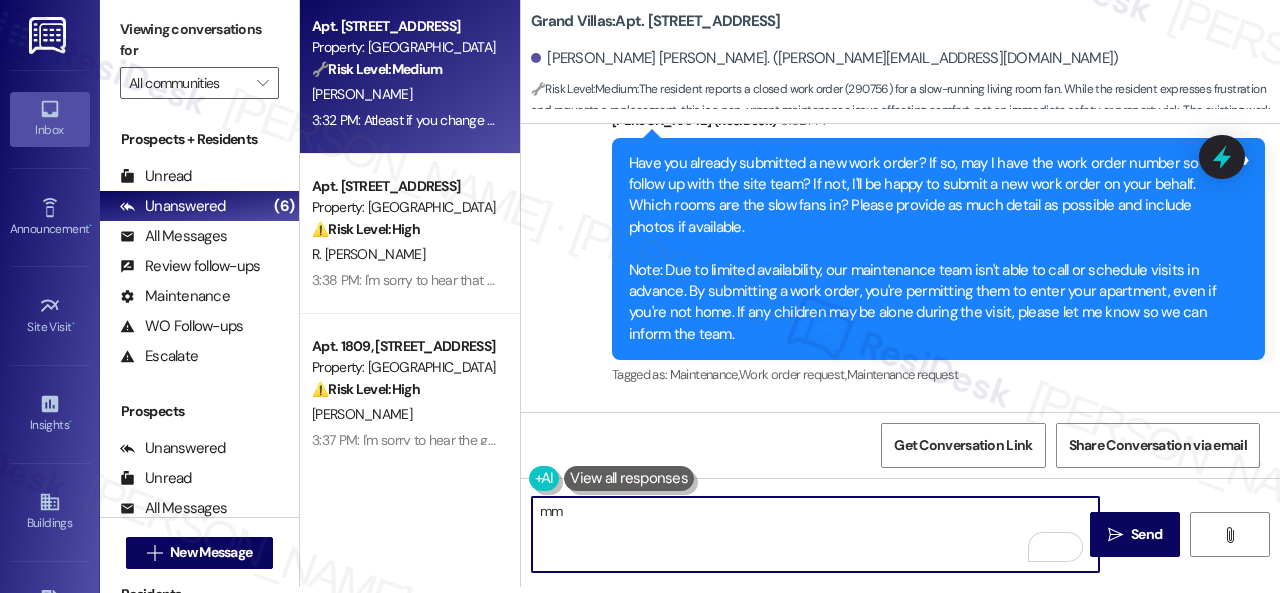 drag, startPoint x: 633, startPoint y: 523, endPoint x: 500, endPoint y: 519, distance: 133.06013 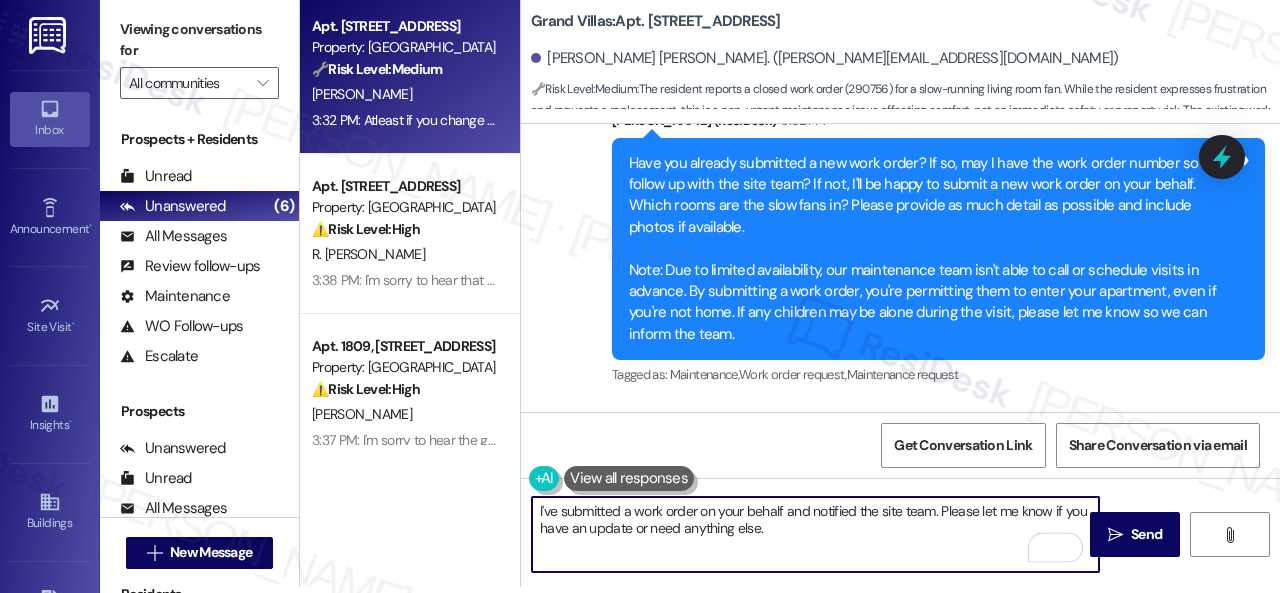 click on "I've submitted a work order on your behalf and notified the site team. Please let me know if you have an update or need anything else." at bounding box center (815, 534) 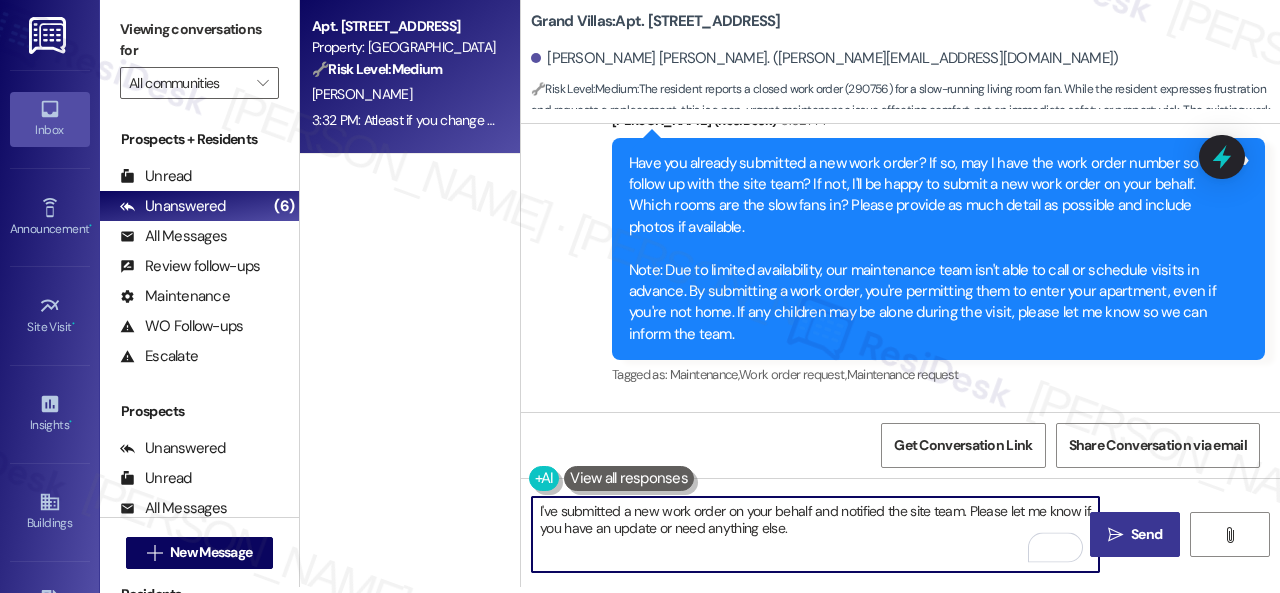 type on "I've submitted a new work order on your behalf and notified the site team. Please let me know if you have an update or need anything else." 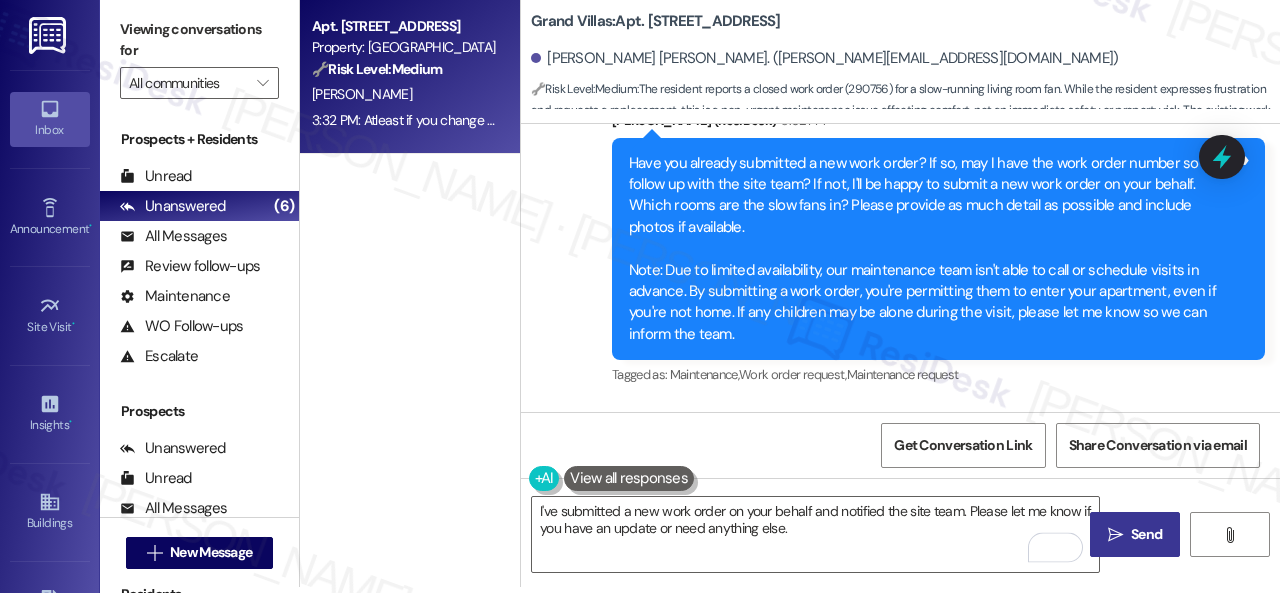 click on "Send" at bounding box center (1146, 534) 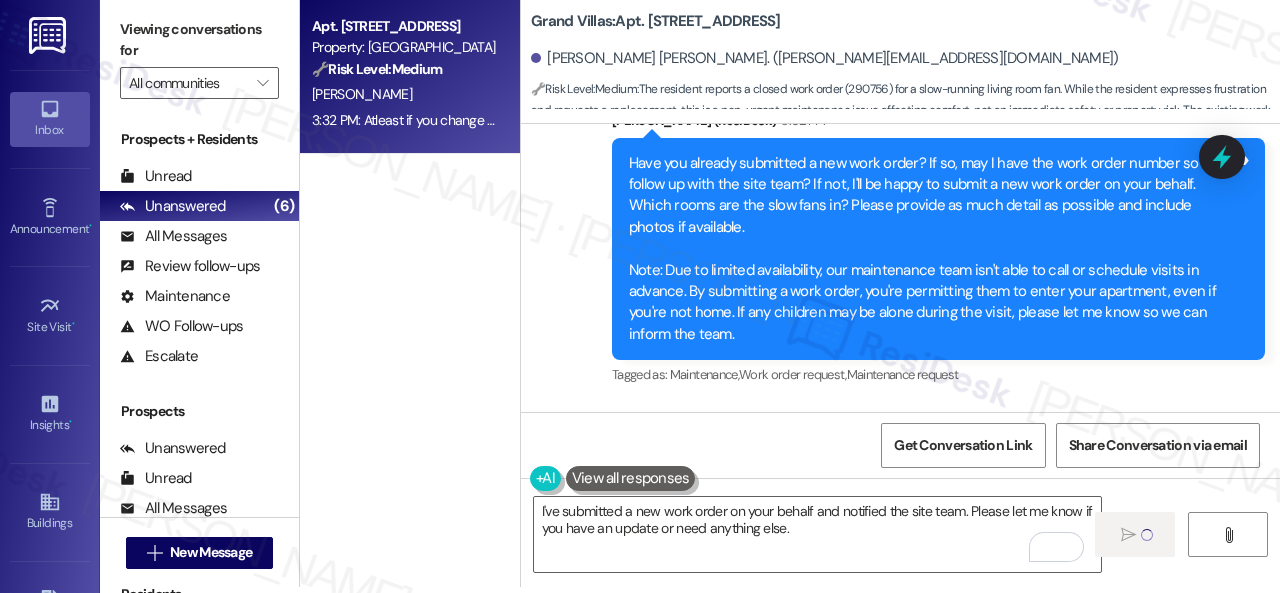 type 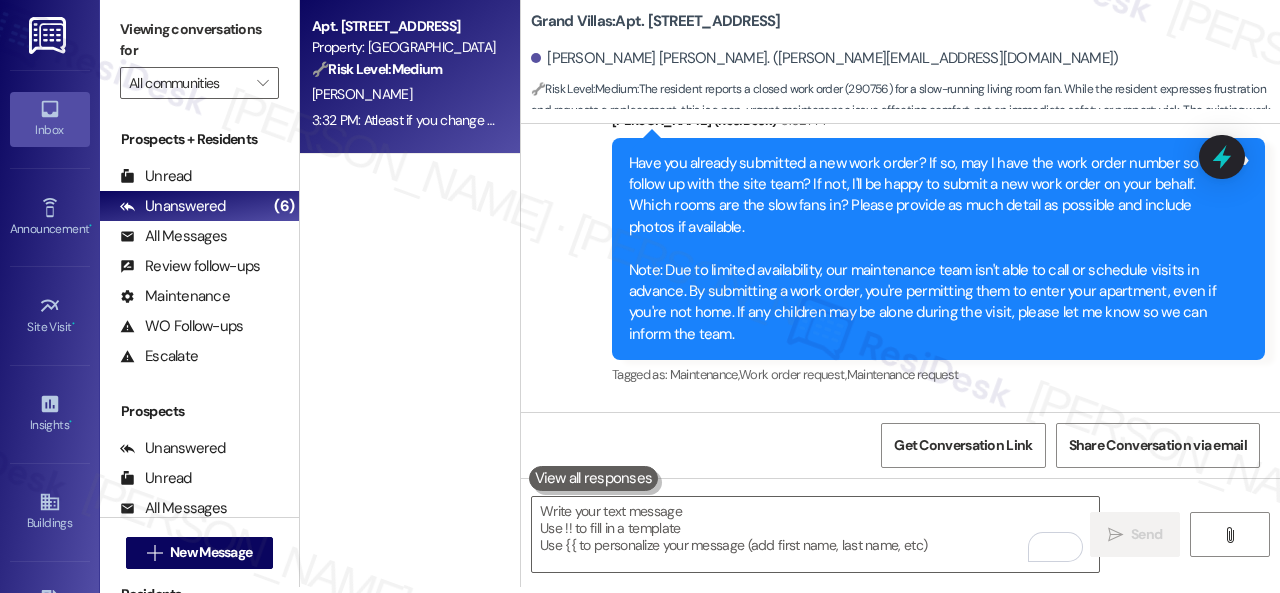 scroll, scrollTop: 0, scrollLeft: 0, axis: both 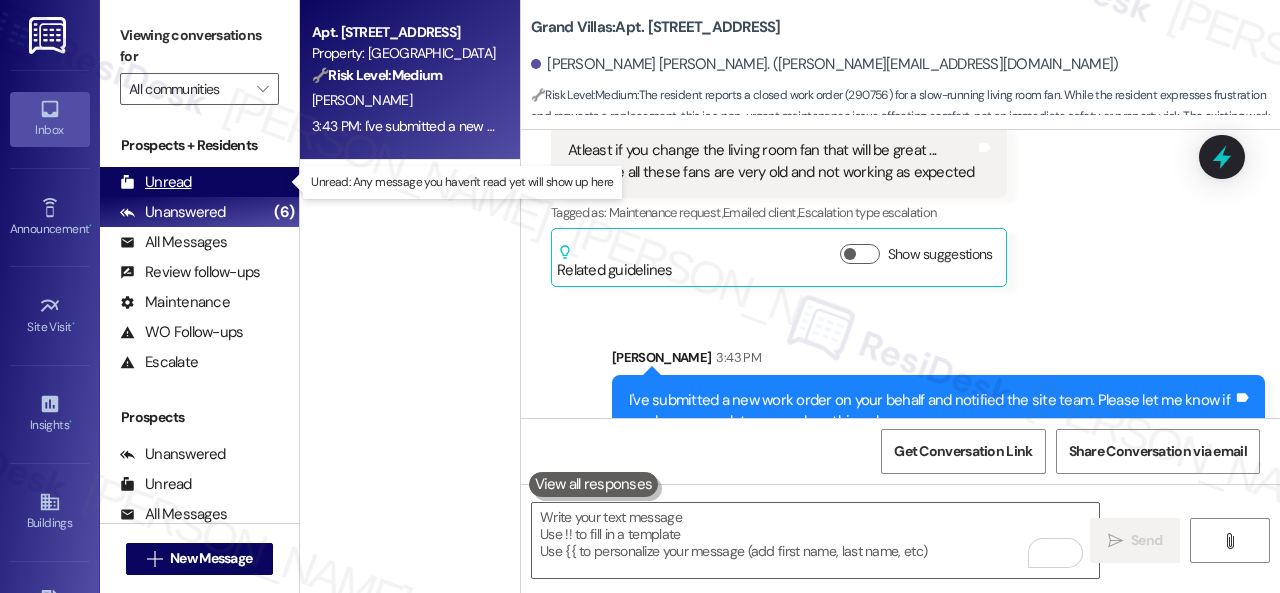 click on "Unread" at bounding box center (156, 182) 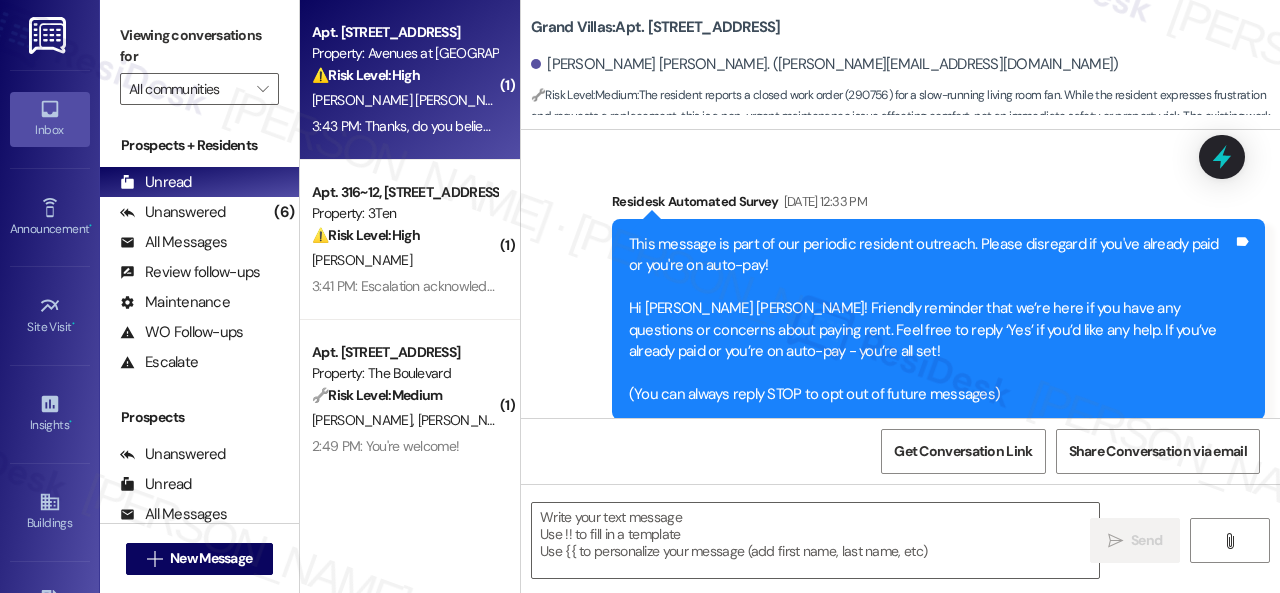 type on "Fetching suggested responses. Please feel free to read through the conversation in the meantime." 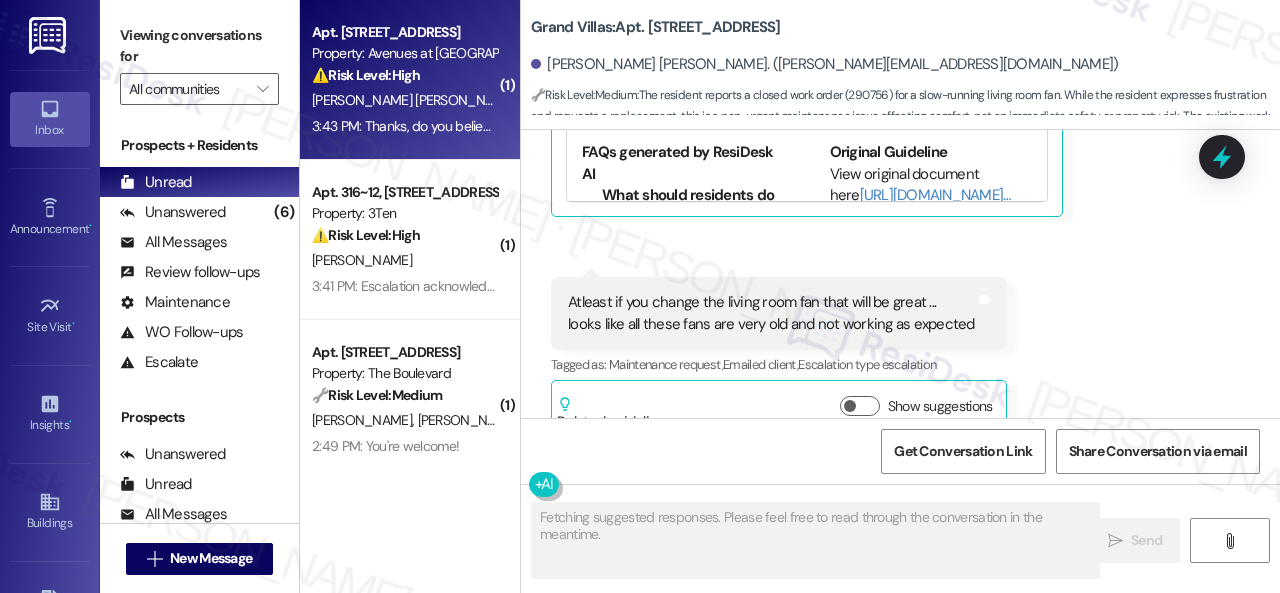 scroll, scrollTop: 13060, scrollLeft: 0, axis: vertical 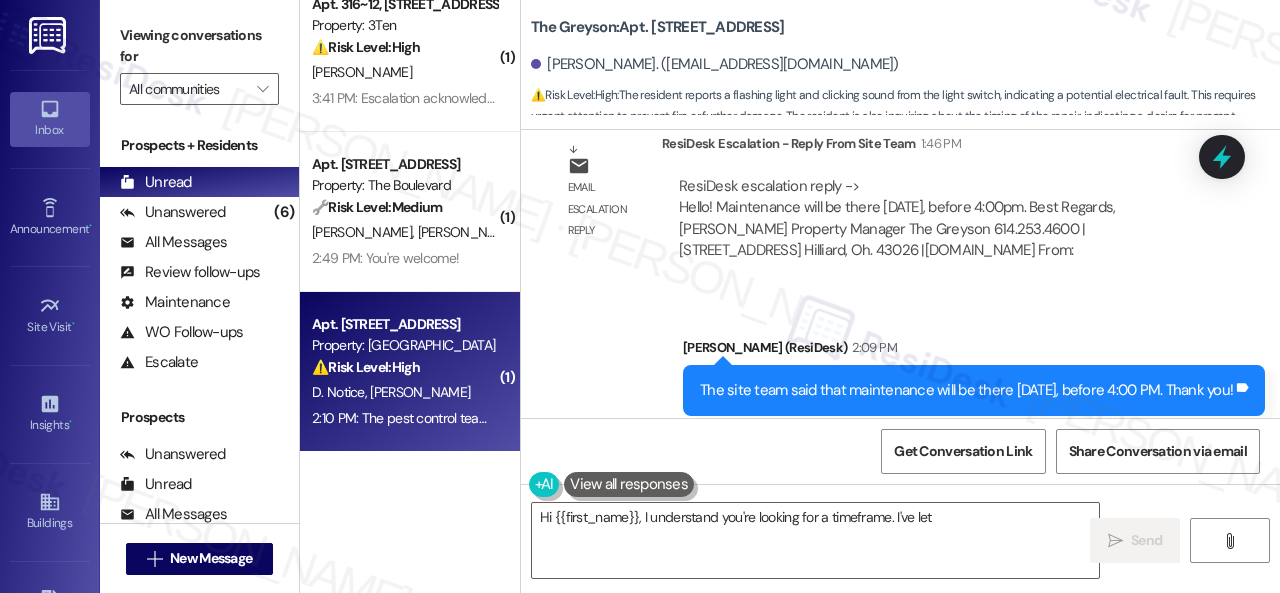 type on "Hi {{first_name}}, I understand you're looking for a timeframe. I've let" 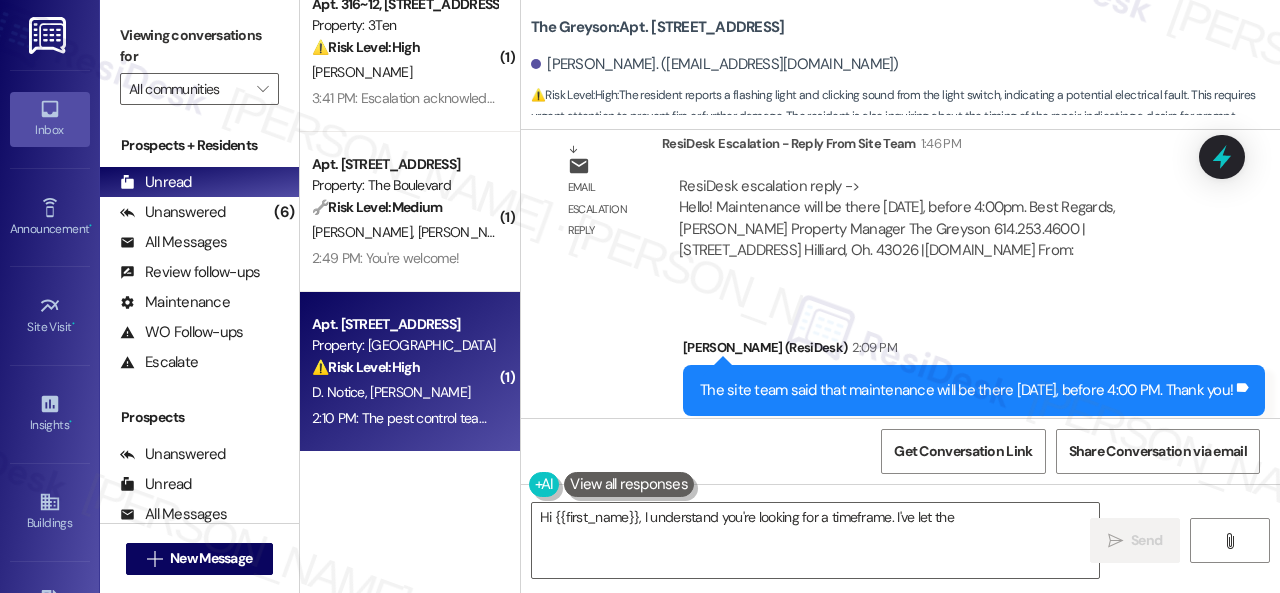 click on "⚠️  Risk Level:  High" at bounding box center [366, 367] 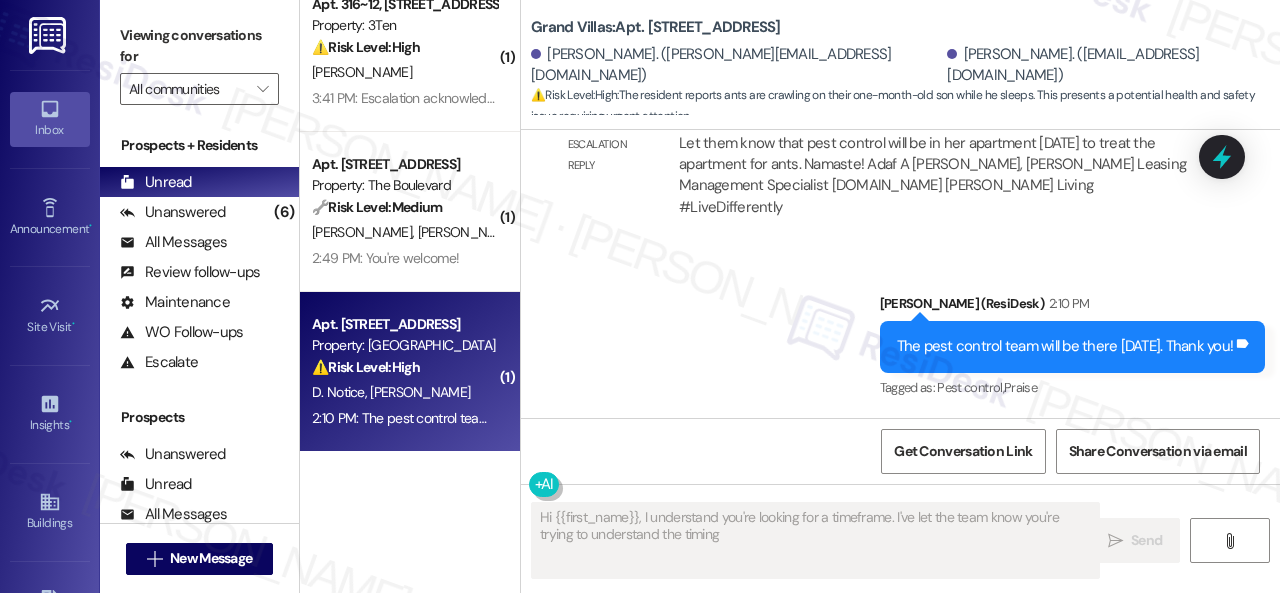 scroll, scrollTop: 4610, scrollLeft: 0, axis: vertical 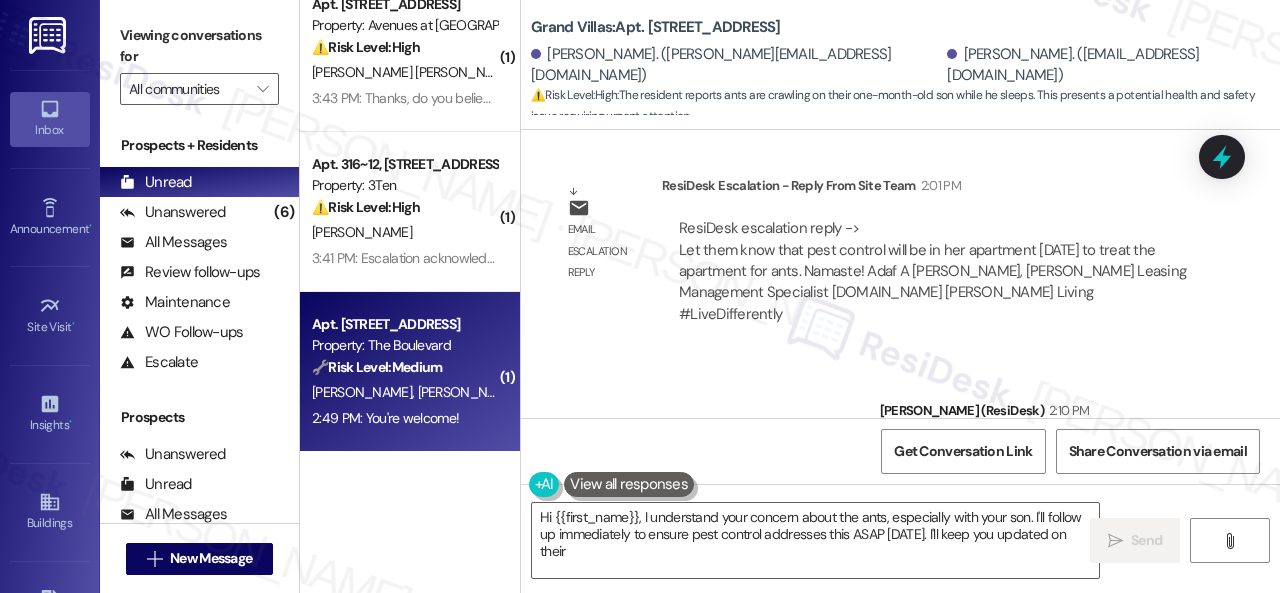 type on "Hi {{first_name}}, I understand your concern about the ants, especially with your son. I'll follow up immediately to ensure pest control addresses this ASAP today. I'll keep you updated on their ETA" 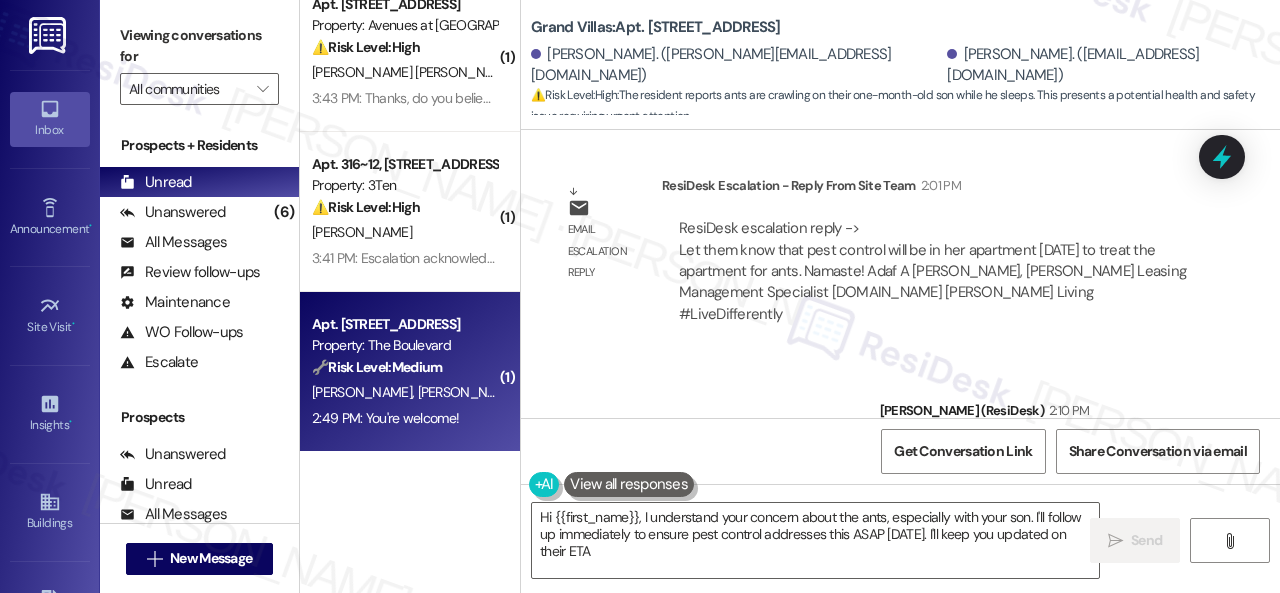 click on "A. Hendricks J. Martin A. Hendricks" at bounding box center (404, 392) 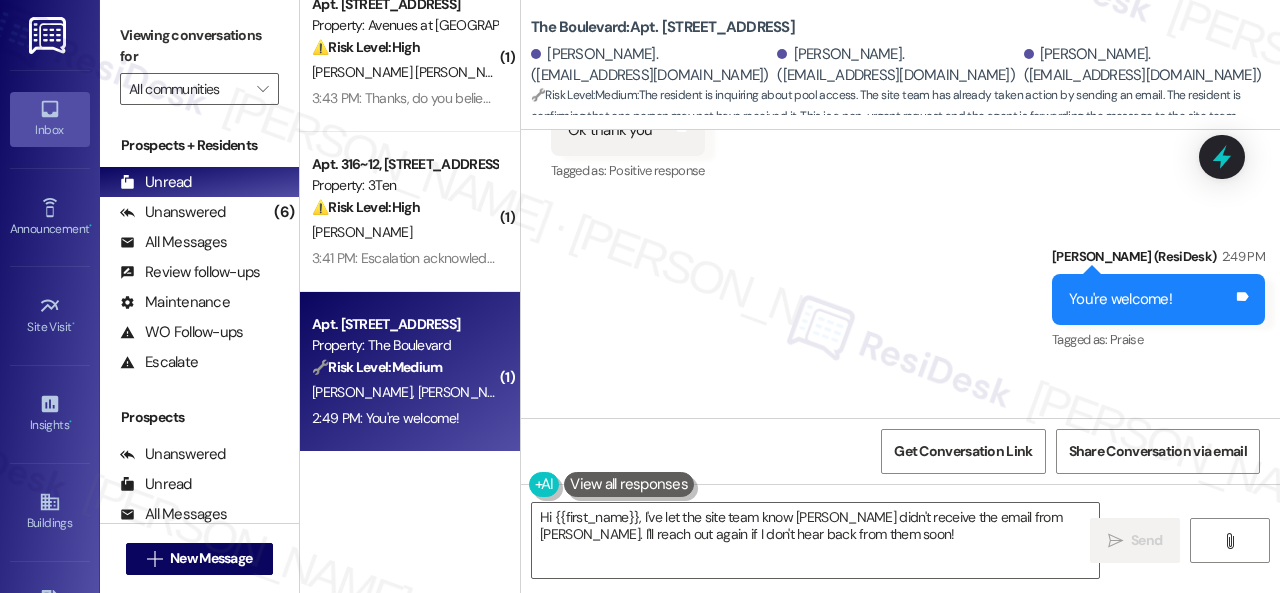 scroll, scrollTop: 1894, scrollLeft: 0, axis: vertical 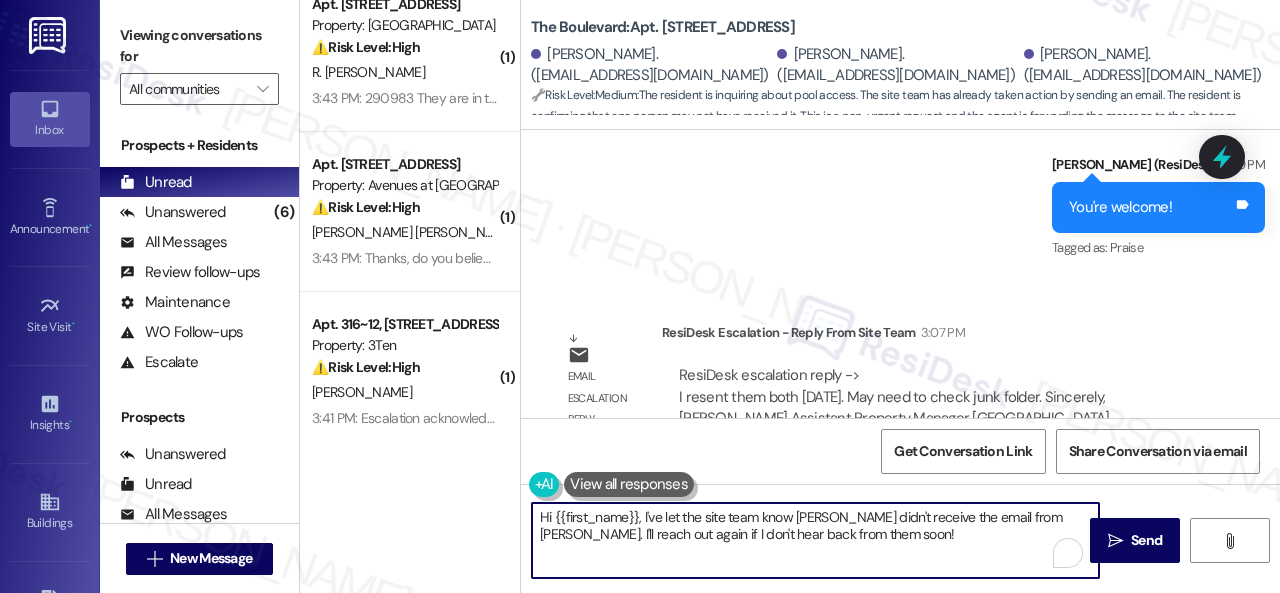 drag, startPoint x: 815, startPoint y: 541, endPoint x: 493, endPoint y: 484, distance: 327.0061 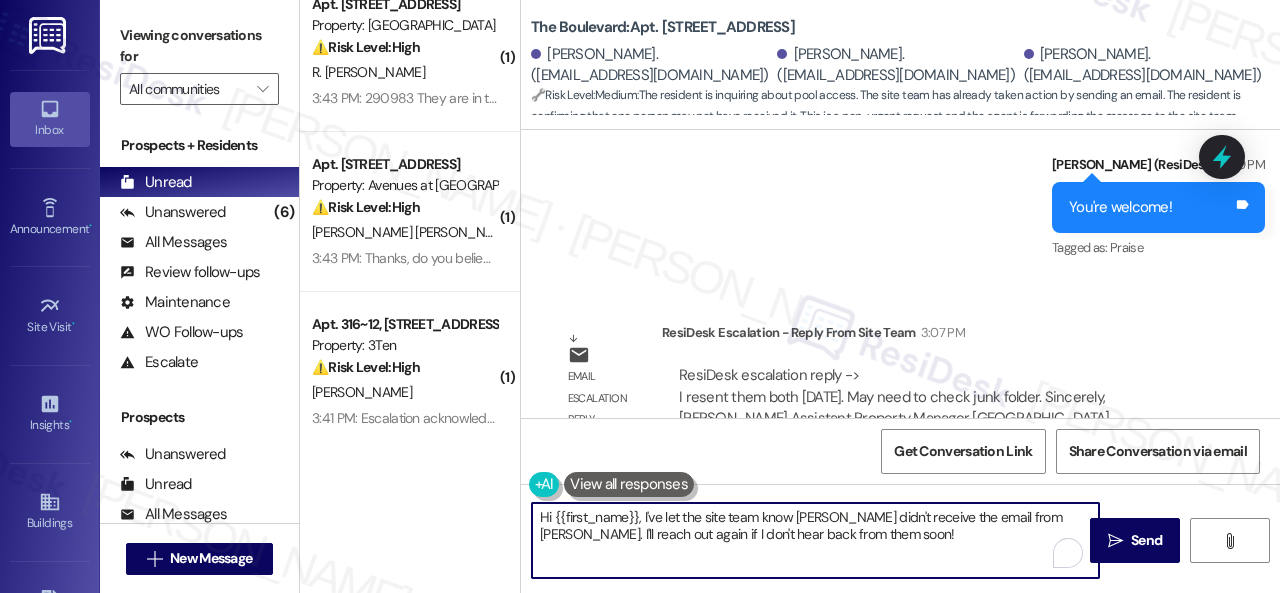 click on "( 1 ) Apt. 608, 1550 Katy Gap Rd Property: Grand Villas ⚠️  Risk Level:  High The resident reports an ongoing ant infestation that is widespread throughout the apartment, including the kitchen, bathrooms, living room, and kids' room. The ants are coming from multiple locations, including outlets, and are described as a 'whole colony'. This indicates a potentially significant pest control issue that requires urgent attention to prevent further damage or health concerns. R. Ponce Hernandez 3:43 PM: 290983
They are in the living room coming from a hole next to the bike storage closet. They move in a whole colony every day. They are in the walls and come out of outlets in the kitchen. They are in my kids room the bathrooms. Literally everywhere. 3:43 PM: 290983
They are in the living room coming from a hole next to the bike storage closet. They move in a whole colony every day. They are in the walls and come out of outlets in the kitchen. They are in my kids room the bathrooms. Literally everywhere. ( 1 ) (" at bounding box center (790, 296) 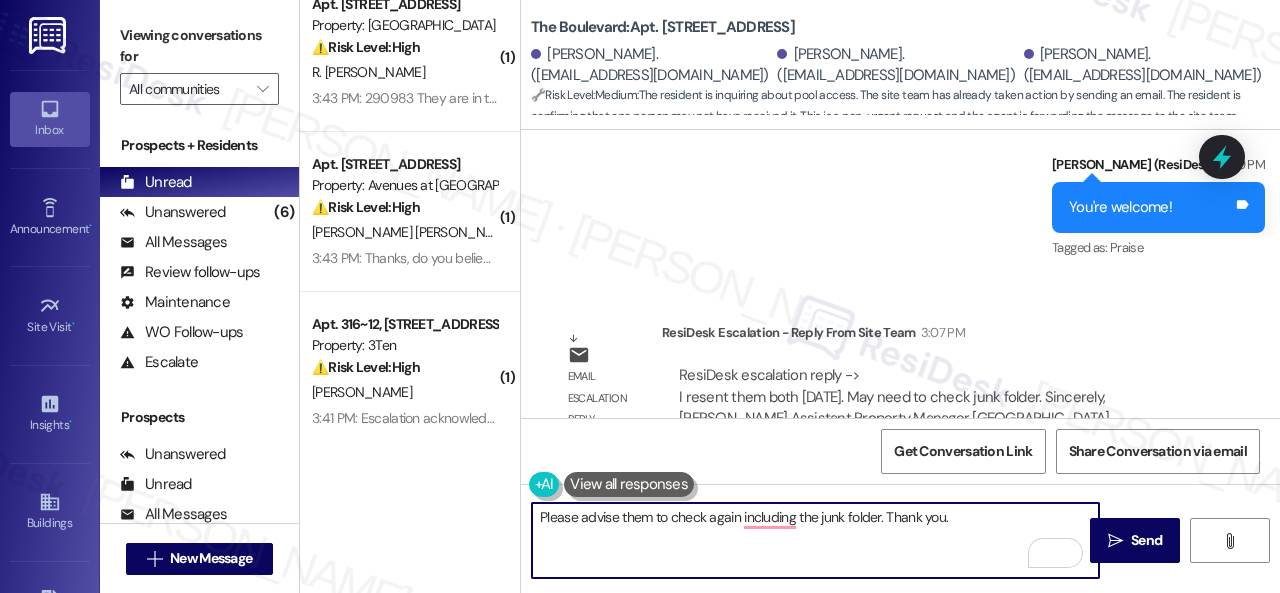 click on "Please advise them to check again including the junk folder. Thank you." at bounding box center (815, 540) 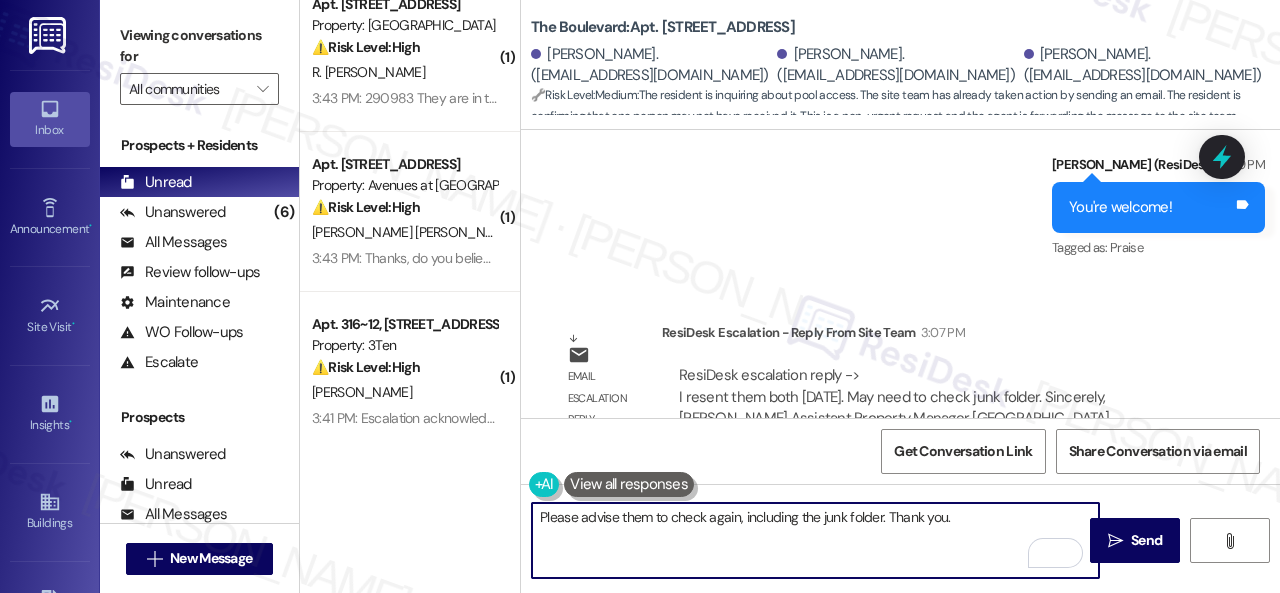click on "Please advise them to check again, including the junk folder. Thank you." at bounding box center [815, 540] 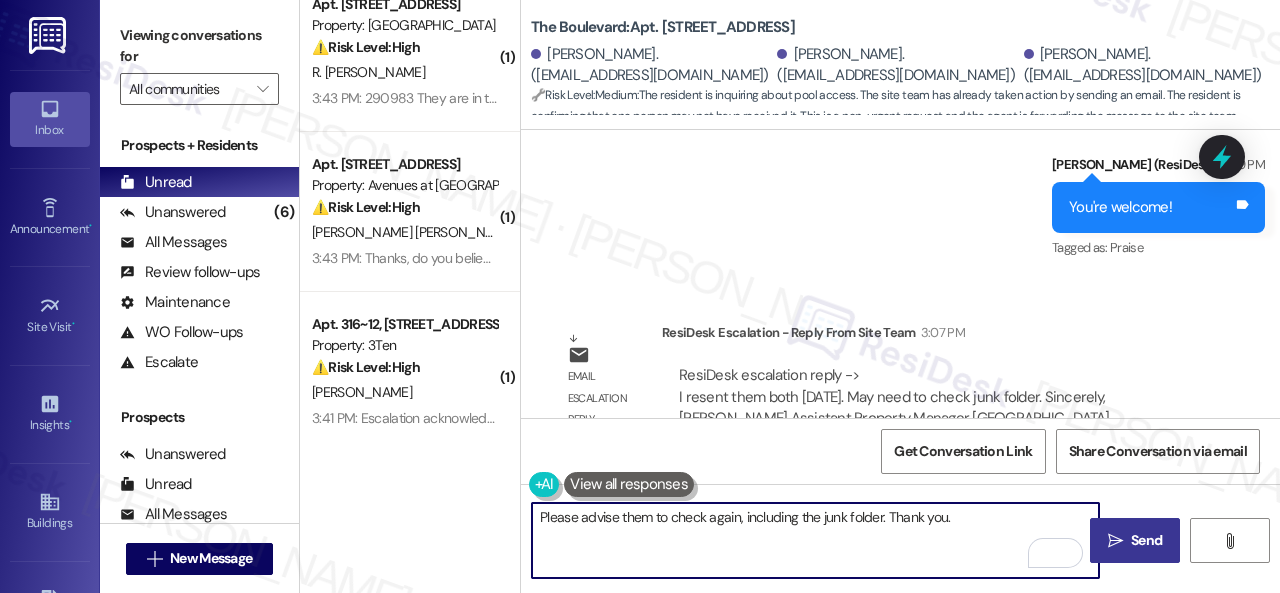 type on "Please advise them to check again, including the junk folder. Thank you." 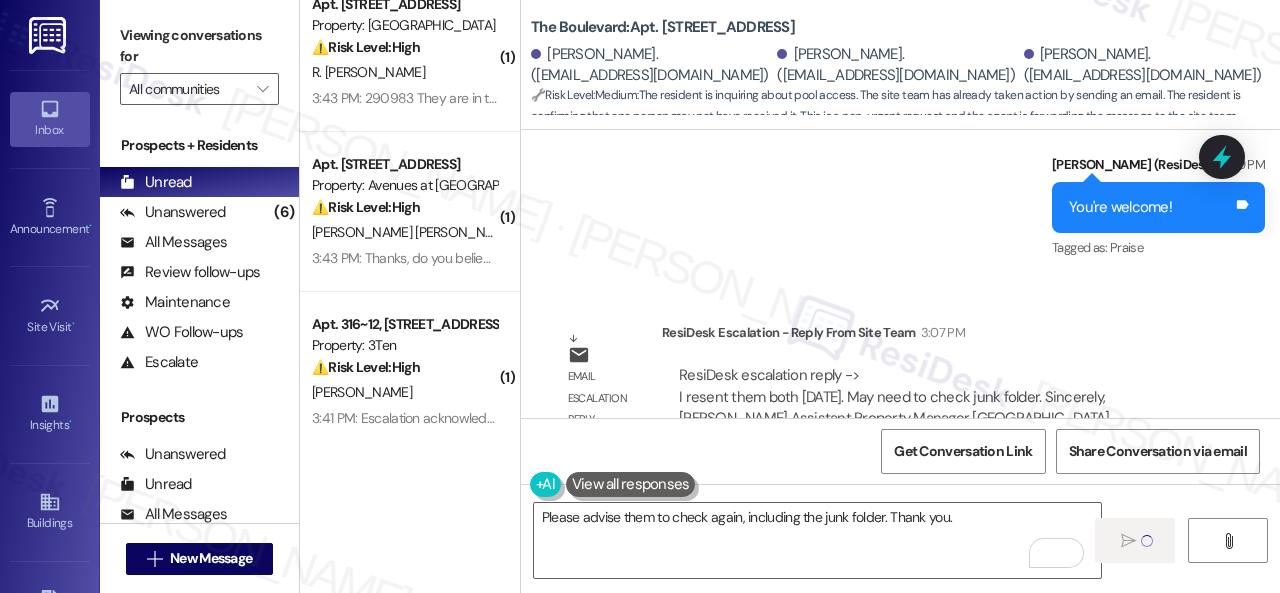 type 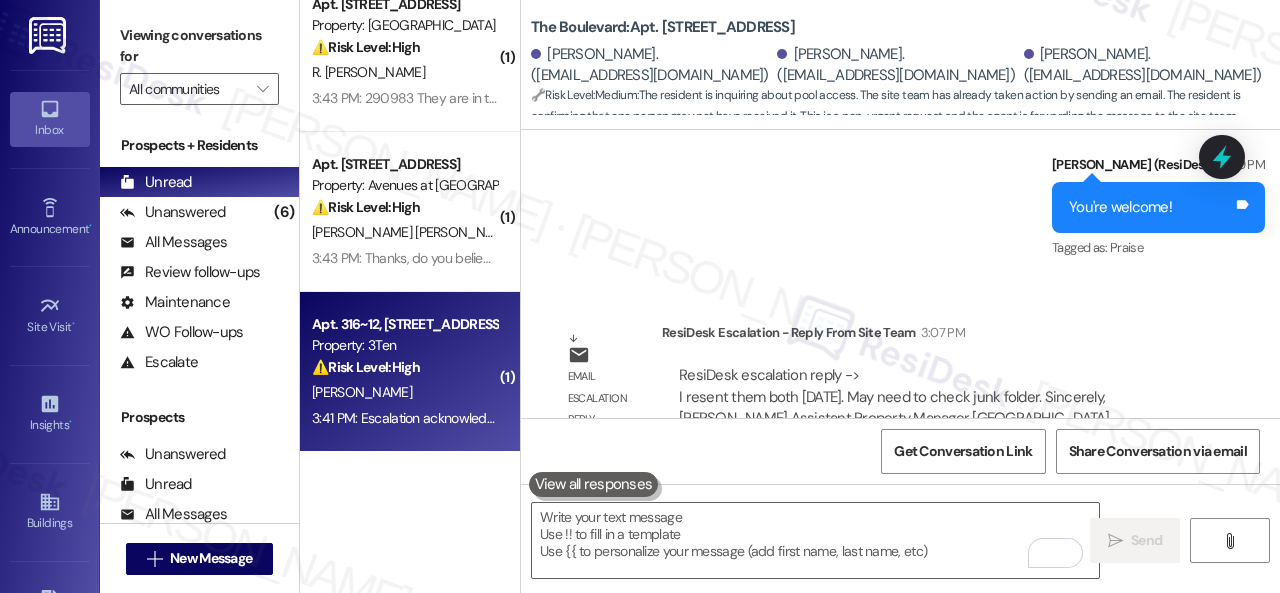click on "C. Bolen" at bounding box center [404, 392] 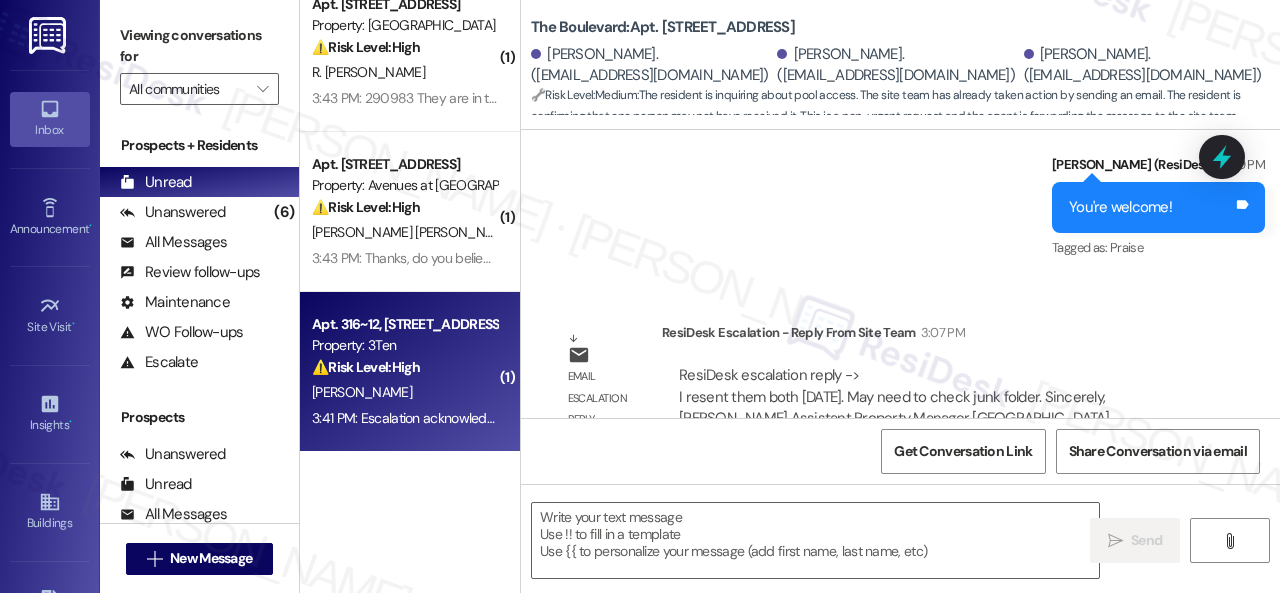 type on "Fetching suggested responses. Please feel free to read through the conversation in the meantime." 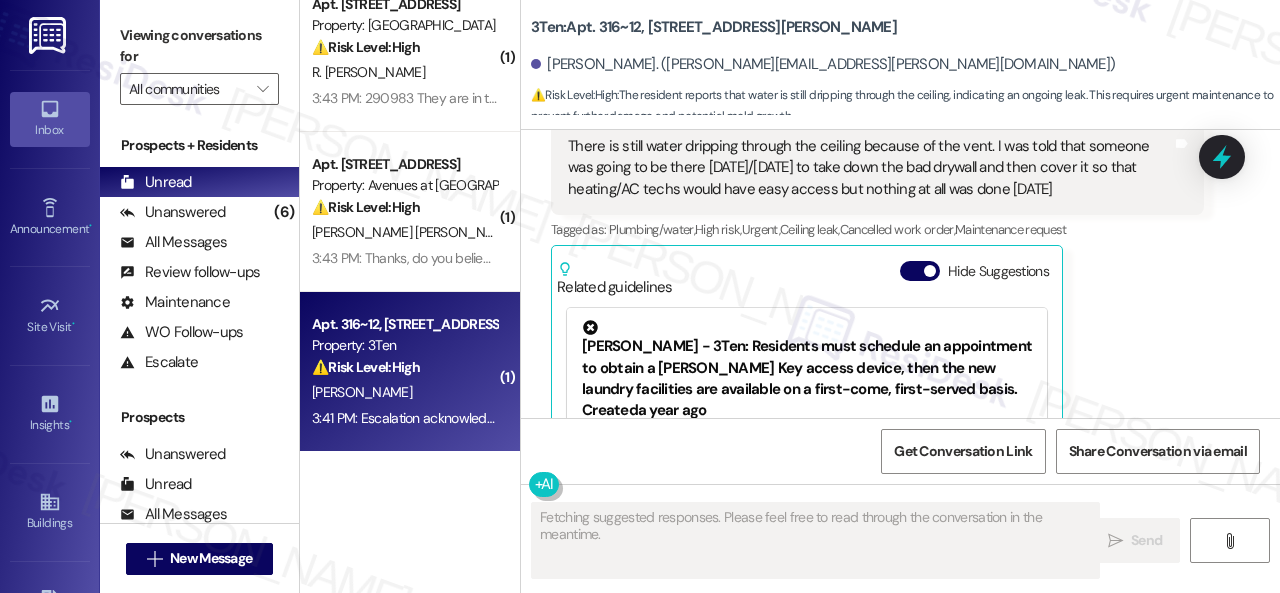 scroll, scrollTop: 30356, scrollLeft: 0, axis: vertical 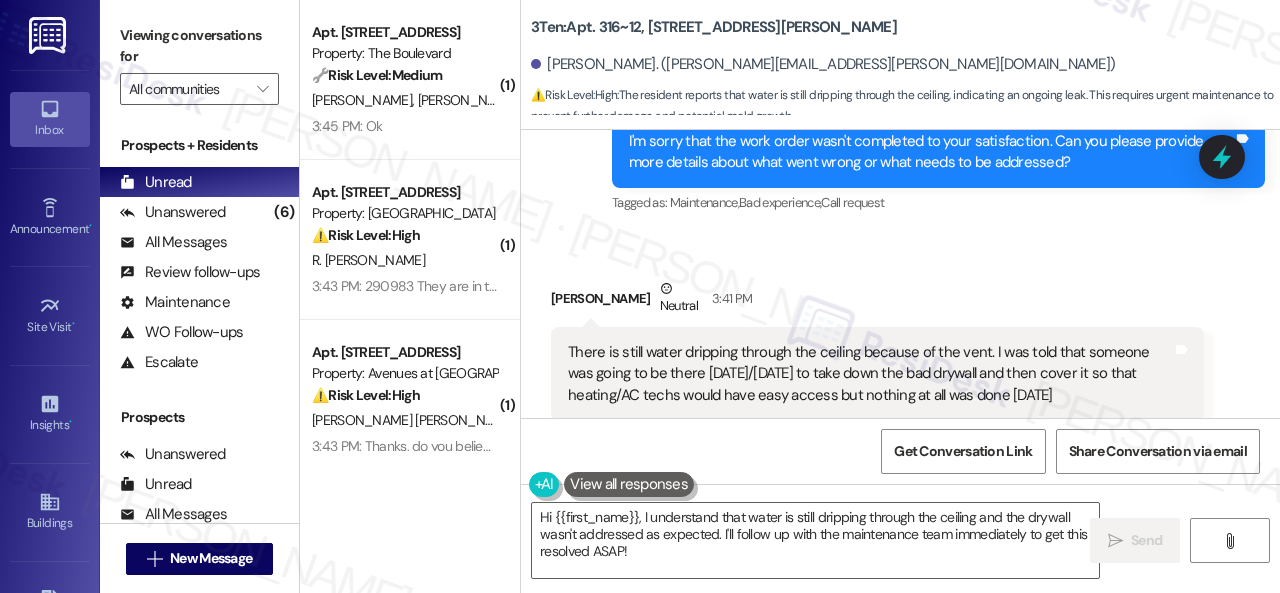 click on "Received via SMS Caroline Bolen   Neutral 3:41 PM There is still water dripping through the ceiling because of the vent. I was told that someone was going to be there Monday/yesterday to take down the bad drywall and then cover it so that heating/AC techs would have easy access but nothing at all was done yesterday  Tags and notes Tagged as:   Plumbing/water ,  Click to highlight conversations about Plumbing/water High risk ,  Click to highlight conversations about High risk Urgent ,  Click to highlight conversations about Urgent Ceiling leak ,  Click to highlight conversations about Ceiling leak Cancelled work order ,  Click to highlight conversations about Cancelled work order Maintenance request Click to highlight conversations about Maintenance request  Related guidelines Hide Suggestions Nolan - 3Ten: Residents must schedule an appointment to obtain a Paxton Key access device, then the new laundry facilities are available on a first-come, first-served basis. Created  a year ago Property level guideline" at bounding box center (900, 497) 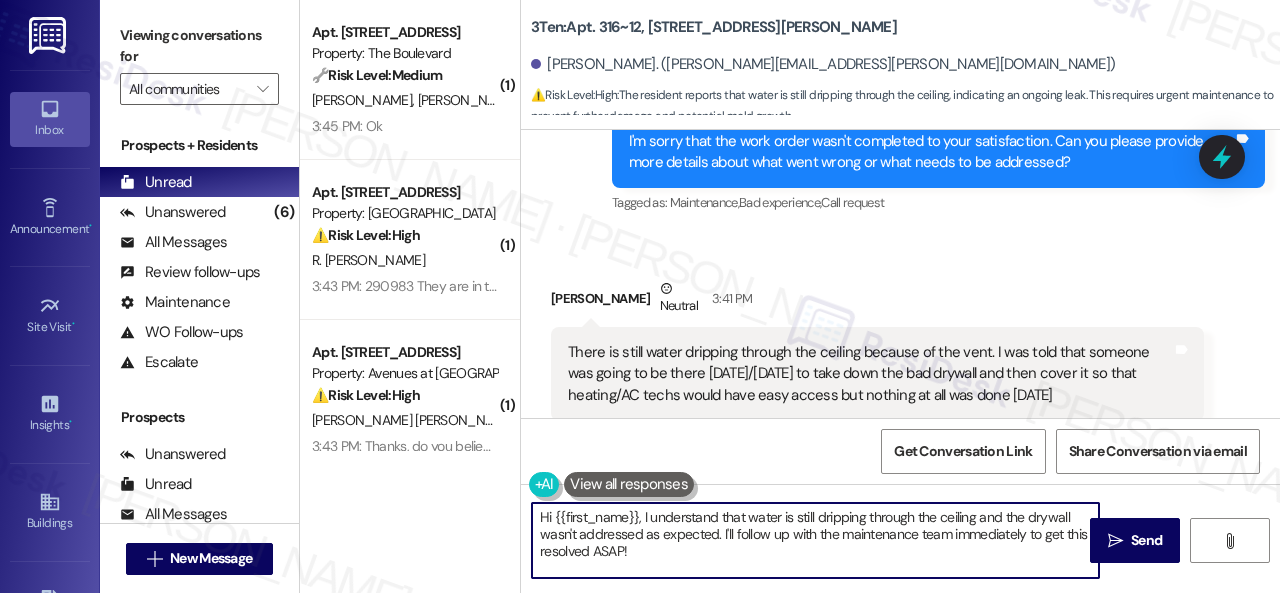 drag, startPoint x: 663, startPoint y: 565, endPoint x: 485, endPoint y: 498, distance: 190.192 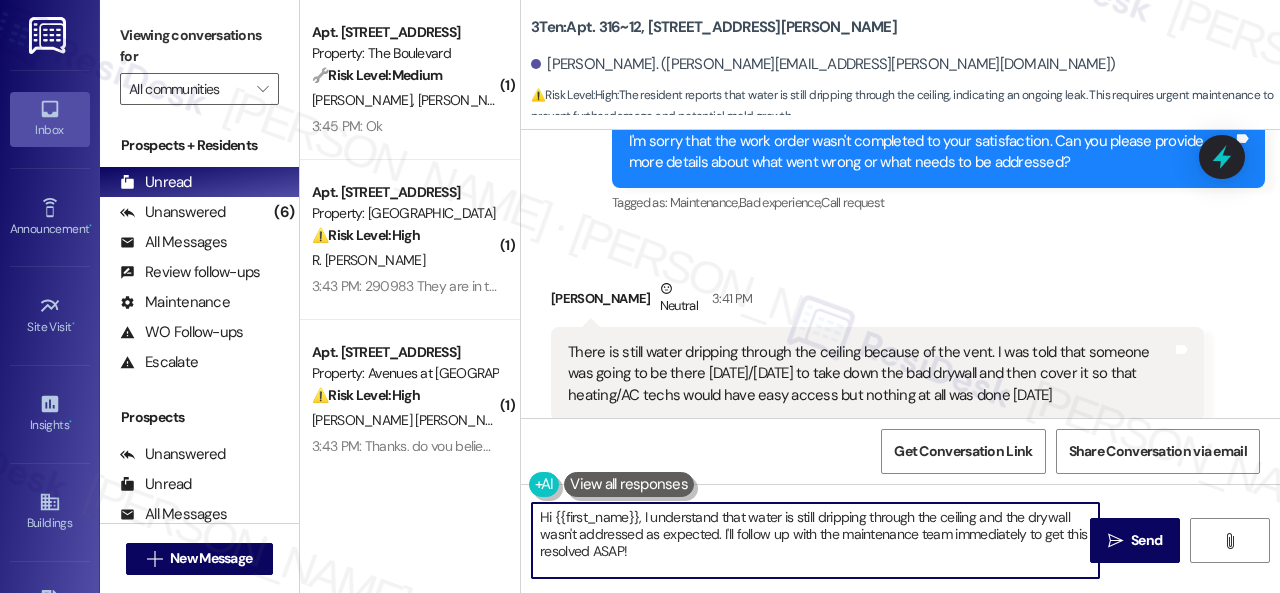click on "( 1 ) Apt. 4716, 4800 Skyline Dr Property: The Boulevard 🔧  Risk Level:  Medium The resident is acknowledging a message regarding checking for an email, likely related to a routine process. There is no indication of urgency or a critical issue. A. Hendricks J. Martin A. Hendricks 3:45 PM: Ok 3:45 PM: Ok ( 1 ) Apt. 608, 1550 Katy Gap Rd Property: Grand Villas ⚠️  Risk Level:  High The resident reports an ongoing ant infestation that is widespread throughout the apartment, including the kitchen, bathrooms, living room, and kids' room. The ants are coming from multiple locations, including outlets, and are described as a 'whole colony'. This indicates a potentially significant pest control issue that requires urgent attention to prevent further damage or health concerns. R. Ponce Hernandez ( 1 ) Apt. 16101, 12501 Broadway St Property: Avenues at Shadow Creek ⚠️  Risk Level:  High P. Leite Nobrega R. Rife Nobrega 3:43 PM: Thanks, do you believe they will get it done today? 3Ten:          ⚠️ High :" at bounding box center (790, 296) 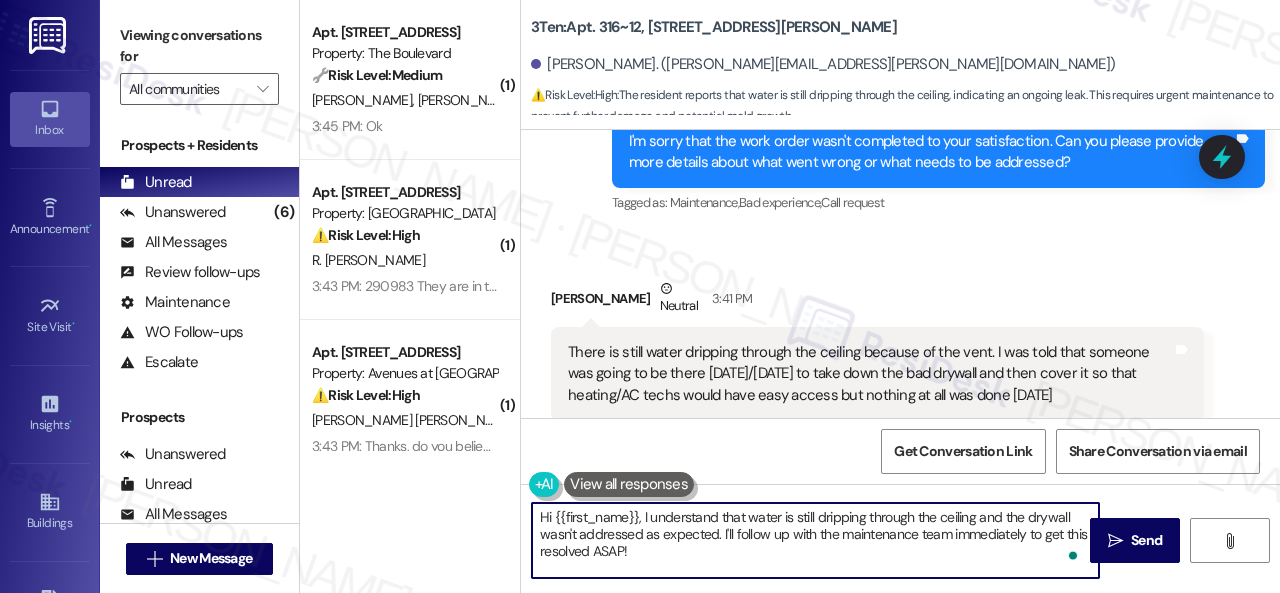 paste on "I'm sorry to hear the issue hasn't been resolved yet. We apologize for the delay and any inconvenience this may have caused. Have you already submitted a new work order? If so, may I have the work order number so I can follow up with the site team? If not, I'll be happy to submit a new work order on your behalf. Please provide as much detail as possible and include photos if available.
Note: Due to limited availability, our maintenance team isn't able to call or schedule visits in advance. By submitting a work order, you're permitting them to enter your apartment, even if you're not home. If any children may be alone during the visit, please let me know so we can inform the team." 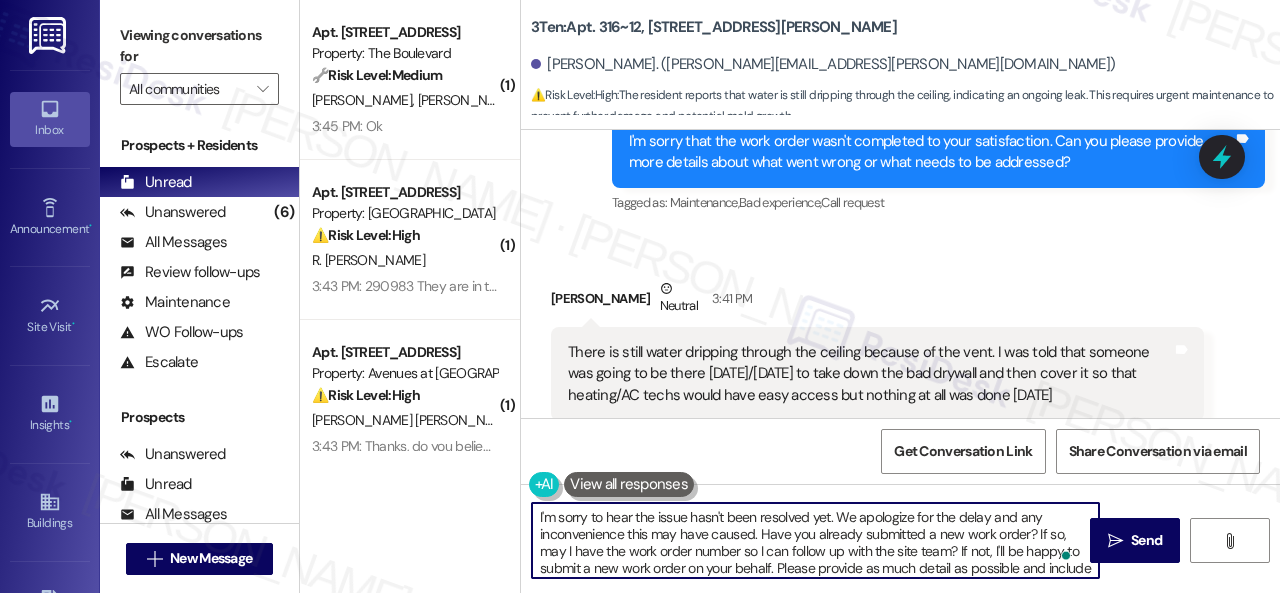 scroll, scrollTop: 102, scrollLeft: 0, axis: vertical 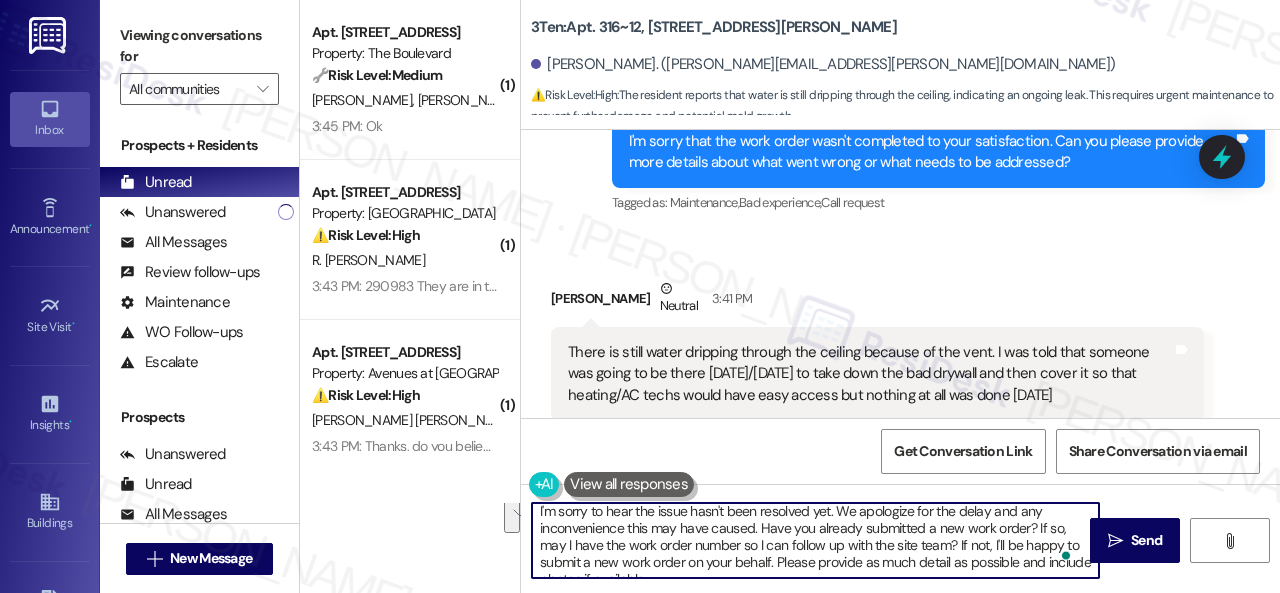 click on "Inbox   Go to Inbox Announcement   • Send A Text Announcement Site Visit   • Go to Site Visit Insights   • Go to Insights Buildings   Go to Buildings Leads   Go to Leads Templates   • Go to Templates Account   Go to Account Support   Go to Support Viewing conversations for All communities  Prospects + Residents Unread Unread: Any message you haven't read yet will show up here Unanswered Unanswered: ResiDesk identifies open questions and unanswered conversations so you can respond to them. All Messages All Messages: This is your inbox. All of your tenant messages will show up here. Review follow-ups Review follow-ups: ResiDesk identifies open review candidates and conversations so you can respond to them. Maintenance Maintenance: ResiDesk identifies conversations around maintenance or work orders from the last 14 days so you can respond to them. WO Follow-ups WO Follow-ups: ResiDesk identifies follow-ups around maintenance or work orders from the last 7 days so you can respond to them. Escalate " at bounding box center [640, 296] 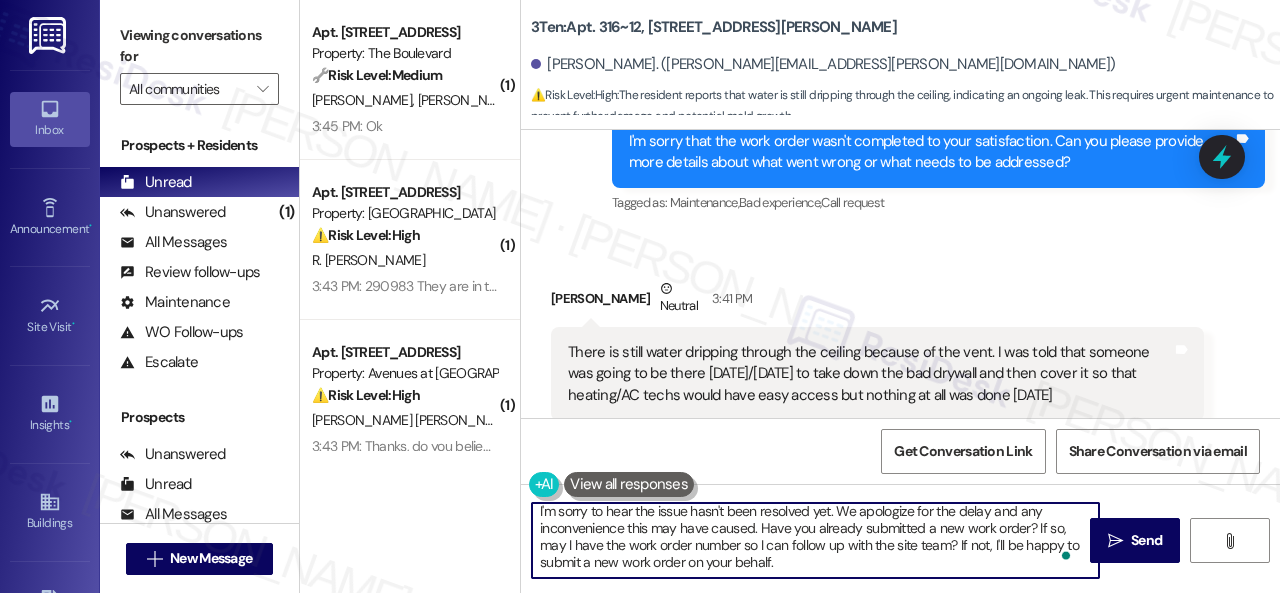 scroll, scrollTop: 16, scrollLeft: 0, axis: vertical 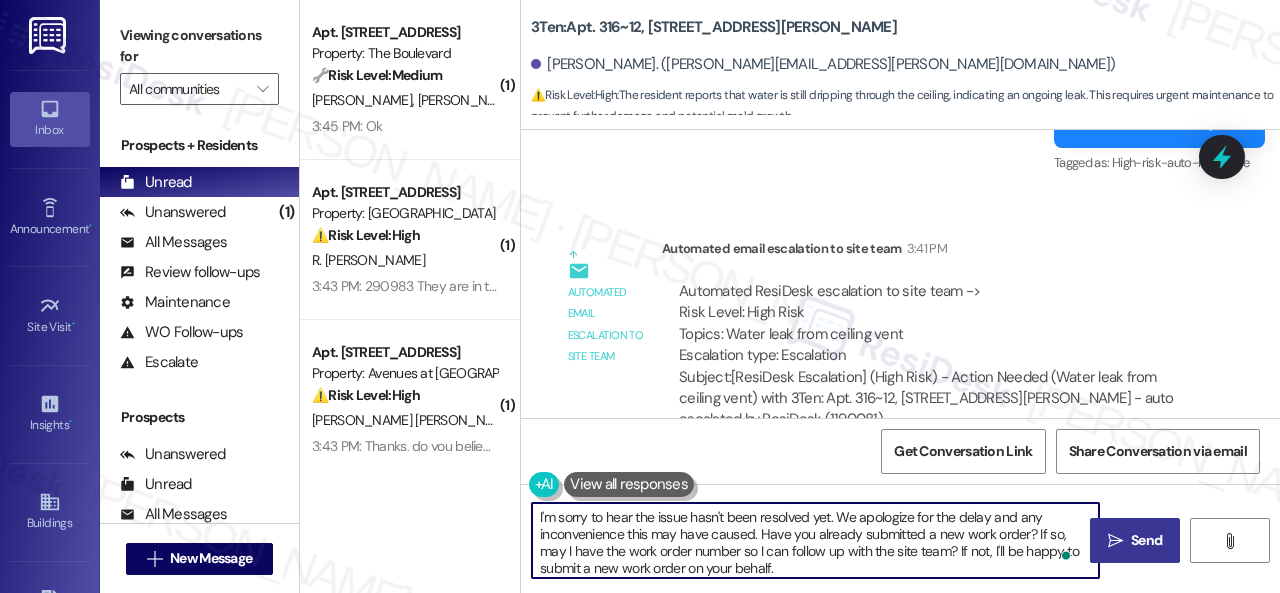 type on "I'm sorry to hear the issue hasn't been resolved yet. We apologize for the delay and any inconvenience this may have caused. Have you already submitted a new work order? If so, may I have the work order number so I can follow up with the site team? If not, I'll be happy to submit a new work order on your behalf.
Note: Due to limited availability, our maintenance team isn't able to call or schedule visits in advance. By submitting a work order, you're permitting them to enter your apartment, even if you're not home. If any children may be alone during the visit, please let me know so we can inform the team." 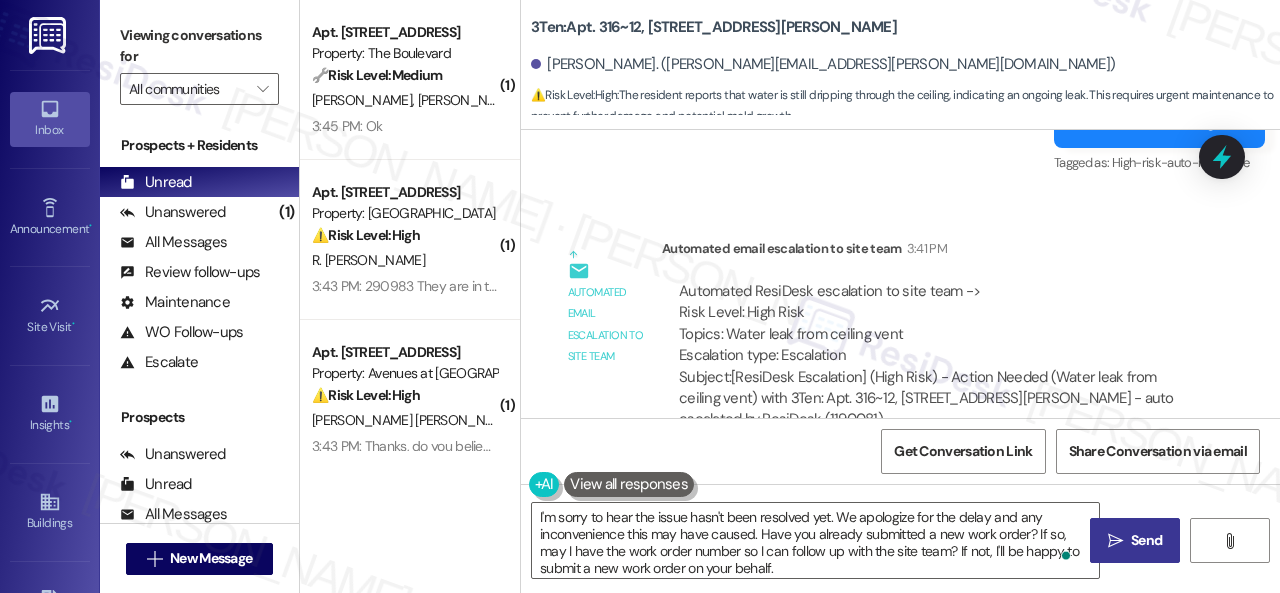 click on "" at bounding box center [1115, 541] 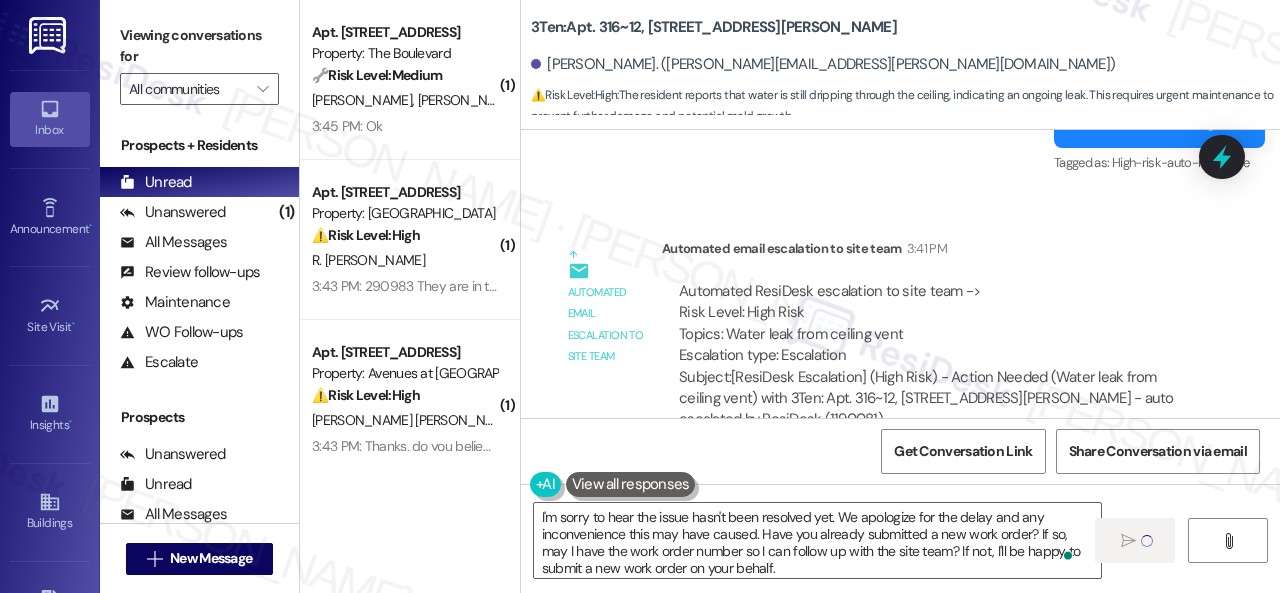 type 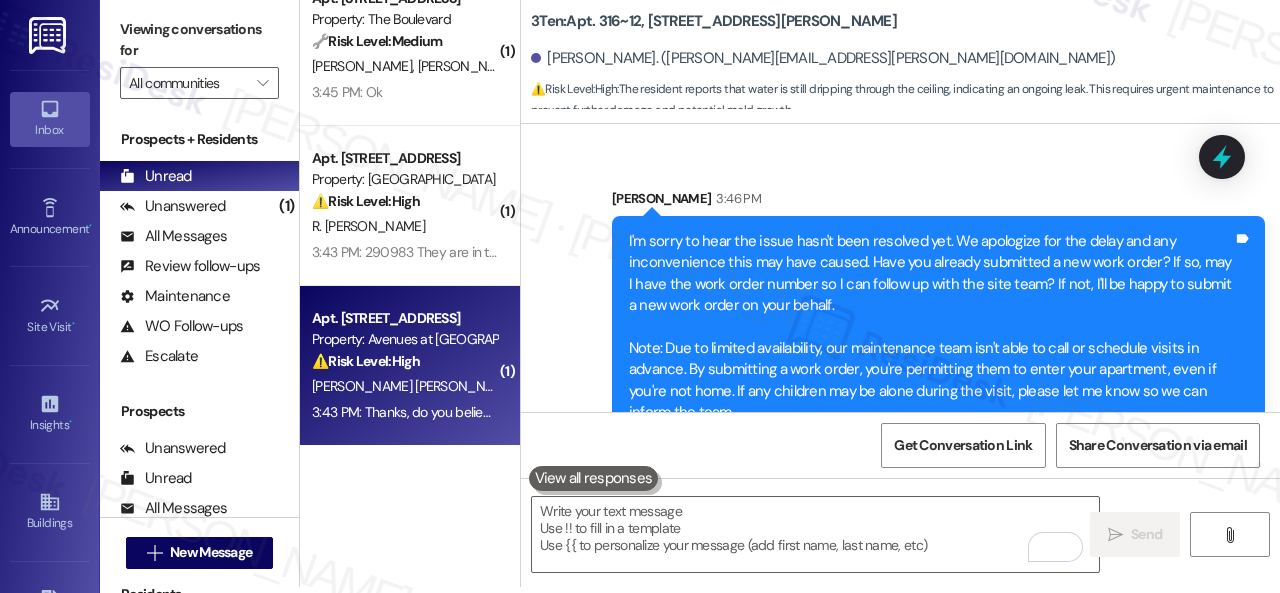 click on "3:43 PM: Thanks, do you believe they will get it done today? 3:43 PM: Thanks, do you believe they will get it done today?" at bounding box center [485, 412] 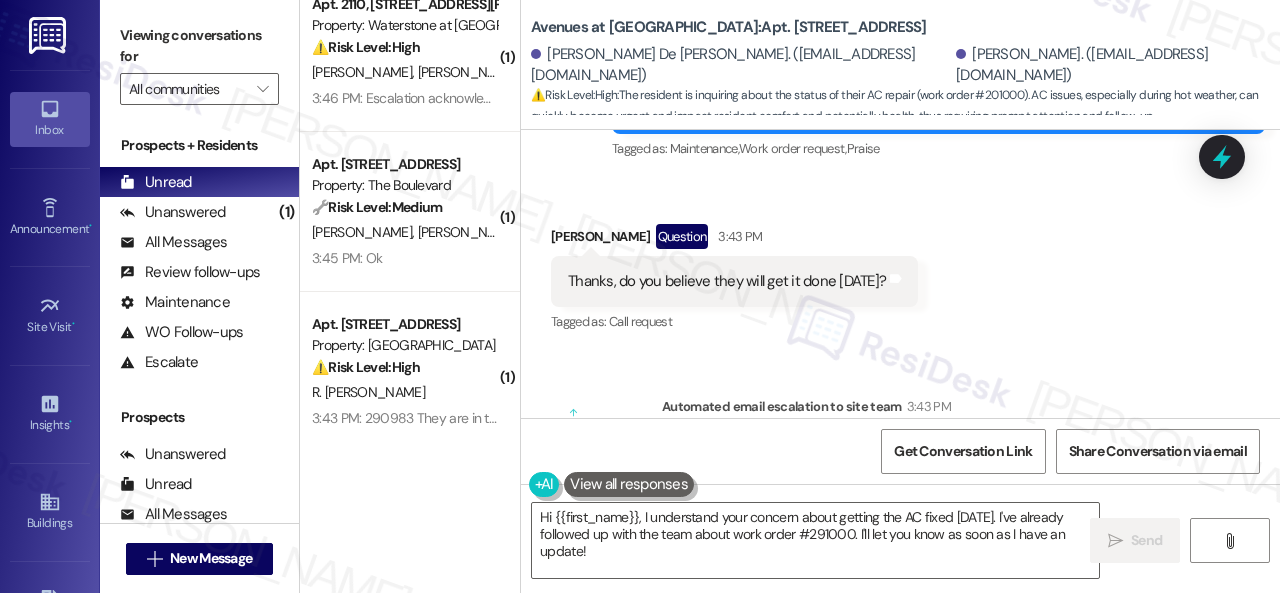 click on "Received via SMS Paulo Roberto Leite Nobrega Question 3:43 PM Thanks, do you believe they will get it done today? Tags and notes Tagged as:   Call request Click to highlight conversations about Call request" at bounding box center [900, 265] 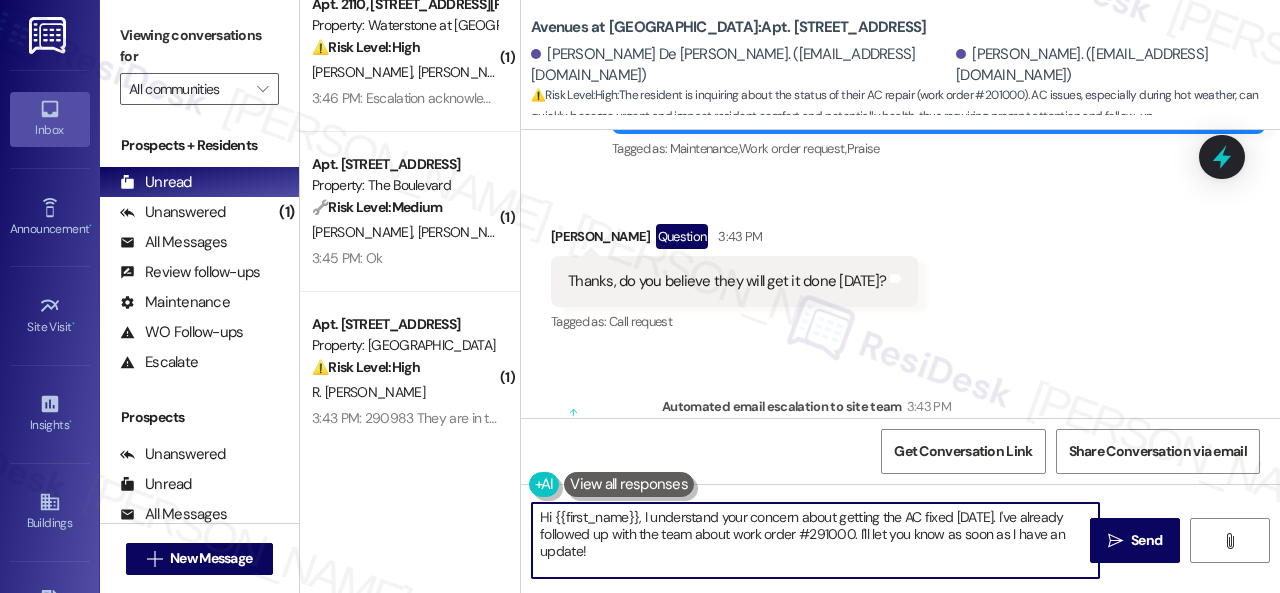 drag, startPoint x: 635, startPoint y: 563, endPoint x: 587, endPoint y: 535, distance: 55.569775 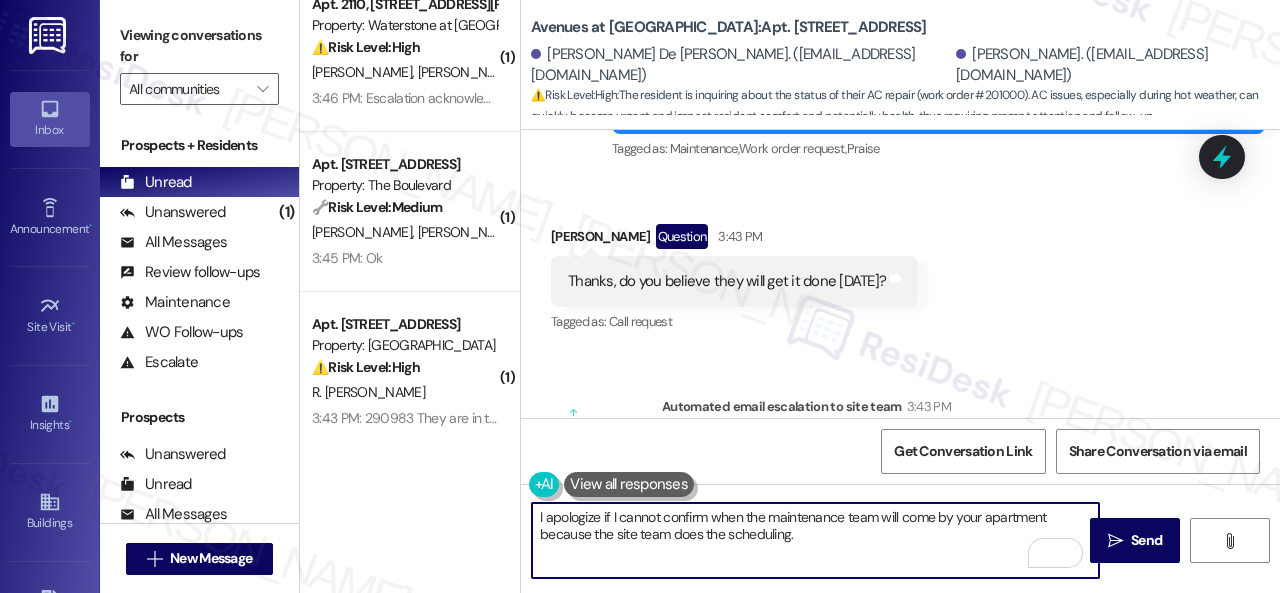 click on "I apologize if I cannot confirm when the maintenance team will come by your apartment because the site team does the scheduling." at bounding box center (815, 540) 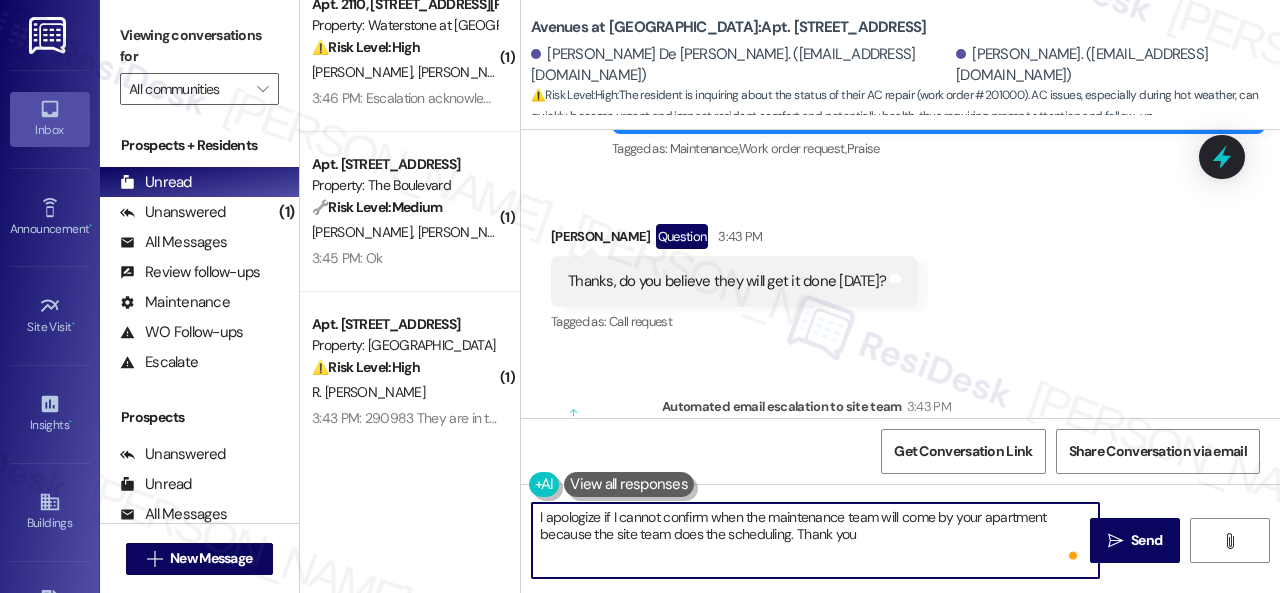 type on "I apologize if I cannot confirm when the maintenance team will come by your apartment because the site team does the scheduling. Thank you." 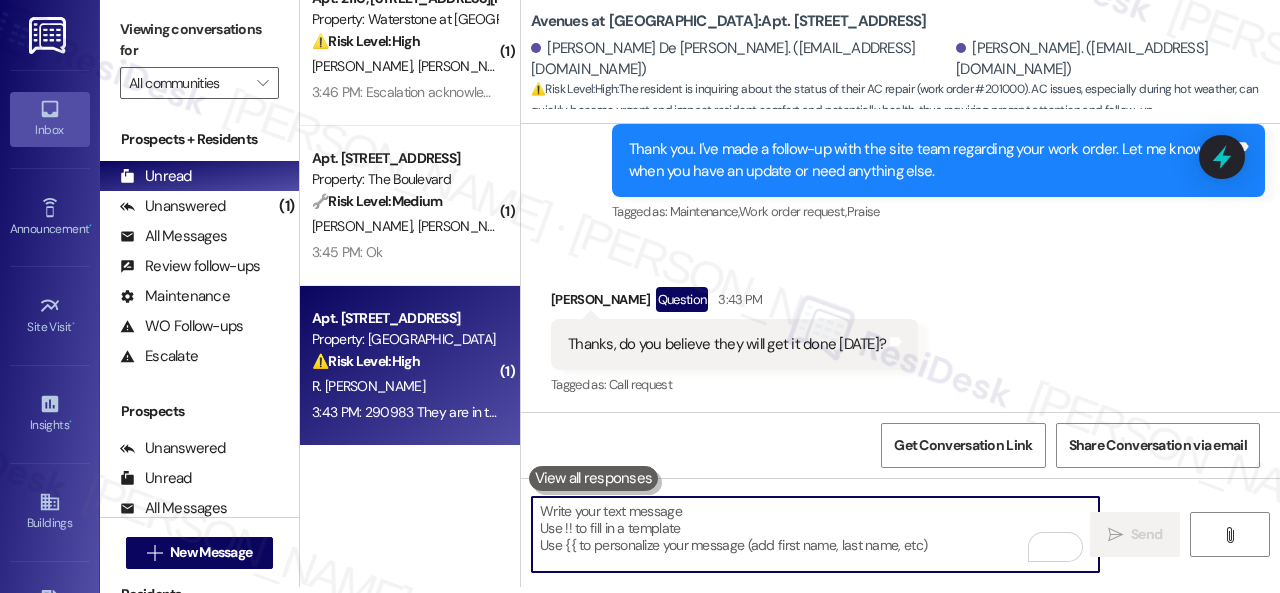 type 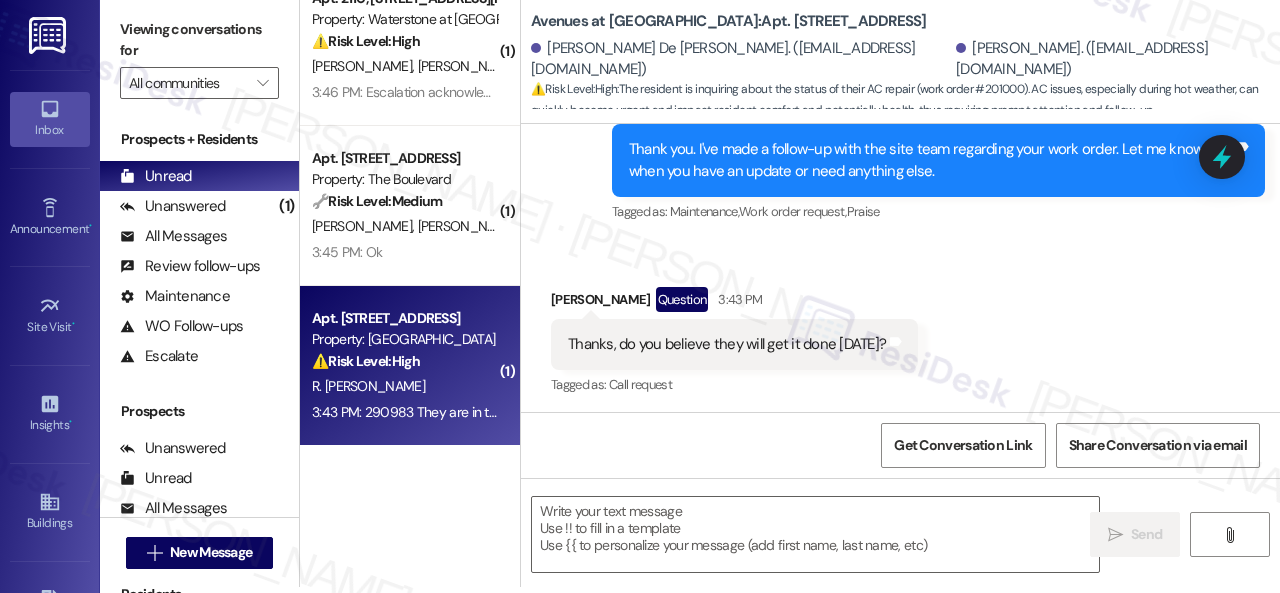 type on "Fetching suggested responses. Please feel free to read through the conversation in the meantime." 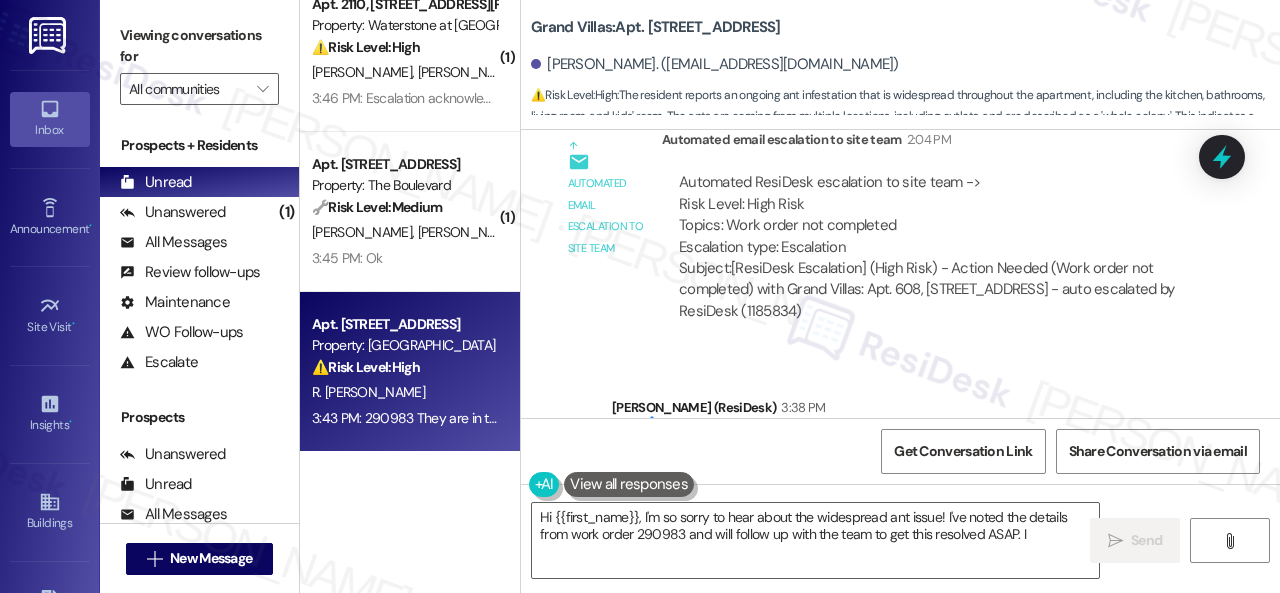 scroll, scrollTop: 10764, scrollLeft: 0, axis: vertical 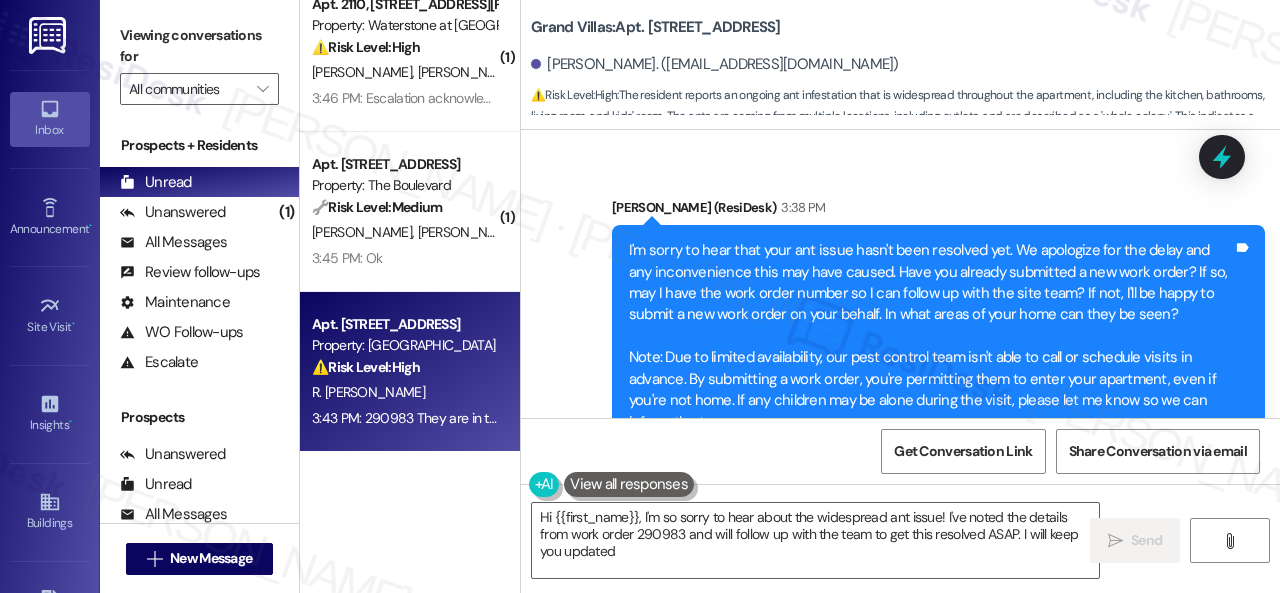 type on "Hi {{first_name}}, I'm so sorry to hear about the widespread ant issue! I've noted the details from work order 290983 and will follow up with the team to get this resolved ASAP. I will keep you updated!" 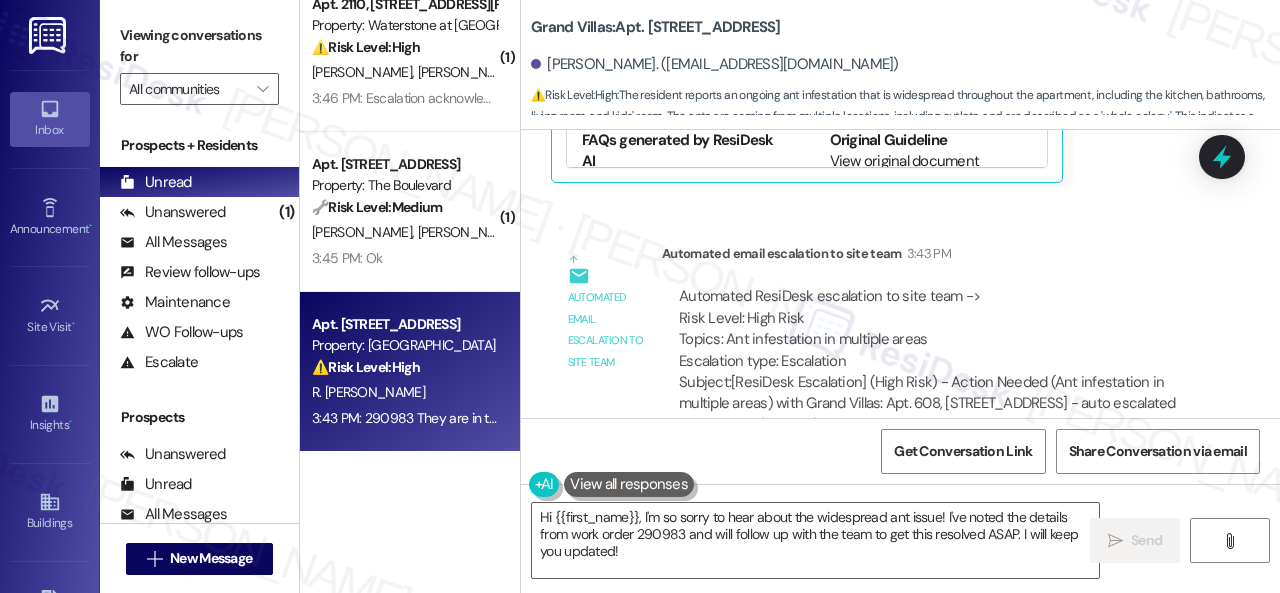 scroll, scrollTop: 11633, scrollLeft: 0, axis: vertical 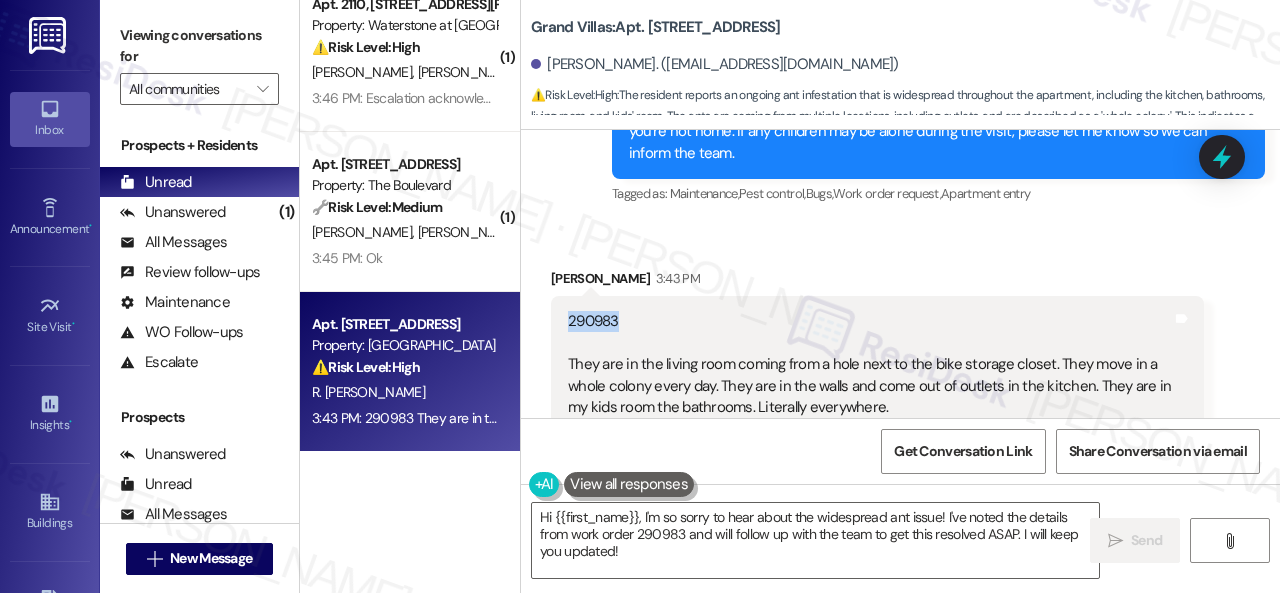 drag, startPoint x: 630, startPoint y: 289, endPoint x: 566, endPoint y: 295, distance: 64.28063 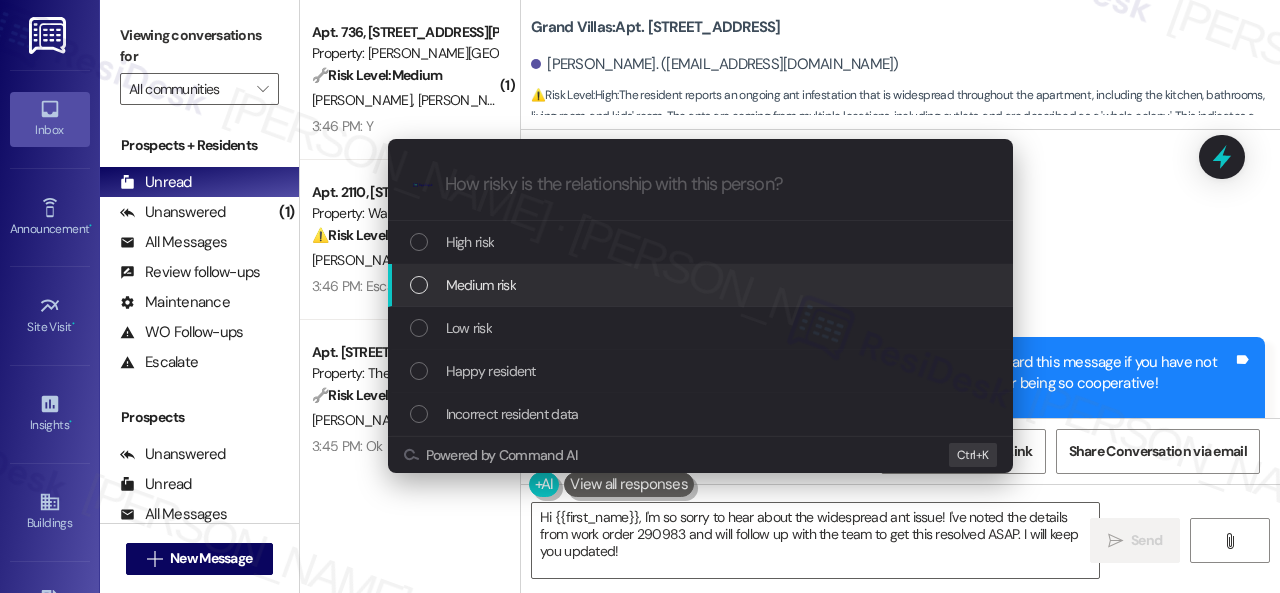 scroll, scrollTop: 0, scrollLeft: 0, axis: both 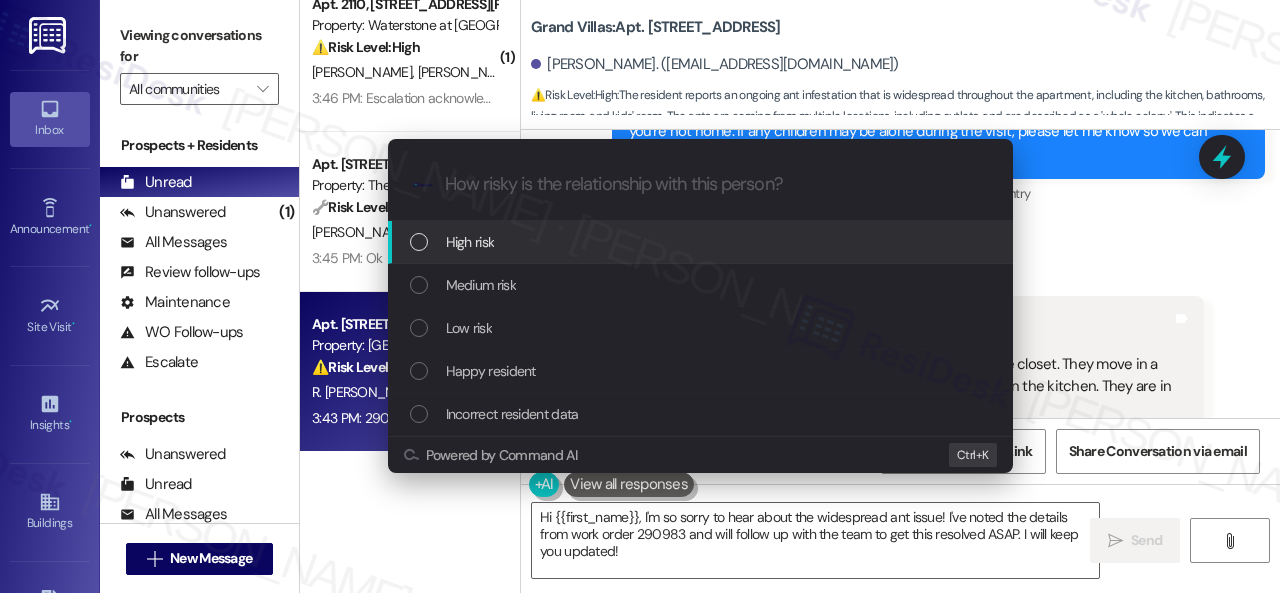 click on "High risk" at bounding box center [470, 242] 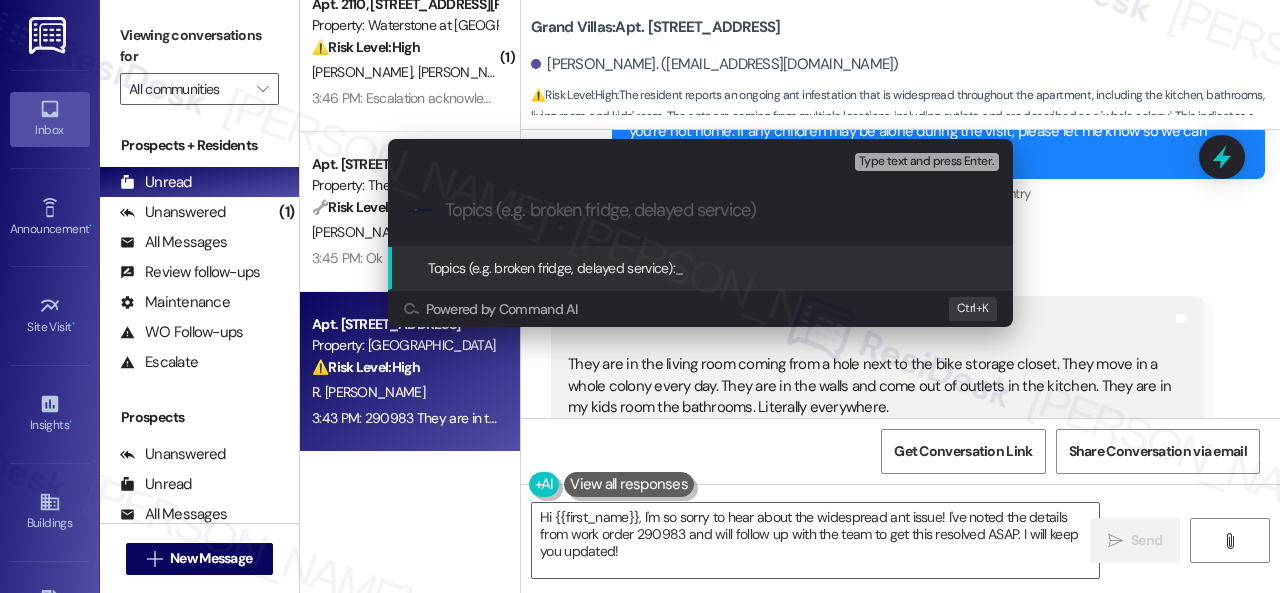 paste on "Follow-up on work order 290983" 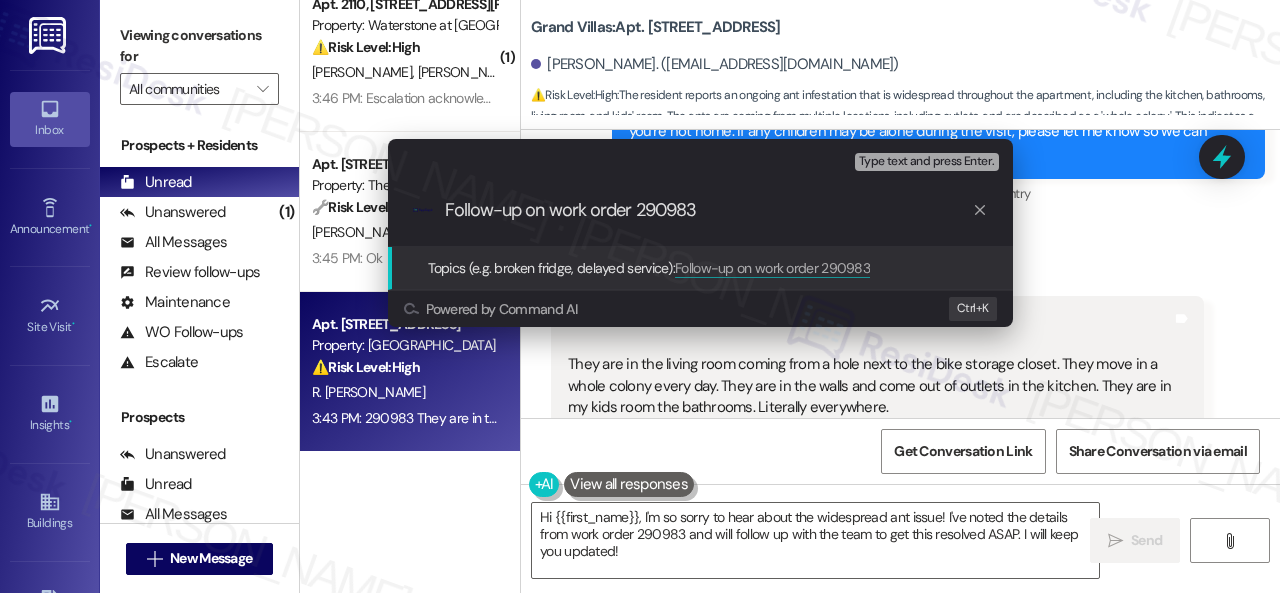 type 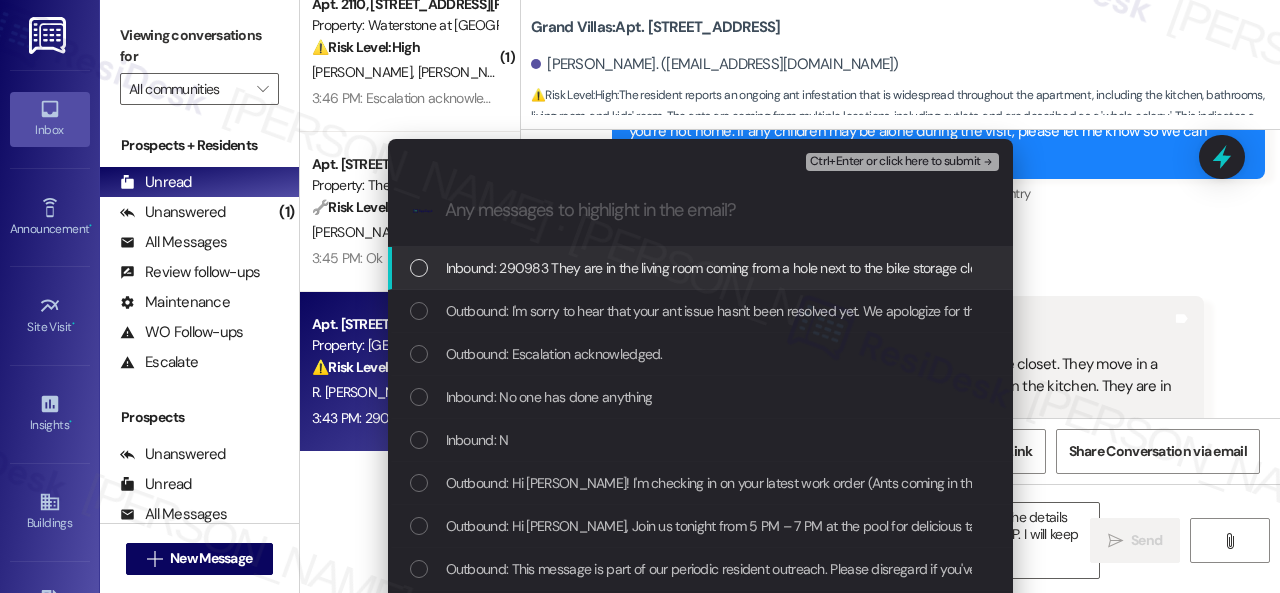 click on "Inbound: 290983
They are in the living room coming from a hole next to the bike storage closet. They move in a whole colony every day. They are in the walls and come out of outlets in the kitchen. They are in my kids room the bathrooms. Literally everywhere." at bounding box center [1193, 268] 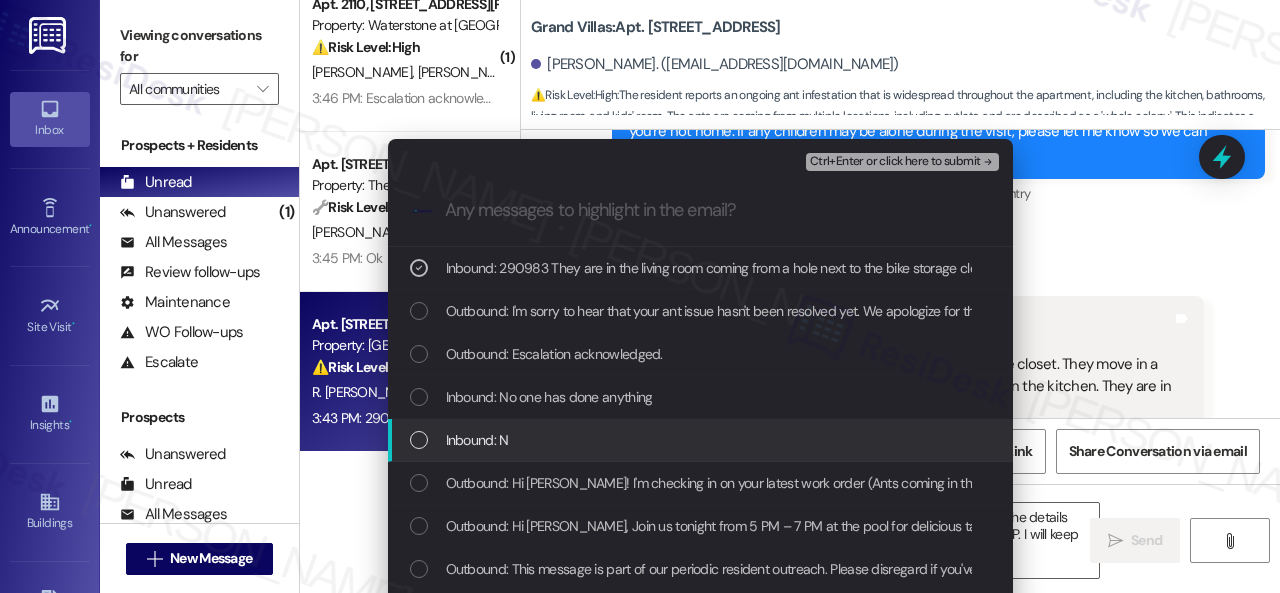 click on "Inbound: N" at bounding box center (477, 440) 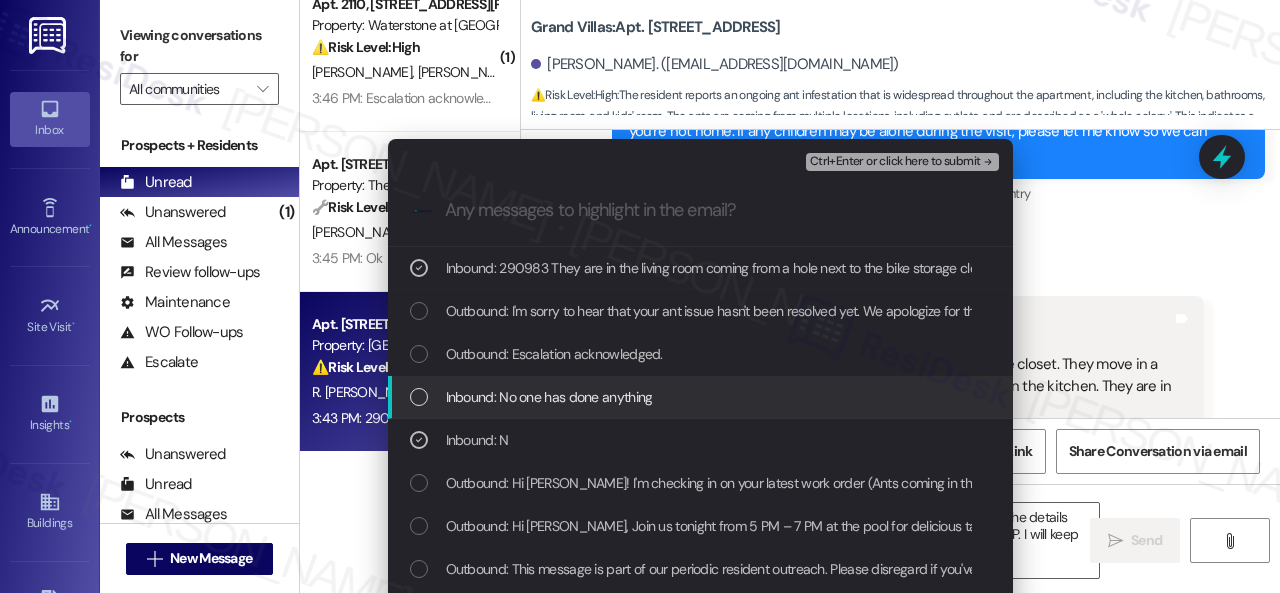 click on "Inbound: No one has done anything" at bounding box center [549, 397] 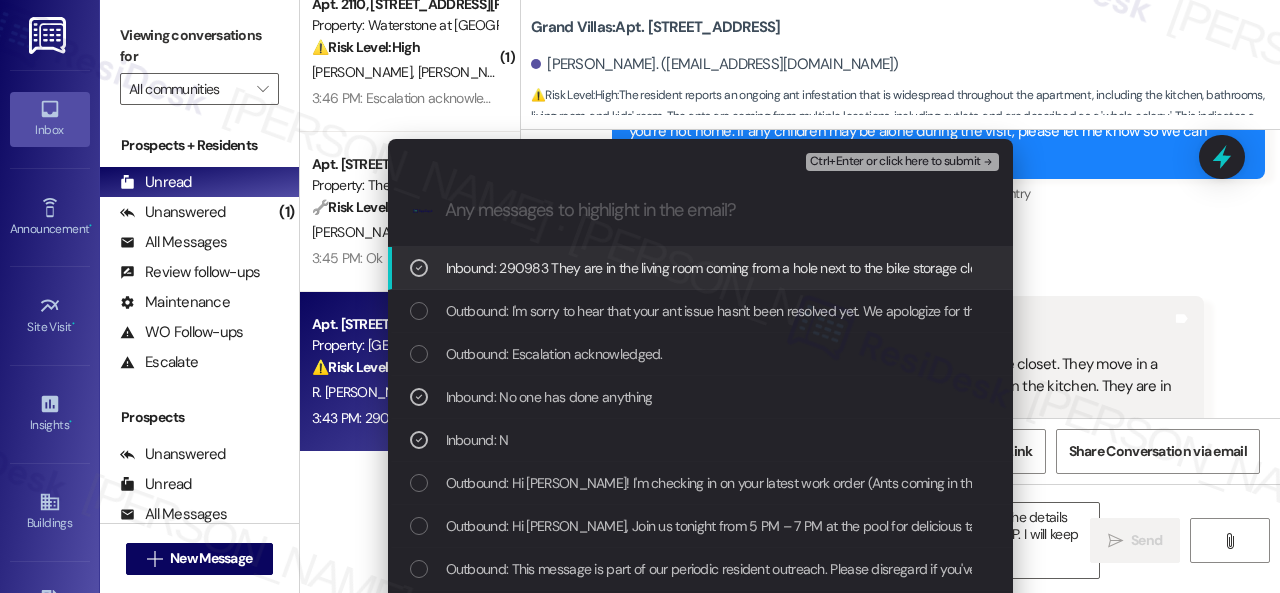click on "Ctrl+Enter or click here to submit" at bounding box center (895, 162) 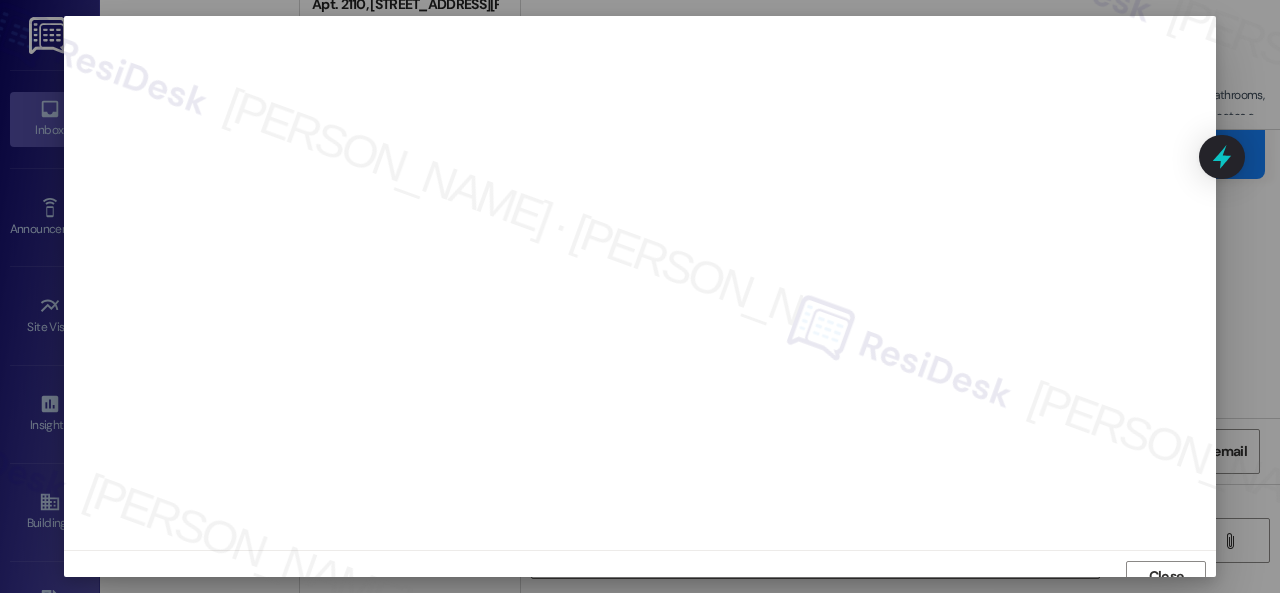 scroll, scrollTop: 15, scrollLeft: 0, axis: vertical 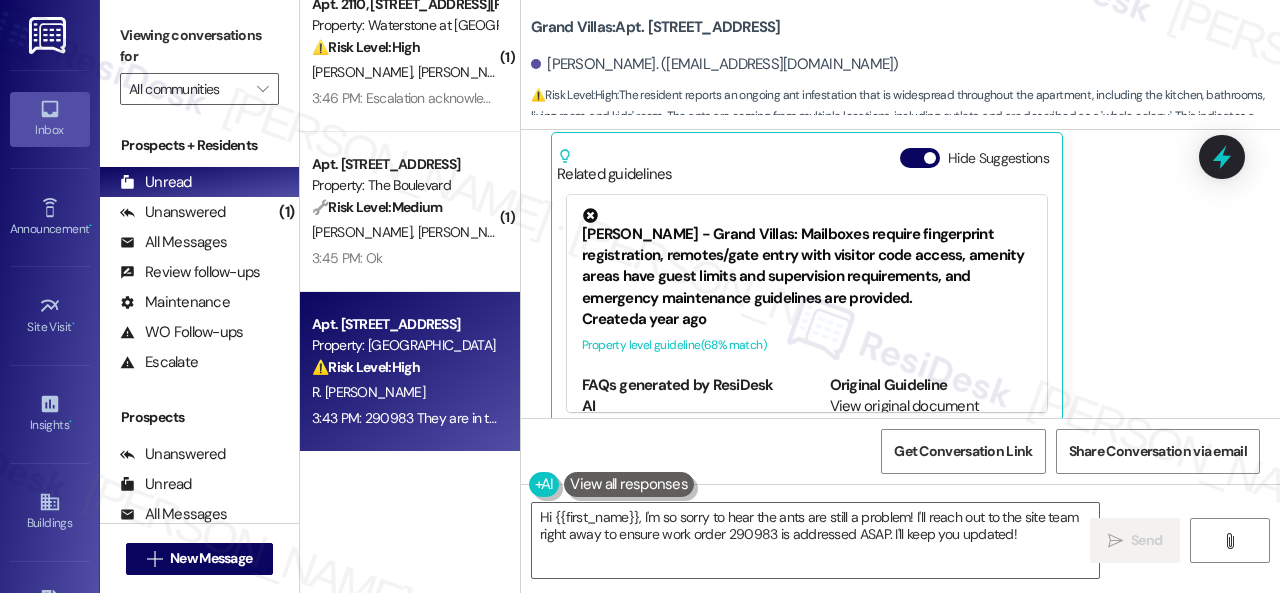 click on "[PERSON_NAME] 3:43 PM 290983
They are in the living room coming from a hole next to the bike storage closet. They move in a whole colony every day. They are in the walls and come out of outlets in the kitchen. They are in my kids room the bathrooms. Literally everywhere. Tags and notes Tagged as:   Bugs ,  Click to highlight conversations about Bugs Emailed client ,  Click to highlight conversations about Emailed client Escalation type escalation Click to highlight conversations about Escalation type escalation  Related guidelines Hide Suggestions [PERSON_NAME] - Grand Villas: Mailboxes require fingerprint registration, remotes/gate entry with visitor code access, amenity areas have guest limits and supervision requirements, and emergency maintenance guidelines are provided. Created  a year ago Property level guideline  ( 68 % match) FAQs generated by ResiDesk AI How do I register my fingerprints to access the mailbox? To access your mailbox, you must register your fingerprints in the leasing office.  (" at bounding box center (877, 182) 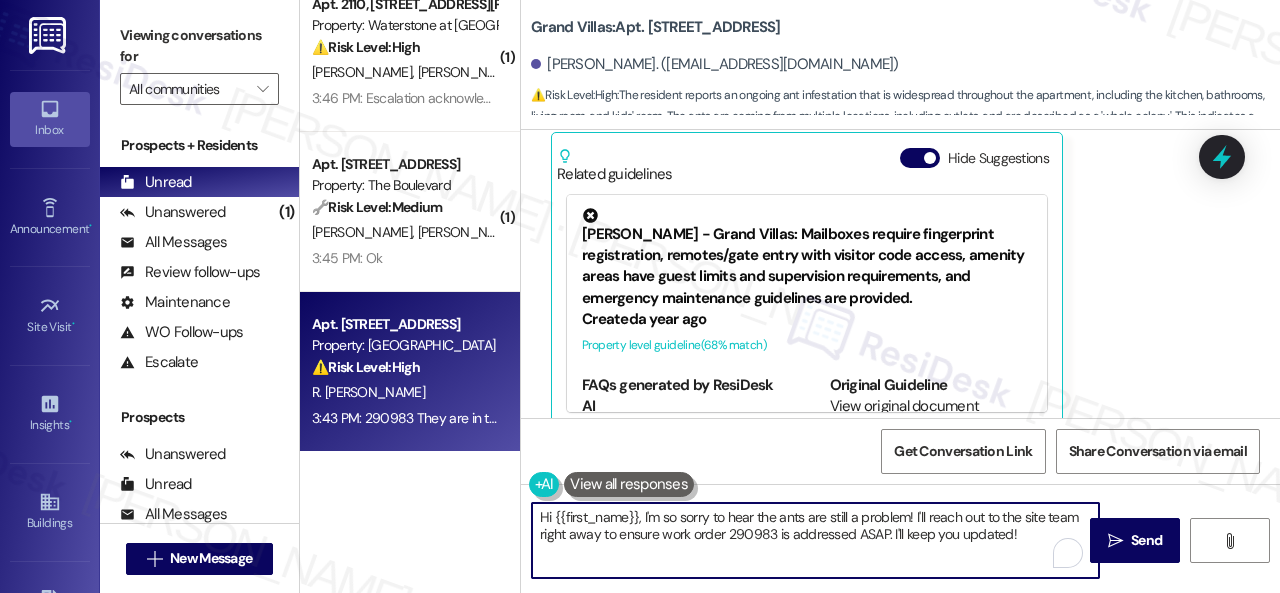 drag, startPoint x: 1046, startPoint y: 543, endPoint x: 458, endPoint y: 496, distance: 589.8754 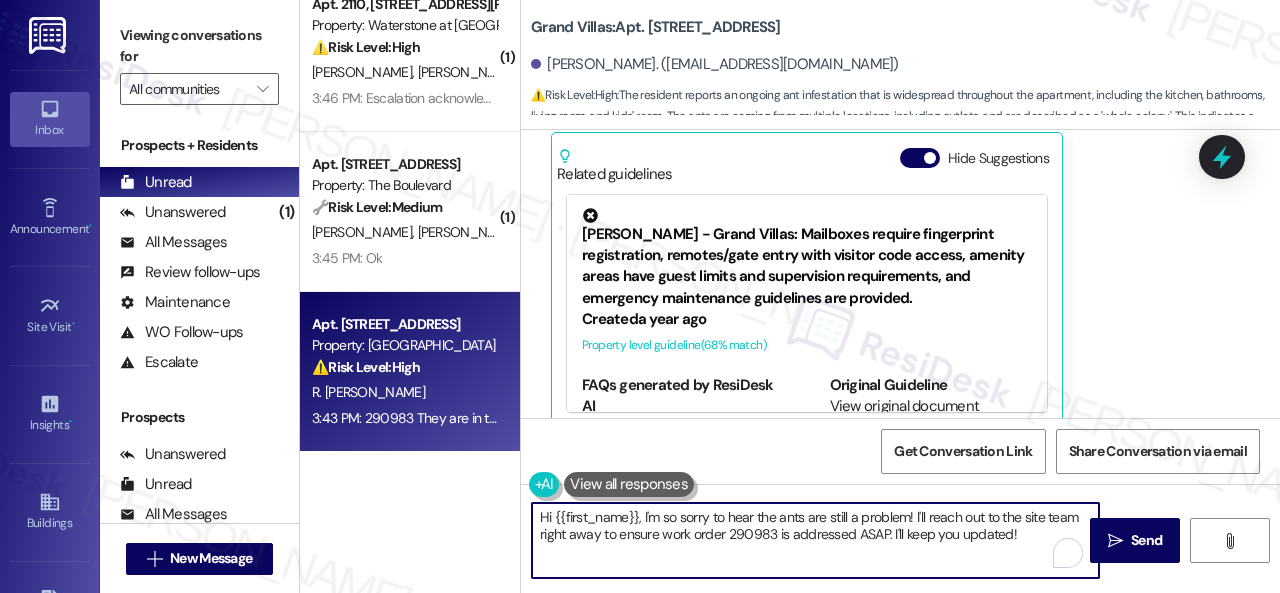 click on "( 1 ) Apt. 736, [STREET_ADDRESS][PERSON_NAME] Property: [PERSON_NAME] Ranch 🔧  Risk Level:  Medium The resident confirmed that the work order was completed to their satisfaction. This is a follow-up on a maintenance request and indicates a successful resolution. [PERSON_NAME] [PERSON_NAME] 3:46 PM: Y 3:46 PM: Y ( 1 ) Apt. 2110, [STREET_ADDRESS][PERSON_NAME] Property: Waterstone at [GEOGRAPHIC_DATA] ⚠️  Risk Level:  High The resident indicates that a previously submitted work order was never fulfilled. This suggests a failure in completing a maintenance request, which could lead to resident dissatisfaction and potential safety concerns (especially regarding the front door lock batteries). [PERSON_NAME] [PERSON_NAME] 3:46 PM: Escalation acknowledged. 3:46 PM: Escalation acknowledged. ( 1 ) Apt. 4716, [STREET_ADDRESS] Property: The Boulevard 🔧  Risk Level:  Medium The resident is acknowledging a message regarding checking for an email, likely related to a routine process. There is no indication of urgency or a critical issue. [PERSON_NAME] [PERSON_NAME] High" at bounding box center (790, 296) 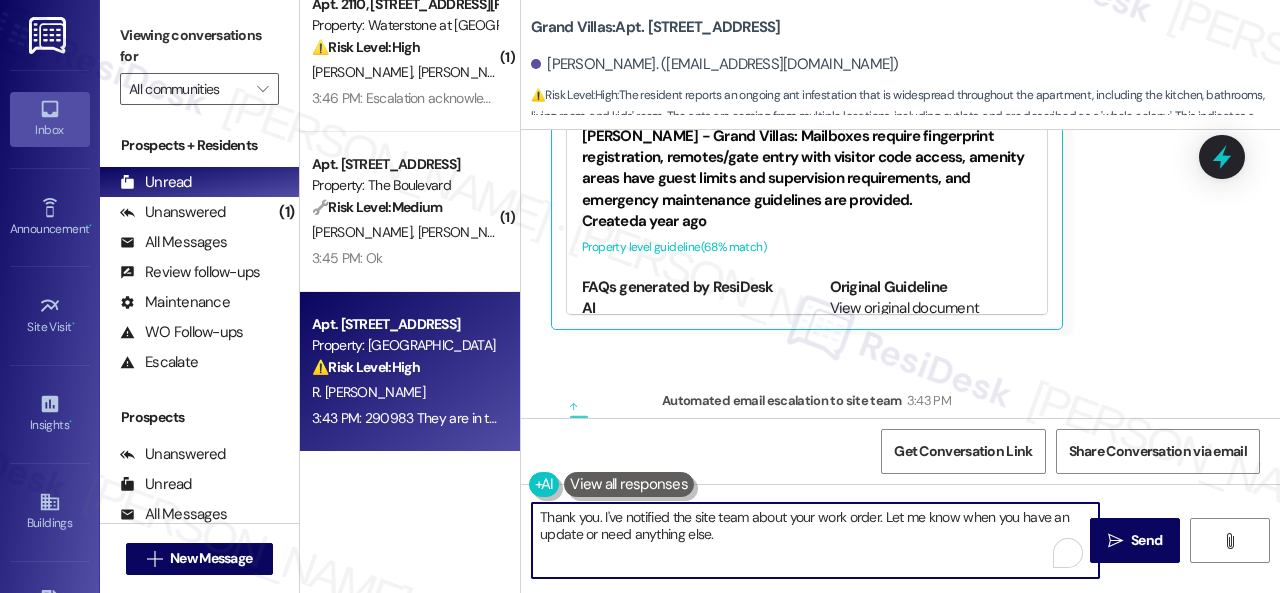 scroll, scrollTop: 11633, scrollLeft: 0, axis: vertical 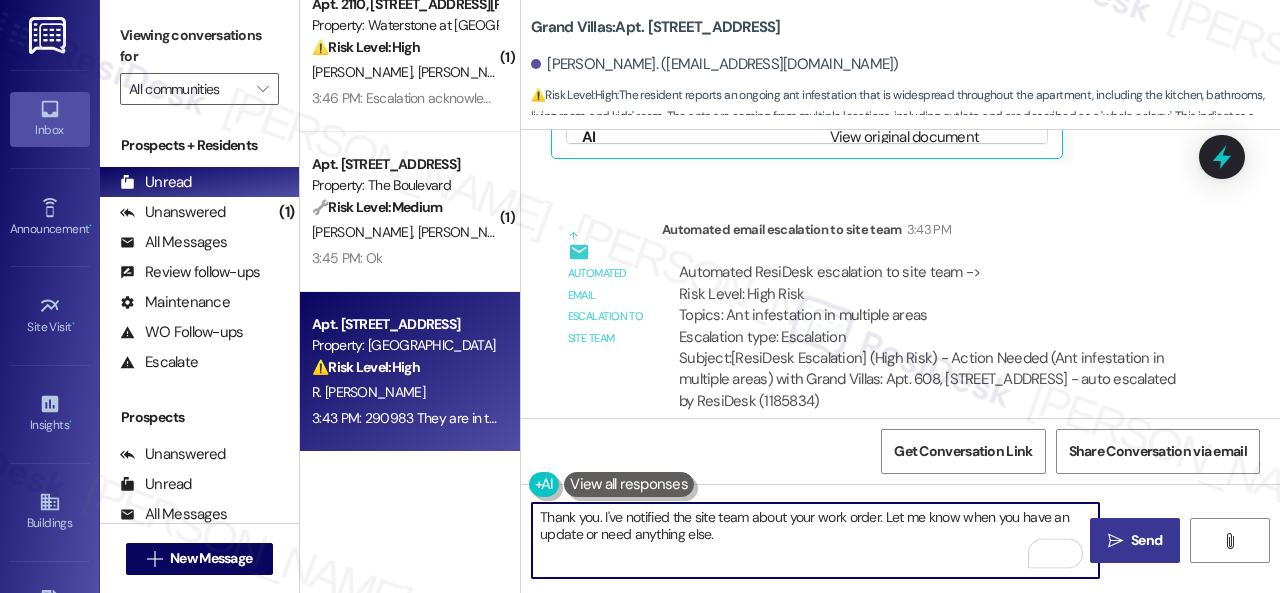 type on "Thank you. I've notified the site team about your work order. Let me know when you have an update or need anything else." 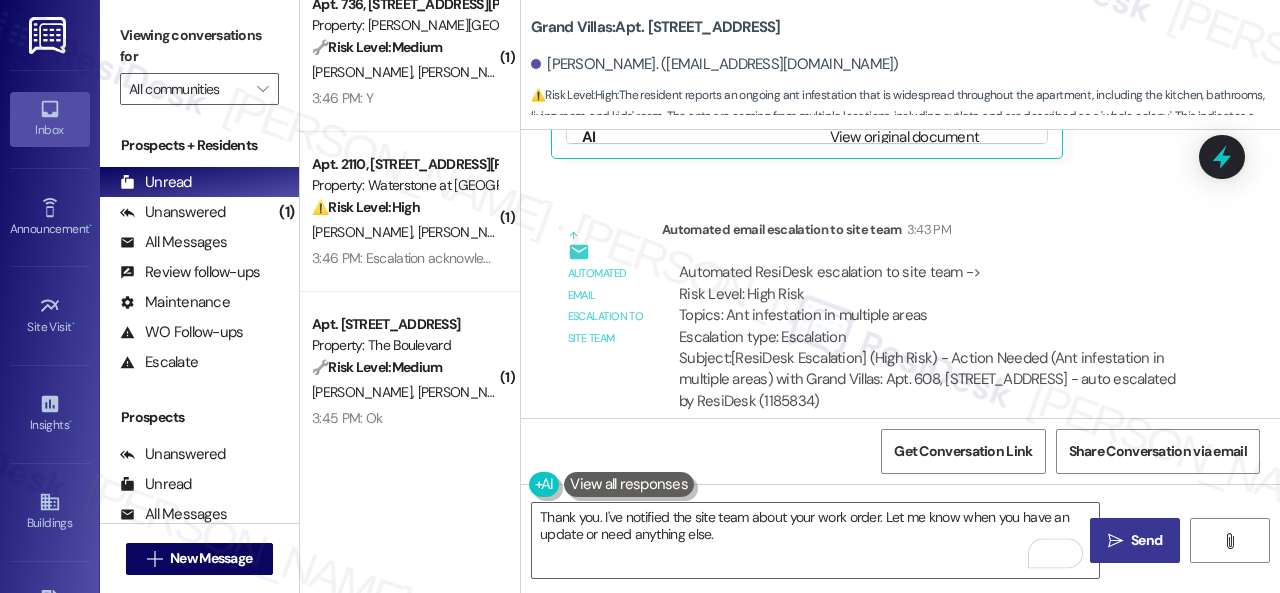 click on "Send" at bounding box center [1146, 540] 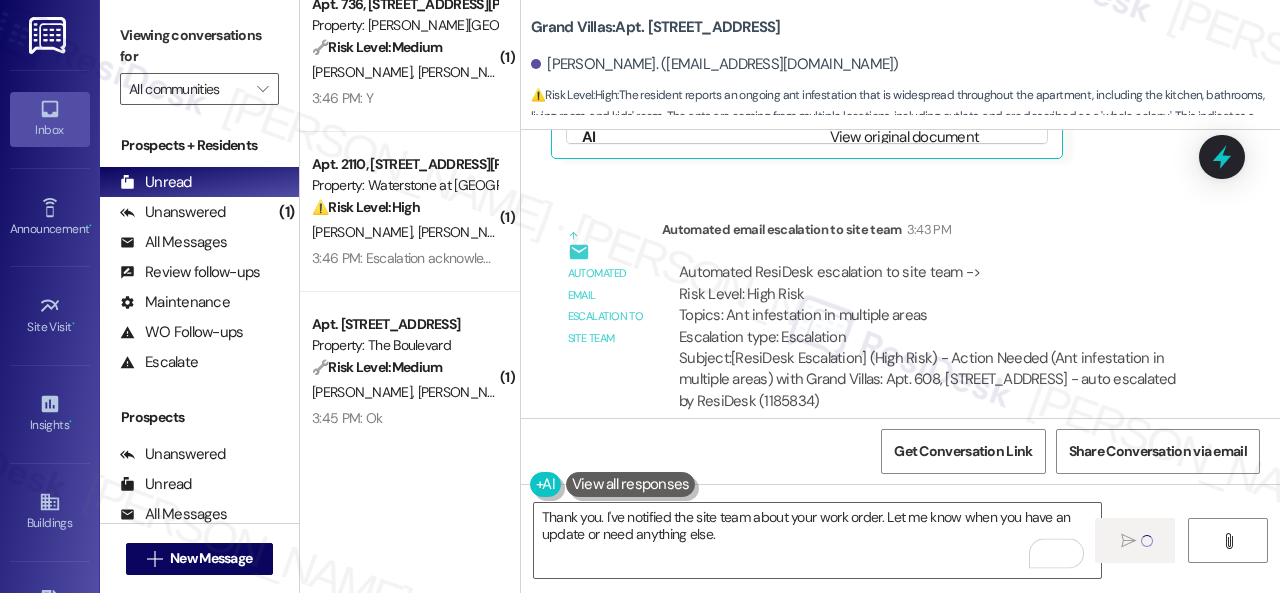 type 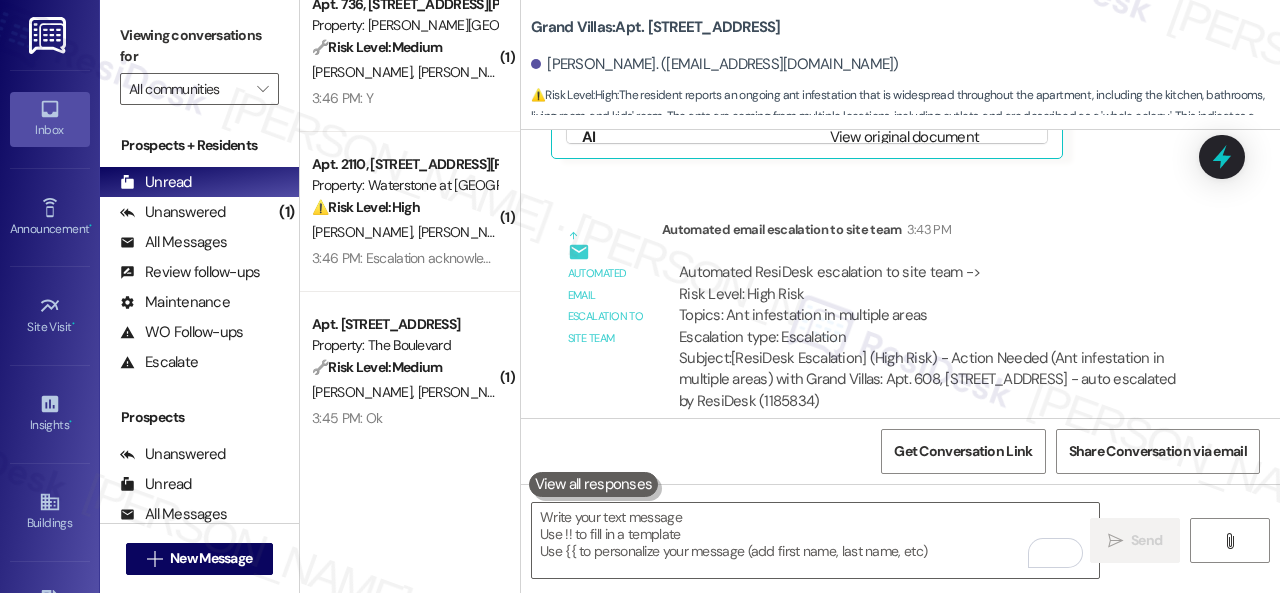 scroll, scrollTop: 11364, scrollLeft: 0, axis: vertical 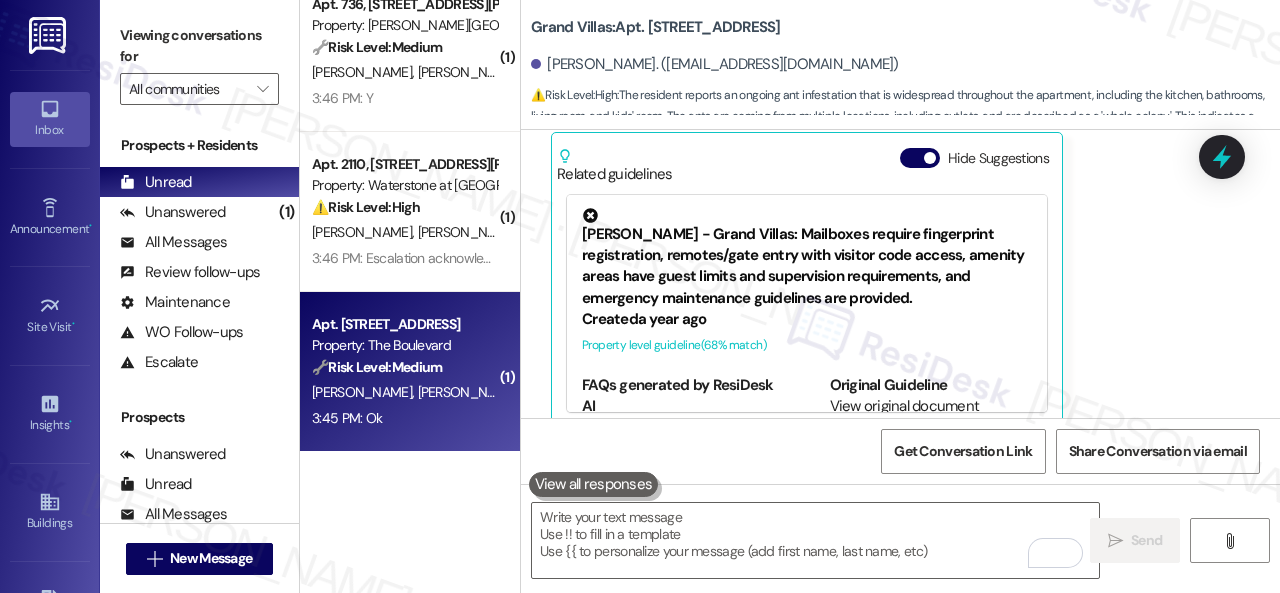 click on "🔧  Risk Level:  Medium" at bounding box center (377, 367) 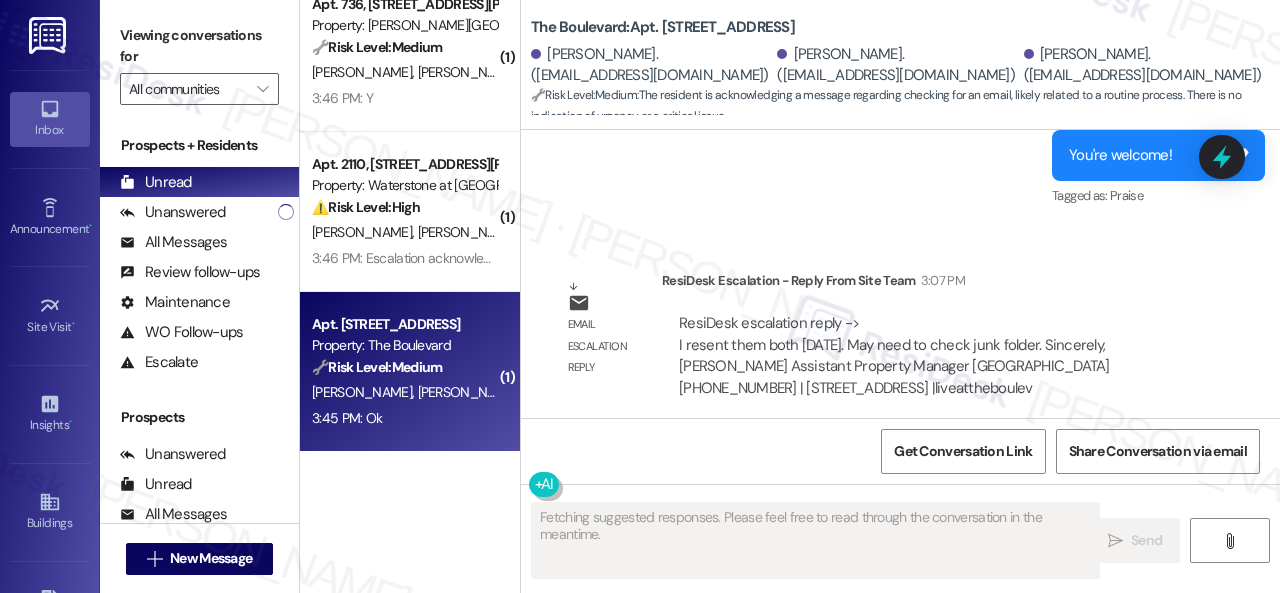 scroll, scrollTop: 2424, scrollLeft: 0, axis: vertical 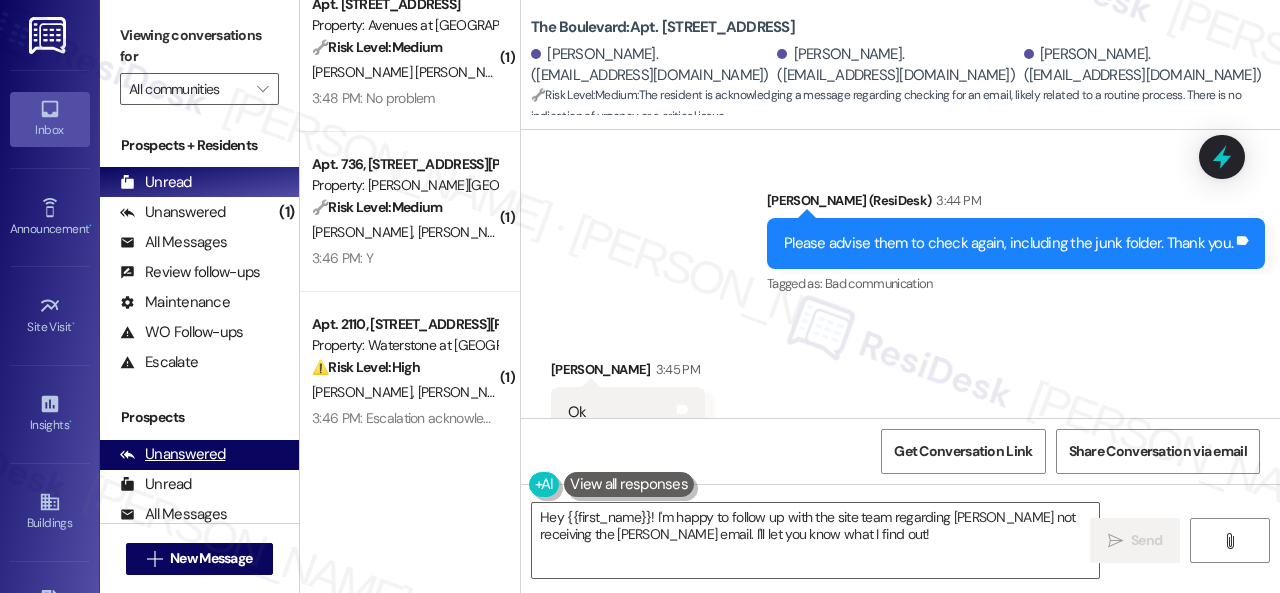 click on "( 1 ) Apt. 16101, 12501 Broadway St Property: Avenues at Shadow Creek 🔧  Risk Level:  Medium The resident is inquiring about the status of a work order. While they are seeking an update, there's no indication of urgency or critical issue. The conversation suggests a routine follow-up. P. Leite Nobrega R. Rife Nobrega 3:48 PM: No problem 3:48 PM: No problem ( 1 ) Apt. 736, 4101 S Custer Rd Property: Craig Ranch 🔧  Risk Level:  Medium The resident confirmed that the work order was completed to their satisfaction. This is a follow-up on a maintenance request and indicates a successful resolution. J. Richards S. Williams 3:46 PM: Y 3:46 PM: Y ( 1 ) Apt. 2110, 6855 S Mason Rd Property: Waterstone at Cinco Ranch ⚠️  Risk Level:  High The resident indicates that a previously submitted work order was never fulfilled. This suggests a failure in completing a maintenance request, which could lead to resident dissatisfaction and potential safety concerns (especially regarding the front door lock batteries)." at bounding box center [790, 296] 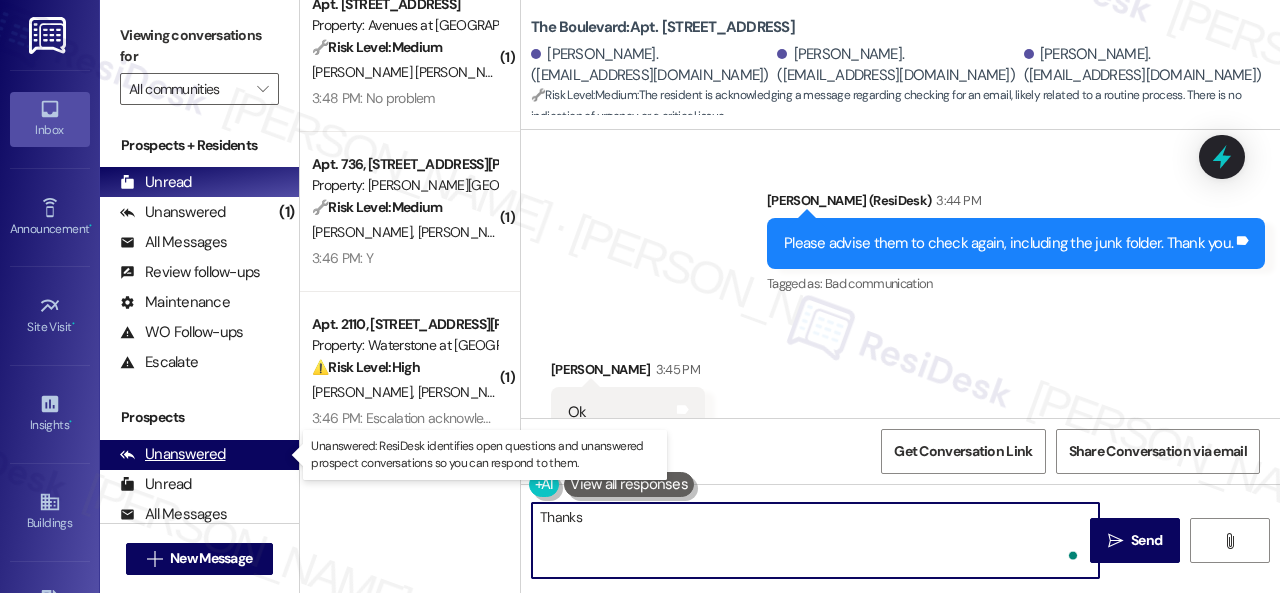 type on "Thanks." 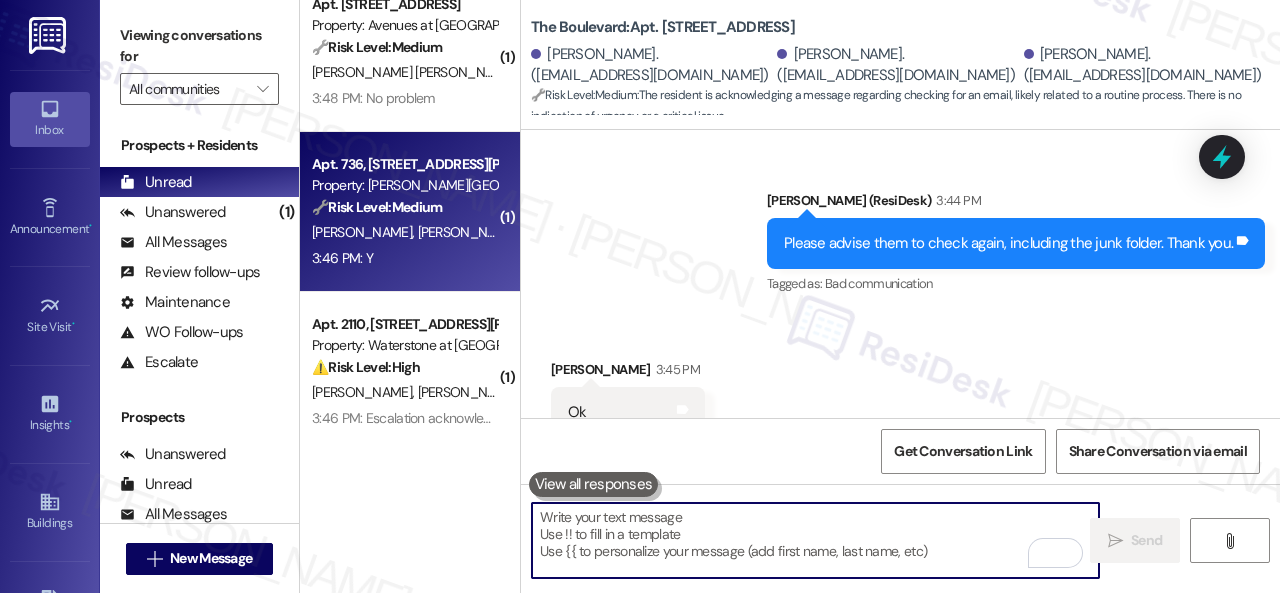 type 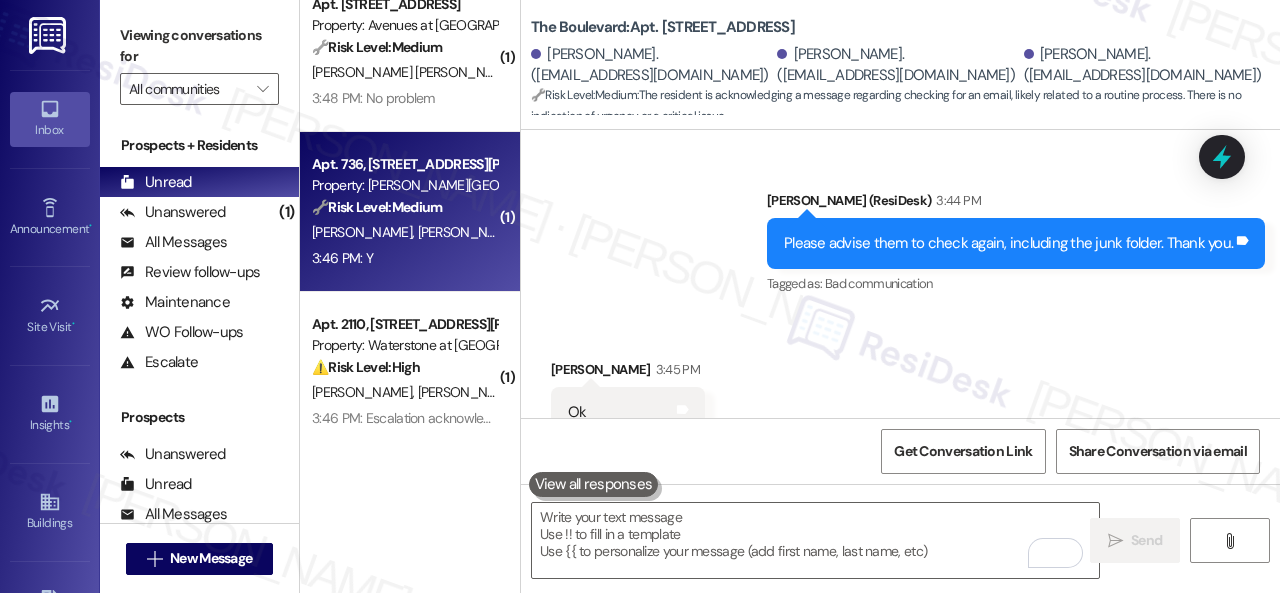 click on "3:46 PM: Y 3:46 PM: Y" at bounding box center [404, 258] 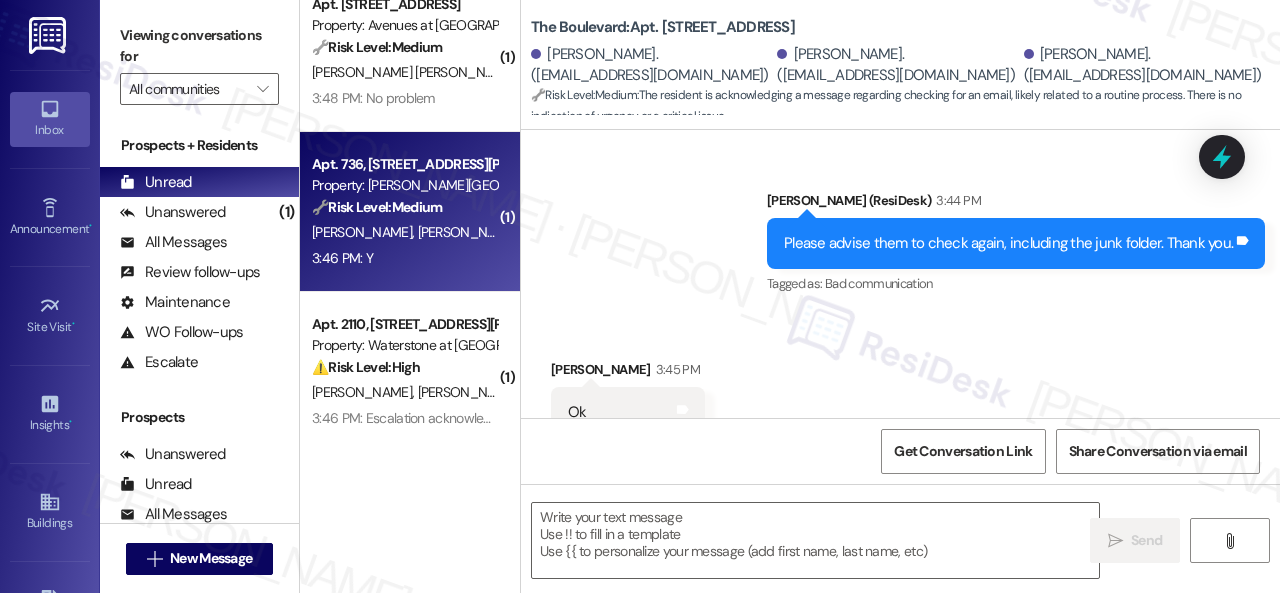 type on "Fetching suggested responses. Please feel free to read through the conversation in the meantime." 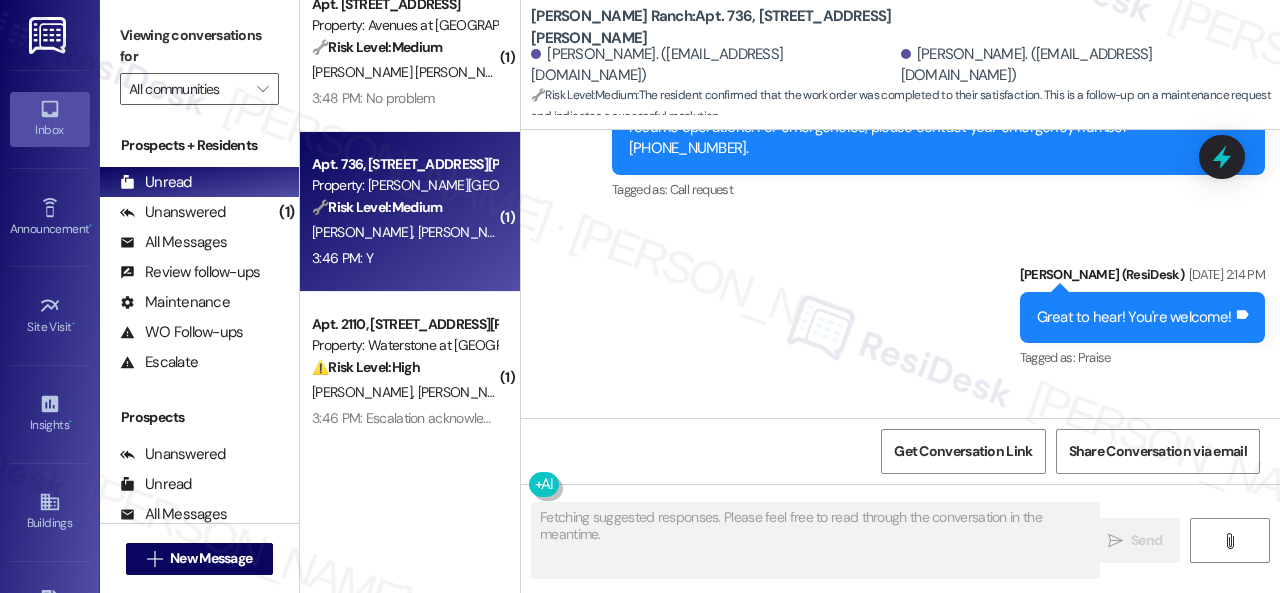 scroll, scrollTop: 5804, scrollLeft: 0, axis: vertical 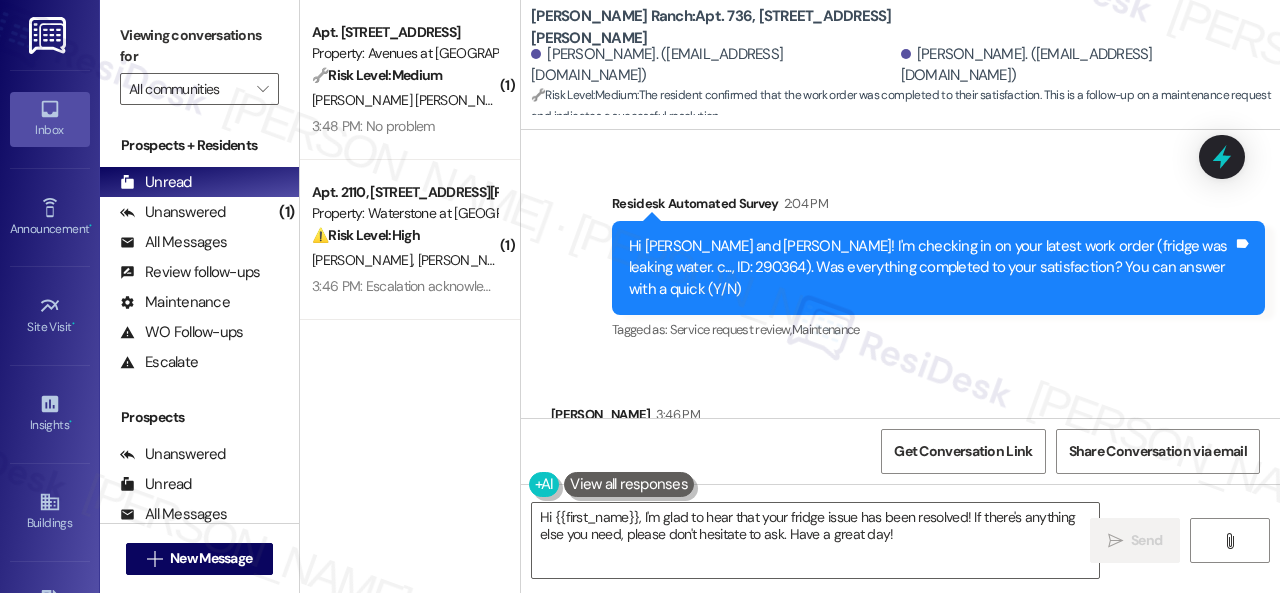 click on "Sent via SMS ResiDesk After Hours Assistant Jun 02, 2025 at 7:59 PM Thank you for your message. Our offices are currently closed, but we will contact you when we resume operations. For emergencies, please contact your emergency number 469-712-2052. Tags and notes Tagged as:   Call request Click to highlight conversations about Call request Sent via SMS Sarah   (ResiDesk) Jun 03, 2025 at 2:14 PM Great to hear! You're welcome! Tags and notes Tagged as:   Praise Click to highlight conversations about Praise Survey, sent via SMS Residesk Automated Survey 2:04 PM Hi Joshua and Shalay! I'm checking in on your latest work order (fridge was leaking water. c..., ID: 290364). Was everything completed to your satisfaction? You can answer with a quick (Y/N) Tags and notes Tagged as:   Service request review ,  Click to highlight conversations about Service request review Maintenance Click to highlight conversations about Maintenance" at bounding box center [900, 63] 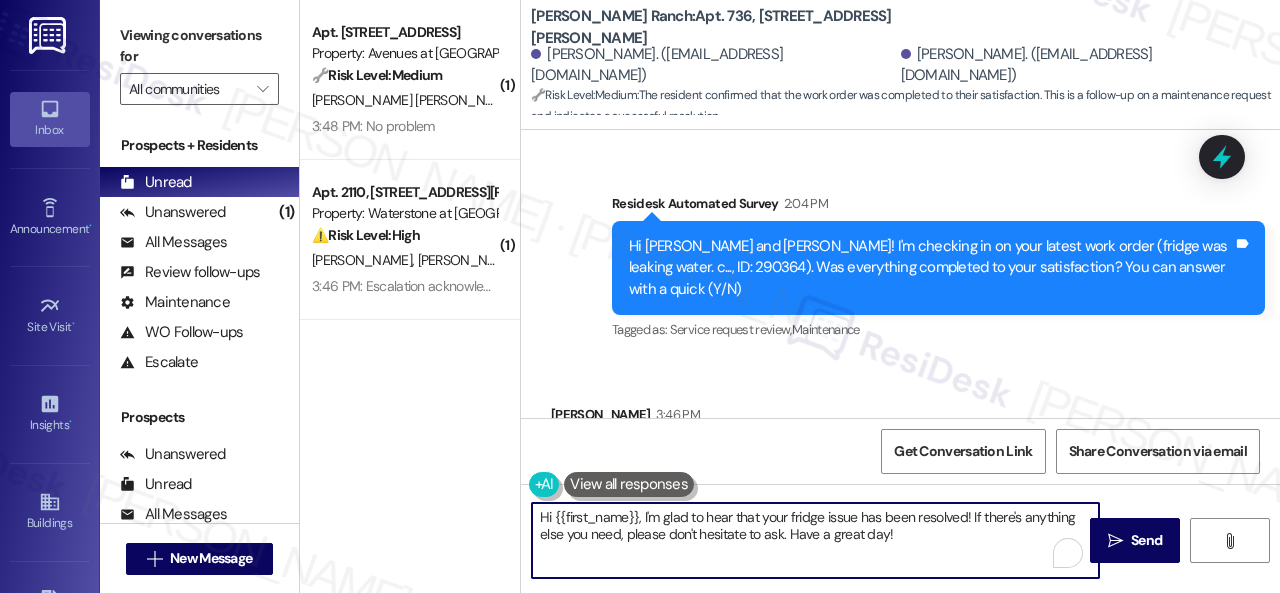 drag, startPoint x: 905, startPoint y: 541, endPoint x: 519, endPoint y: 499, distance: 388.27826 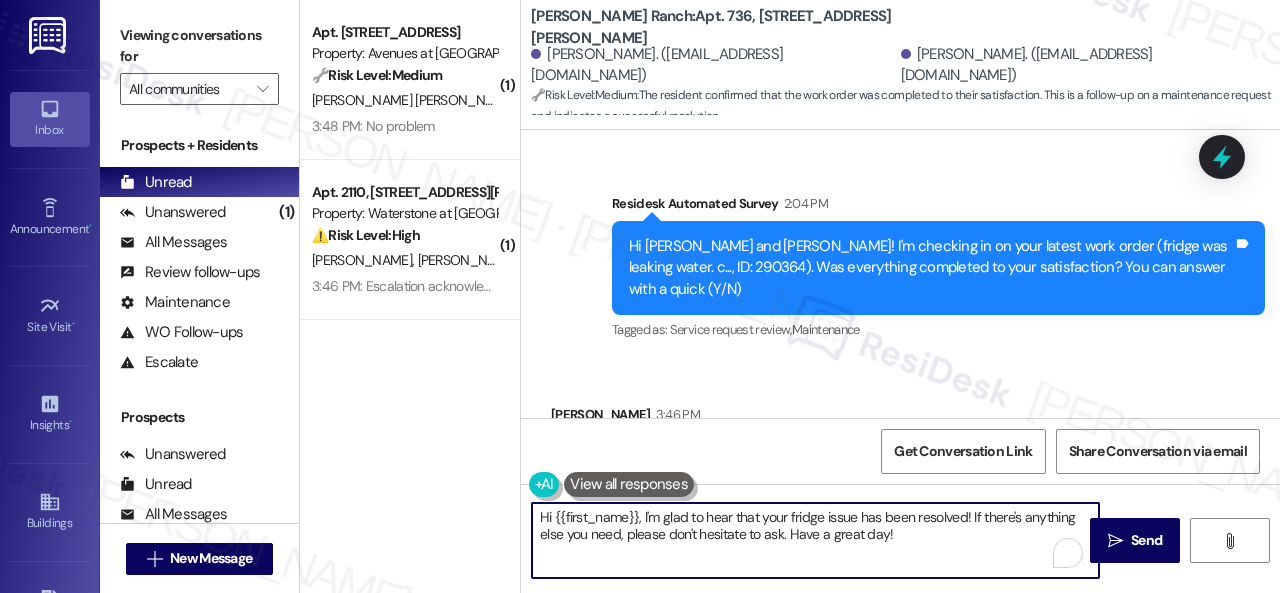click on "( 1 ) Apt. 16101, 12501 Broadway St Property: Avenues at Shadow Creek 🔧  Risk Level:  Medium The resident is inquiring about the status of a work order. While they are seeking an update, there's no indication of urgency or critical issue. The conversation suggests a routine follow-up. P. Leite Nobrega R. Rife Nobrega 3:48 PM: No problem 3:48 PM: No problem ( 1 ) Apt. 2110, 6855 S Mason Rd Property: Waterstone at Cinco Ranch ⚠️  Risk Level:  High The resident indicates that a previously submitted work order was never fulfilled. This suggests a failure in completing a maintenance request, which could lead to resident dissatisfaction and potential safety concerns (especially regarding the front door lock batteries). D. Ogletree V. Roper 3:46 PM: Escalation acknowledged. 3:46 PM: Escalation acknowledged. Craig Ranch:  Apt. 736, 4101 S Custer Rd       Joshua Richards. (joshrichards03@yahoo.com)     Shalay Williams. (w_shalay@yahoo.com)   🔧  Risk Level:  Medium :  Lease started Jul 31, 2024 at 8:00 PM" at bounding box center (790, 296) 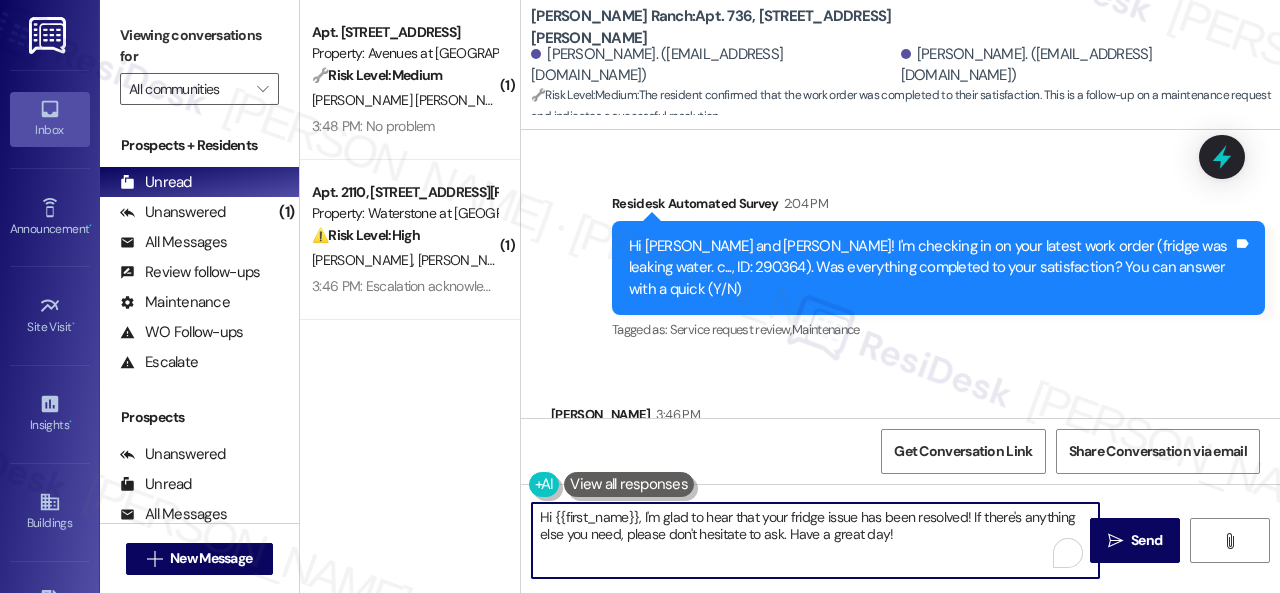 paste on "Glad everything’s all set! If {{property}} met your expectations, just reply with “Yes.” If not, no problem — we’d love to hear your feedback so we can keep improving. Thank you" 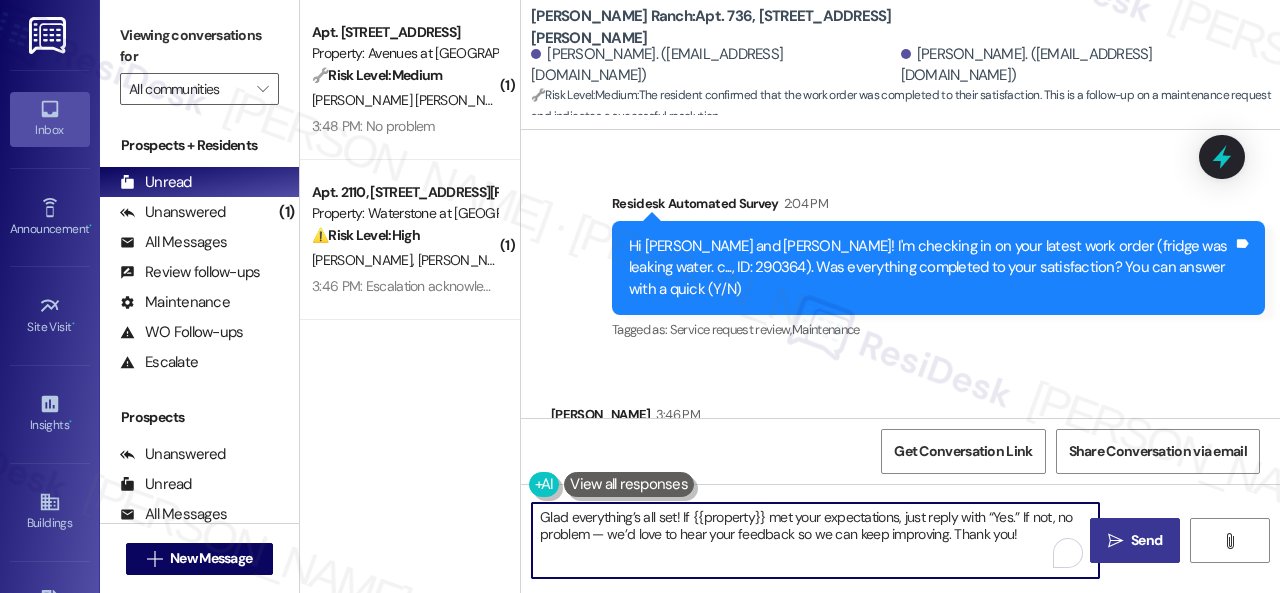 type on "Glad everything’s all set! If {{property}} met your expectations, just reply with “Yes.” If not, no problem — we’d love to hear your feedback so we can keep improving. Thank you!" 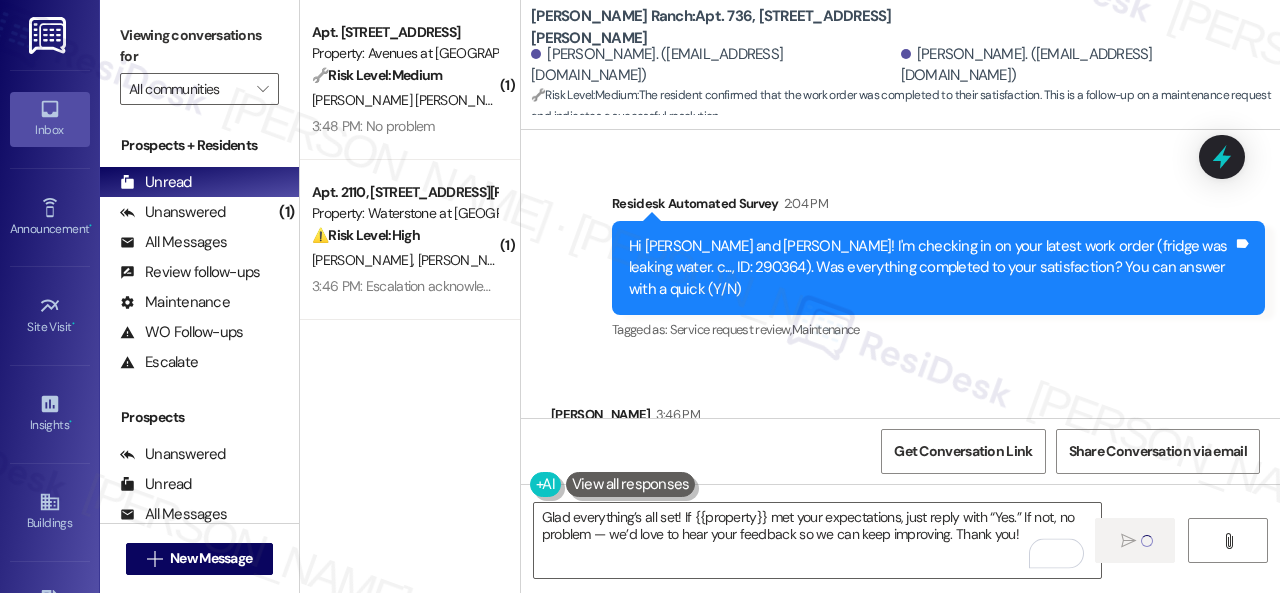 type 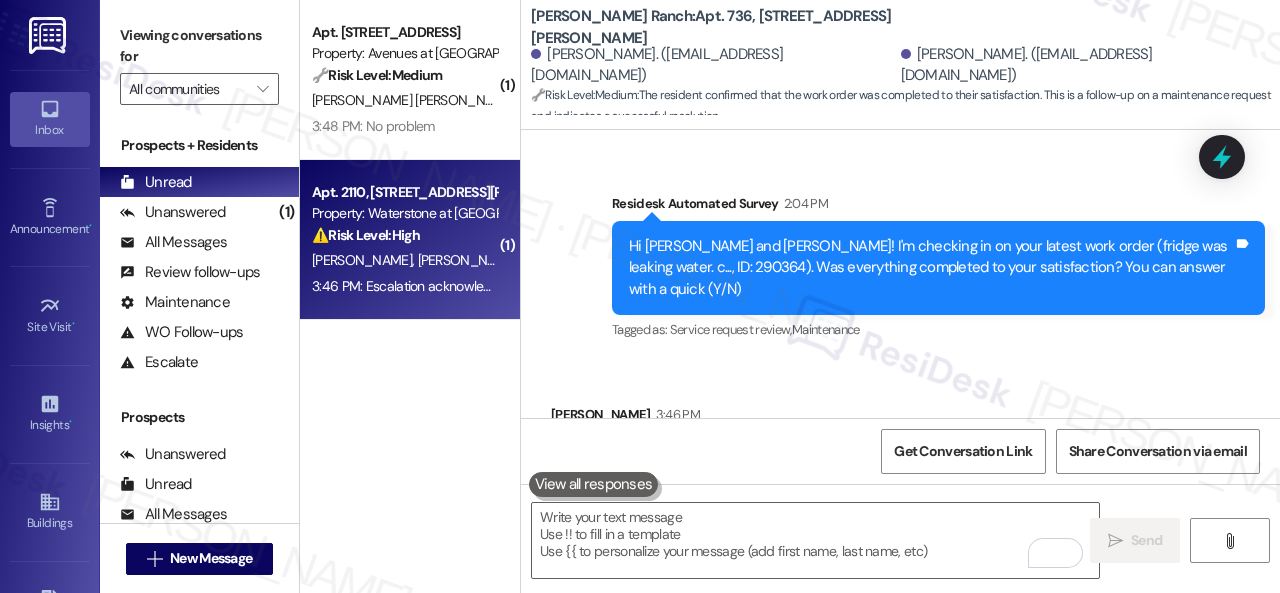 click on "⚠️  Risk Level:  High The resident indicates that a previously submitted work order was never fulfilled. This suggests a failure in completing a maintenance request, which could lead to resident dissatisfaction and potential safety concerns (especially regarding the front door lock batteries)." at bounding box center (404, 235) 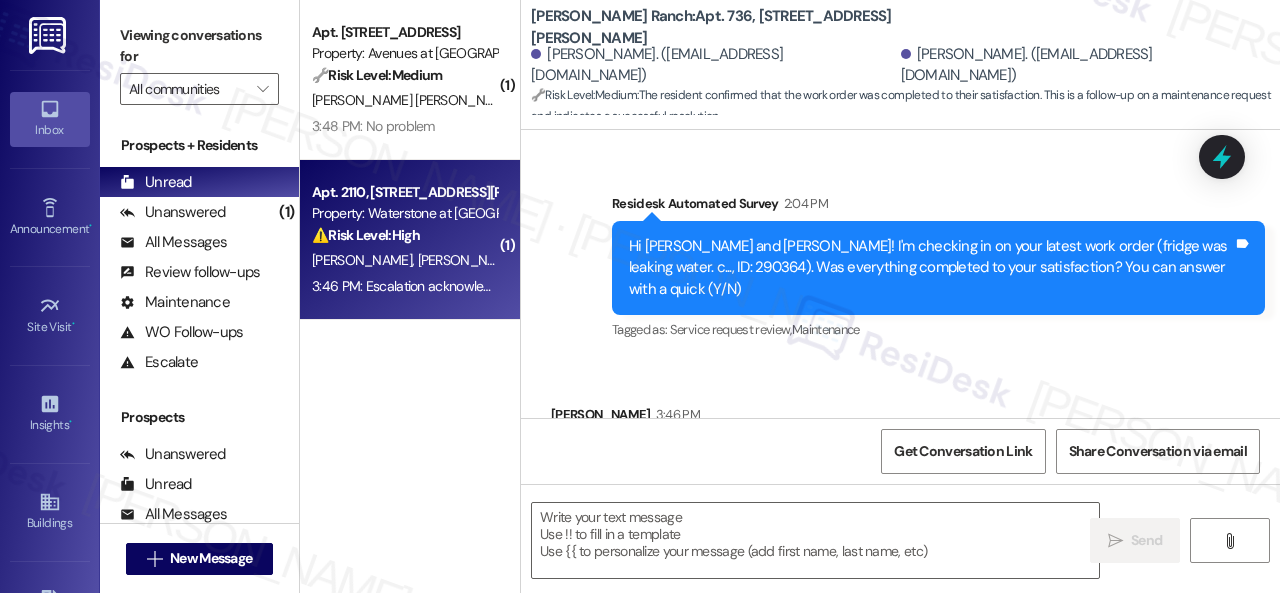 type on "Fetching suggested responses. Please feel free to read through the conversation in the meantime." 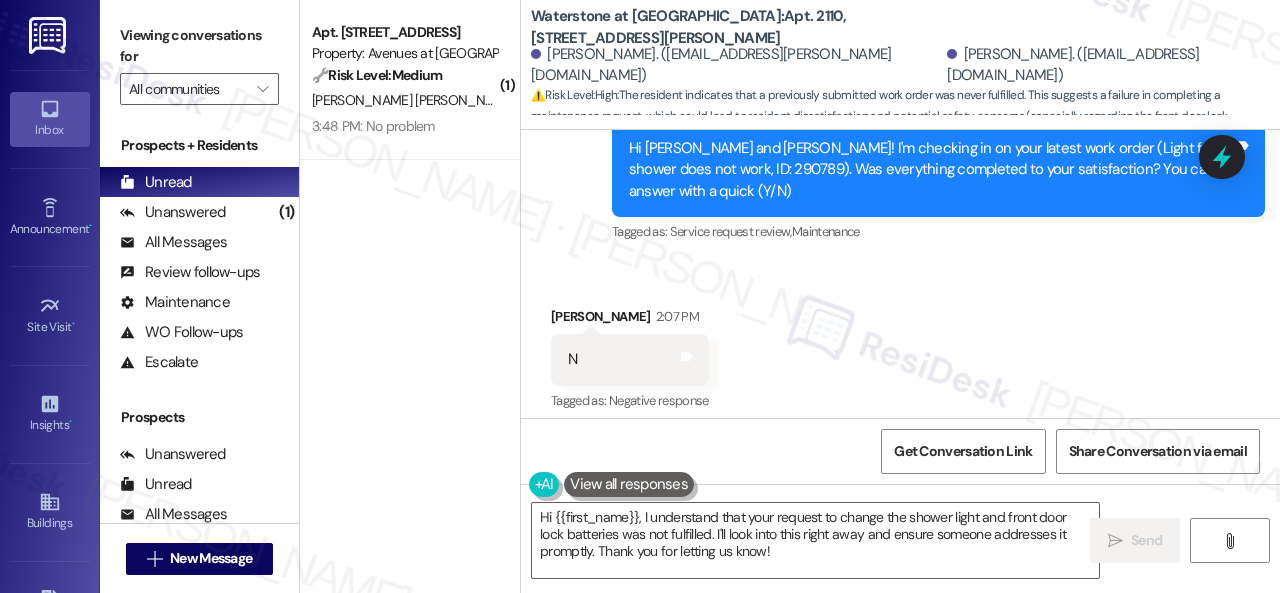 scroll, scrollTop: 5700, scrollLeft: 0, axis: vertical 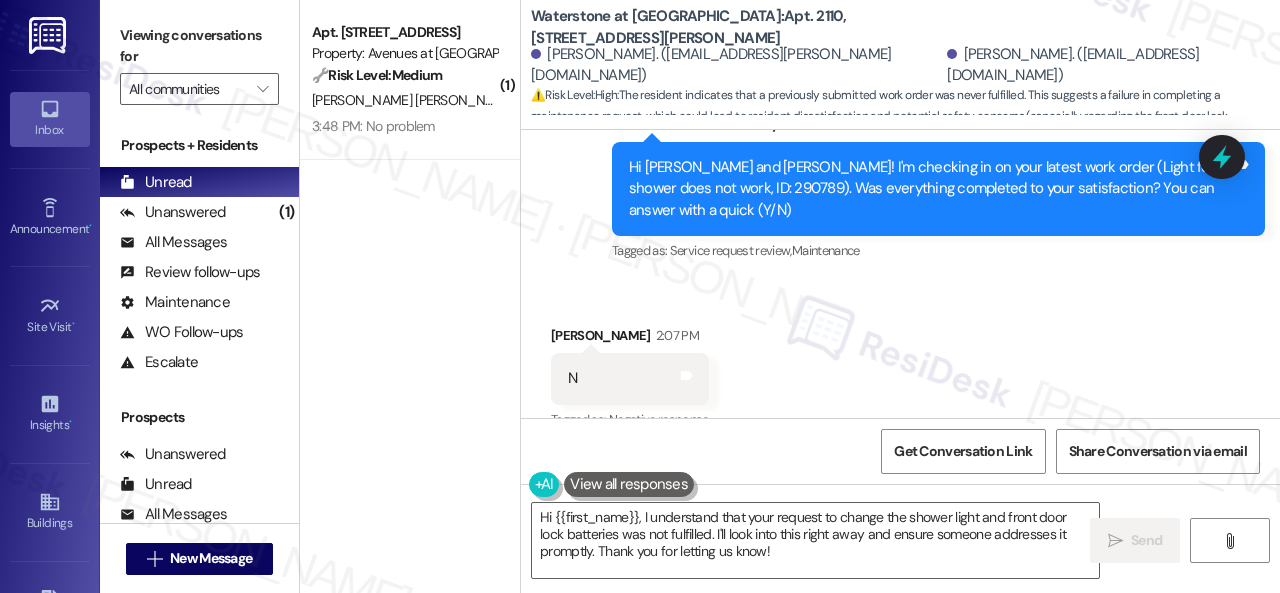 click on "Sent via SMS Sarah   (ResiDesk) 2:38 PM I'm sorry that the work order wasn't completed to your satisfaction. Can you please provide more details about what went wrong or what needs to be addressed? Tags and notes Tagged as:   Maintenance ,  Click to highlight conversations about Maintenance Work order request ,  Click to highlight conversations about Work order request Bad experience Click to highlight conversations about Bad experience" at bounding box center [900, 544] 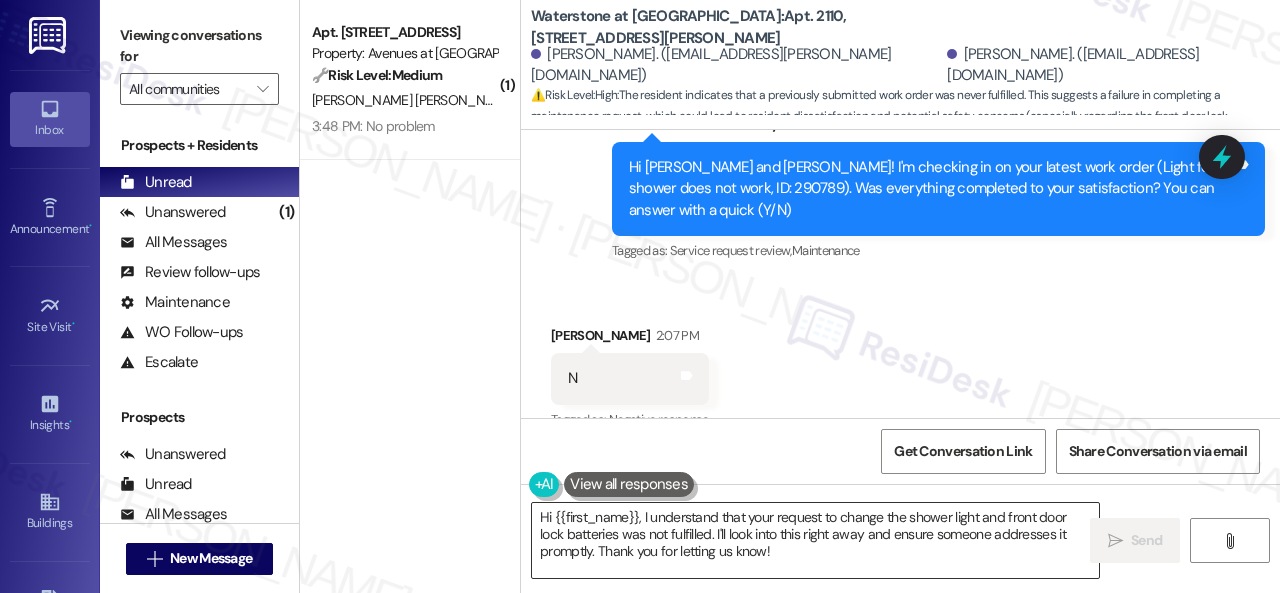 click on "Hi {{first_name}}, I understand that your request to change the shower light and front door lock batteries was not fulfilled. I'll look into this right away and ensure someone addresses it promptly. Thank you for letting us know!" at bounding box center [815, 540] 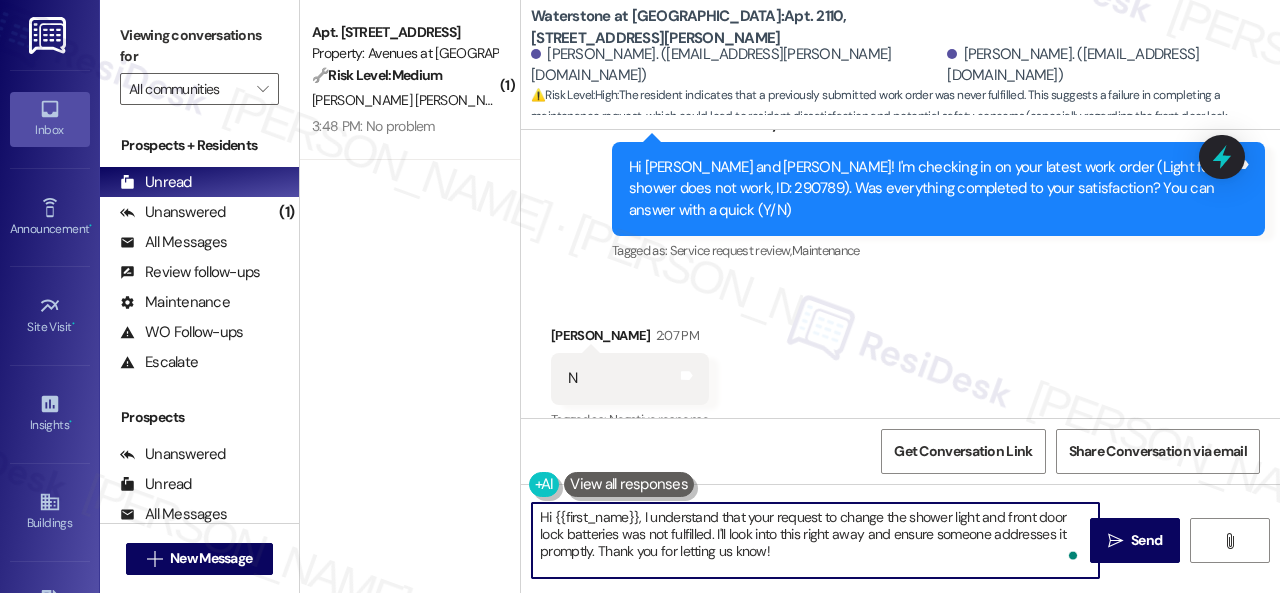 drag, startPoint x: 643, startPoint y: 524, endPoint x: 501, endPoint y: 507, distance: 143.01399 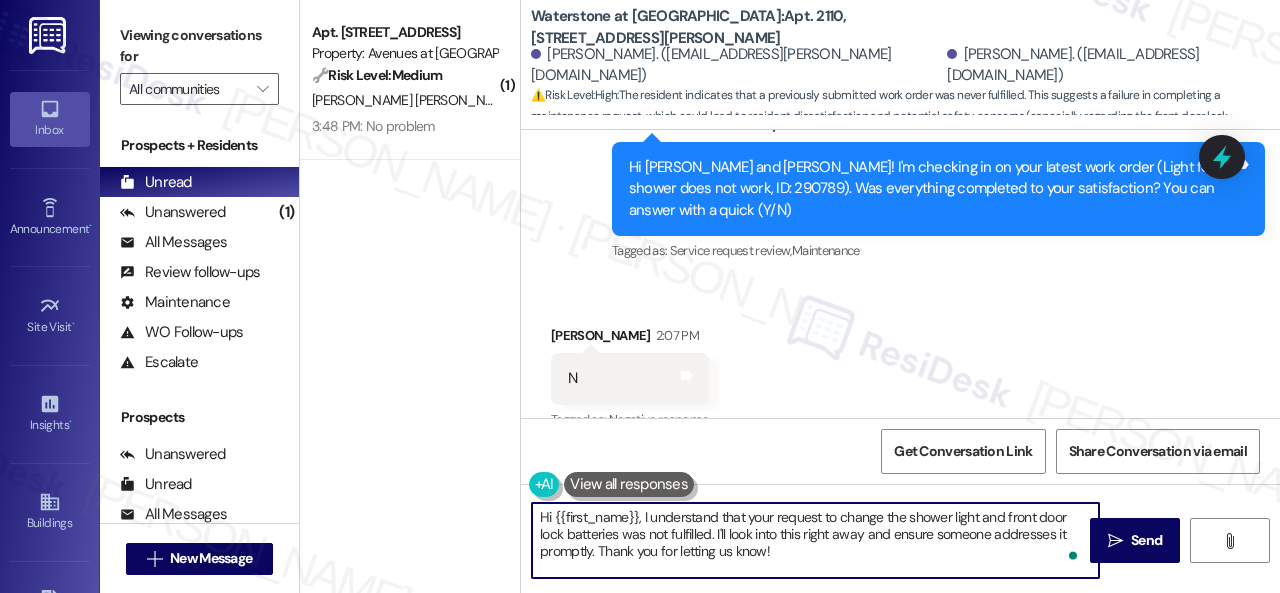 click on "( 1 ) Apt. 16101, 12501 Broadway St Property: Avenues at Shadow Creek 🔧  Risk Level:  Medium The resident is inquiring about the status of a work order. While they are seeking an update, there's no indication of urgency or critical issue. The conversation suggests a routine follow-up. P. Leite Nobrega R. Rife Nobrega 3:48 PM: No problem 3:48 PM: No problem Waterstone at Cinco Ranch:  Apt. 2110, 6855 S Mason Rd       Victoria Roper. (victoriar.roper@gmail.com)     Deshawn Ogletree. (deshawnogletree918@gmail.com)   ⚠️  Risk Level:  High :  The resident indicates that a previously submitted work order was never fulfilled. This suggests a failure in completing a maintenance request, which could lead to resident dissatisfaction and potential safety concerns (especially regarding the front door lock batteries). Lease started Jul 26, 2024 at 8:00 PM Survey, sent via SMS Residesk Automated Survey Aug 06, 2024 at 4:40 PM
(You can always reply STOP to opt out of future messages) Tags and notes   ," at bounding box center (790, 296) 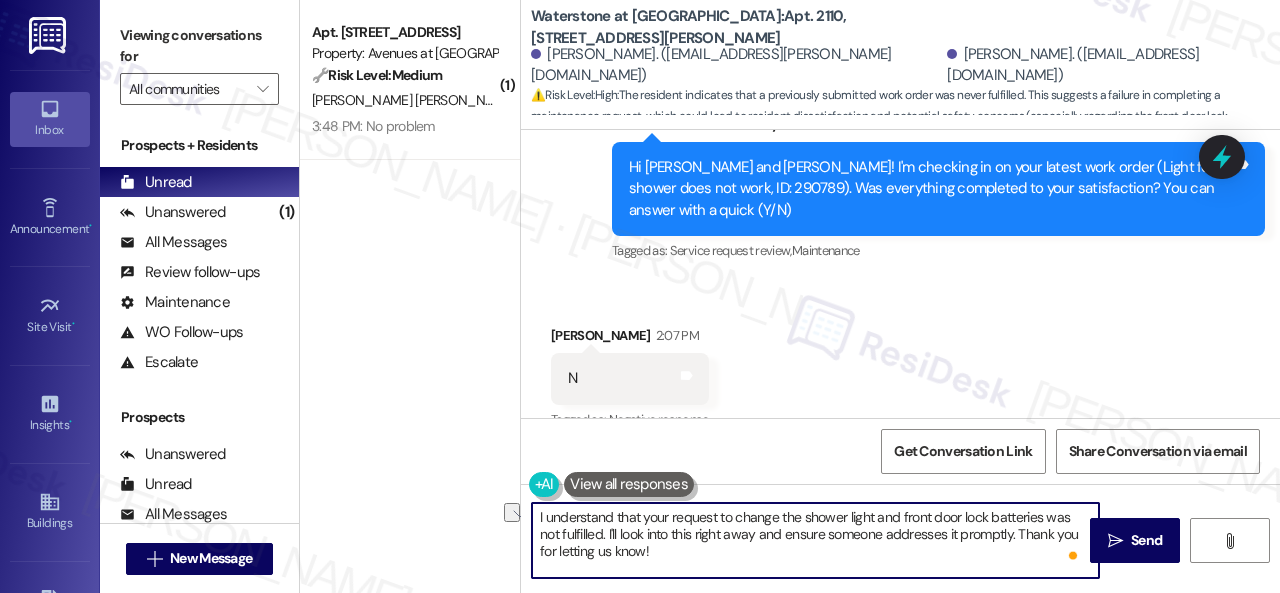 drag, startPoint x: 640, startPoint y: 518, endPoint x: 485, endPoint y: 516, distance: 155.01291 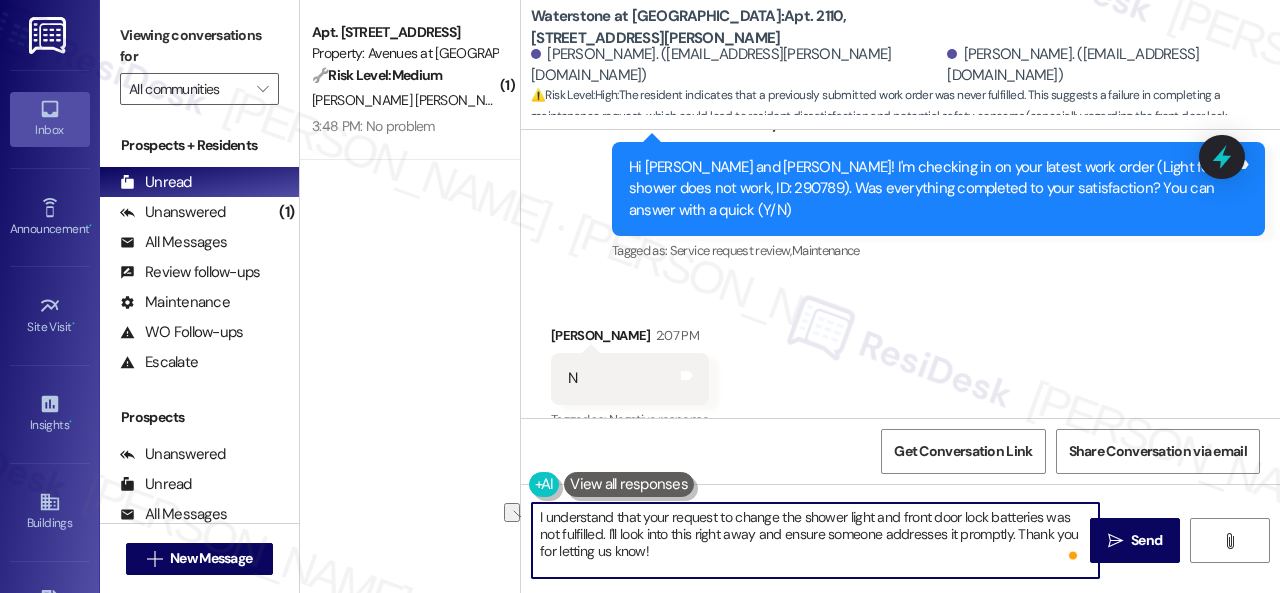 click on "( 1 ) Apt. 16101, 12501 Broadway St Property: Avenues at Shadow Creek 🔧  Risk Level:  Medium The resident is inquiring about the status of a work order. While they are seeking an update, there's no indication of urgency or critical issue. The conversation suggests a routine follow-up. P. Leite Nobrega R. Rife Nobrega 3:48 PM: No problem 3:48 PM: No problem Waterstone at Cinco Ranch:  Apt. 2110, 6855 S Mason Rd       Victoria Roper. (victoriar.roper@gmail.com)     Deshawn Ogletree. (deshawnogletree918@gmail.com)   ⚠️  Risk Level:  High :  The resident indicates that a previously submitted work order was never fulfilled. This suggests a failure in completing a maintenance request, which could lead to resident dissatisfaction and potential safety concerns (especially regarding the front door lock batteries). Lease started Jul 26, 2024 at 8:00 PM Survey, sent via SMS Residesk Automated Survey Aug 06, 2024 at 4:40 PM
(You can always reply STOP to opt out of future messages) Tags and notes   ," at bounding box center [790, 296] 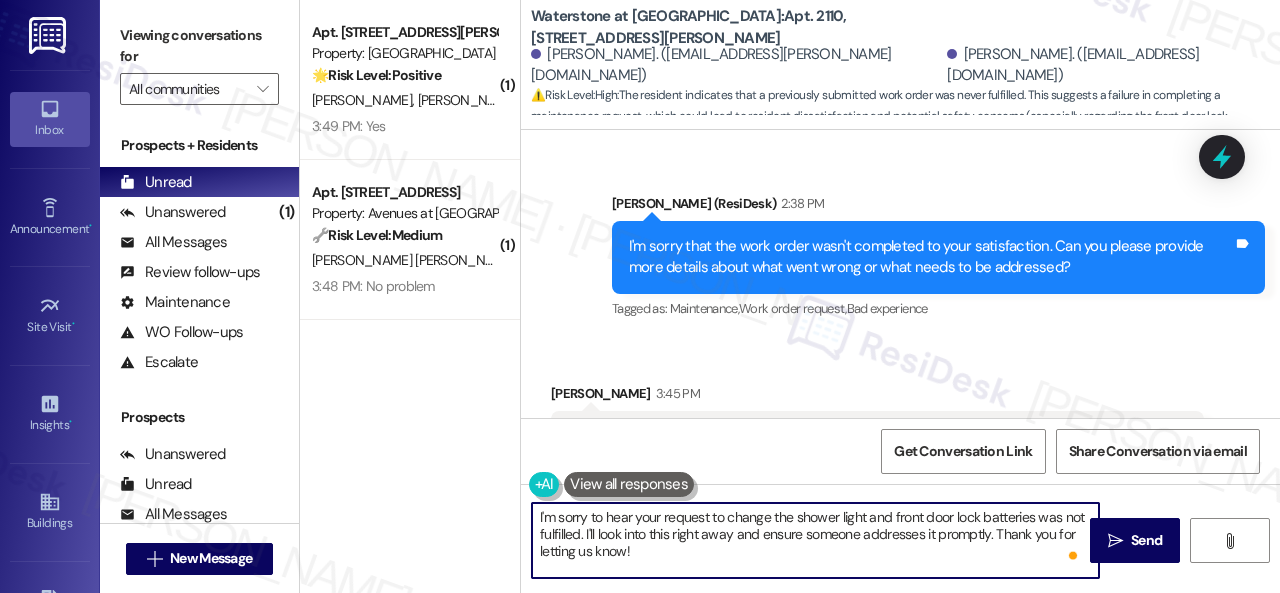 scroll, scrollTop: 6100, scrollLeft: 0, axis: vertical 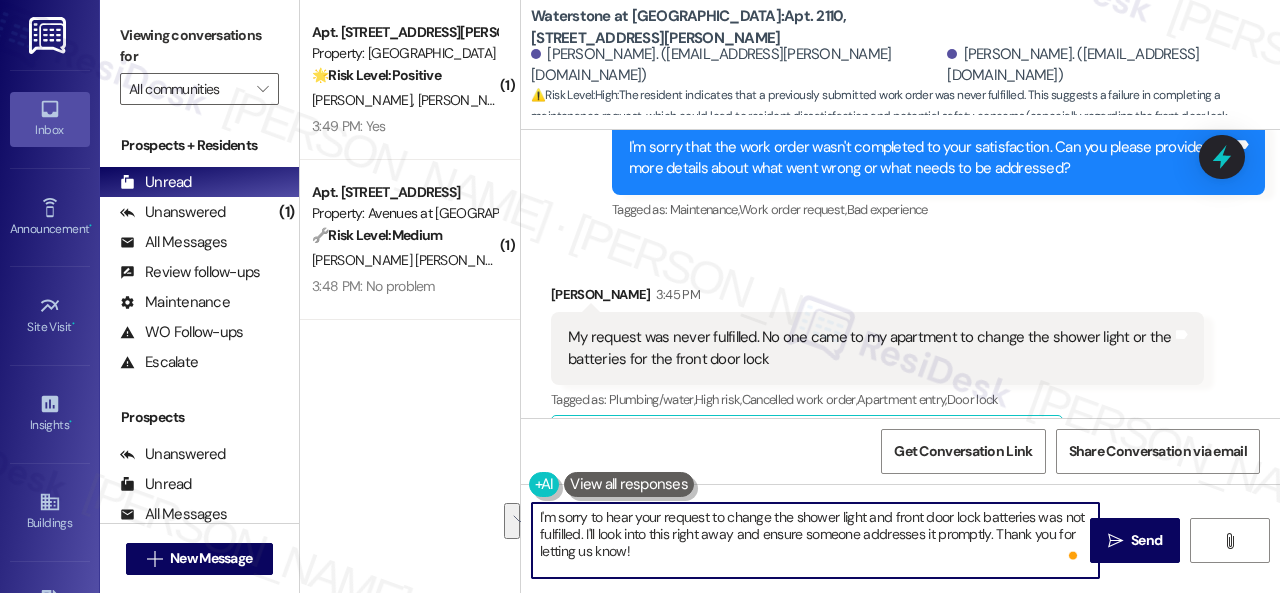 drag, startPoint x: 584, startPoint y: 531, endPoint x: 698, endPoint y: 567, distance: 119.54916 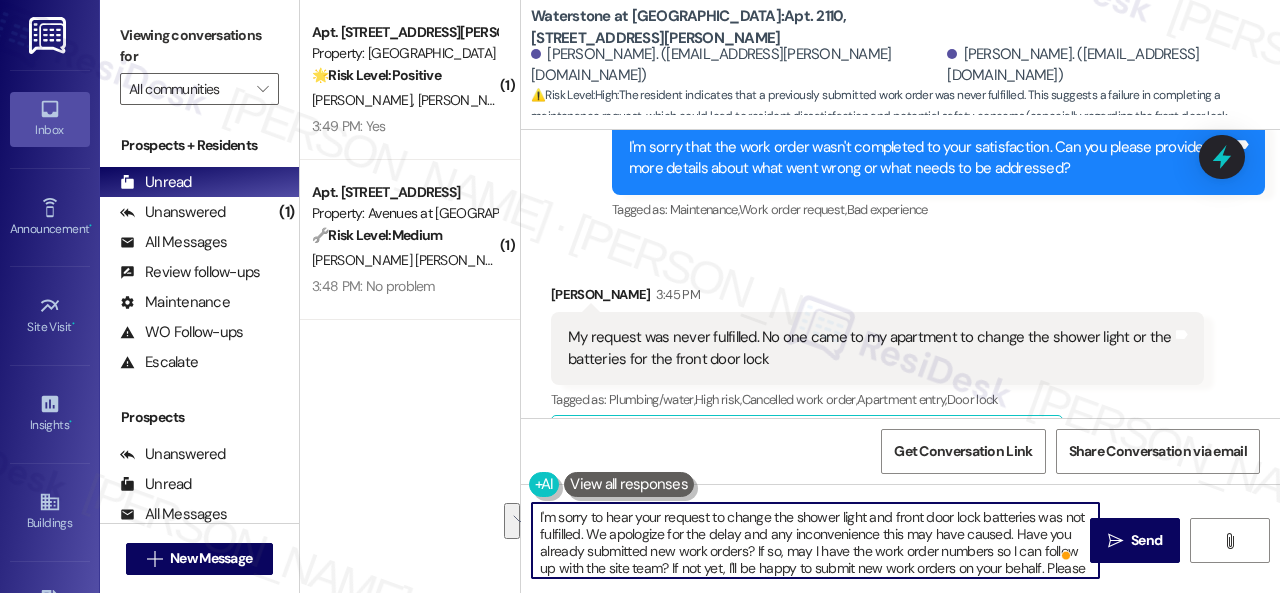 scroll, scrollTop: 102, scrollLeft: 0, axis: vertical 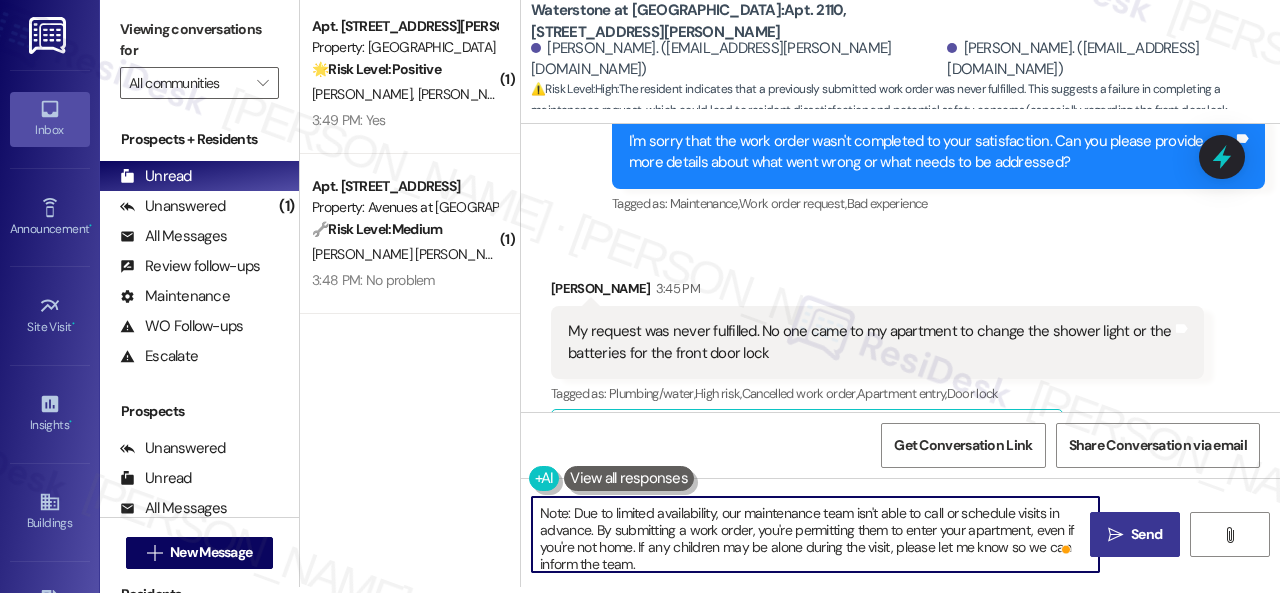 type on "I'm sorry to hear your request to change the shower light and front door lock batteries was not fulfilled. We apologize for the delay and any inconvenience this may have caused. Have you already submitted new work orders? If so, may I have the work order numbers so I can follow up with the site team? If not yet, I'll be happy to submit new work orders on your behalf. Please provide as much detail for EACH problem as possible and include photos if available.
Note: Due to limited availability, our maintenance team isn't able to call or schedule visits in advance. By submitting a work order, you're permitting them to enter your apartment, even if you're not home. If any children may be alone during the visit, please let me know so we can inform the team." 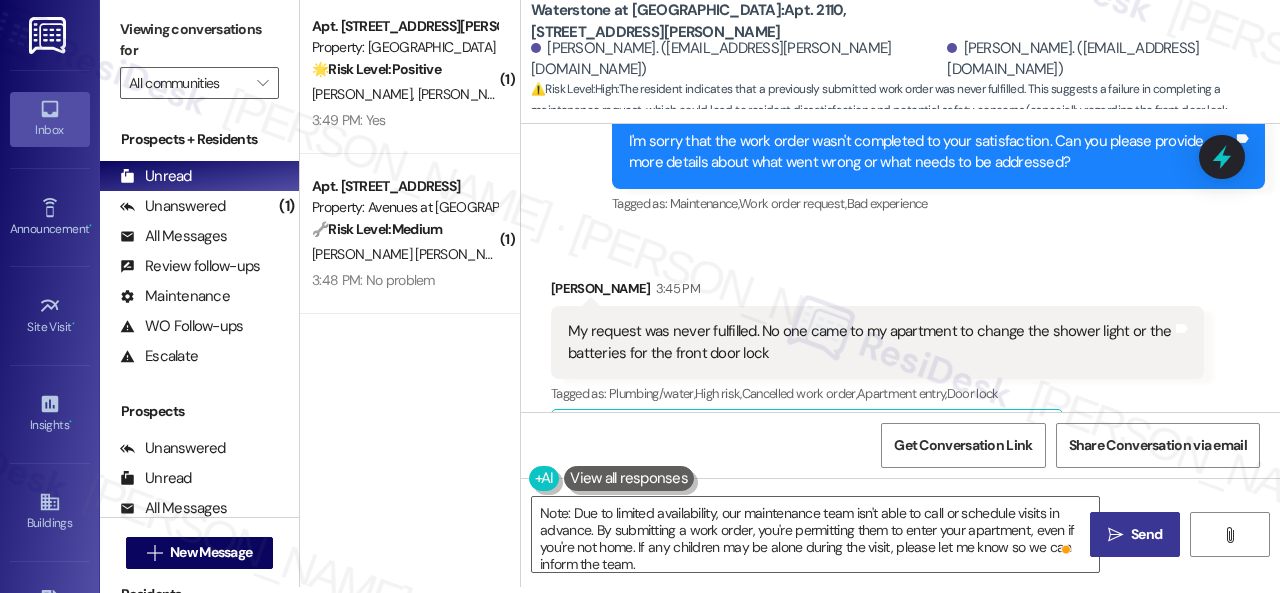 click on "Send" at bounding box center [1146, 534] 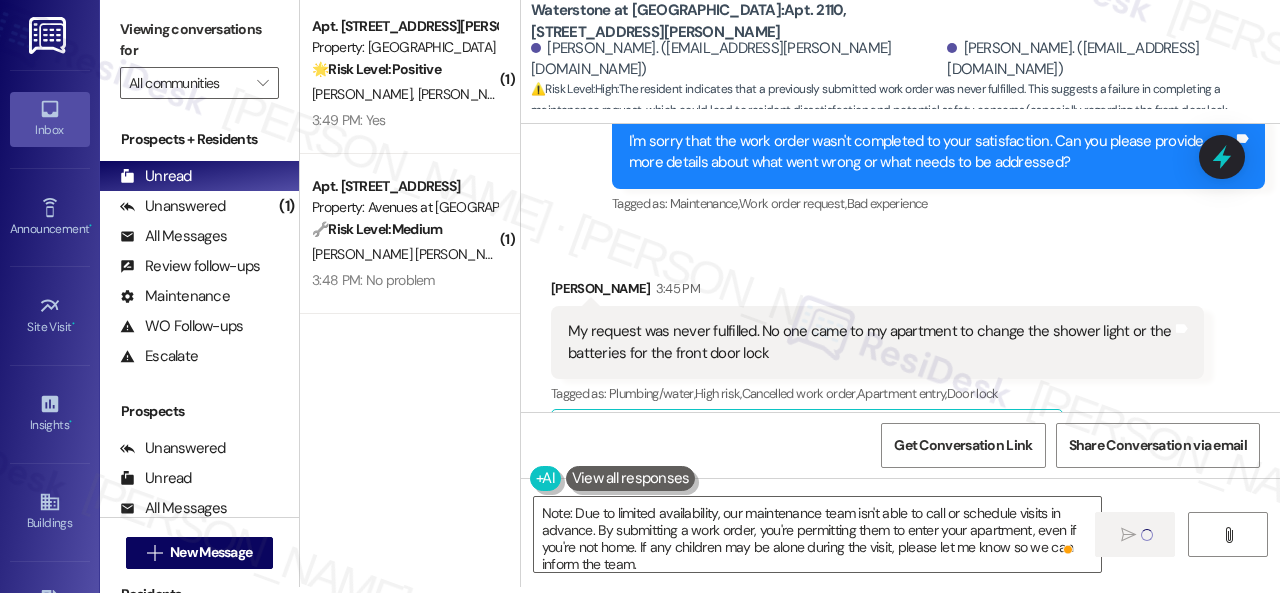 type 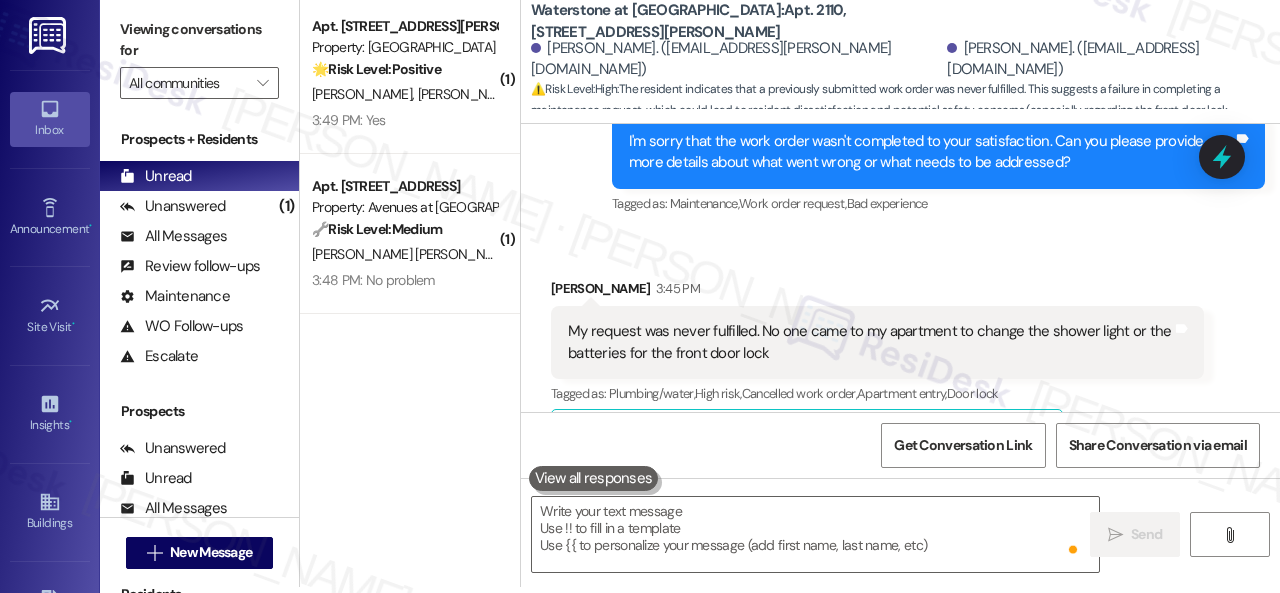 scroll, scrollTop: 0, scrollLeft: 0, axis: both 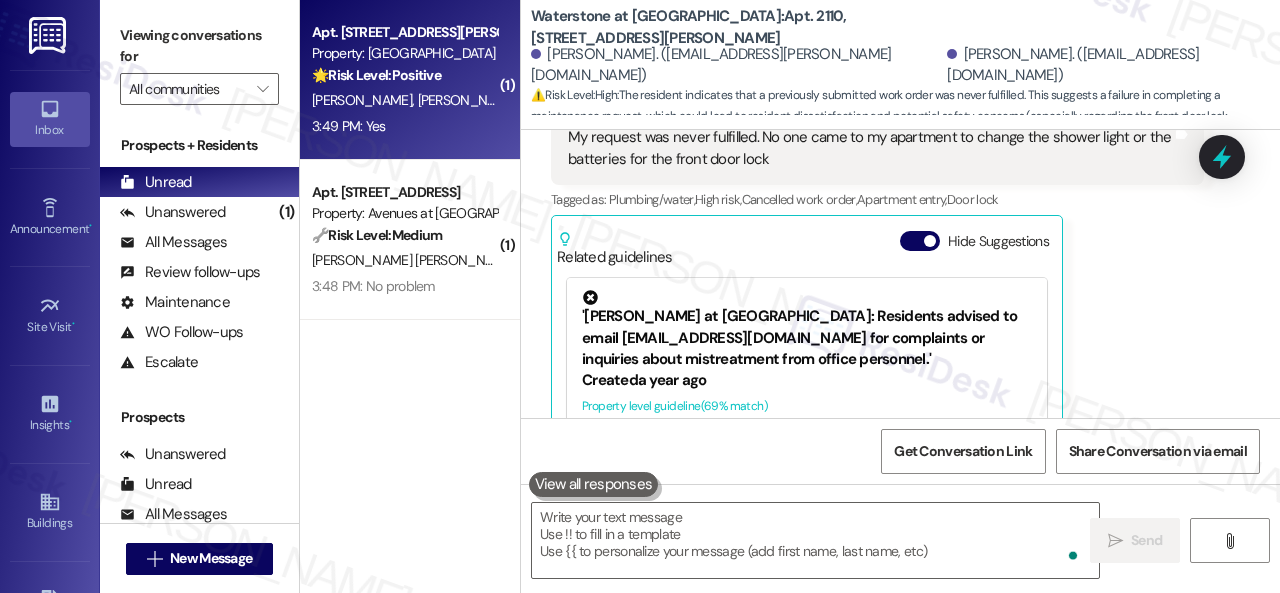click on "3:49 PM: Yes 3:49 PM: Yes" at bounding box center [404, 126] 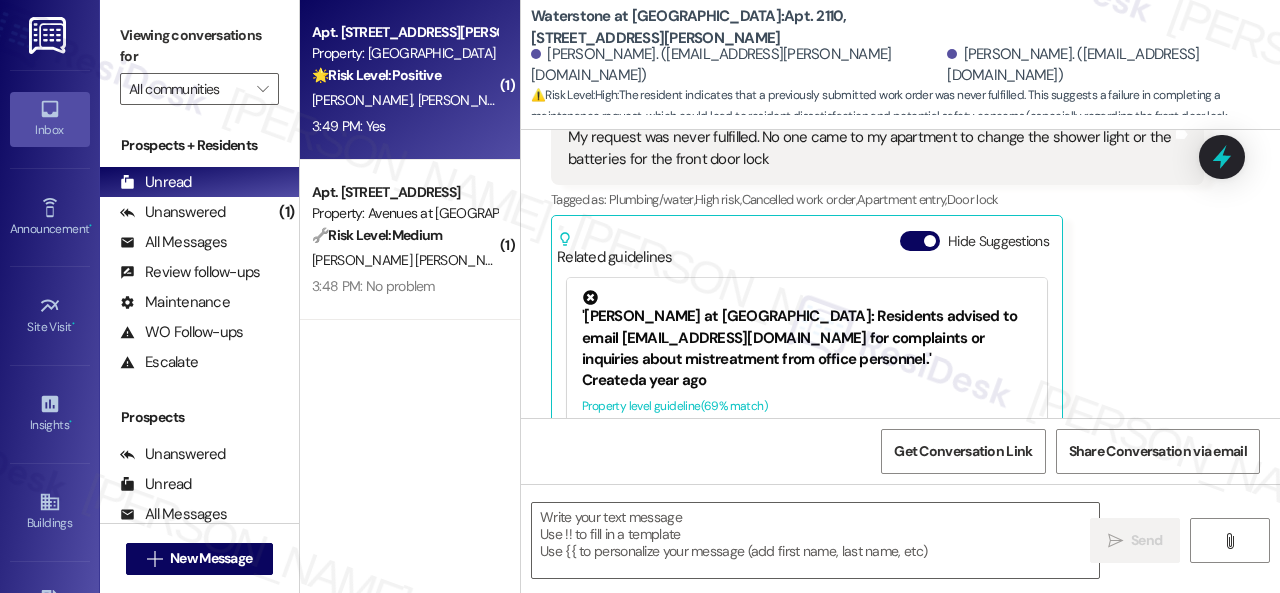 type on "Fetching suggested responses. Please feel free to read through the conversation in the meantime." 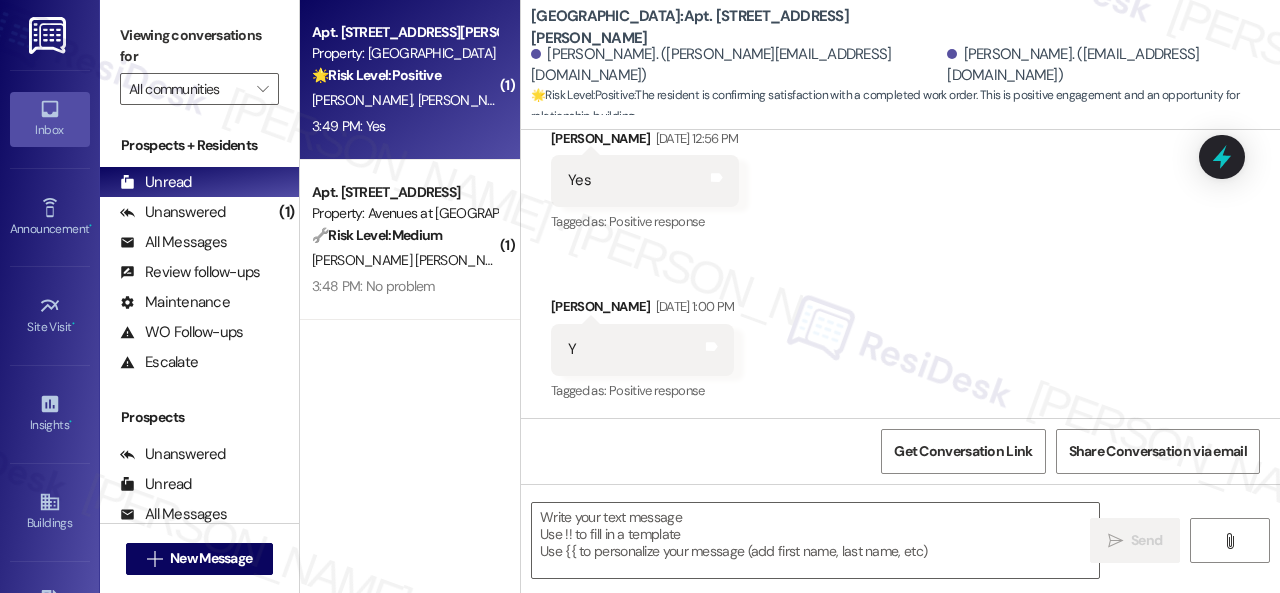 type on "Fetching suggested responses. Please feel free to read through the conversation in the meantime." 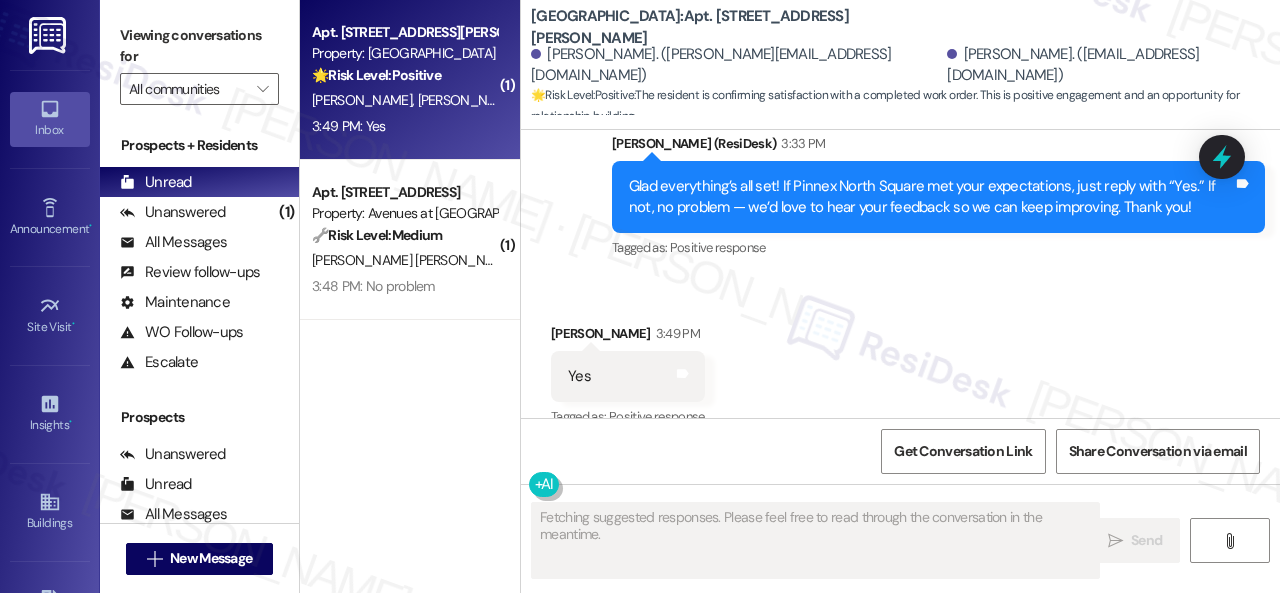 scroll, scrollTop: 1302, scrollLeft: 0, axis: vertical 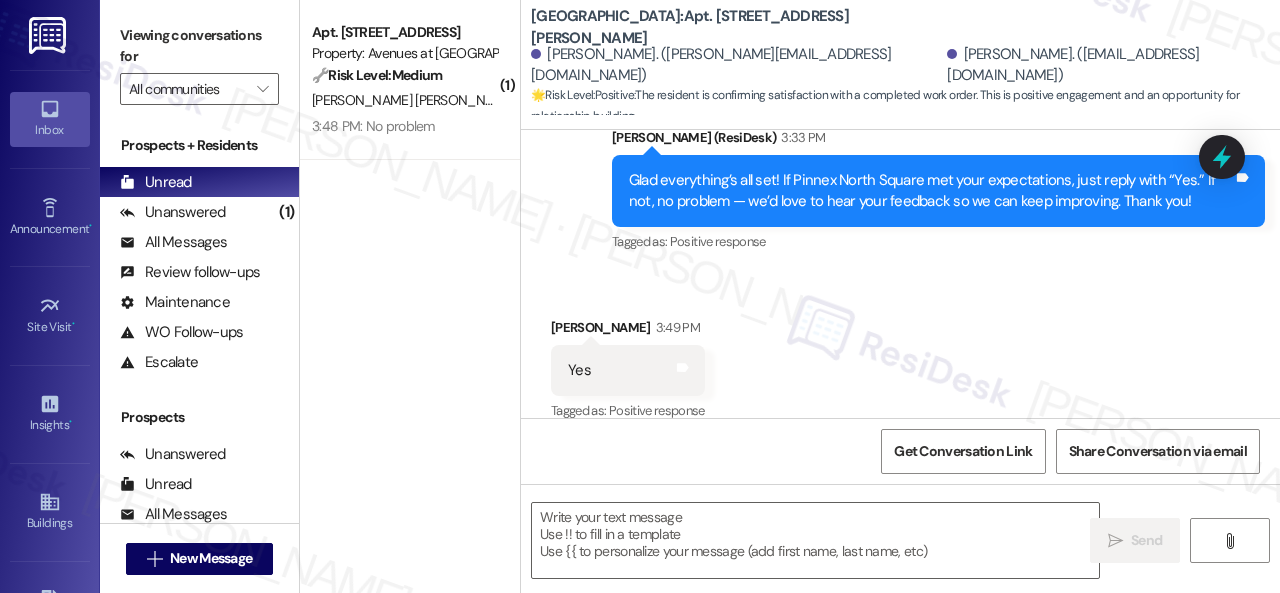 click on "Received via SMS Karissa Robinson 3:49 PM Yes Tags and notes Tagged as:   Positive response Click to highlight conversations about Positive response" at bounding box center [900, 356] 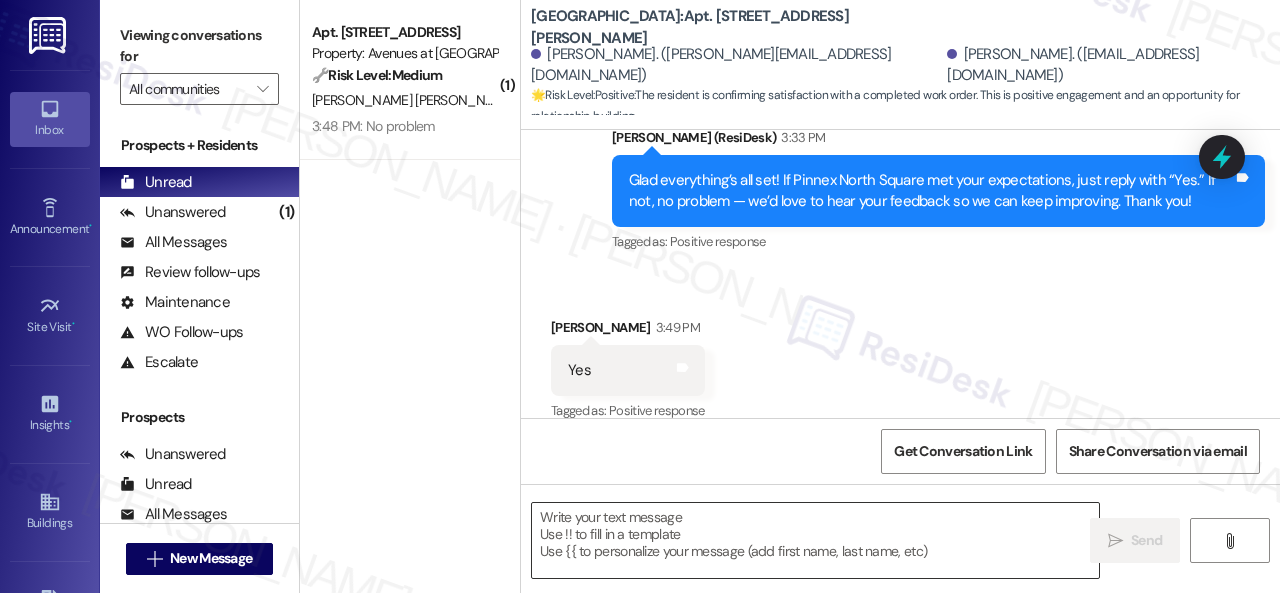 click at bounding box center [815, 540] 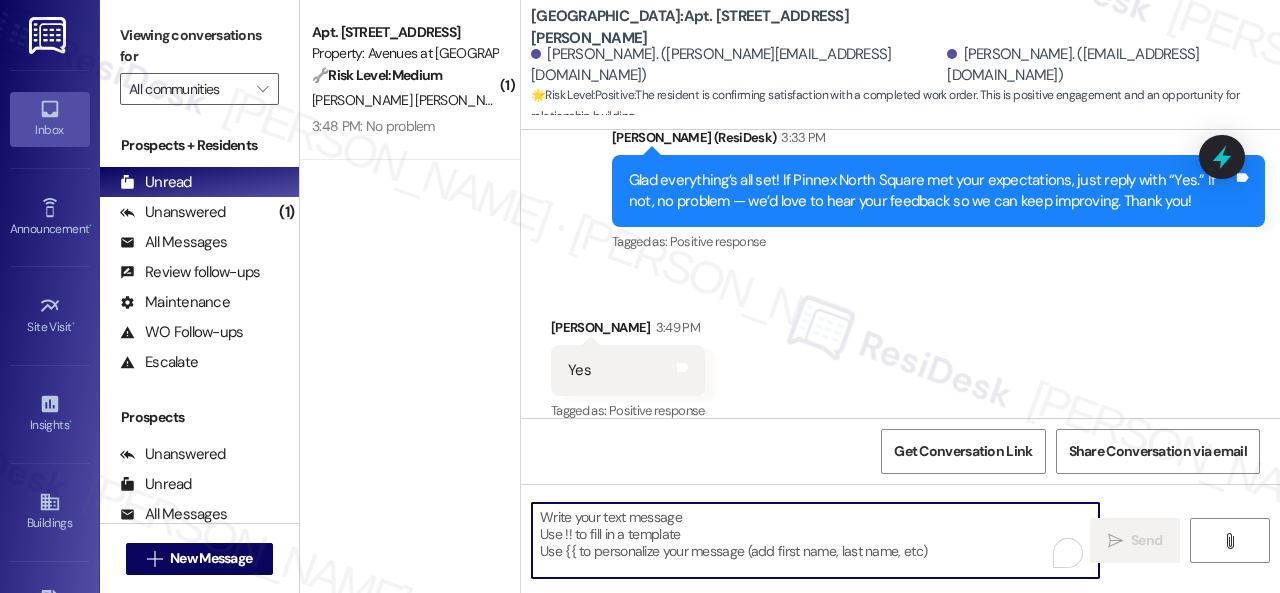 paste on "I'm glad you are satisfied with your home. Have you written a review for us before? If not, can I ask a quick favor? Would you mind writing one for us? I'll give you the link if you are willing.
If you've already done it or couldn't this time, no worries at all—no action is required. Thanks!" 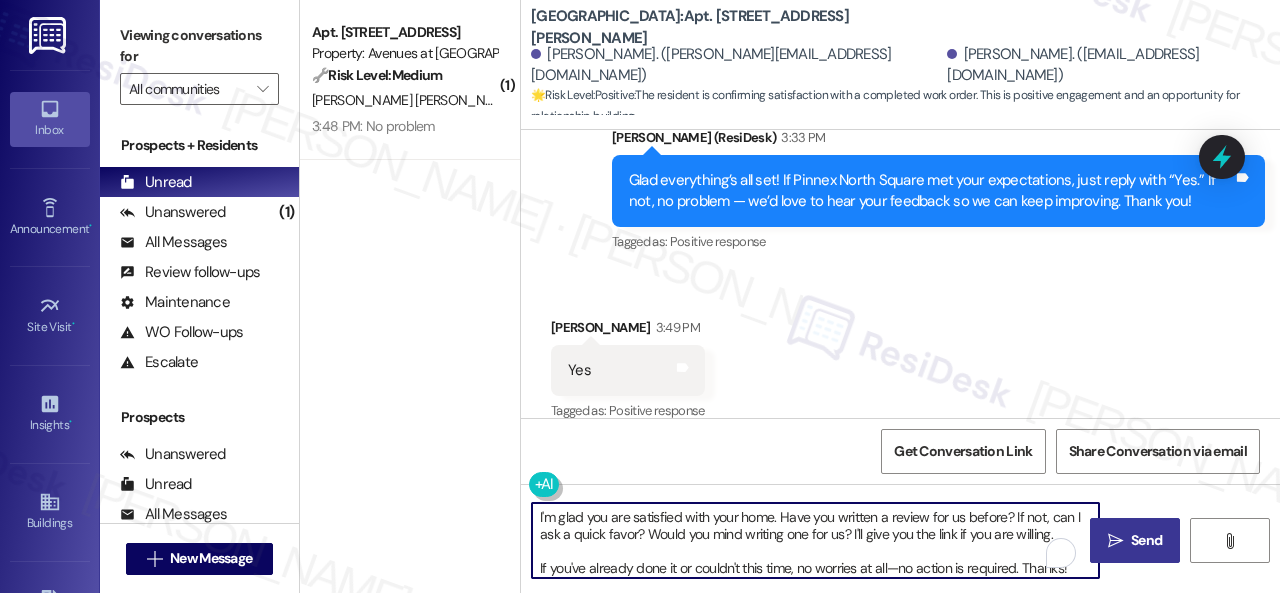 type on "I'm glad you are satisfied with your home. Have you written a review for us before? If not, can I ask a quick favor? Would you mind writing one for us? I'll give you the link if you are willing.
If you've already done it or couldn't this time, no worries at all—no action is required. Thanks!" 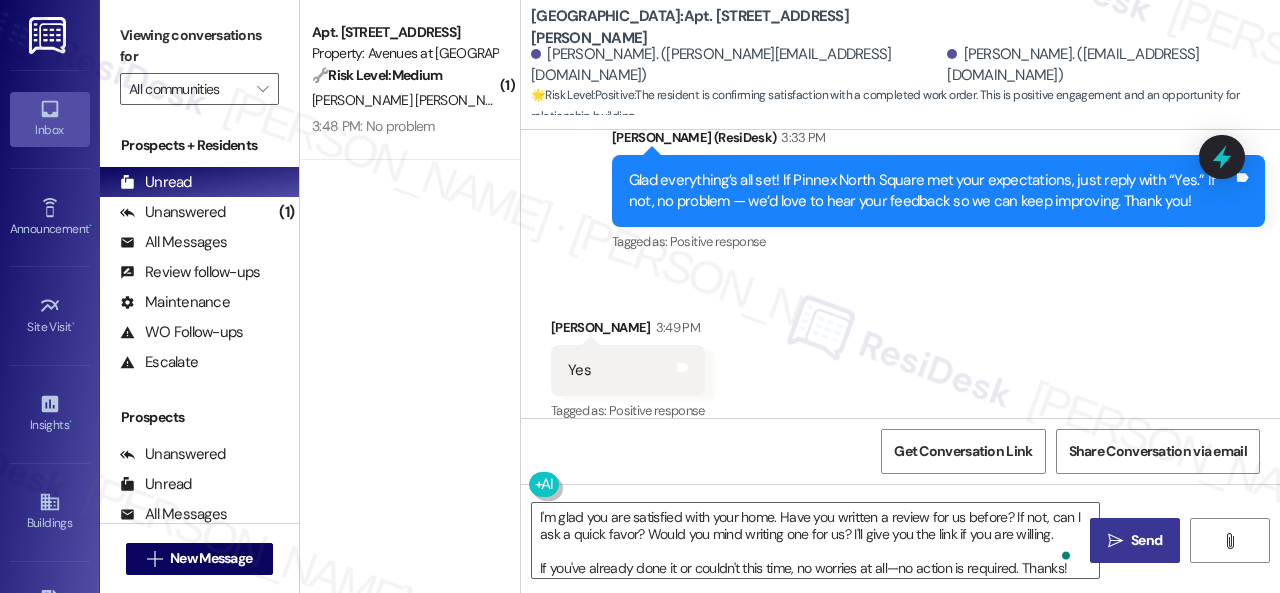 click on "Send" at bounding box center (1146, 540) 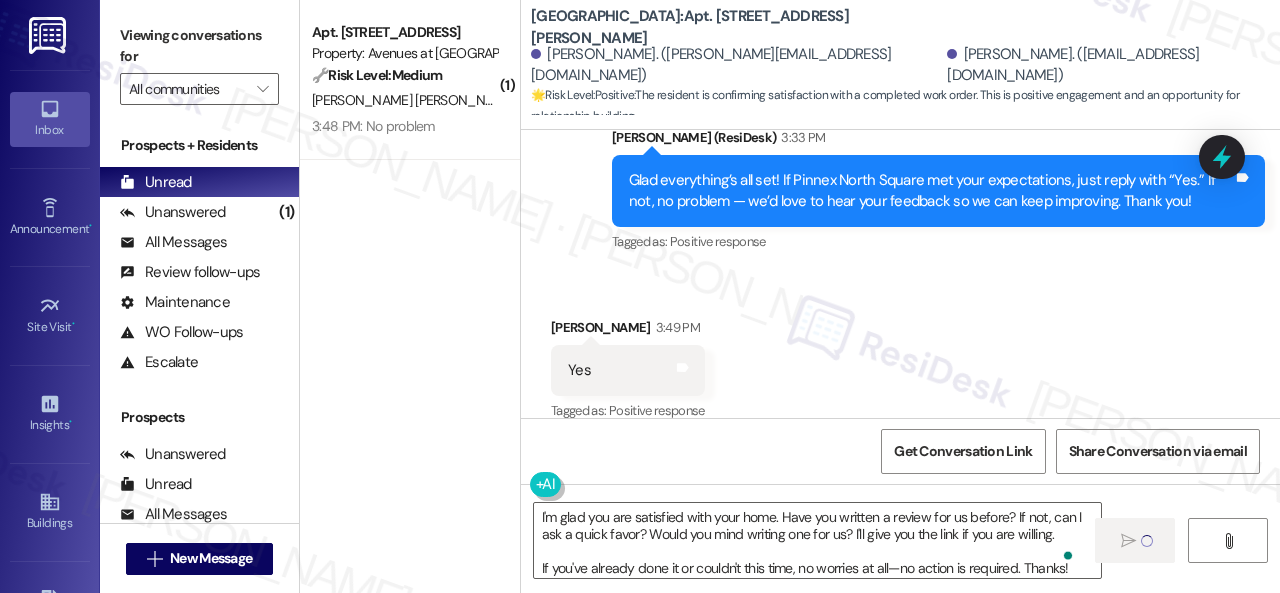 type 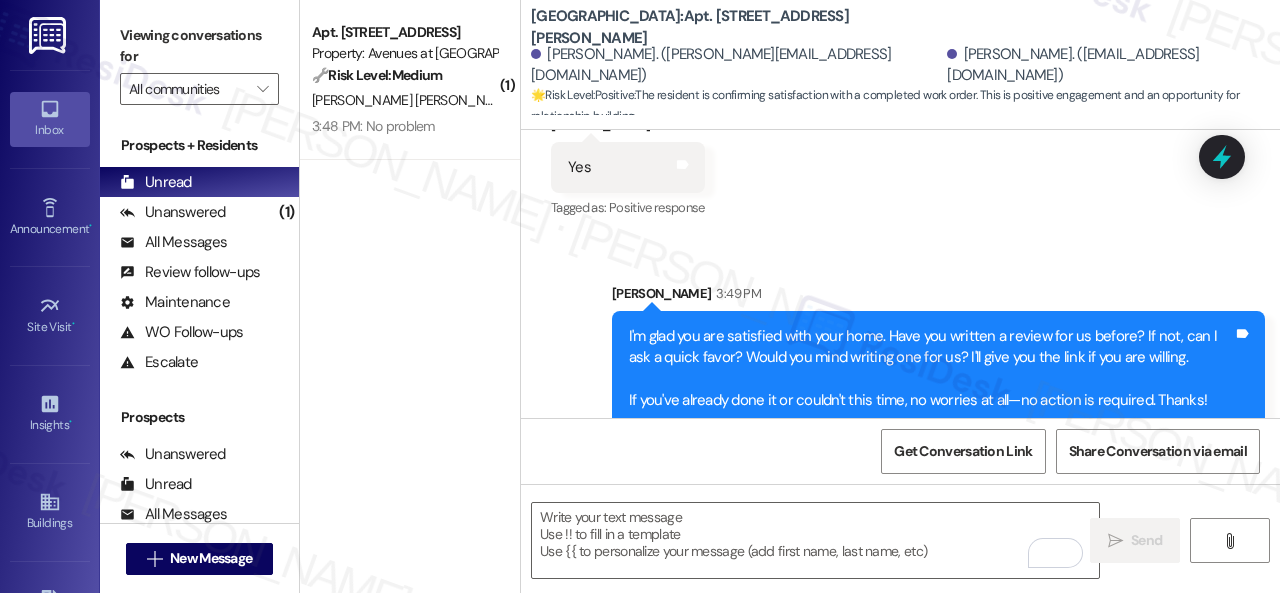 scroll, scrollTop: 1508, scrollLeft: 0, axis: vertical 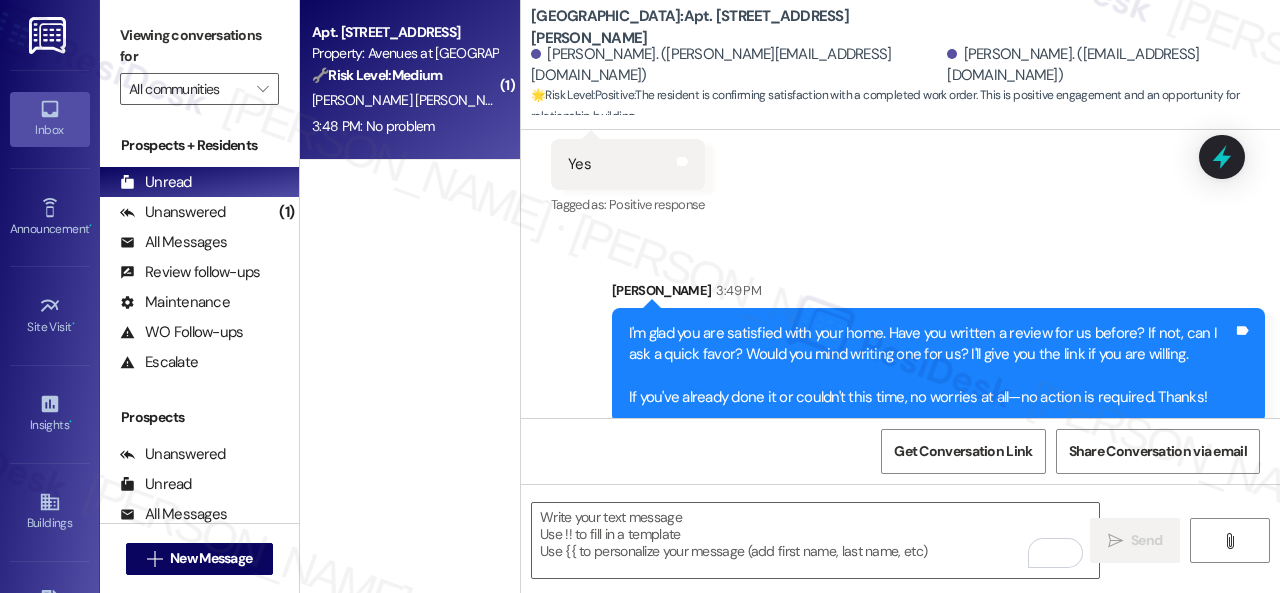 click on "R. Rife Nobrega" at bounding box center (622, 100) 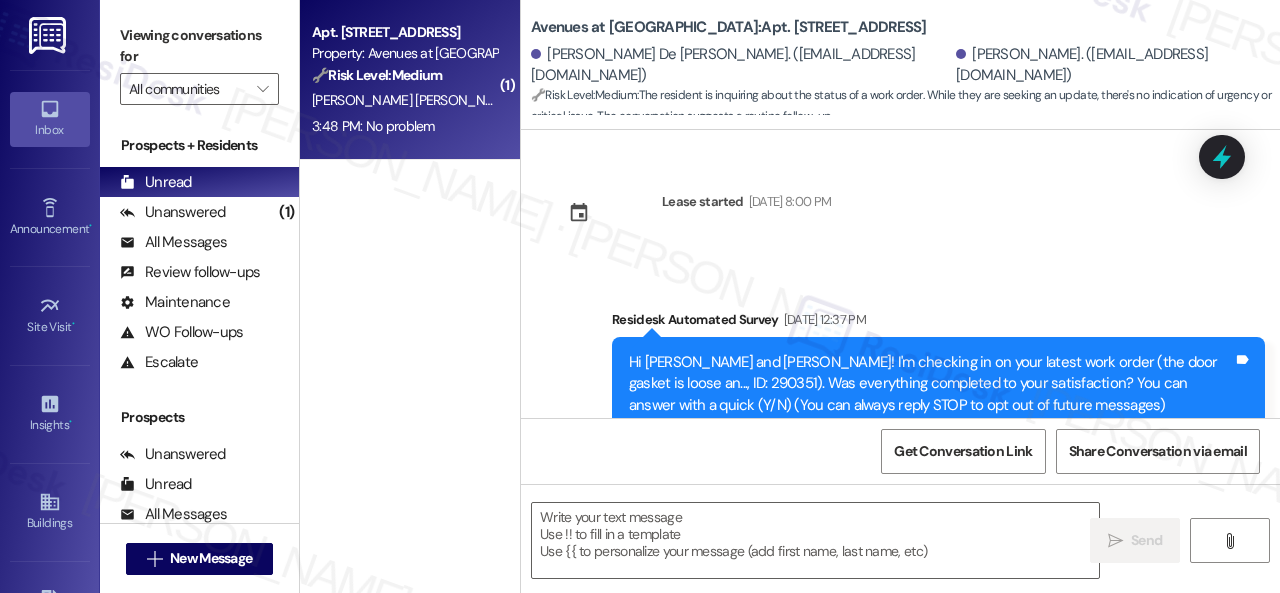 scroll, scrollTop: 4042, scrollLeft: 0, axis: vertical 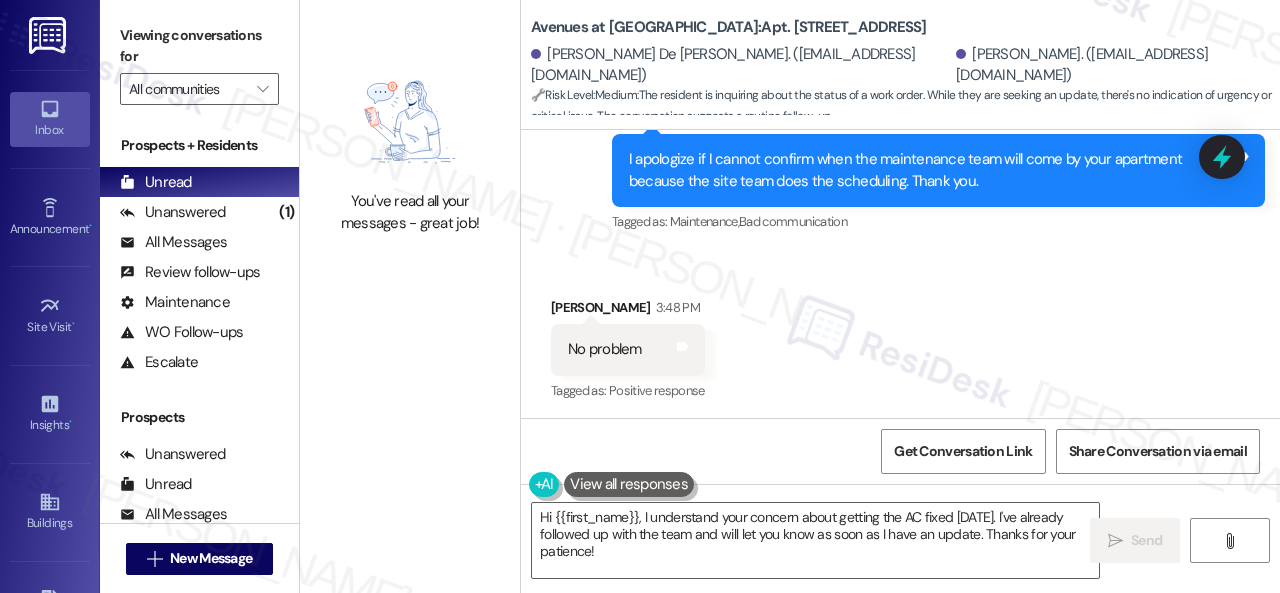 drag, startPoint x: 617, startPoint y: 550, endPoint x: 453, endPoint y: 448, distance: 193.13208 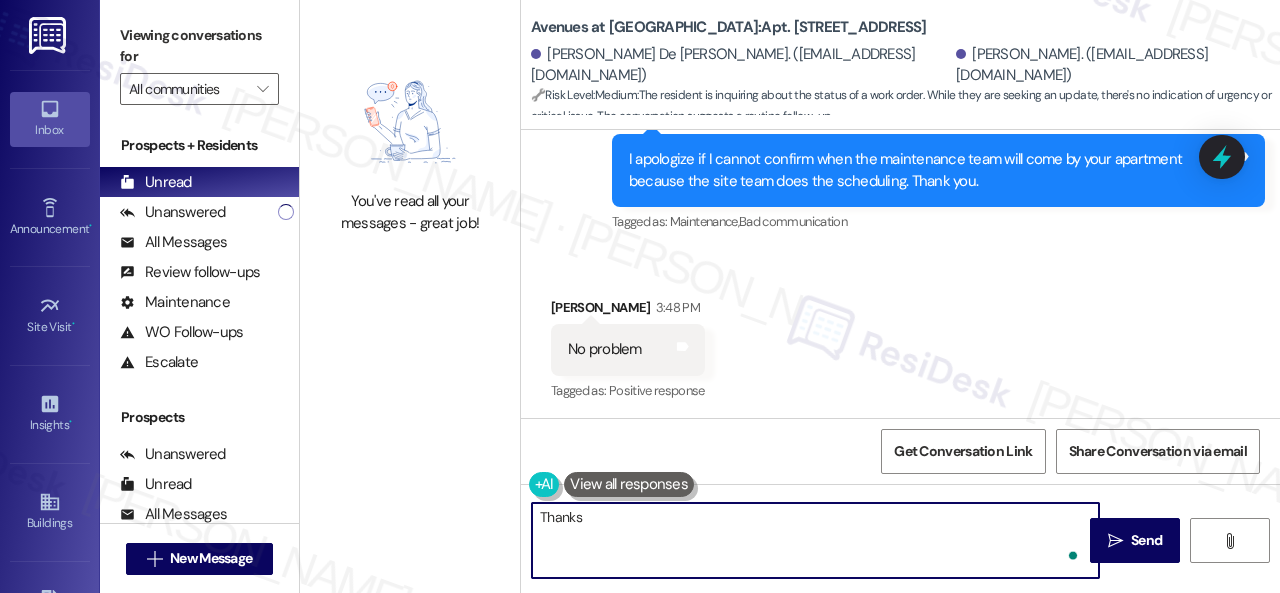 type on "Thanks." 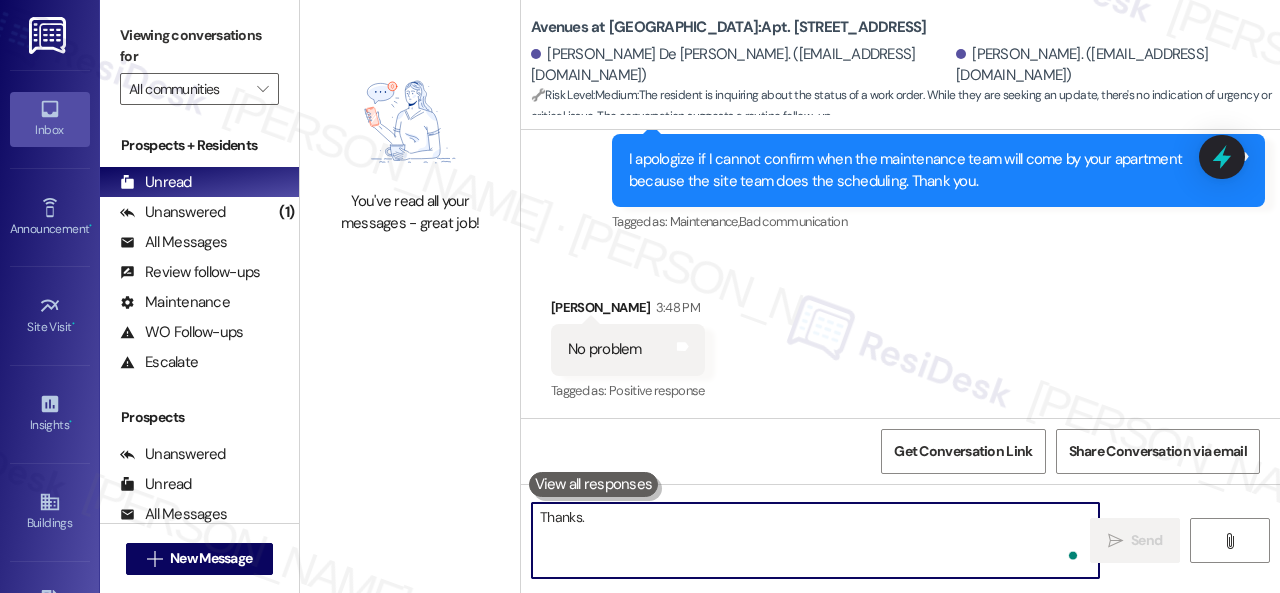 type 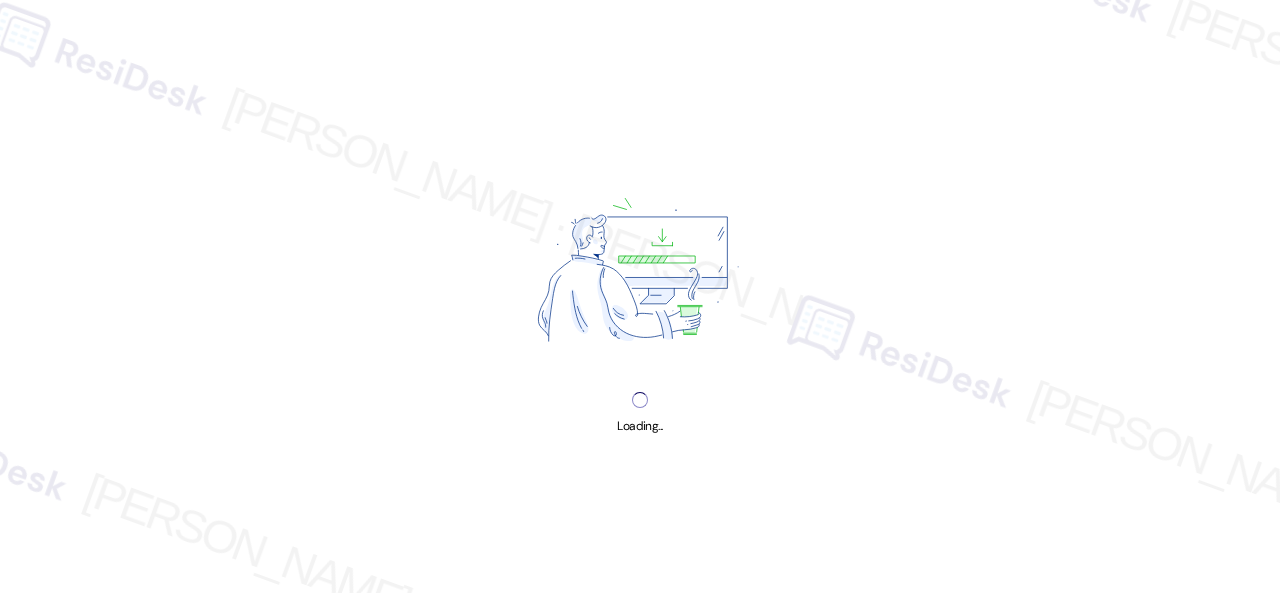 scroll, scrollTop: 0, scrollLeft: 0, axis: both 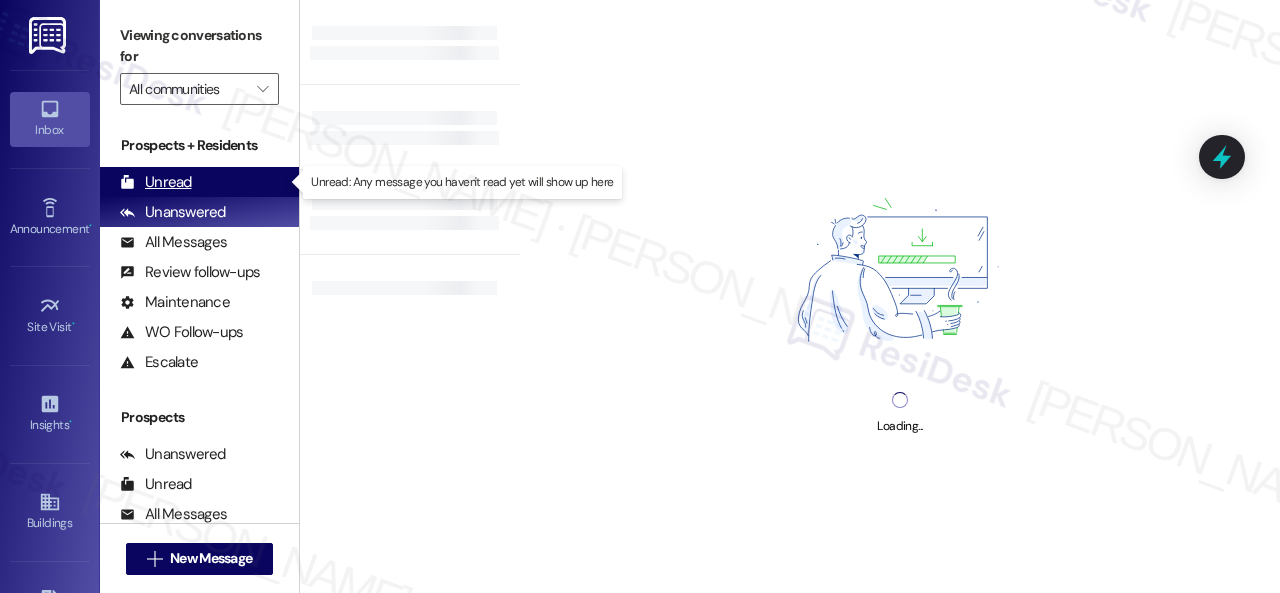 click on "Unread" at bounding box center [156, 182] 